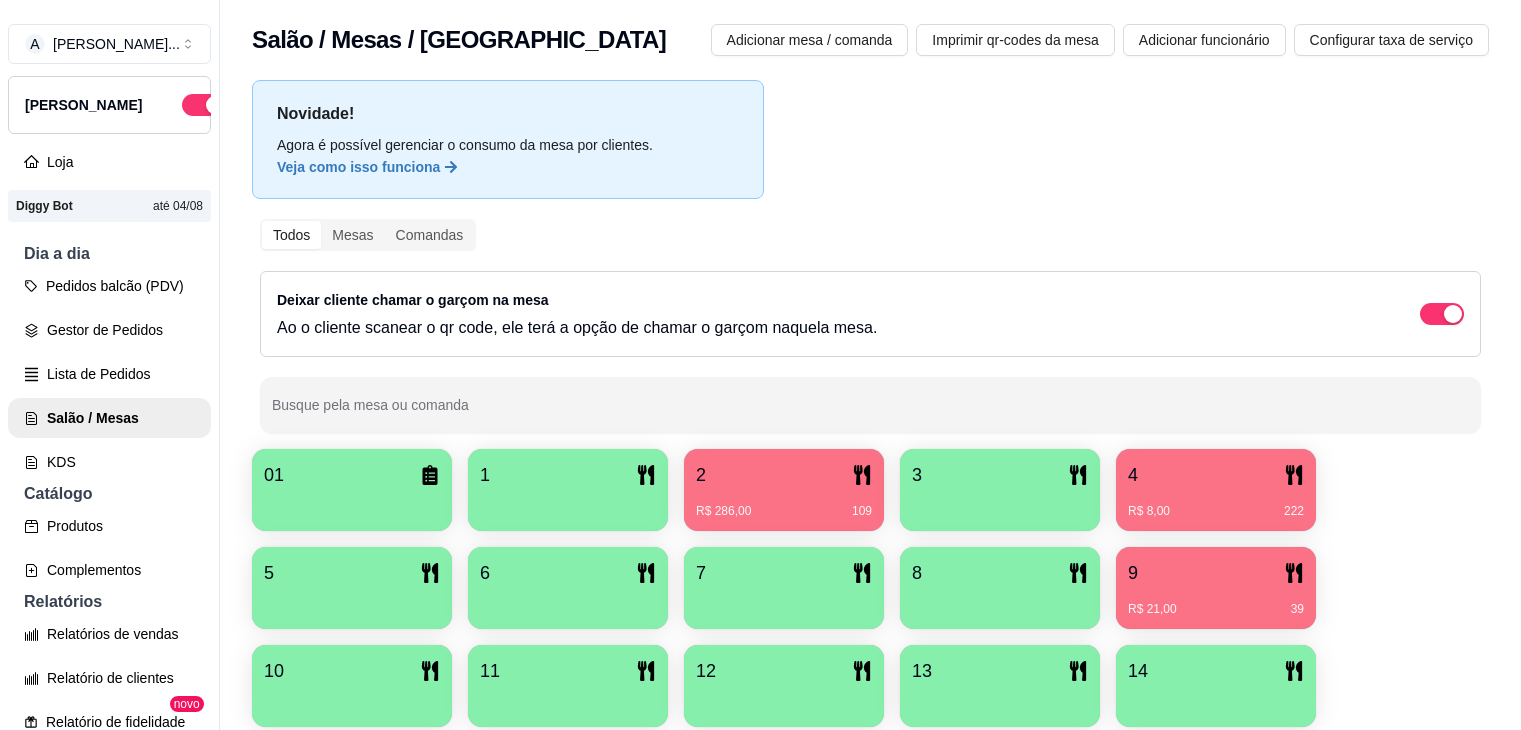 scroll, scrollTop: 0, scrollLeft: 0, axis: both 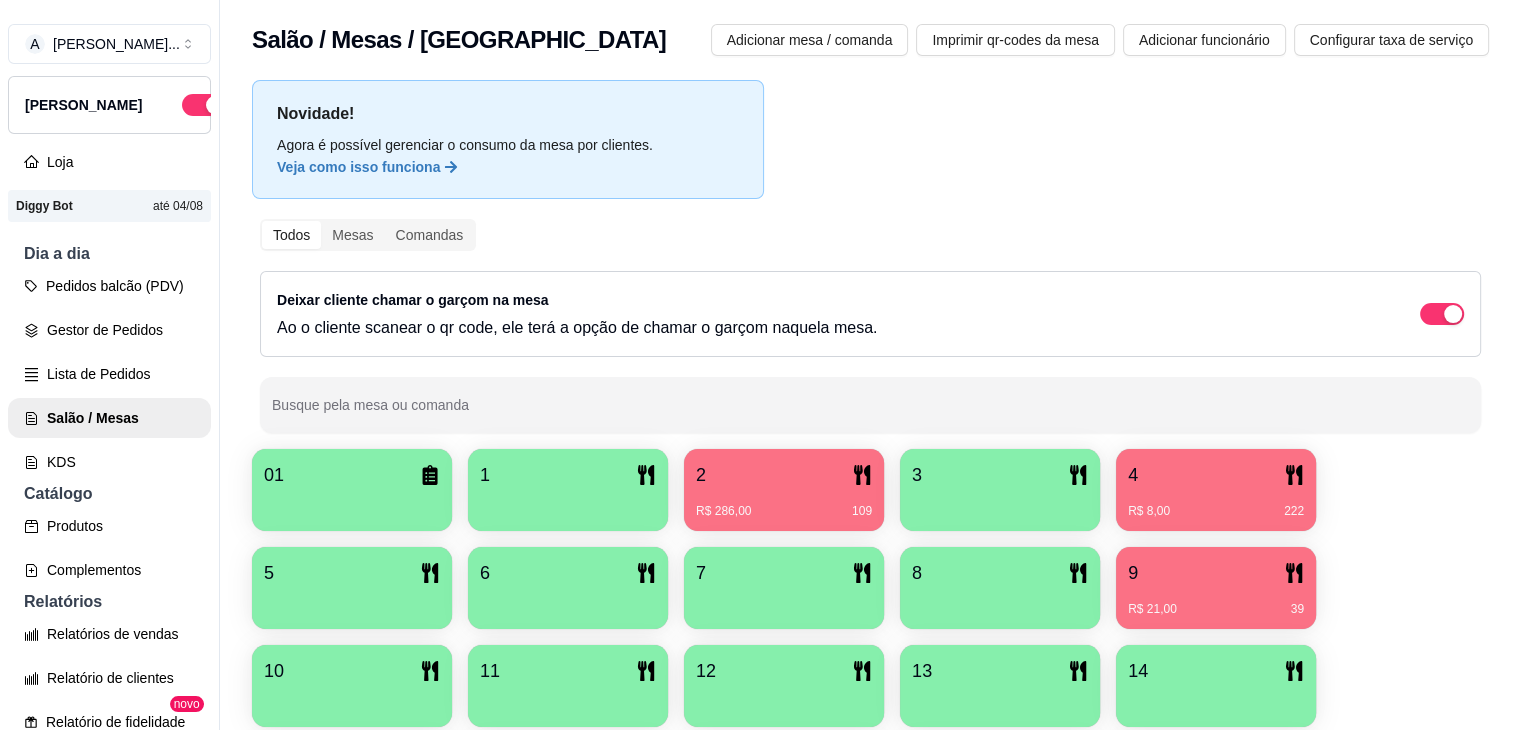 drag, startPoint x: 1503, startPoint y: 287, endPoint x: 1515, endPoint y: 305, distance: 21.633308 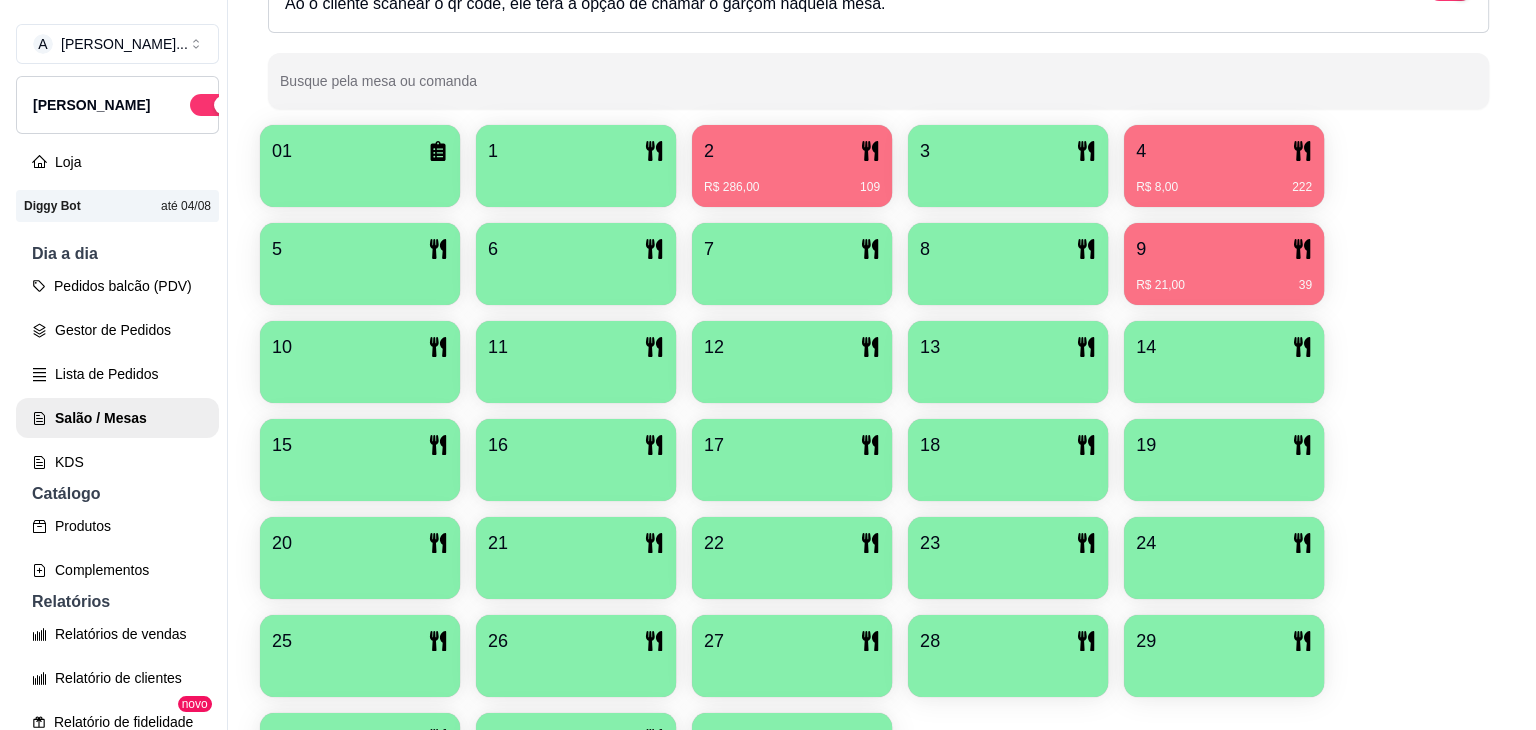 scroll, scrollTop: 512, scrollLeft: 0, axis: vertical 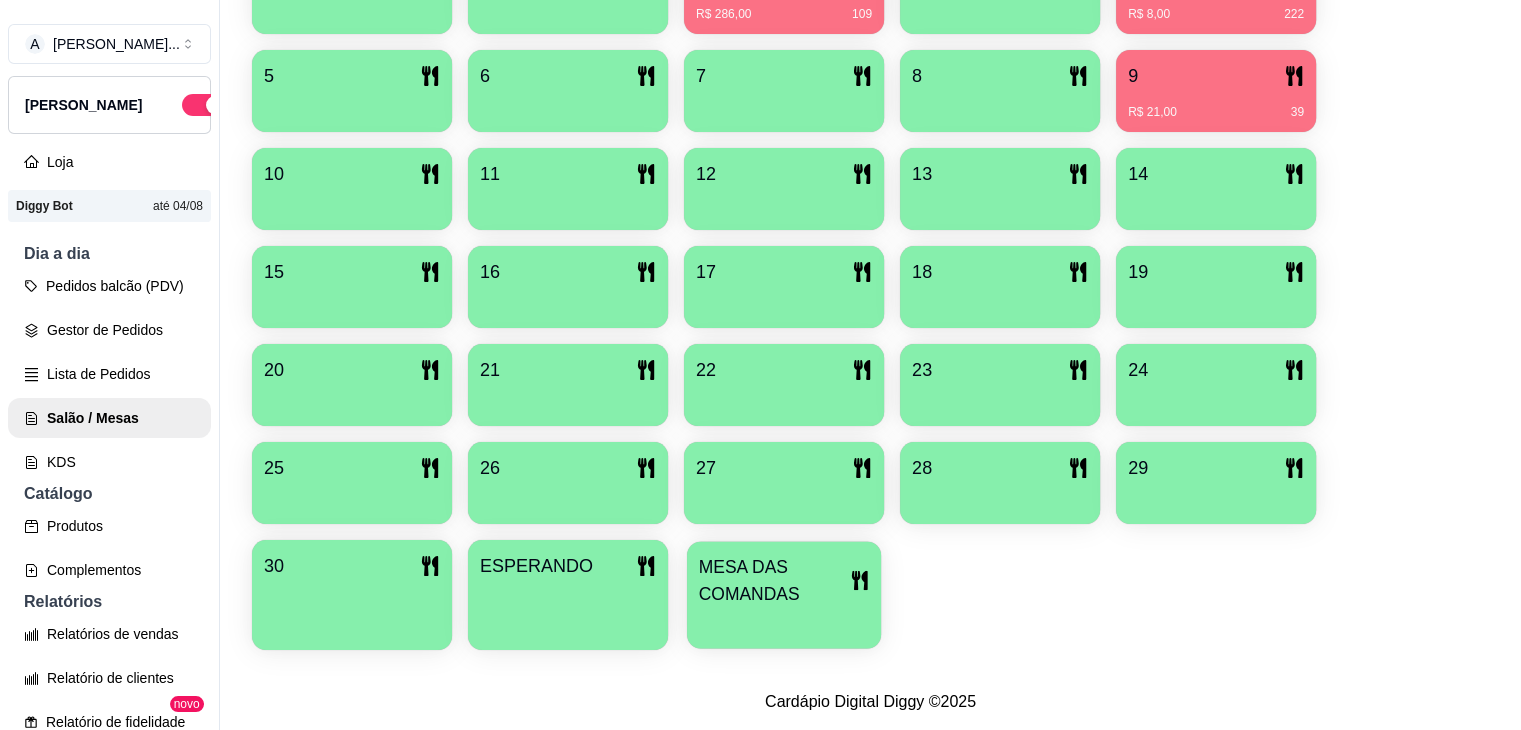 click on "MESA DAS COMANDAS" at bounding box center (774, 580) 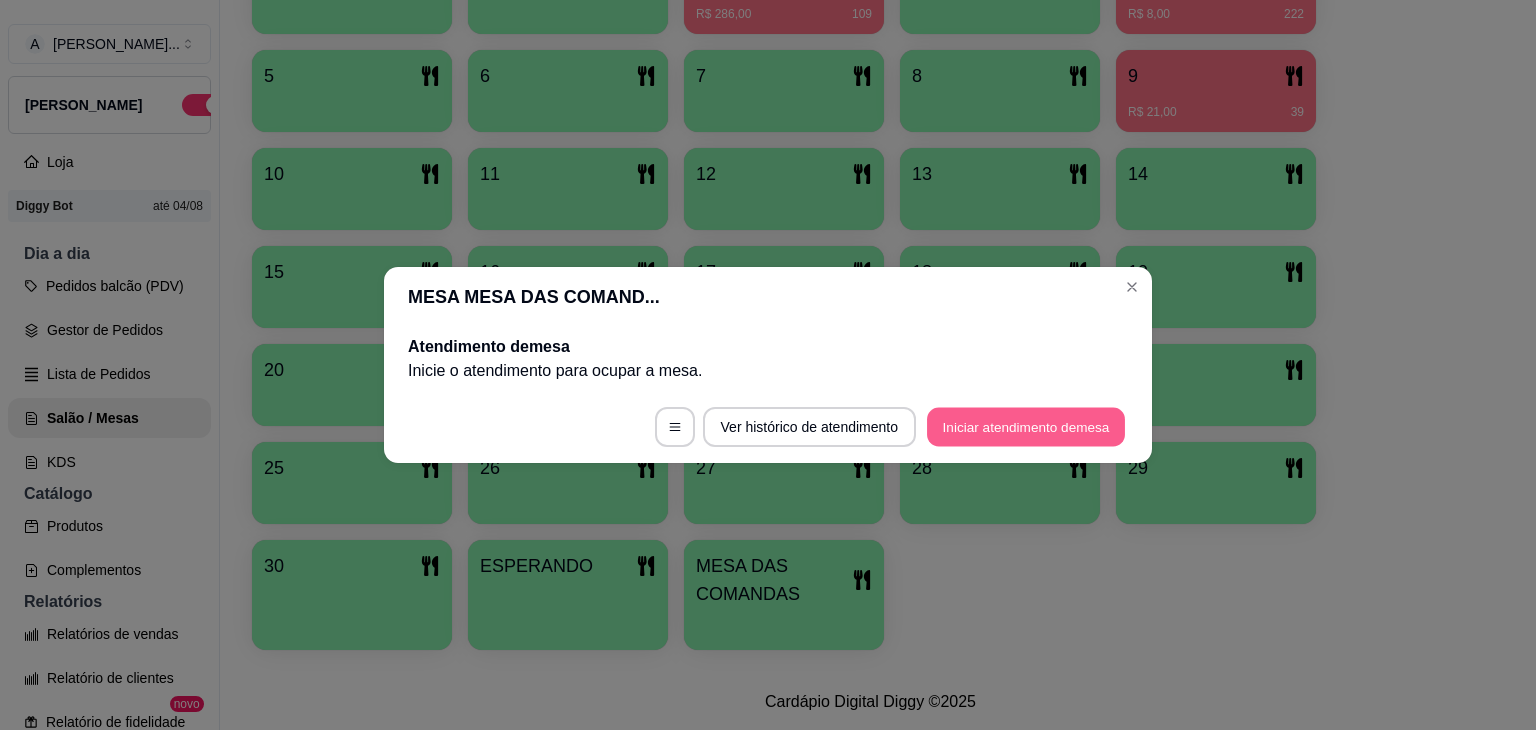 click on "Iniciar atendimento de  mesa" at bounding box center [1026, 427] 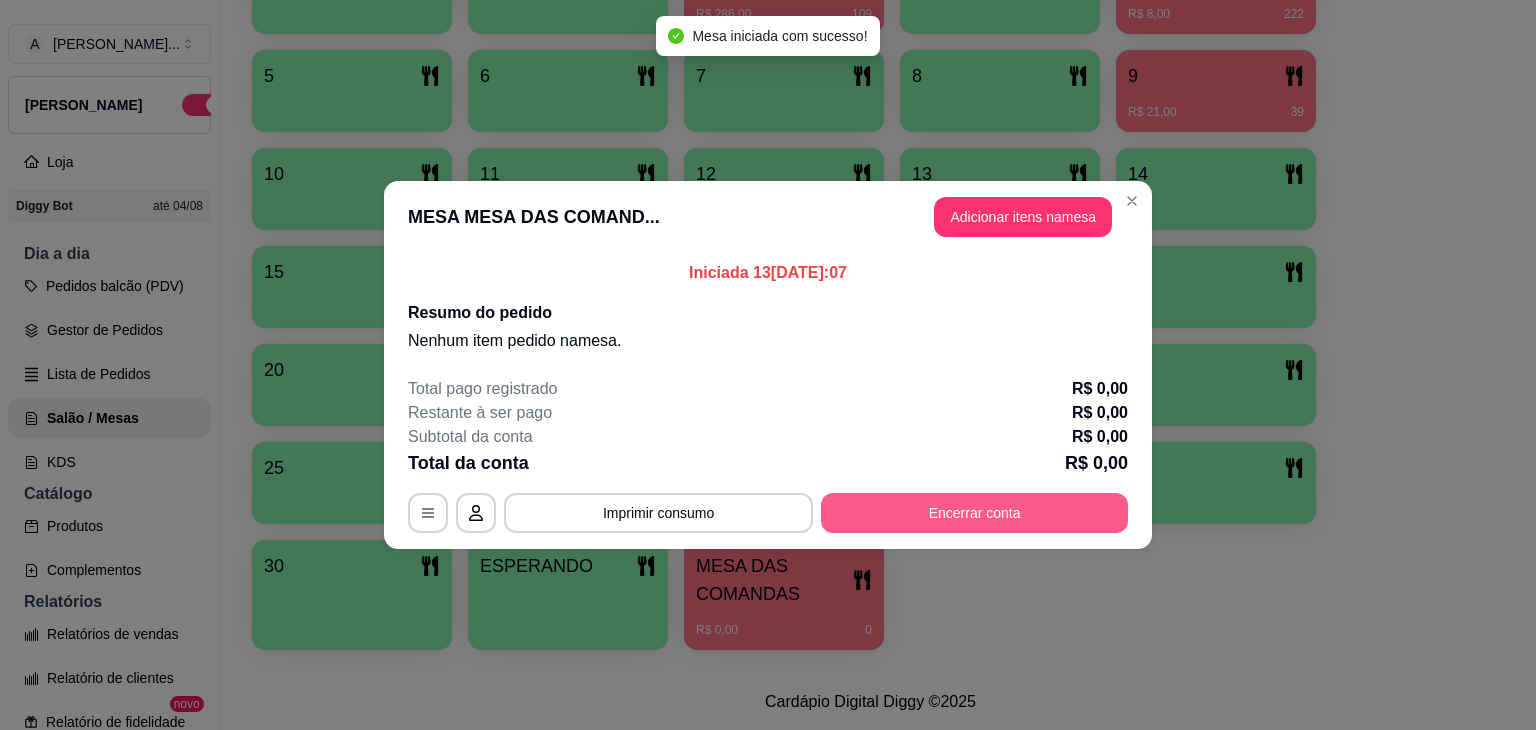 click on "Encerrar conta" at bounding box center [974, 513] 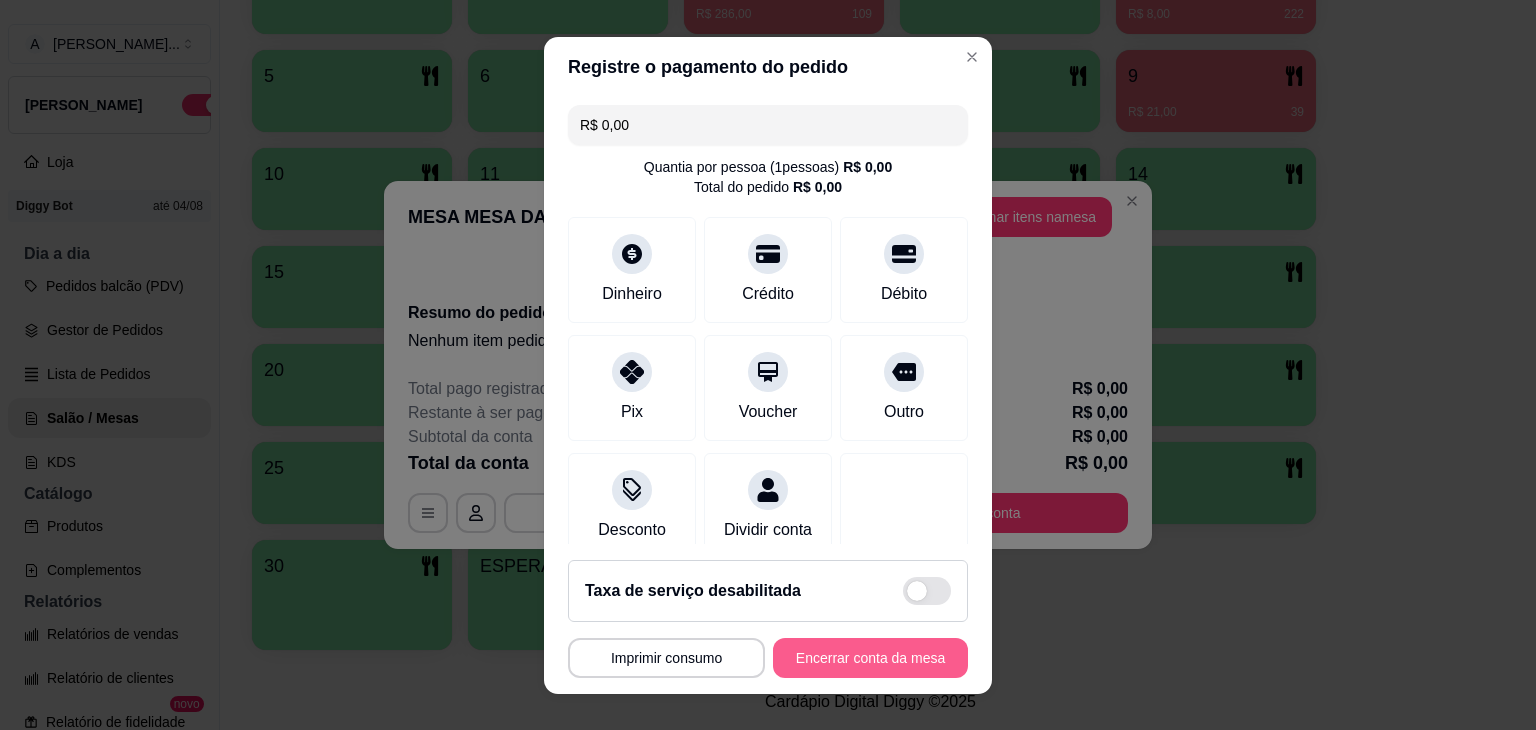 click on "Encerrar conta da mesa" at bounding box center (870, 658) 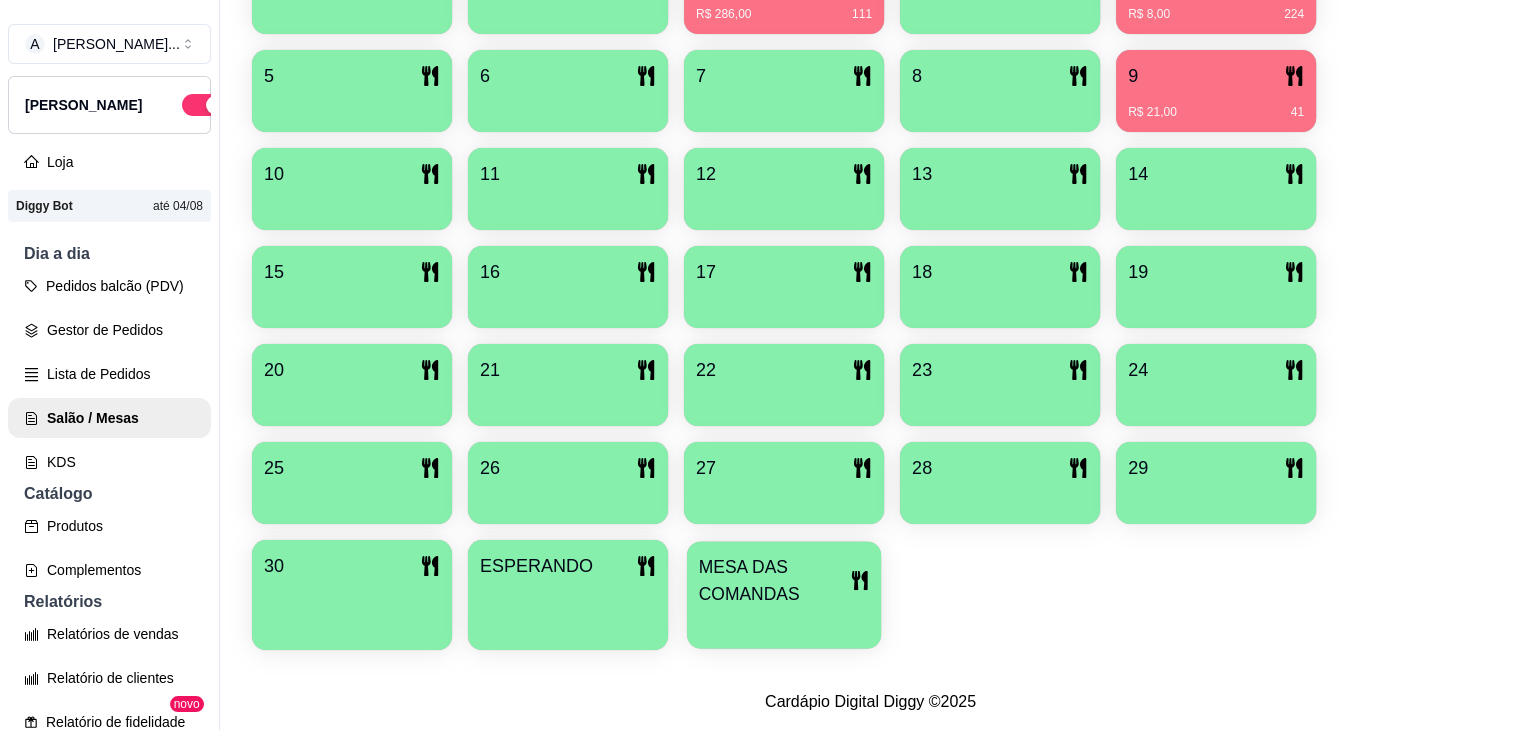 click at bounding box center [784, 622] 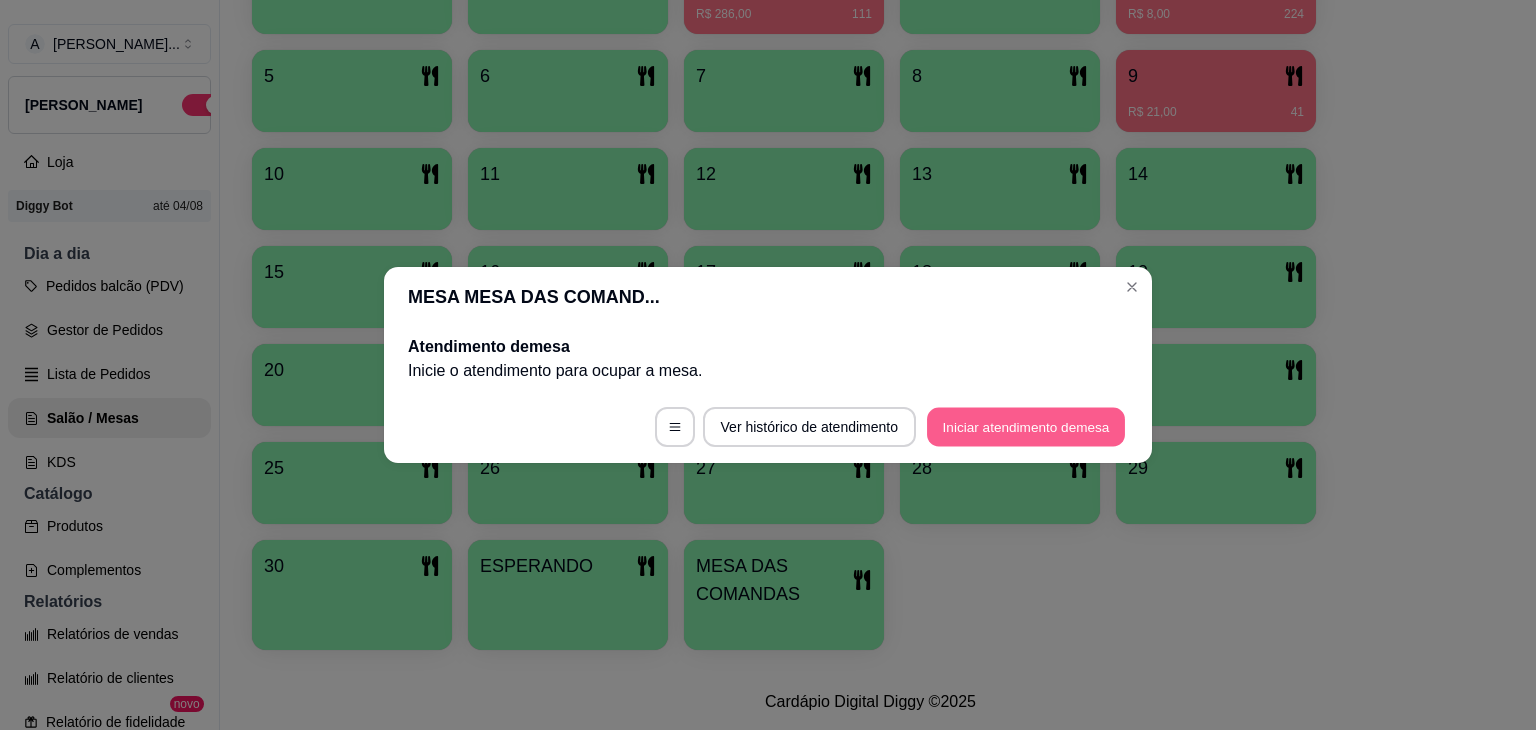 click on "Iniciar atendimento de  mesa" at bounding box center (1026, 427) 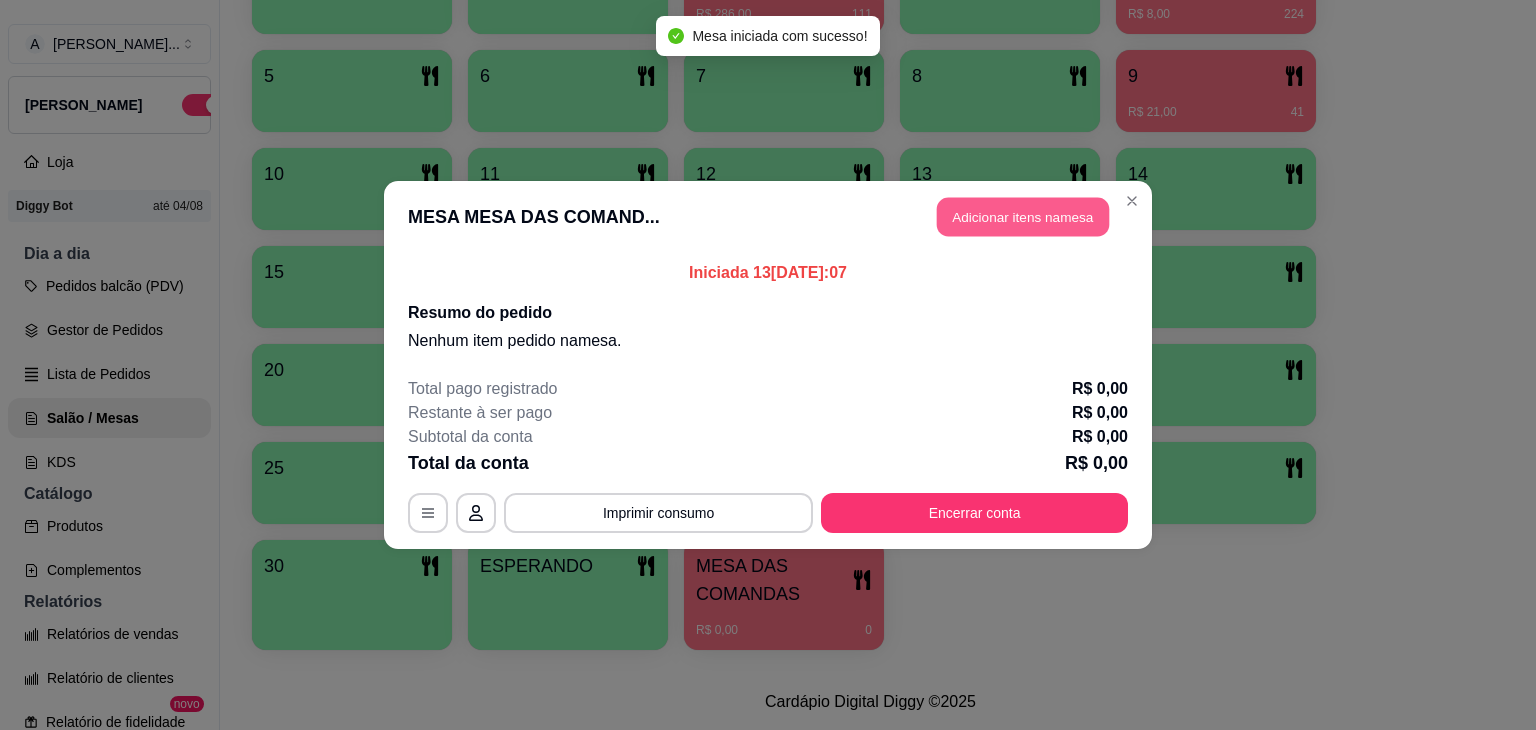 click on "Adicionar itens na  mesa" at bounding box center (1023, 217) 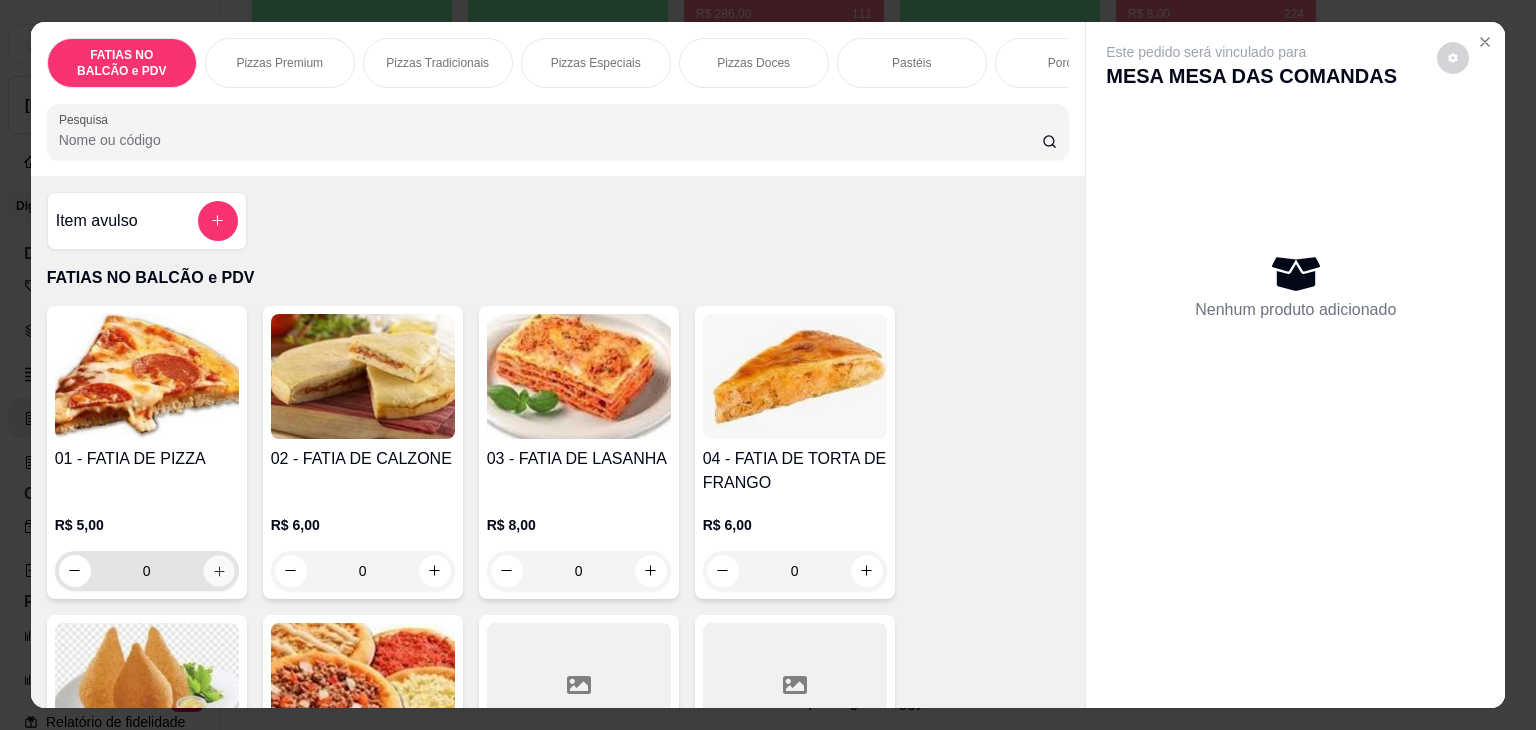 click 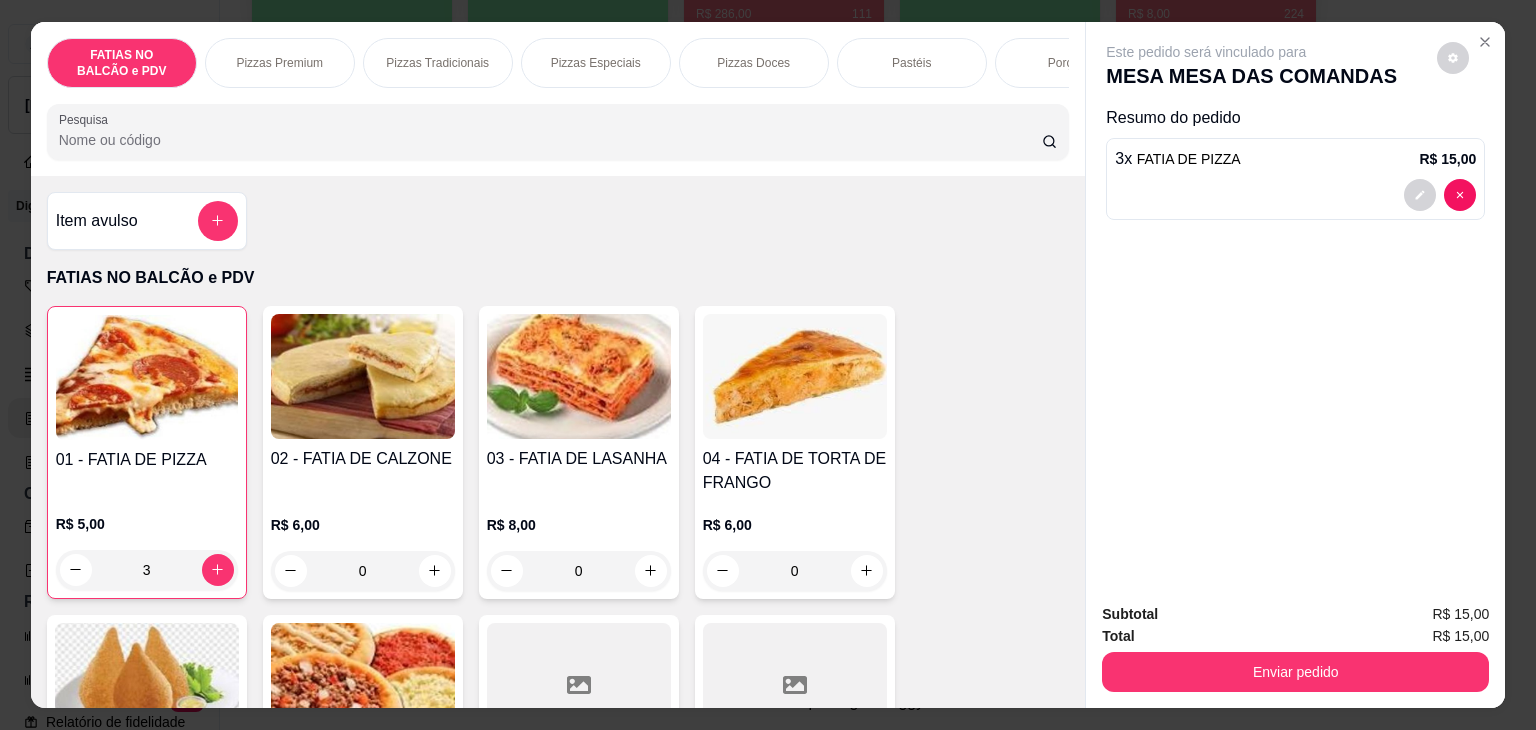 click on "Pesquisa" at bounding box center (550, 140) 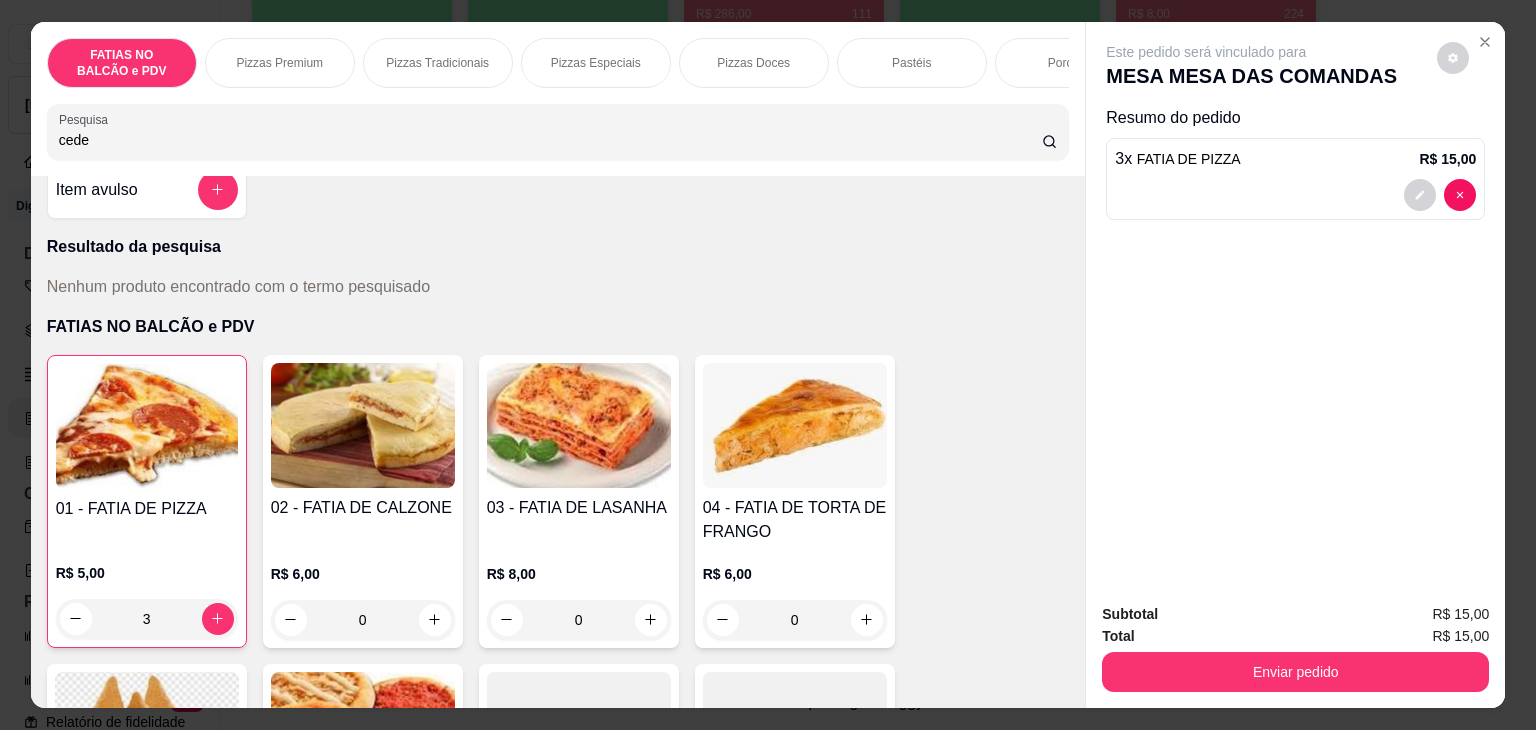 scroll, scrollTop: 40, scrollLeft: 0, axis: vertical 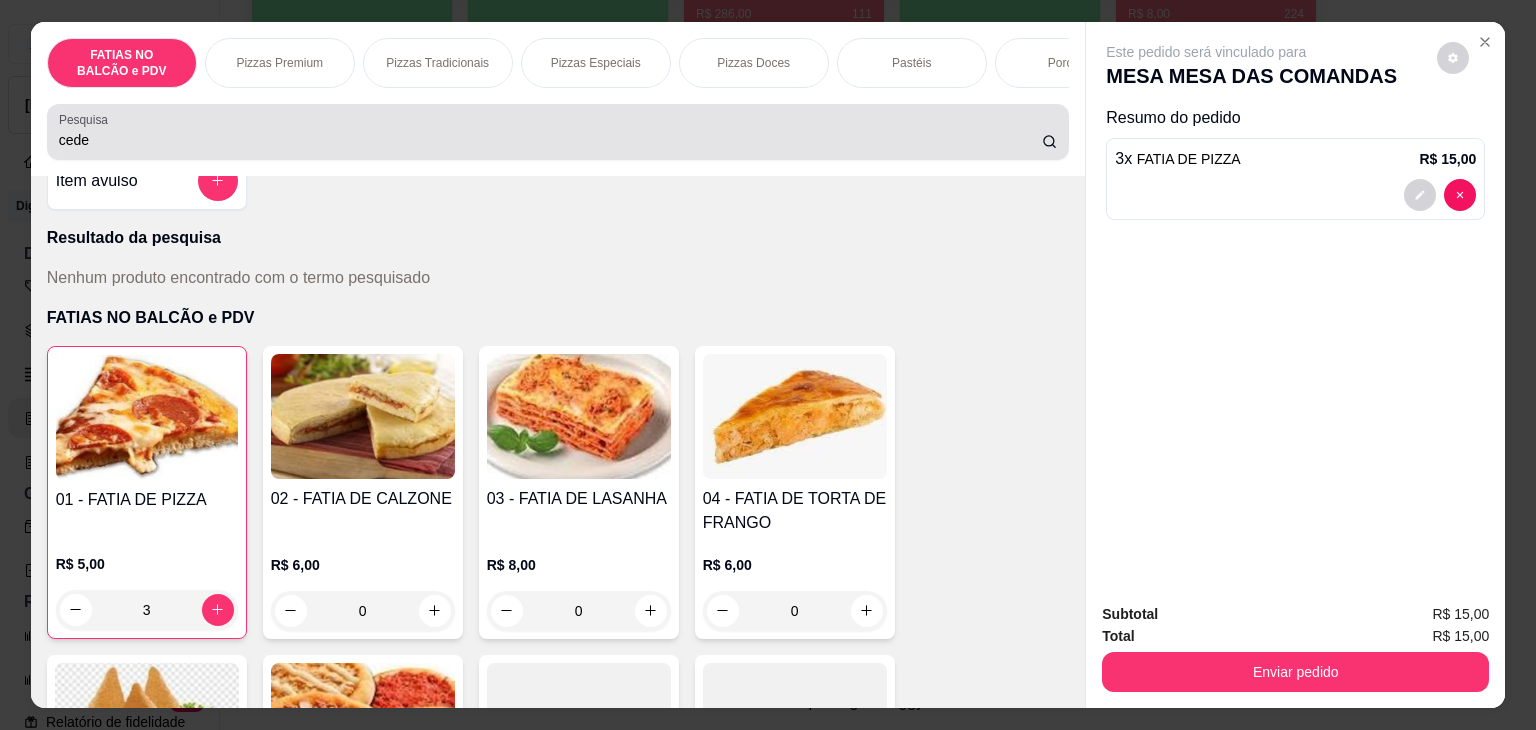 click 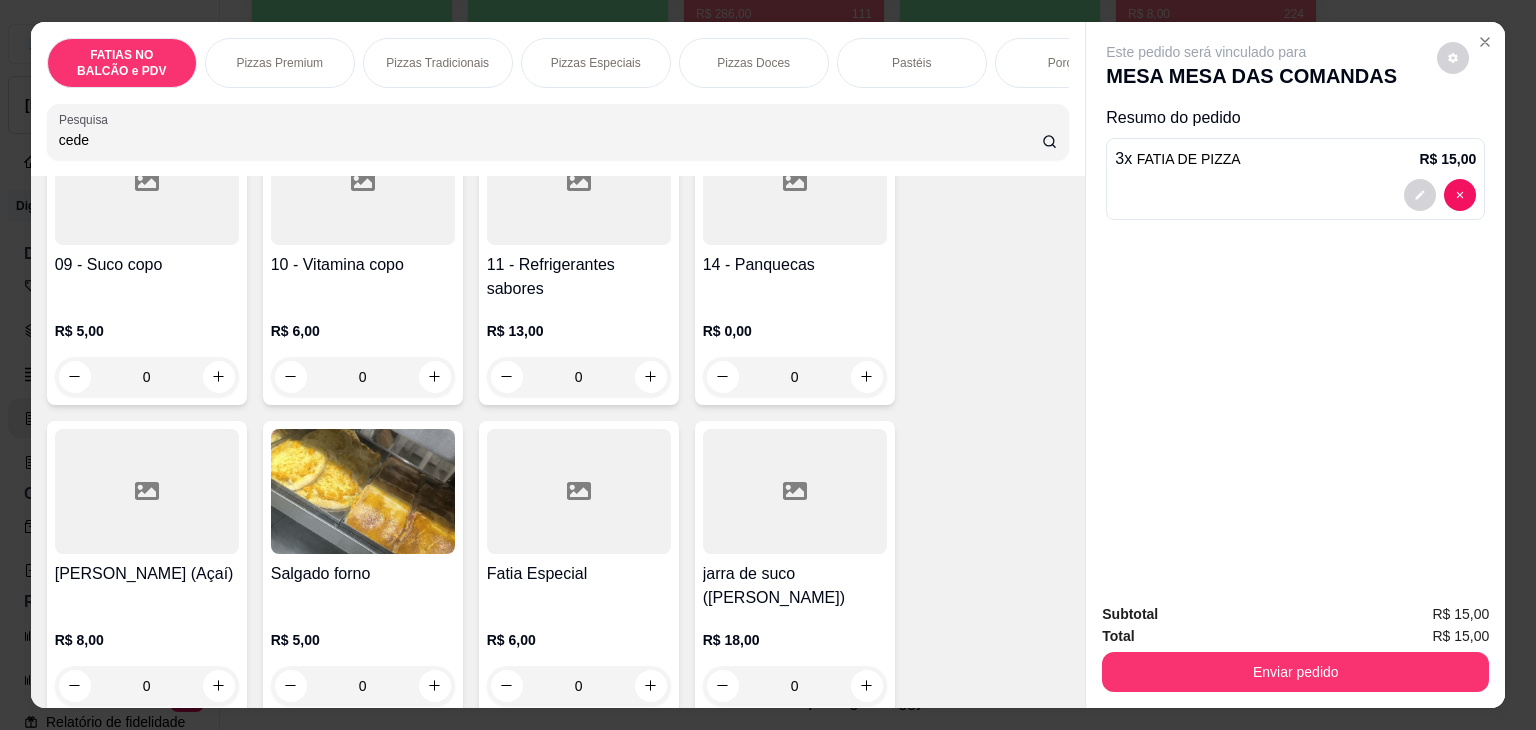 scroll, scrollTop: 1091, scrollLeft: 0, axis: vertical 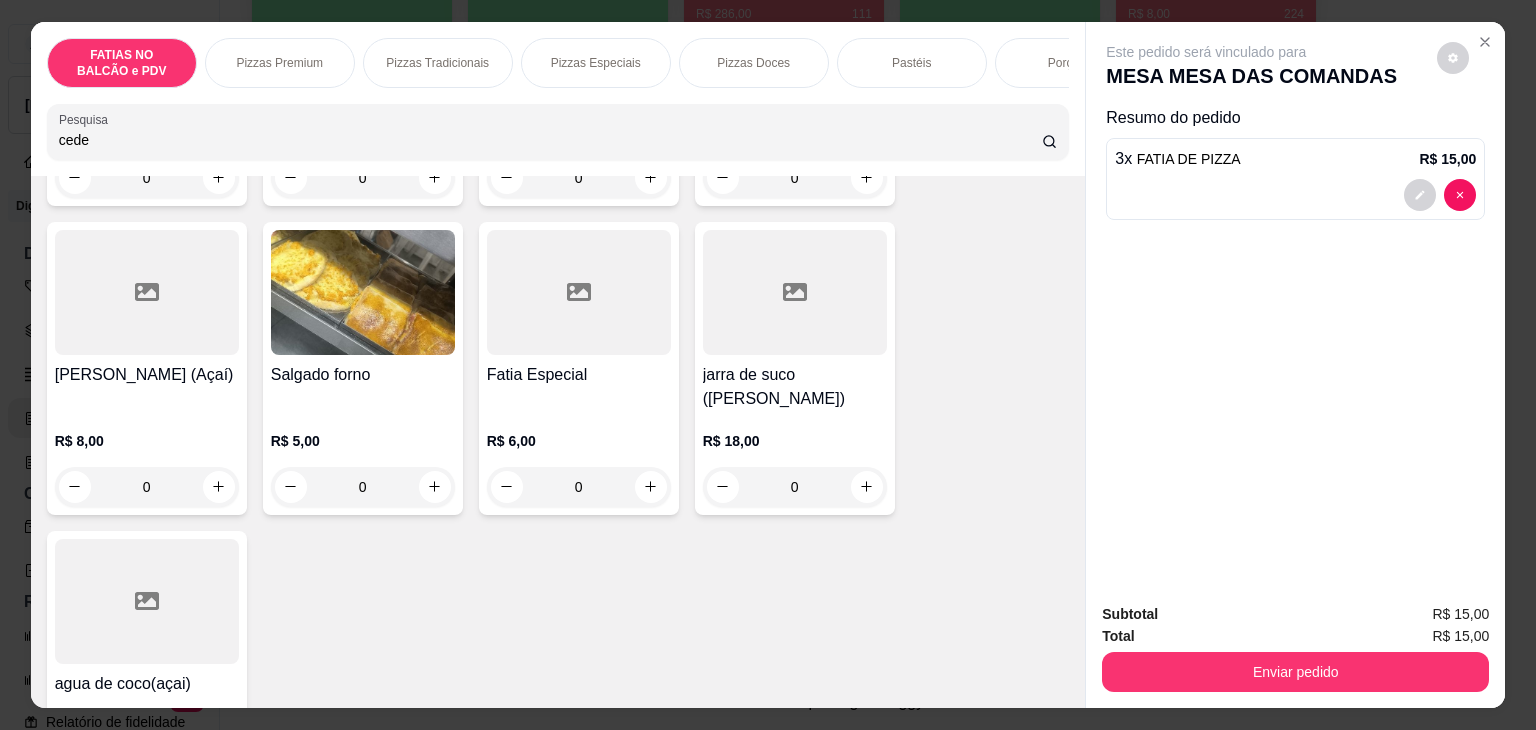click on "cede" at bounding box center (550, 140) 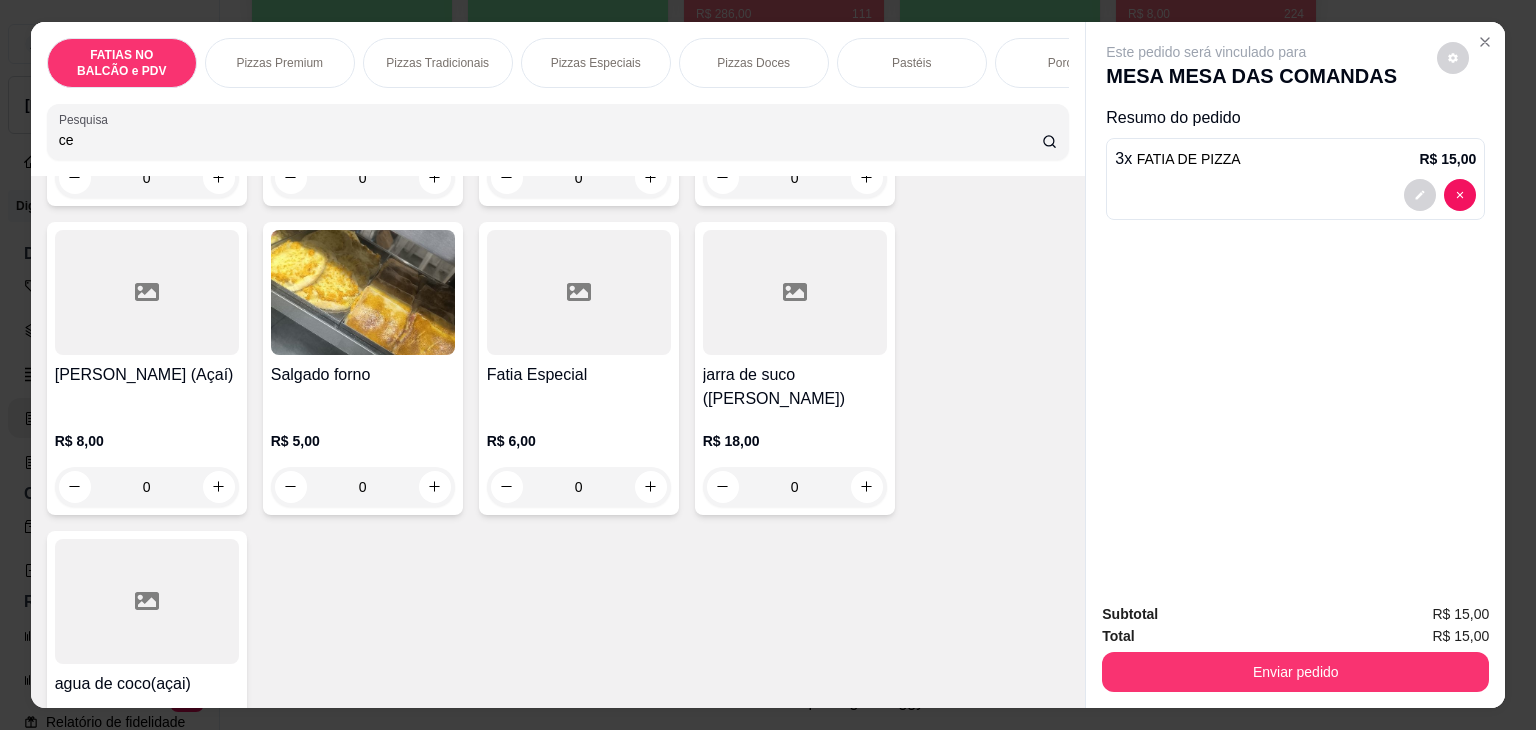 type on "c" 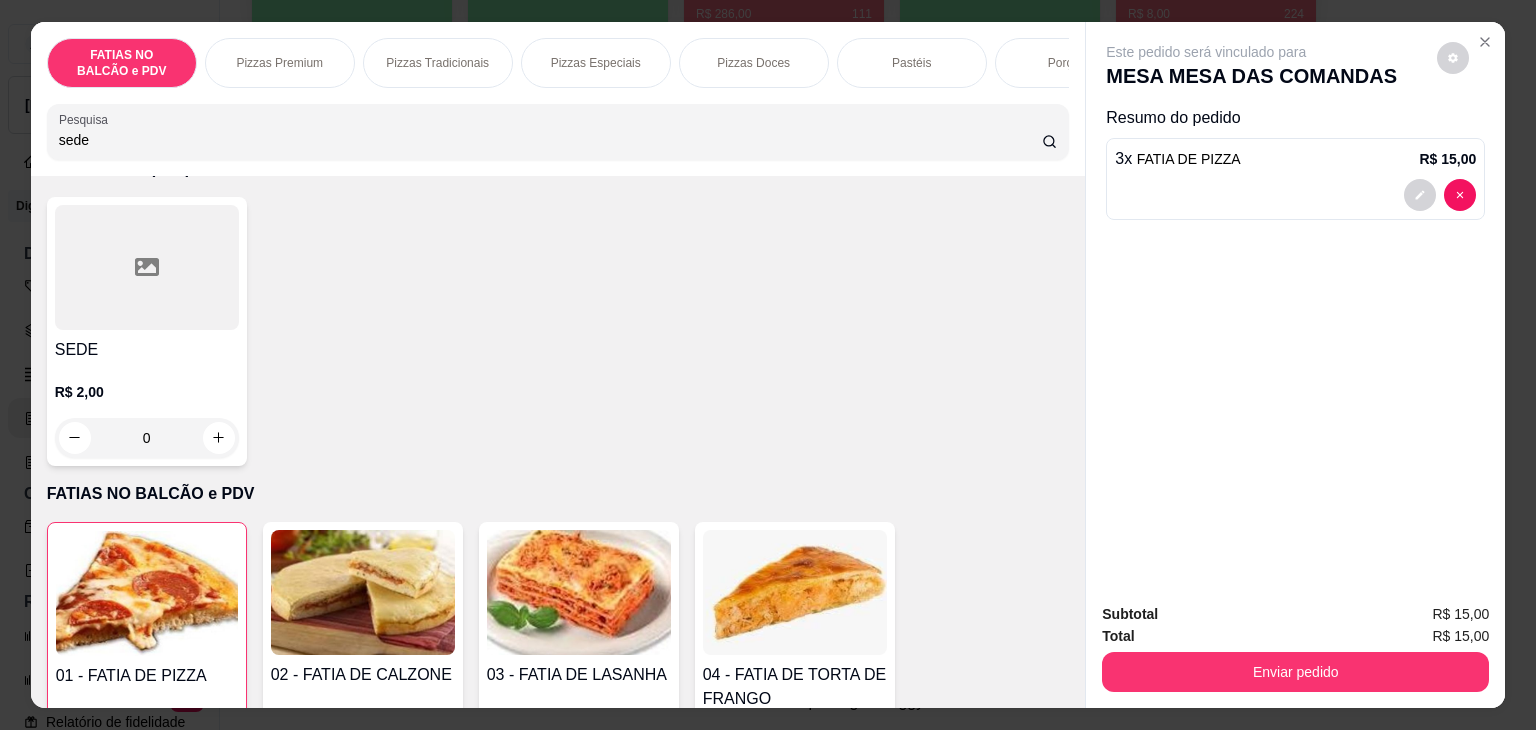 scroll, scrollTop: 84, scrollLeft: 0, axis: vertical 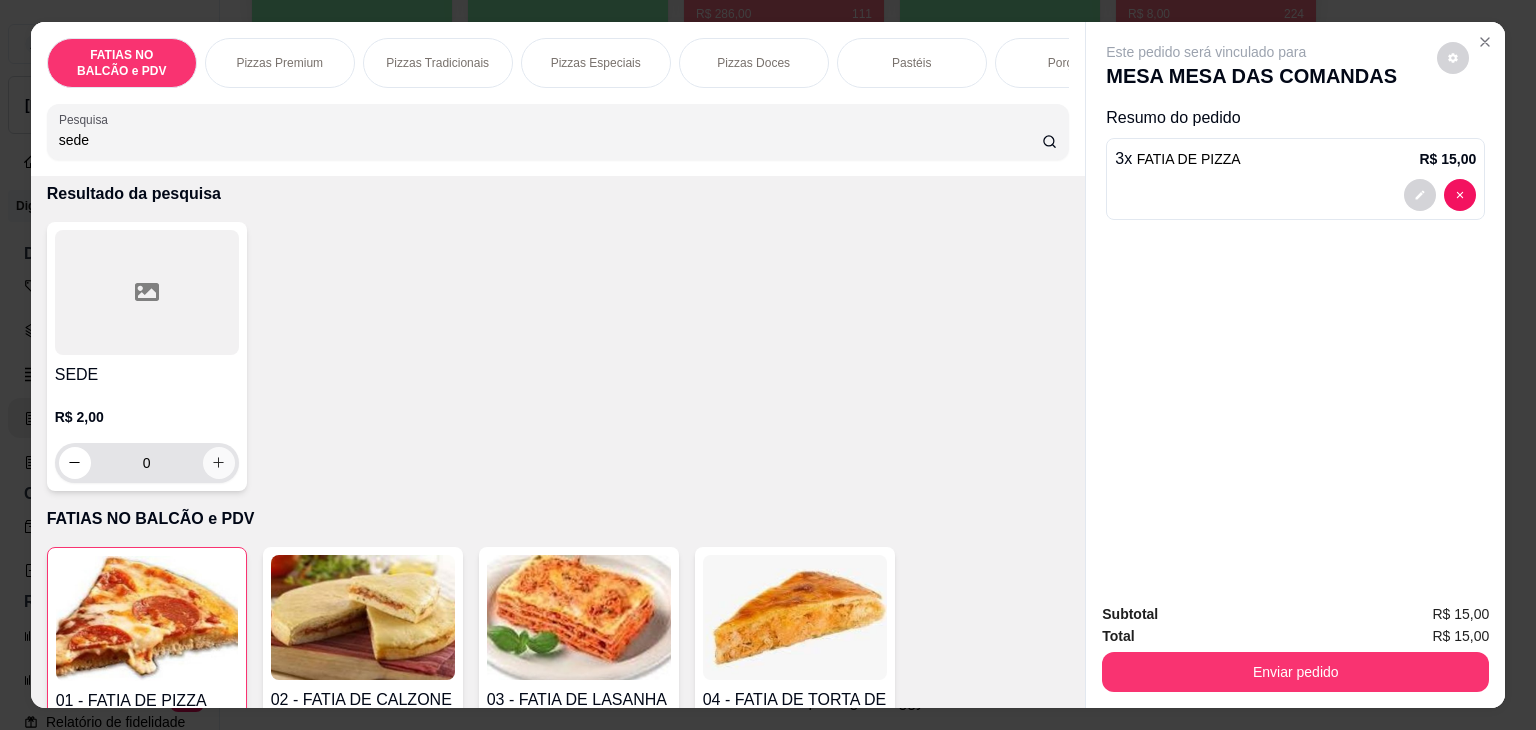 type on "sede" 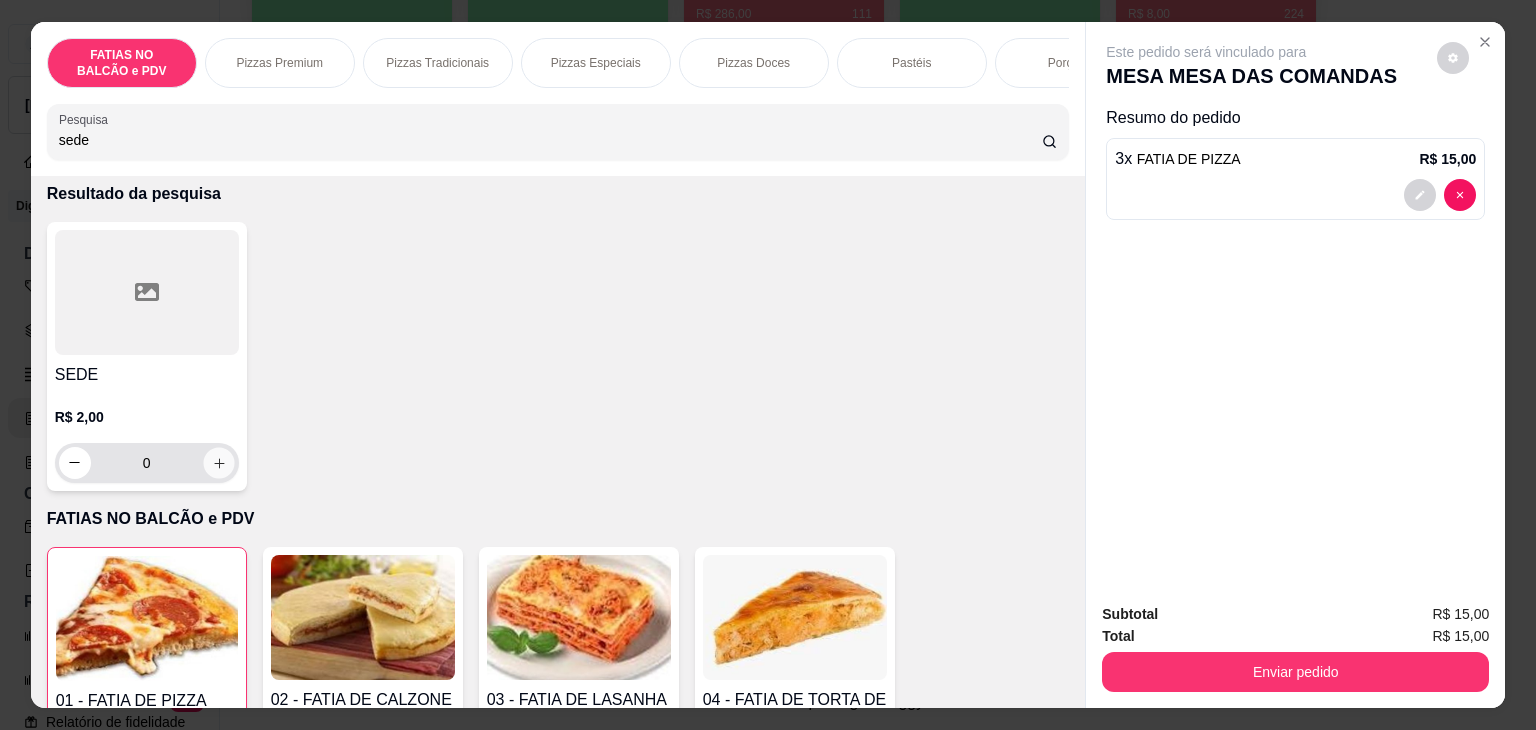 click 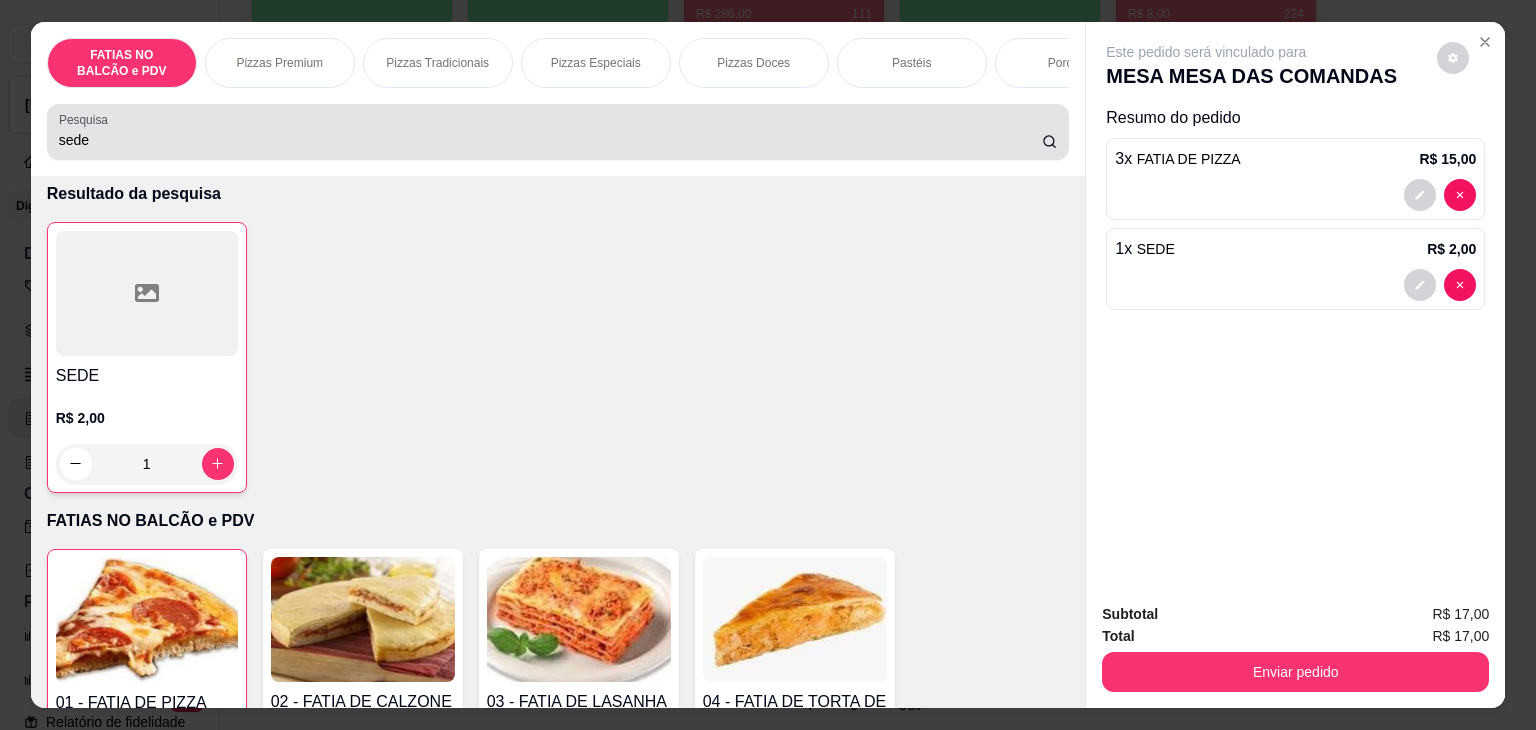 click on "sede" at bounding box center (558, 132) 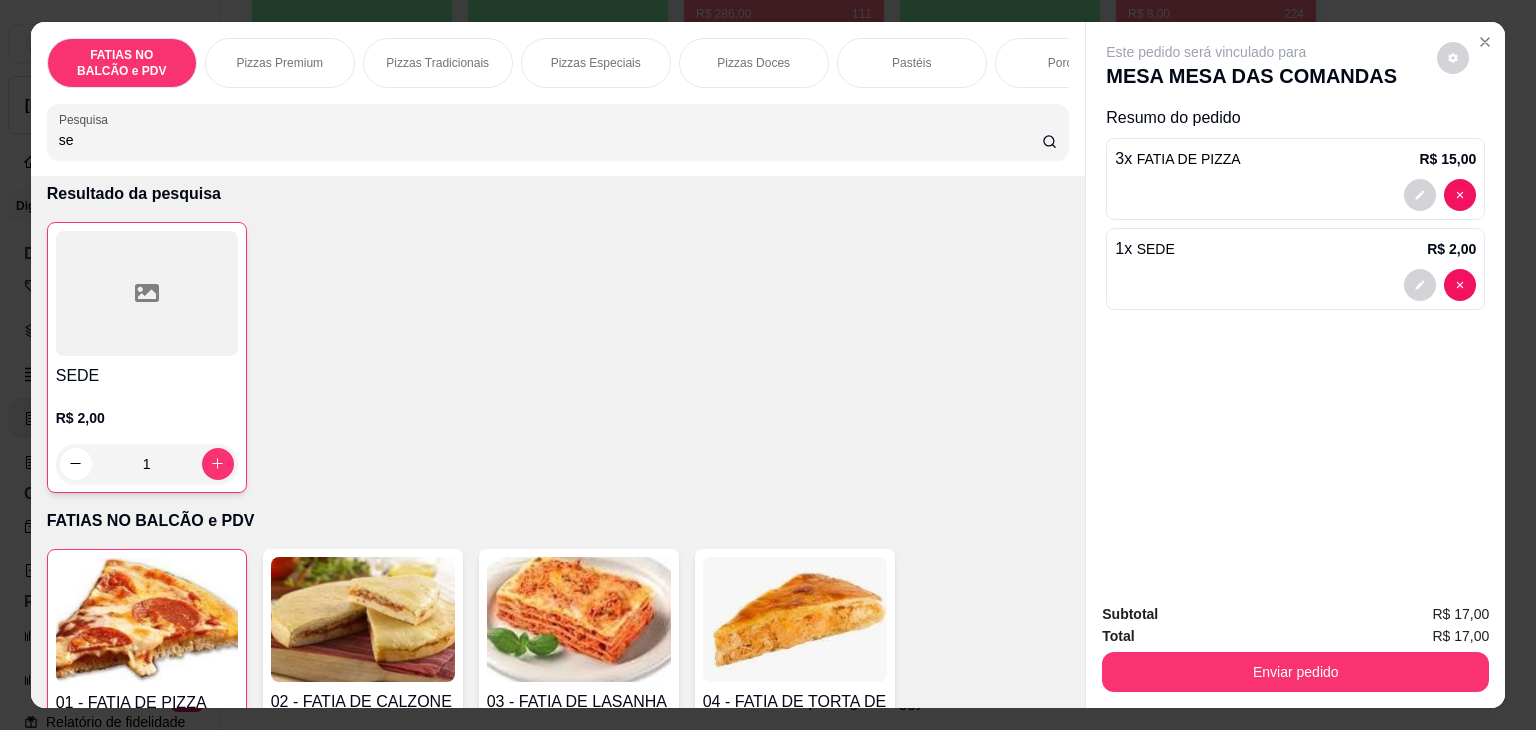 type on "s" 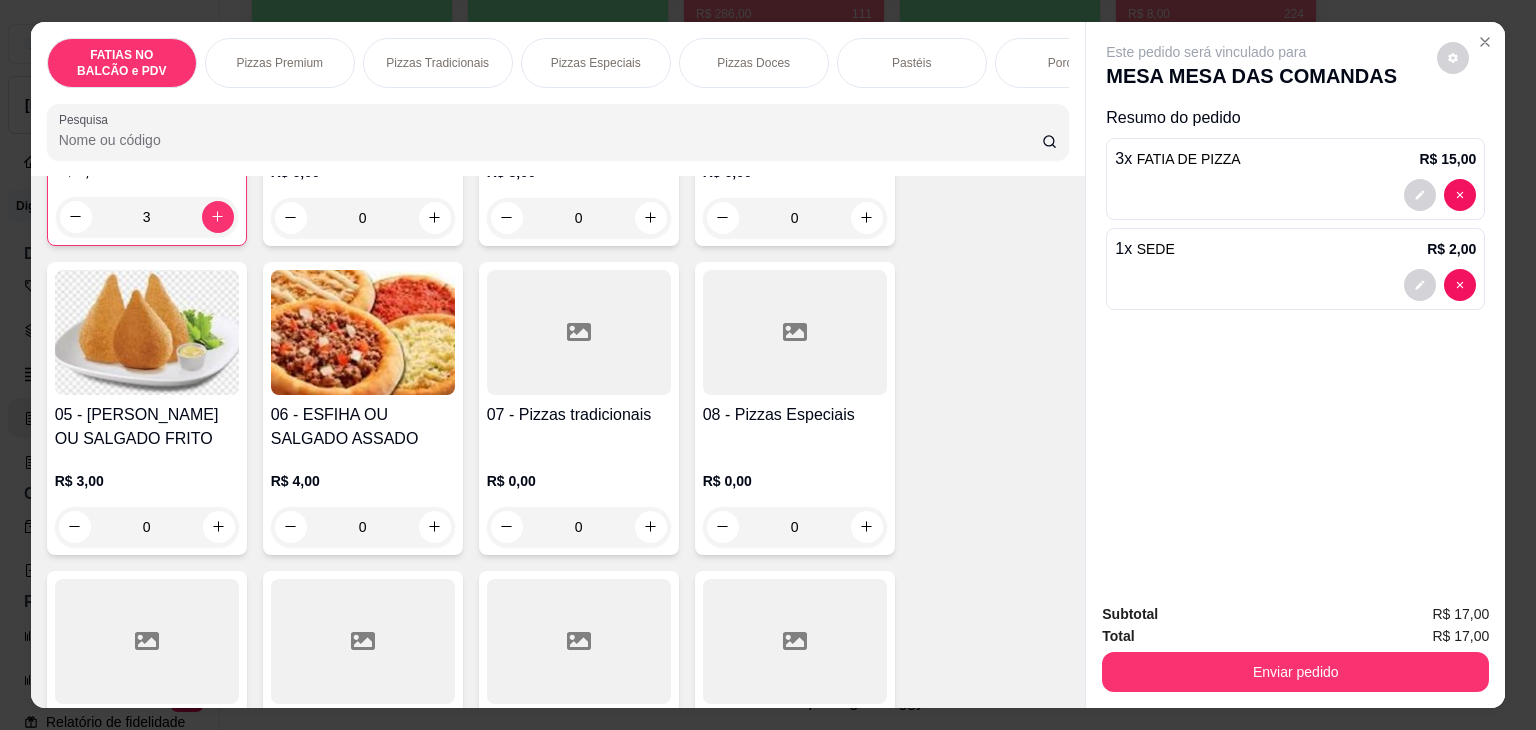 scroll, scrollTop: 352, scrollLeft: 0, axis: vertical 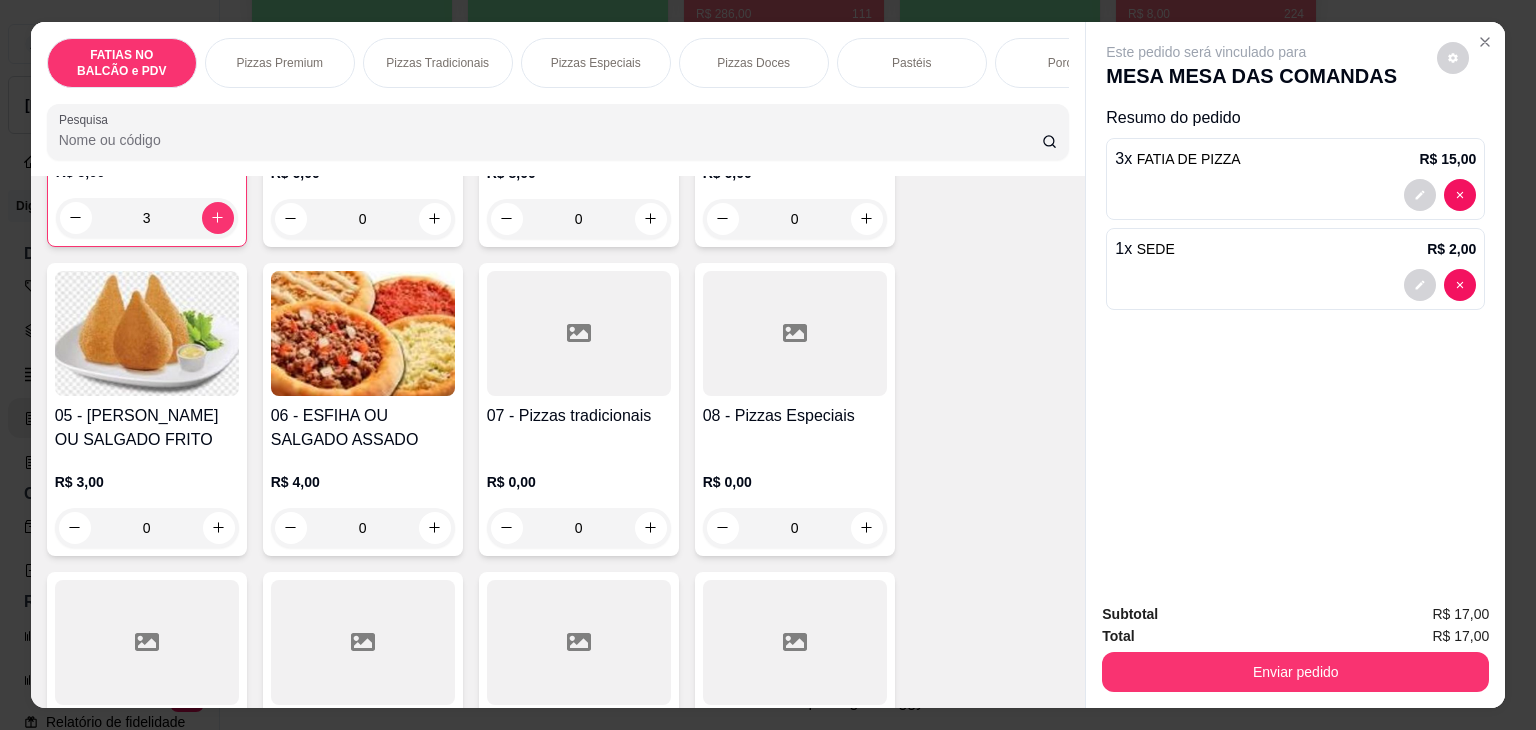 type 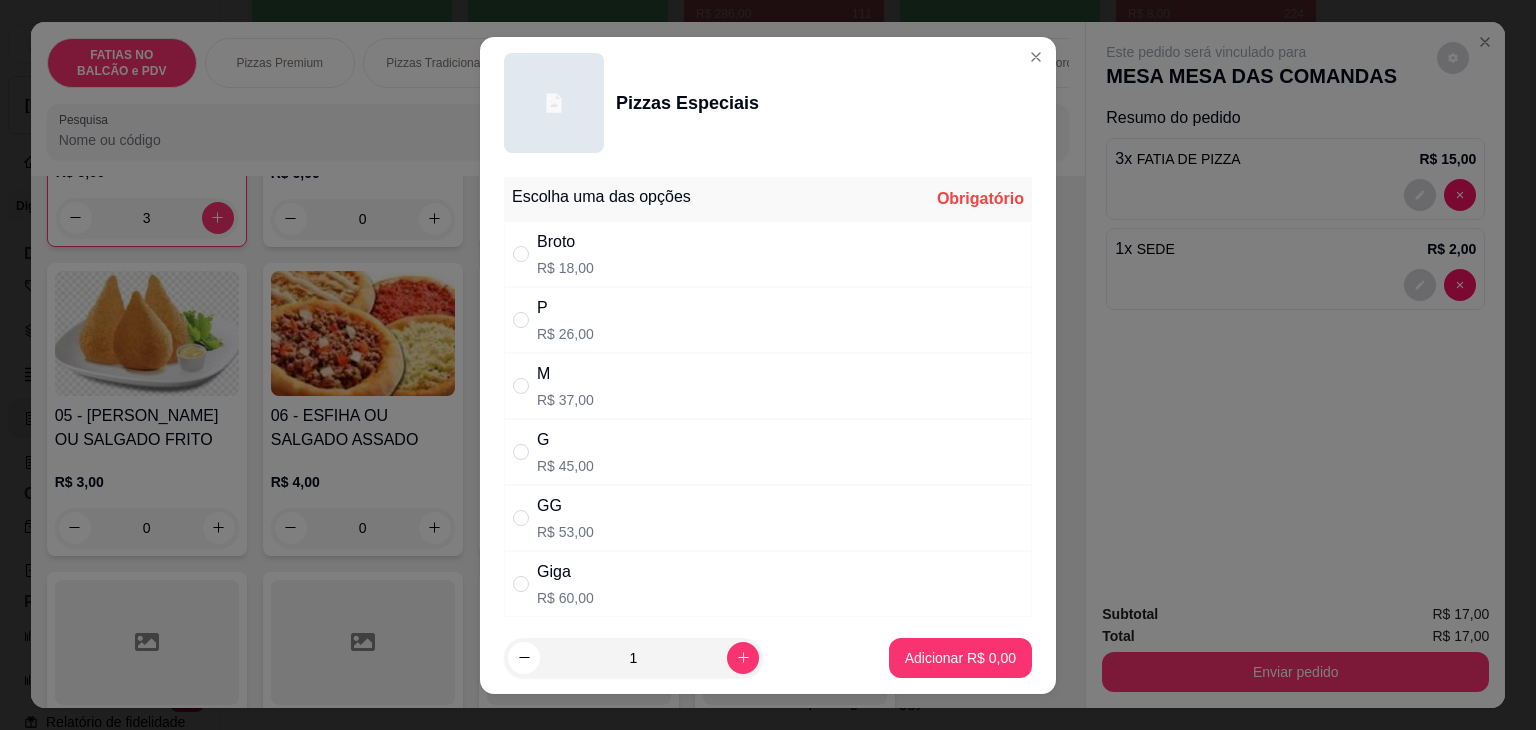 click on "R$ 45,00" at bounding box center [565, 466] 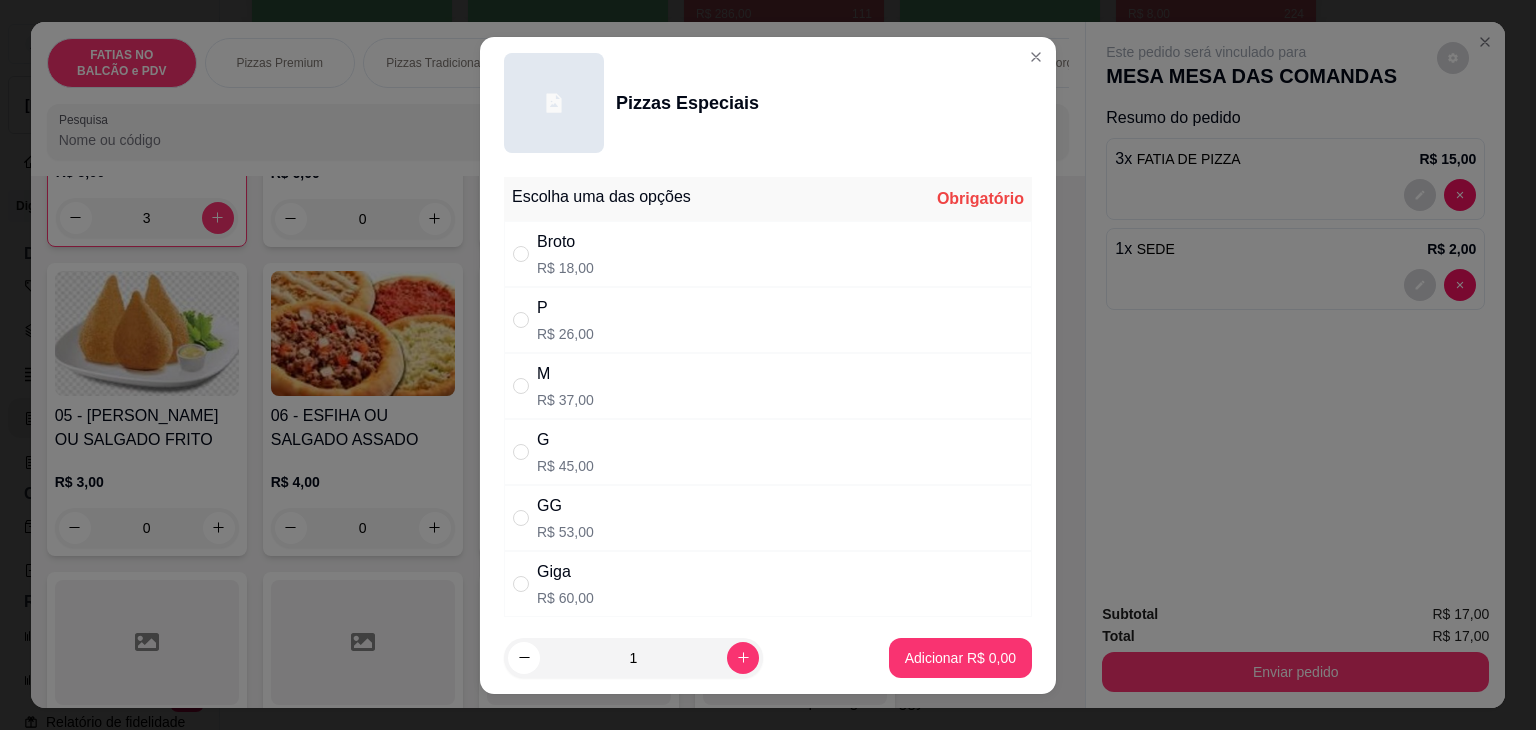 radio on "true" 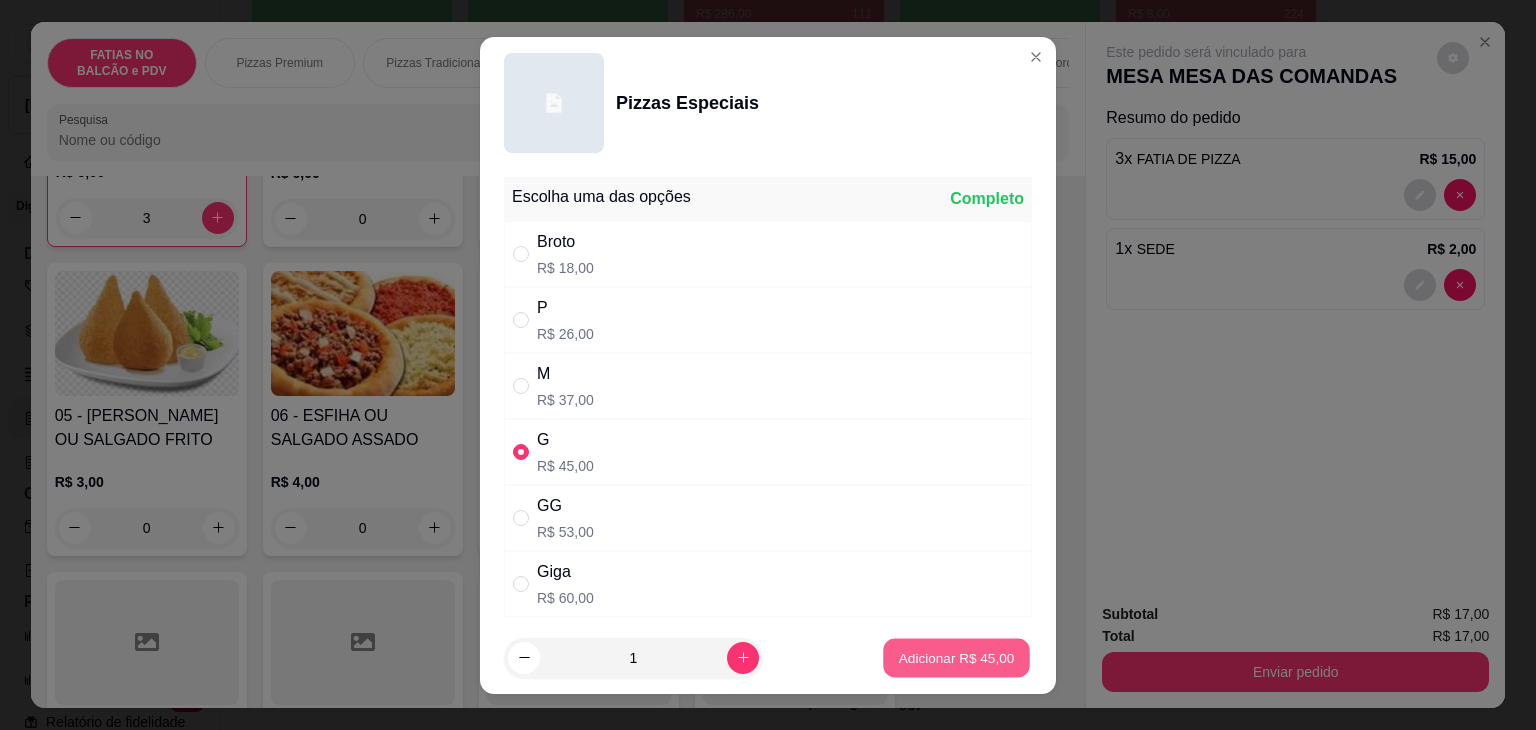 click on "Adicionar   R$ 45,00" at bounding box center (957, 657) 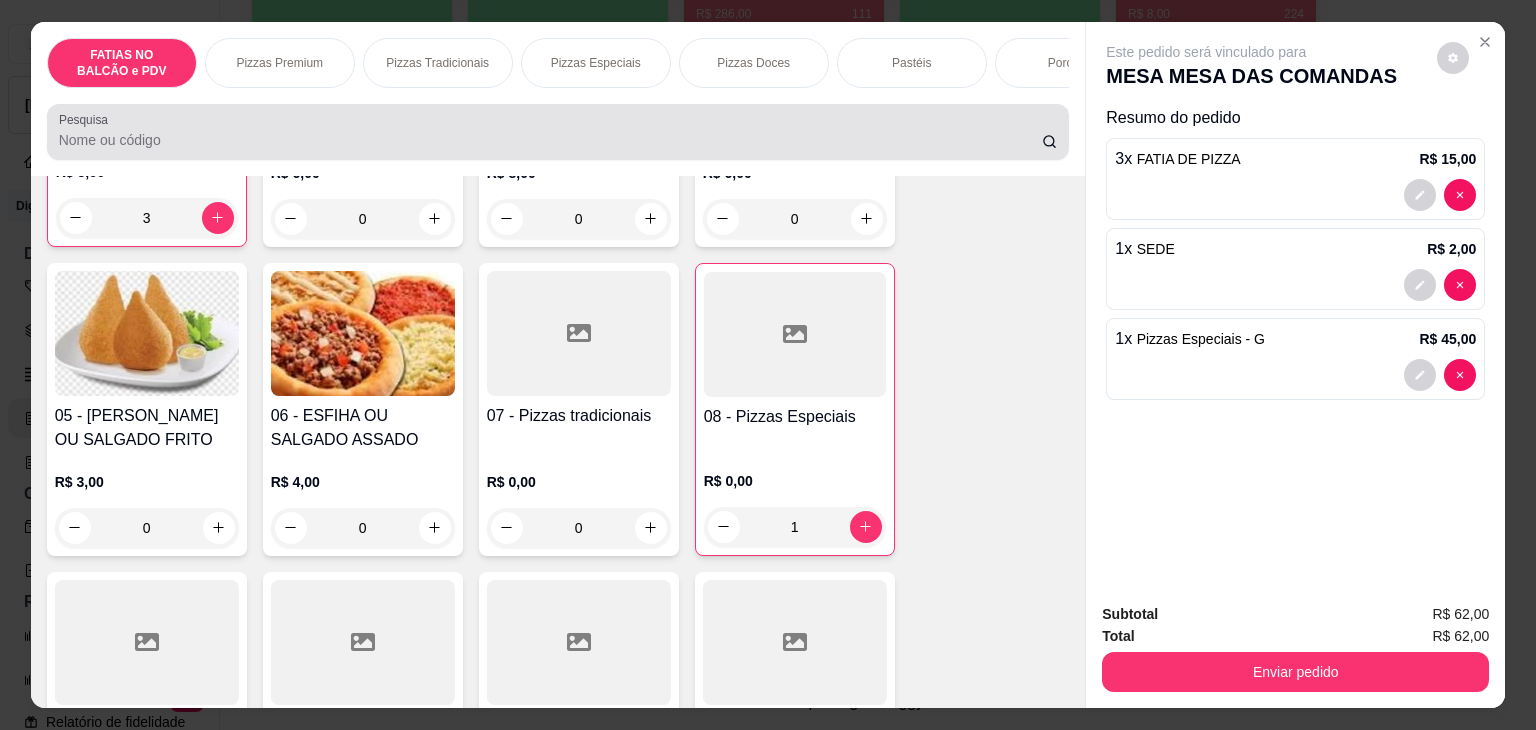 click at bounding box center [558, 132] 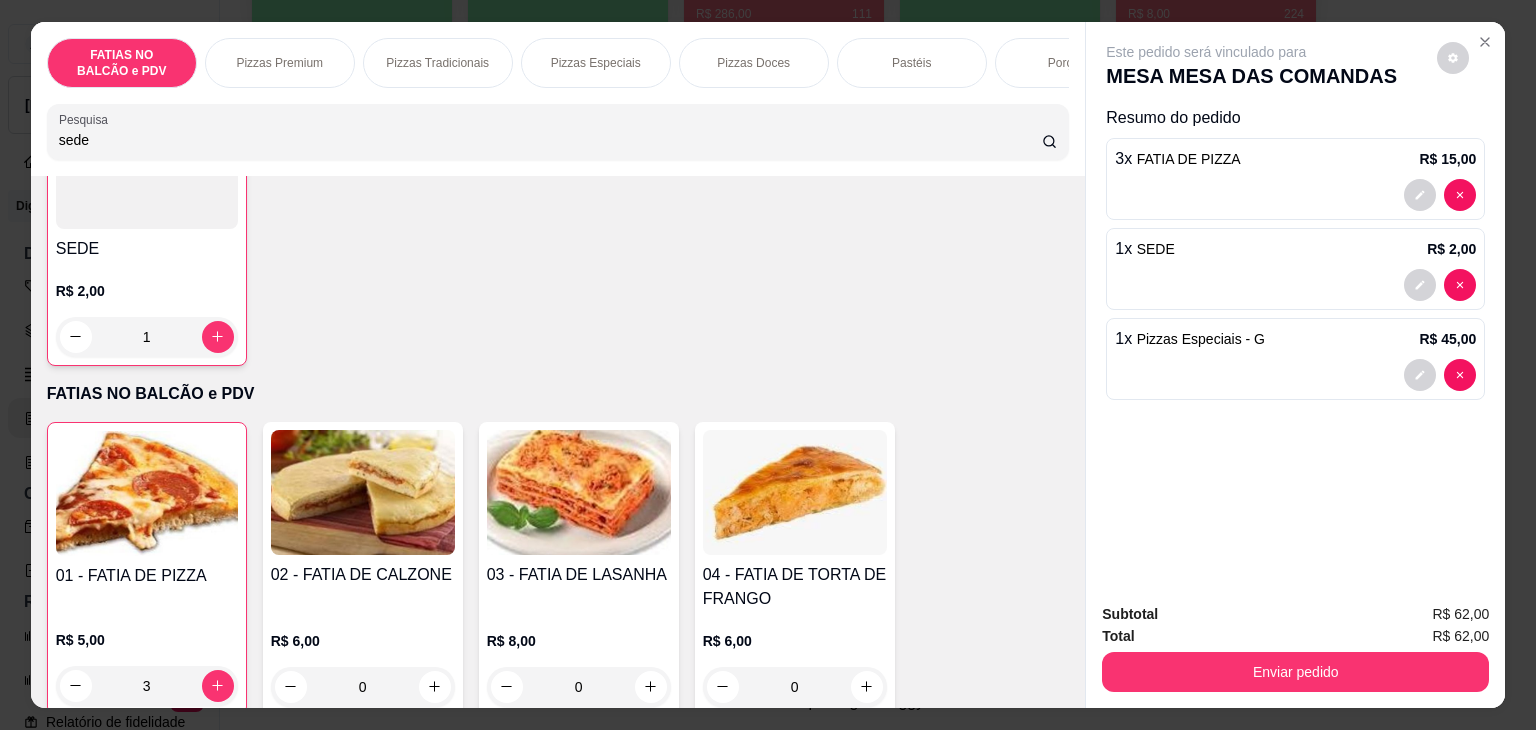 scroll, scrollTop: 191, scrollLeft: 0, axis: vertical 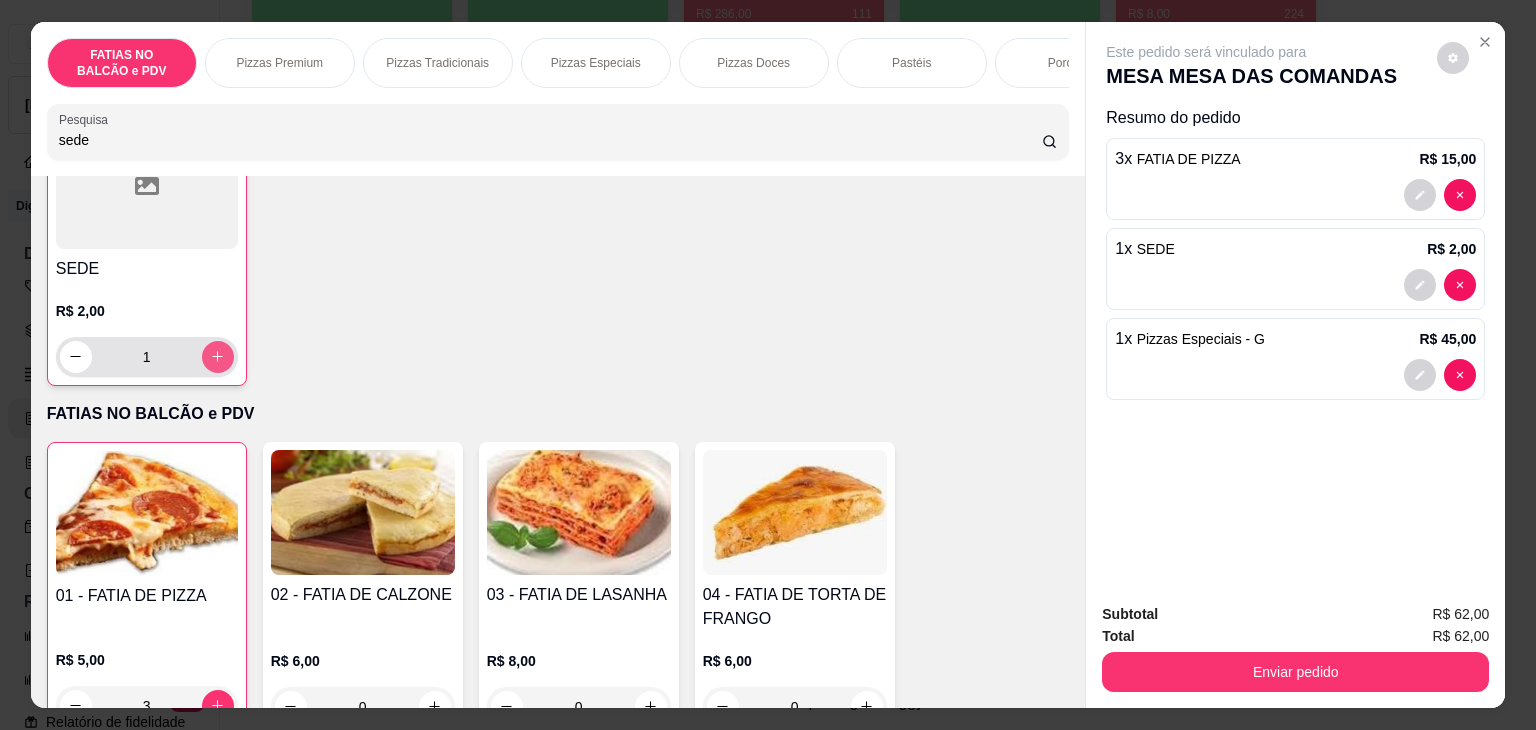 type on "sede" 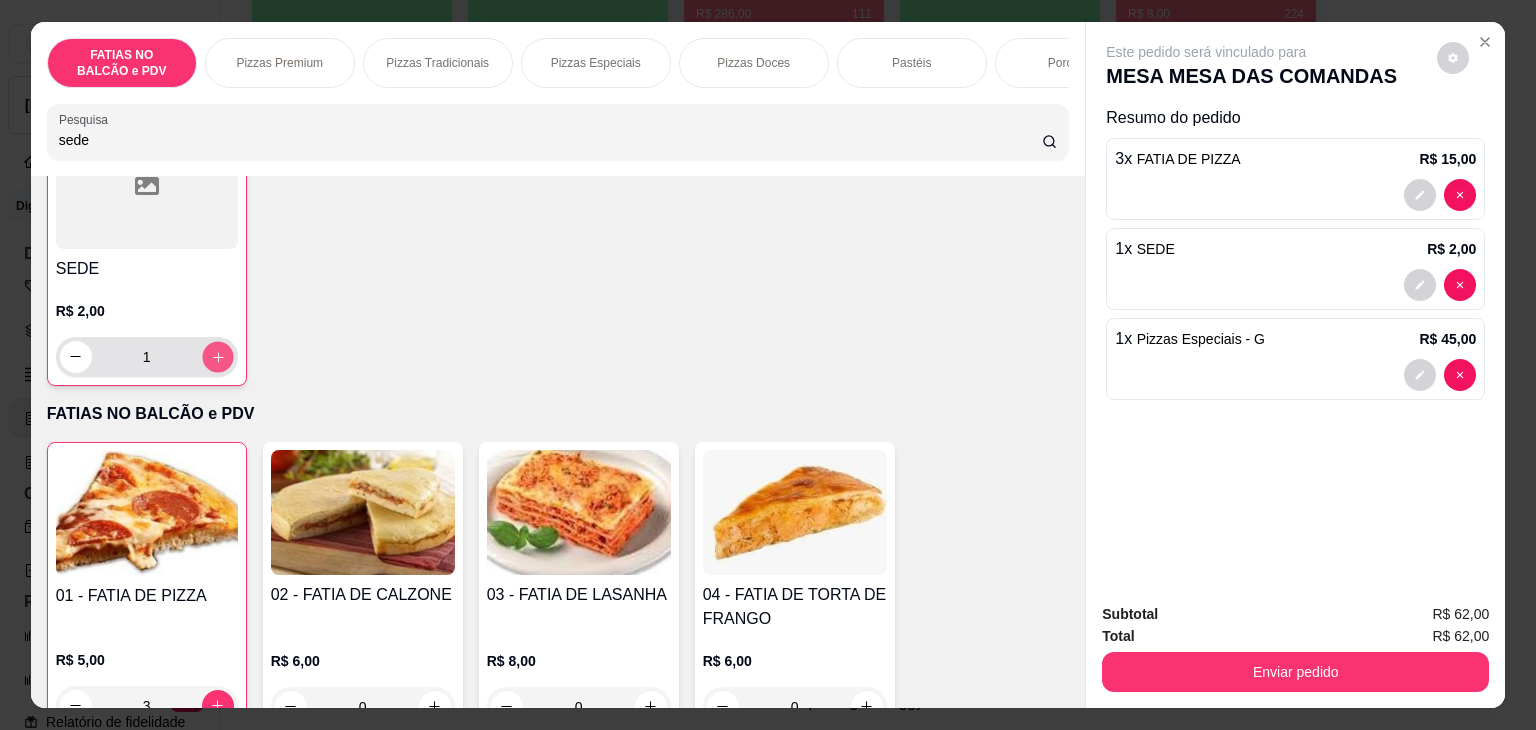 click at bounding box center (217, 356) 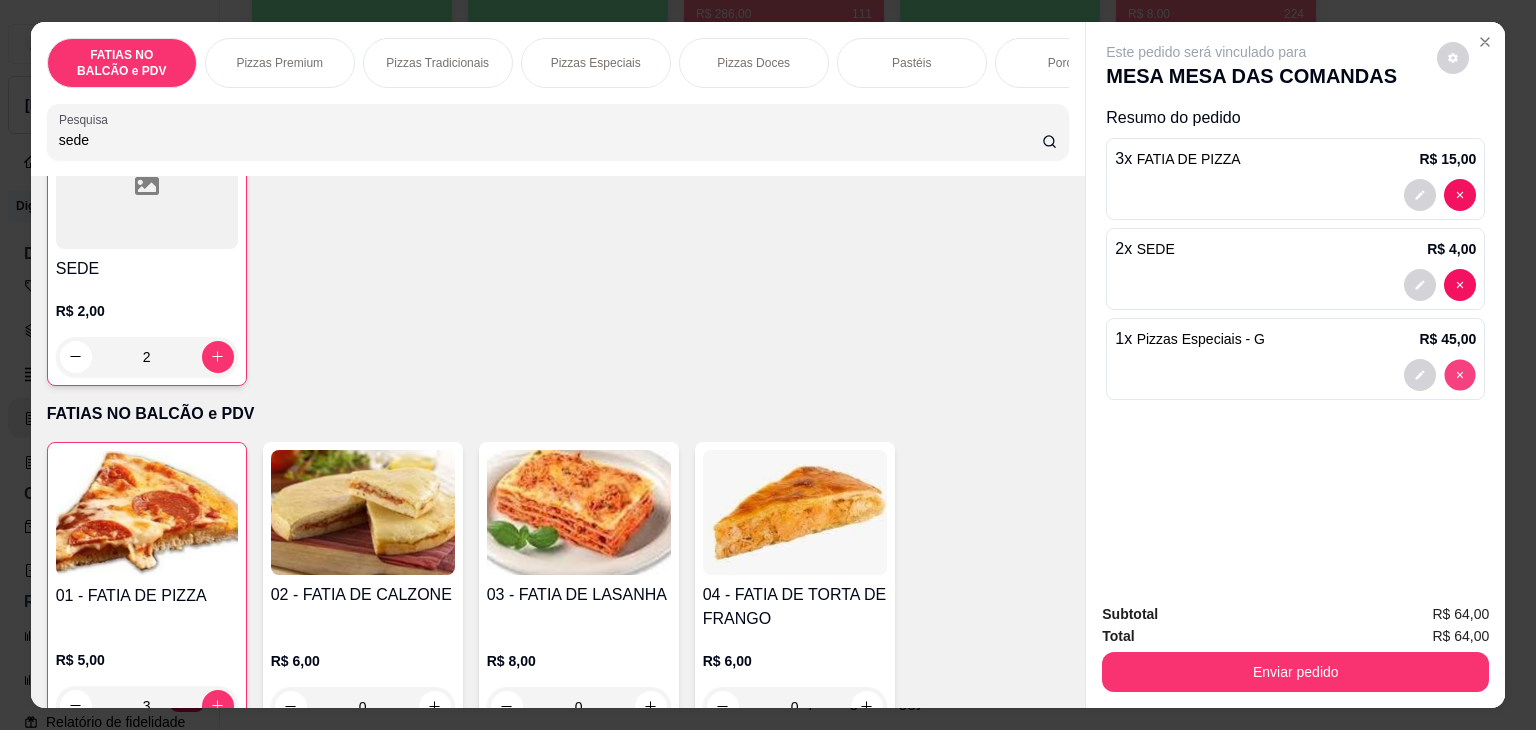 type on "0" 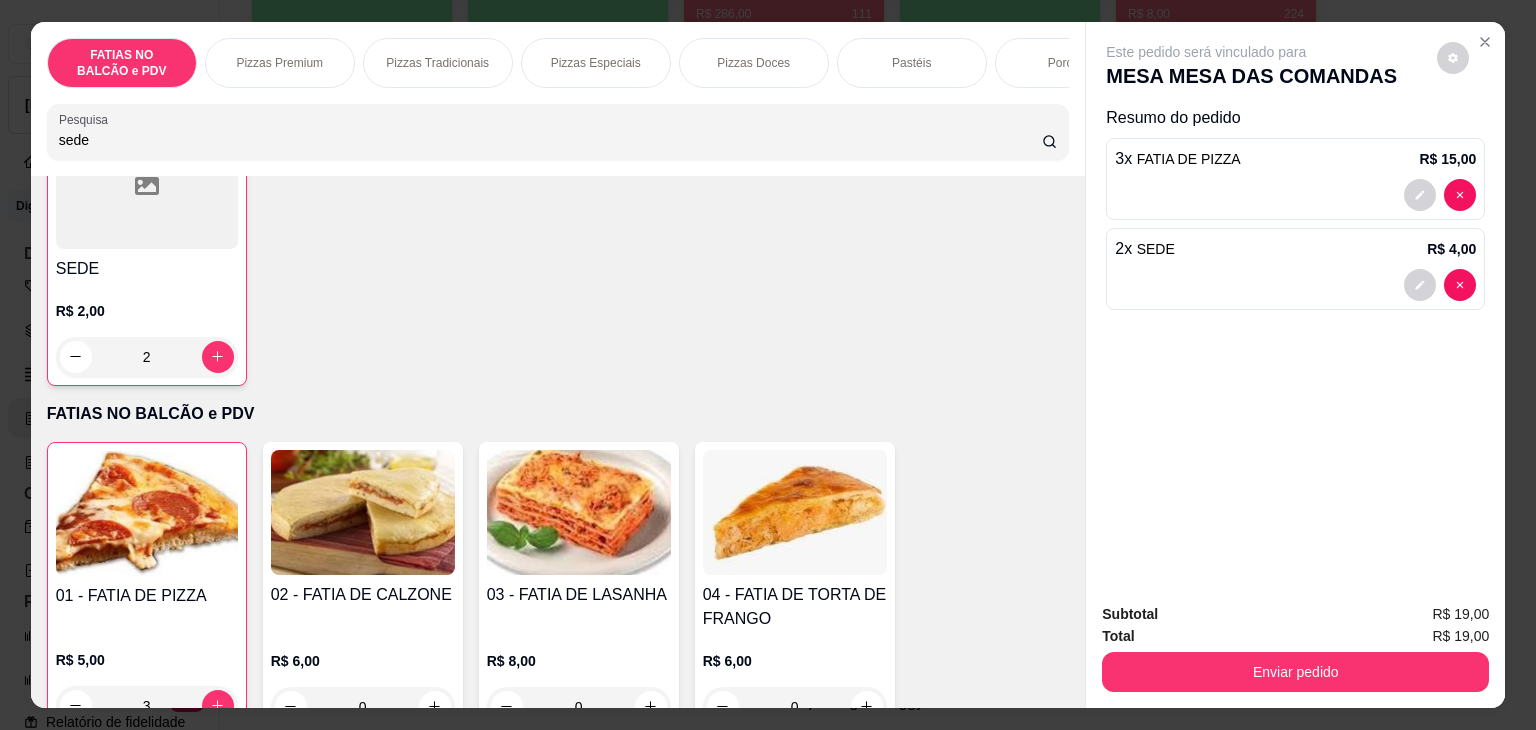 click on "Pizzas Especiais" at bounding box center (596, 63) 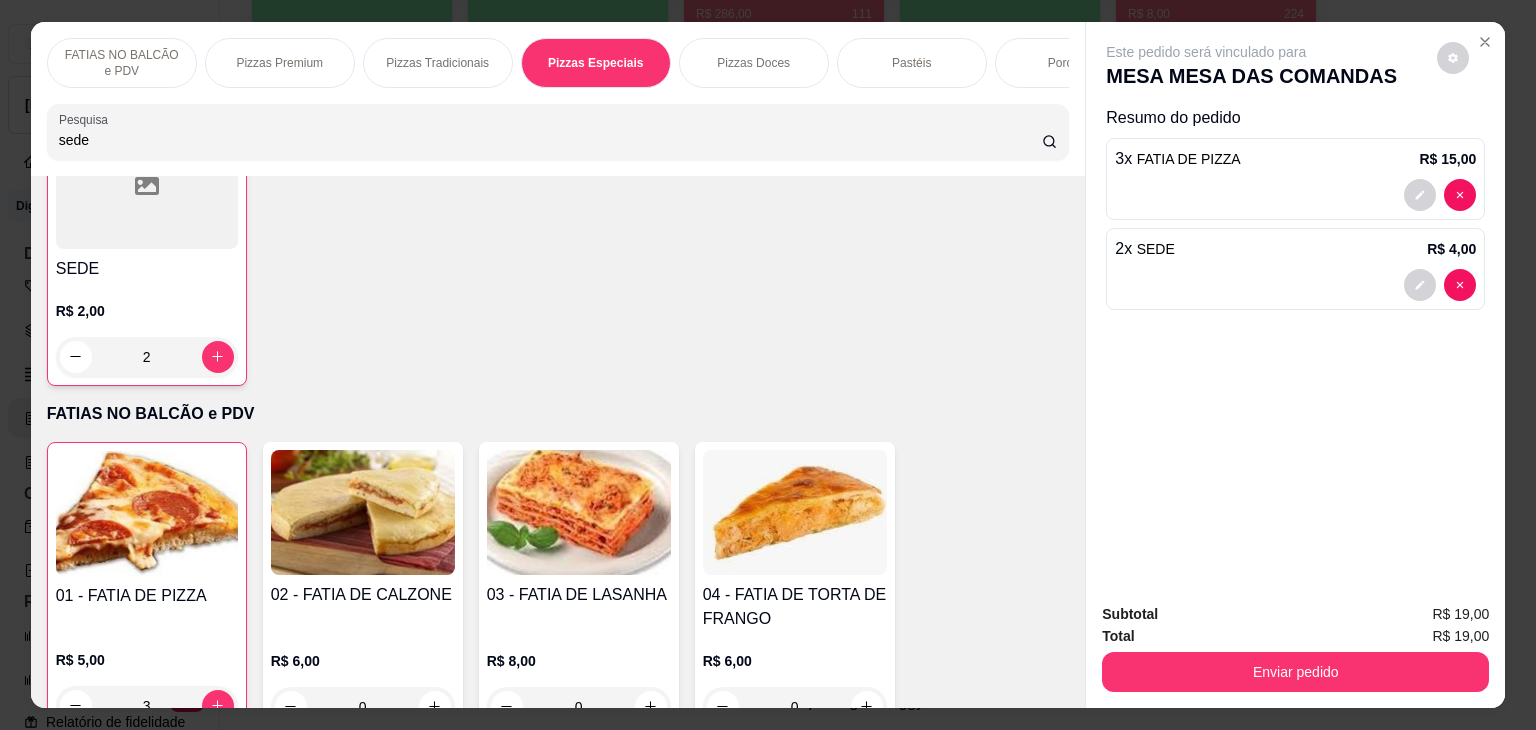 scroll, scrollTop: 3125, scrollLeft: 0, axis: vertical 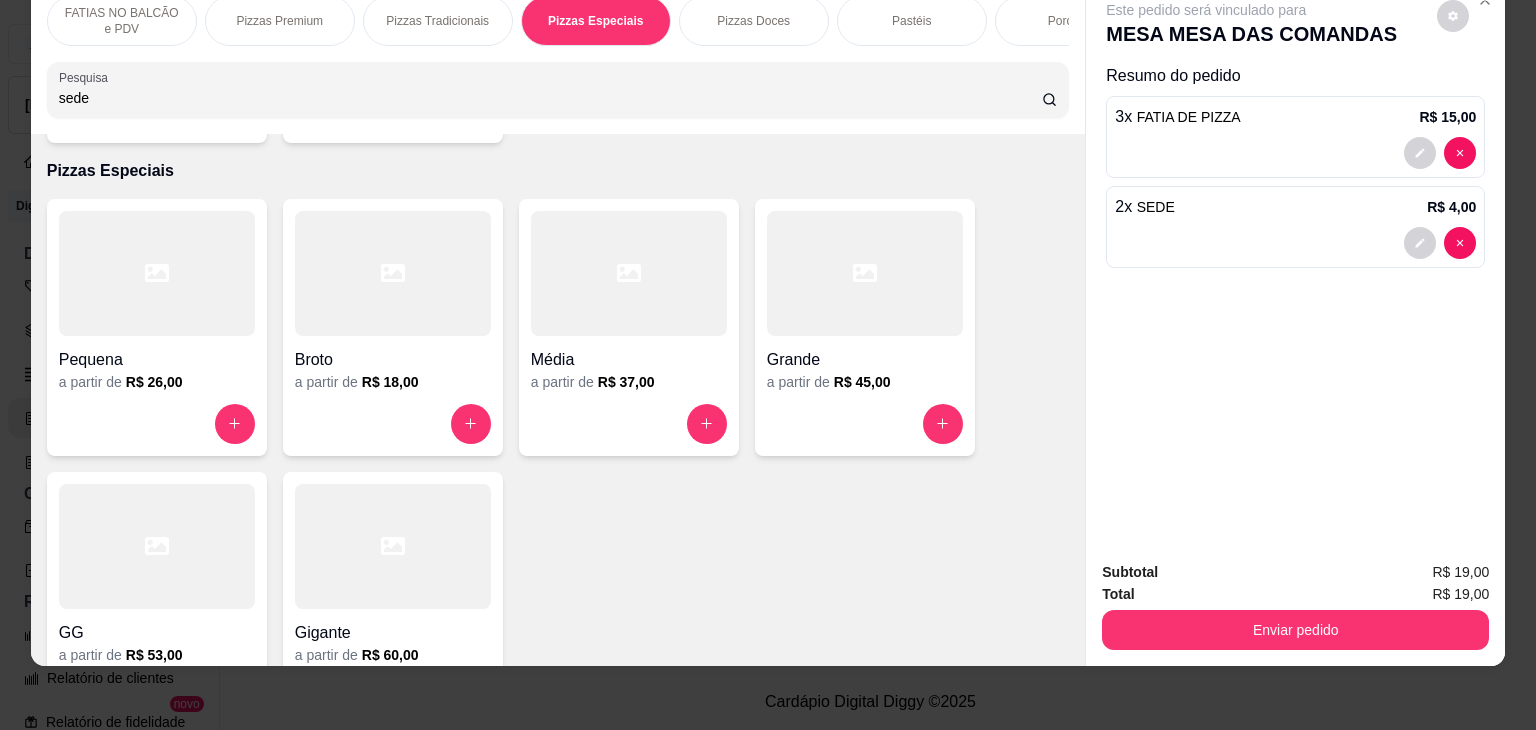 click on "Grande" at bounding box center (865, 360) 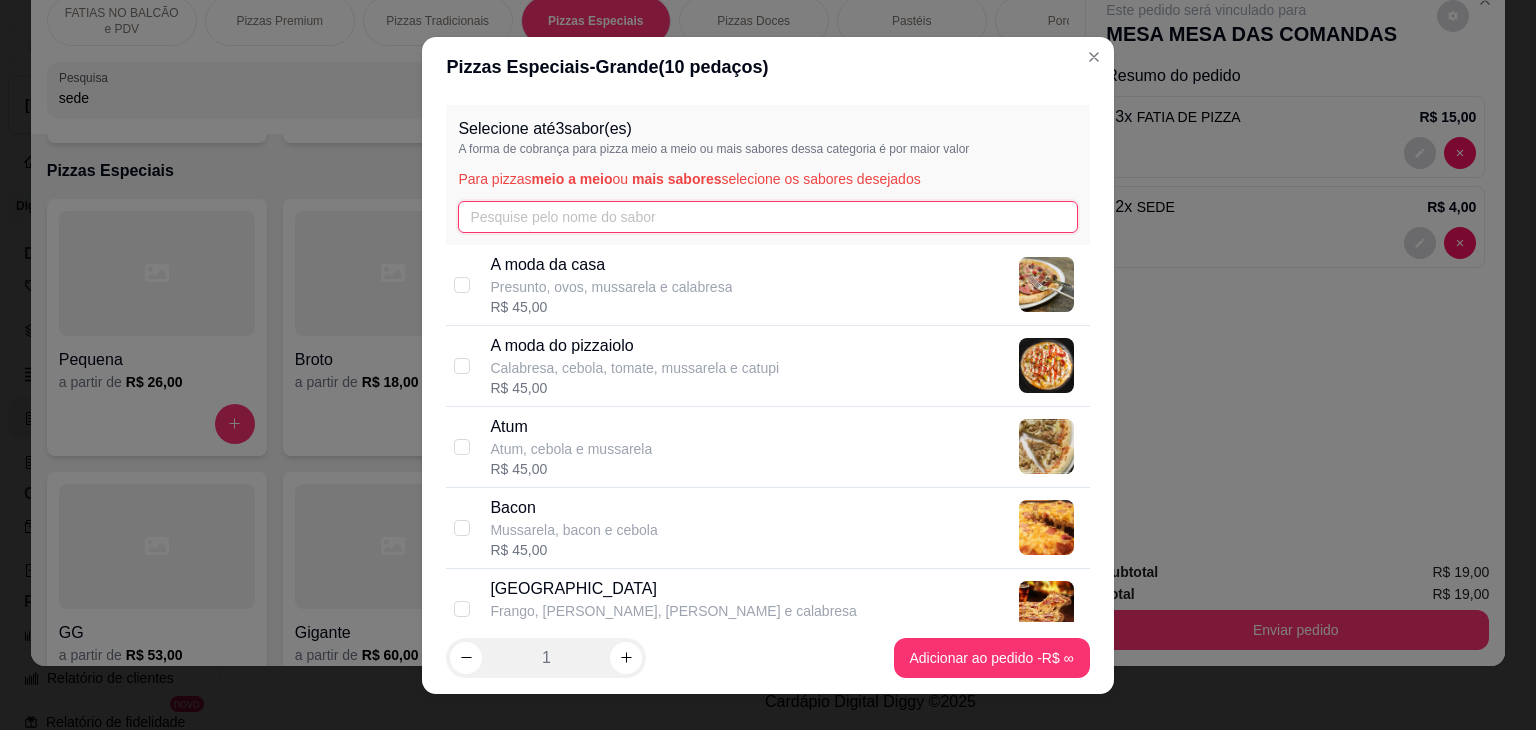 click at bounding box center [767, 217] 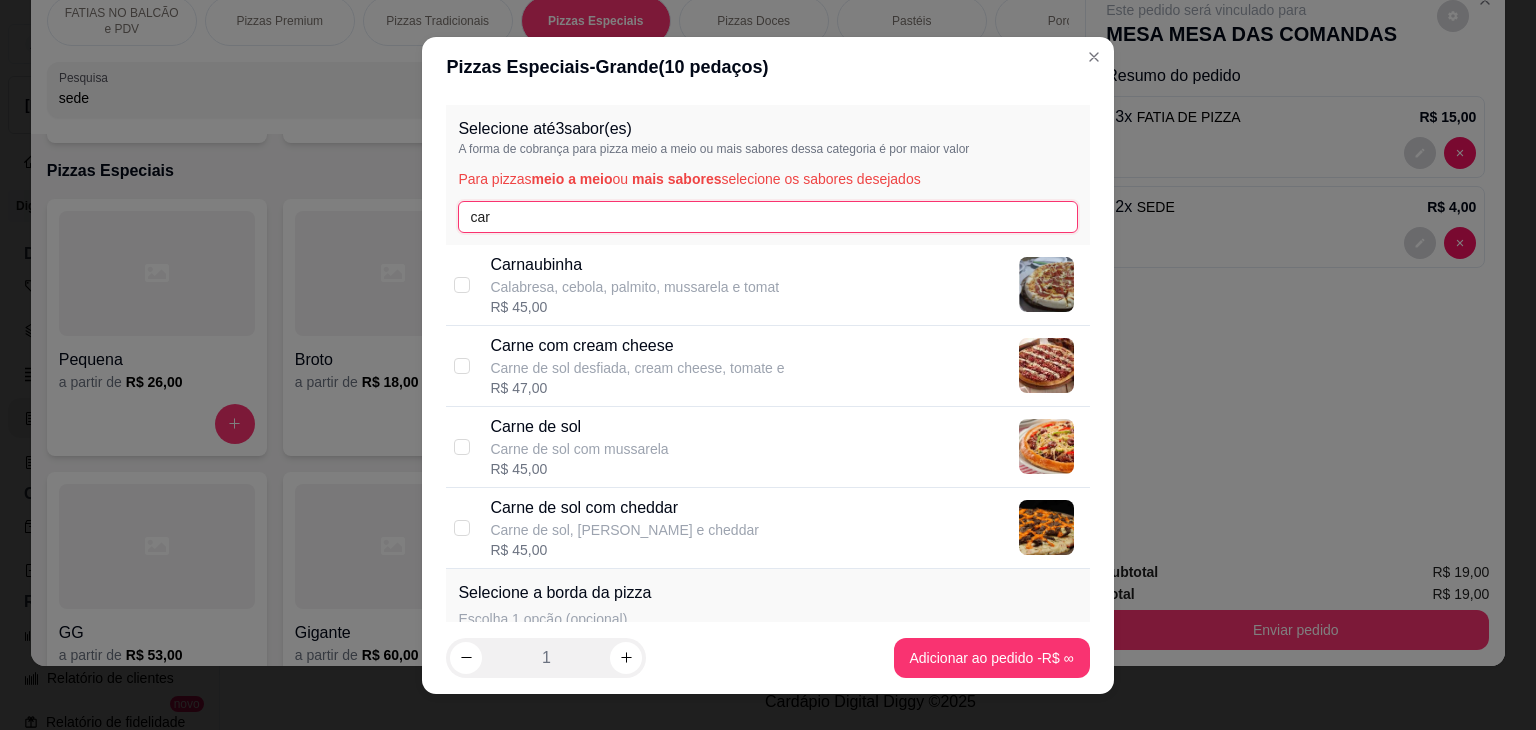 type on "car" 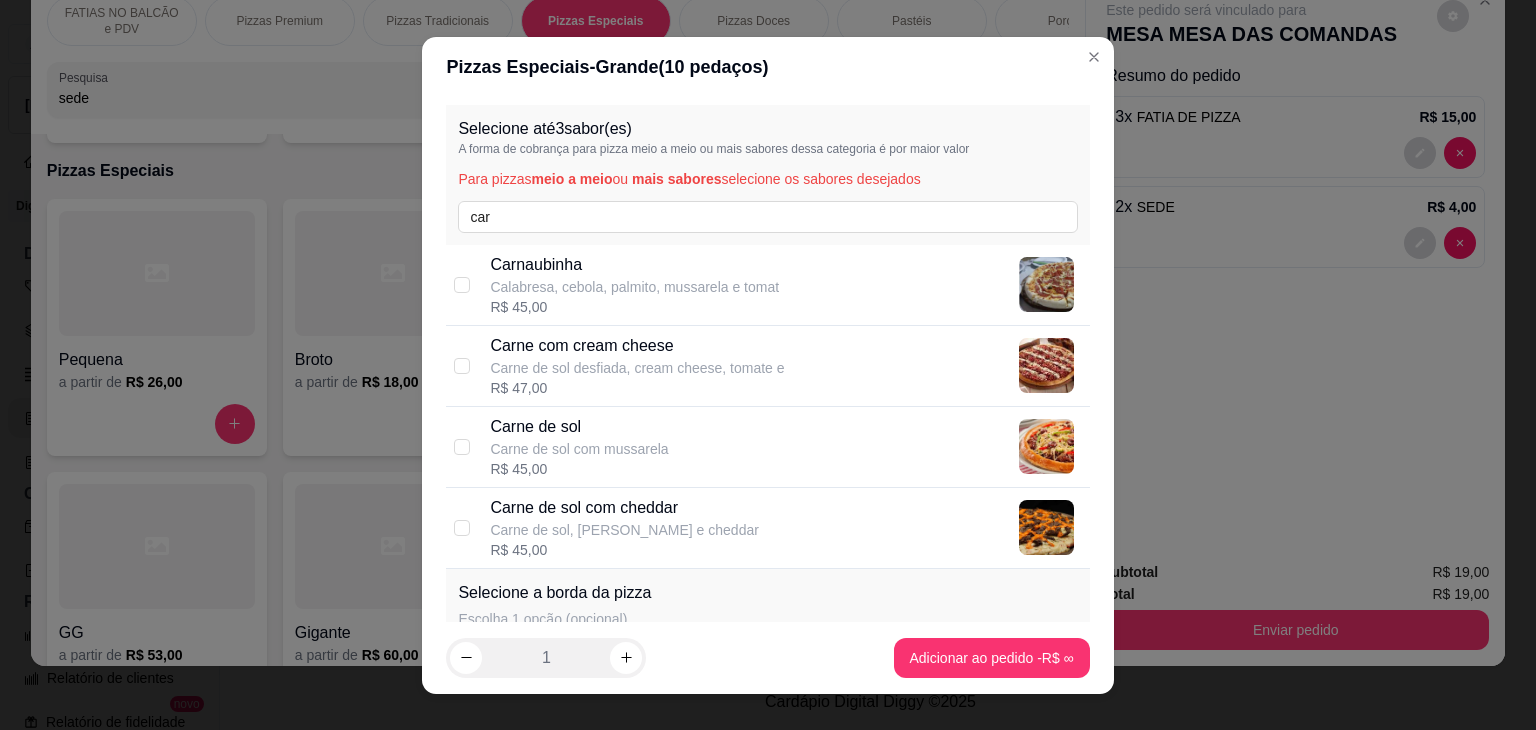 click on "Carne de sol" at bounding box center [579, 427] 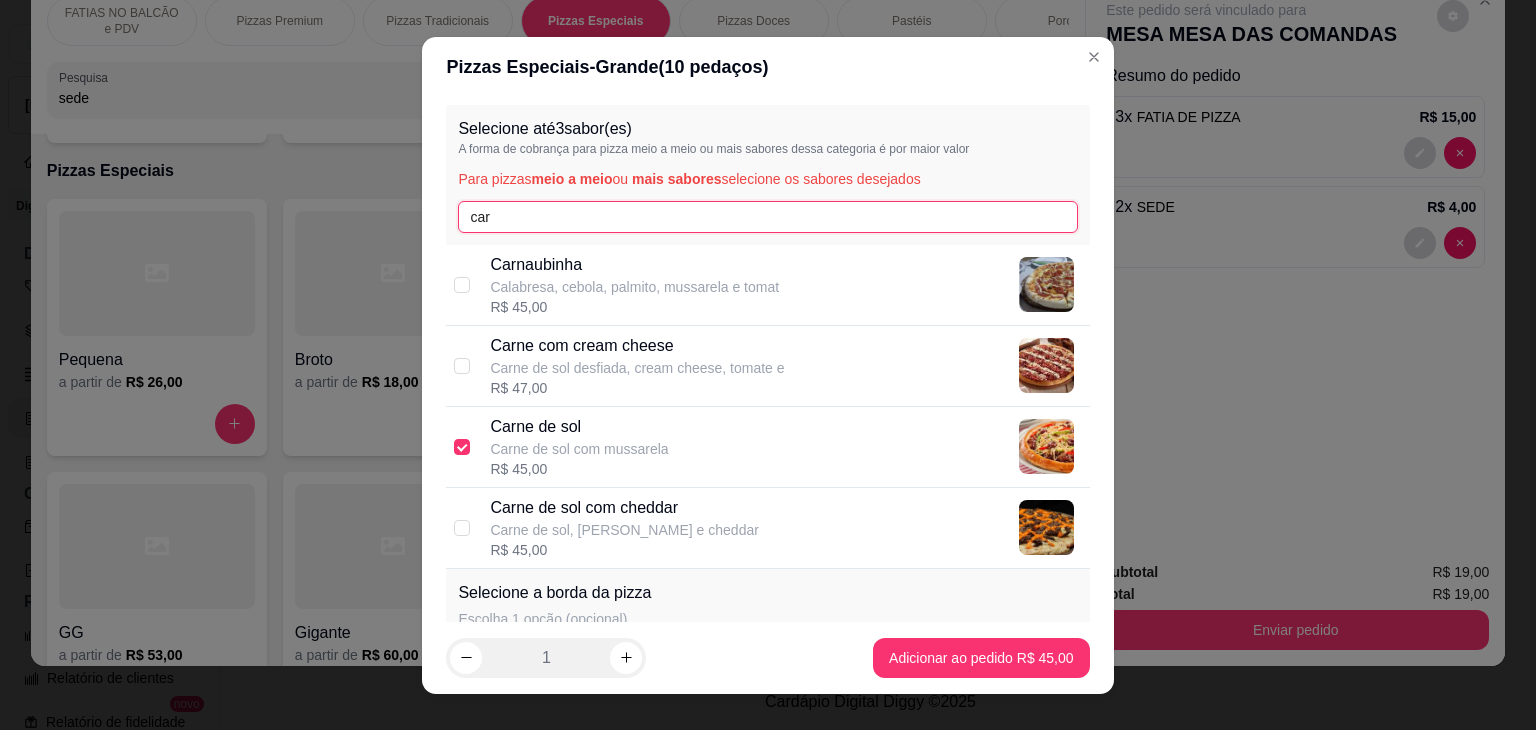 click on "car" at bounding box center [767, 217] 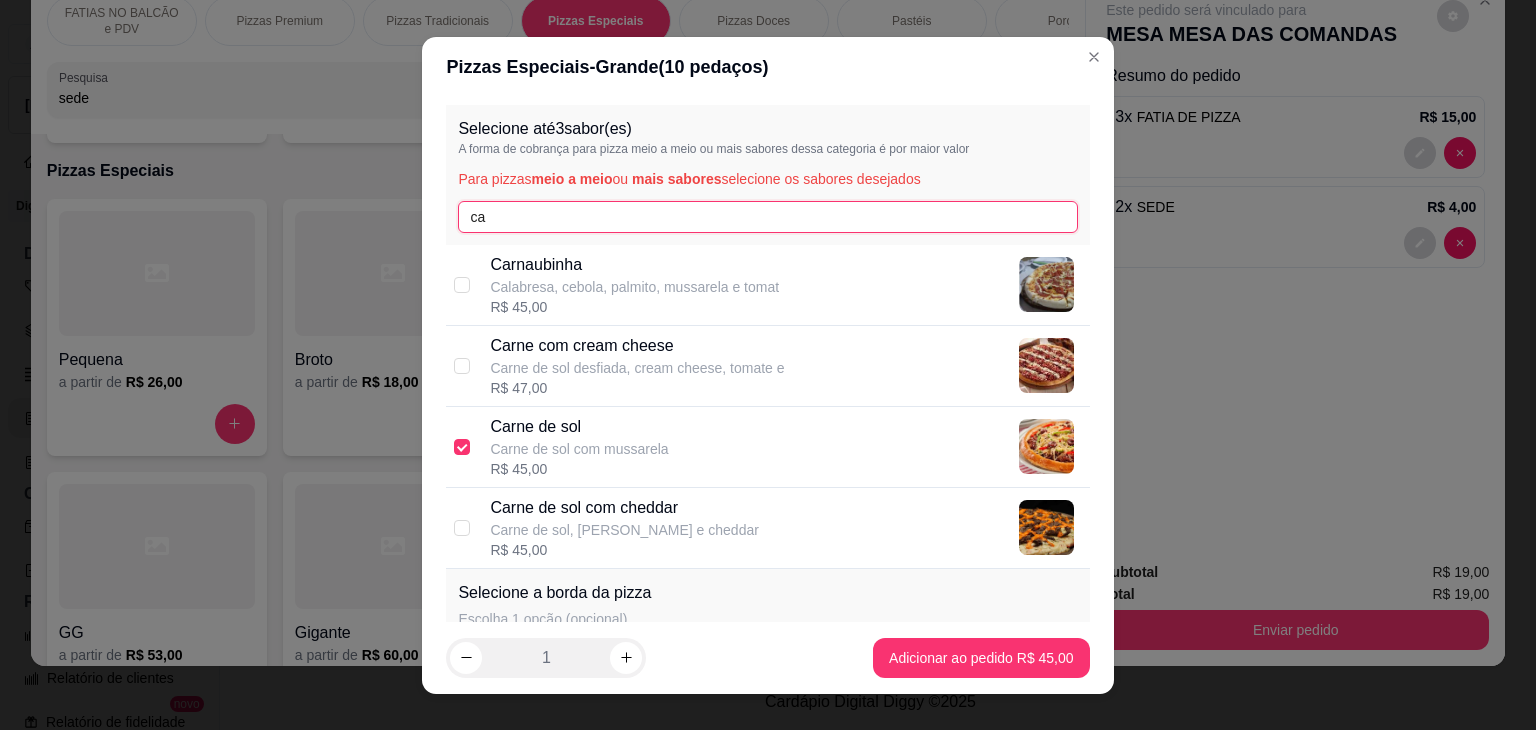 type on "c" 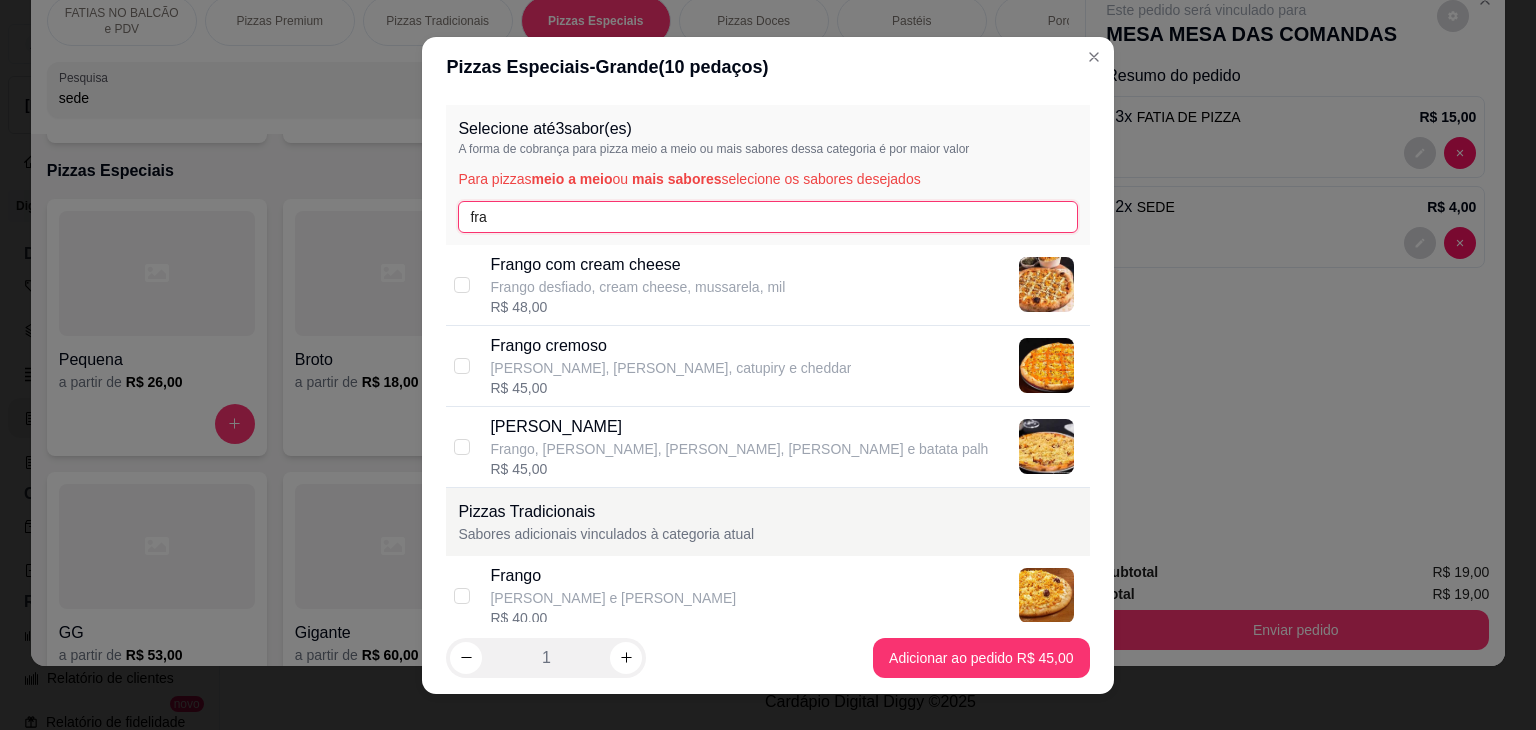 type on "fra" 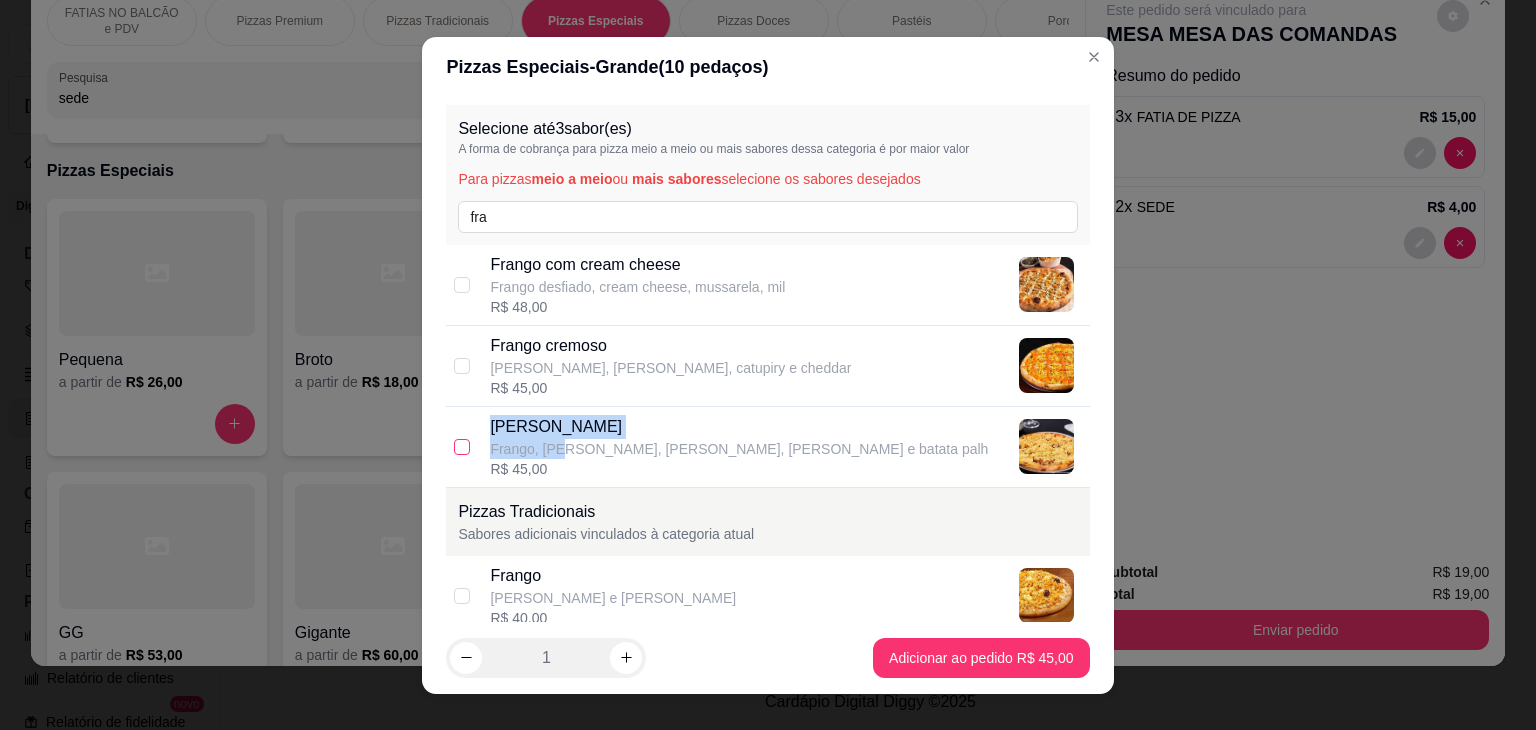 drag, startPoint x: 551, startPoint y: 441, endPoint x: 452, endPoint y: 449, distance: 99.32271 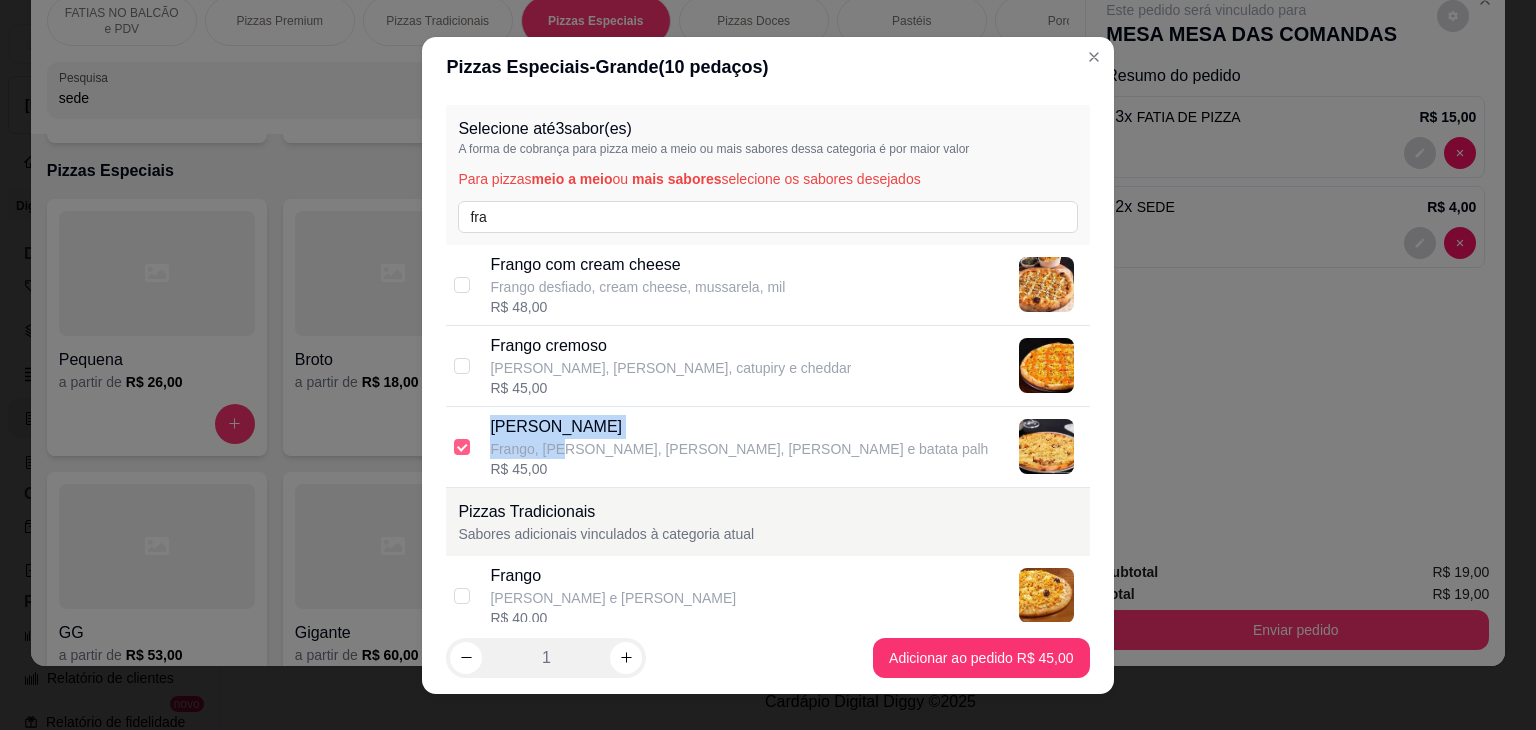 click at bounding box center (462, 447) 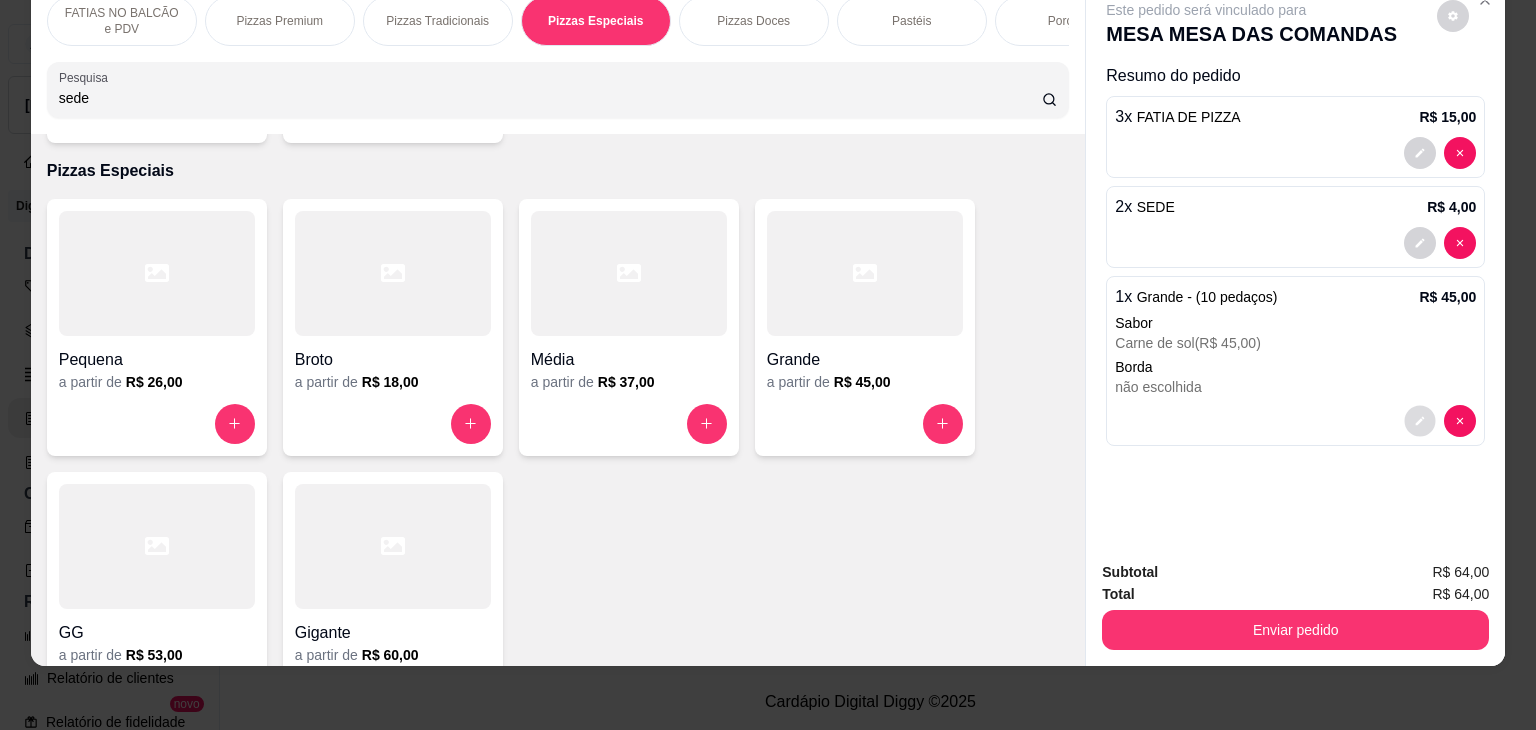 click 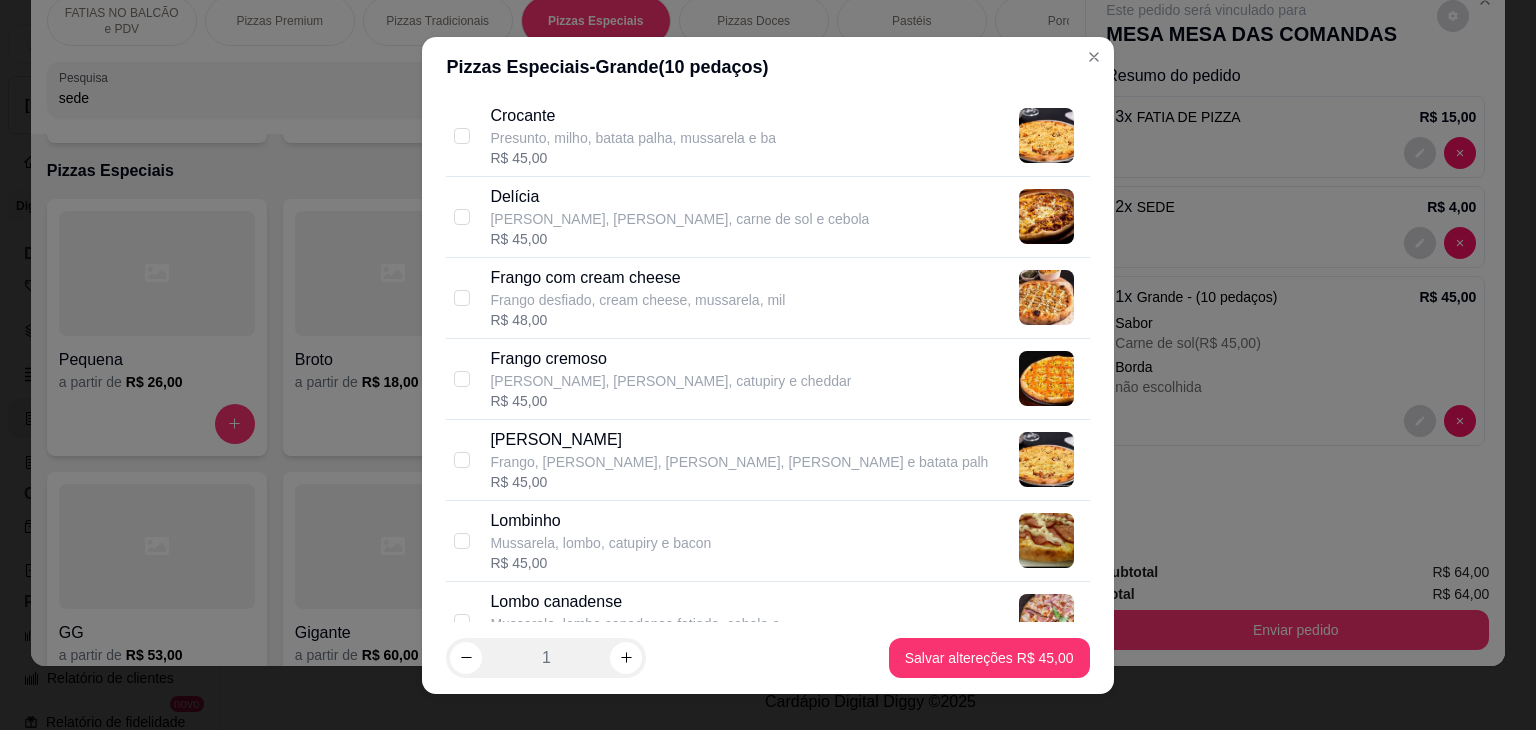 scroll, scrollTop: 1126, scrollLeft: 0, axis: vertical 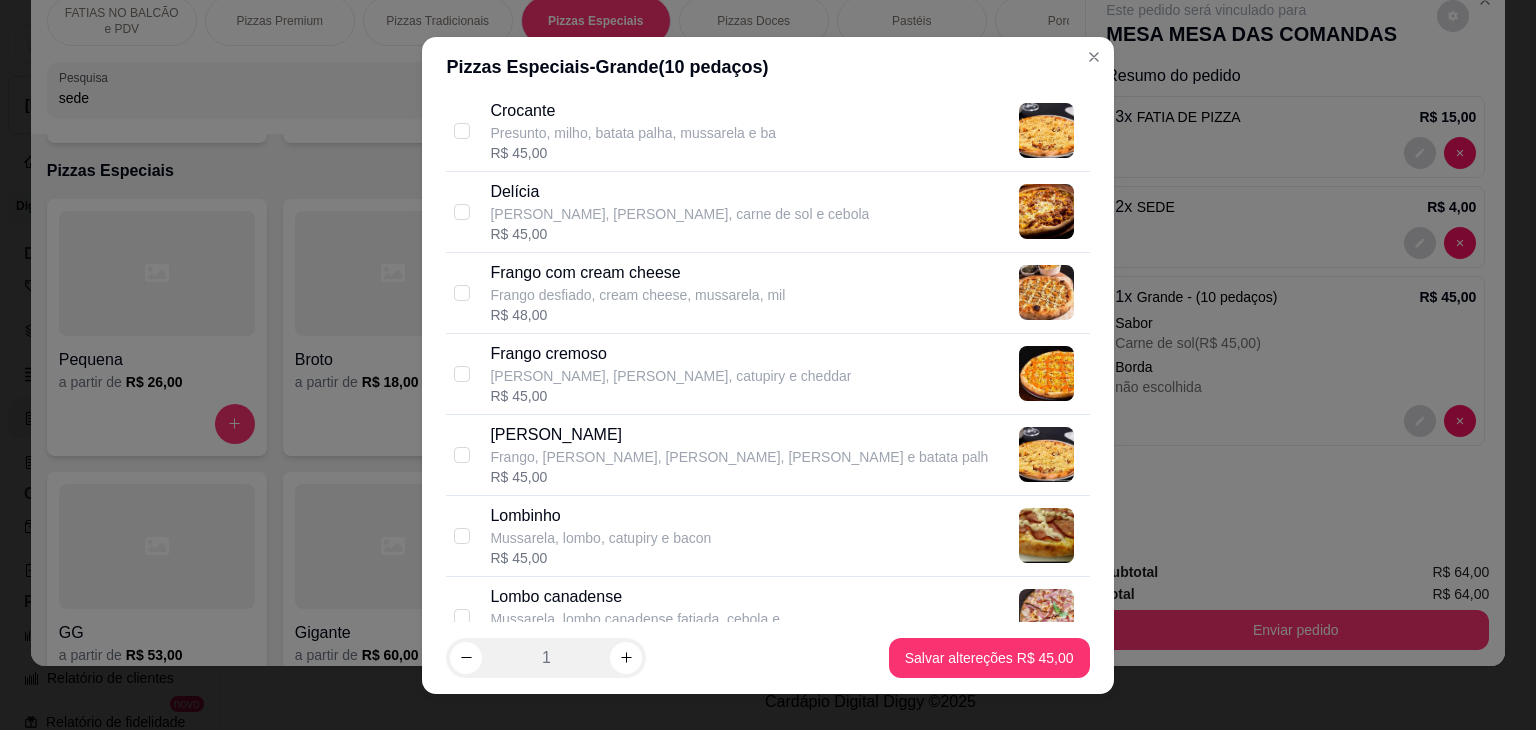 click on "Frango Crocante  [PERSON_NAME], [PERSON_NAME], [PERSON_NAME], [PERSON_NAME] e batata palh R$ 45,00" at bounding box center [767, 455] 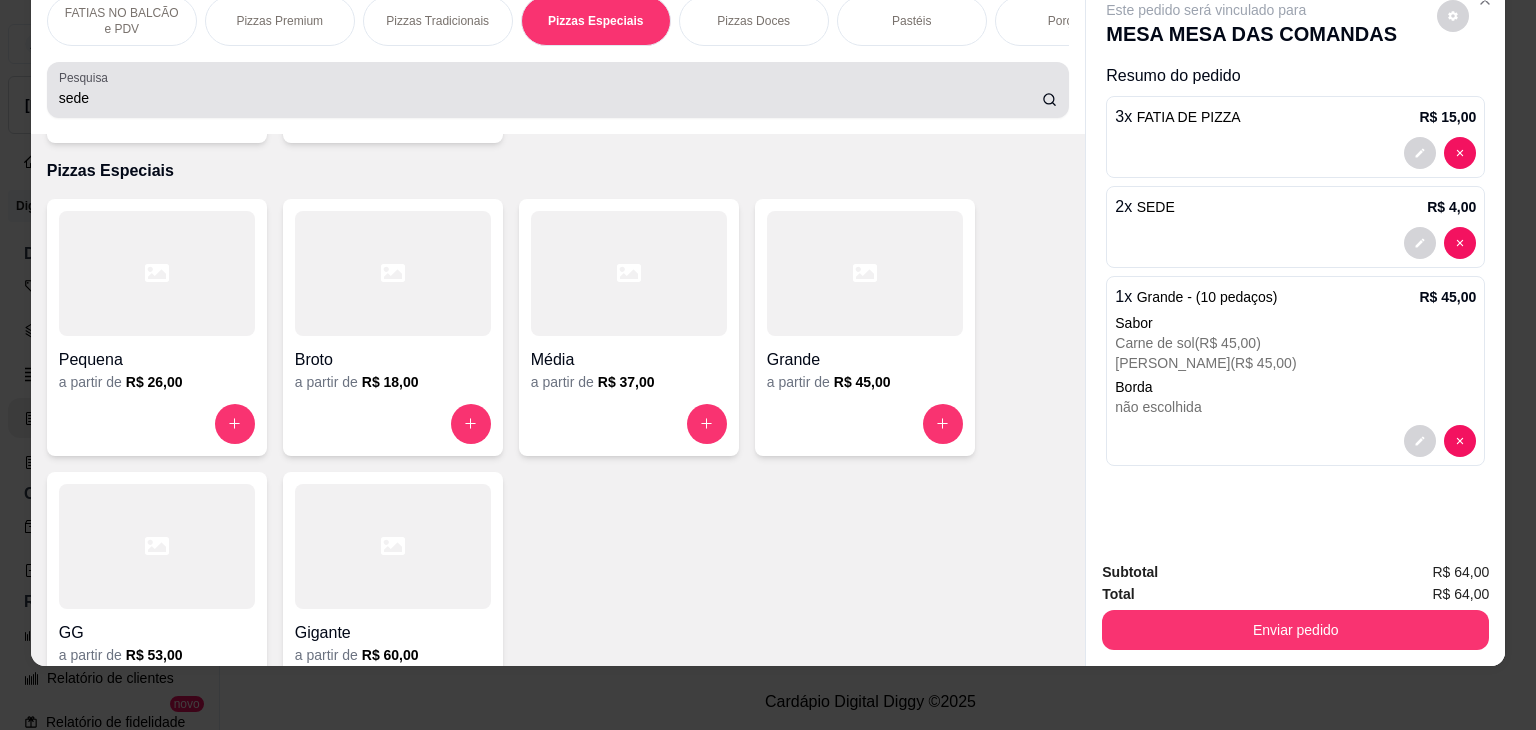 click on "sede" at bounding box center [550, 98] 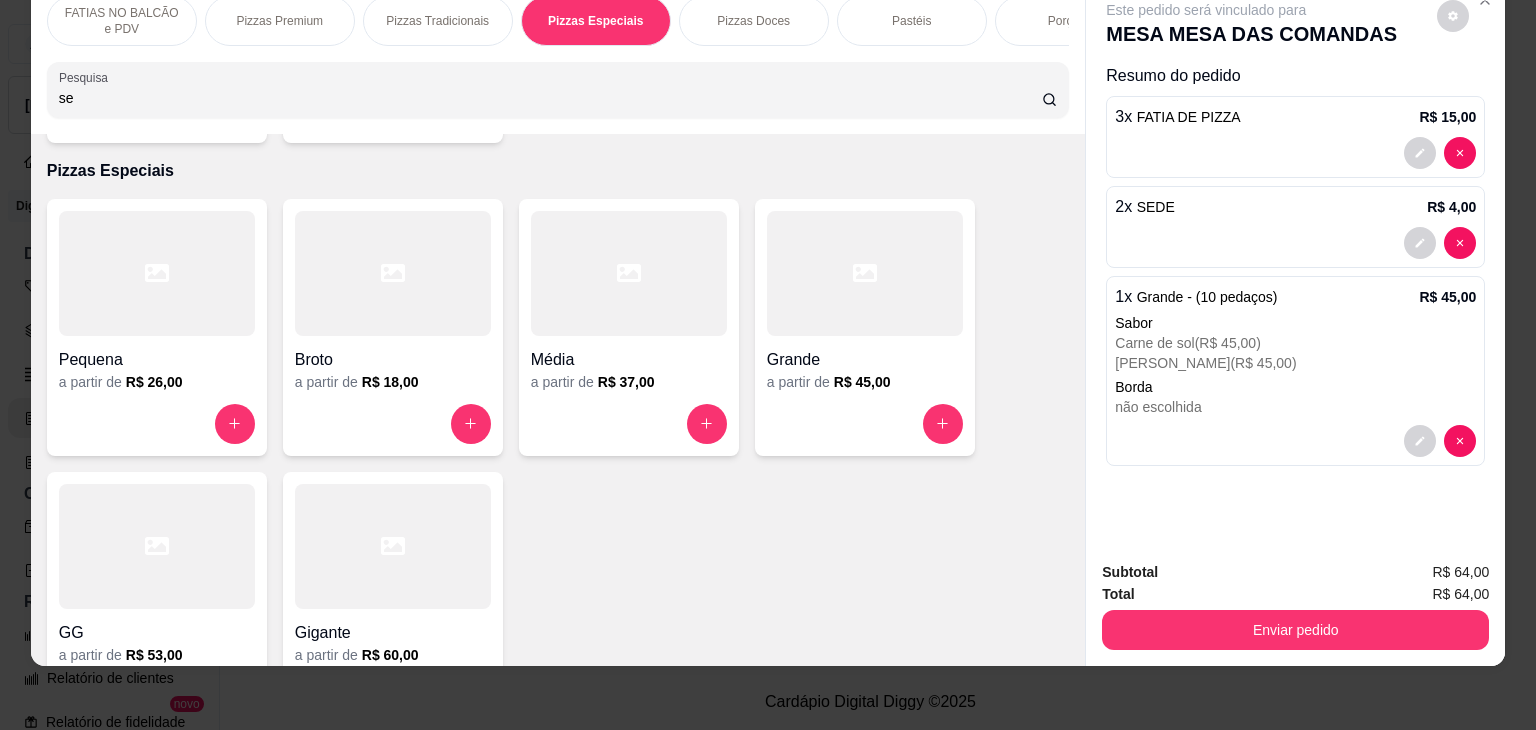 type on "s" 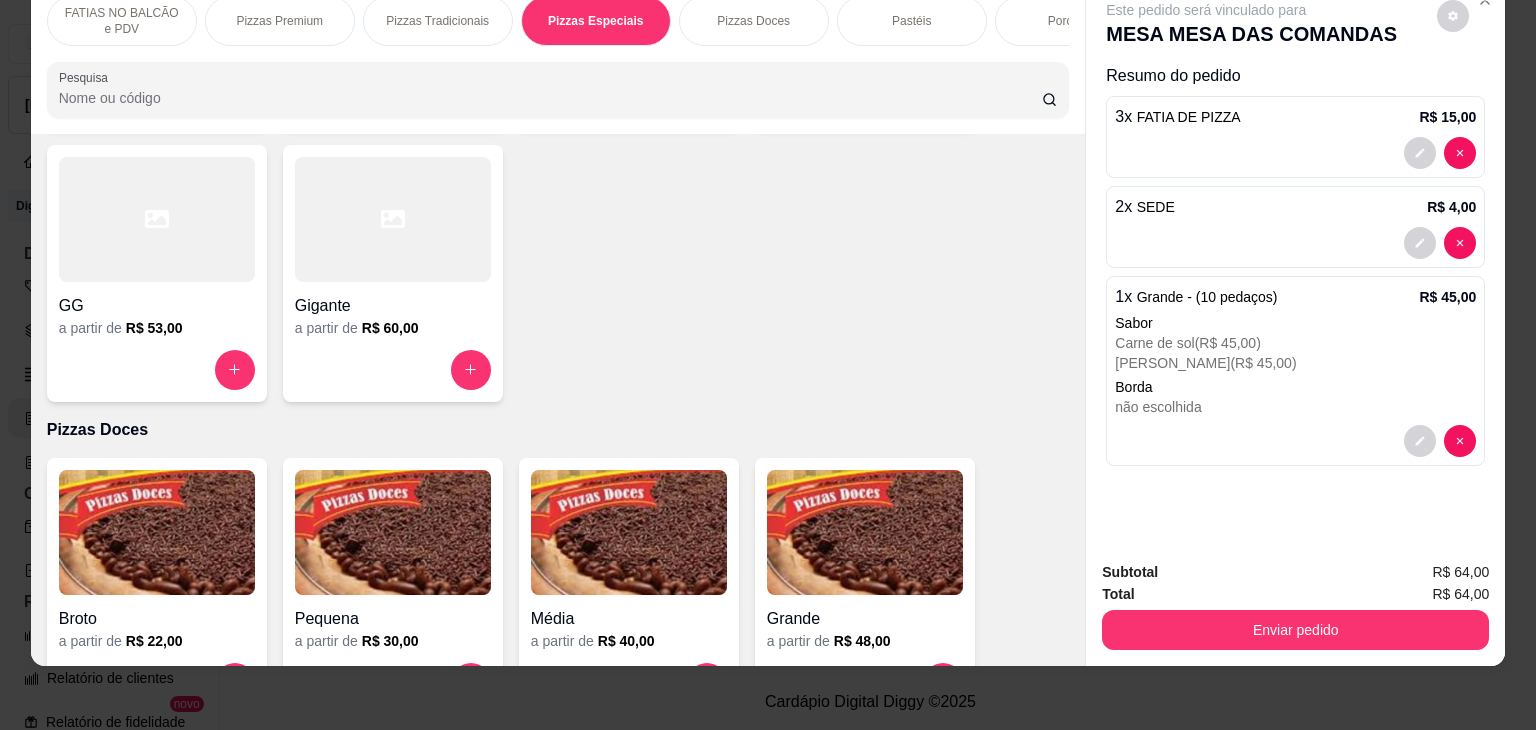 scroll, scrollTop: 2798, scrollLeft: 0, axis: vertical 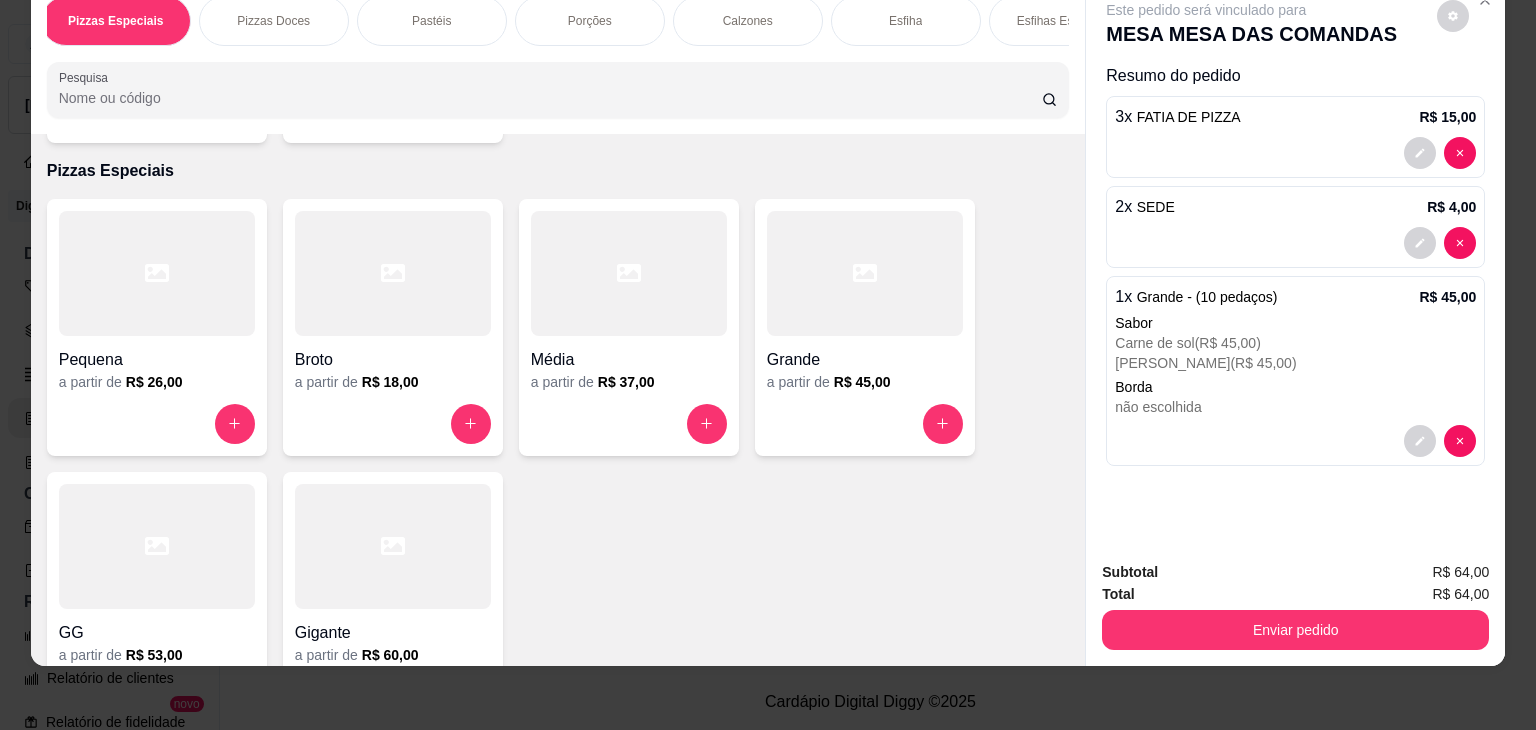 click on "Pesquisa" at bounding box center [550, 98] 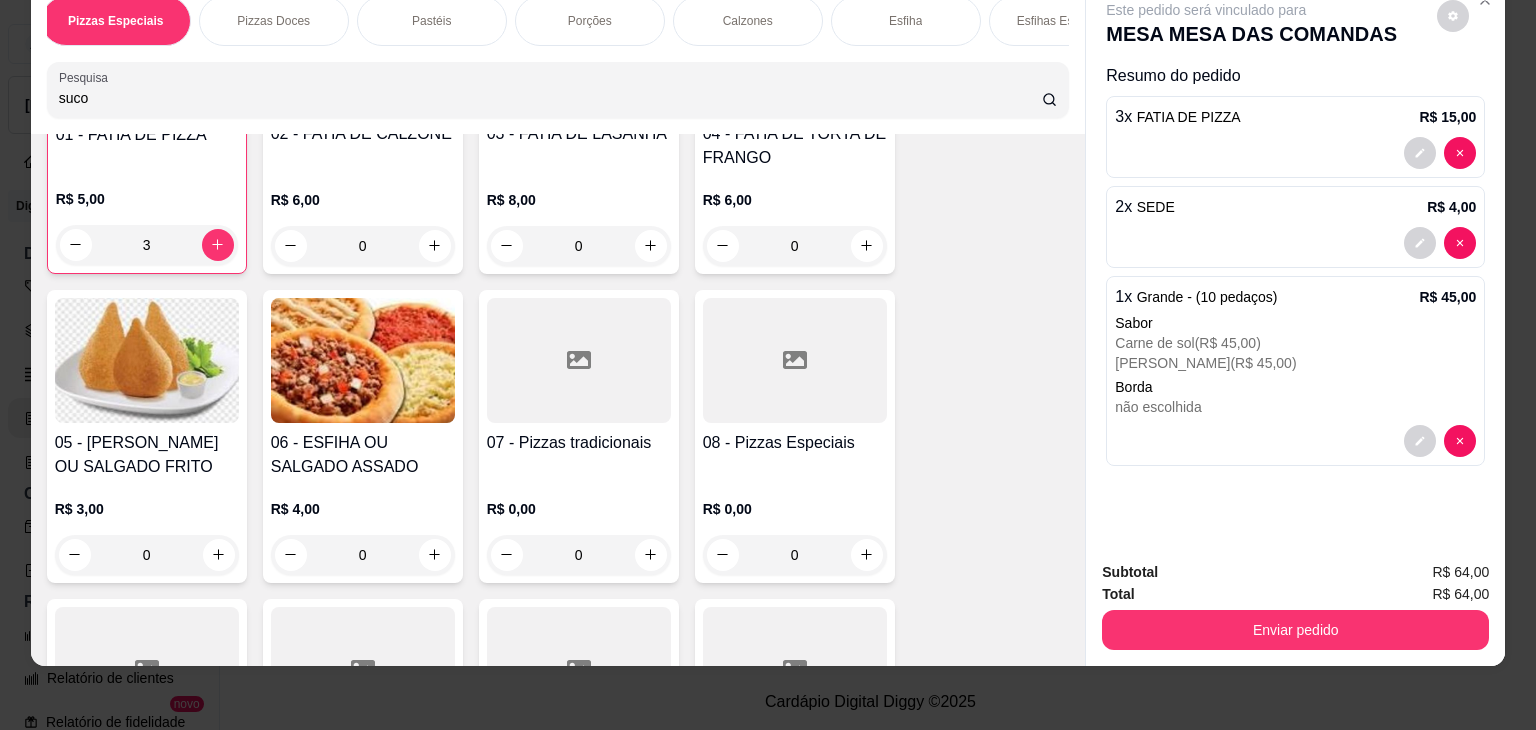 scroll, scrollTop: 0, scrollLeft: 0, axis: both 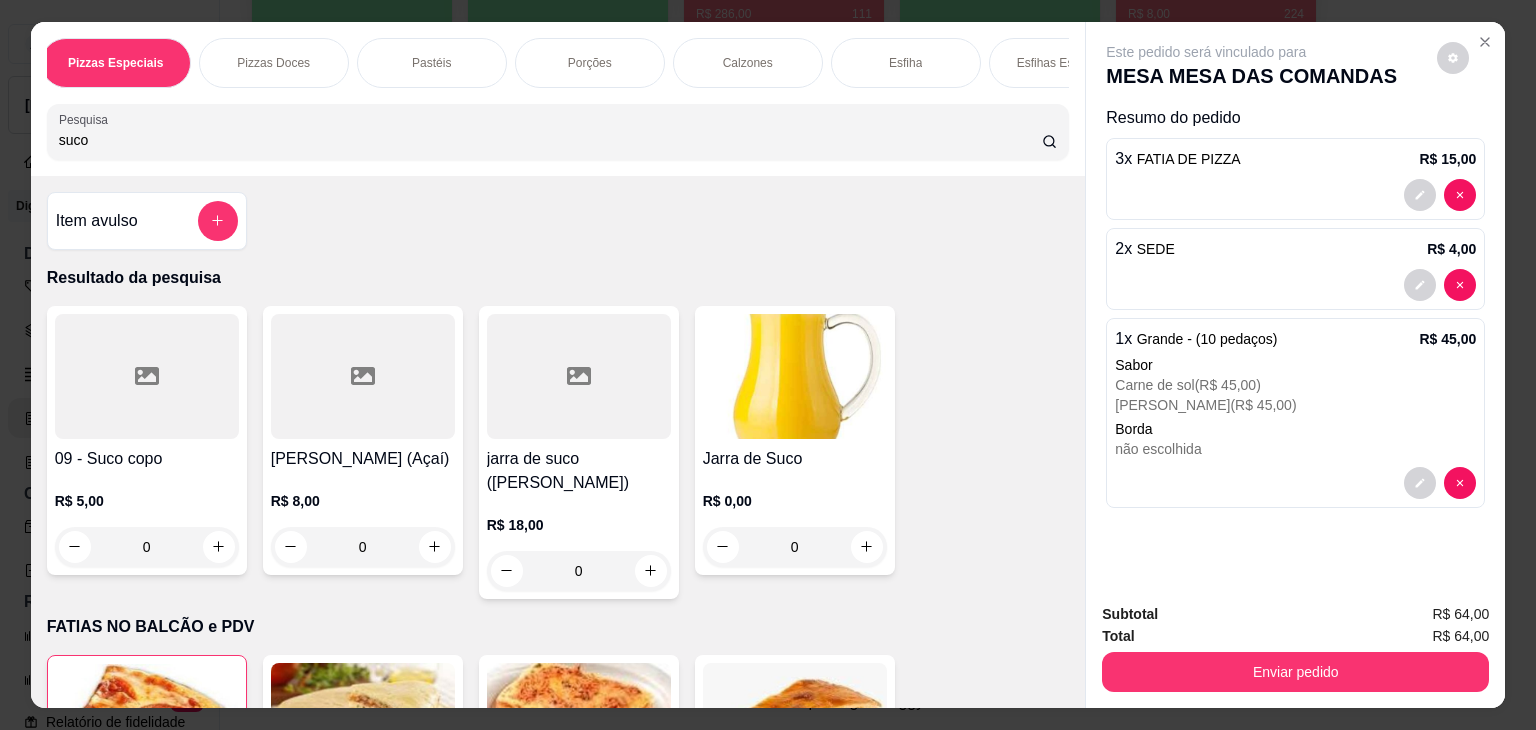 type on "suco" 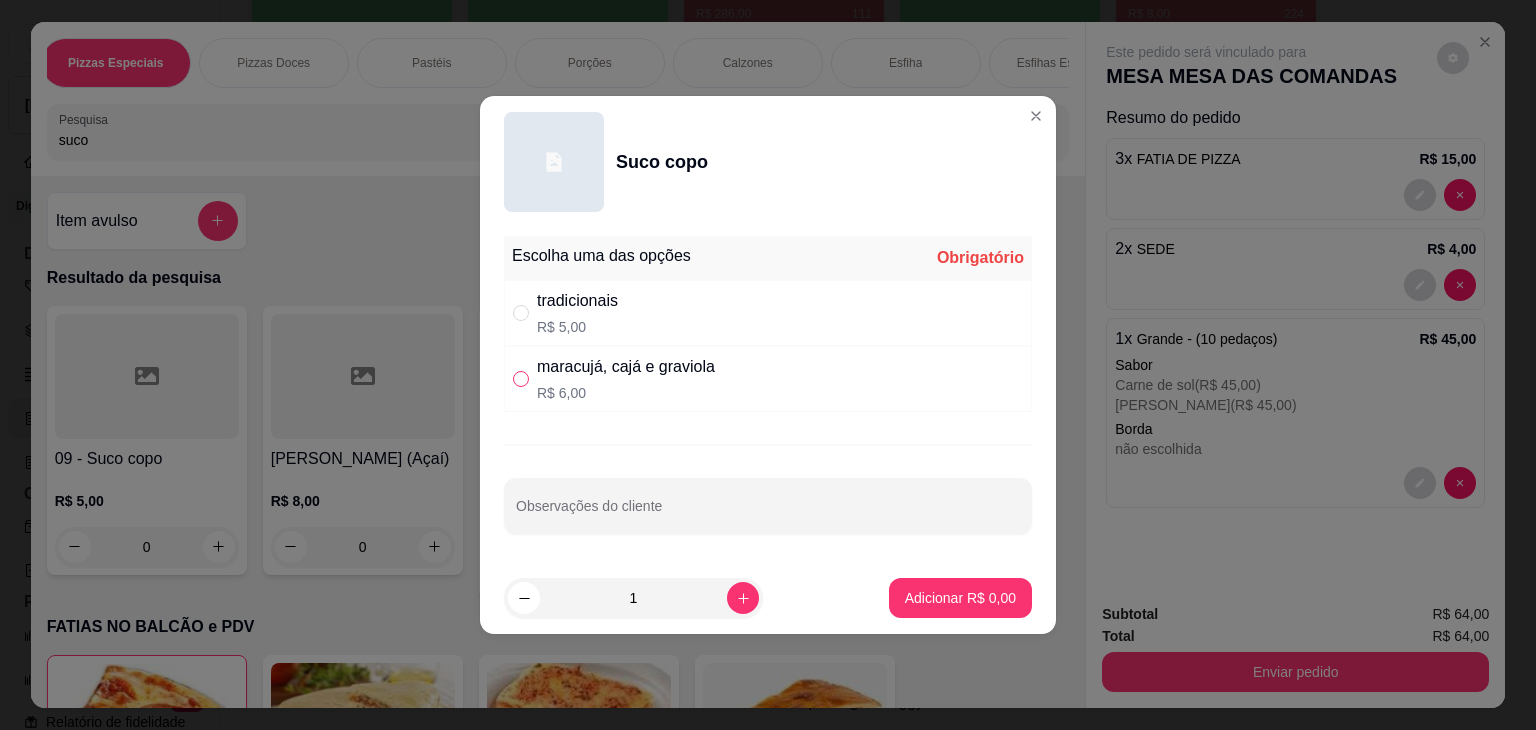 click at bounding box center (521, 379) 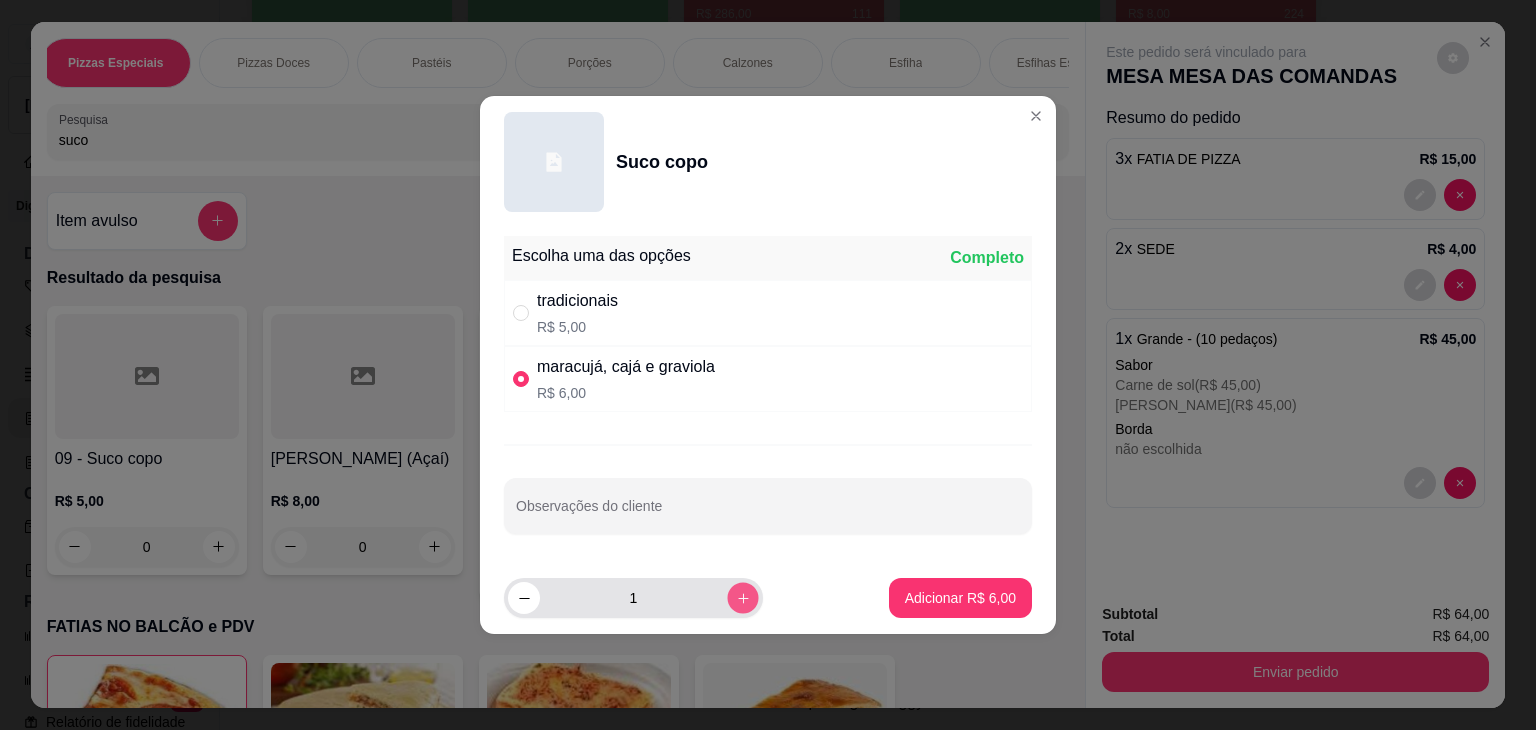 click at bounding box center [742, 597] 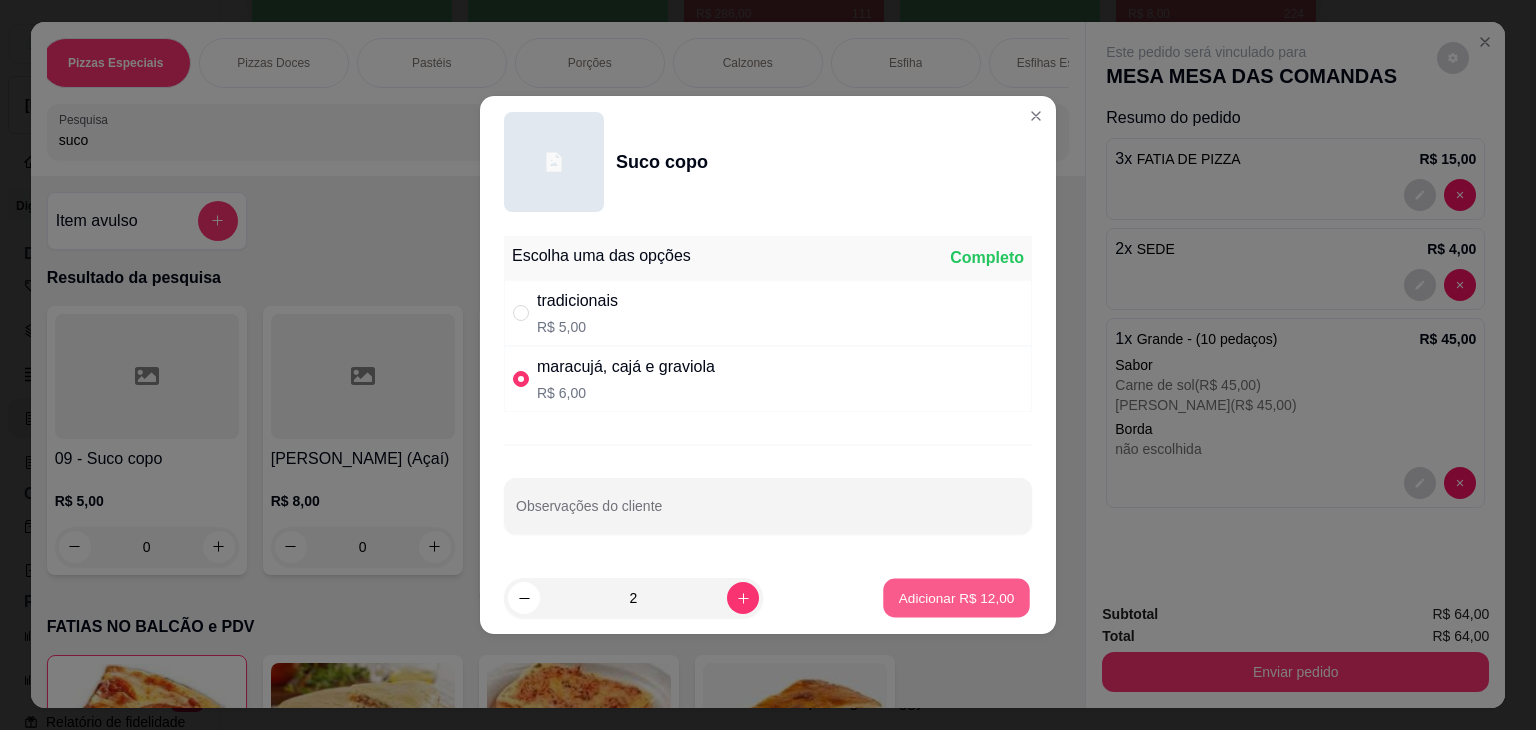 click on "Adicionar   R$ 12,00" at bounding box center (956, 598) 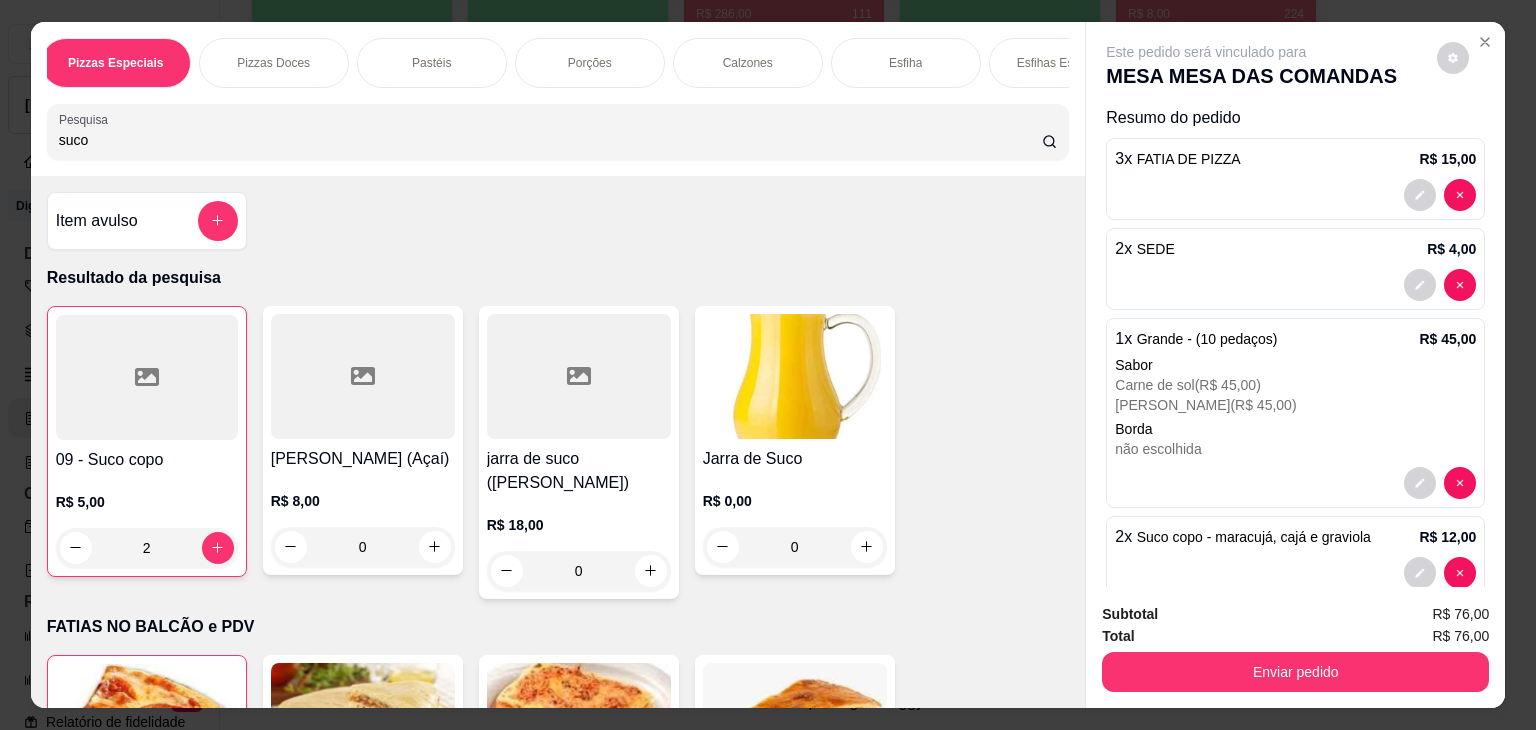 click on "Este pedido será vinculado para   MESA MESA DAS COMANDAS Resumo do pedido 3 x   FATIA DE PIZZA R$ 15,00 2 x   SEDE R$ 4,00 1 x   Grande - (10 pedaços) R$ 45,00 Sabor Carne de sol  ( R$ 45,00 ) Frango Crocante   ( R$ 45,00 ) Borda não escolhida 2 x   Suco copo  - maracujá, cajá e graviola R$ 12,00 Subtotal R$ 76,00 Total R$ 76,00 Enviar pedido" at bounding box center [1295, 365] 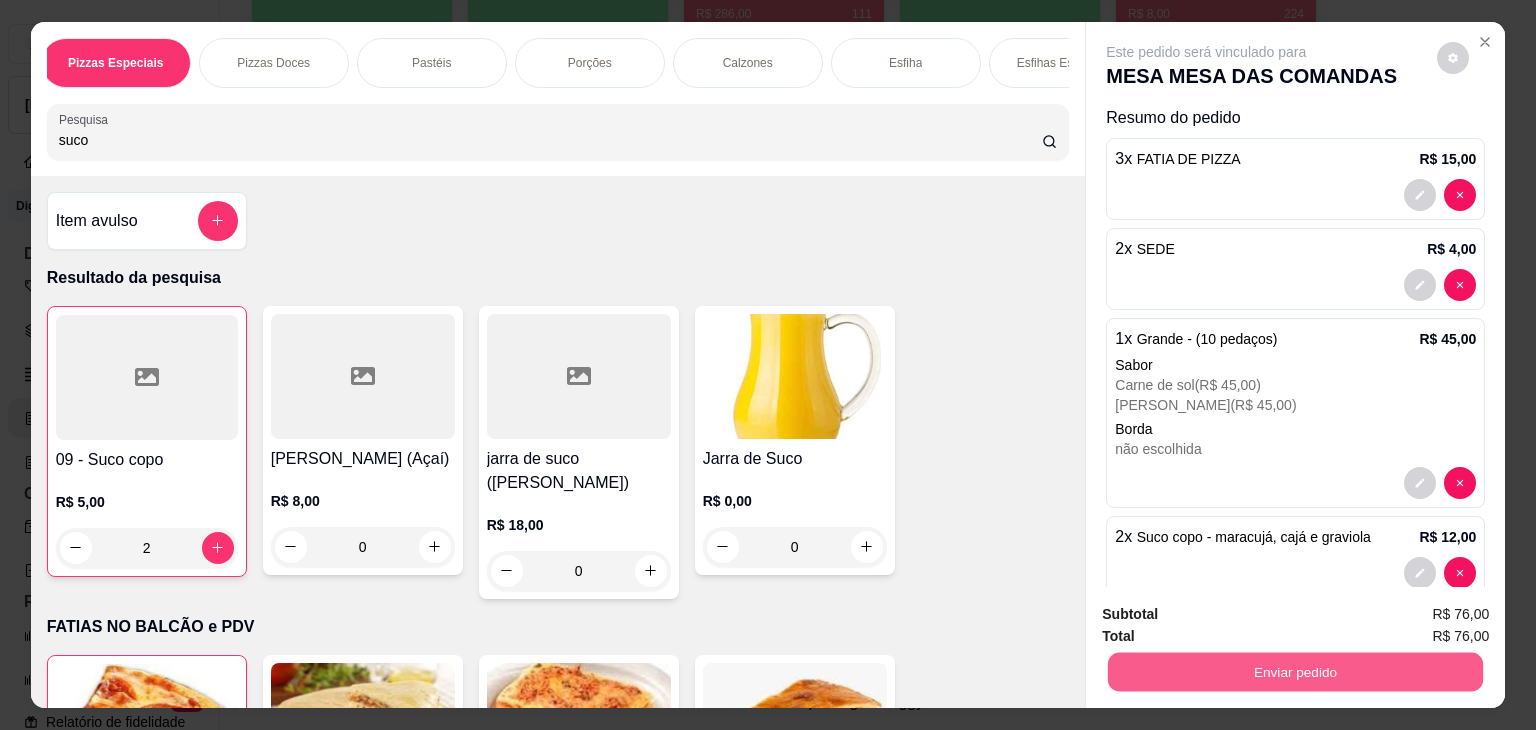 click on "Enviar pedido" at bounding box center (1295, 672) 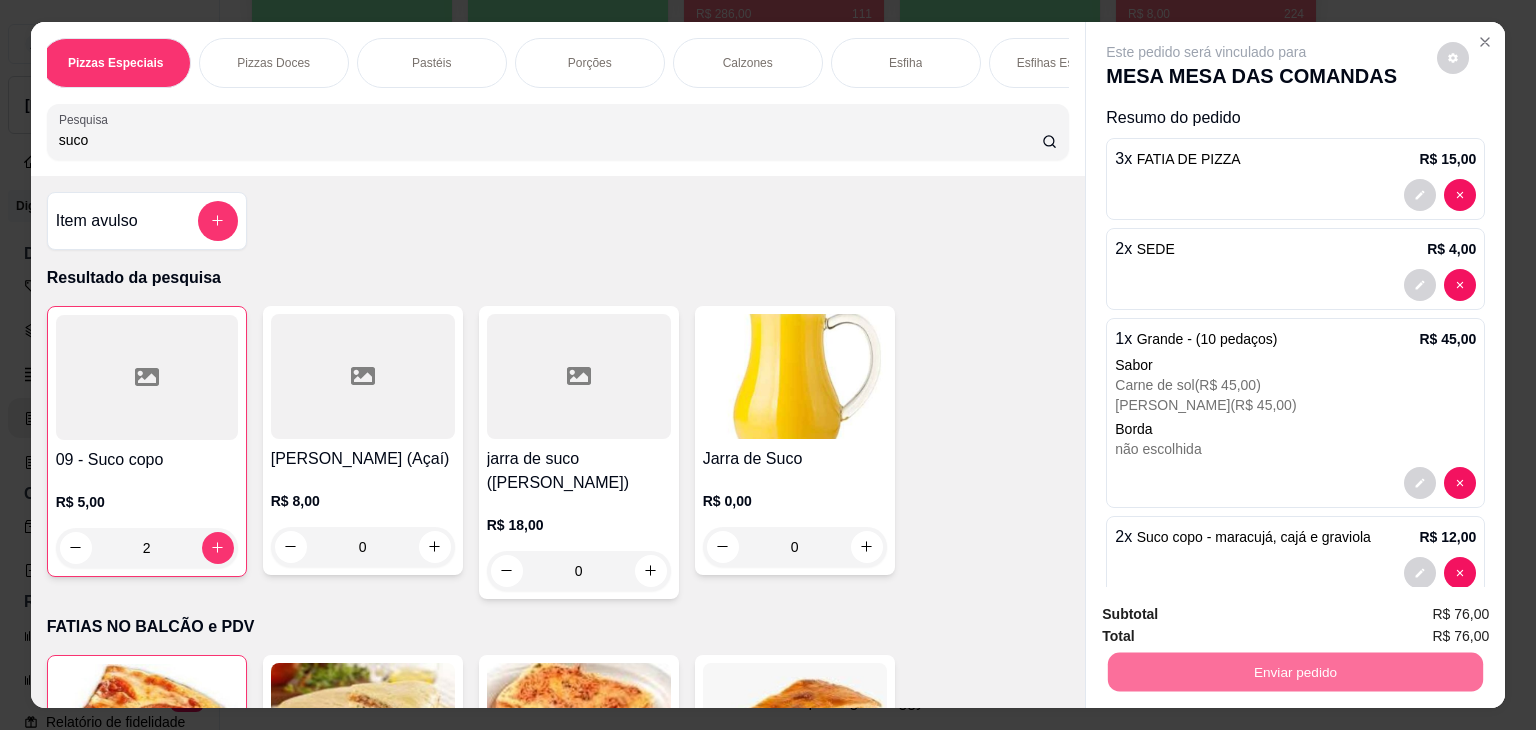 click on "Não registrar e enviar pedido" at bounding box center (1229, 614) 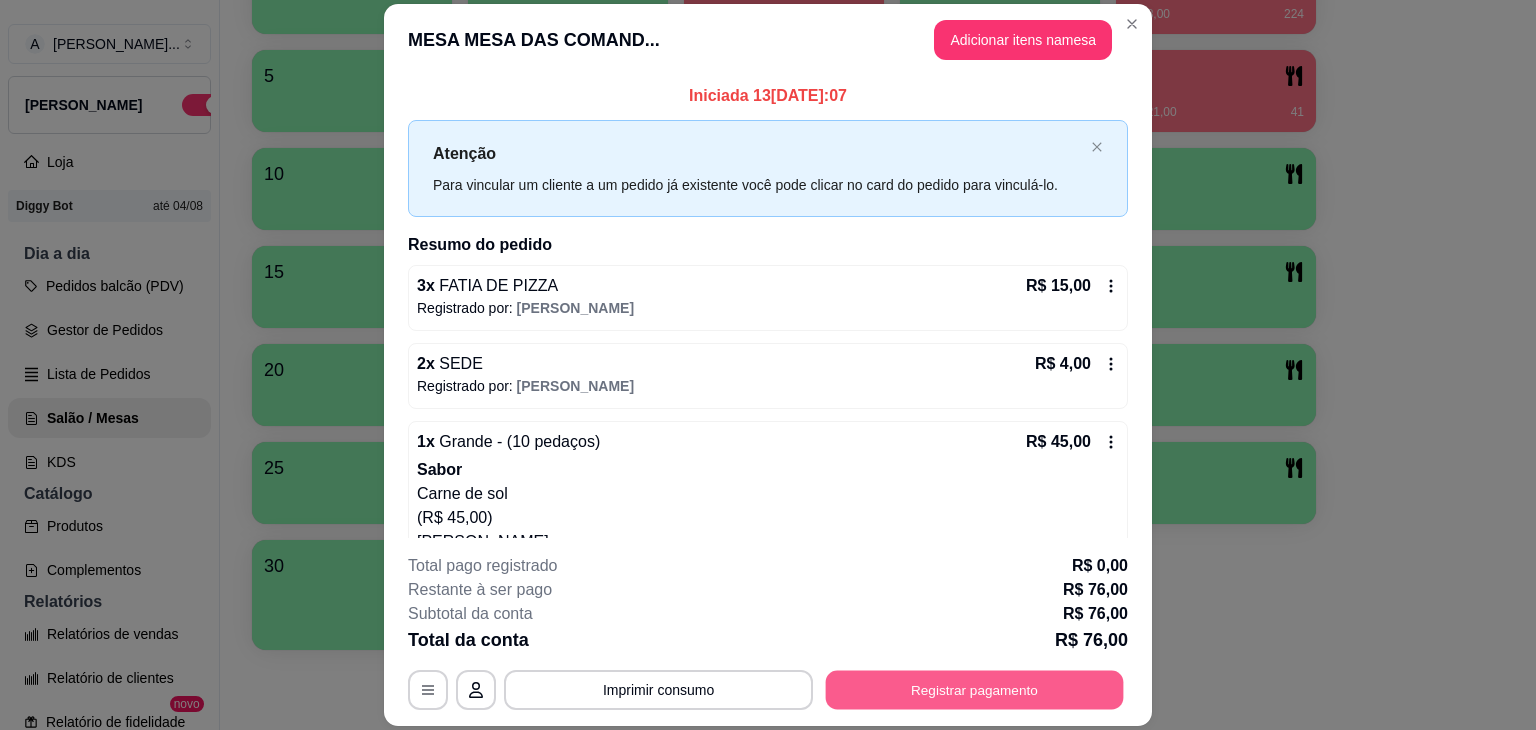 click on "Registrar pagamento" at bounding box center (975, 690) 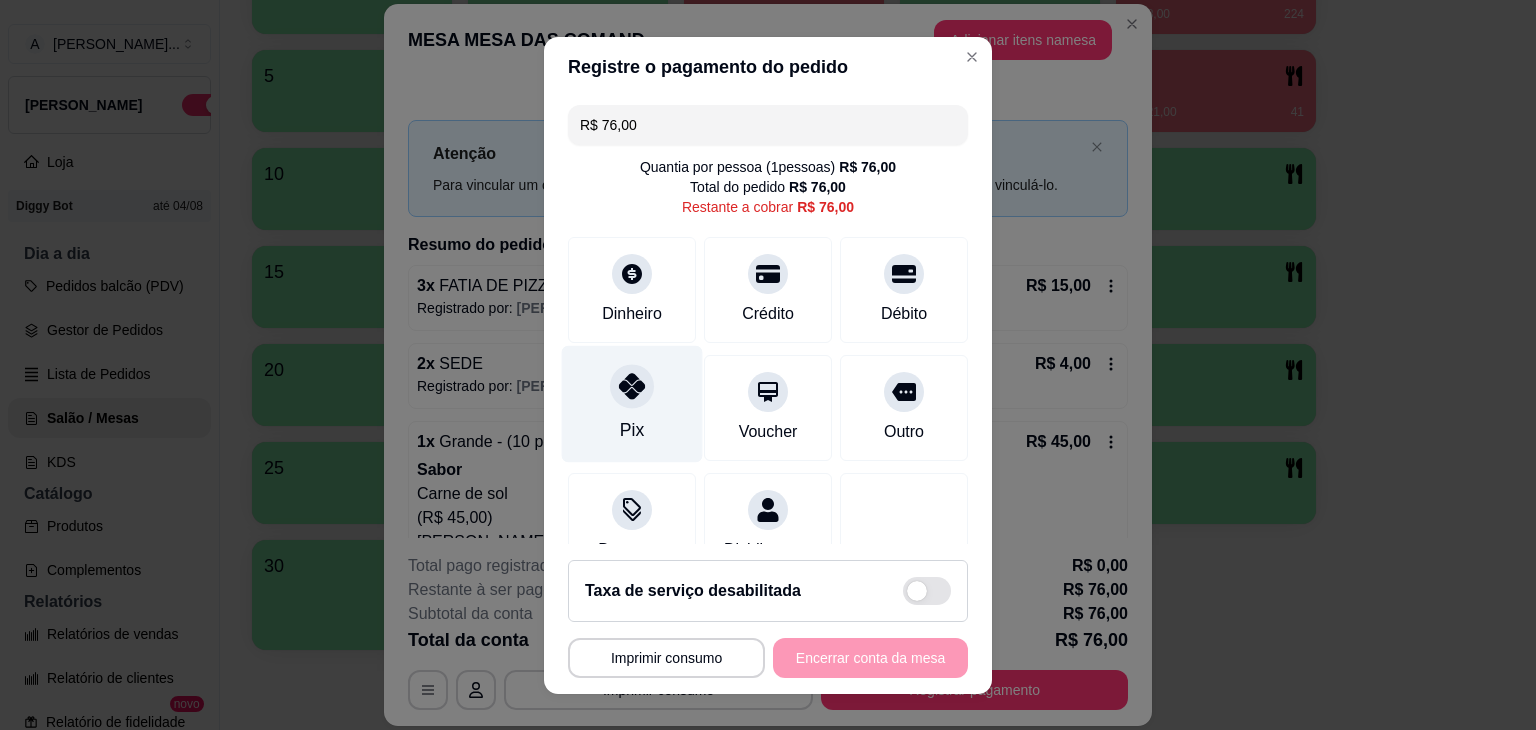 click on "Pix" at bounding box center [632, 403] 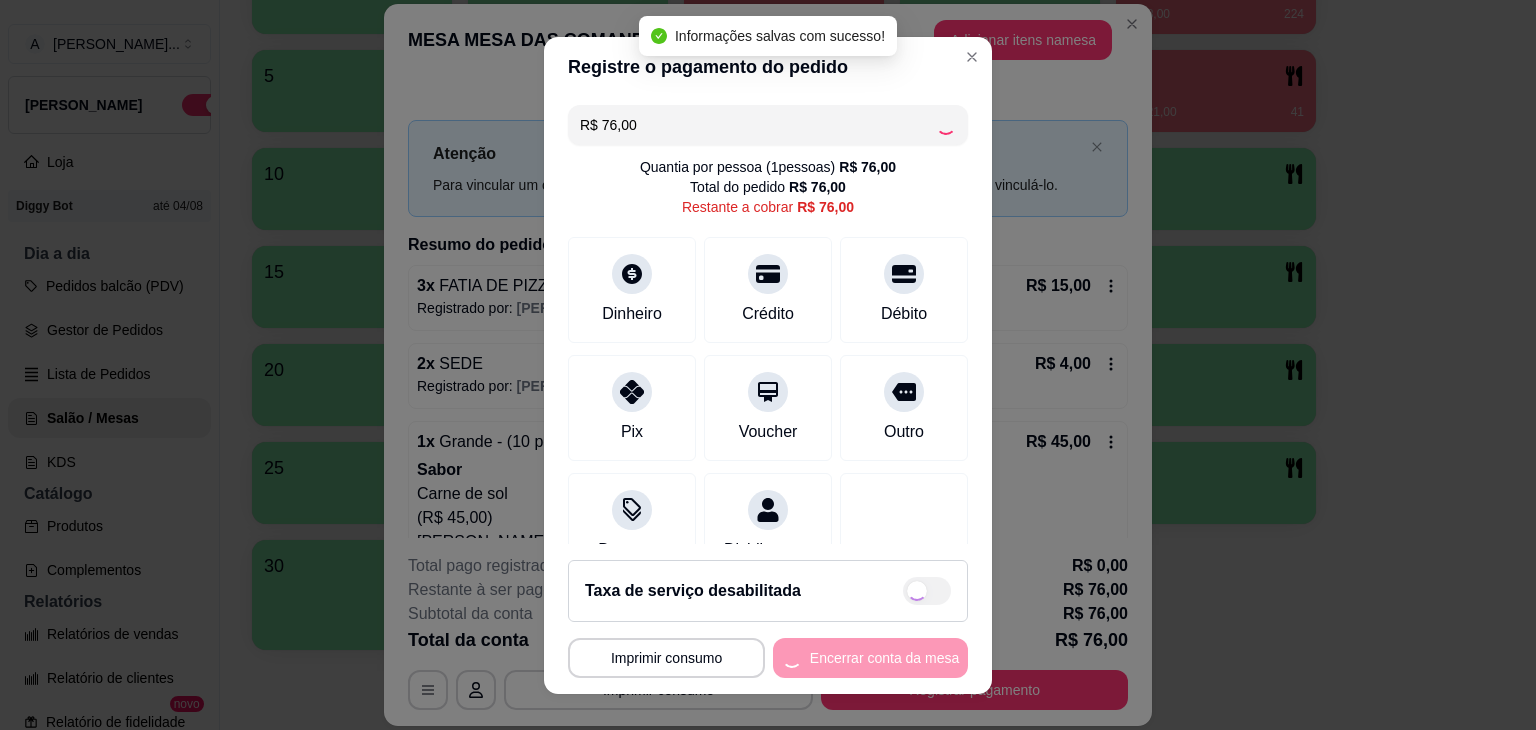 type on "R$ 0,00" 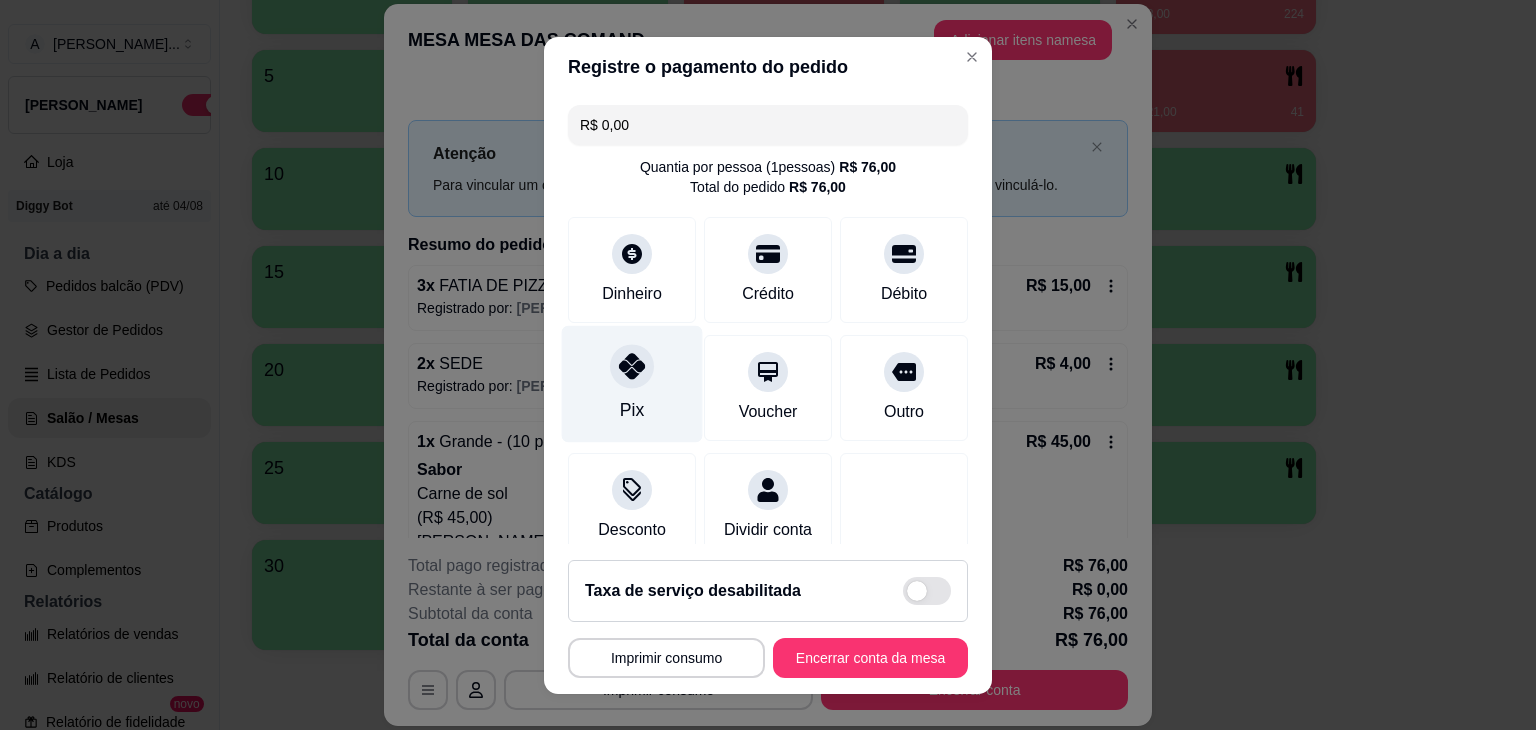 click on "Pix" at bounding box center (632, 383) 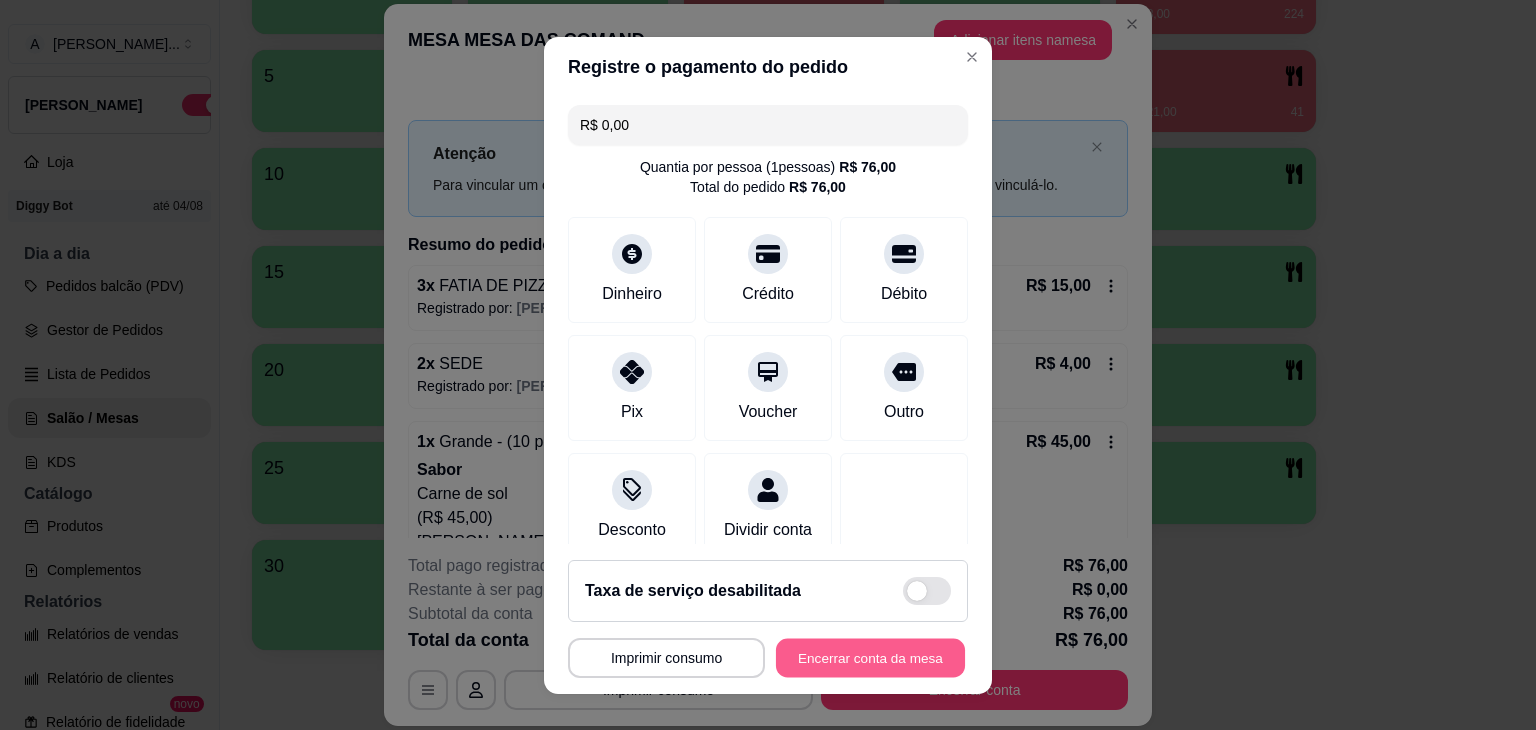 click on "Encerrar conta da mesa" at bounding box center (870, 657) 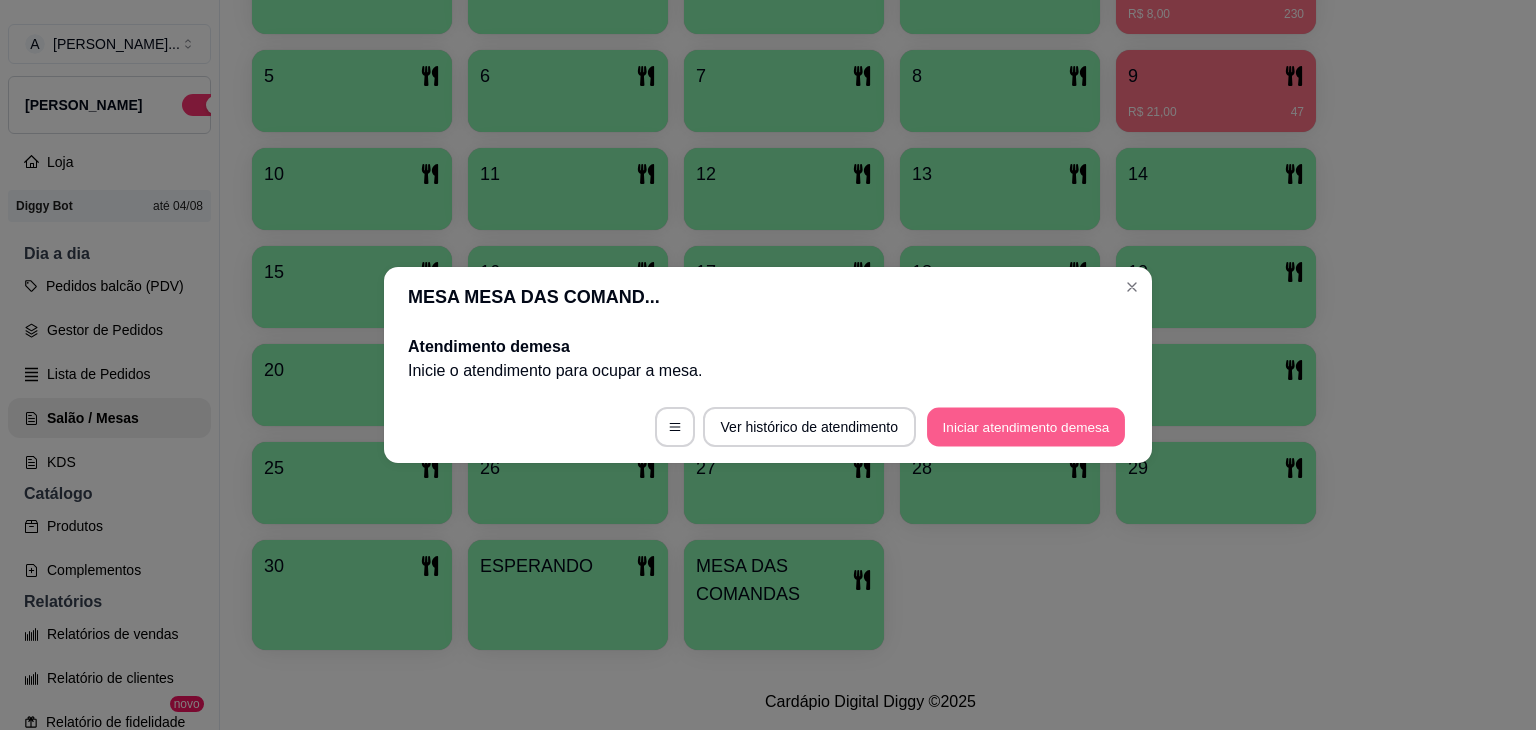 click on "Iniciar atendimento de  mesa" at bounding box center [1026, 427] 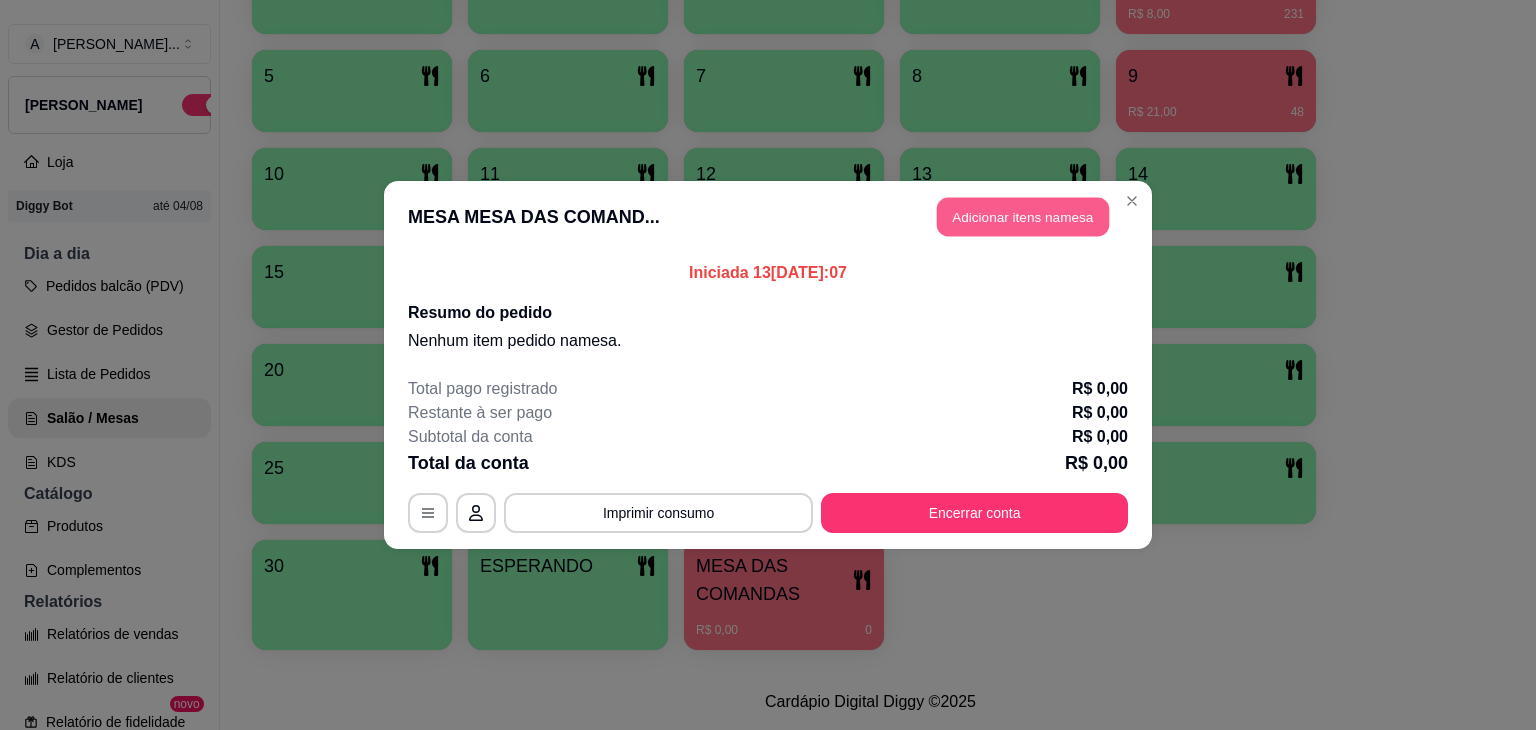 click on "Adicionar itens na  mesa" at bounding box center [1023, 217] 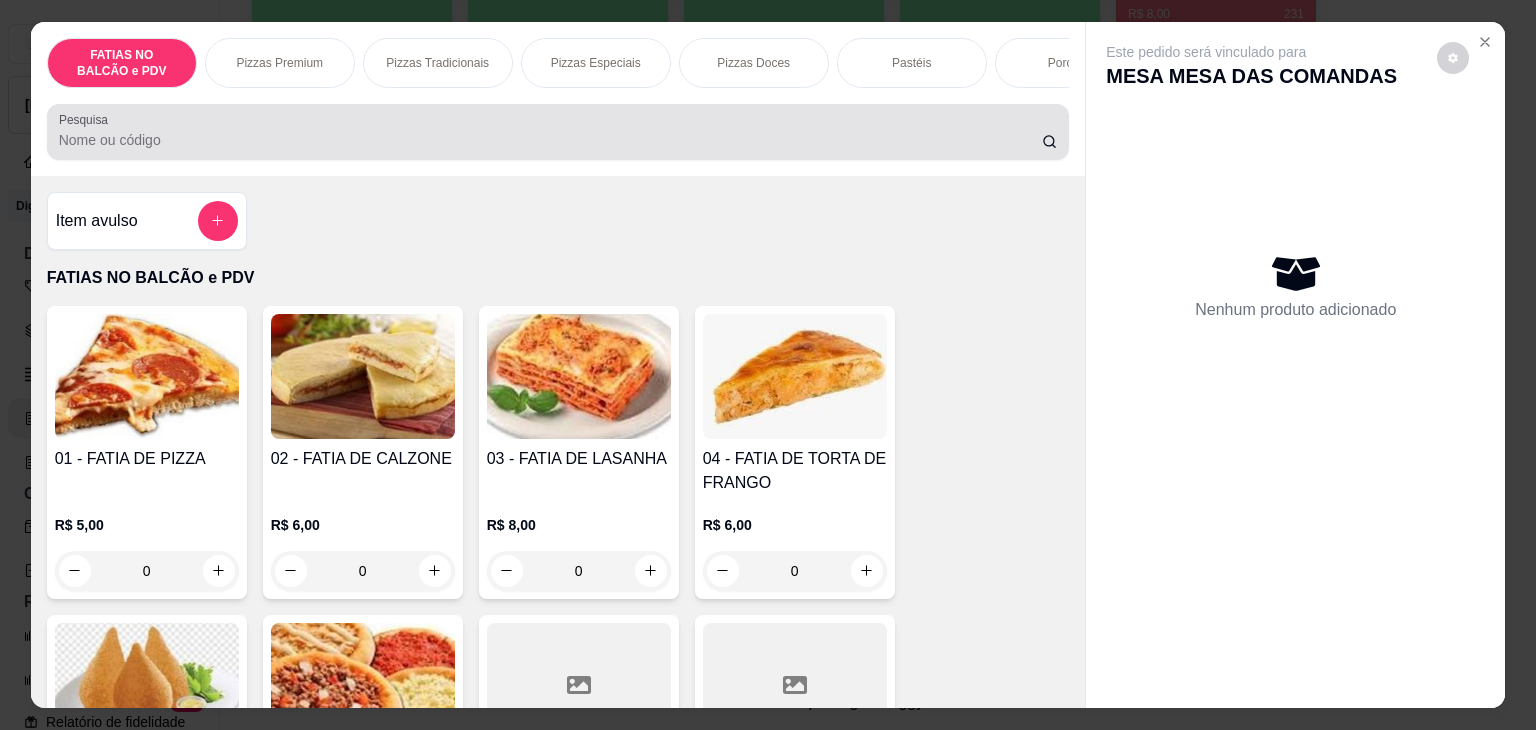 click on "Pesquisa" at bounding box center (550, 140) 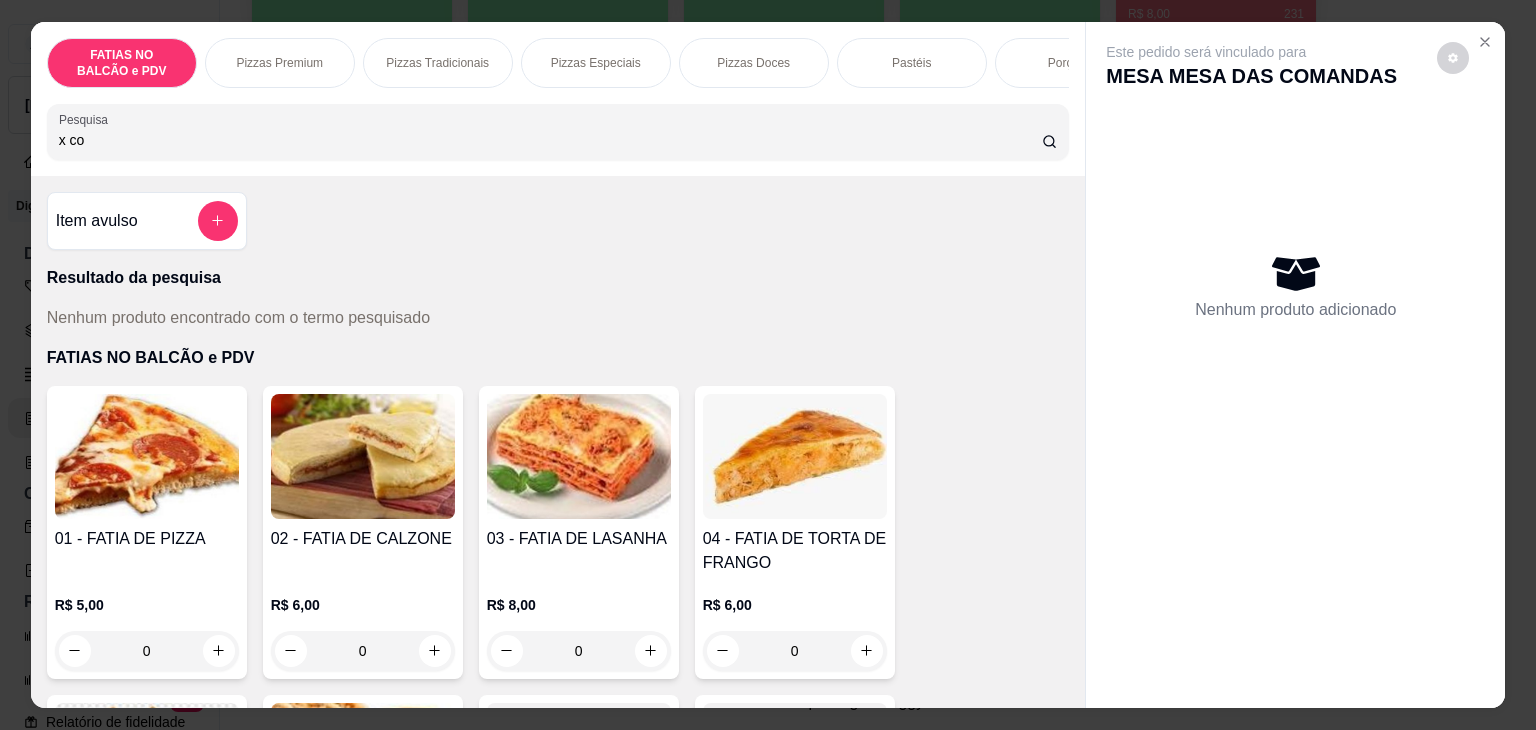 type on "x com" 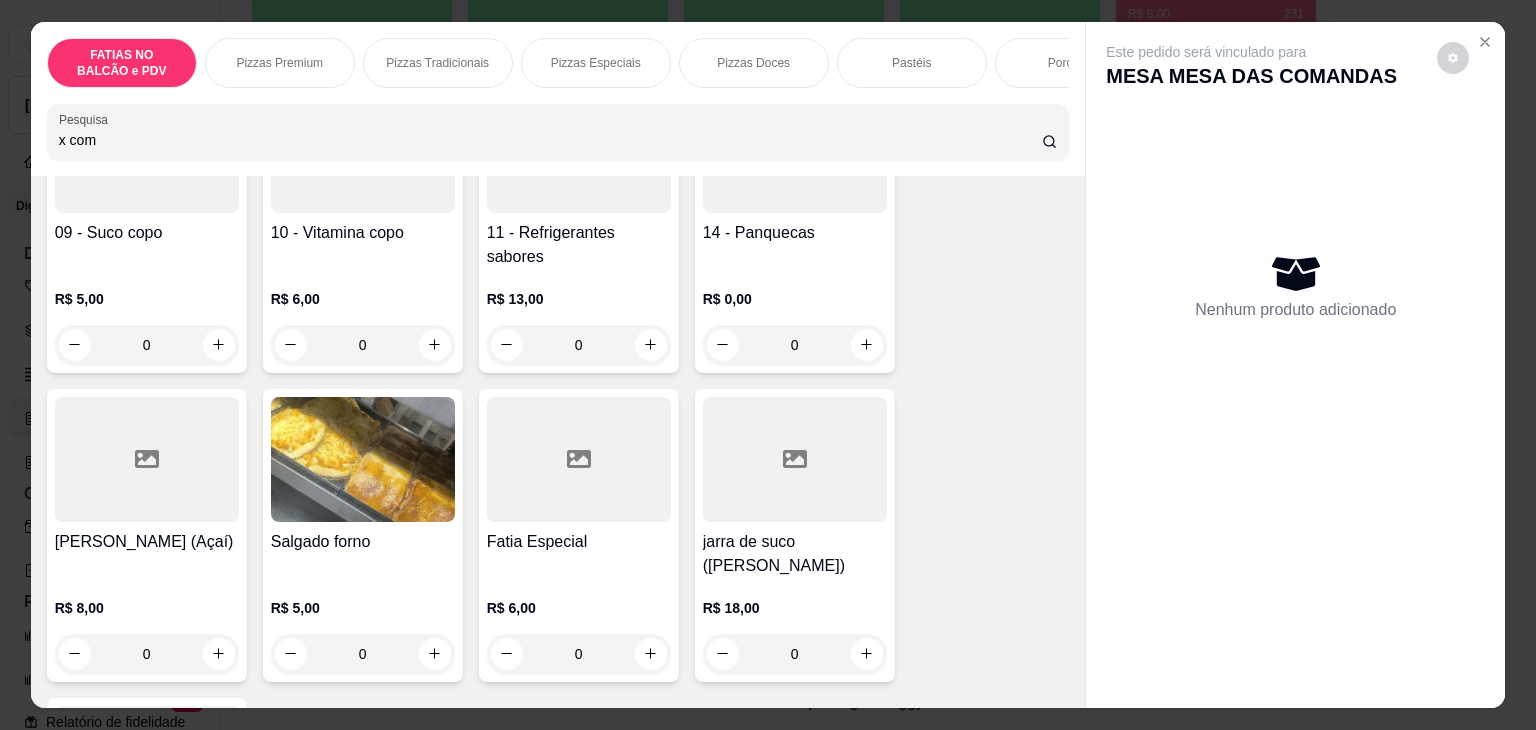 scroll, scrollTop: 944, scrollLeft: 0, axis: vertical 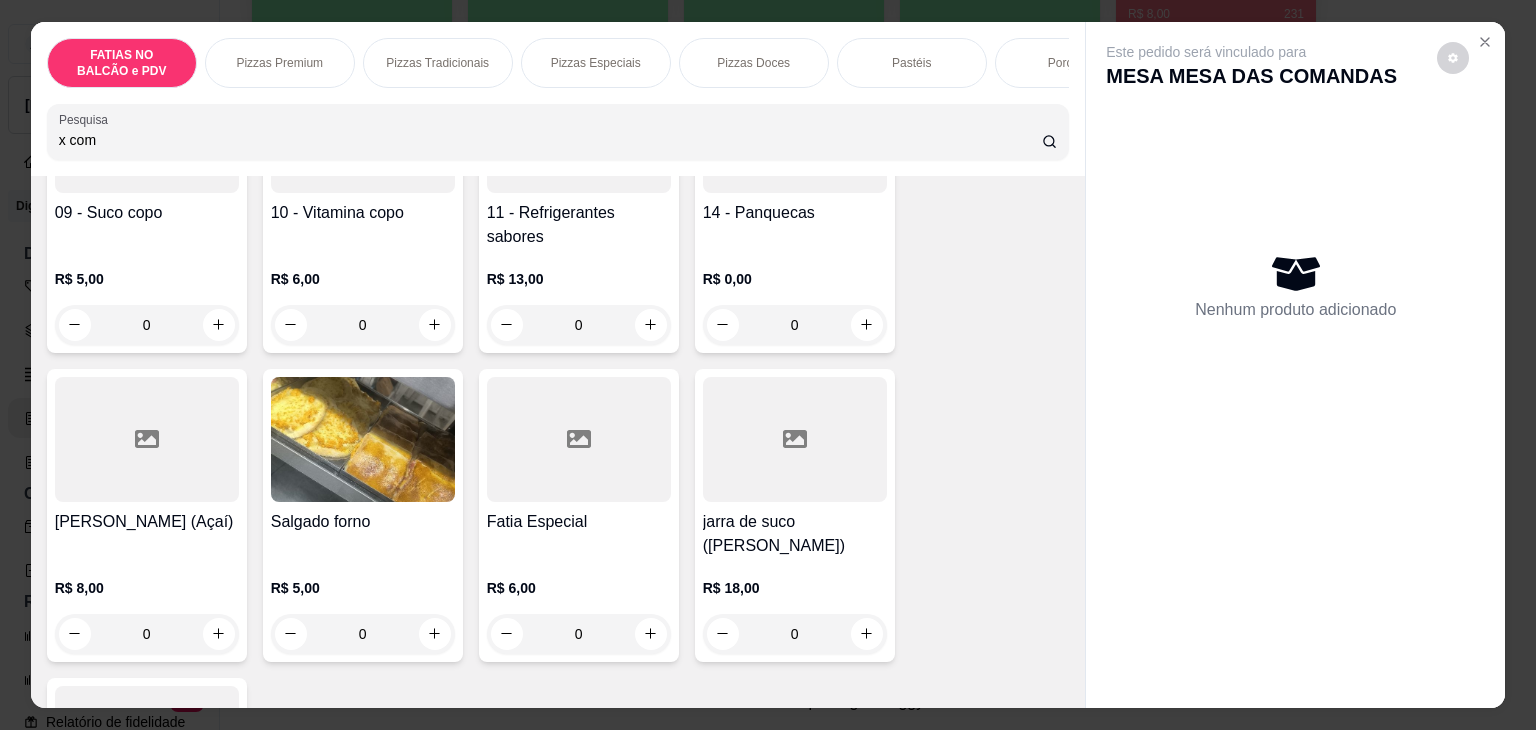 click on "x com" at bounding box center [550, 140] 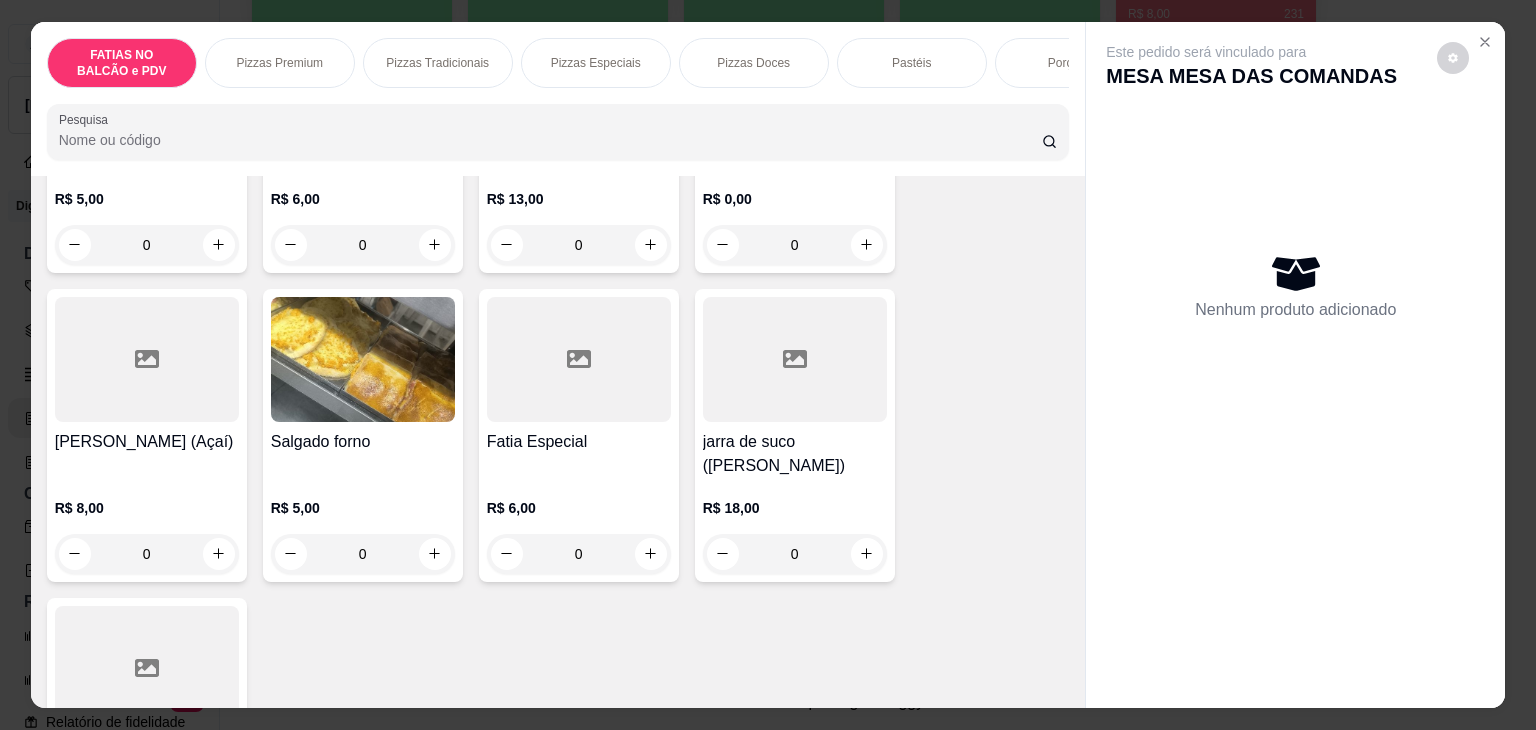 scroll, scrollTop: 864, scrollLeft: 0, axis: vertical 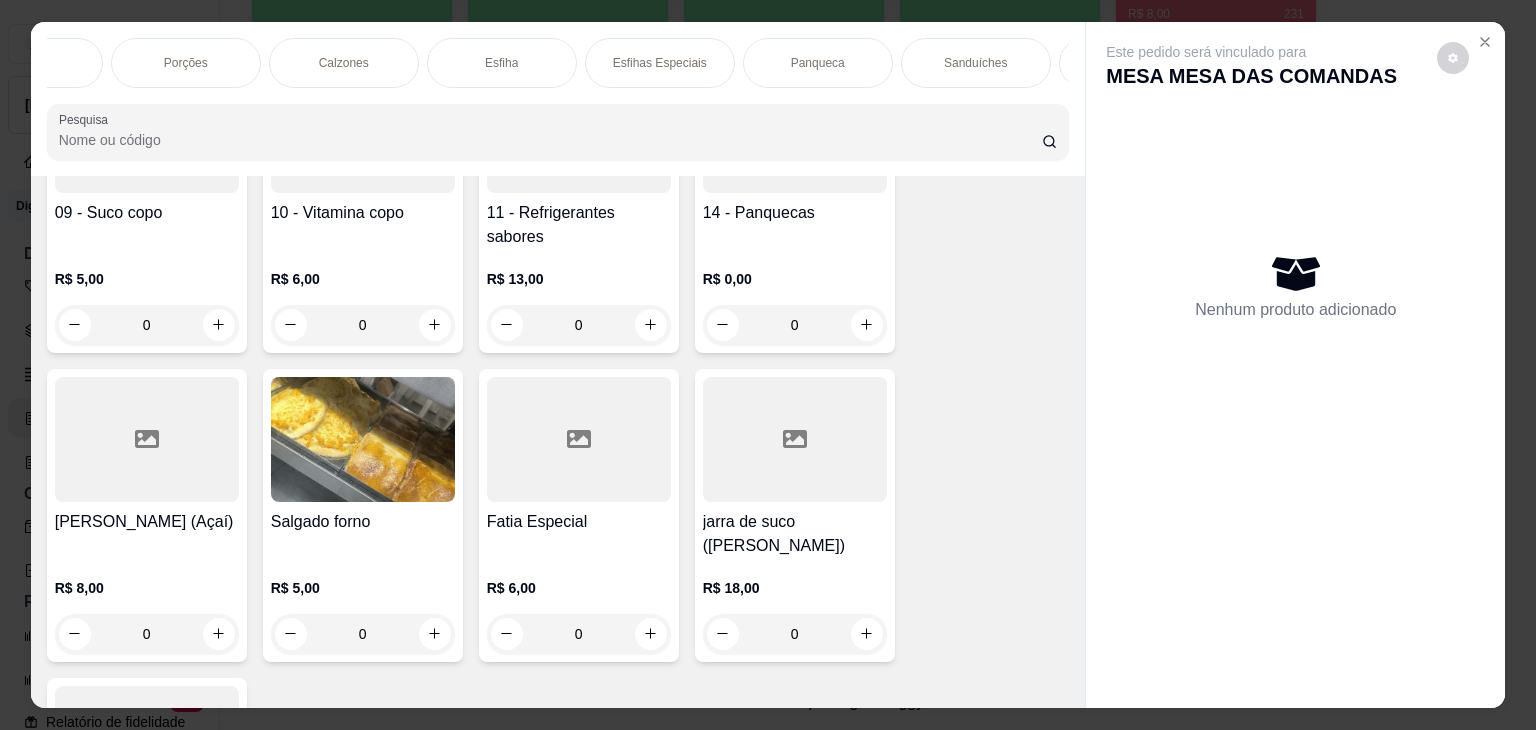 click on "Sanduíches" at bounding box center (976, 63) 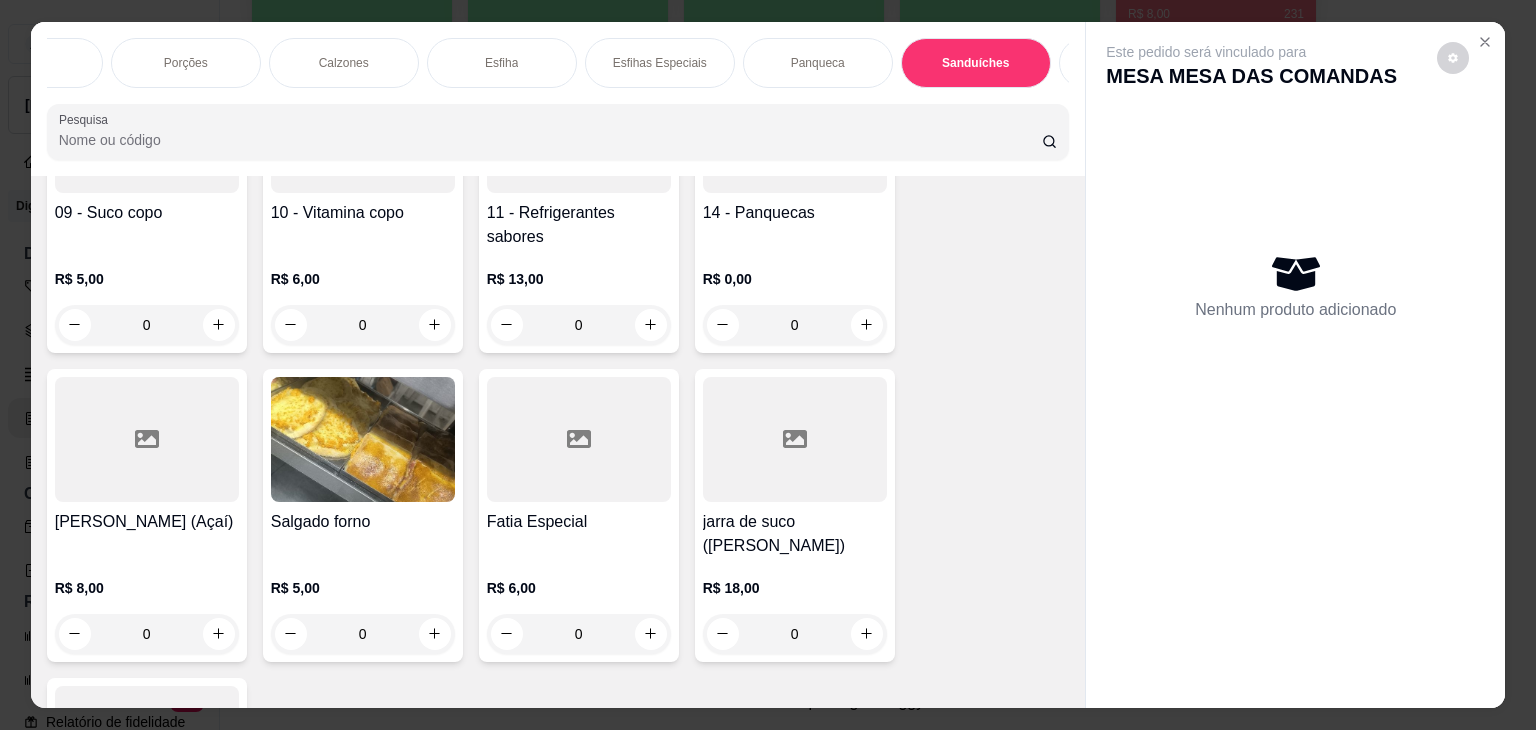 scroll, scrollTop: 8084, scrollLeft: 0, axis: vertical 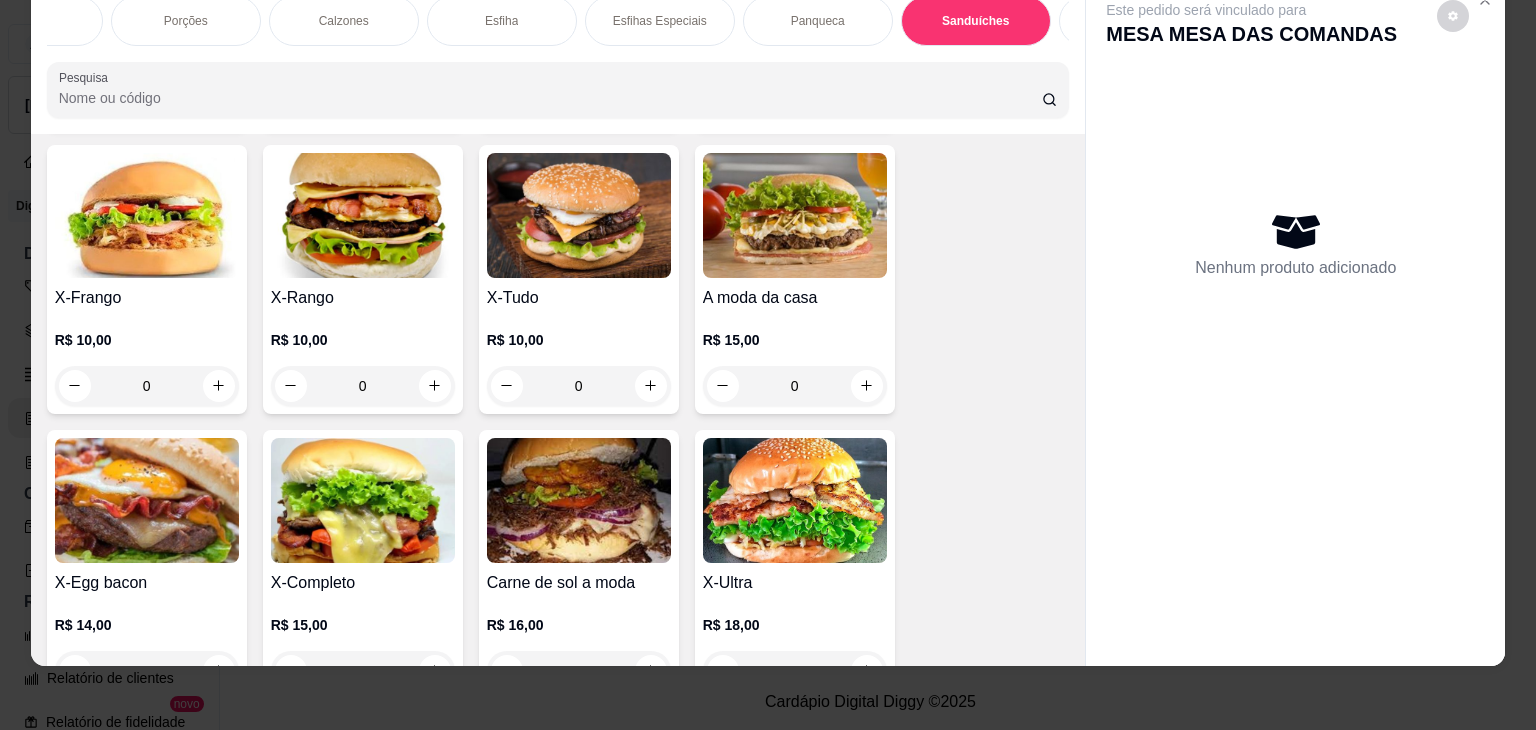 click on "X-Completo" at bounding box center [363, 583] 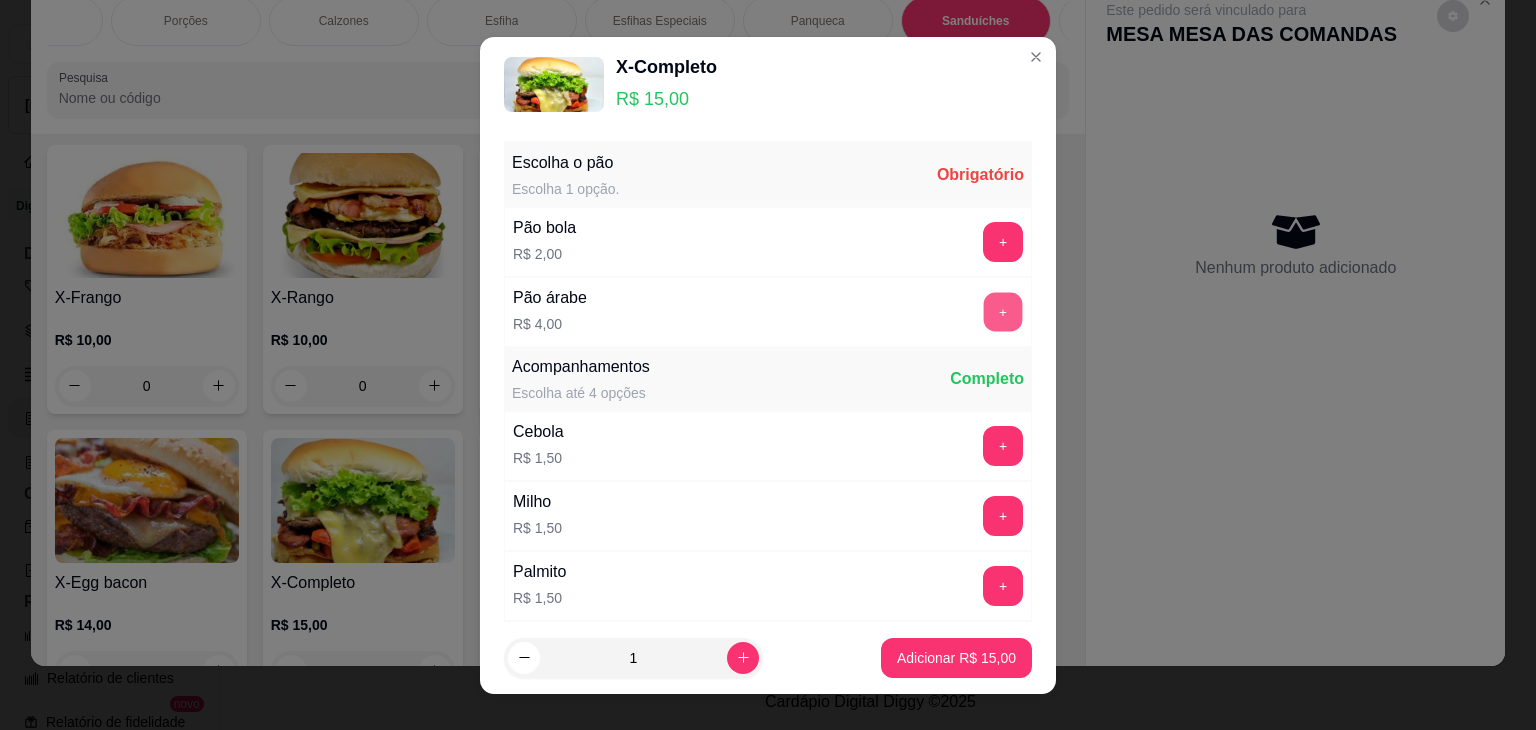 click on "+" at bounding box center [1003, 311] 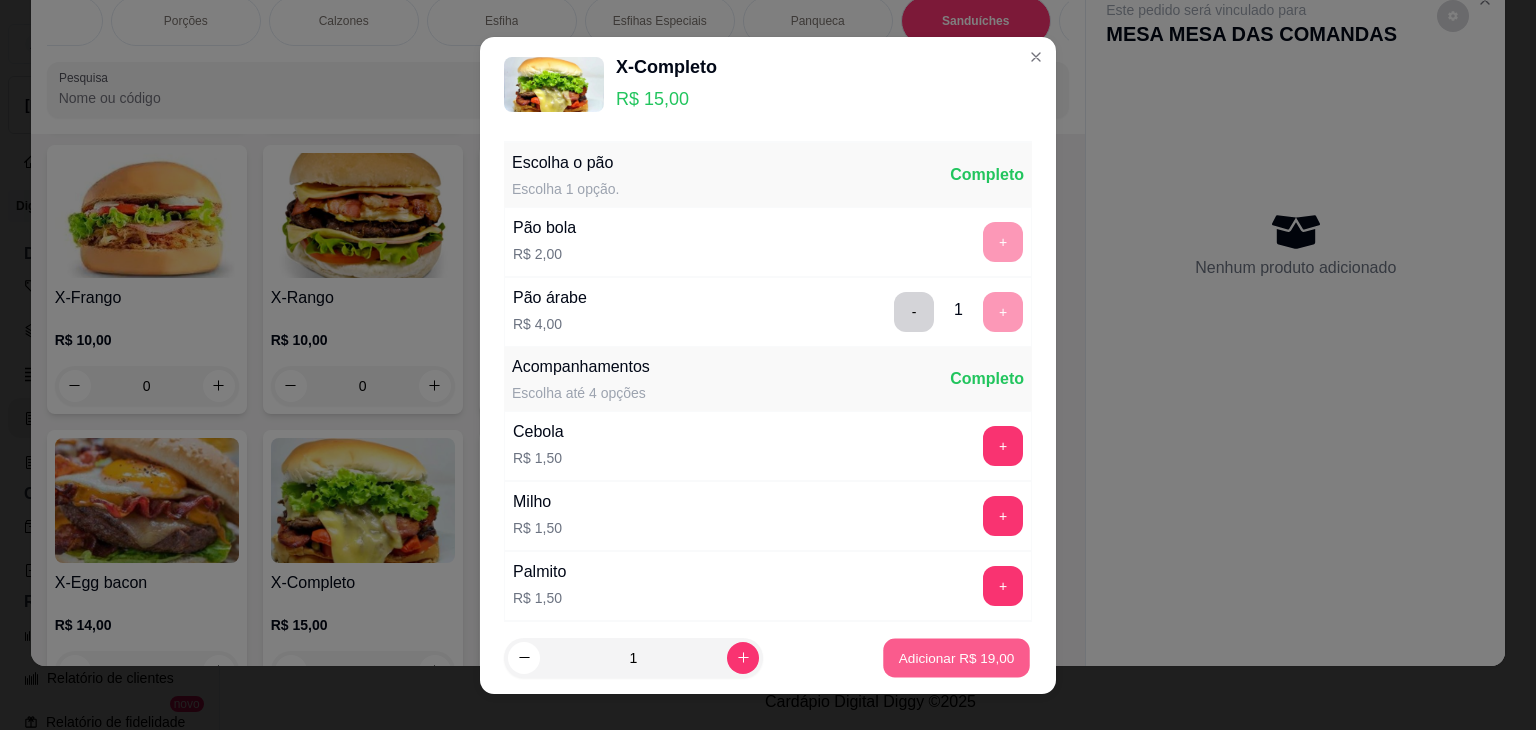 click on "Adicionar   R$ 19,00" at bounding box center [957, 657] 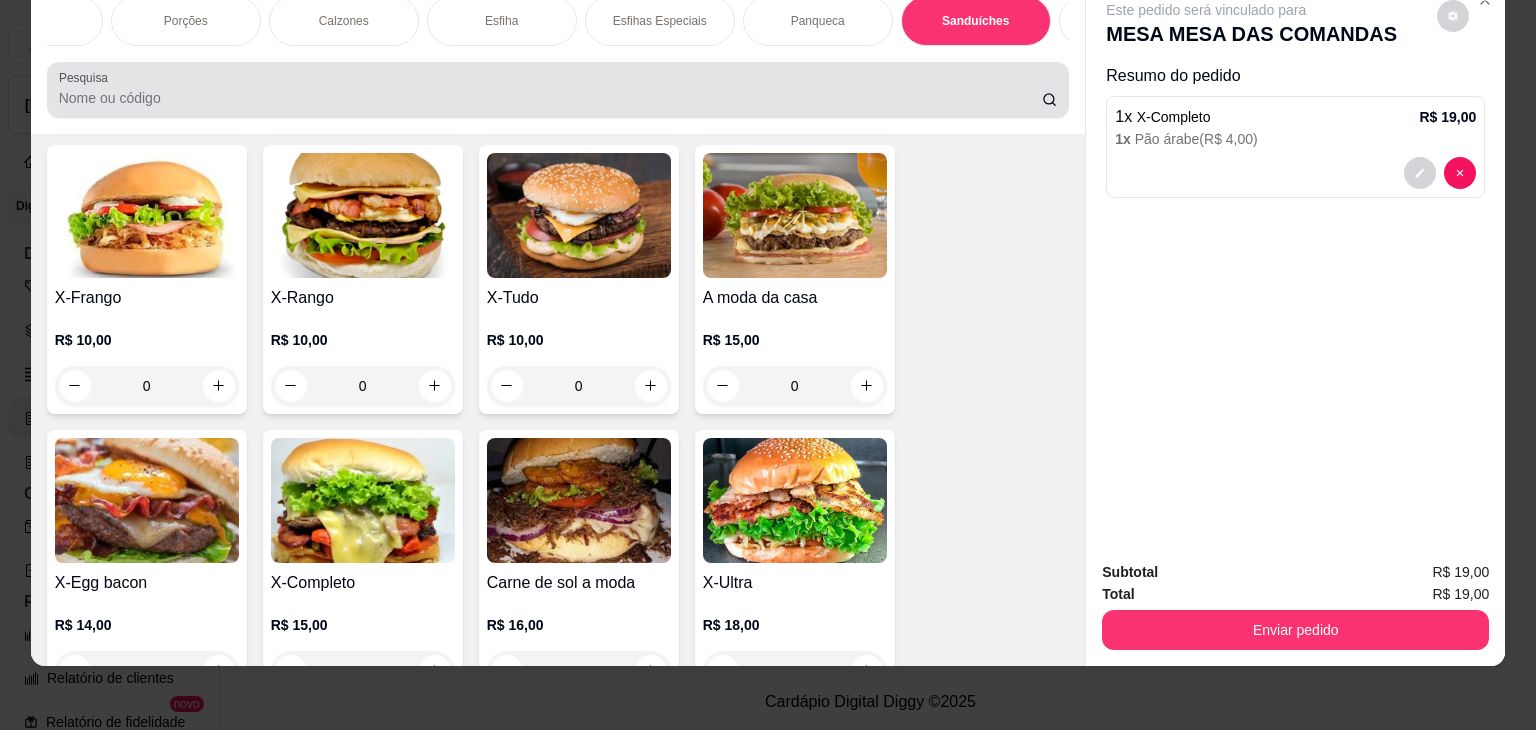 click on "Pesquisa" at bounding box center (558, 90) 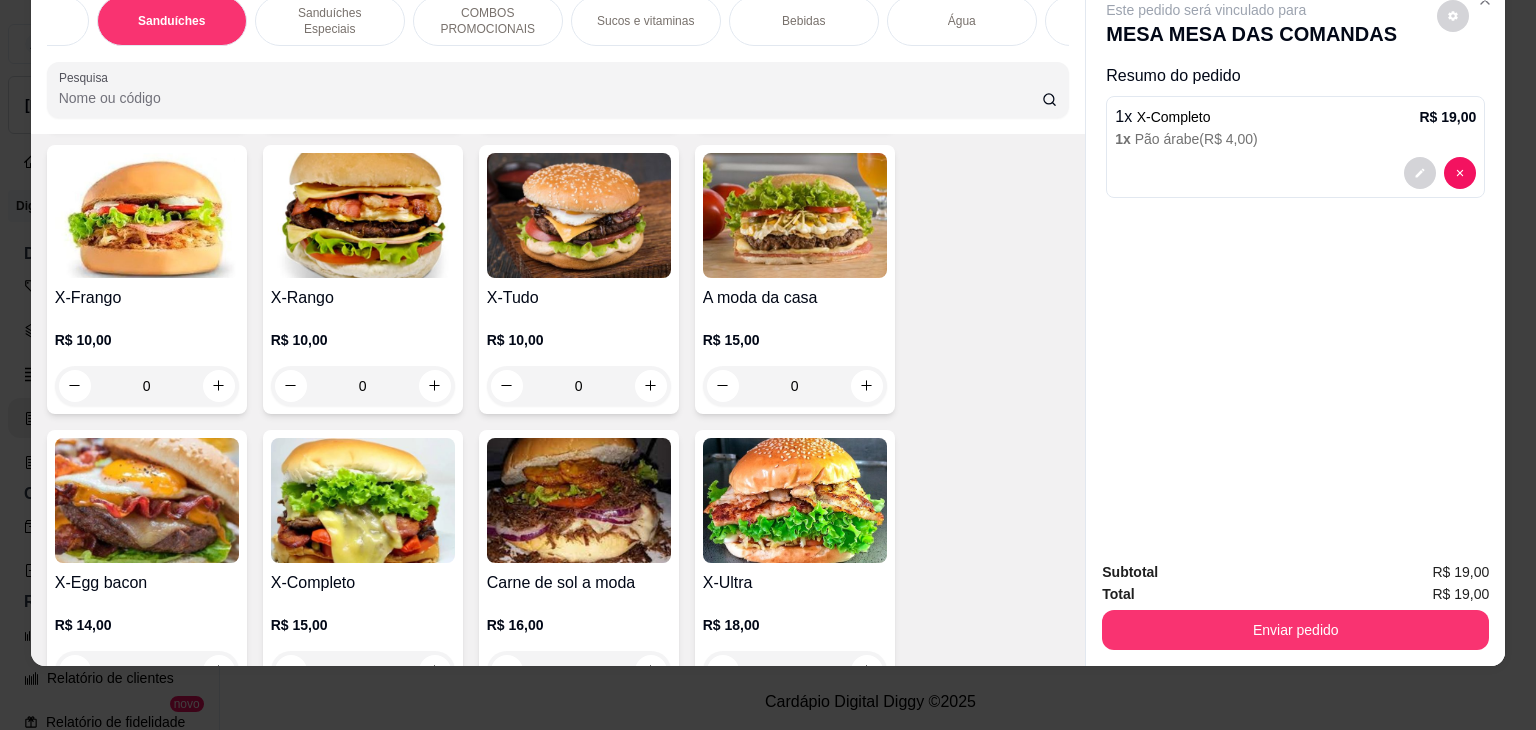 scroll, scrollTop: 0, scrollLeft: 1690, axis: horizontal 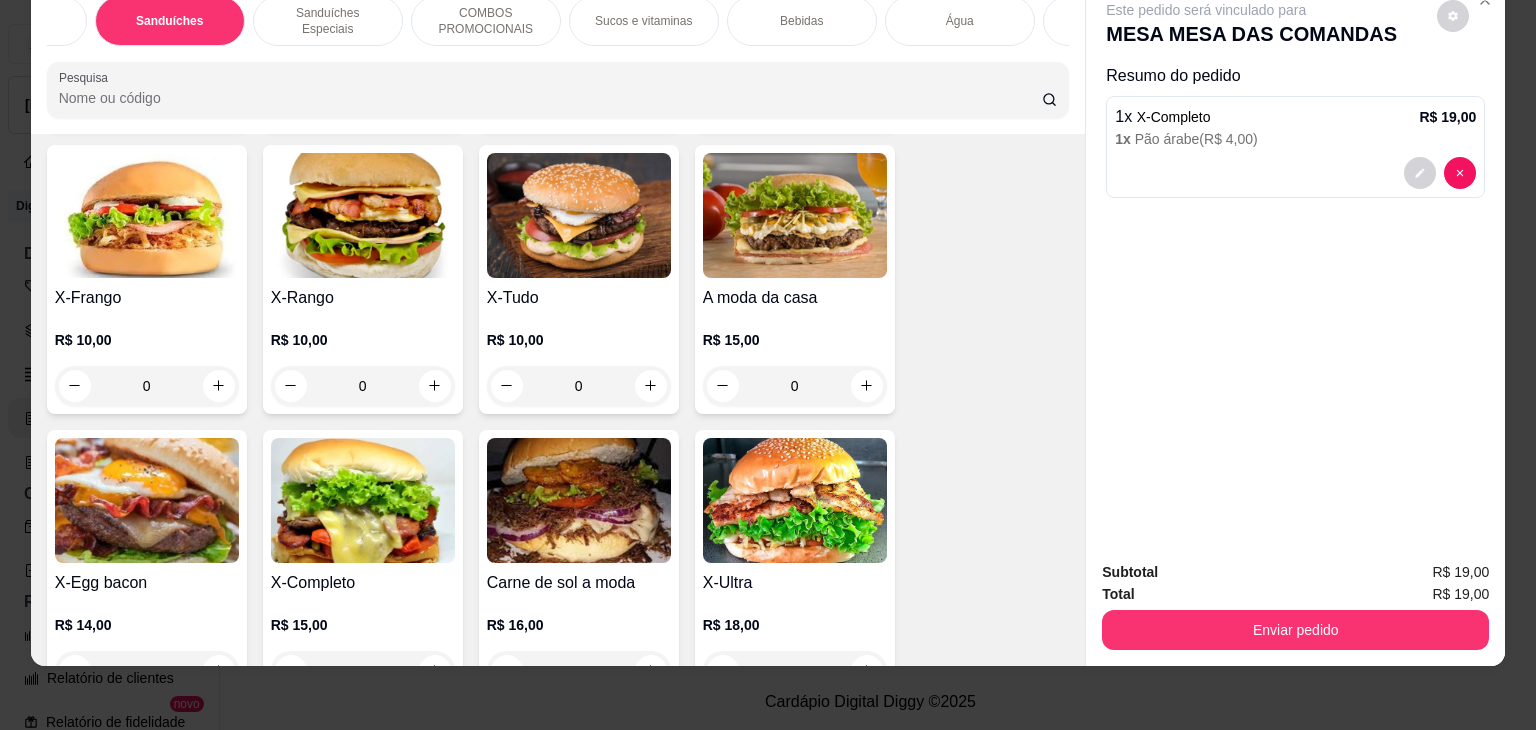 click on "Bebidas" at bounding box center (801, 21) 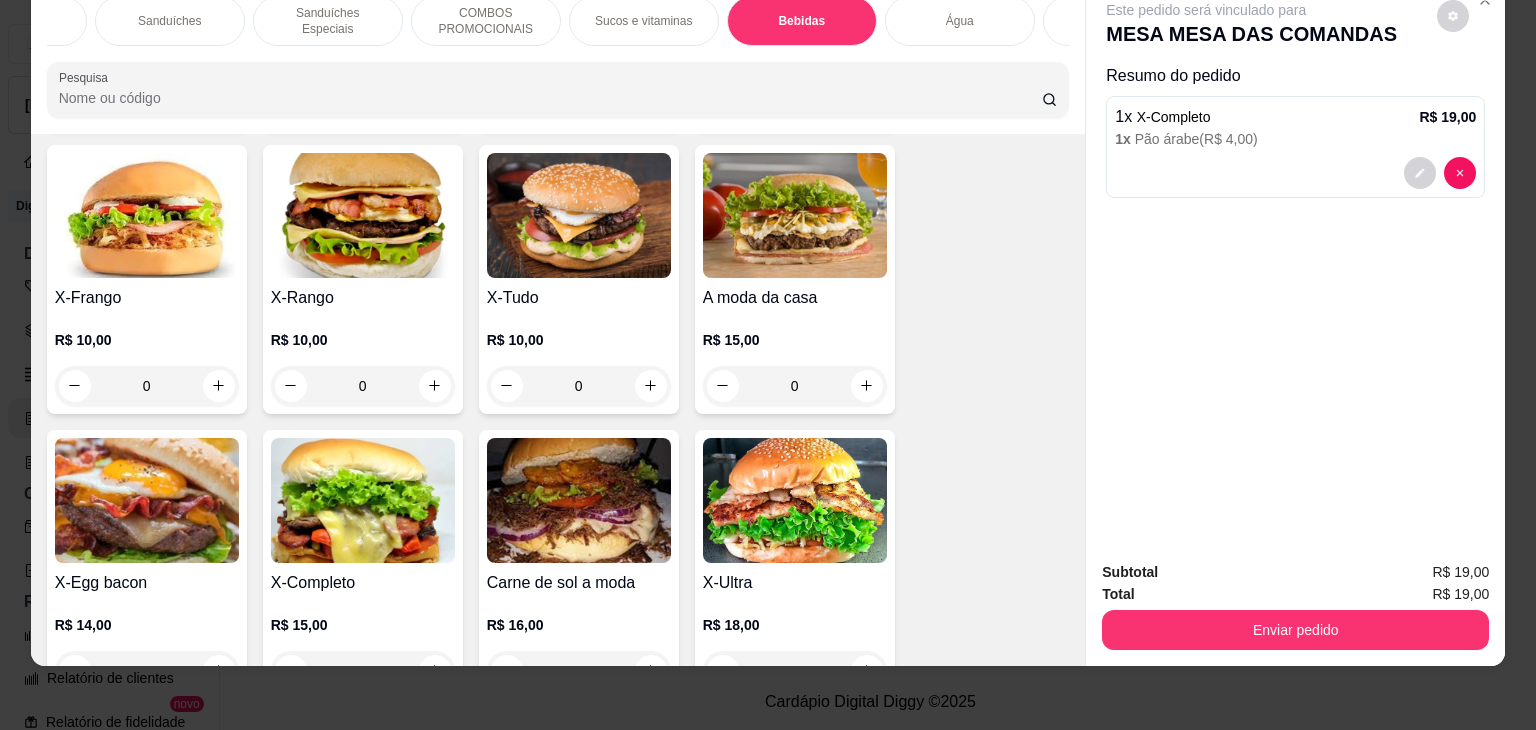 scroll, scrollTop: 11458, scrollLeft: 0, axis: vertical 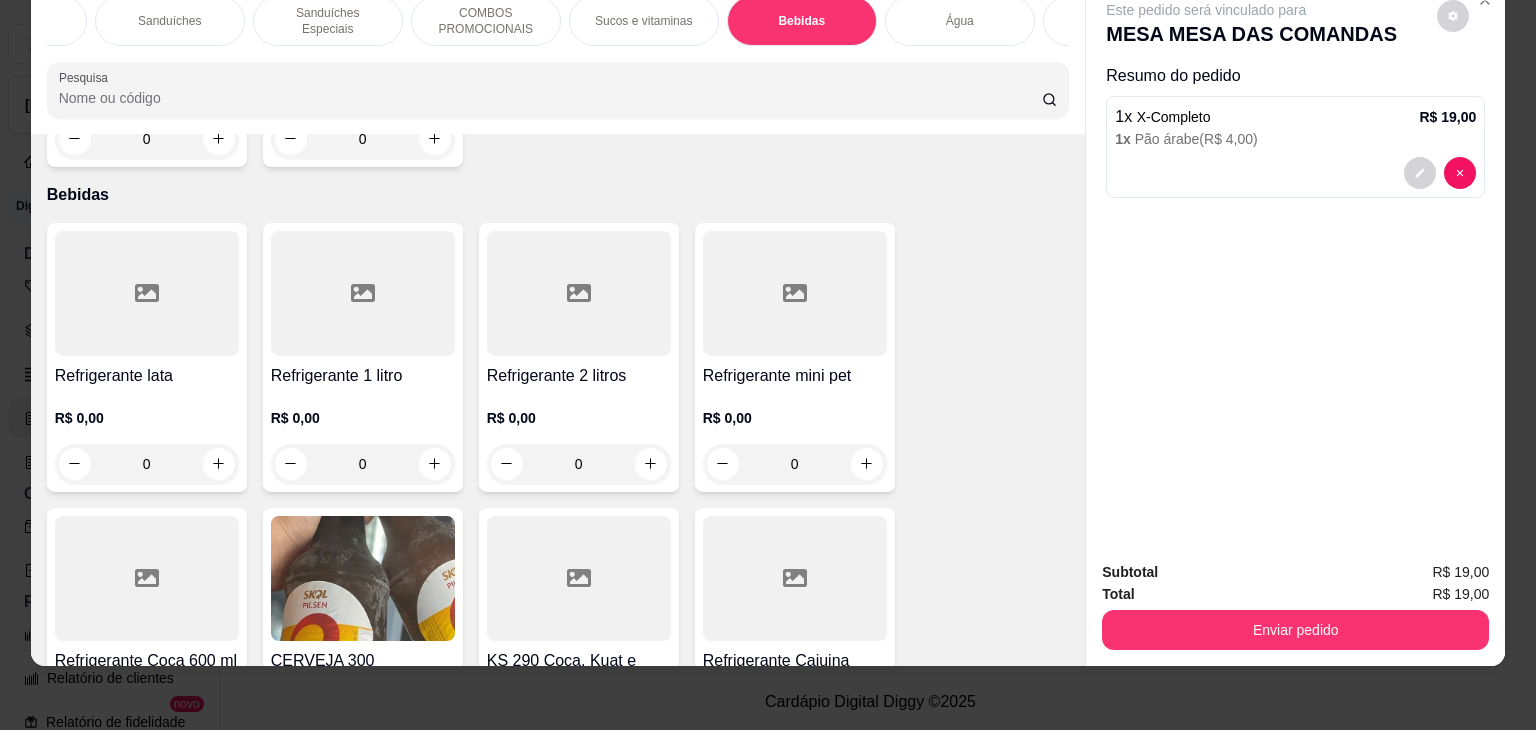 click at bounding box center [147, 293] 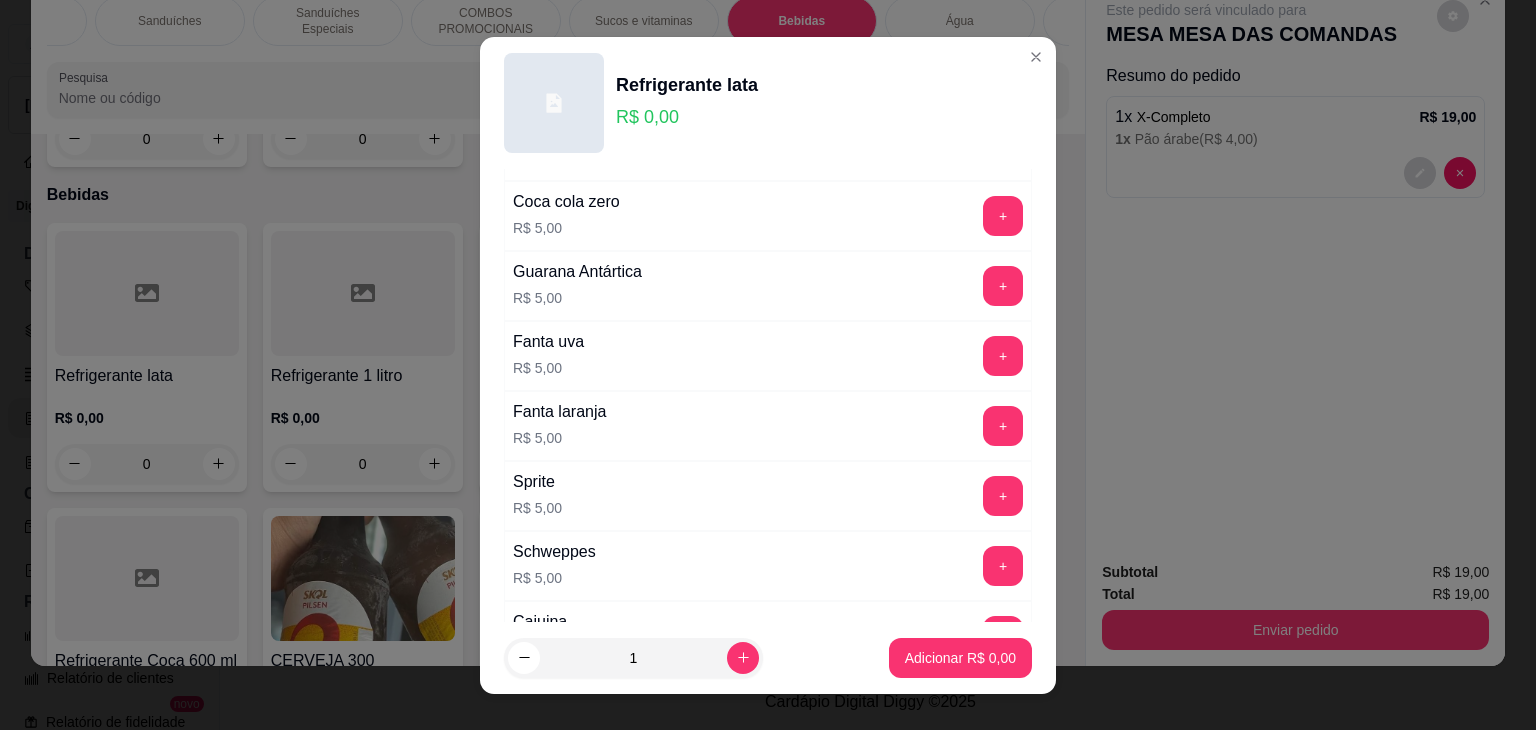 scroll, scrollTop: 326, scrollLeft: 0, axis: vertical 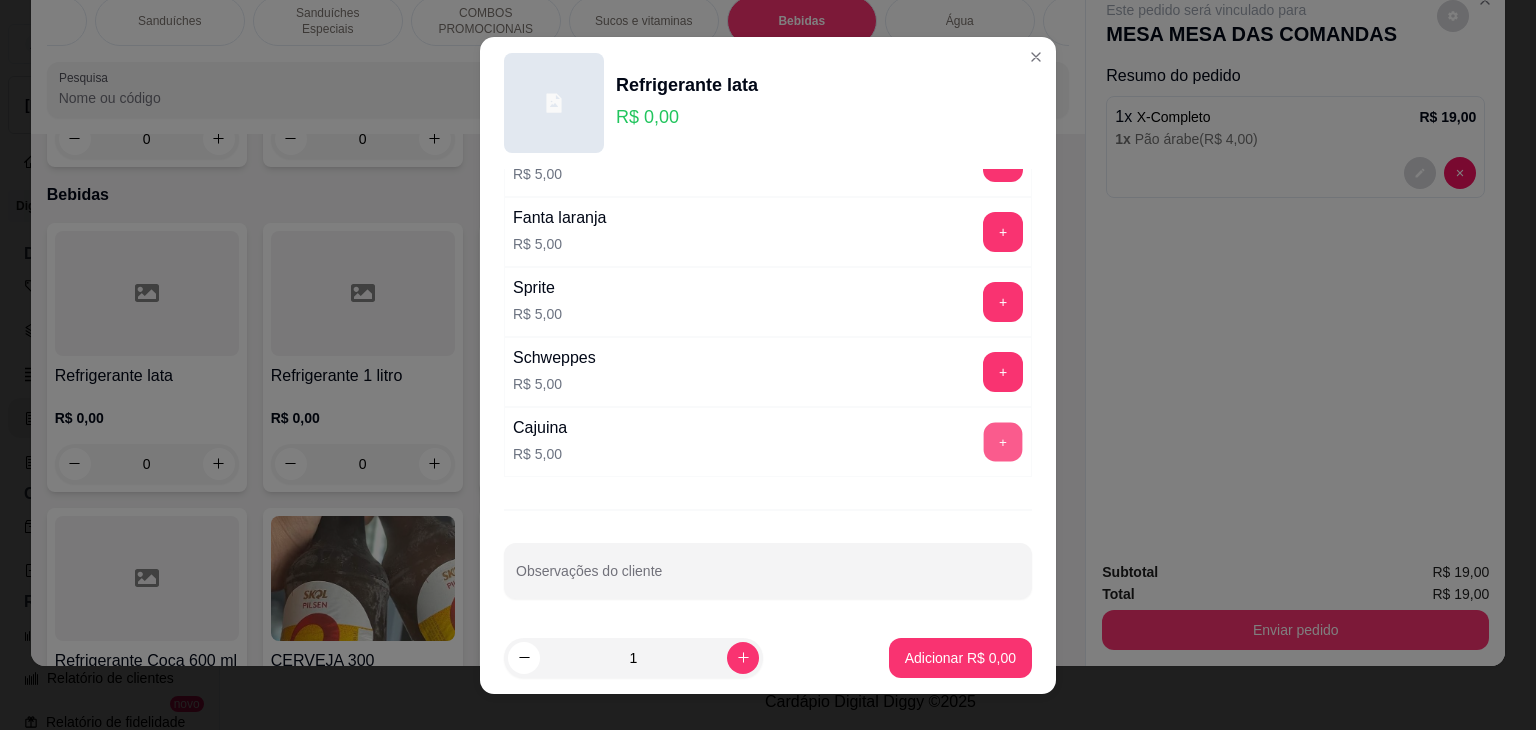 click on "+" at bounding box center [1003, 441] 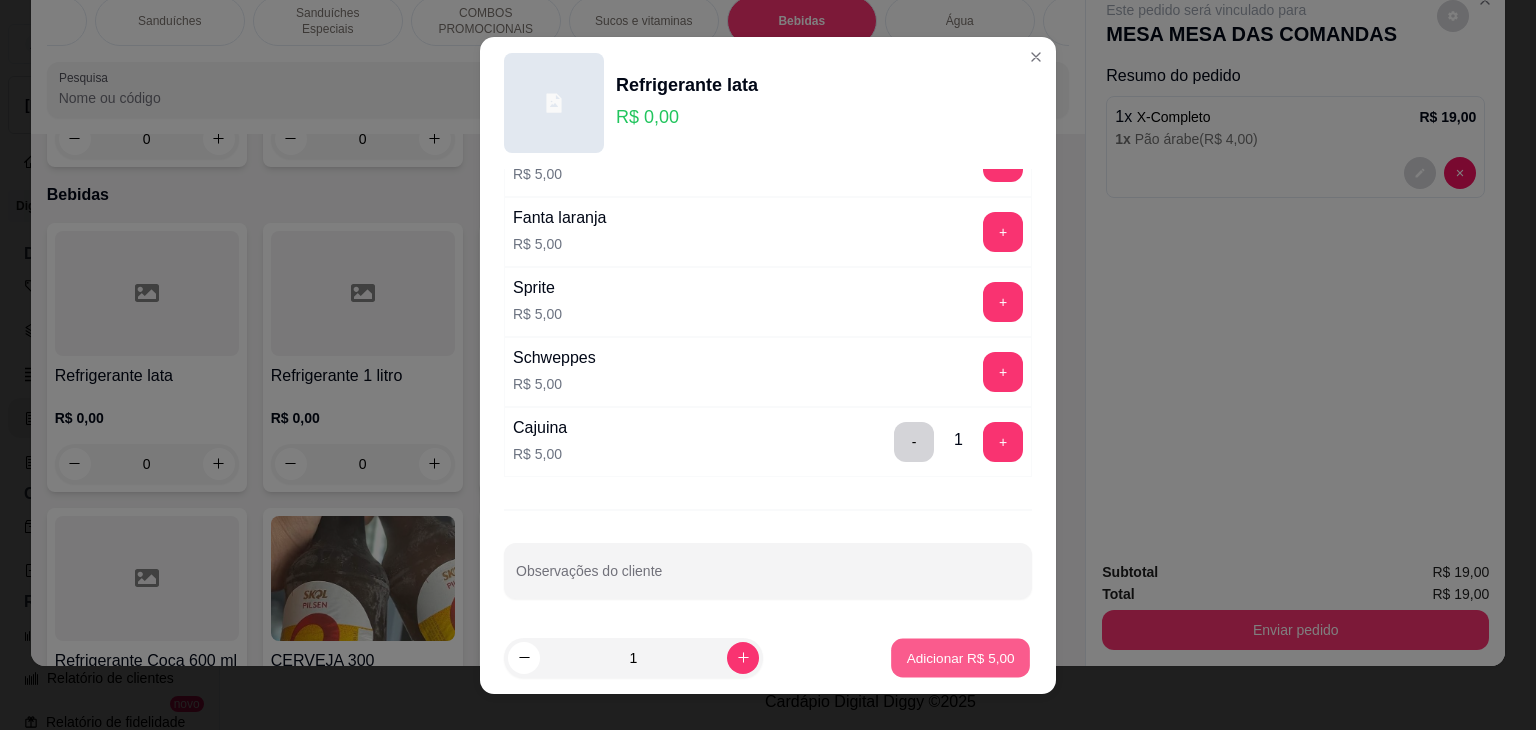 click on "Adicionar   R$ 5,00" at bounding box center (960, 657) 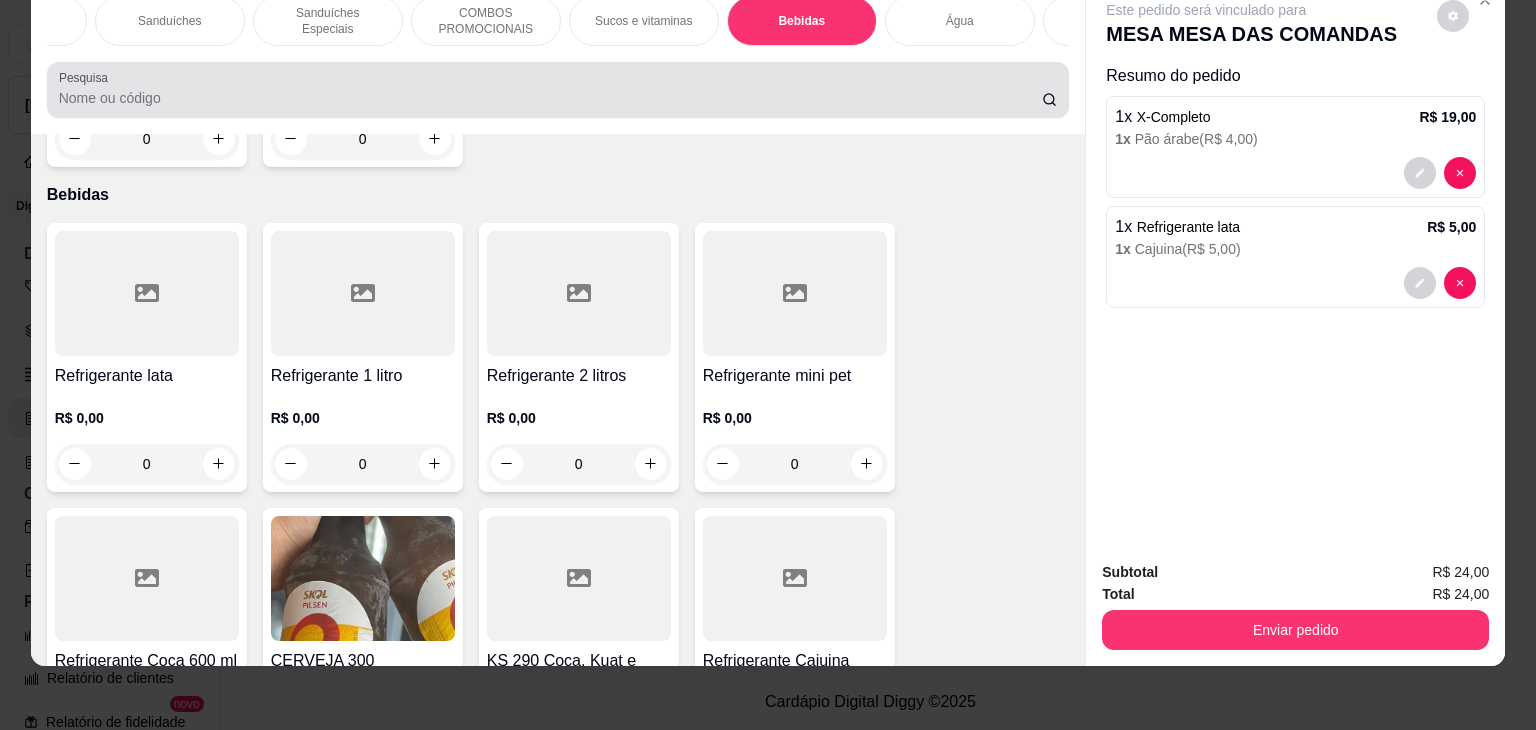 click on "Pesquisa" at bounding box center [558, 90] 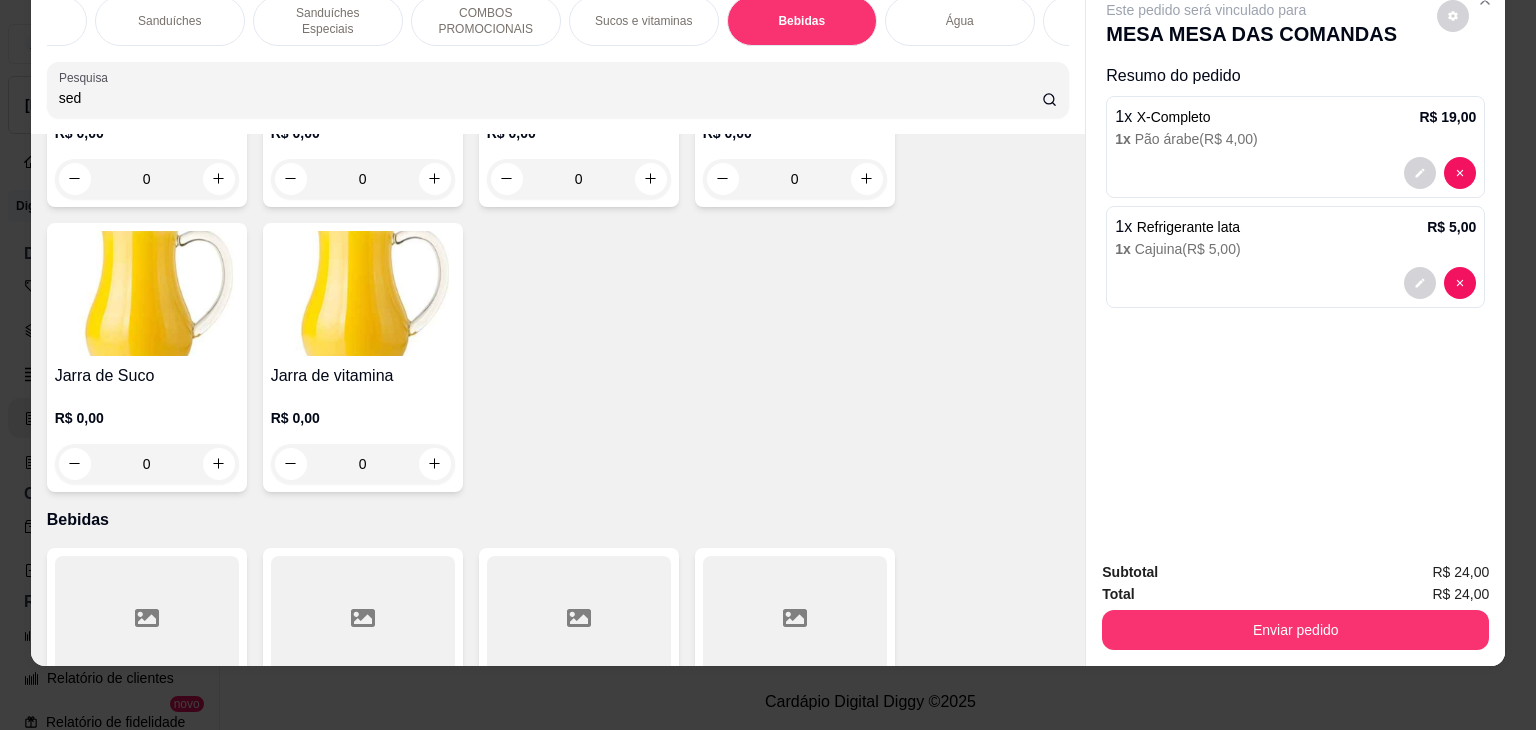 scroll, scrollTop: 11784, scrollLeft: 0, axis: vertical 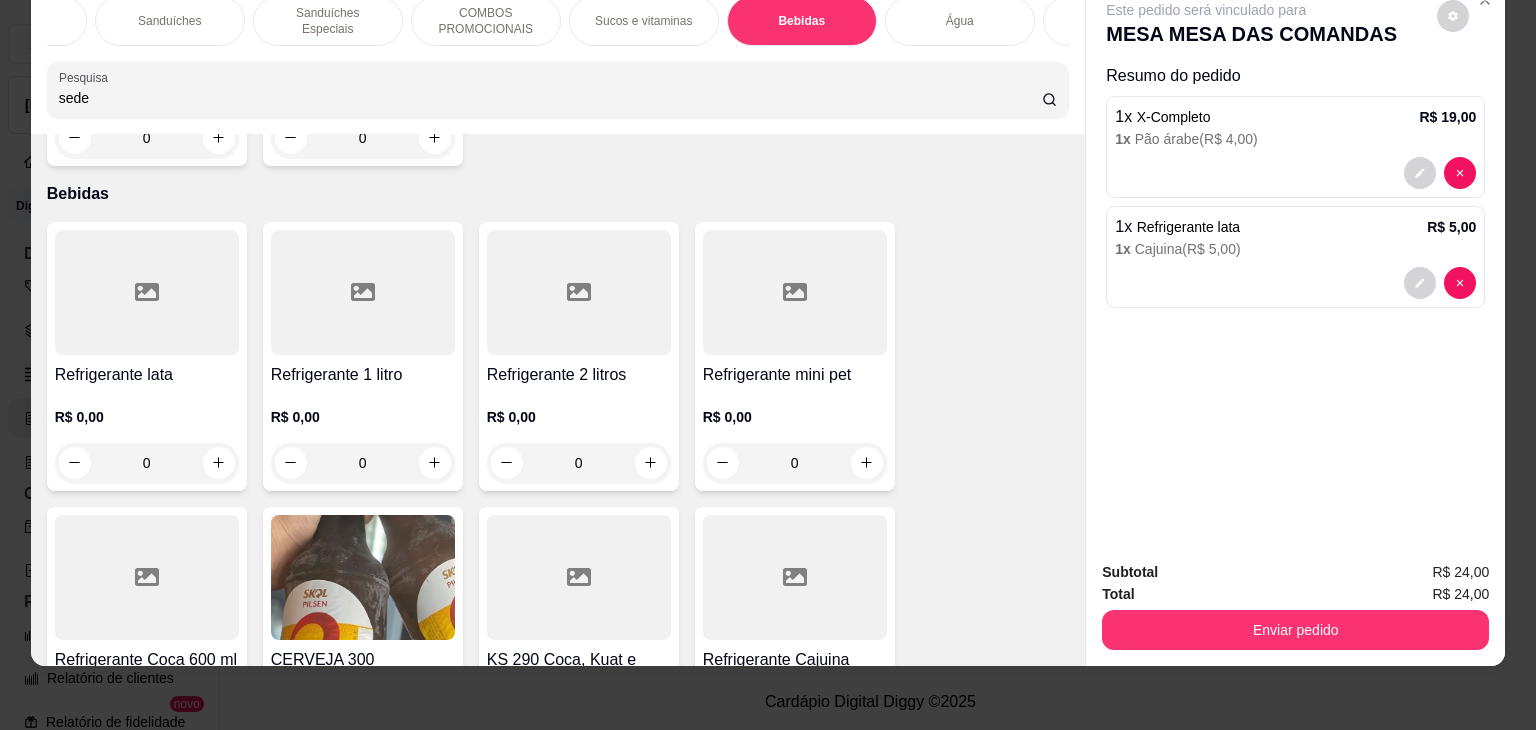 type on "sede" 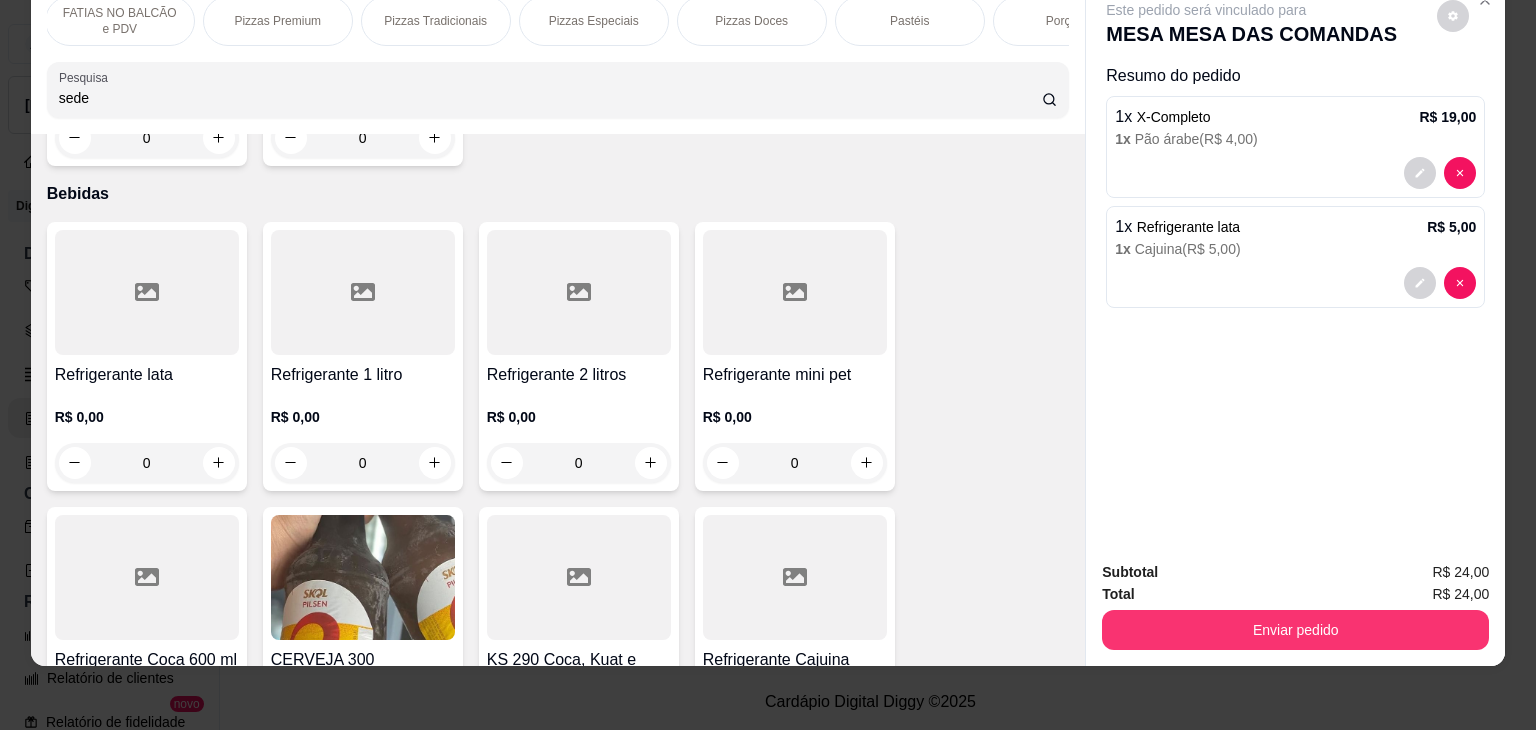 scroll, scrollTop: 0, scrollLeft: 0, axis: both 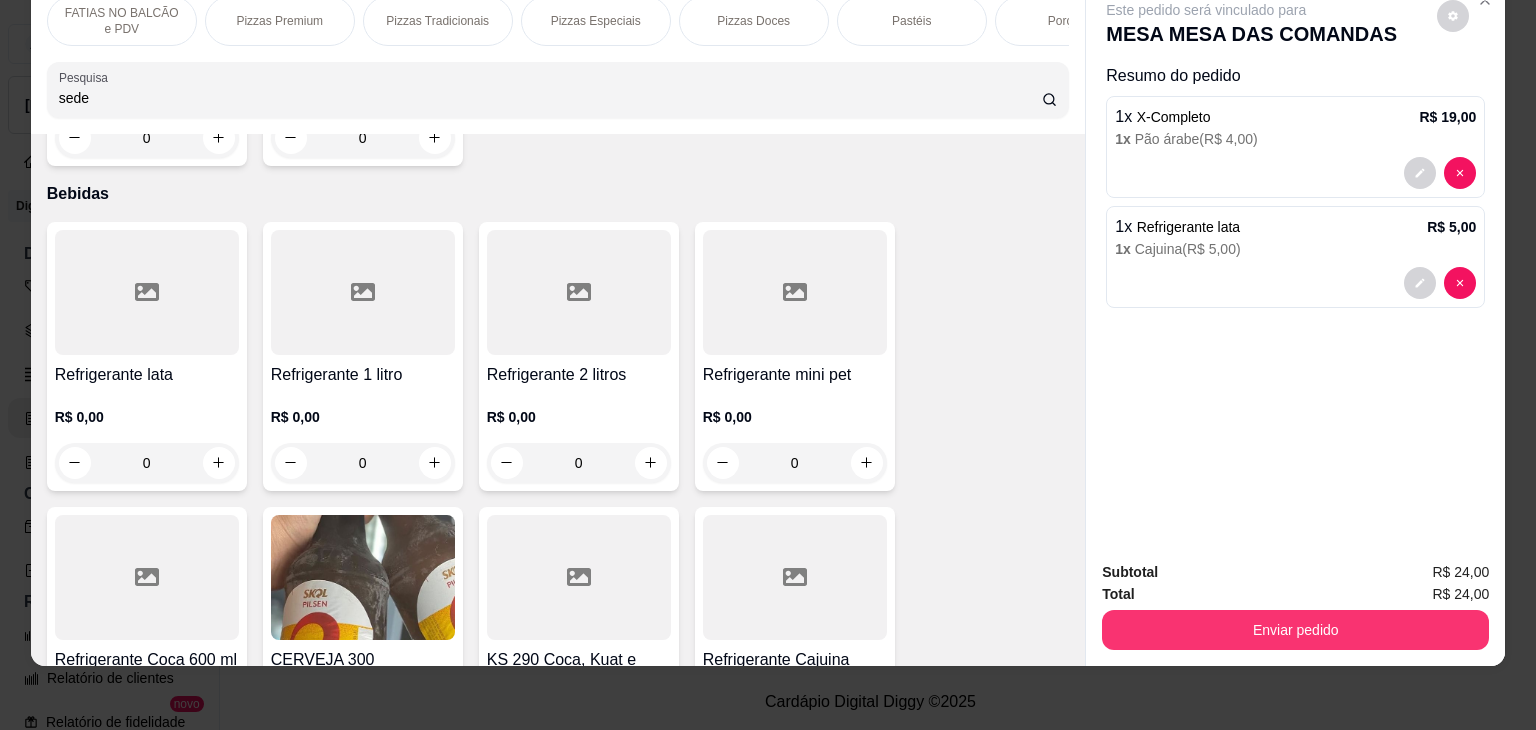 click on "FATIAS NO BALCÃO e PDV" at bounding box center [122, 21] 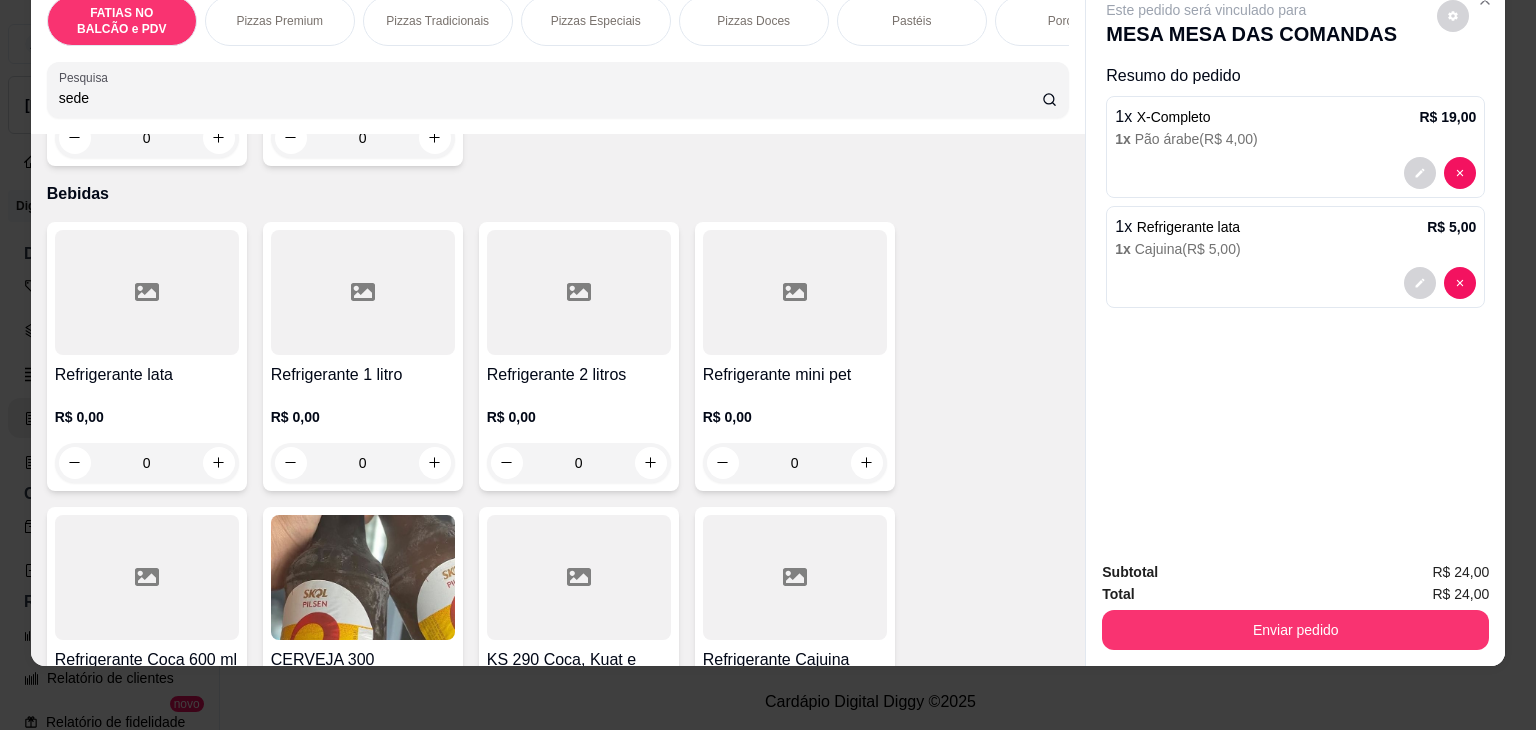 scroll, scrollTop: 414, scrollLeft: 0, axis: vertical 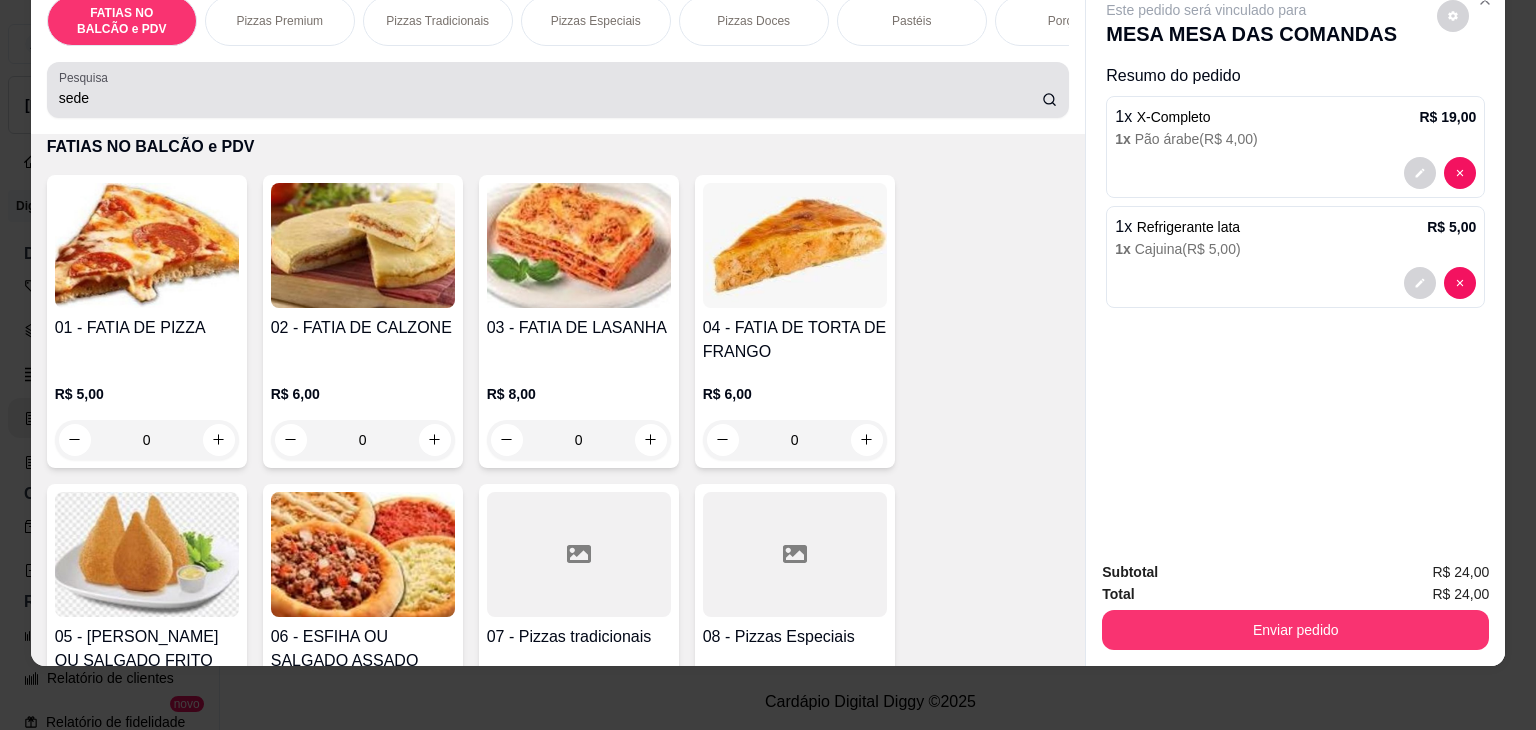 click on "sede" at bounding box center [558, 90] 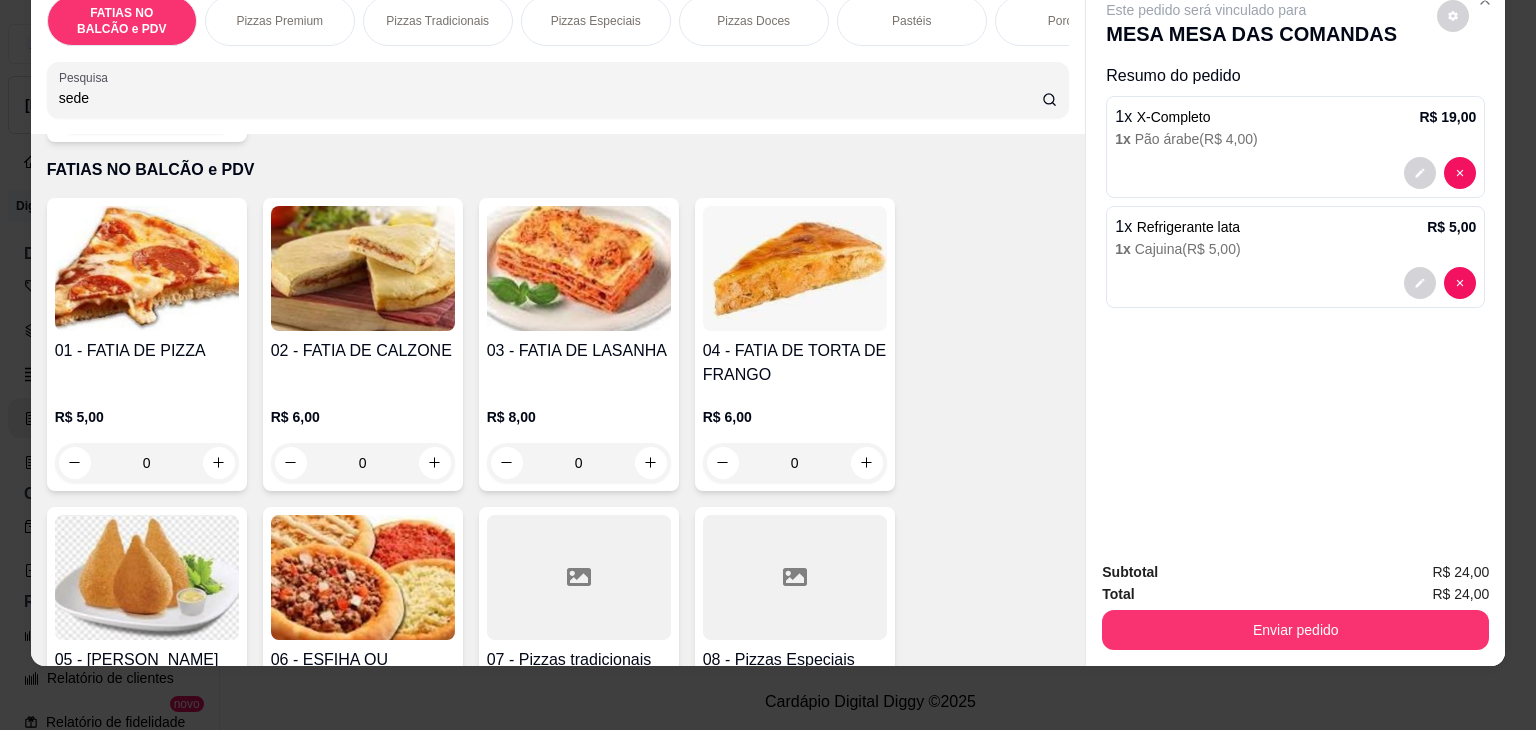 scroll, scrollTop: 0, scrollLeft: 0, axis: both 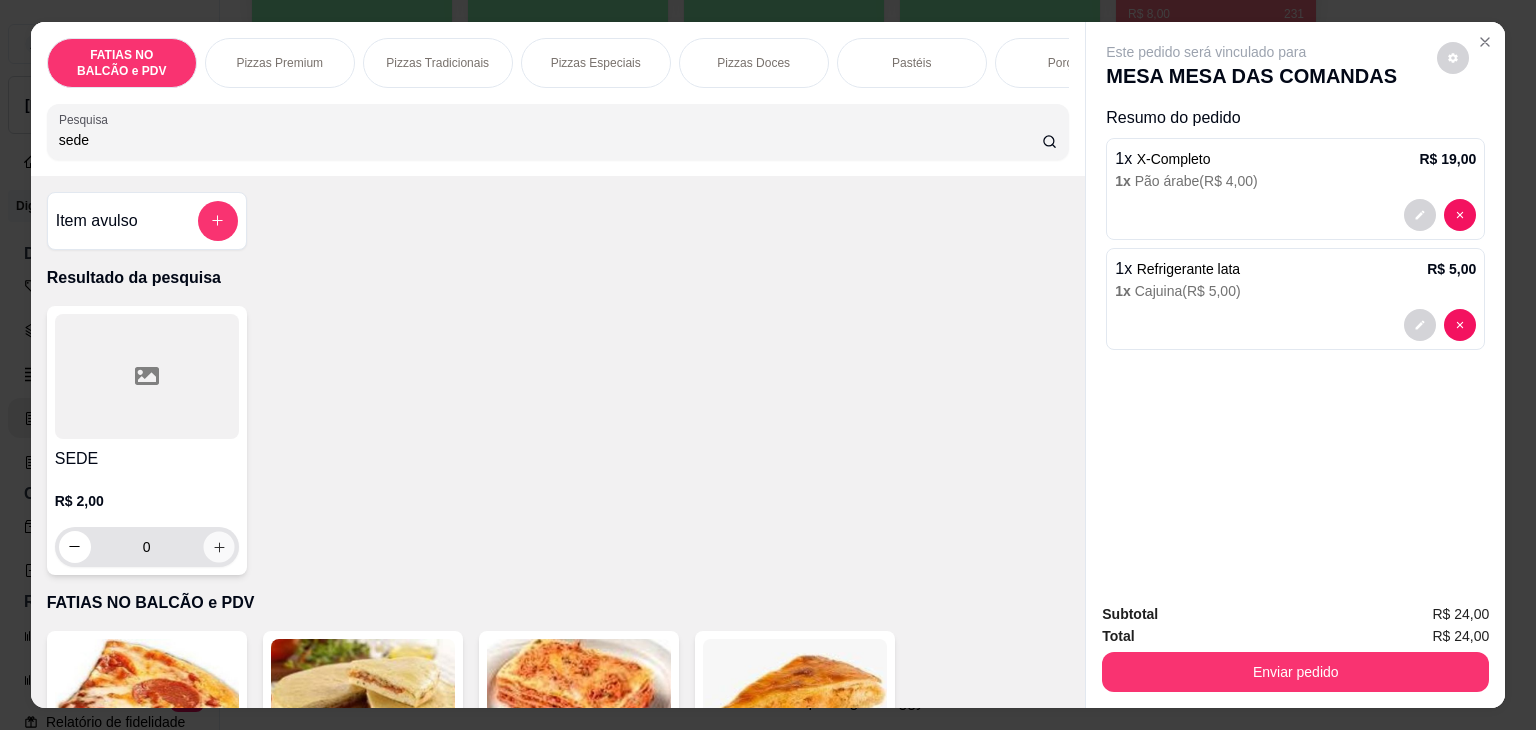 click 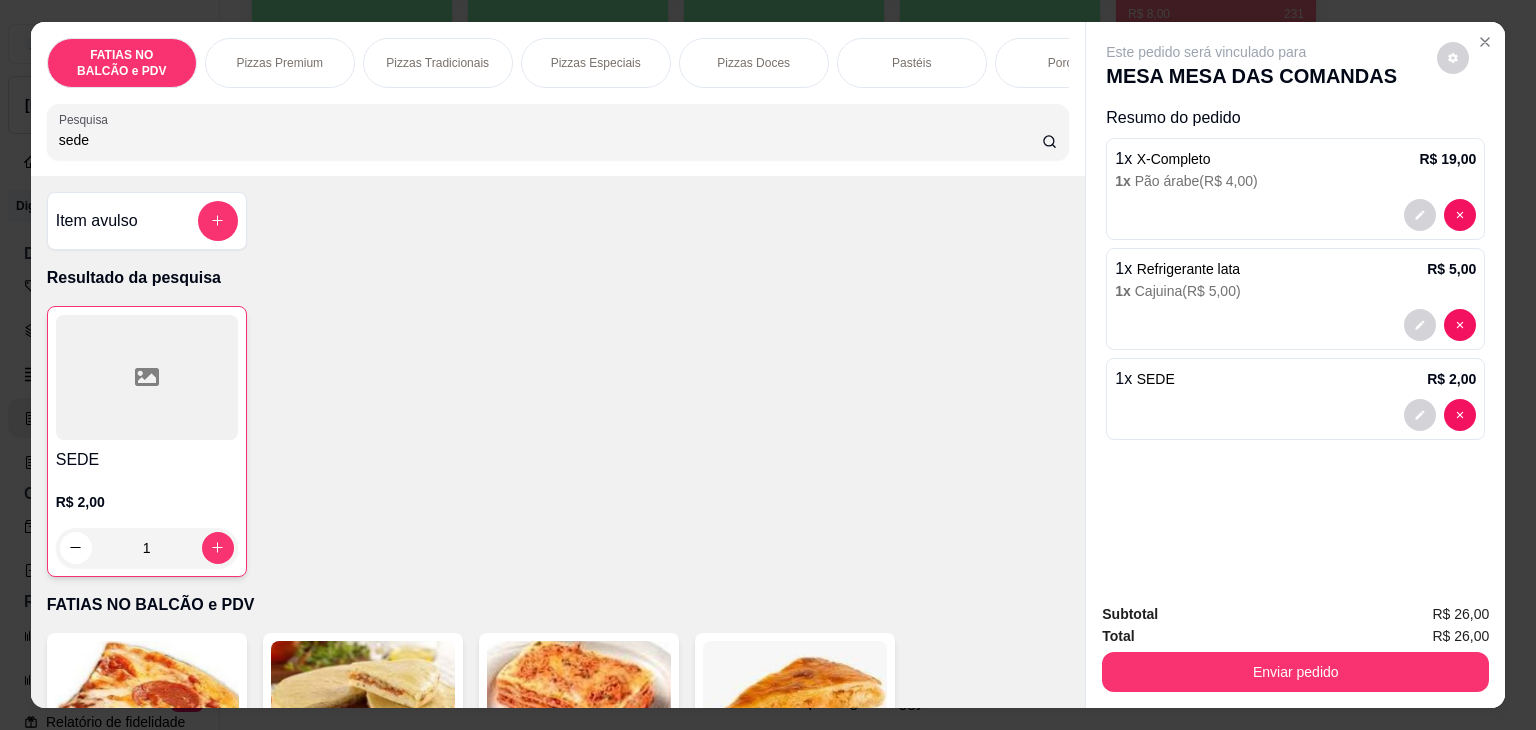 click on "Pizzas Especiais" at bounding box center (596, 63) 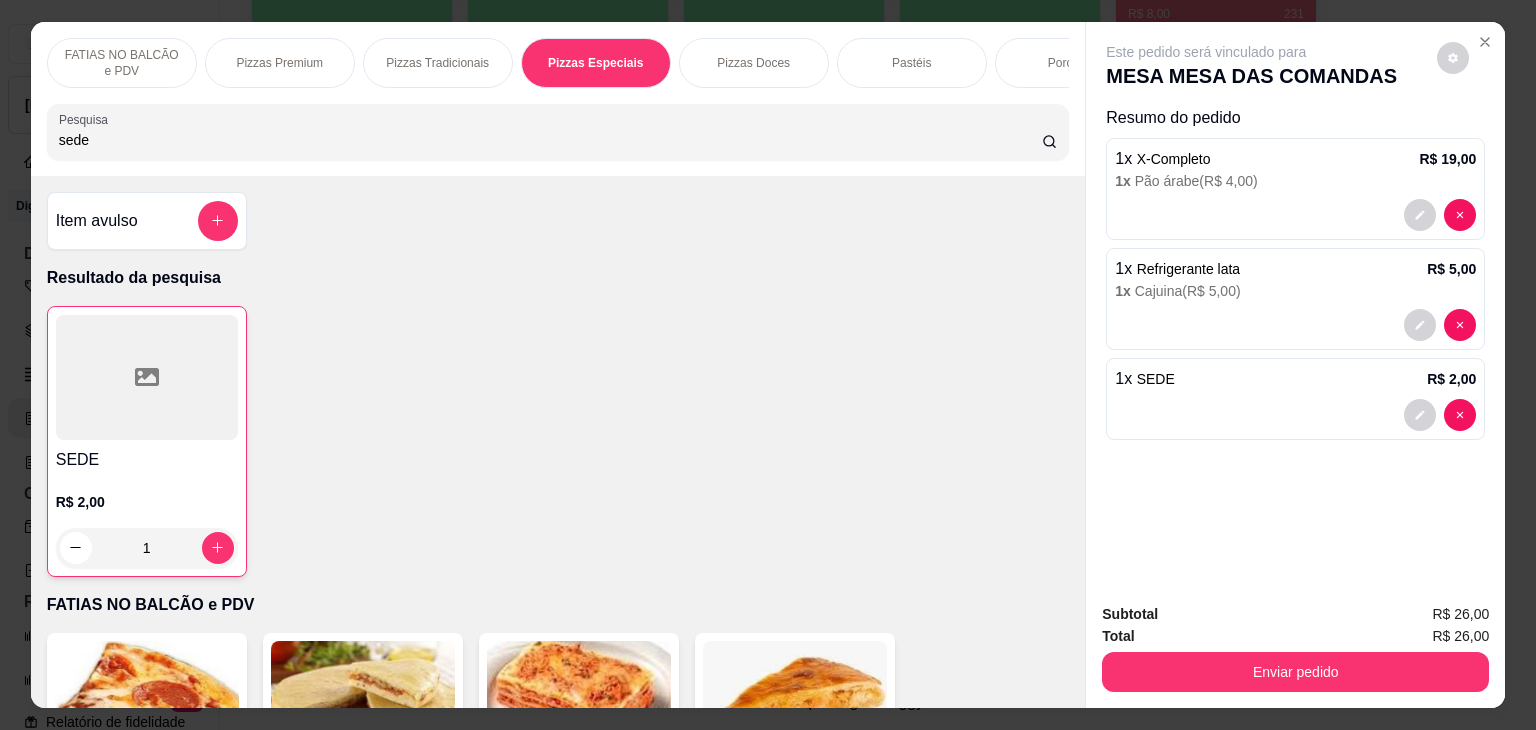 scroll, scrollTop: 3125, scrollLeft: 0, axis: vertical 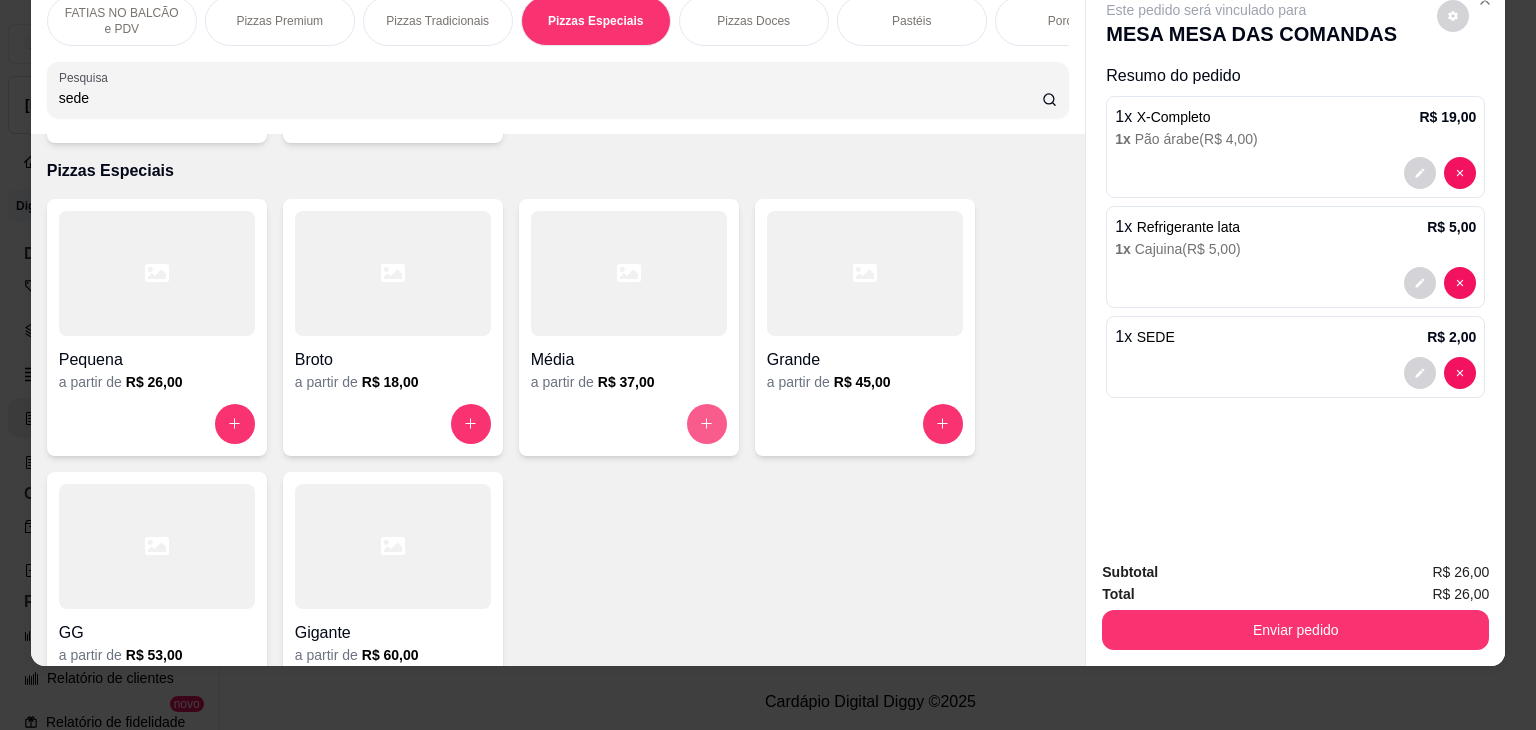 click at bounding box center [707, 424] 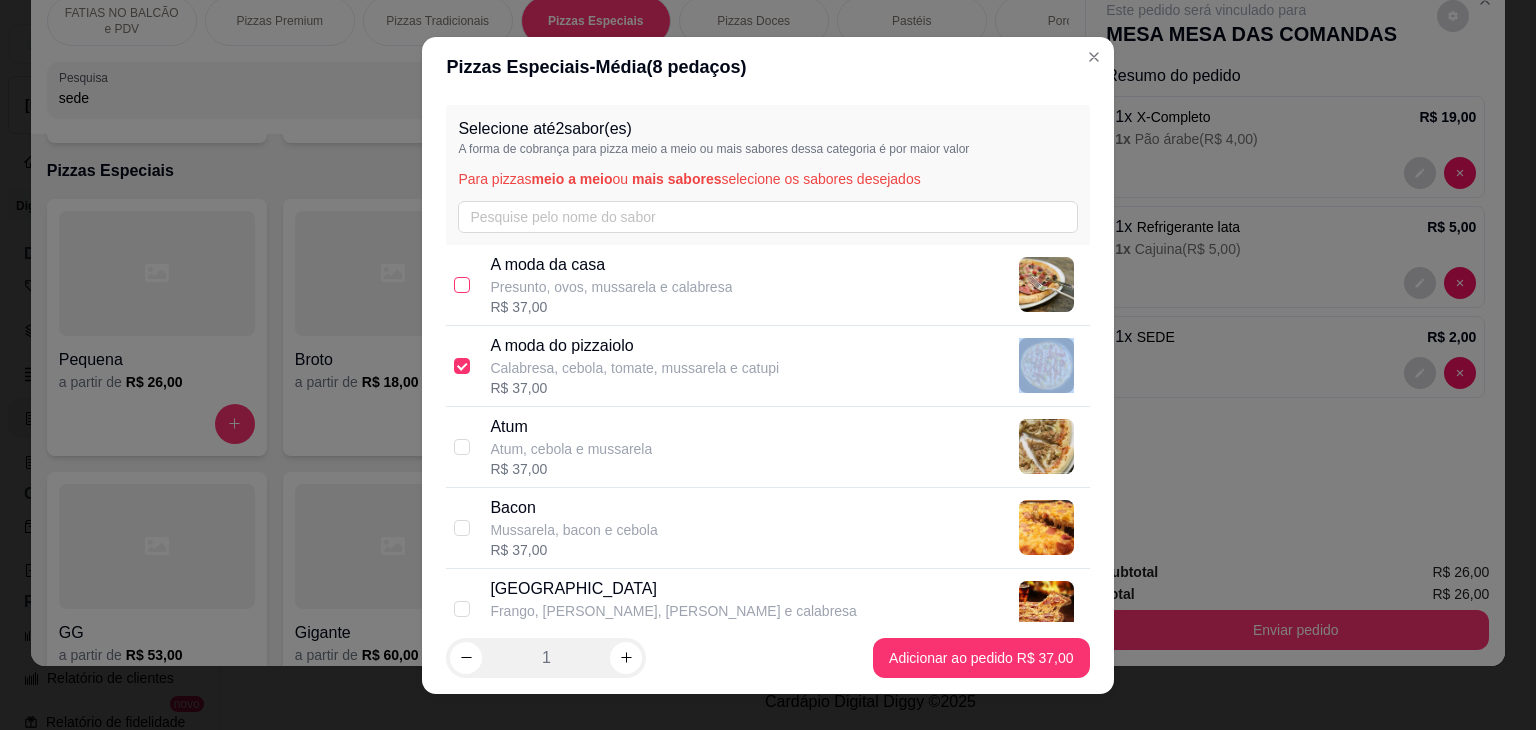 click at bounding box center (462, 285) 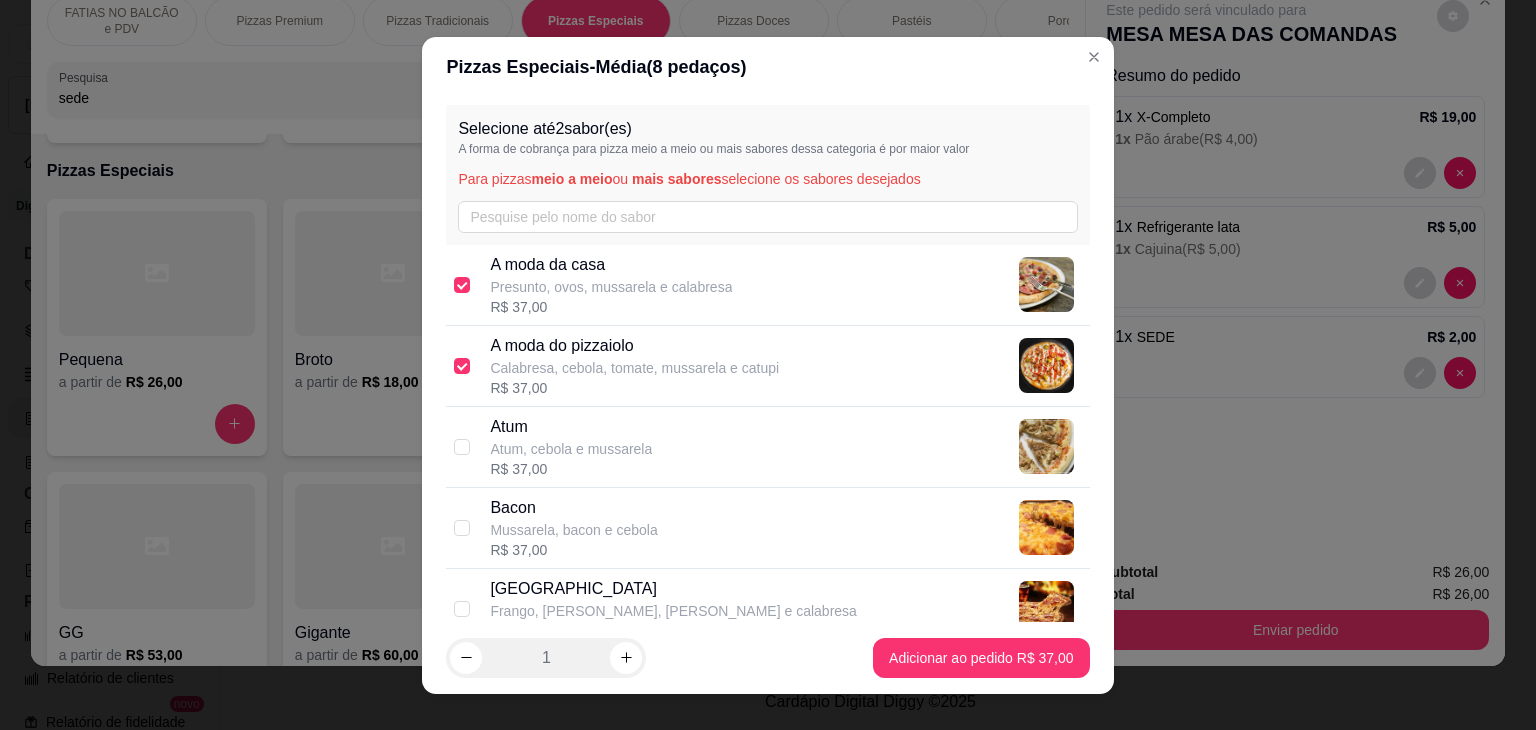 click on "A moda do pizzaiolo Calabresa, cebola, tomate, mussarela e catupi R$ 37,00" at bounding box center [767, 366] 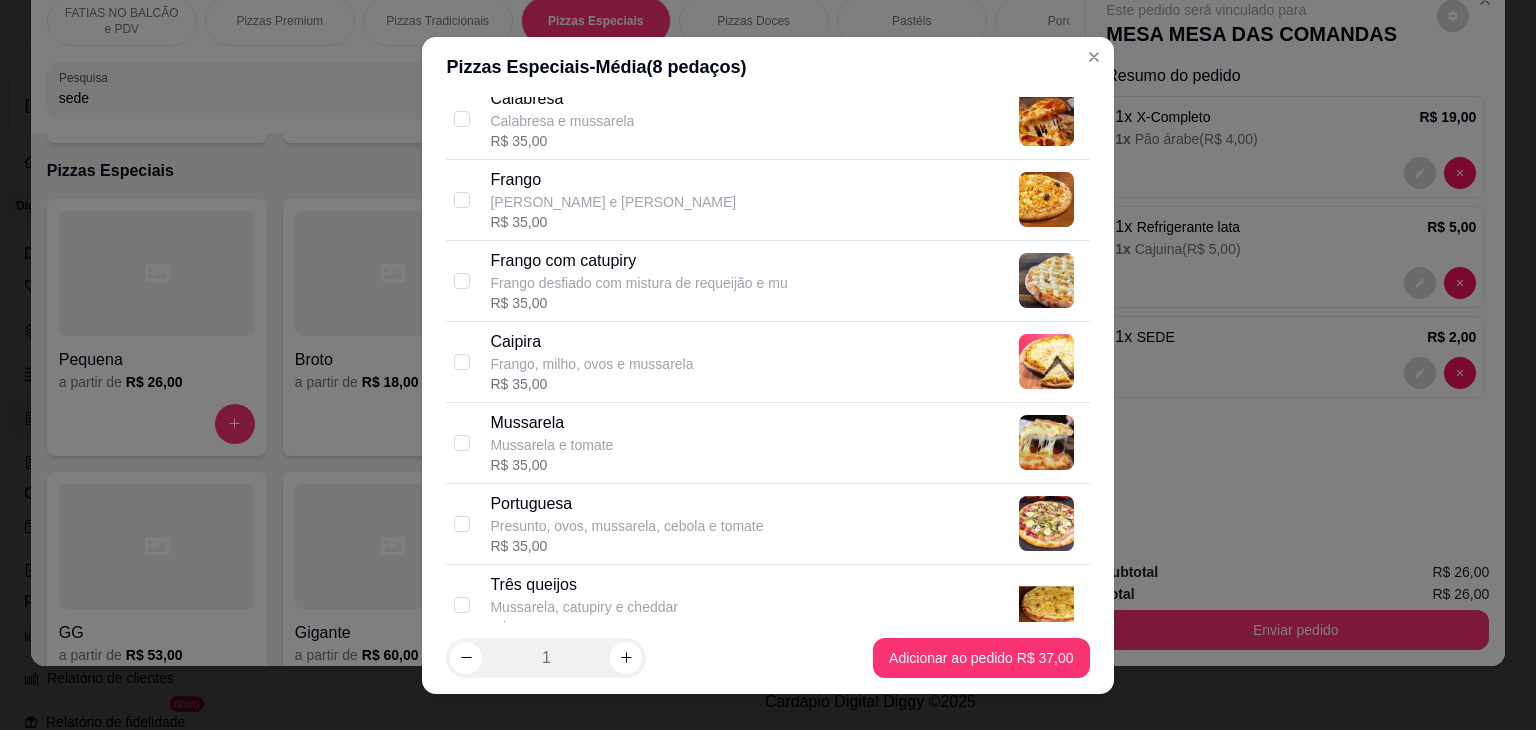 scroll, scrollTop: 2260, scrollLeft: 0, axis: vertical 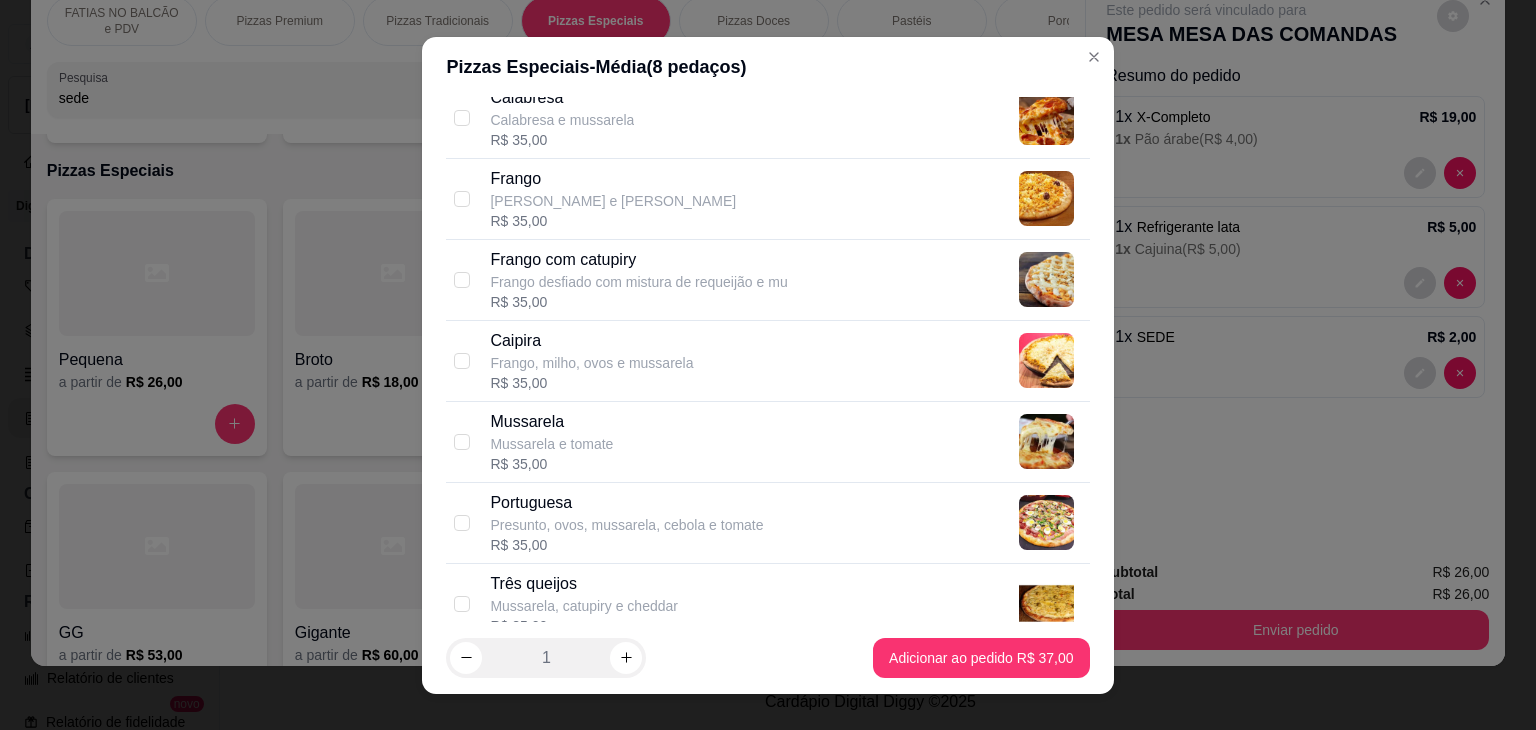 click on "Portuguesa" at bounding box center [626, 503] 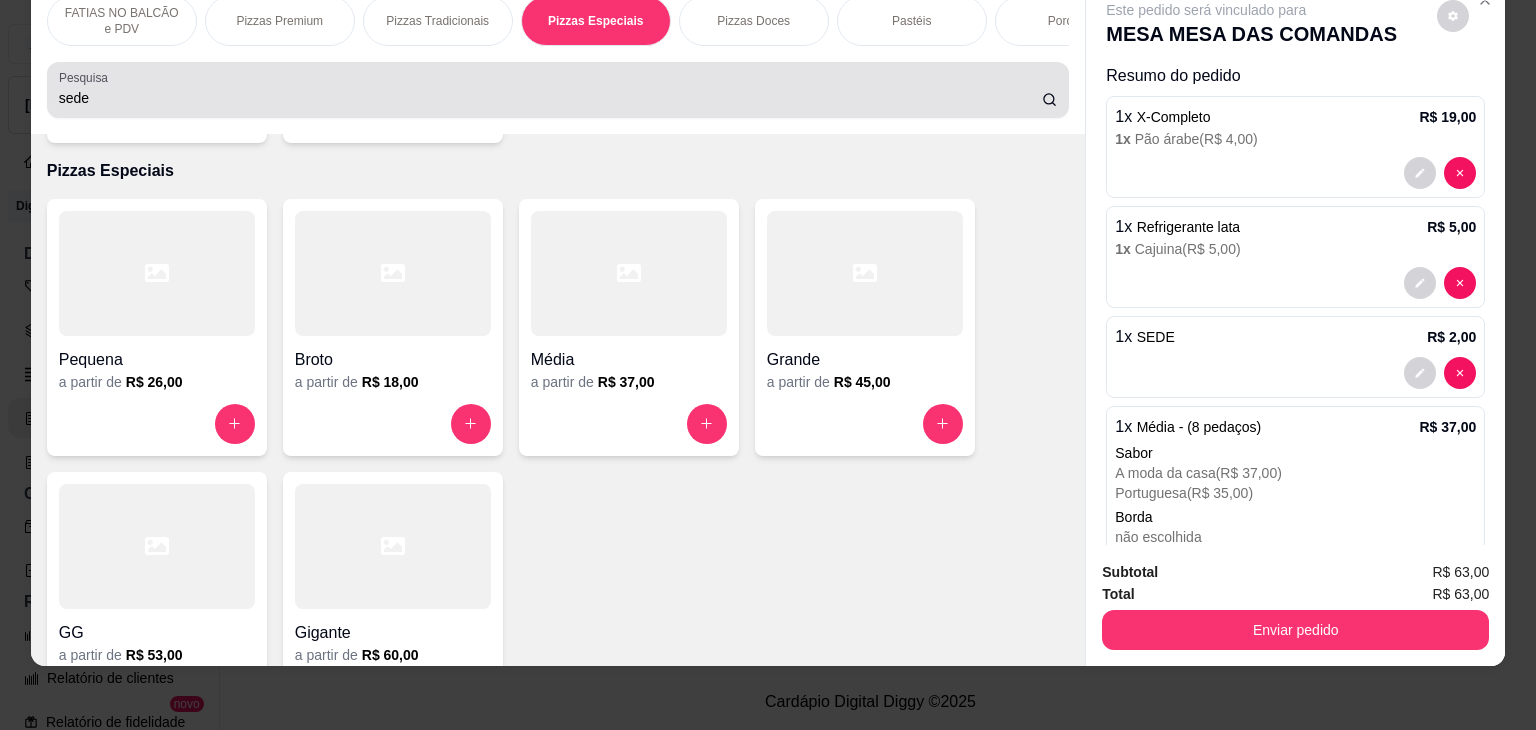 click on "sede" at bounding box center [558, 90] 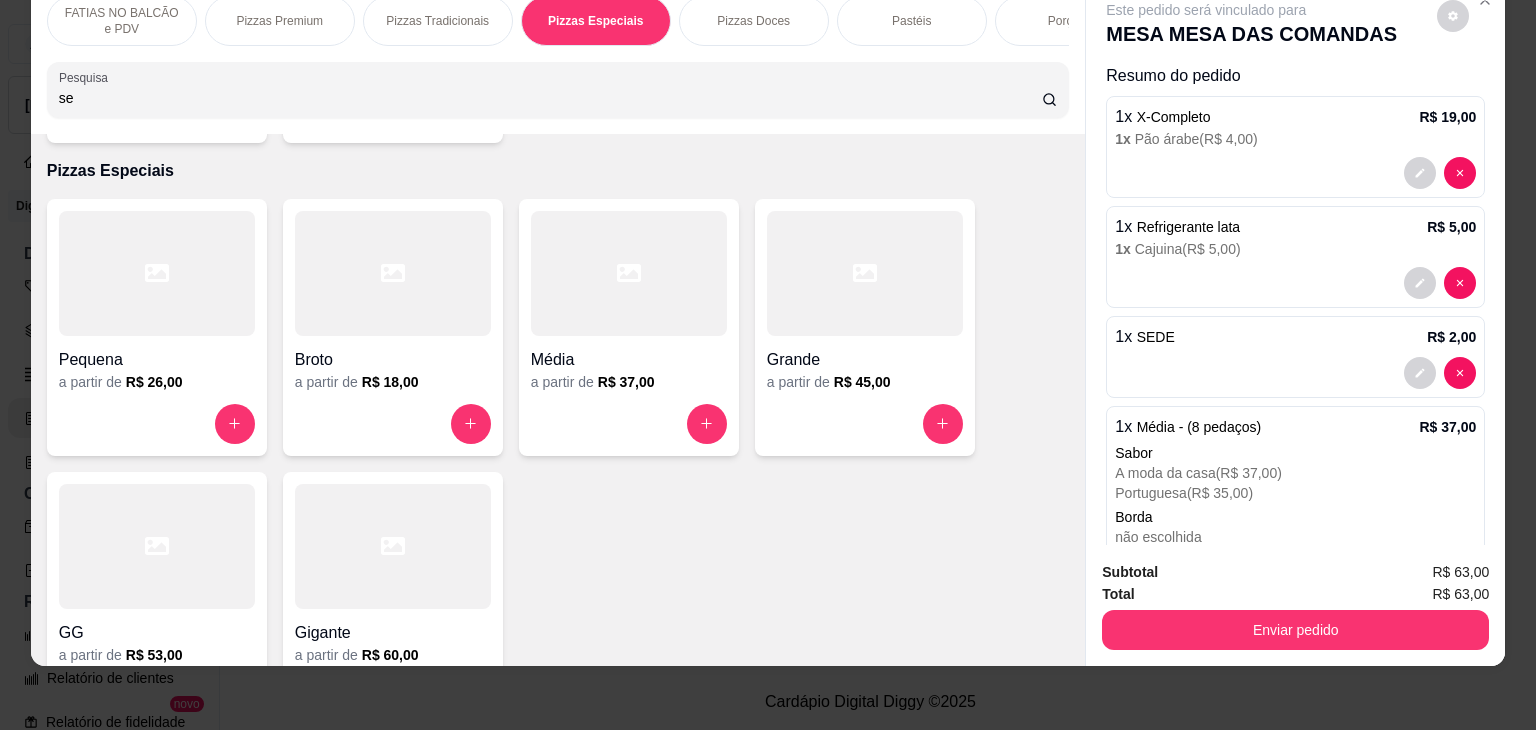 type on "s" 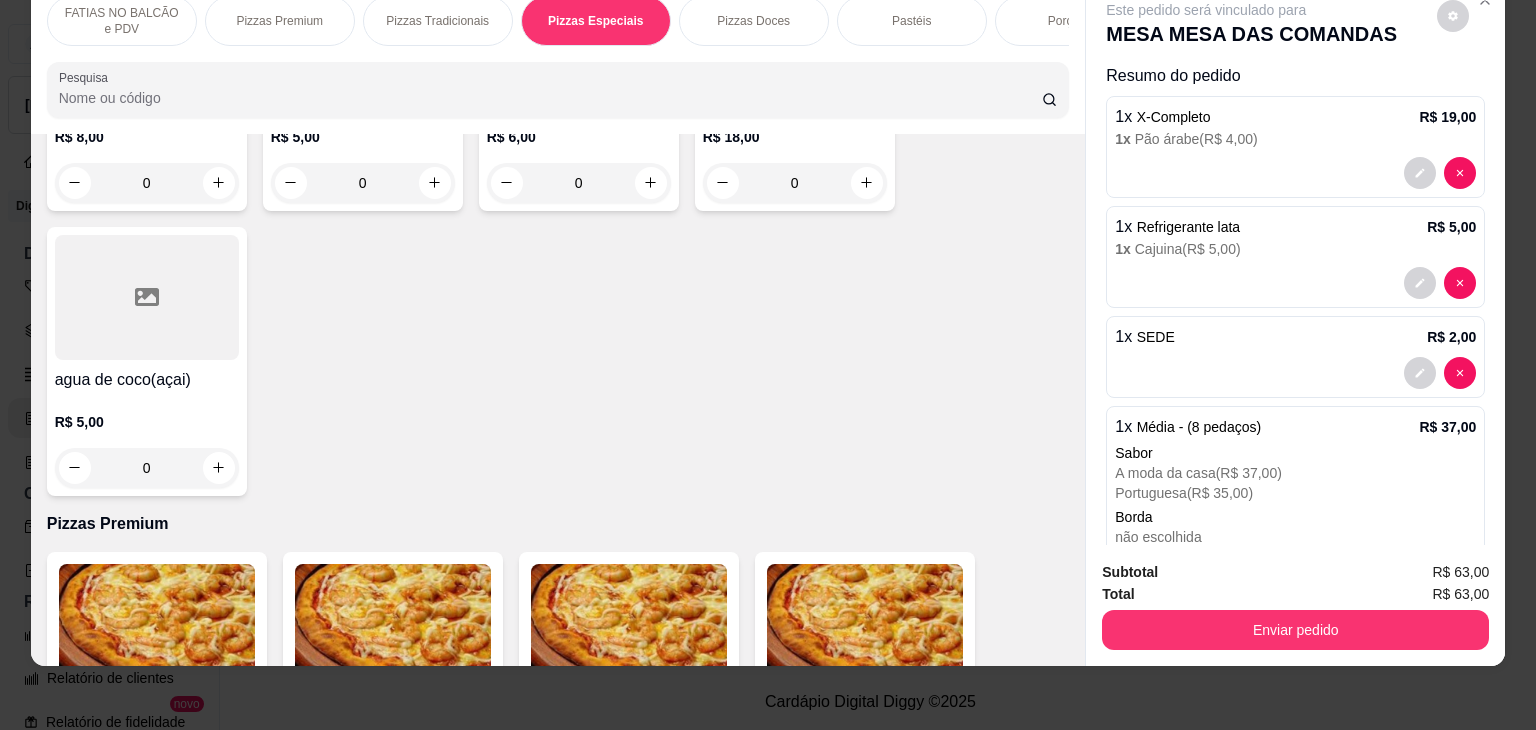 scroll, scrollTop: 0, scrollLeft: 0, axis: both 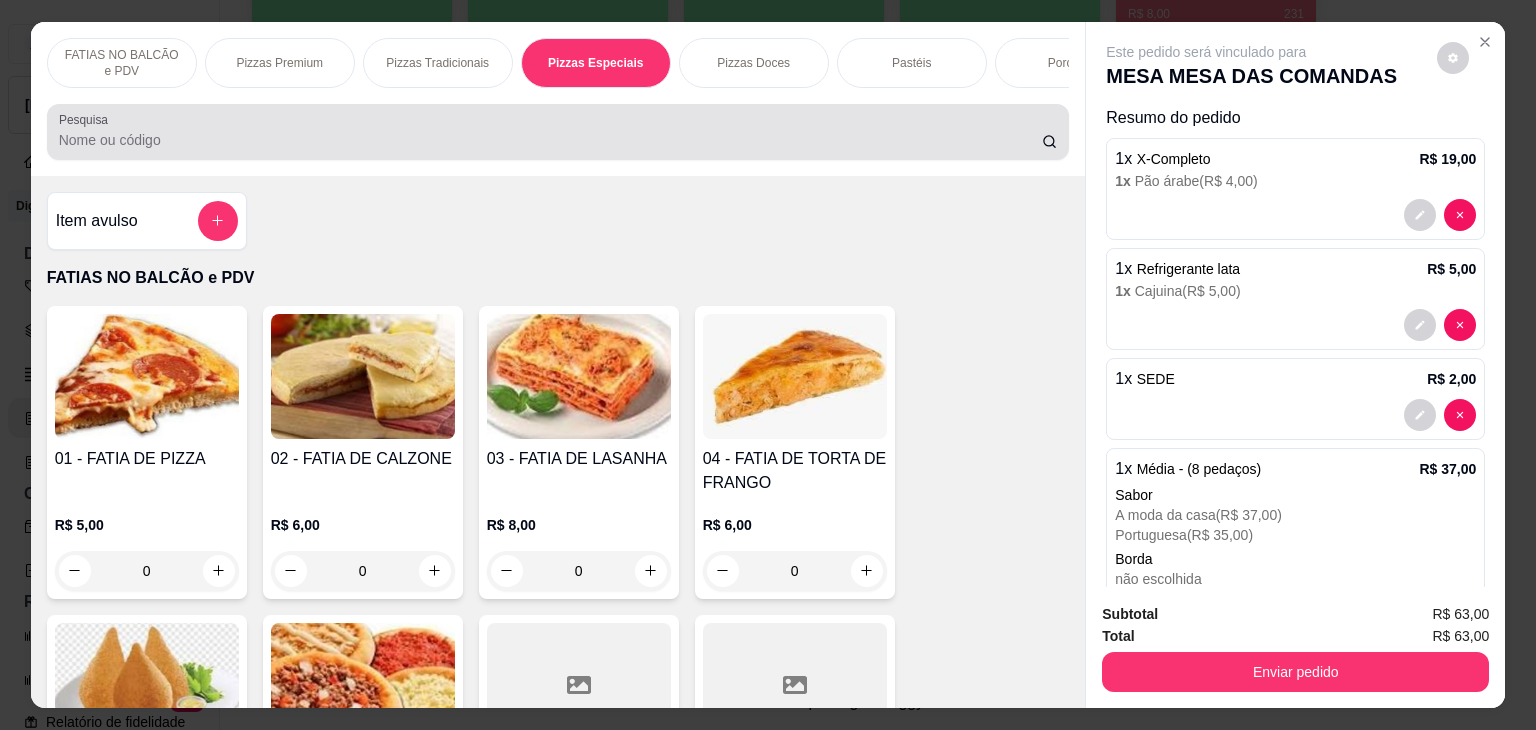 click at bounding box center [558, 132] 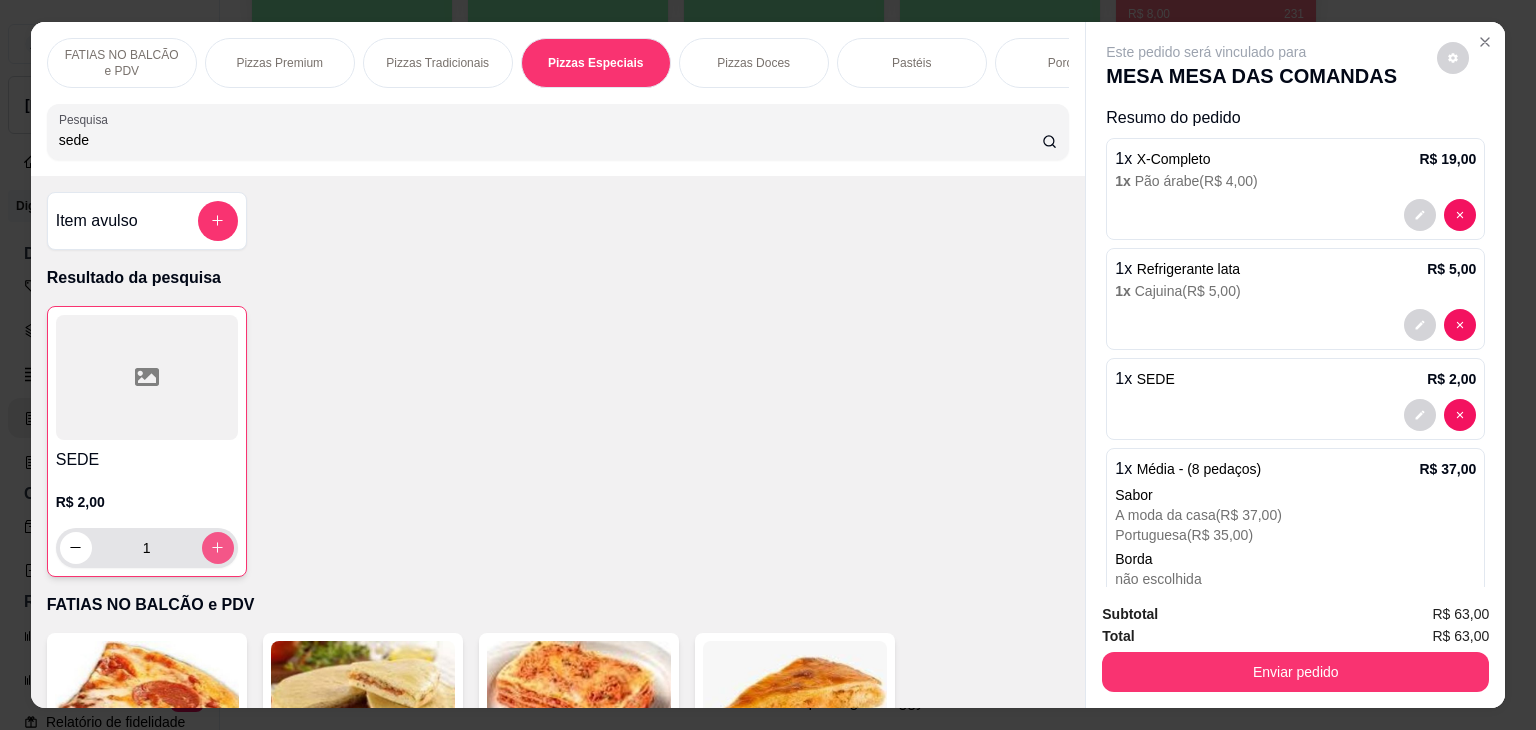 type on "sede" 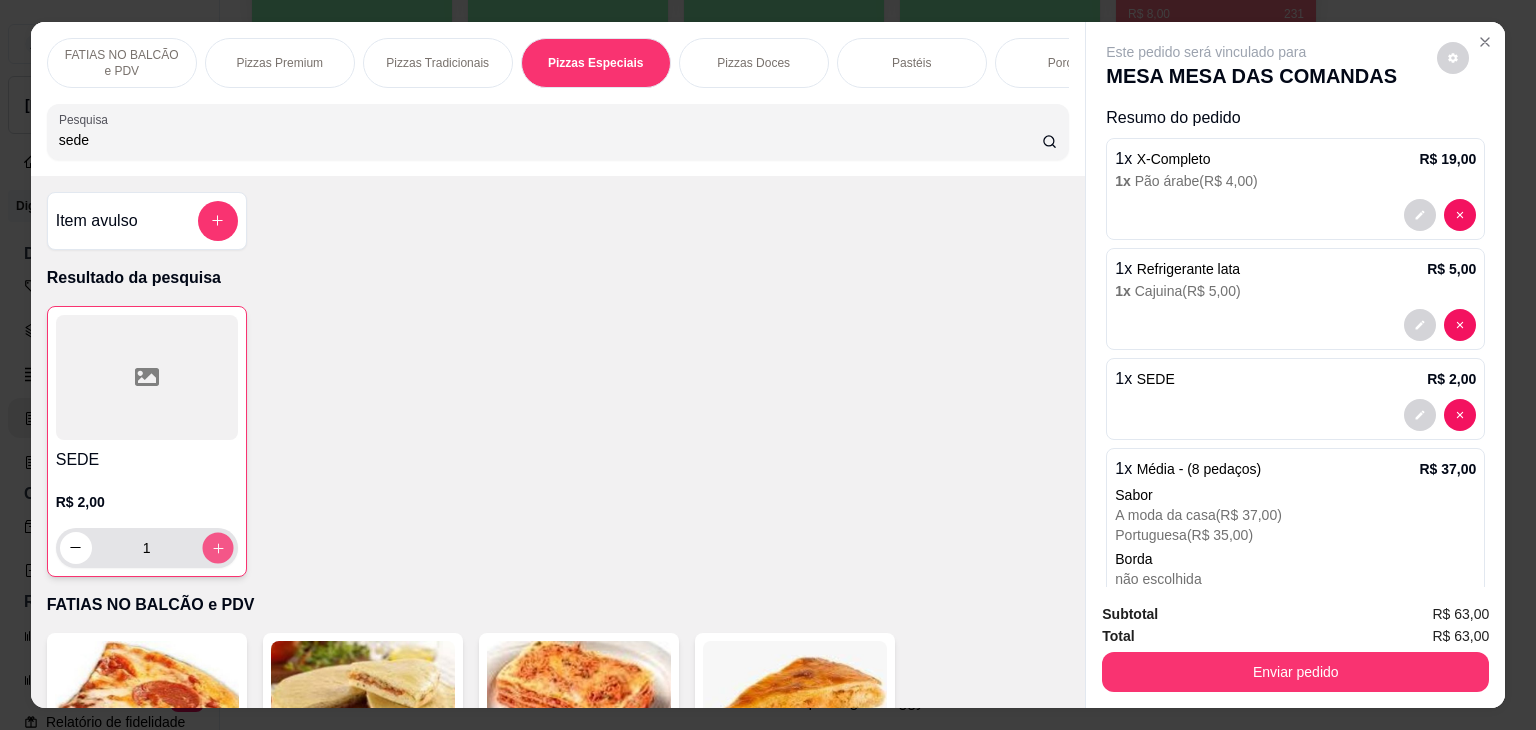 click 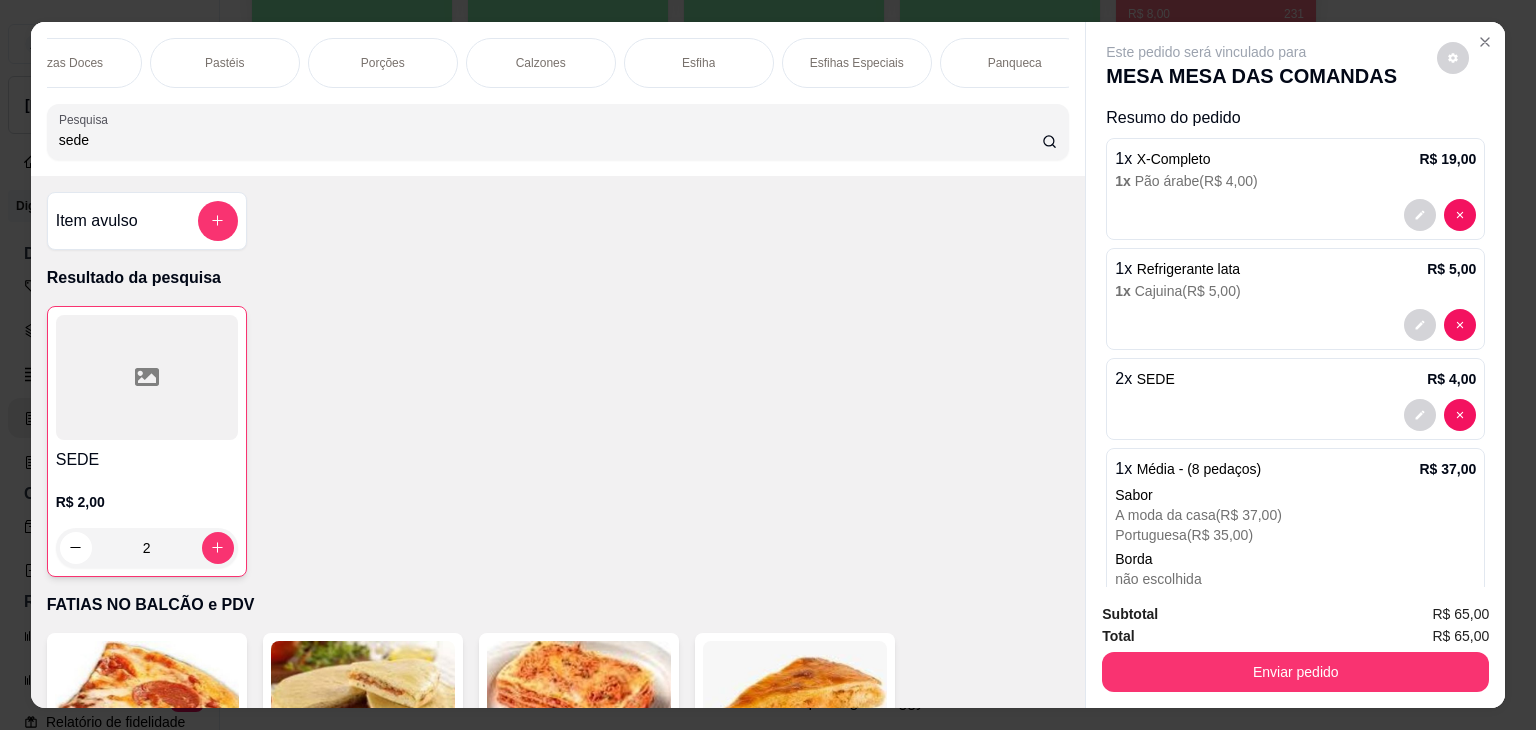 scroll, scrollTop: 0, scrollLeft: 760, axis: horizontal 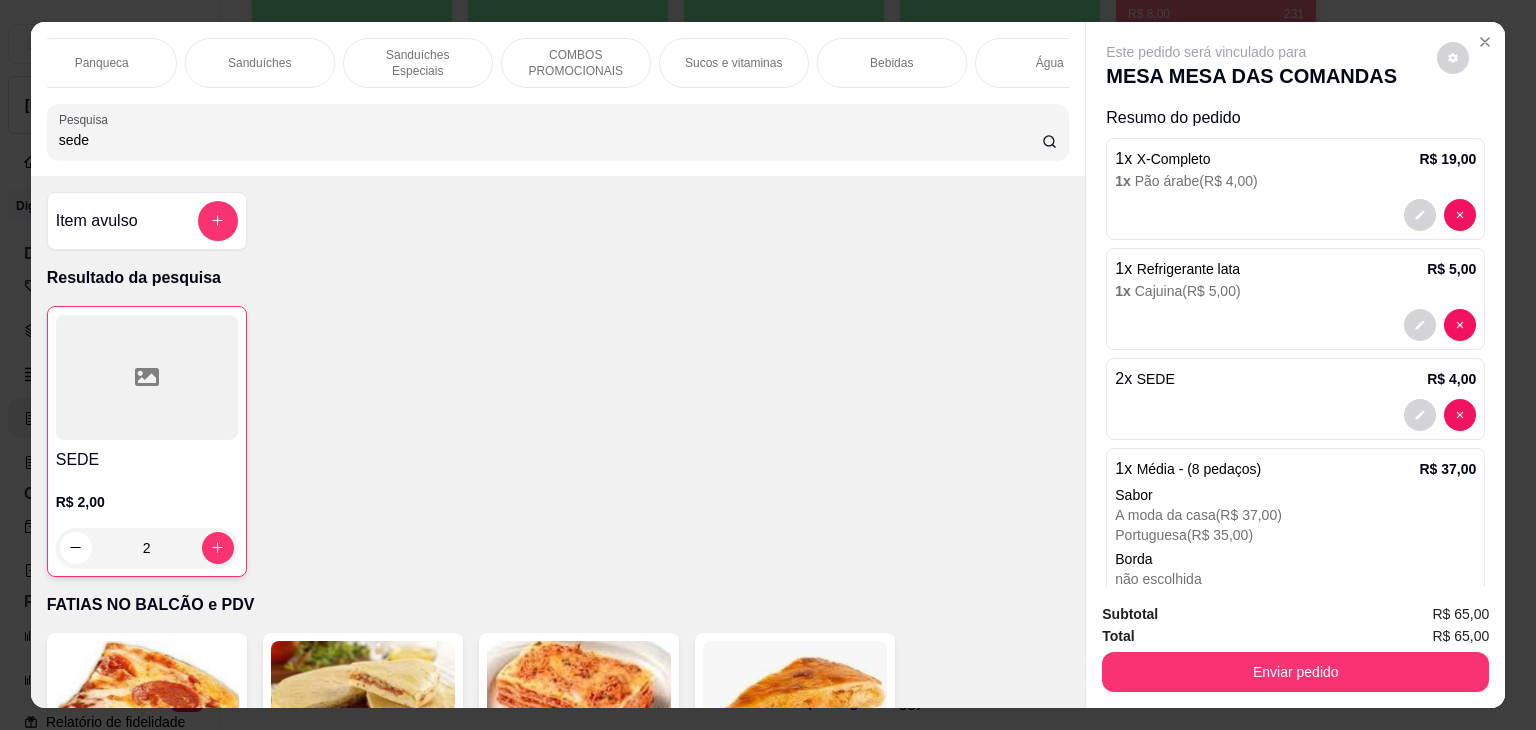 click on "Bebidas" at bounding box center [892, 63] 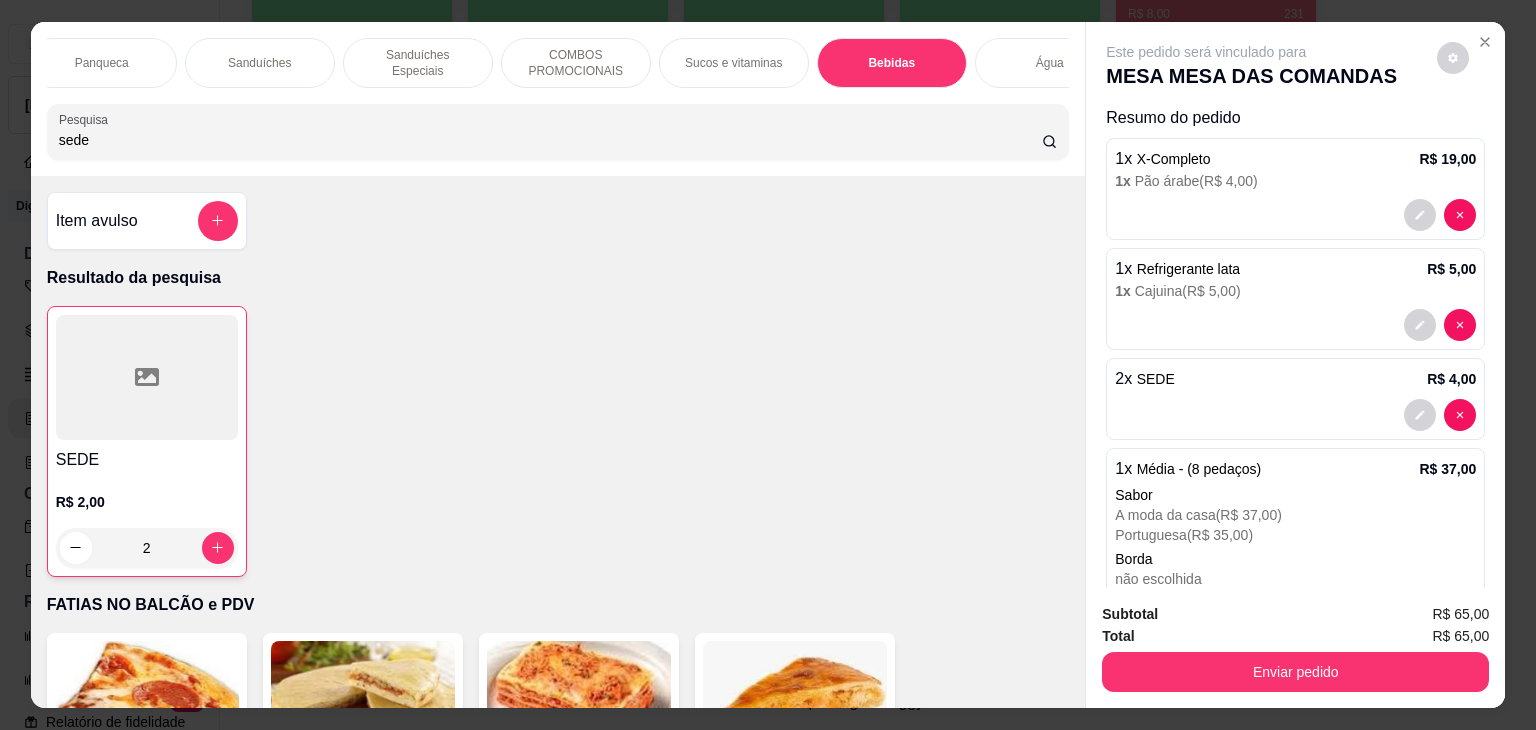 scroll, scrollTop: 11785, scrollLeft: 0, axis: vertical 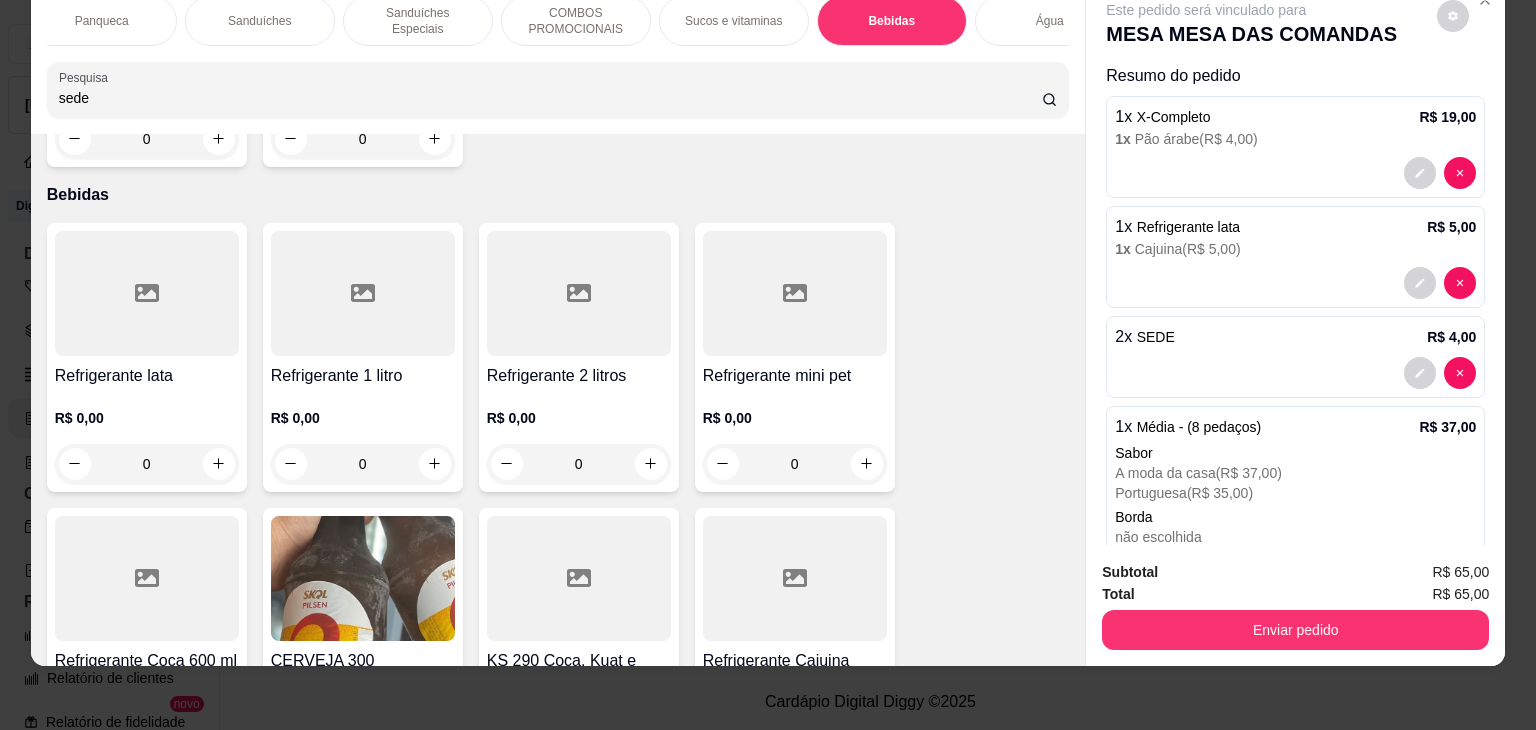 click at bounding box center [363, 293] 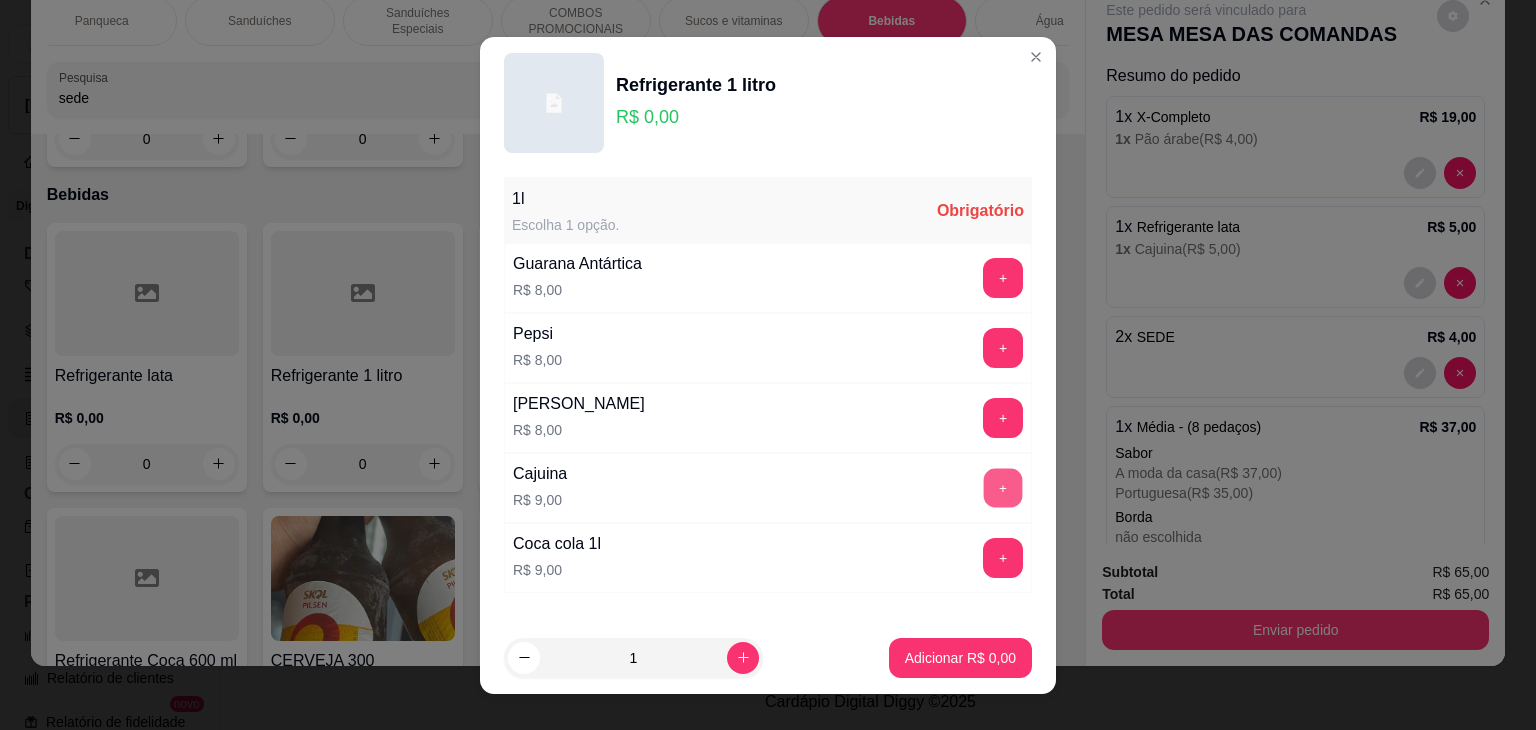 click on "+" at bounding box center (1003, 487) 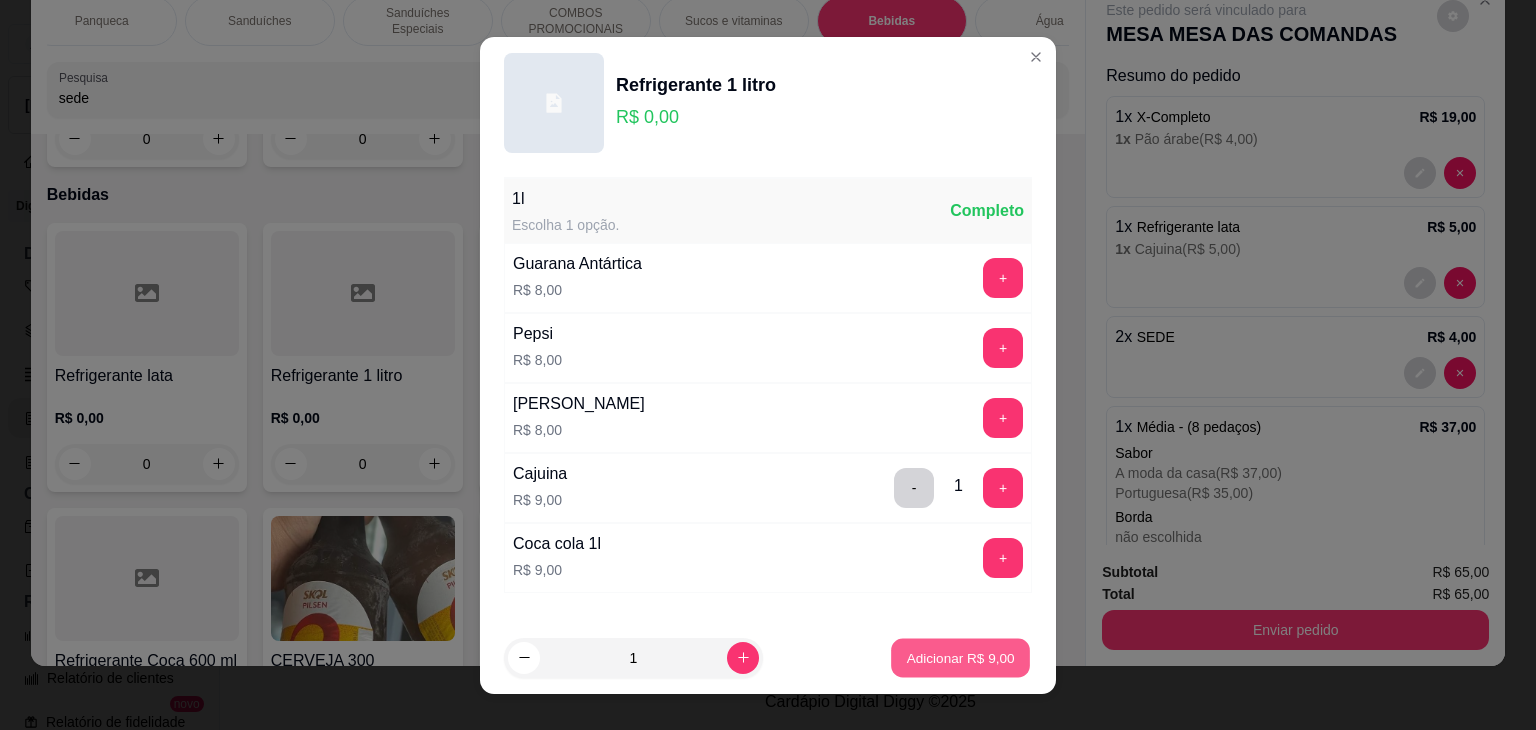 click on "Adicionar   R$ 9,00" at bounding box center (960, 657) 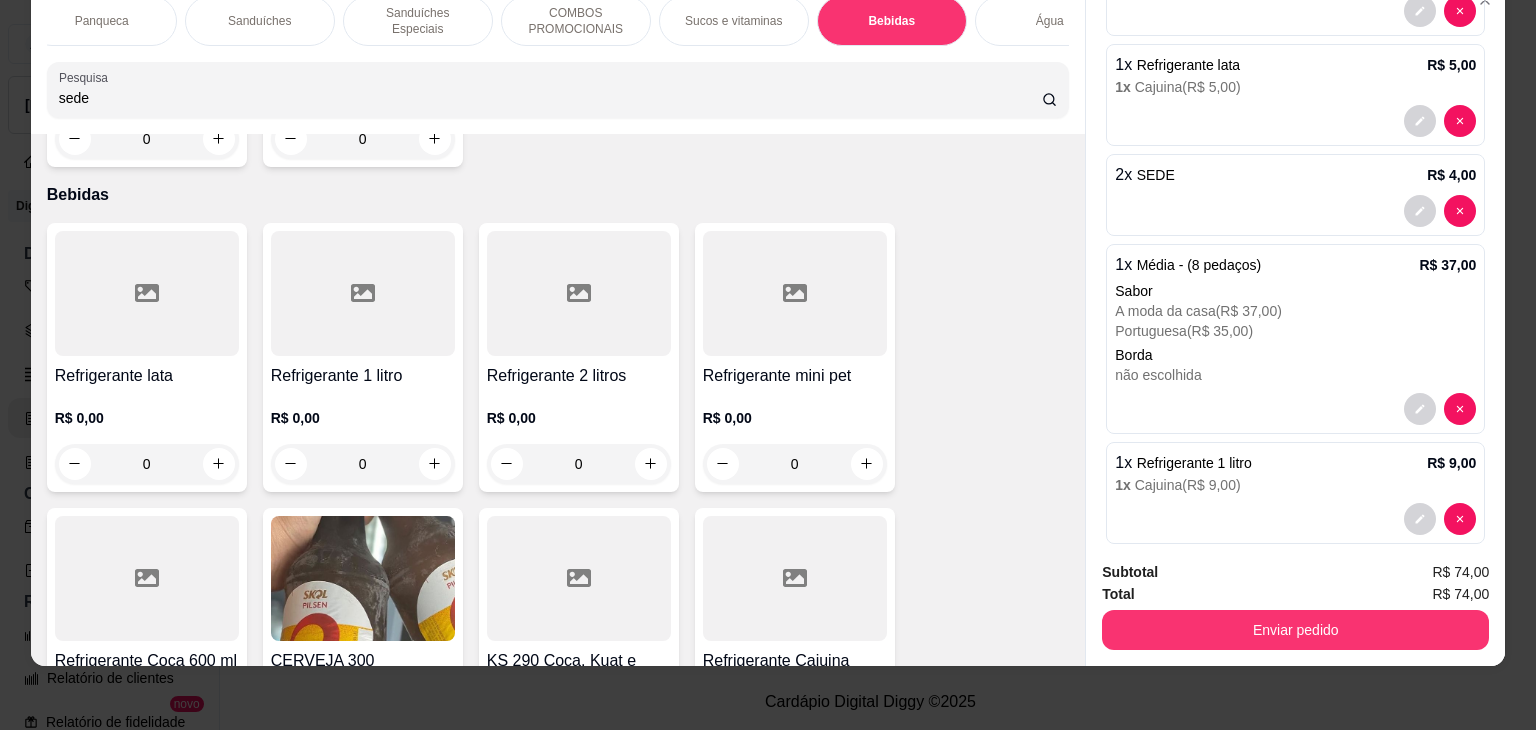 scroll, scrollTop: 187, scrollLeft: 0, axis: vertical 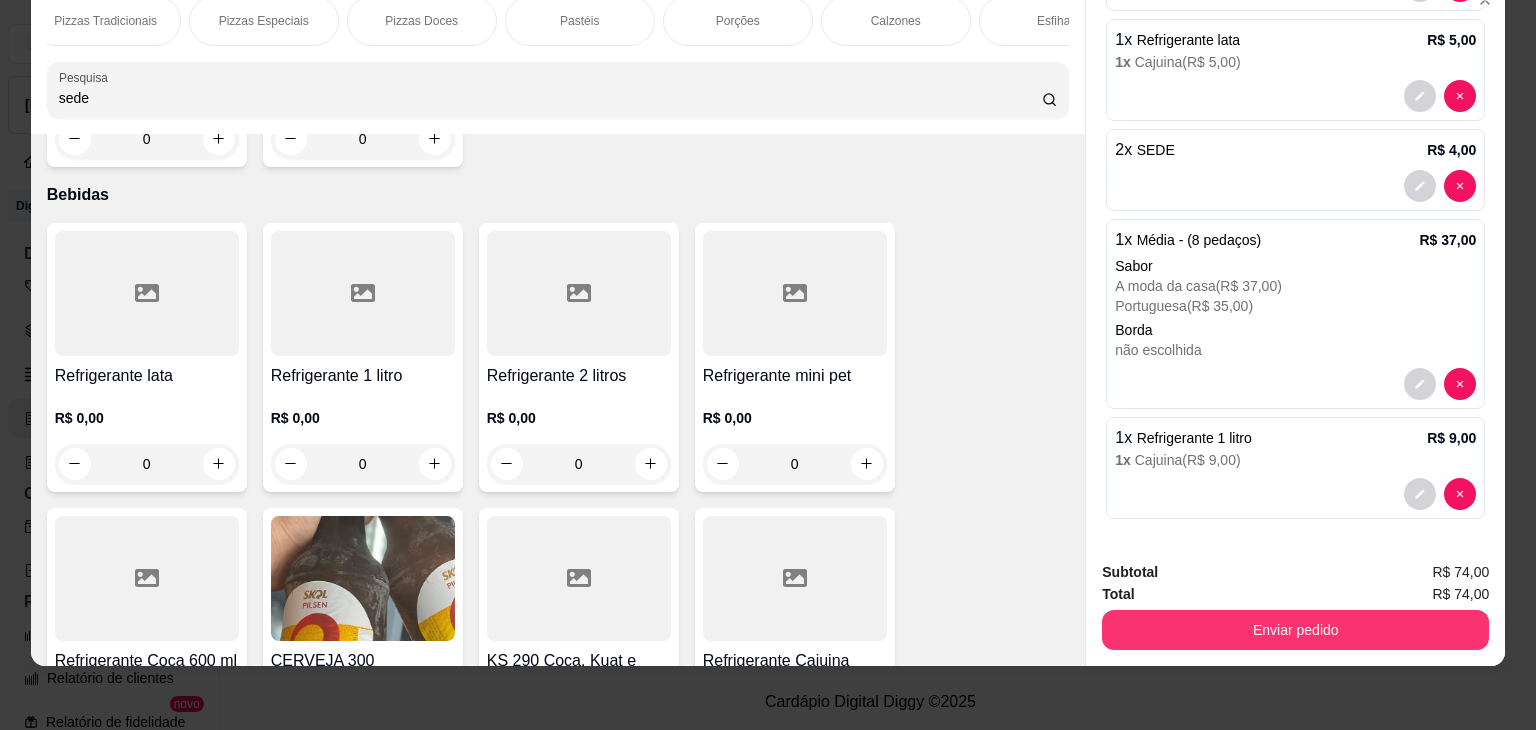 click on "Pizzas Tradicionais" at bounding box center [105, 21] 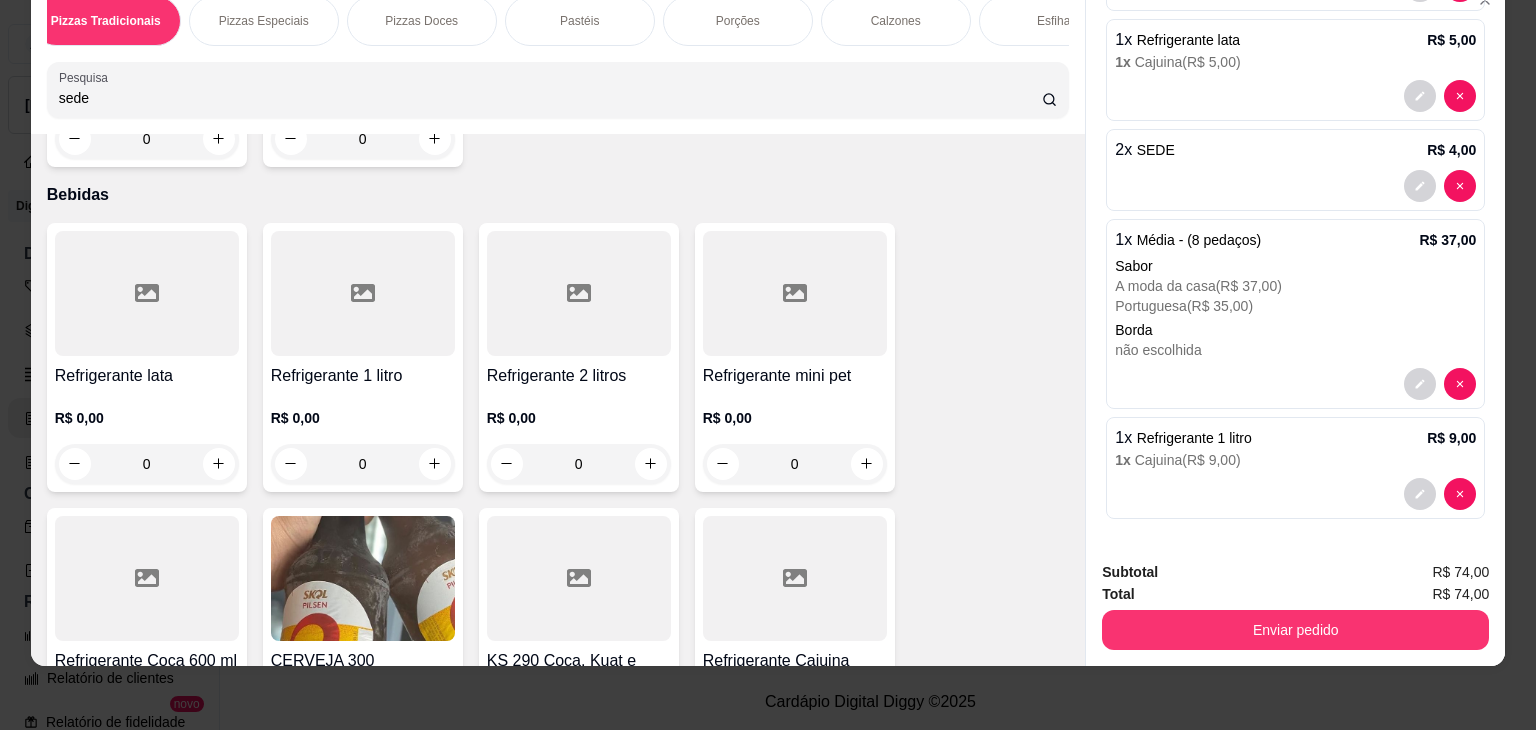 scroll, scrollTop: 2539, scrollLeft: 0, axis: vertical 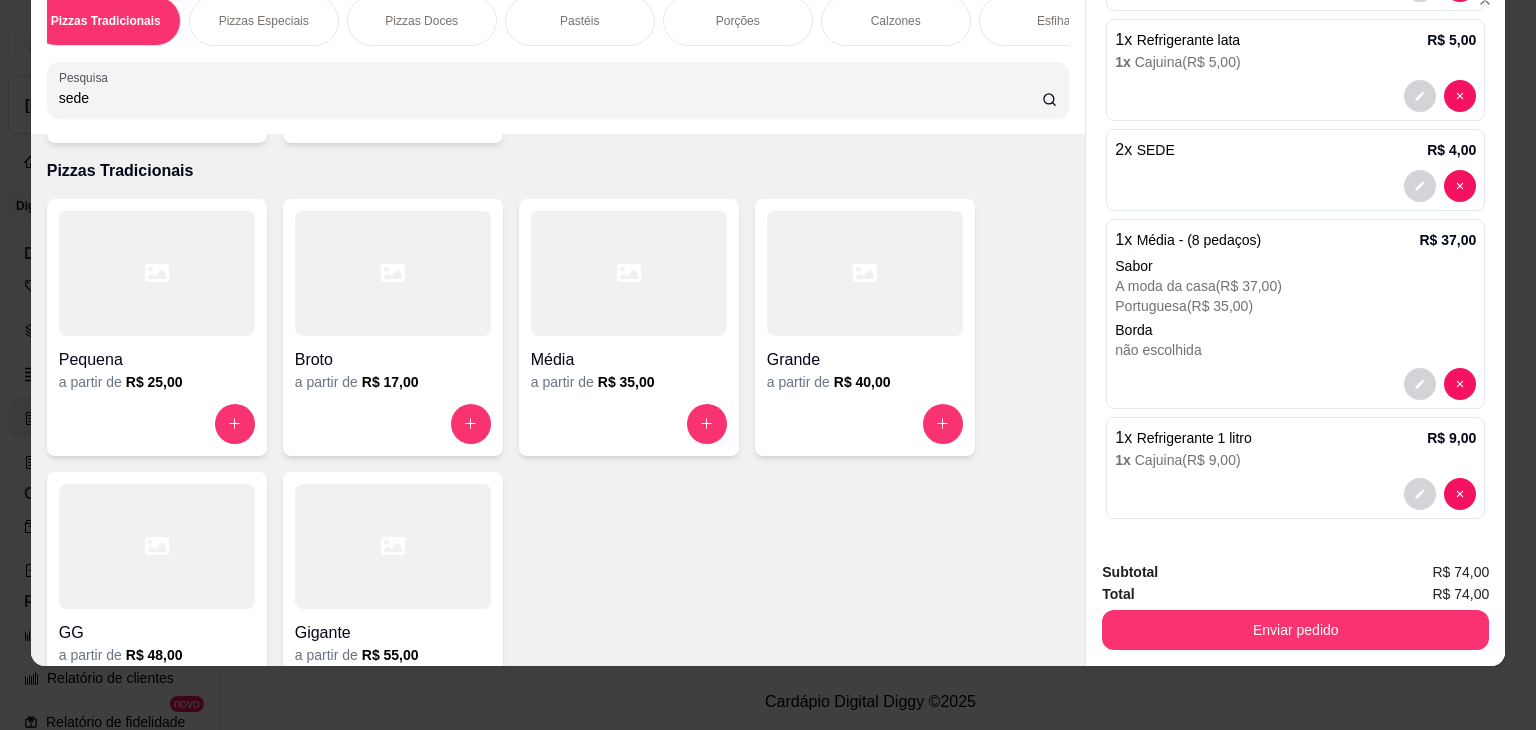 click on "Gigante" at bounding box center [393, 633] 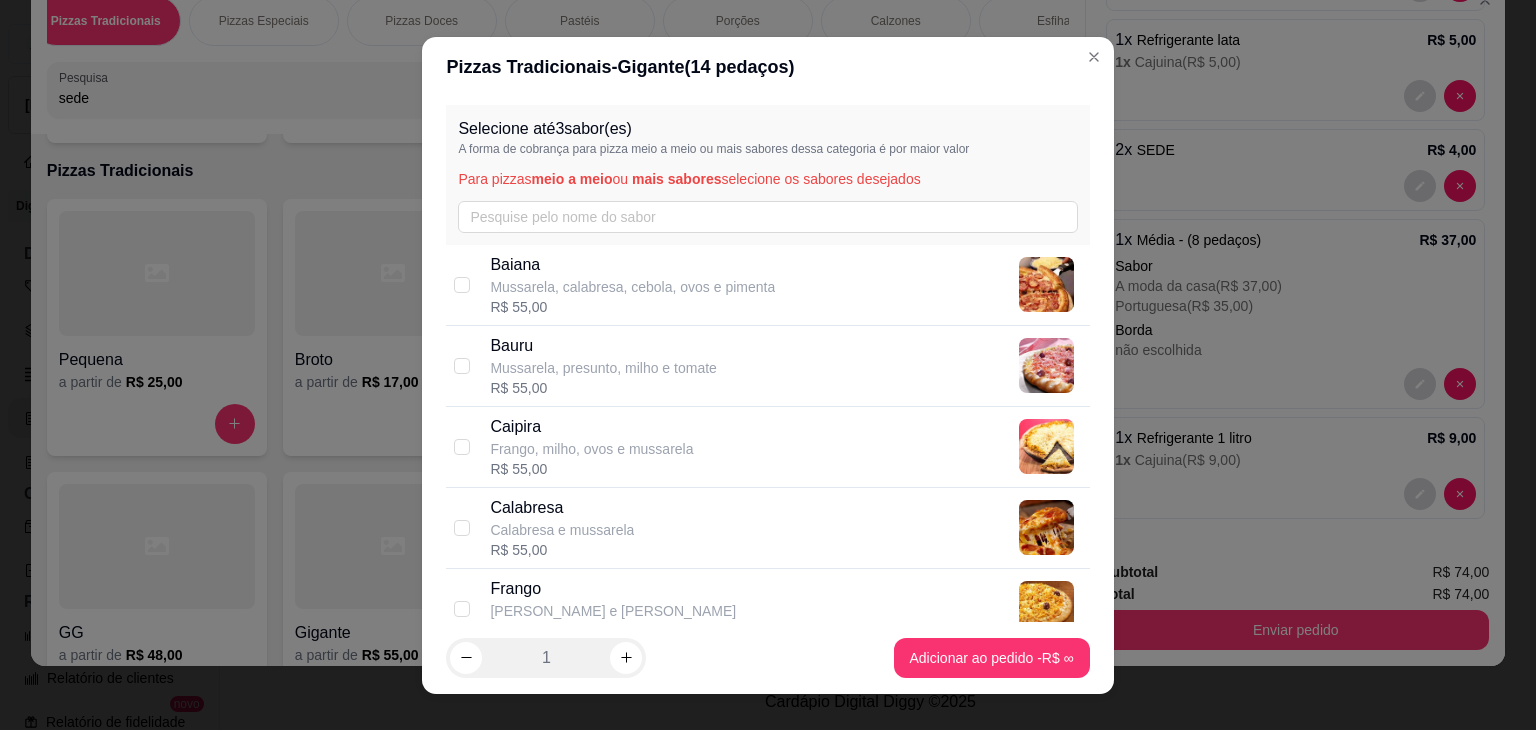 click on "Calabresa e mussarela" at bounding box center (562, 530) 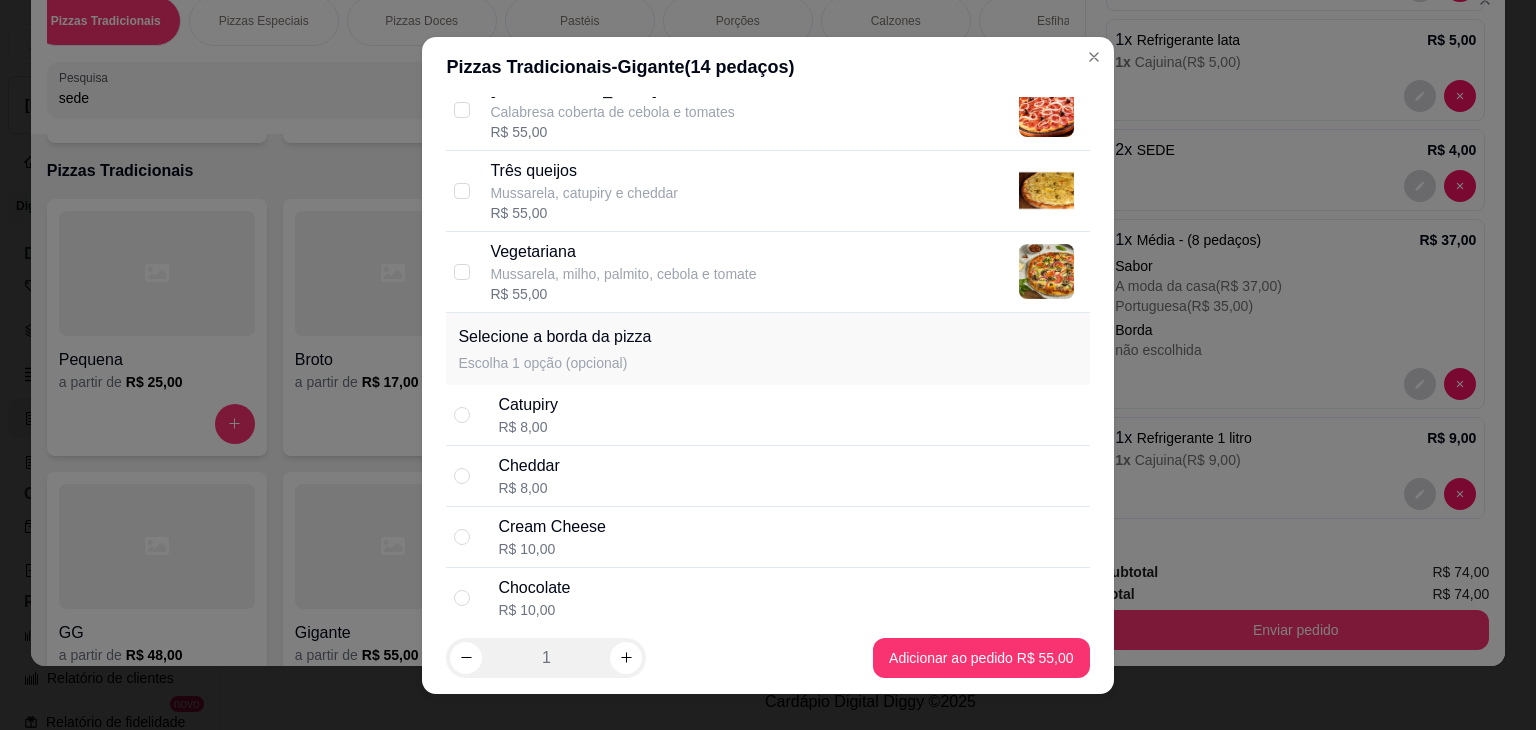 scroll, scrollTop: 911, scrollLeft: 0, axis: vertical 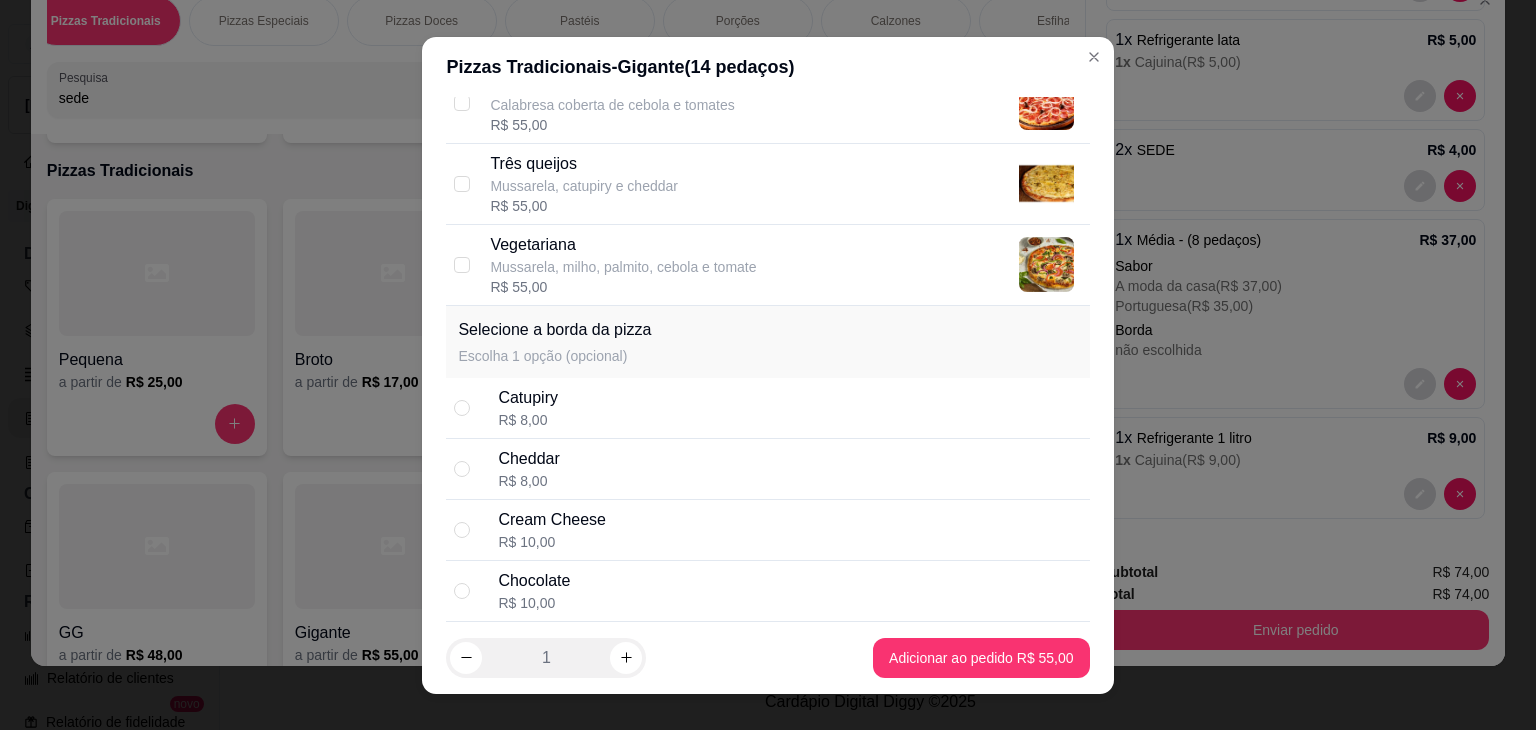 click on "Catupiry" at bounding box center [528, 398] 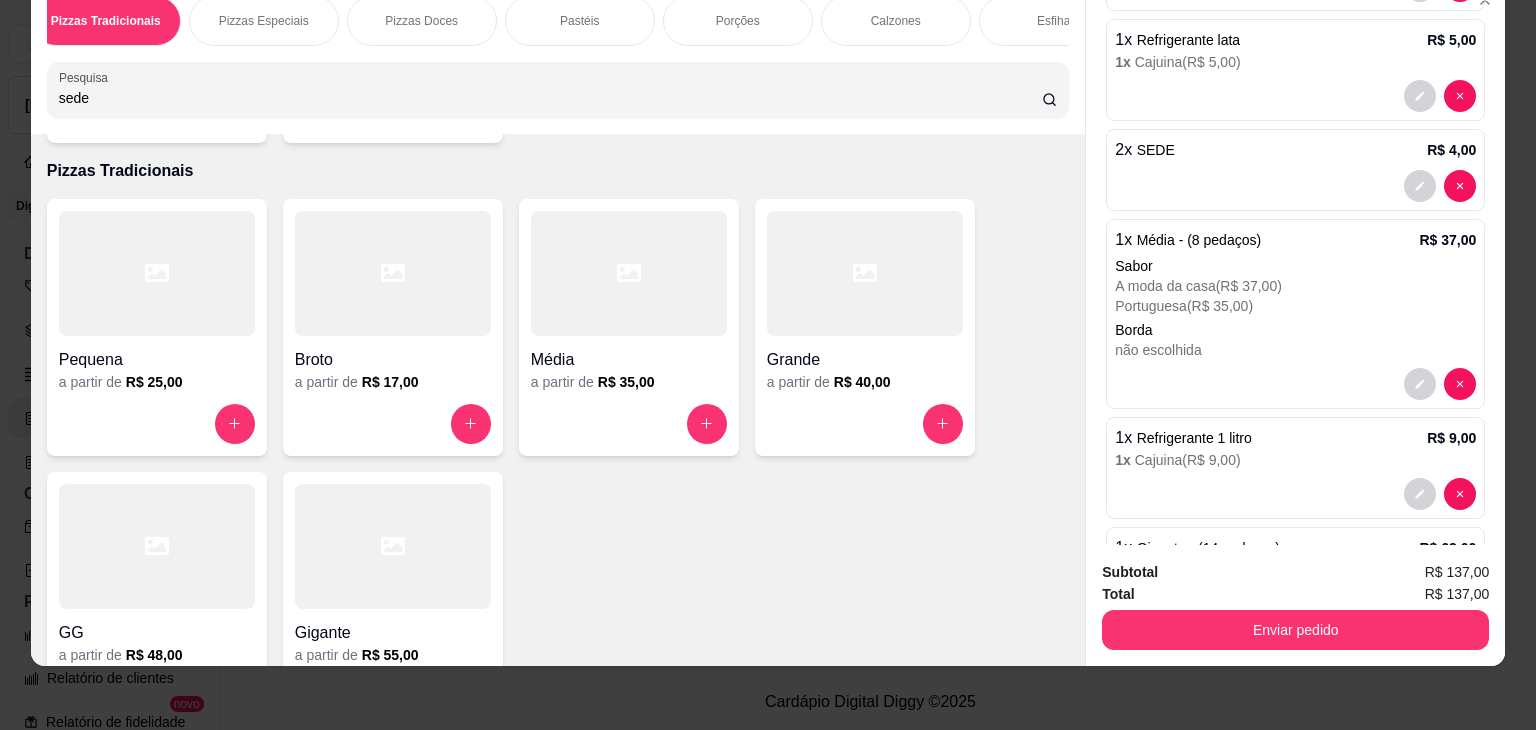 scroll, scrollTop: 49, scrollLeft: 0, axis: vertical 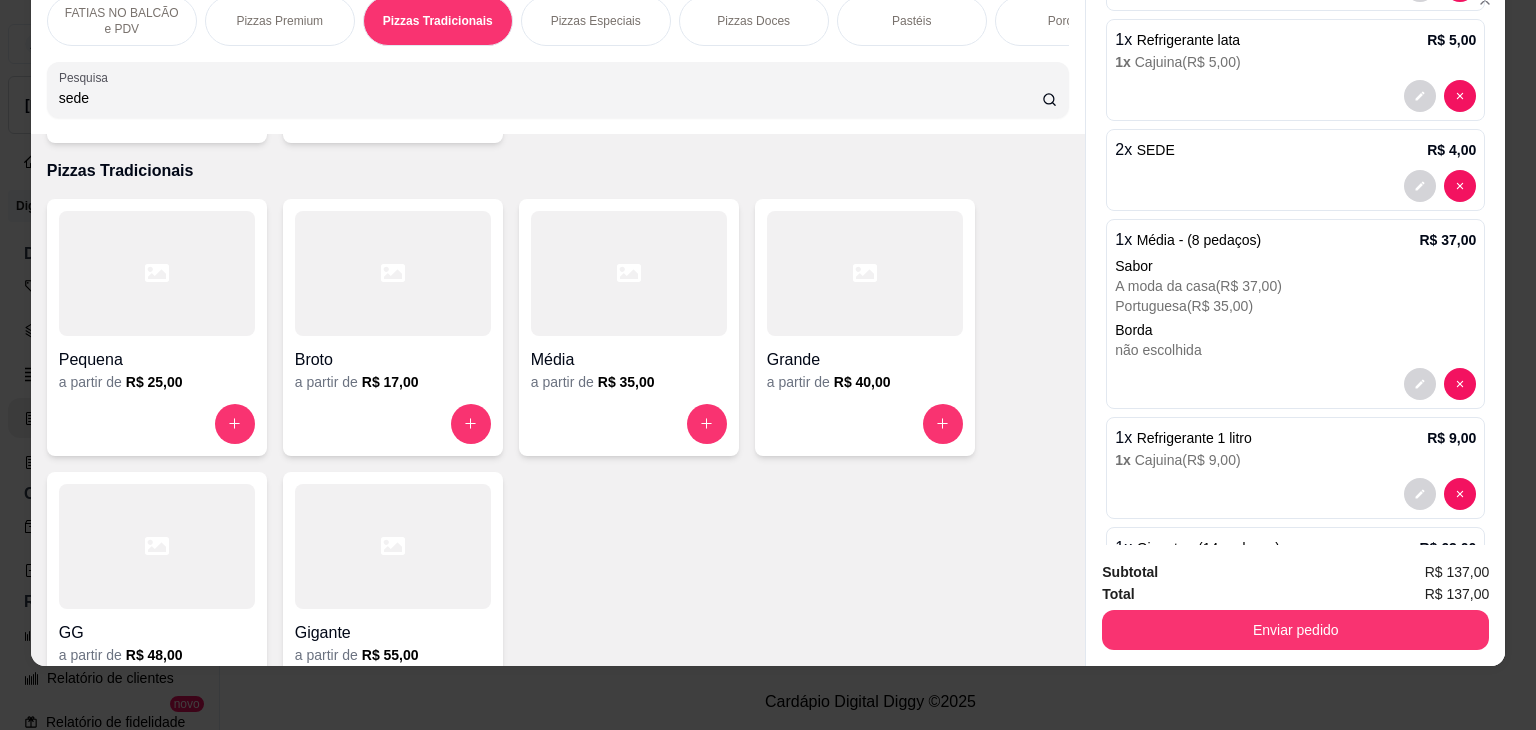 click on "FATIAS NO BALCÃO e PDV" at bounding box center (122, 21) 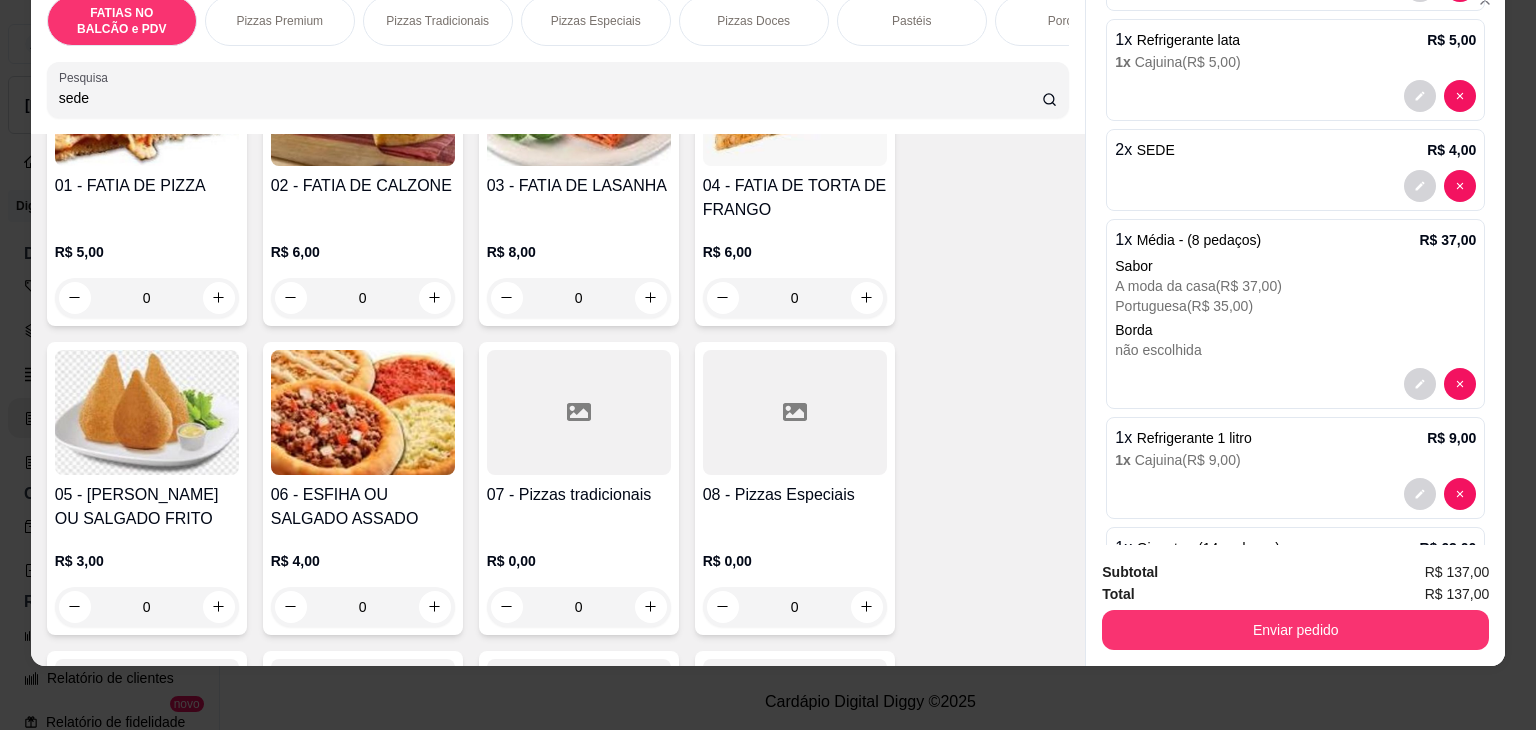 scroll, scrollTop: 559, scrollLeft: 0, axis: vertical 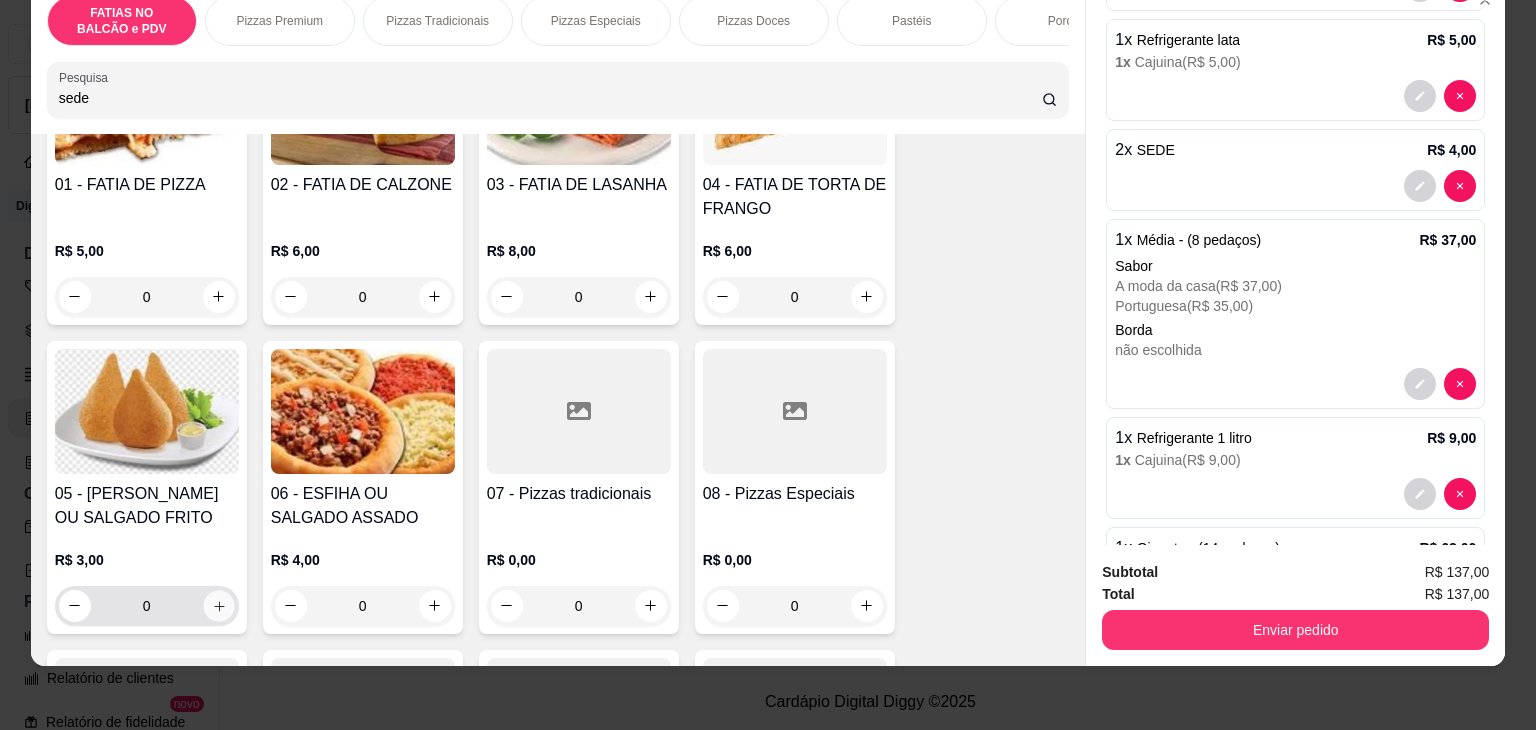 click 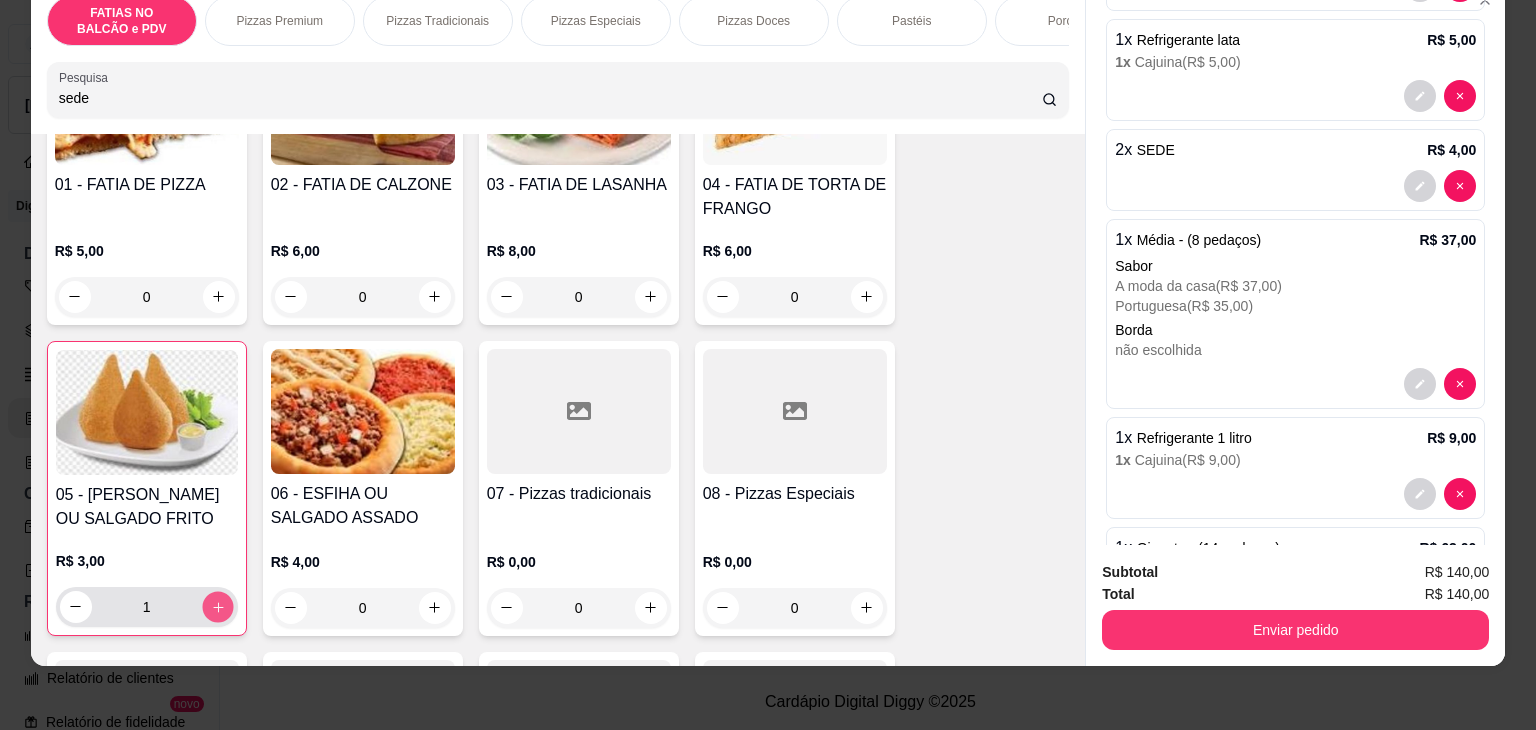 click 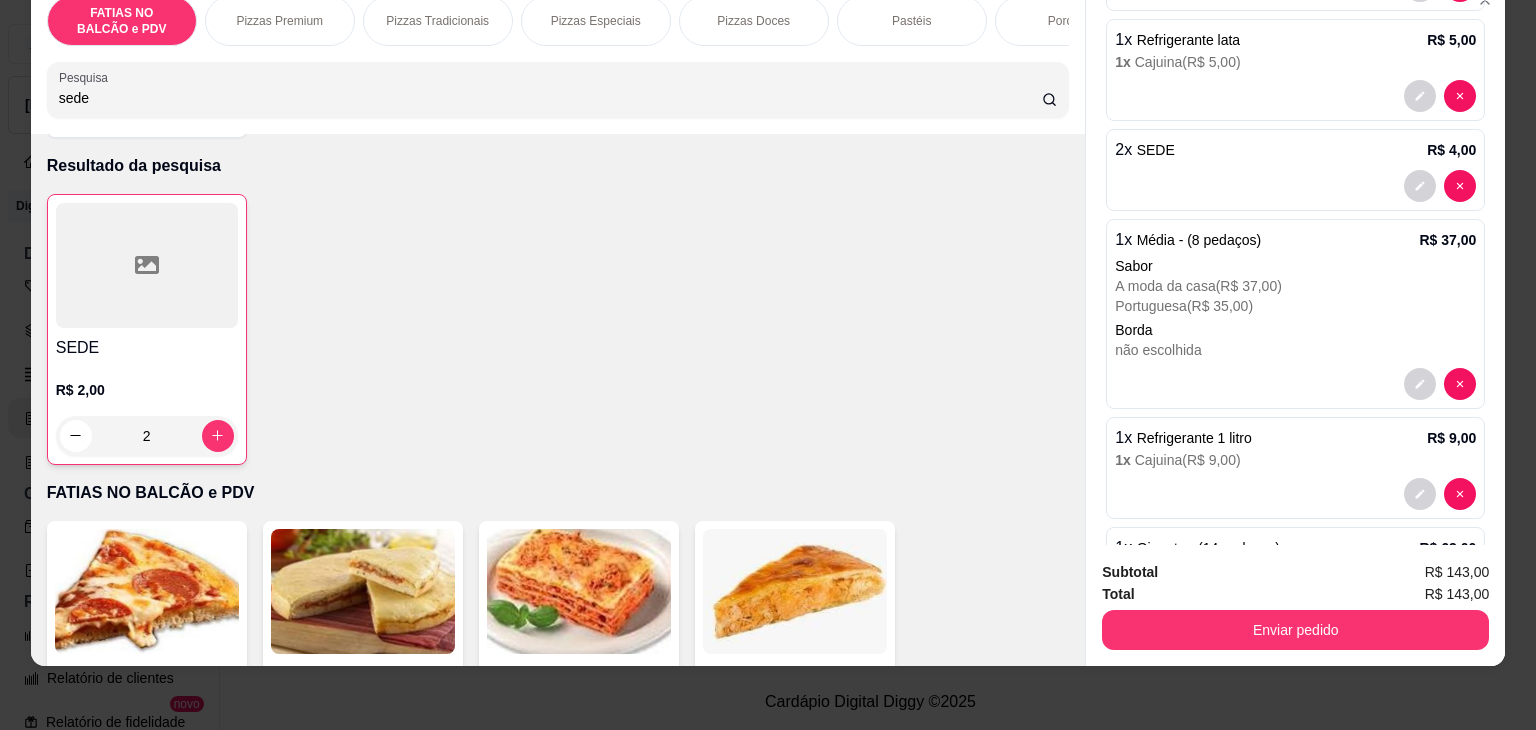 scroll, scrollTop: 38, scrollLeft: 0, axis: vertical 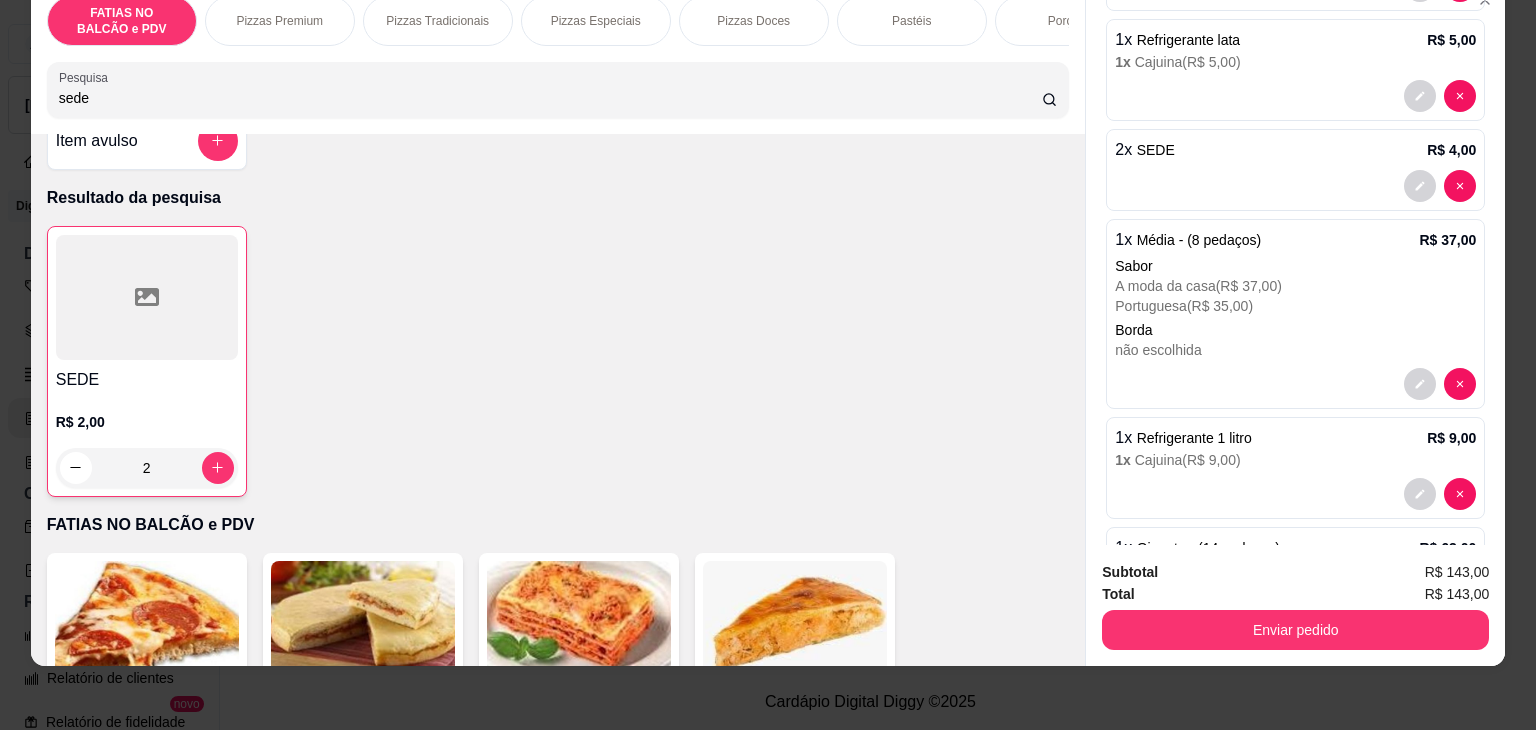 click on "sede" at bounding box center [550, 98] 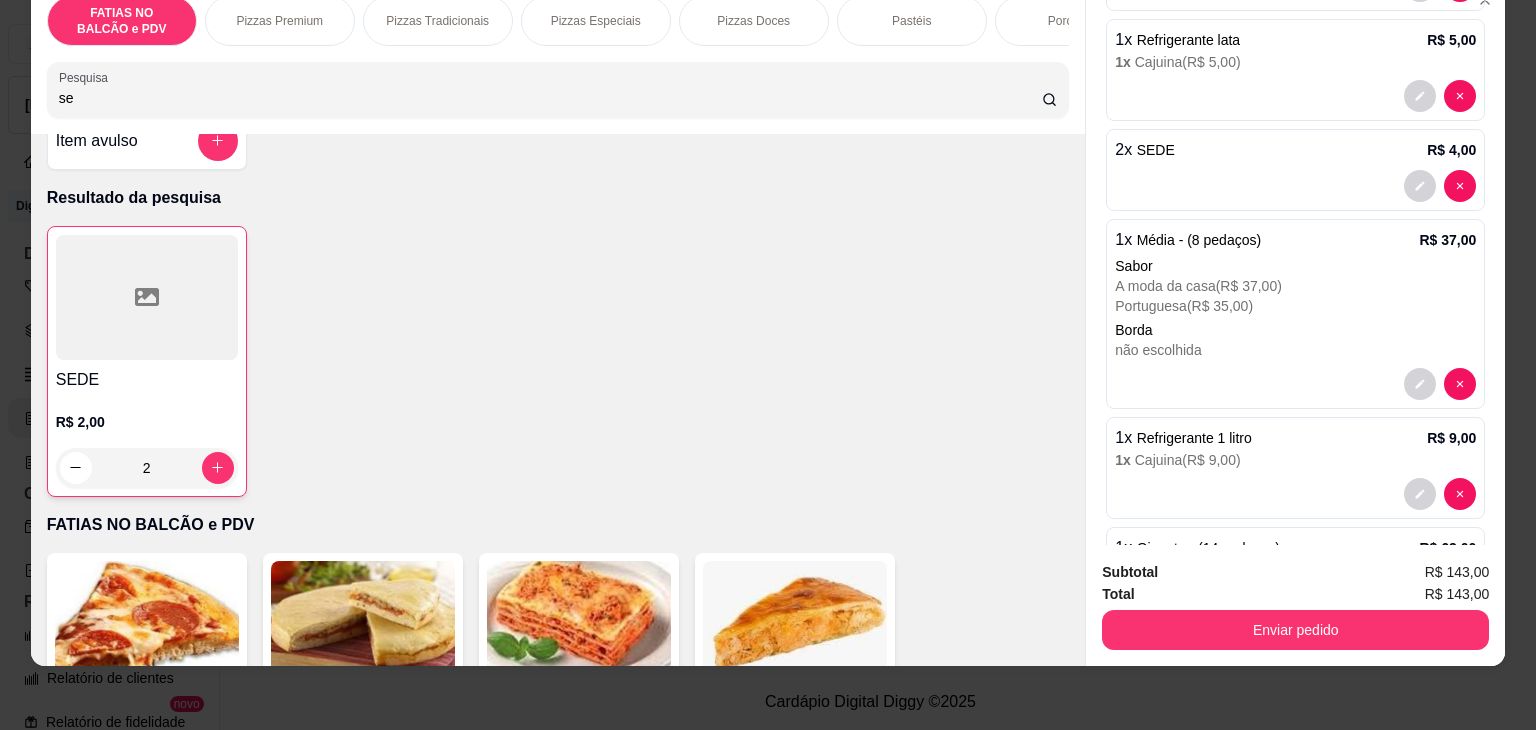 type on "s" 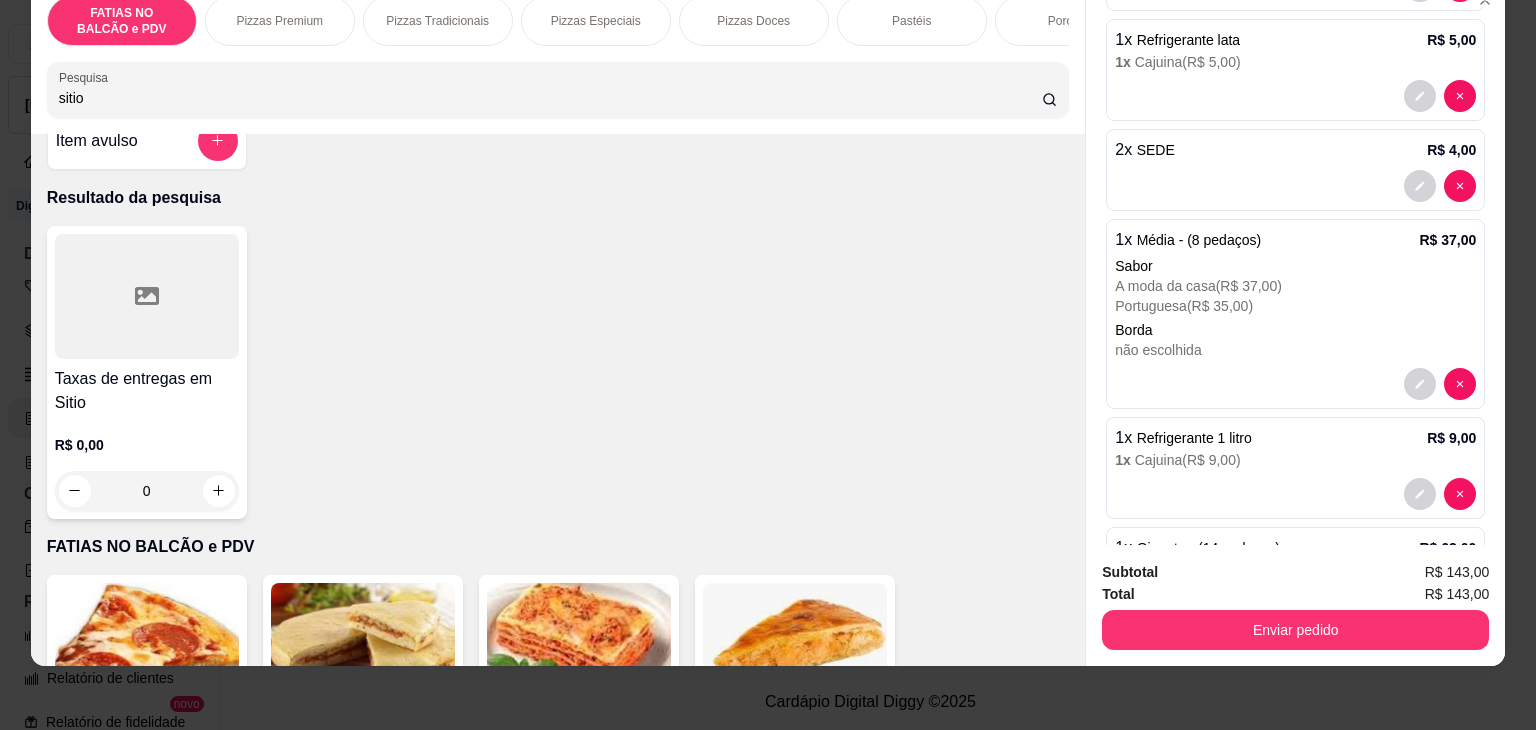 type on "sitio" 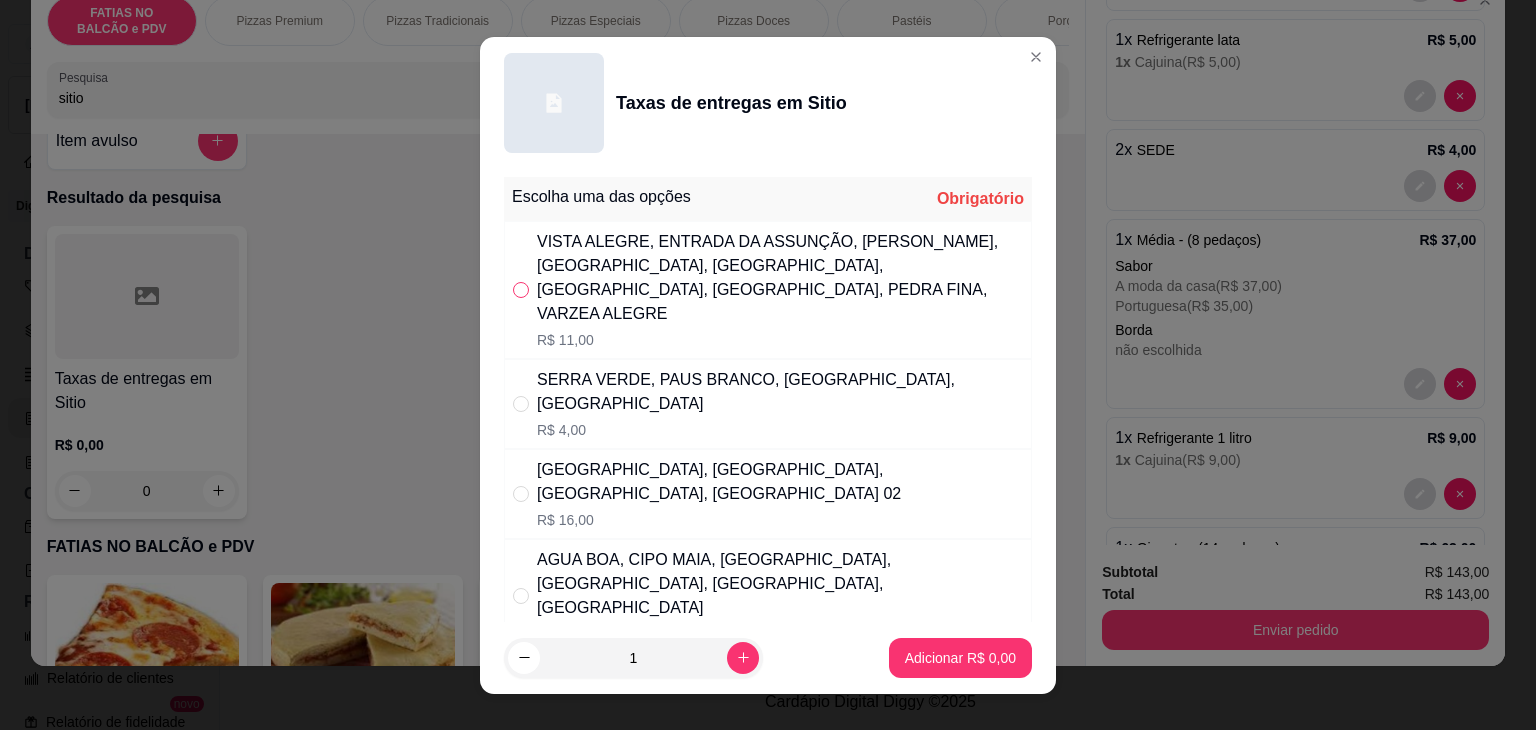 click at bounding box center (521, 290) 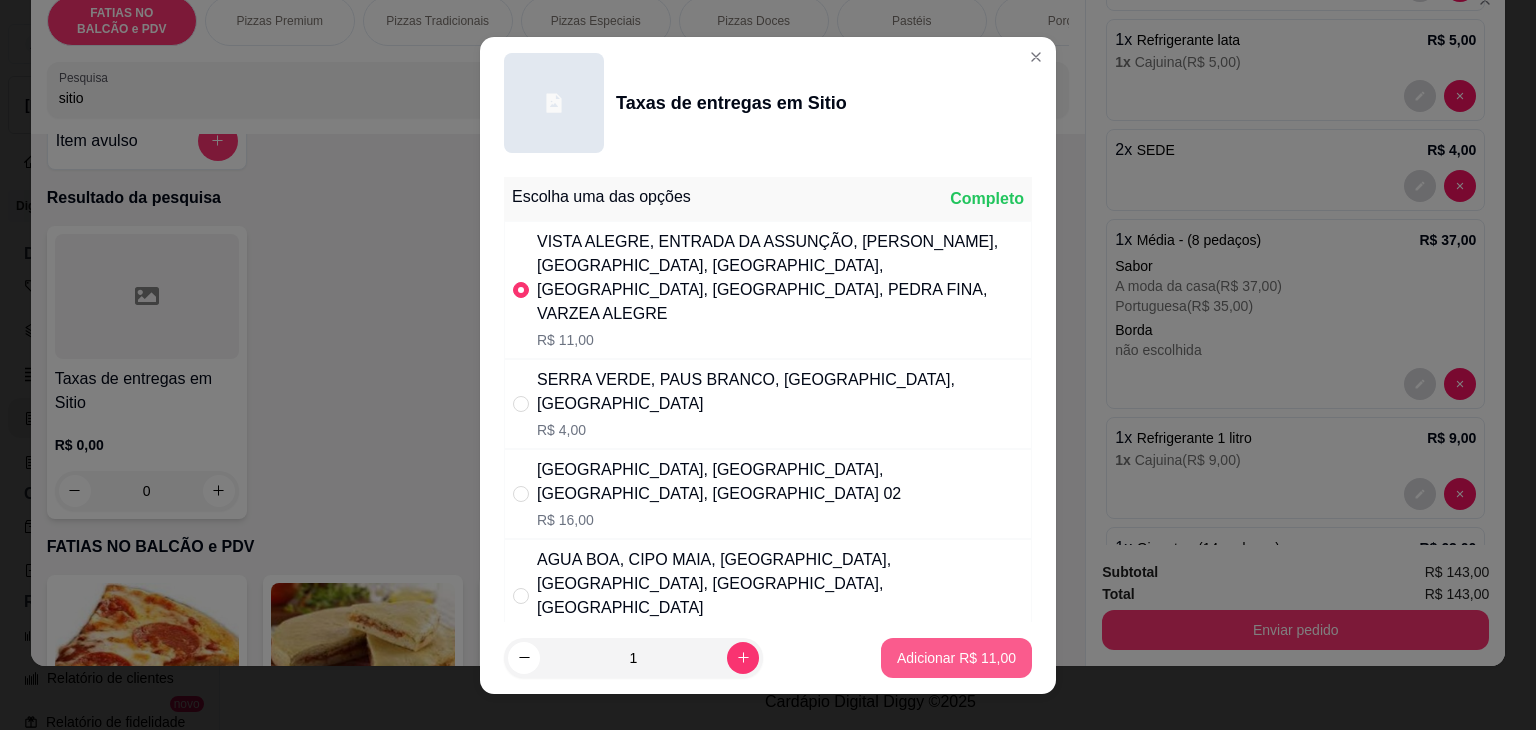 click on "Adicionar   R$ 11,00" at bounding box center [956, 658] 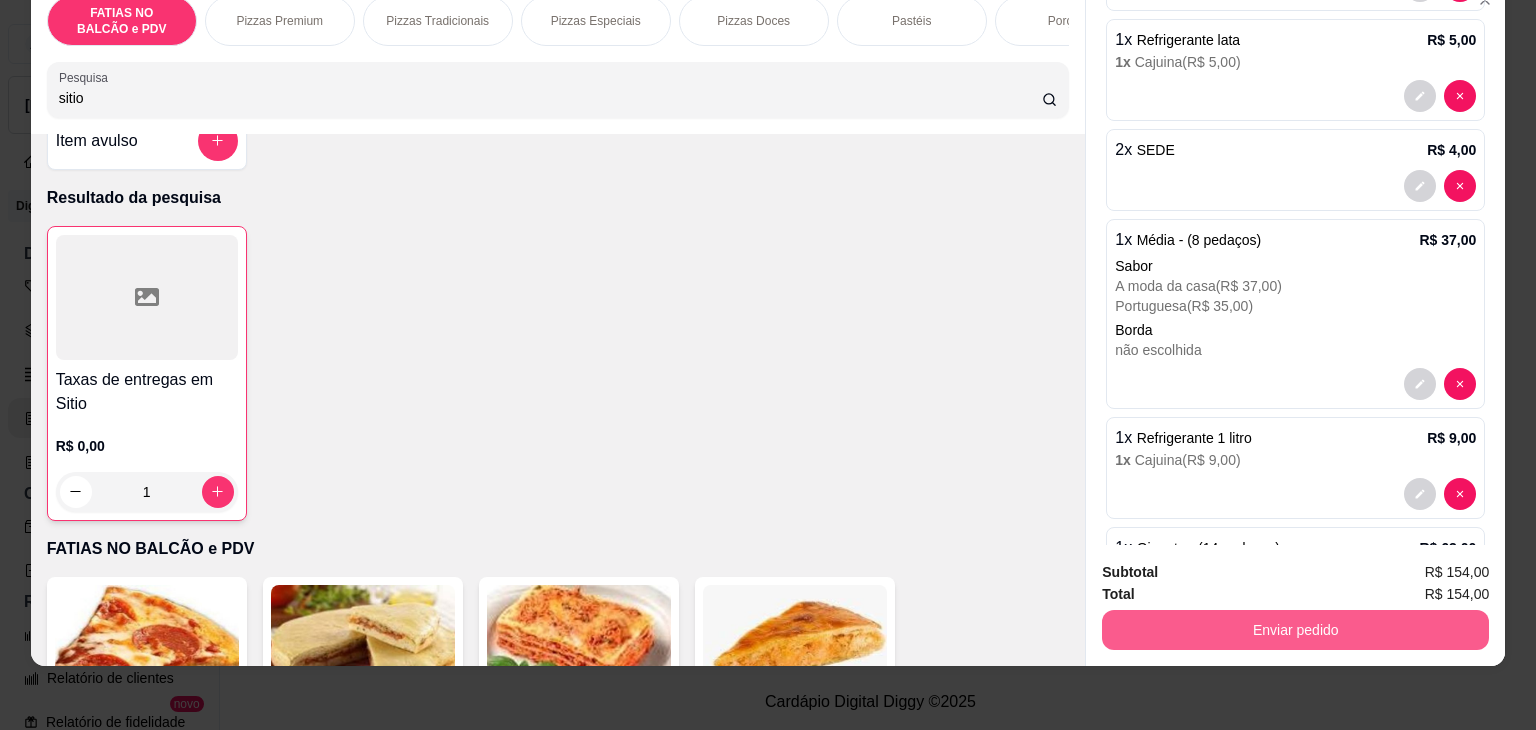 click on "Enviar pedido" at bounding box center (1295, 630) 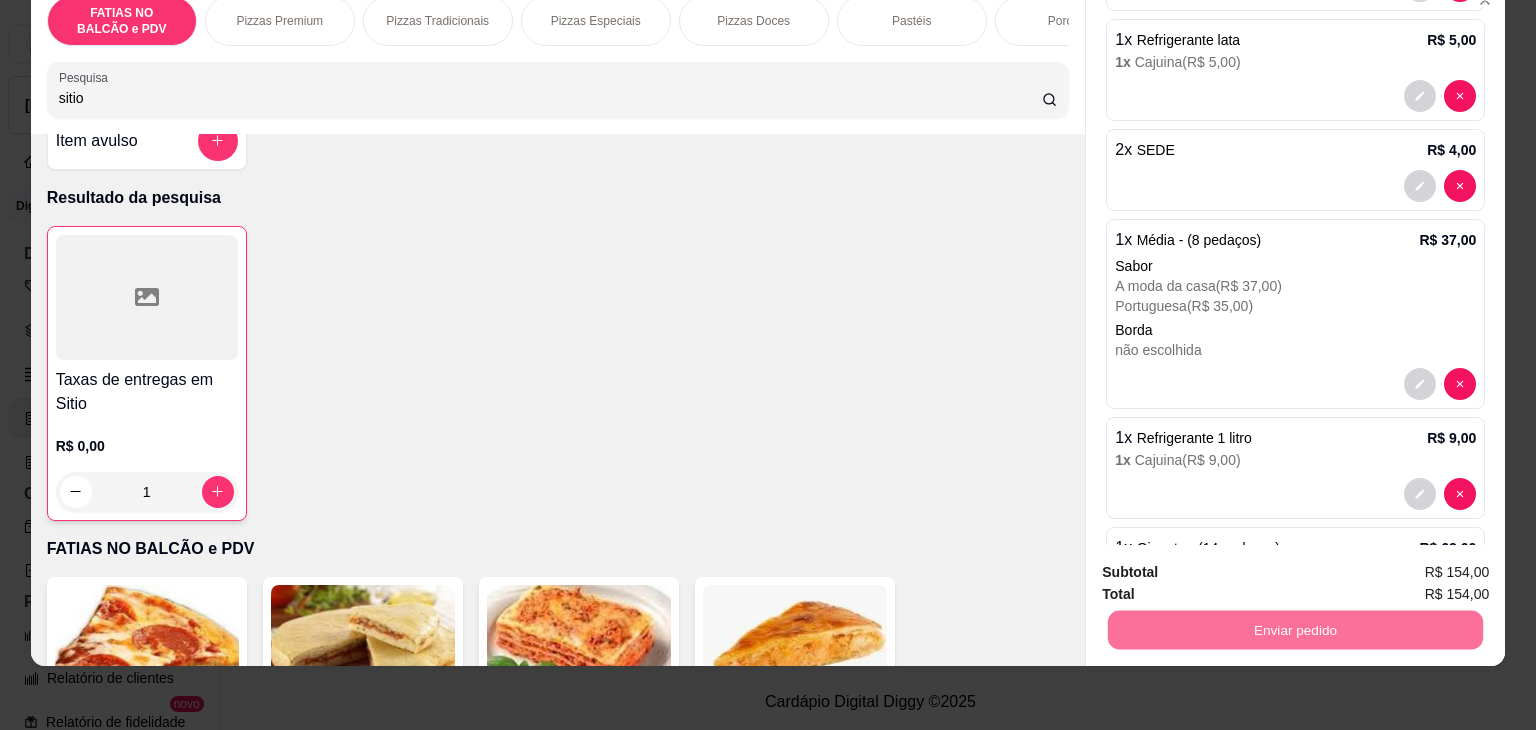 click on "Não registrar e enviar pedido" at bounding box center (1229, 565) 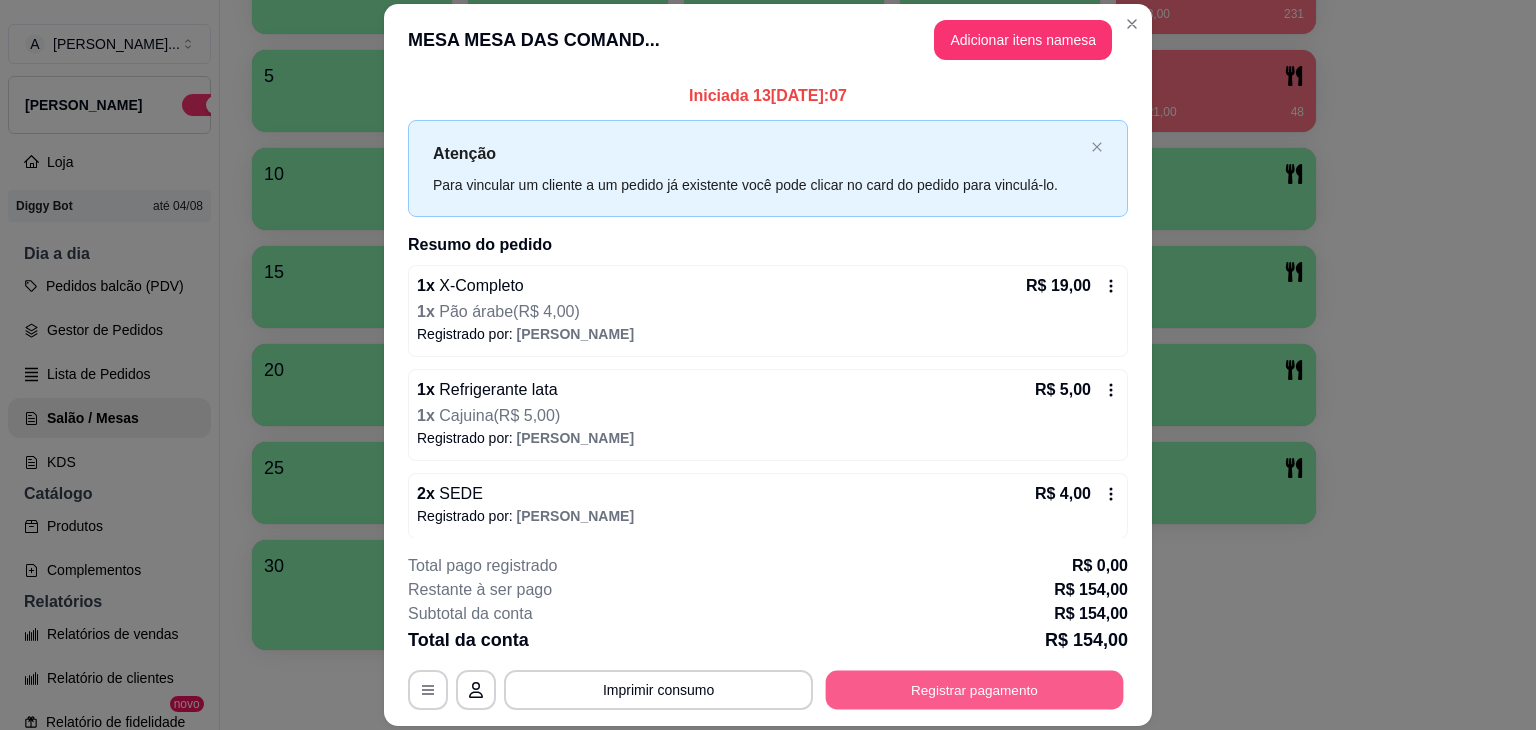 click on "Registrar pagamento" at bounding box center [975, 690] 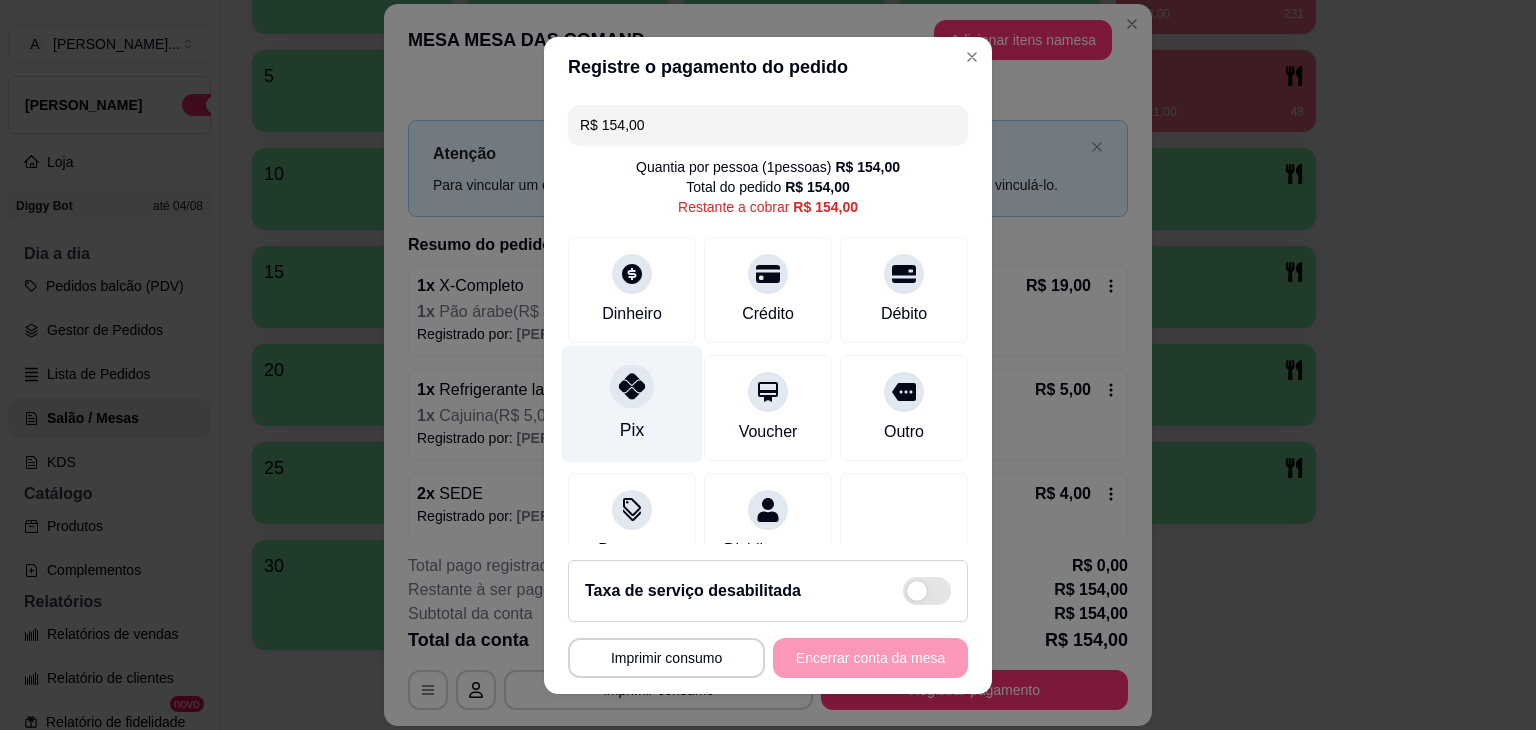 click on "Pix" at bounding box center (632, 403) 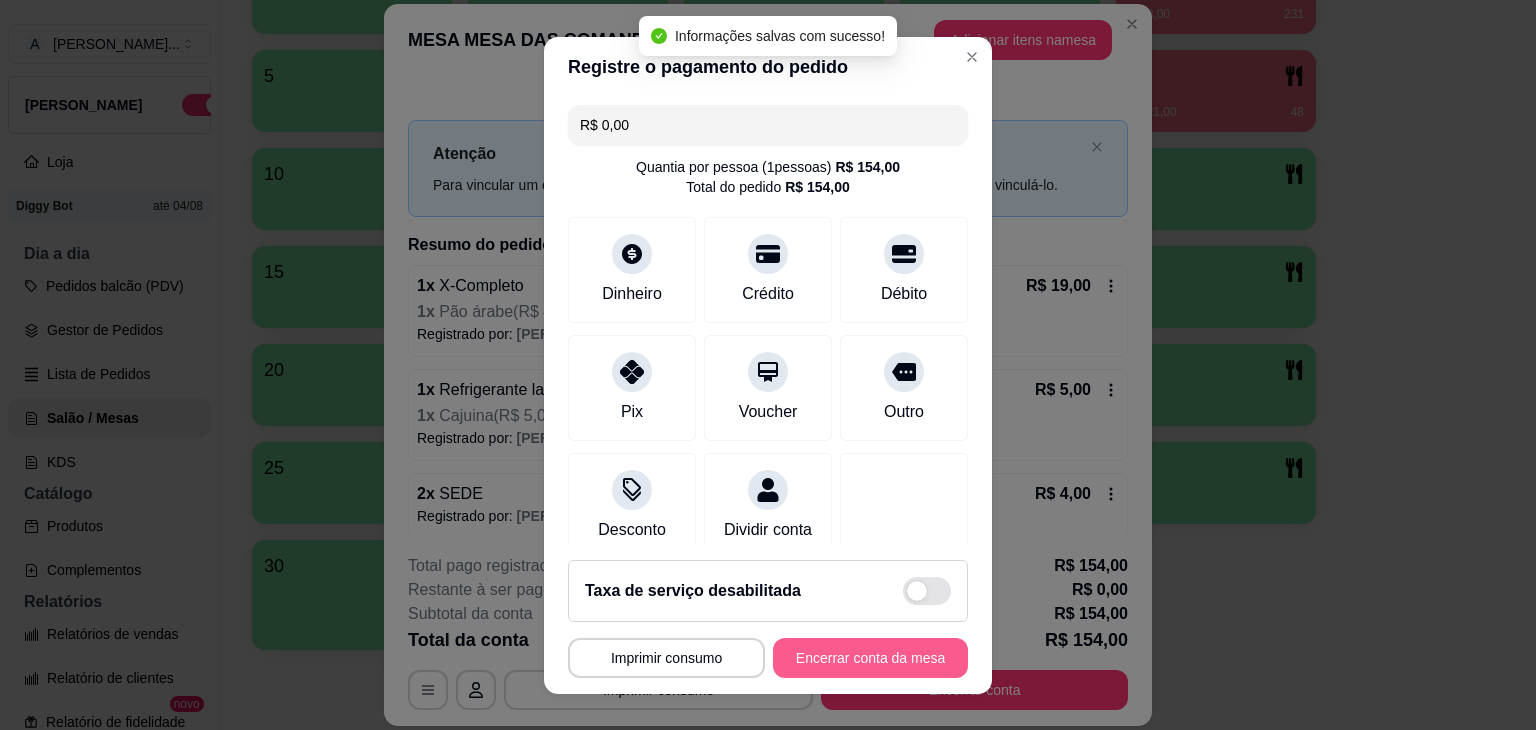 type on "R$ 0,00" 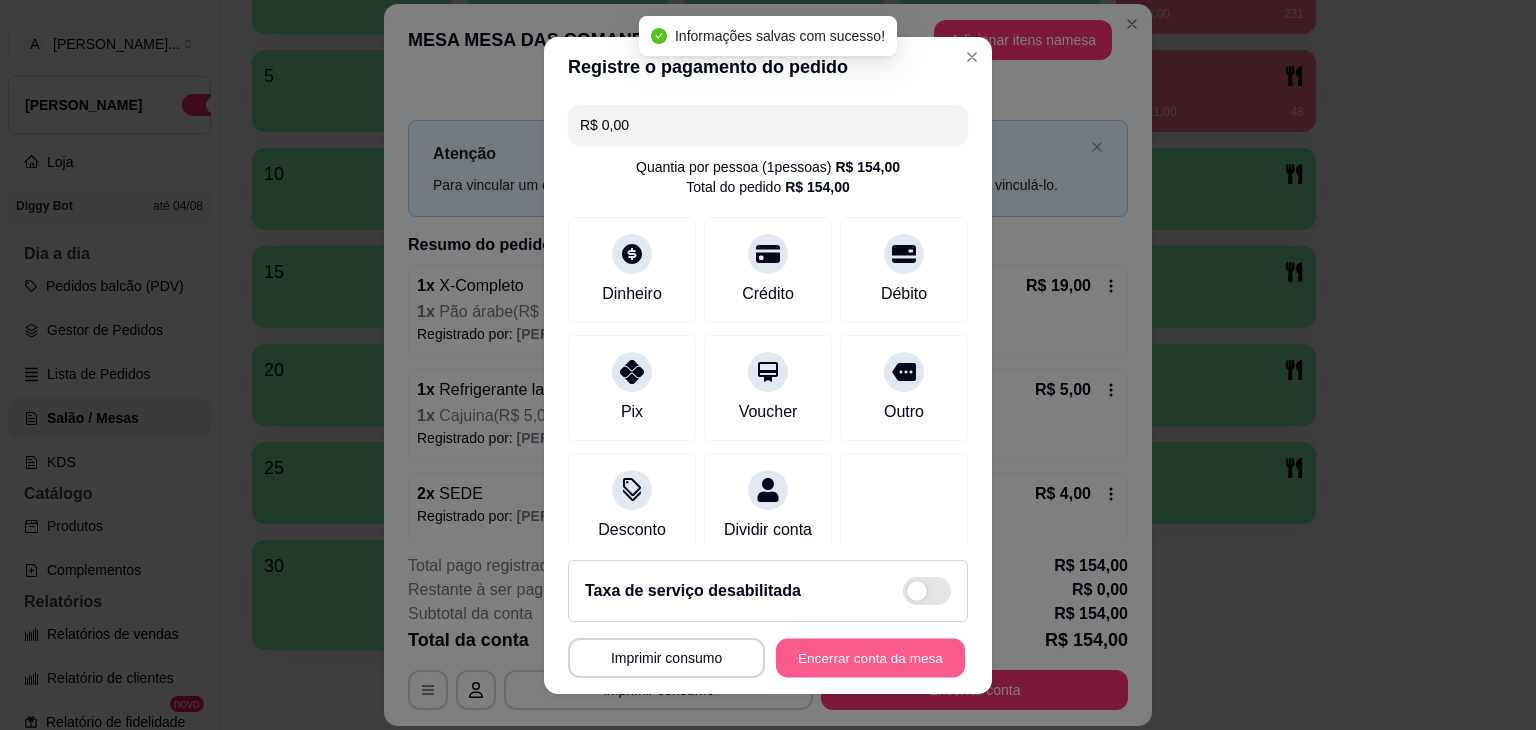 click on "Encerrar conta da mesa" at bounding box center [870, 657] 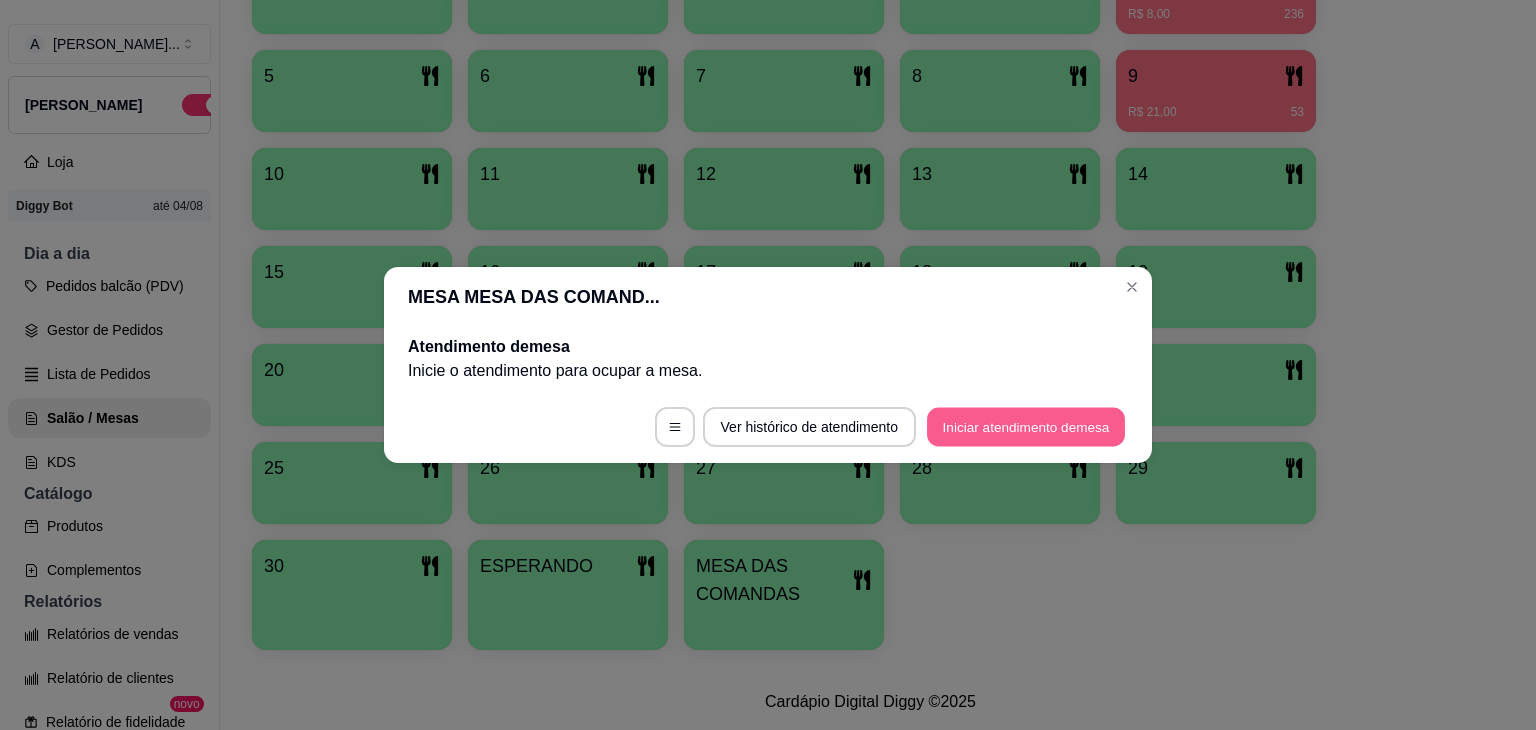 click on "Iniciar atendimento de  mesa" at bounding box center [1026, 427] 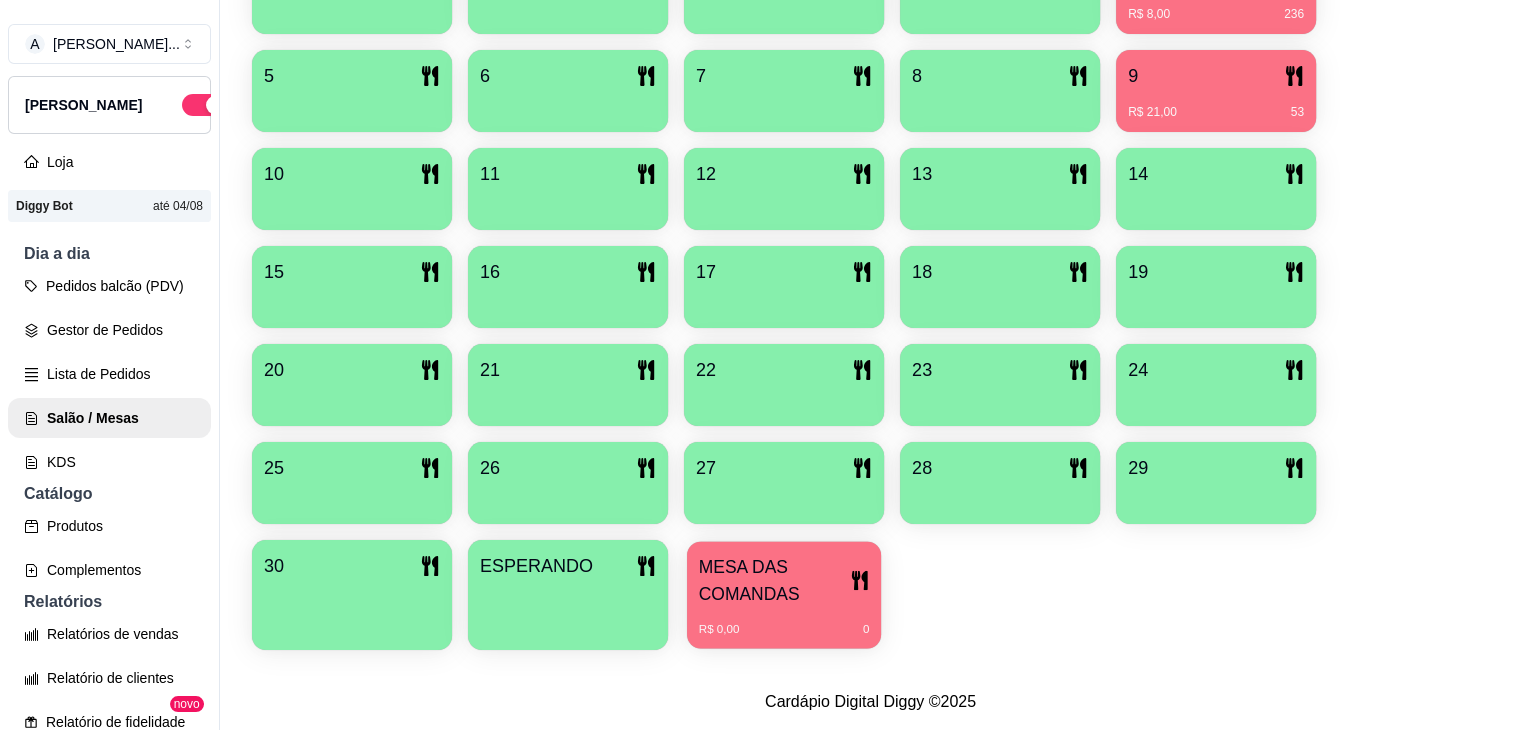 click on "MESA DAS COMANDAS R$ 0,00 0" at bounding box center [784, 595] 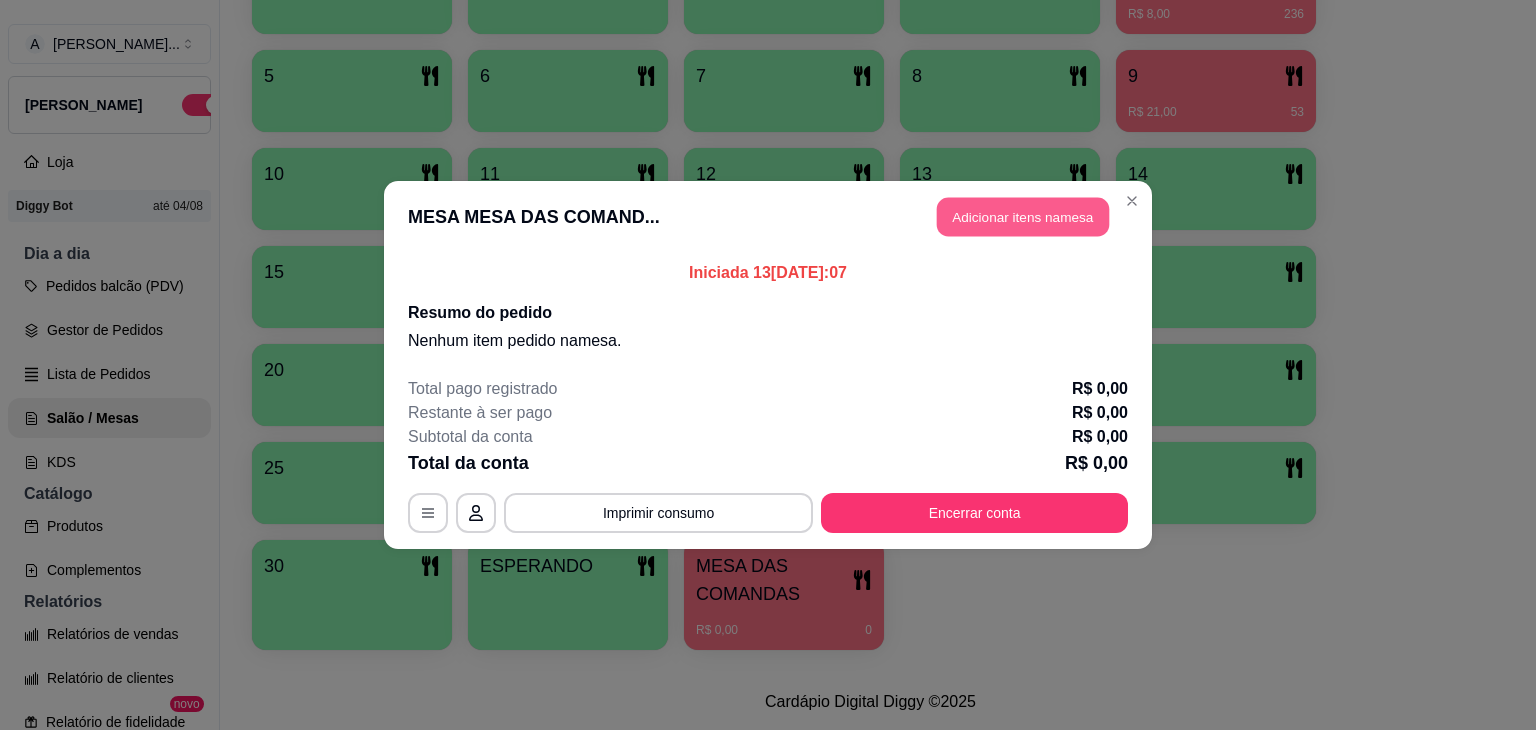 click on "Adicionar itens na  mesa" at bounding box center [1023, 217] 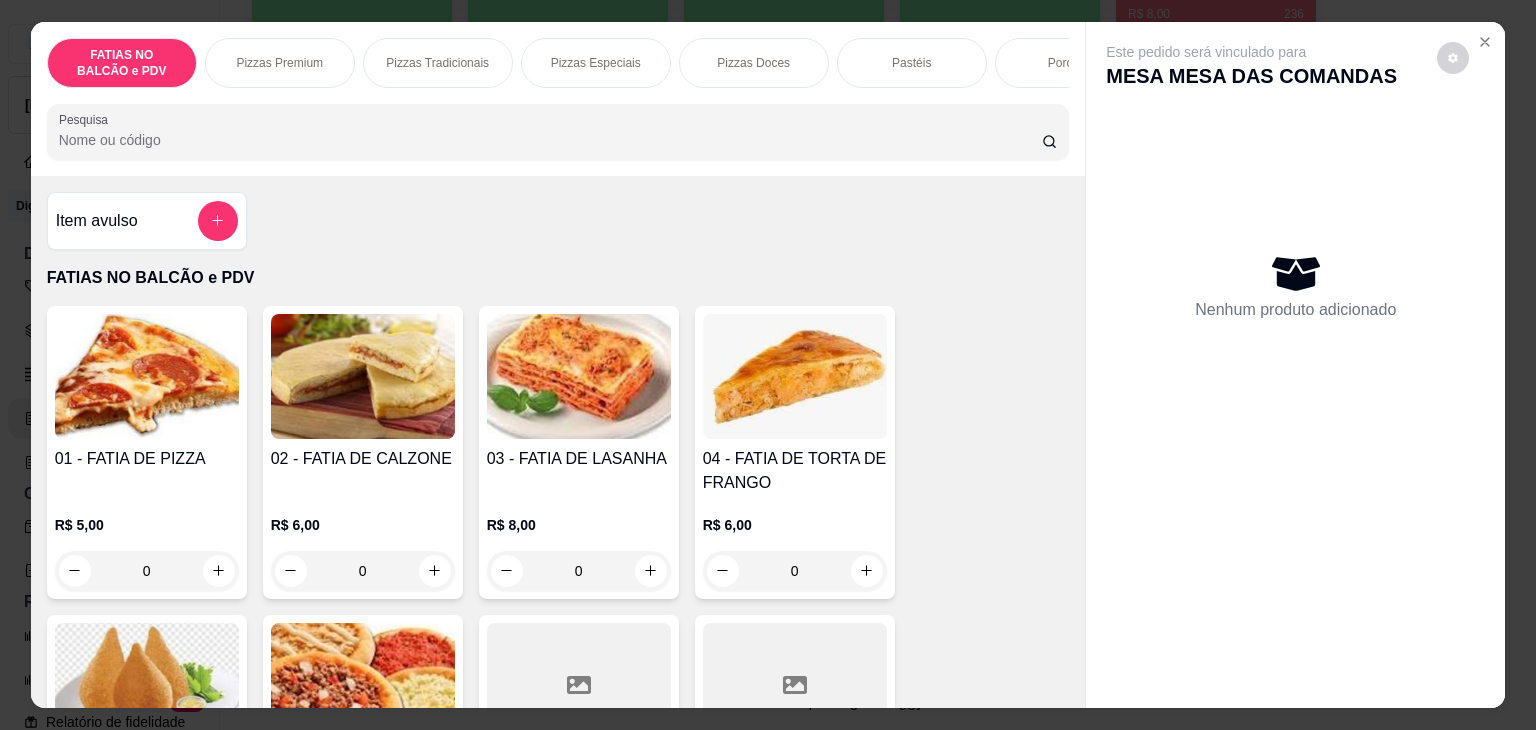 drag, startPoint x: 1012, startPoint y: 229, endPoint x: 710, endPoint y: 199, distance: 303.48642 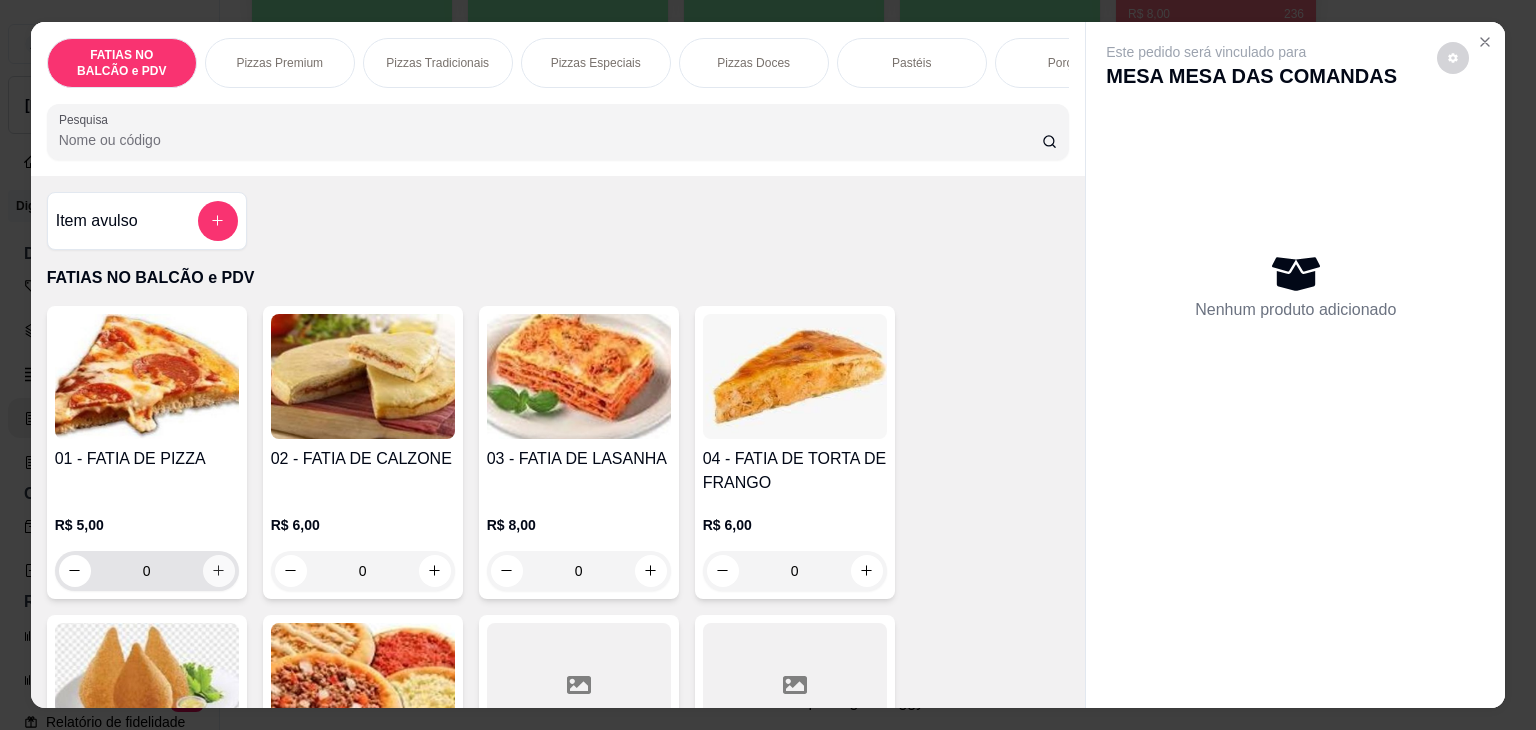 click 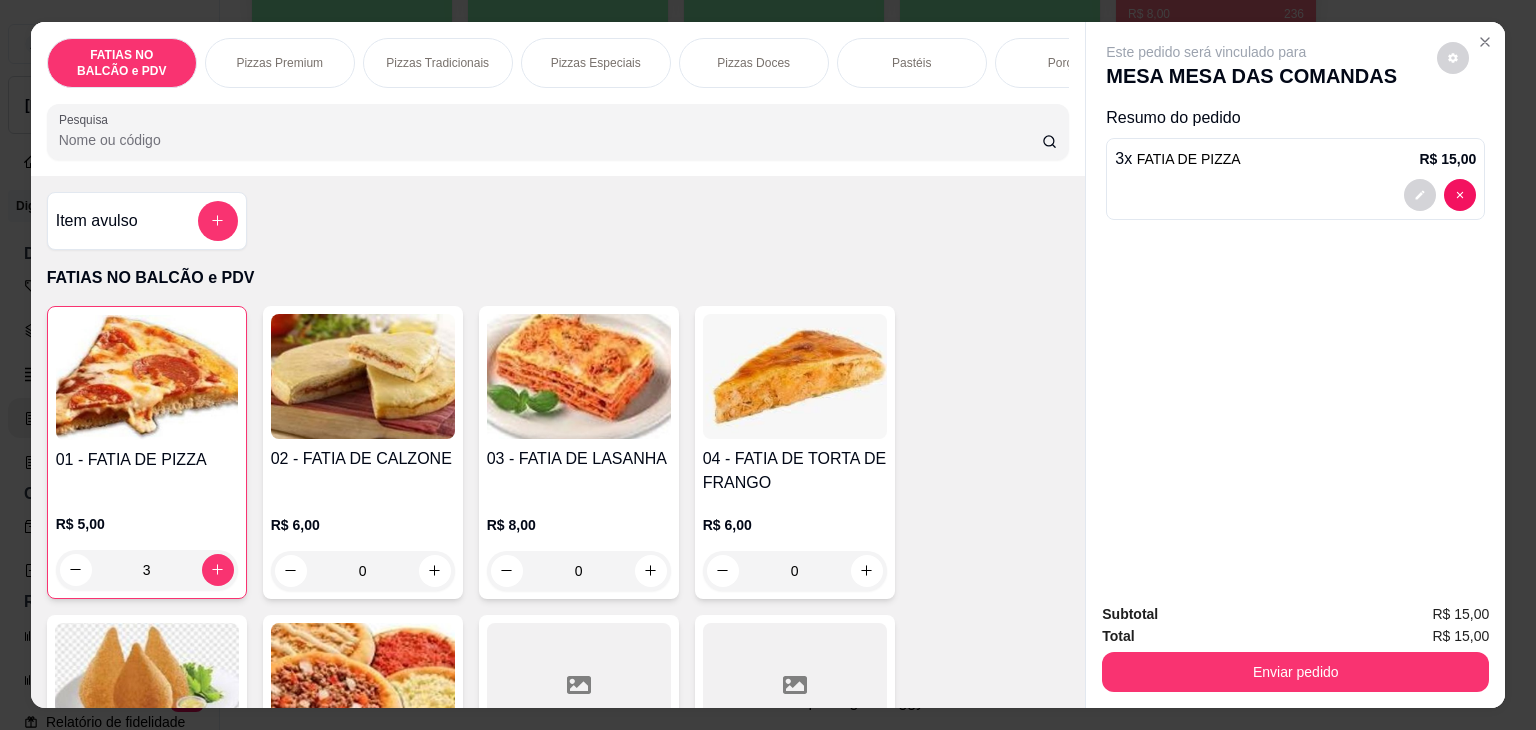 click on "Pesquisa" at bounding box center (550, 140) 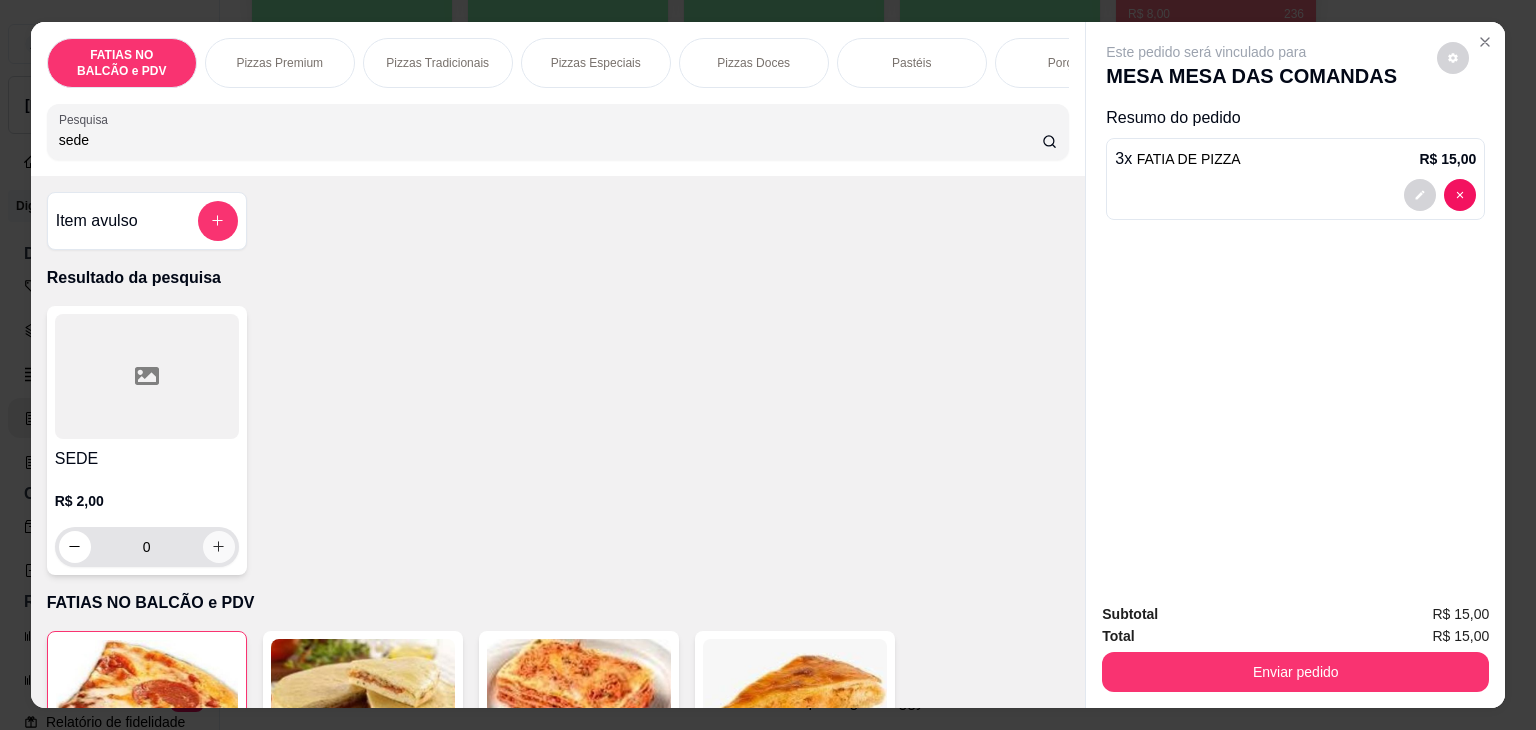 type on "sede" 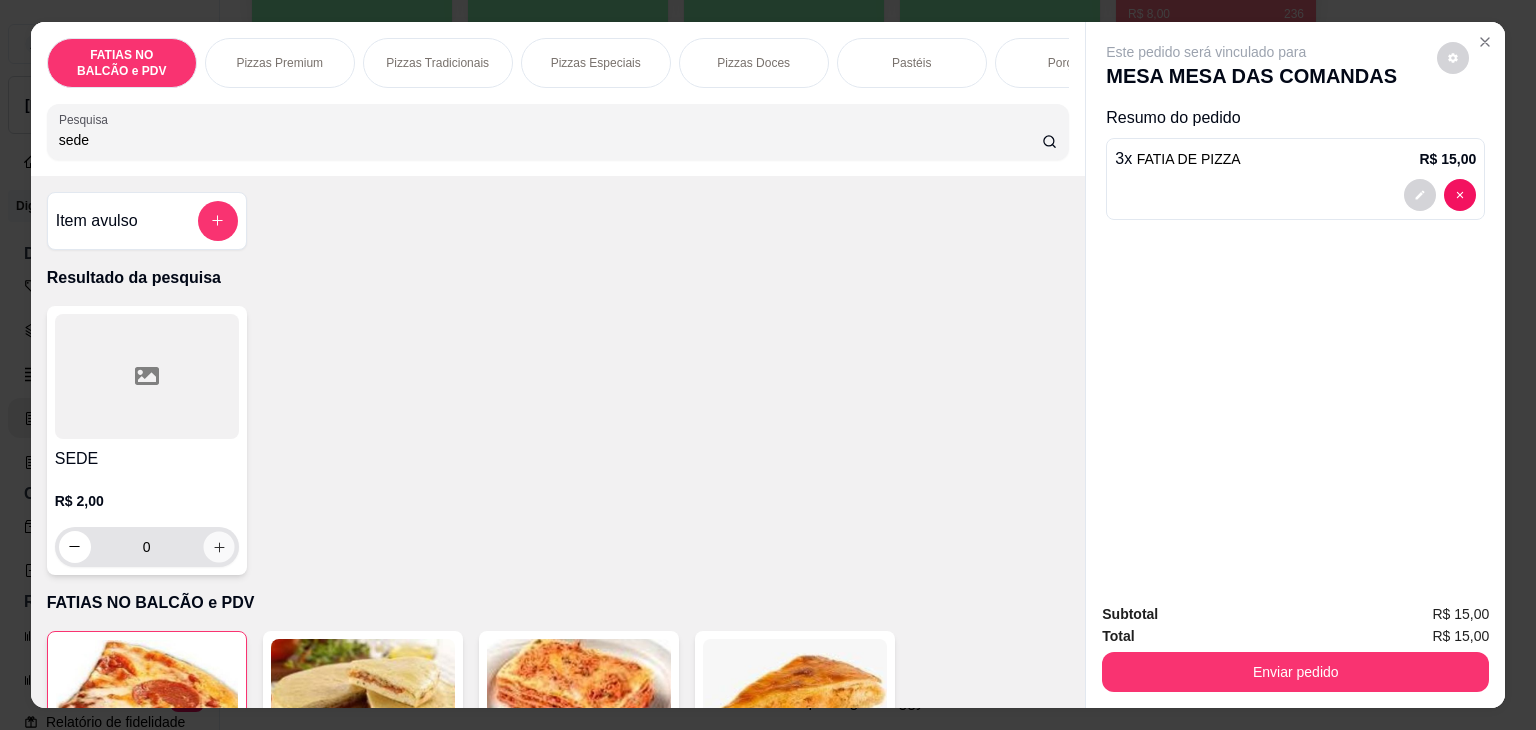 click 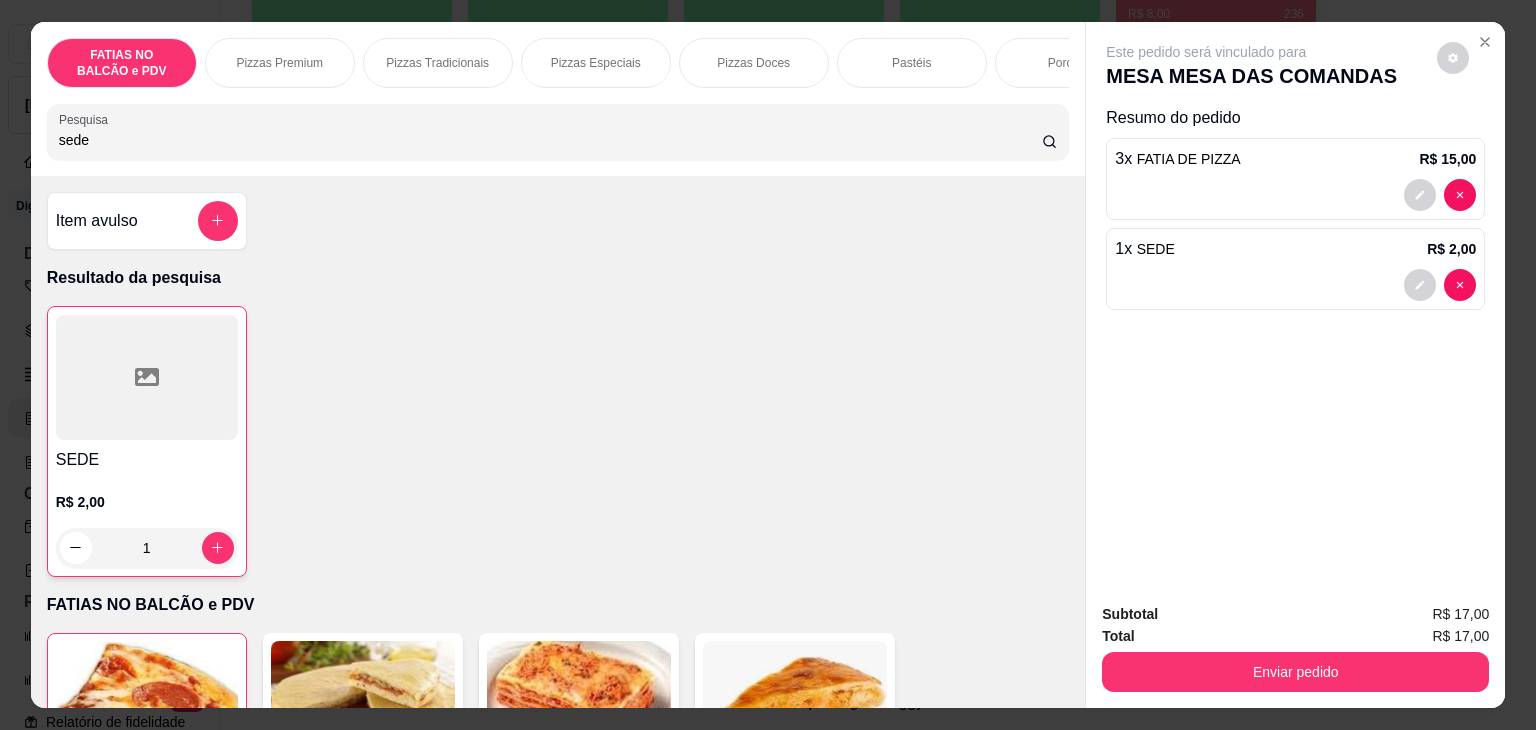 click on "Pizzas Tradicionais" at bounding box center [437, 63] 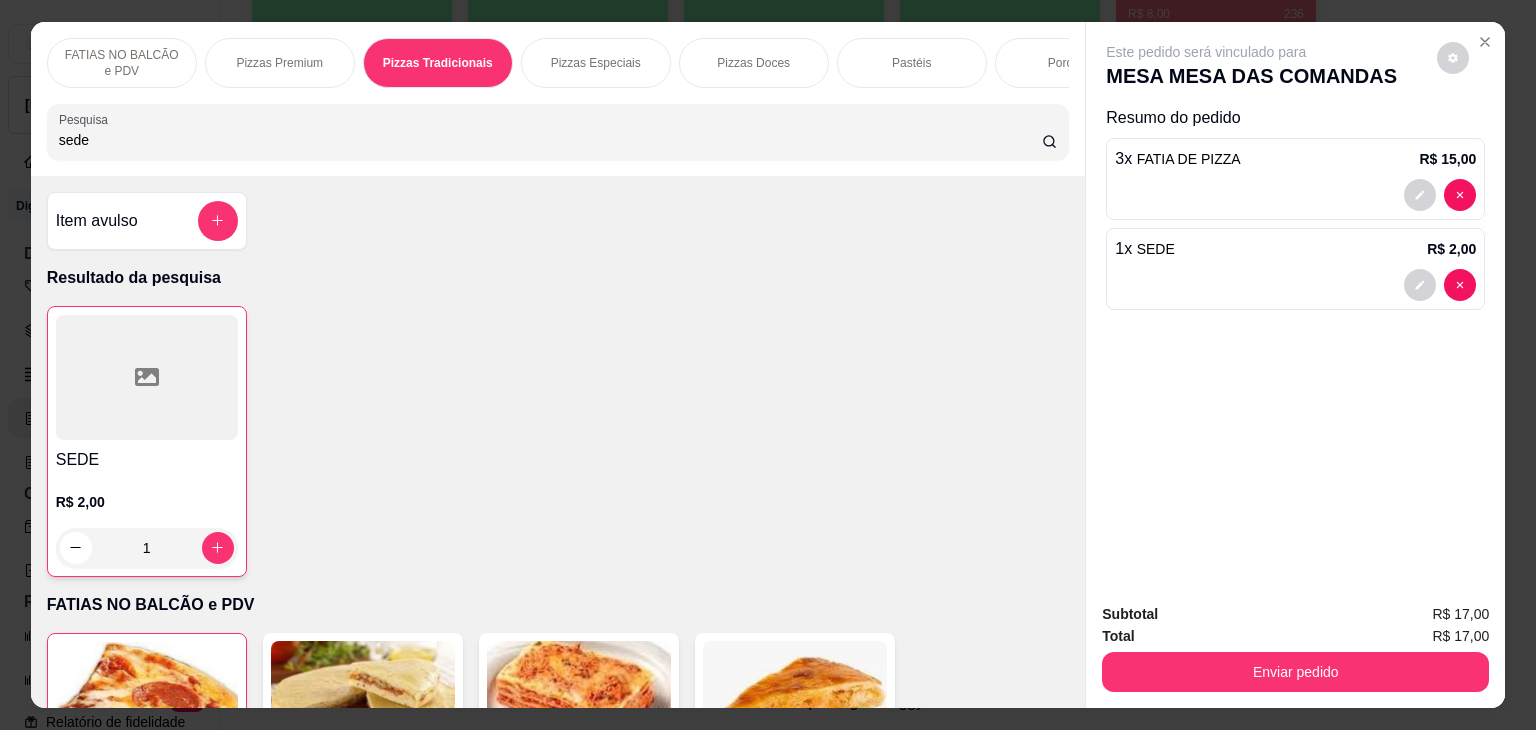 scroll, scrollTop: 2539, scrollLeft: 0, axis: vertical 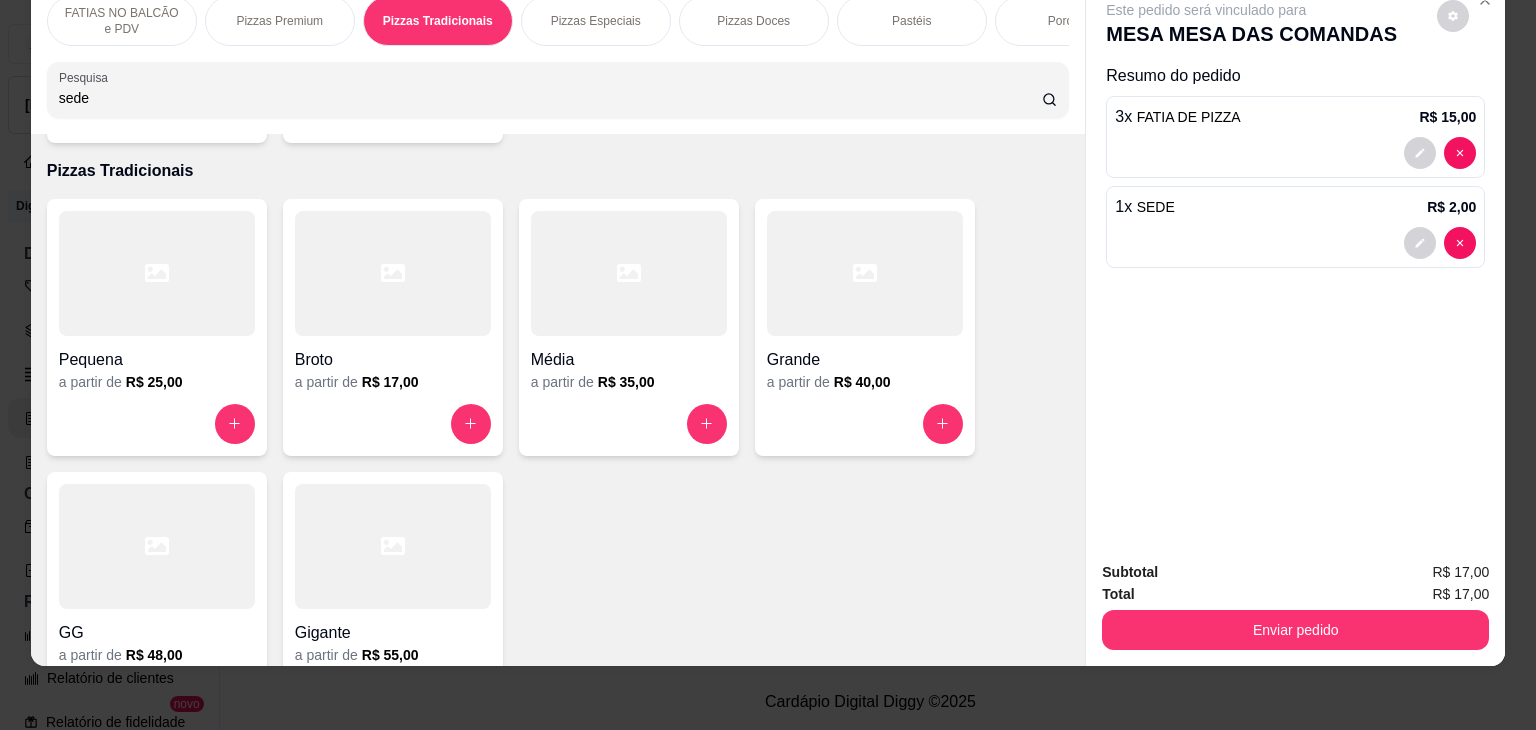 click at bounding box center [393, 546] 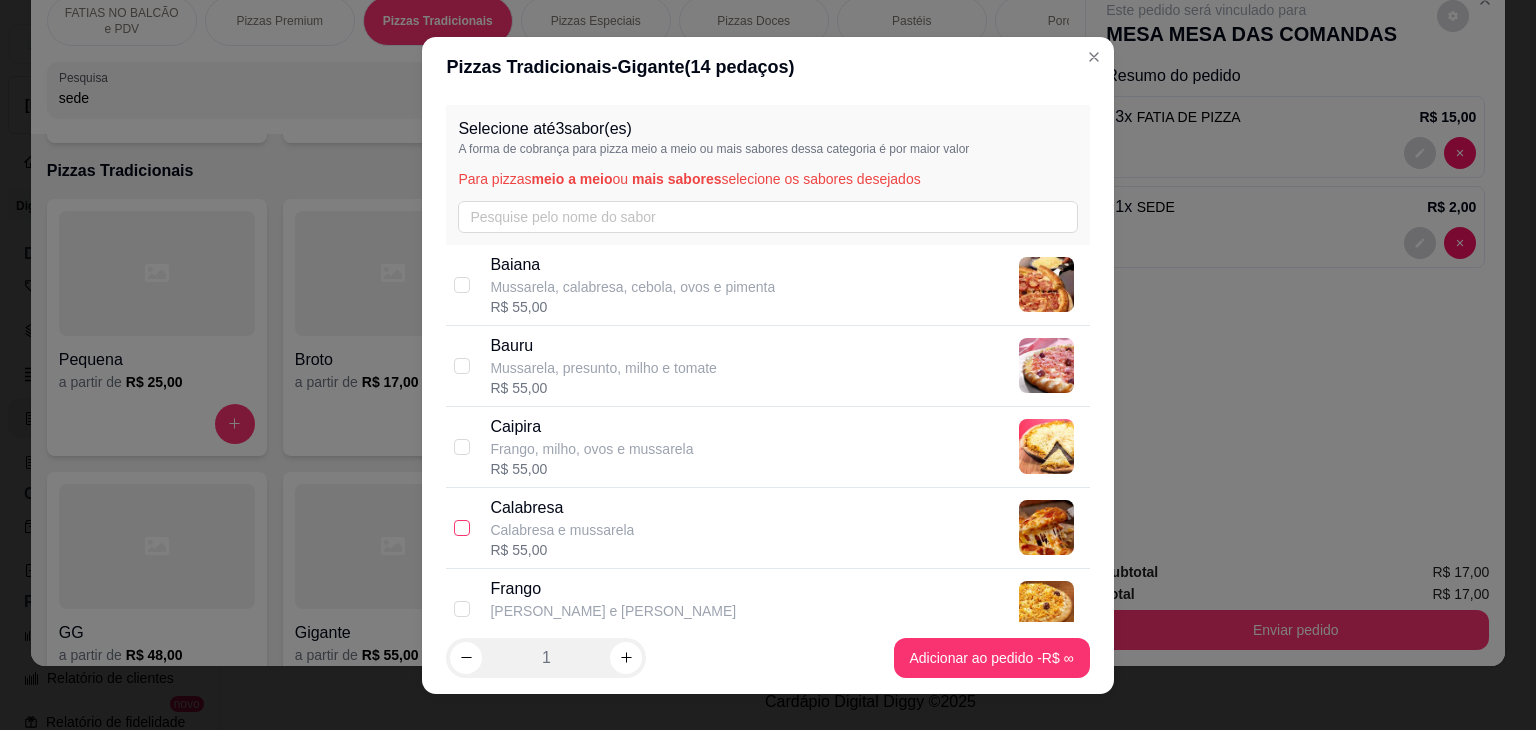 click at bounding box center [462, 528] 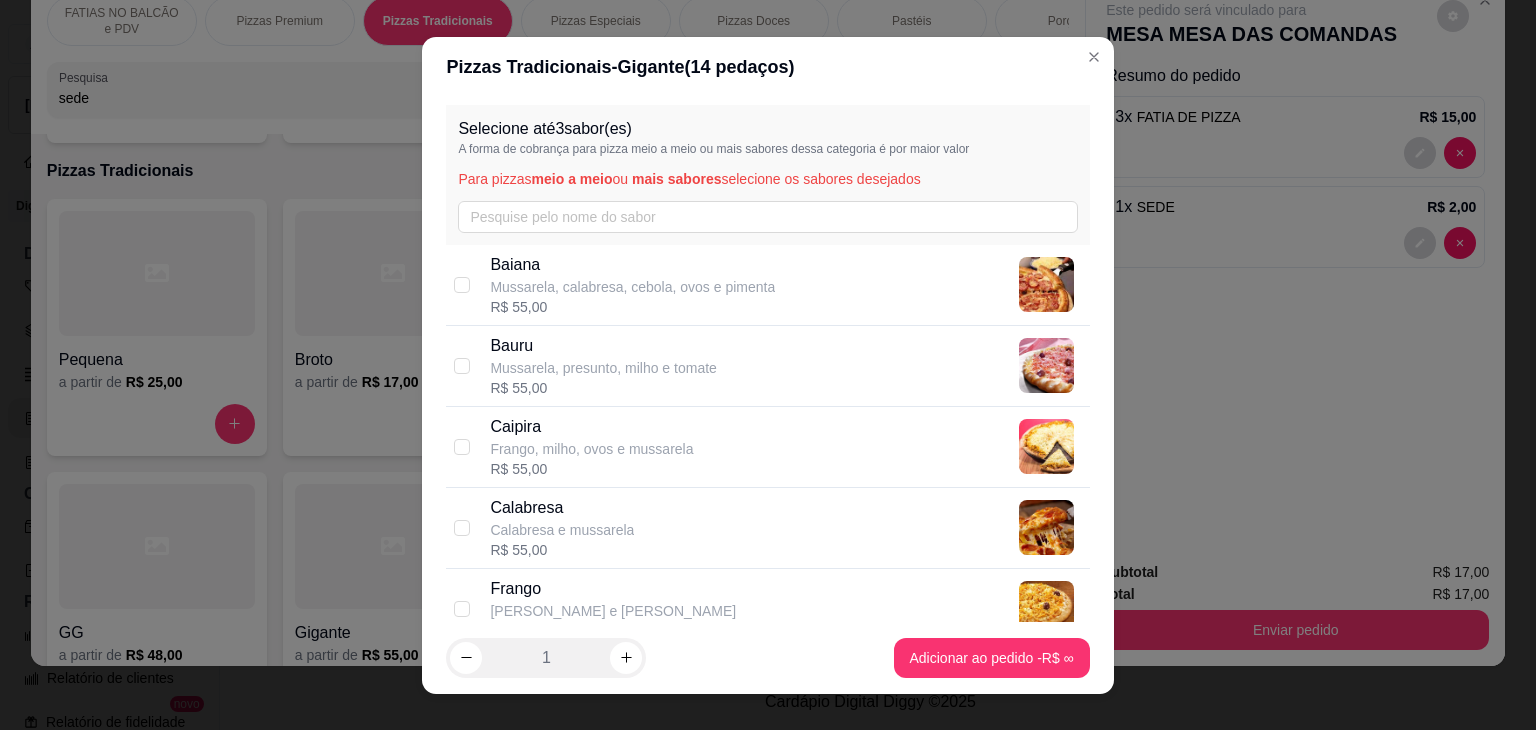 click on "Calabresa" at bounding box center [562, 508] 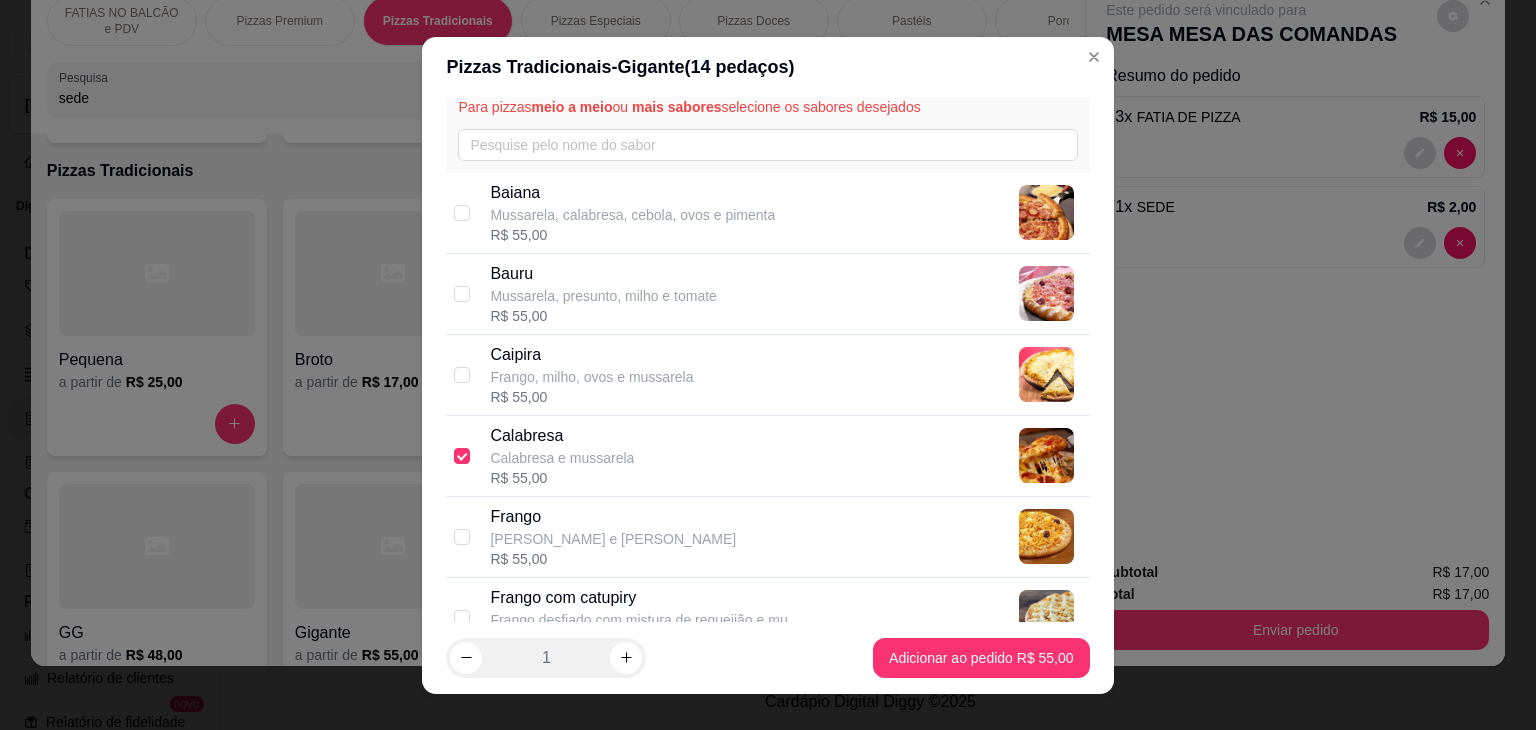scroll, scrollTop: 72, scrollLeft: 0, axis: vertical 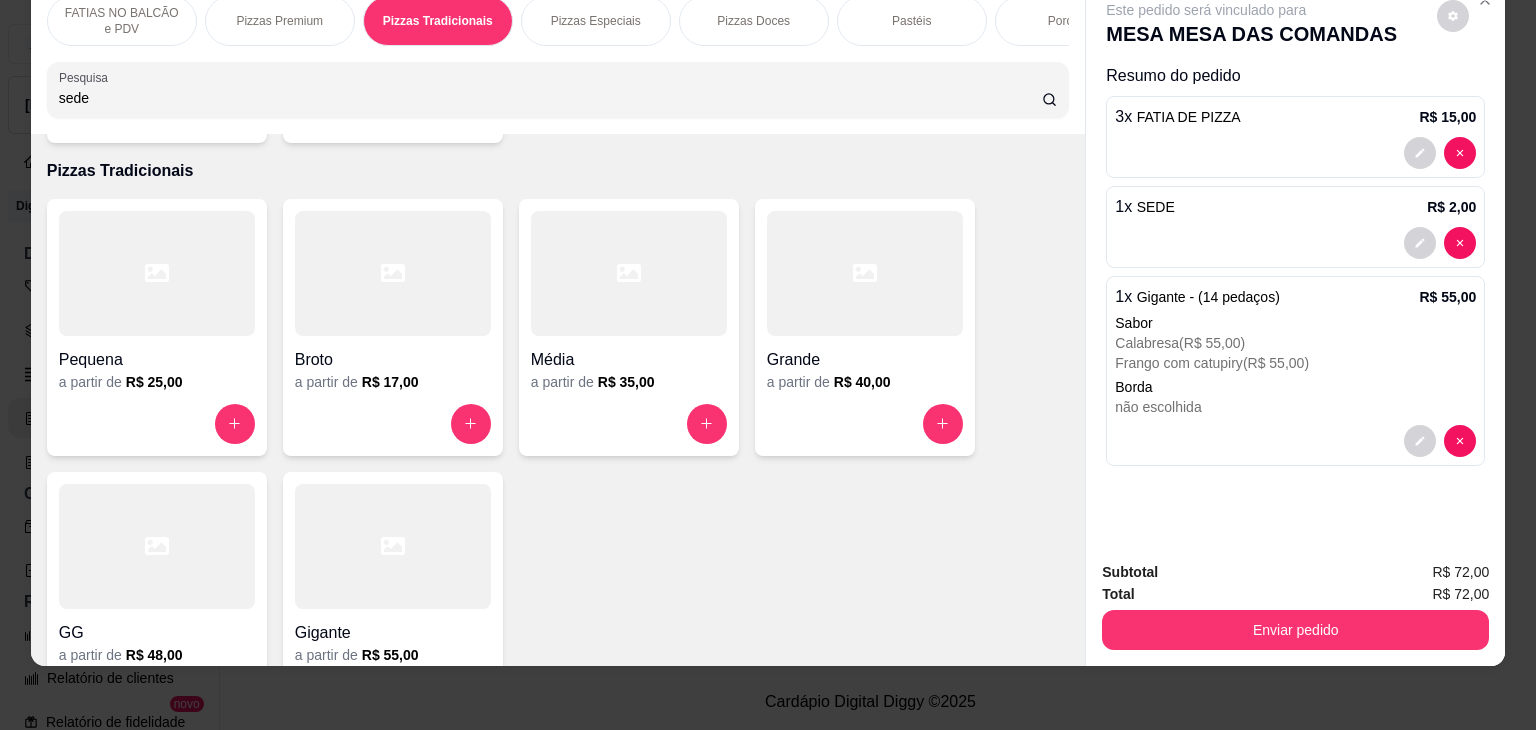 click on "Pizzas Especiais" at bounding box center [596, 21] 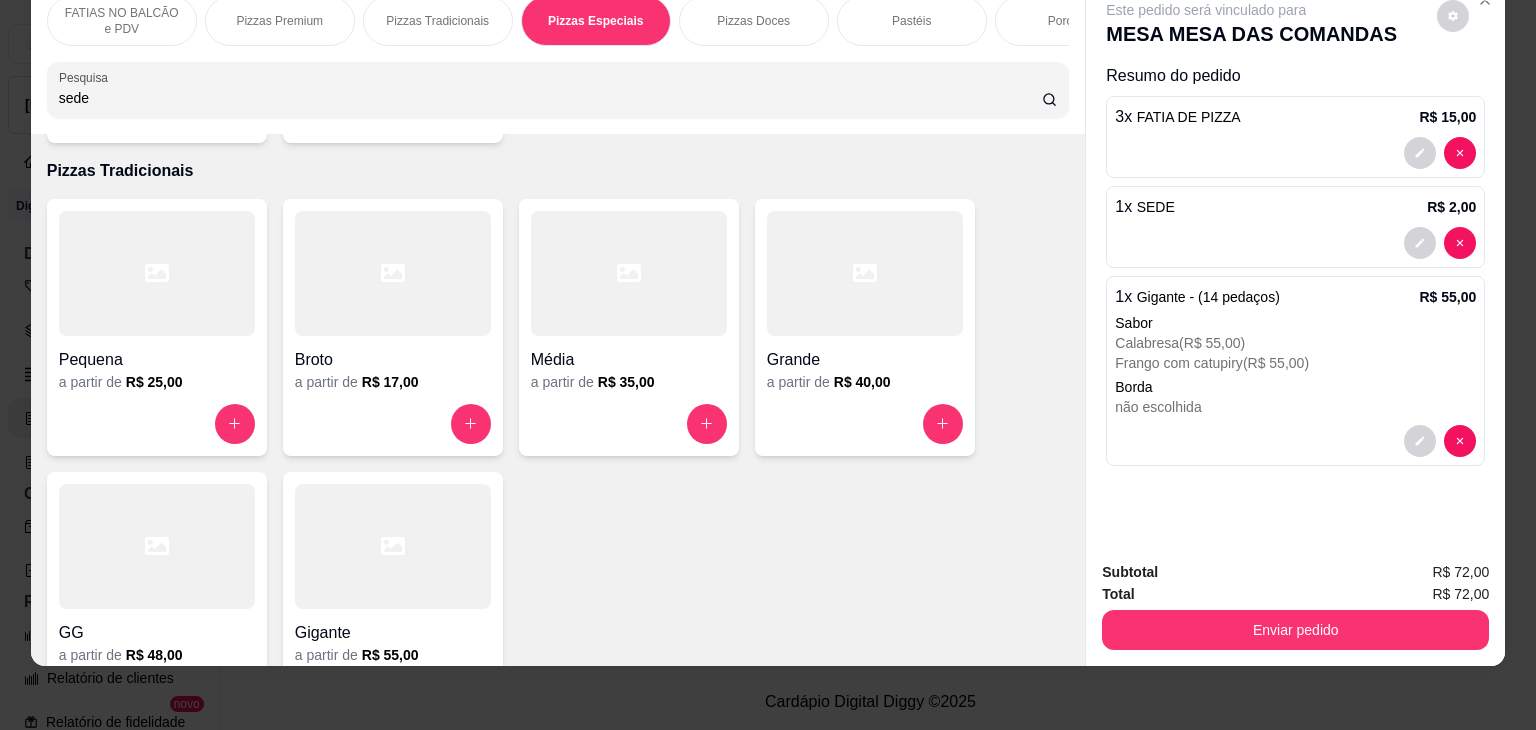 scroll, scrollTop: 3125, scrollLeft: 0, axis: vertical 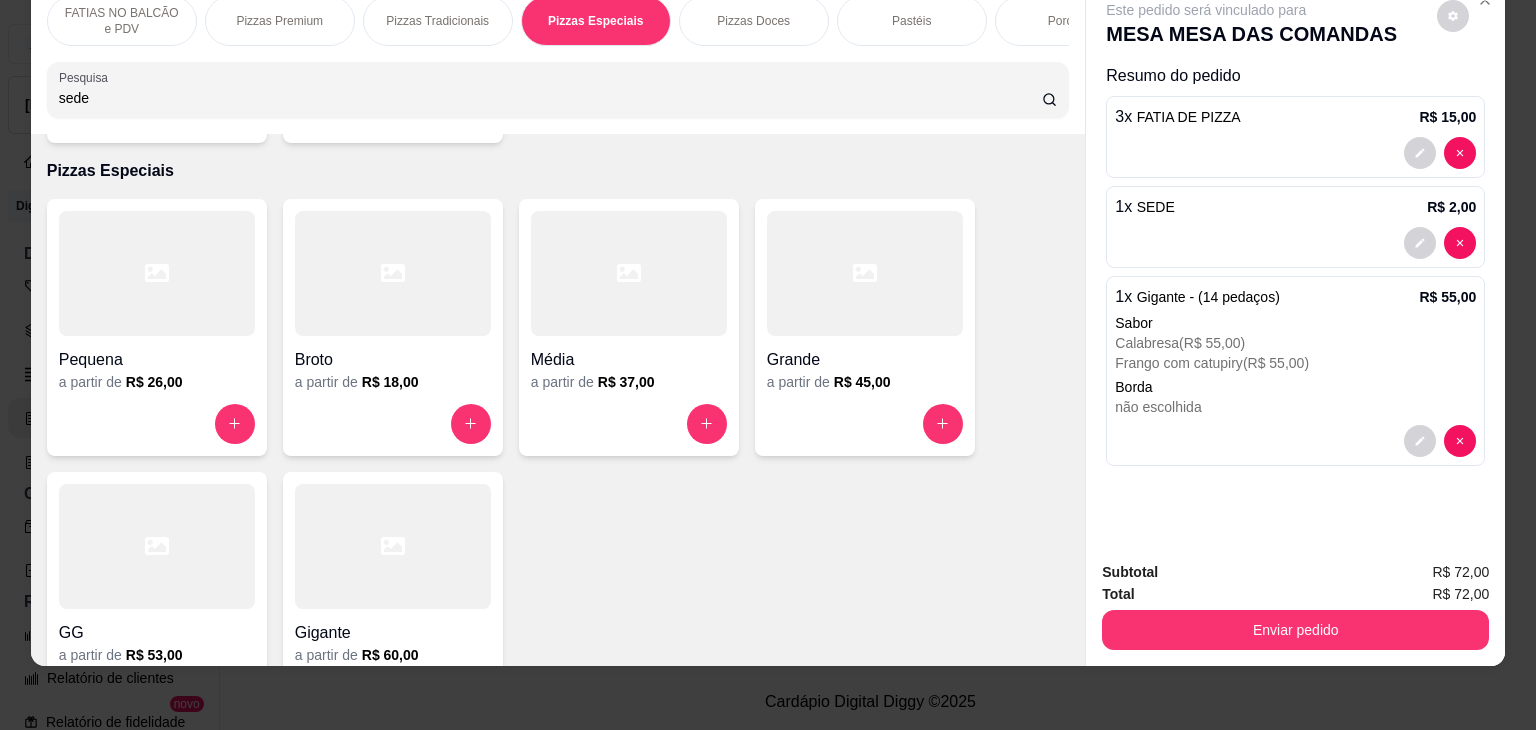 click at bounding box center [393, 546] 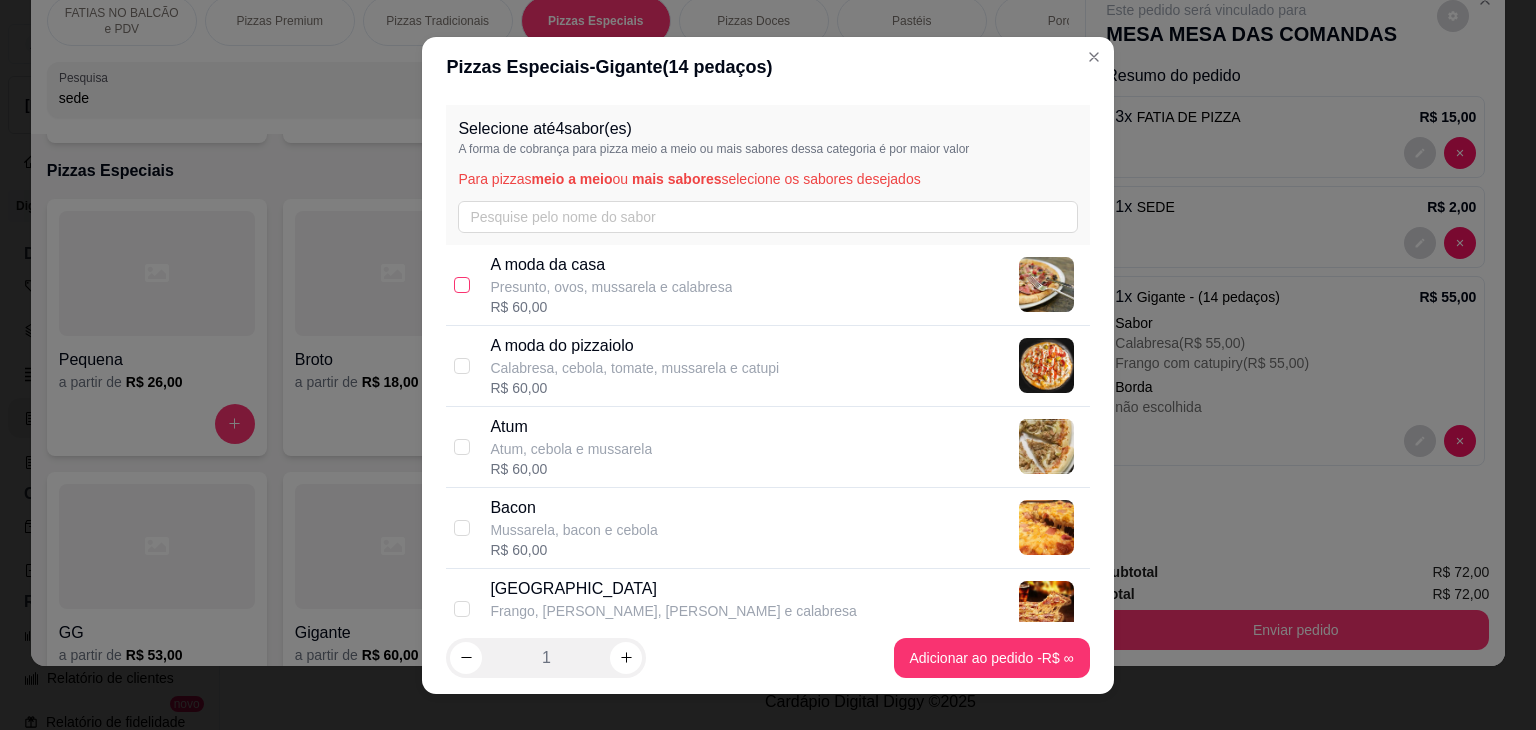 click at bounding box center [462, 285] 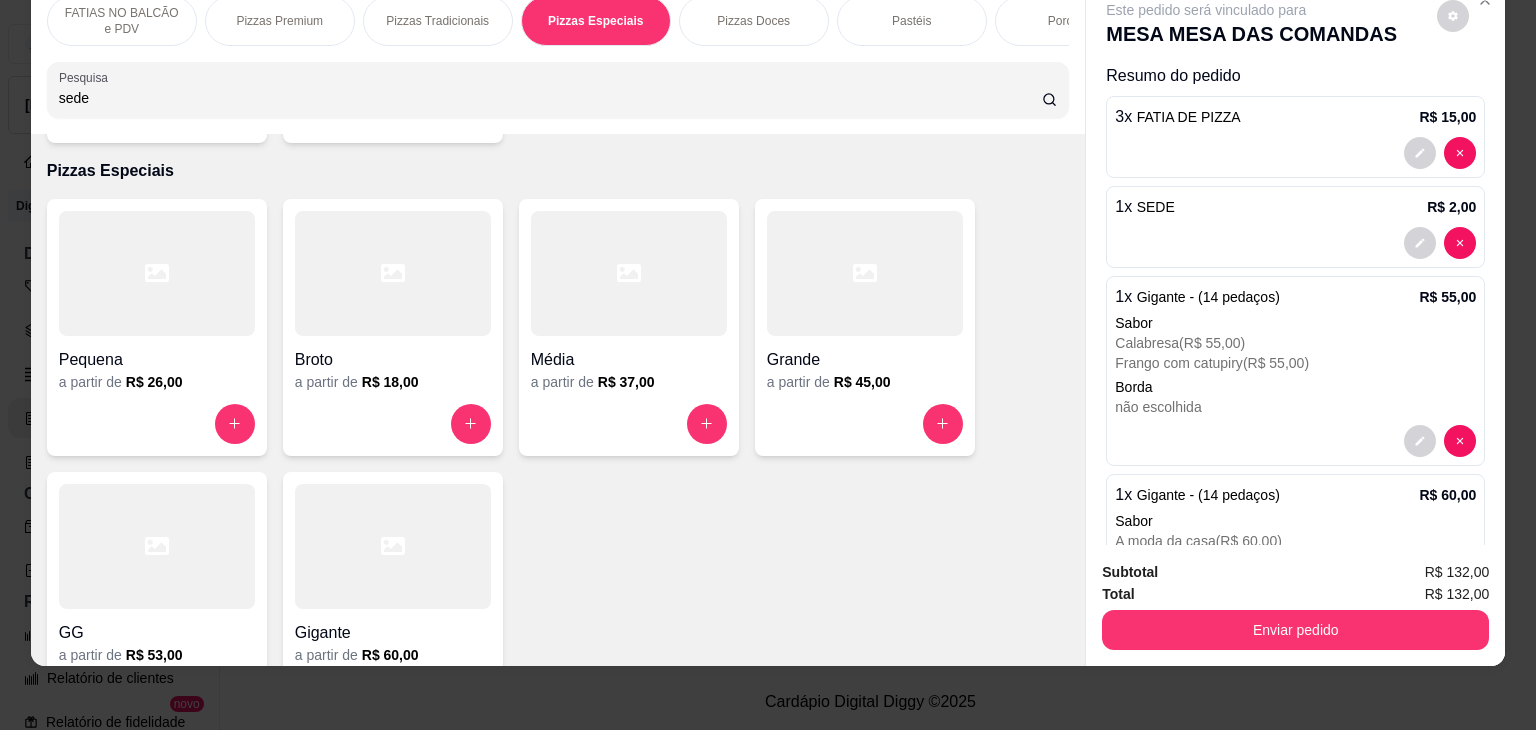 click on "FATIAS NO BALCÃO e PDV" at bounding box center [122, 21] 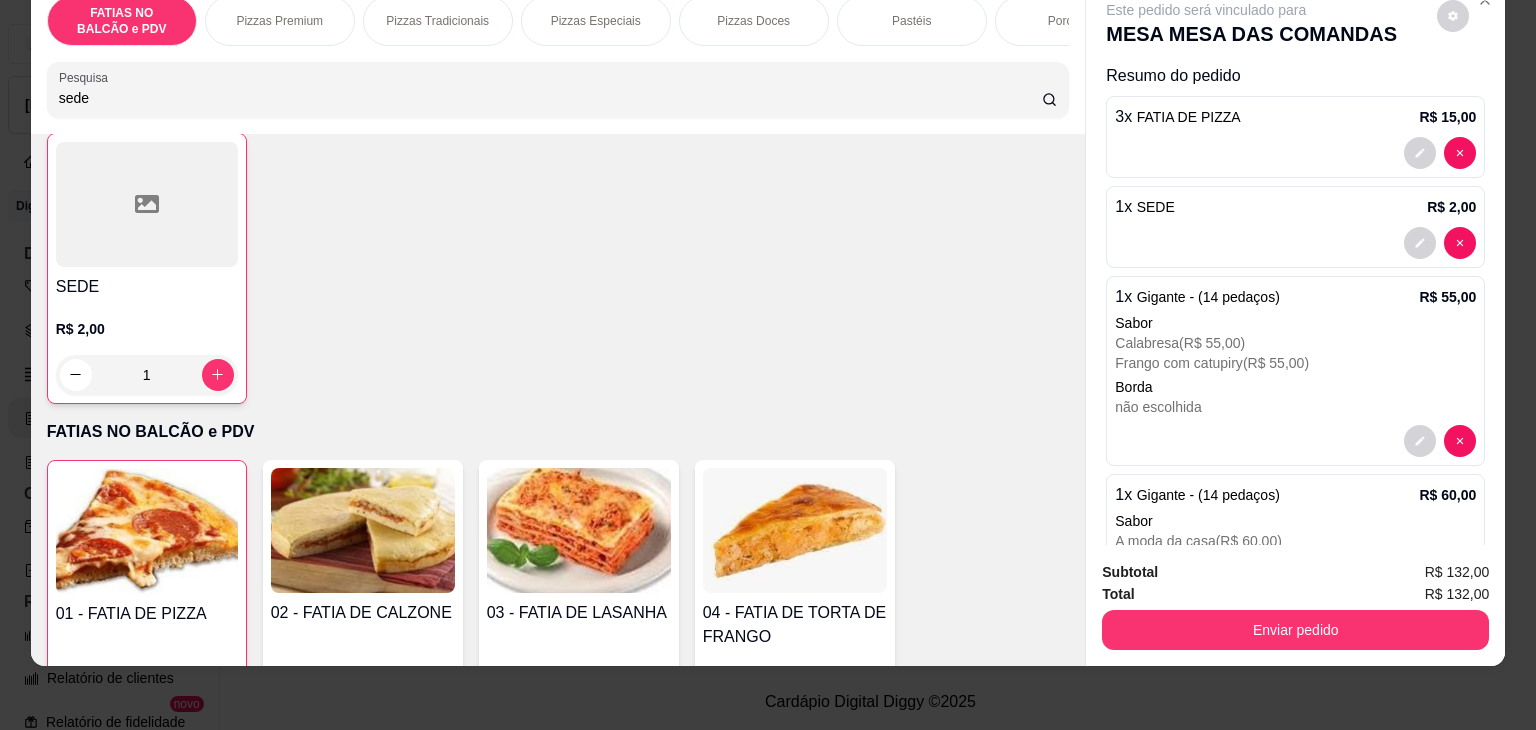 scroll, scrollTop: 126, scrollLeft: 0, axis: vertical 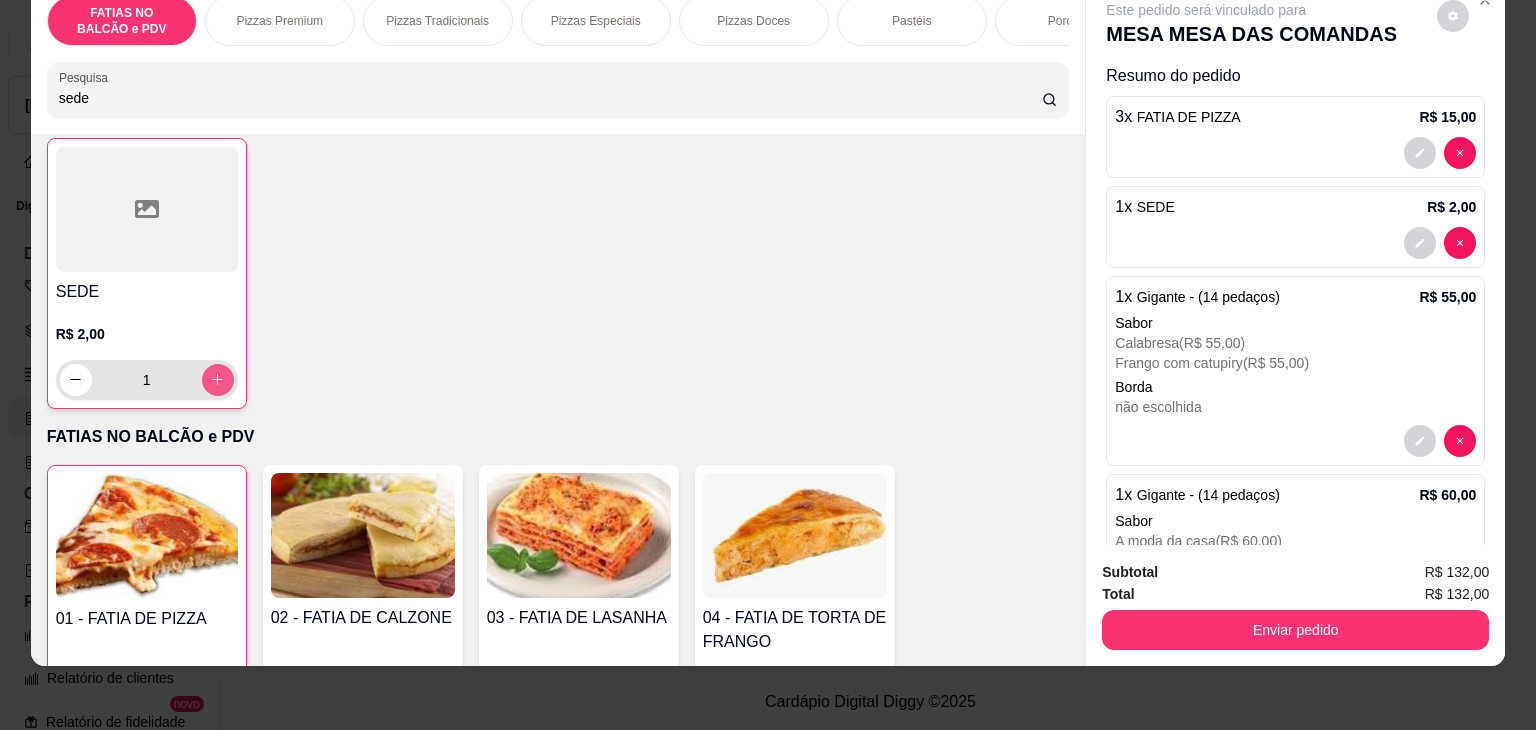 click 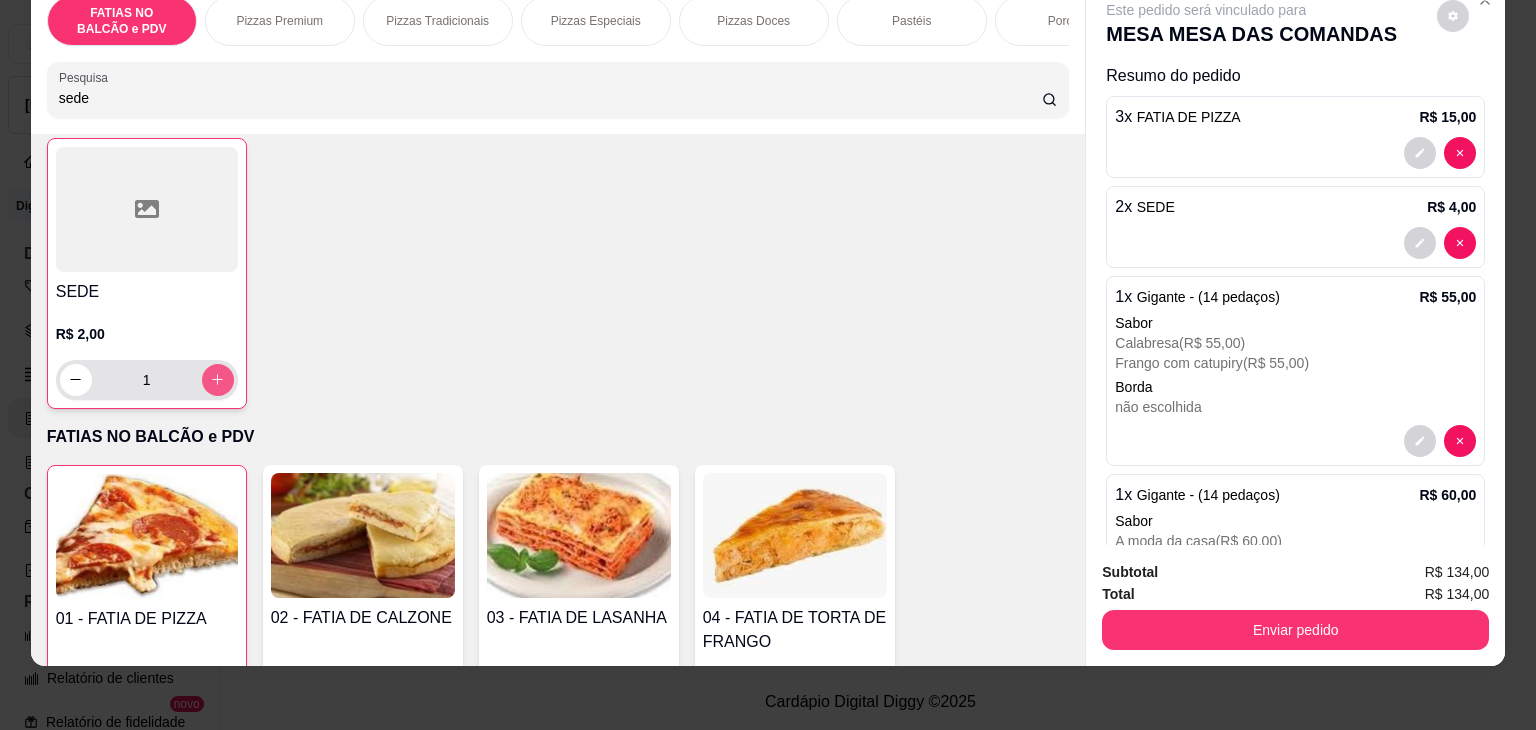type on "2" 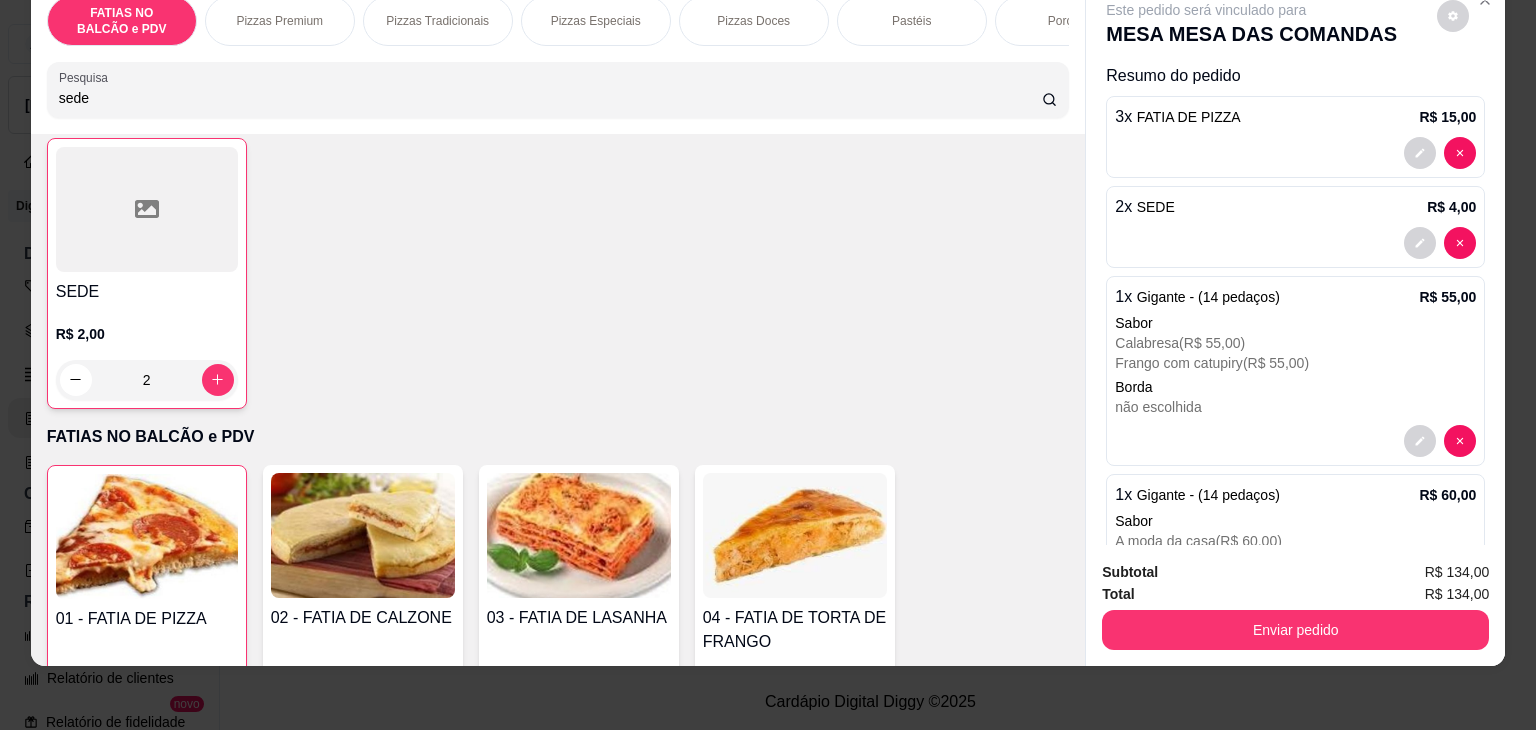 click on "Pizzas Especiais" at bounding box center [596, 21] 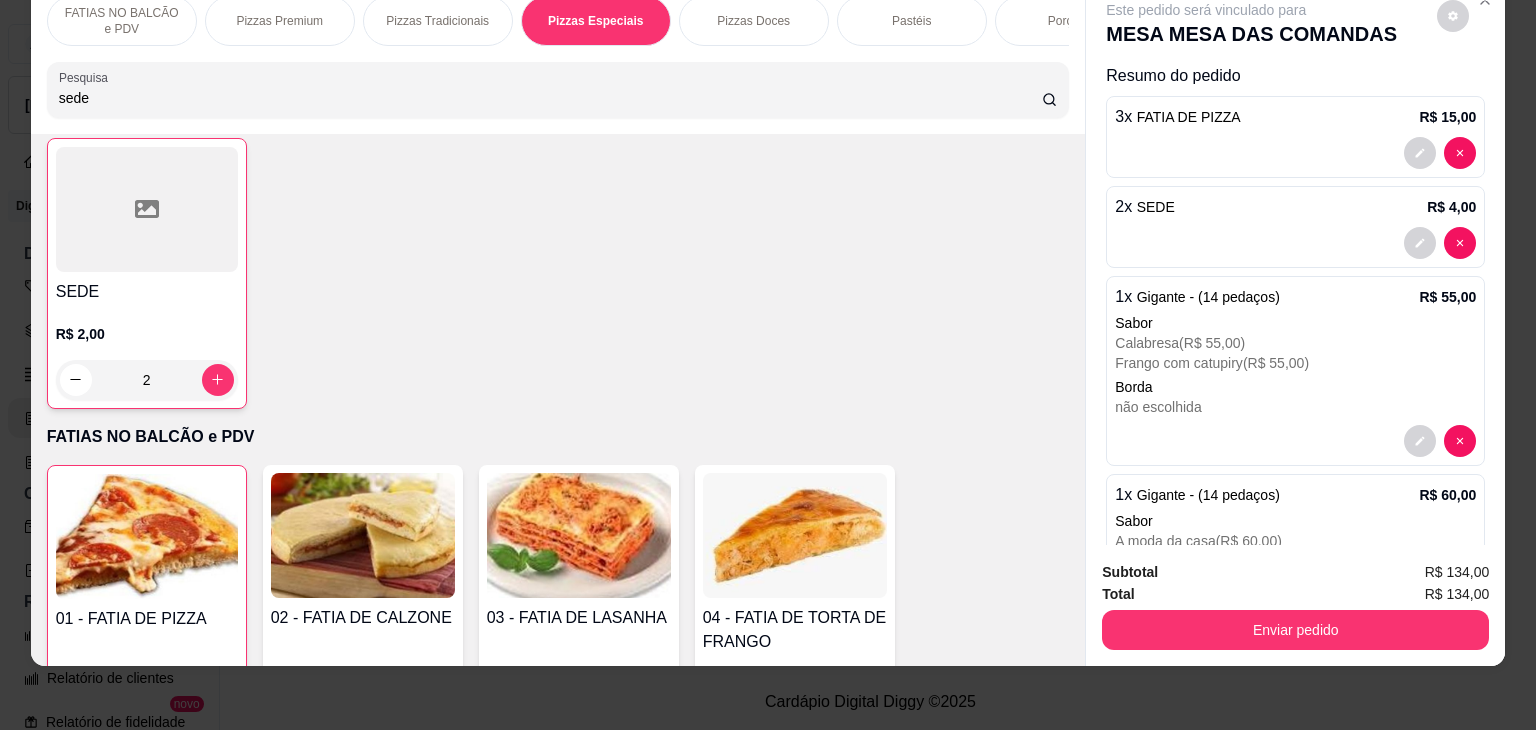 scroll, scrollTop: 3125, scrollLeft: 0, axis: vertical 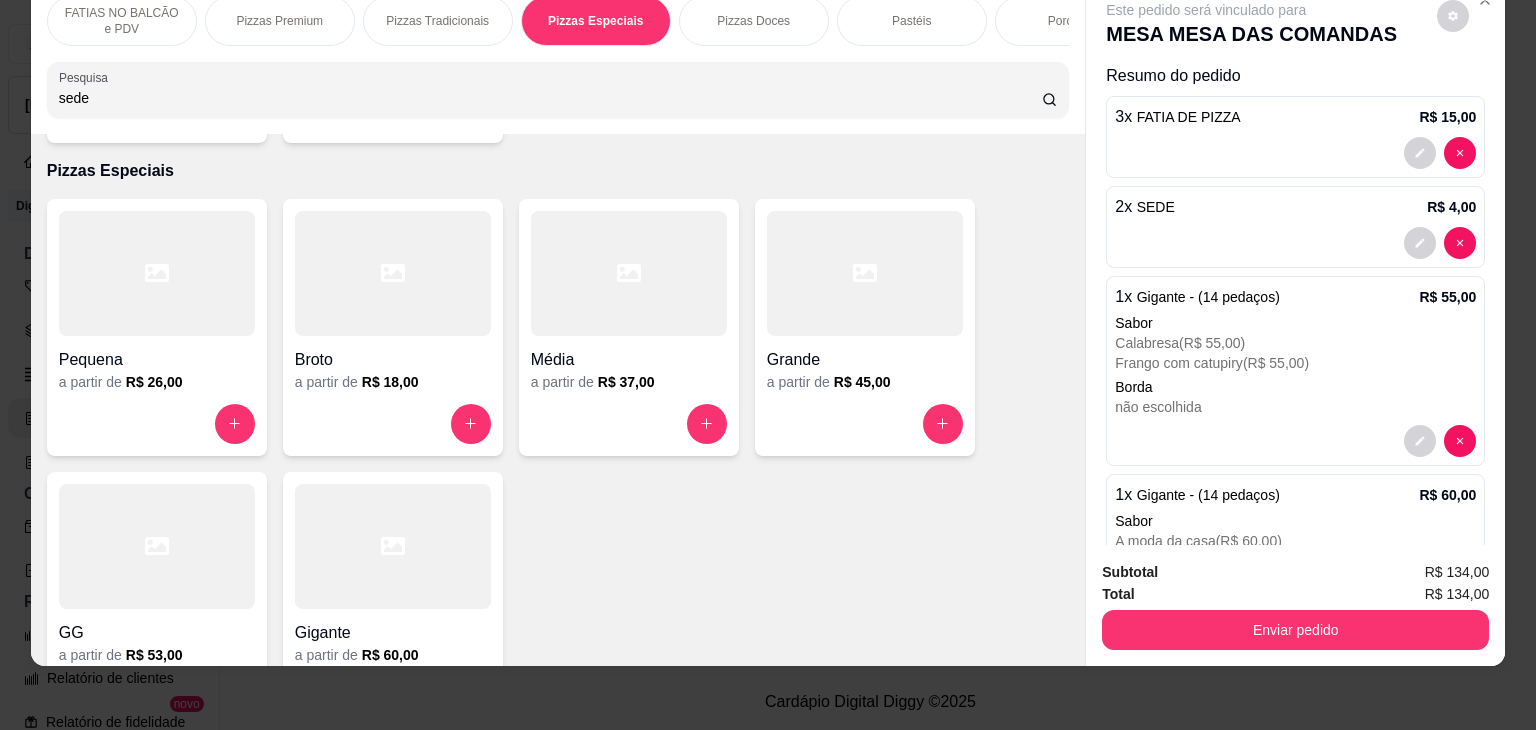 click at bounding box center (157, 273) 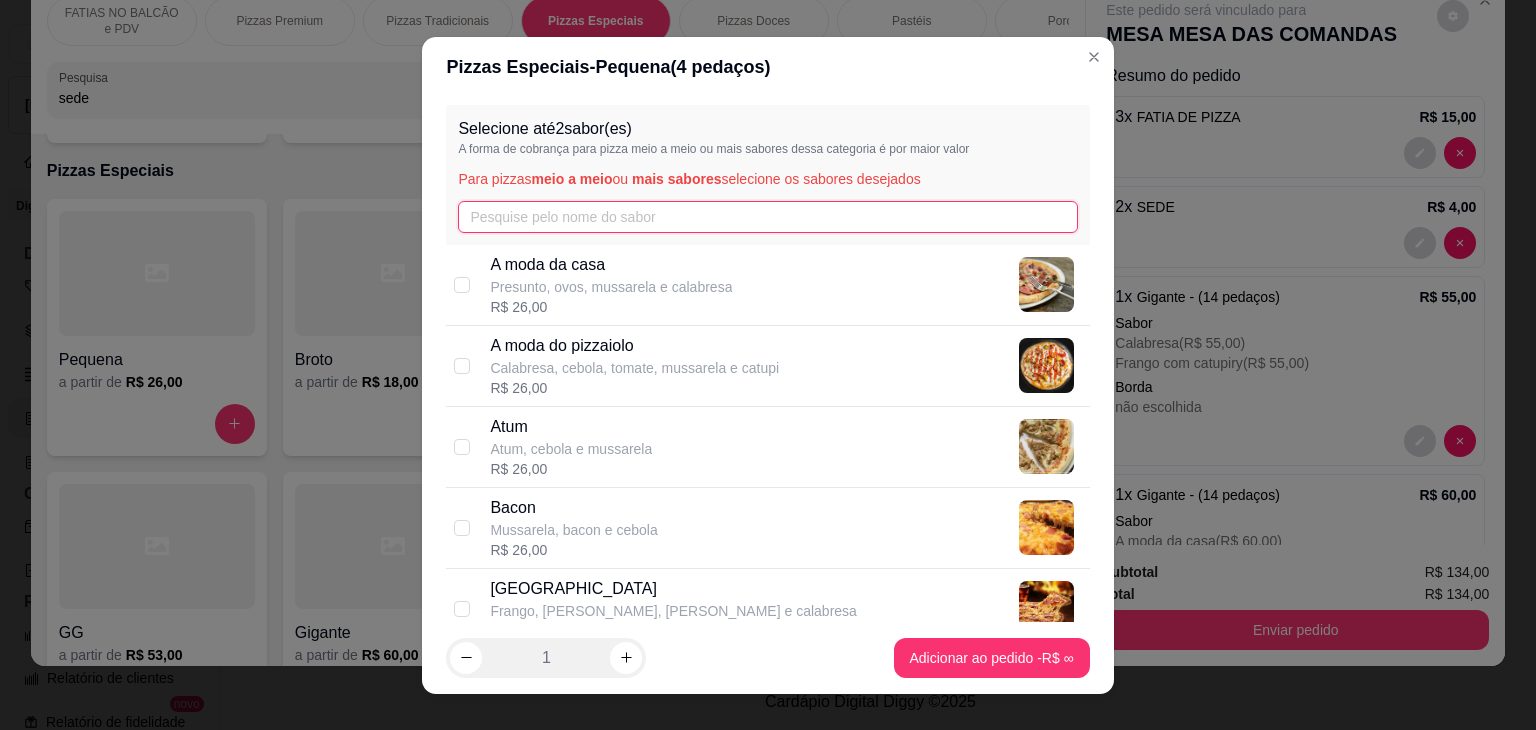 click at bounding box center (767, 217) 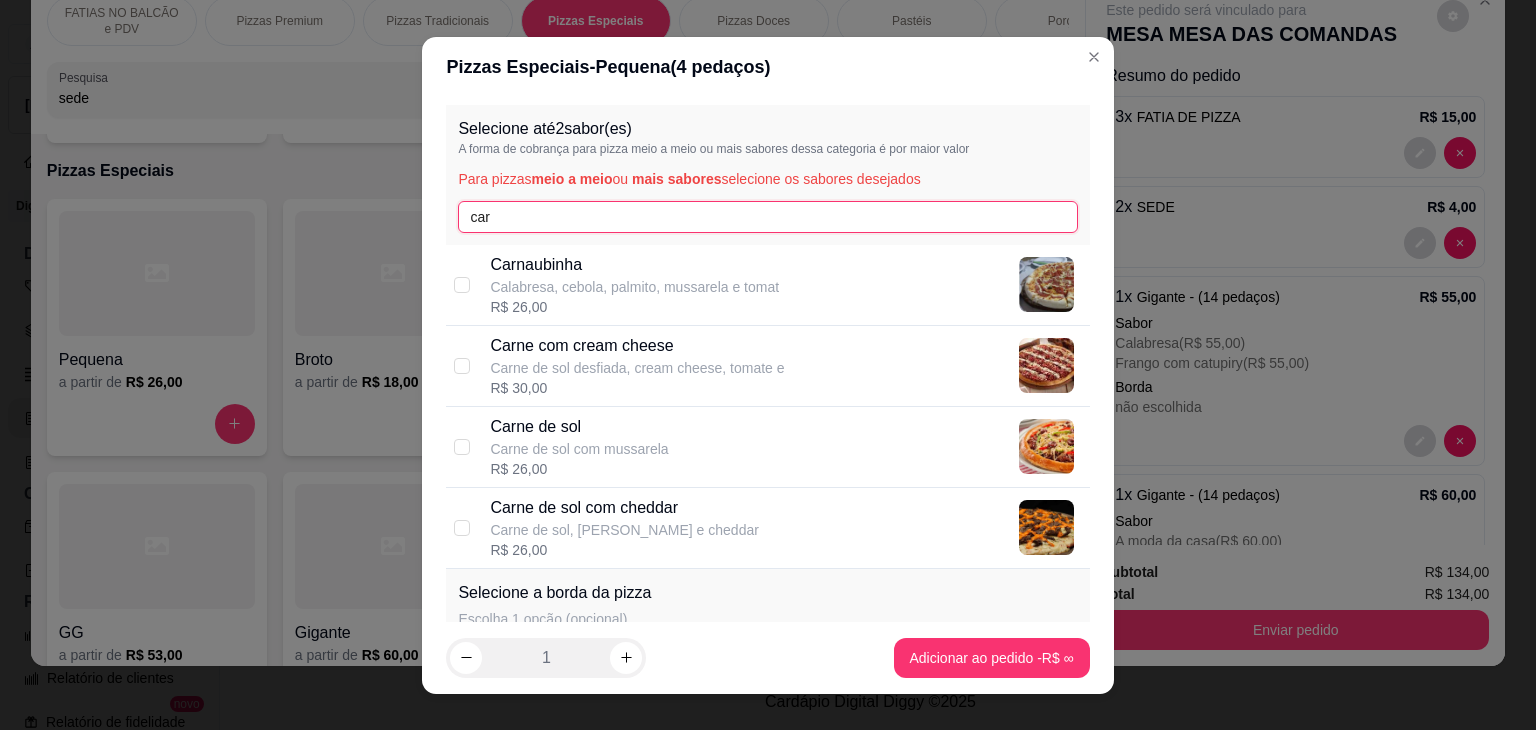 type on "car" 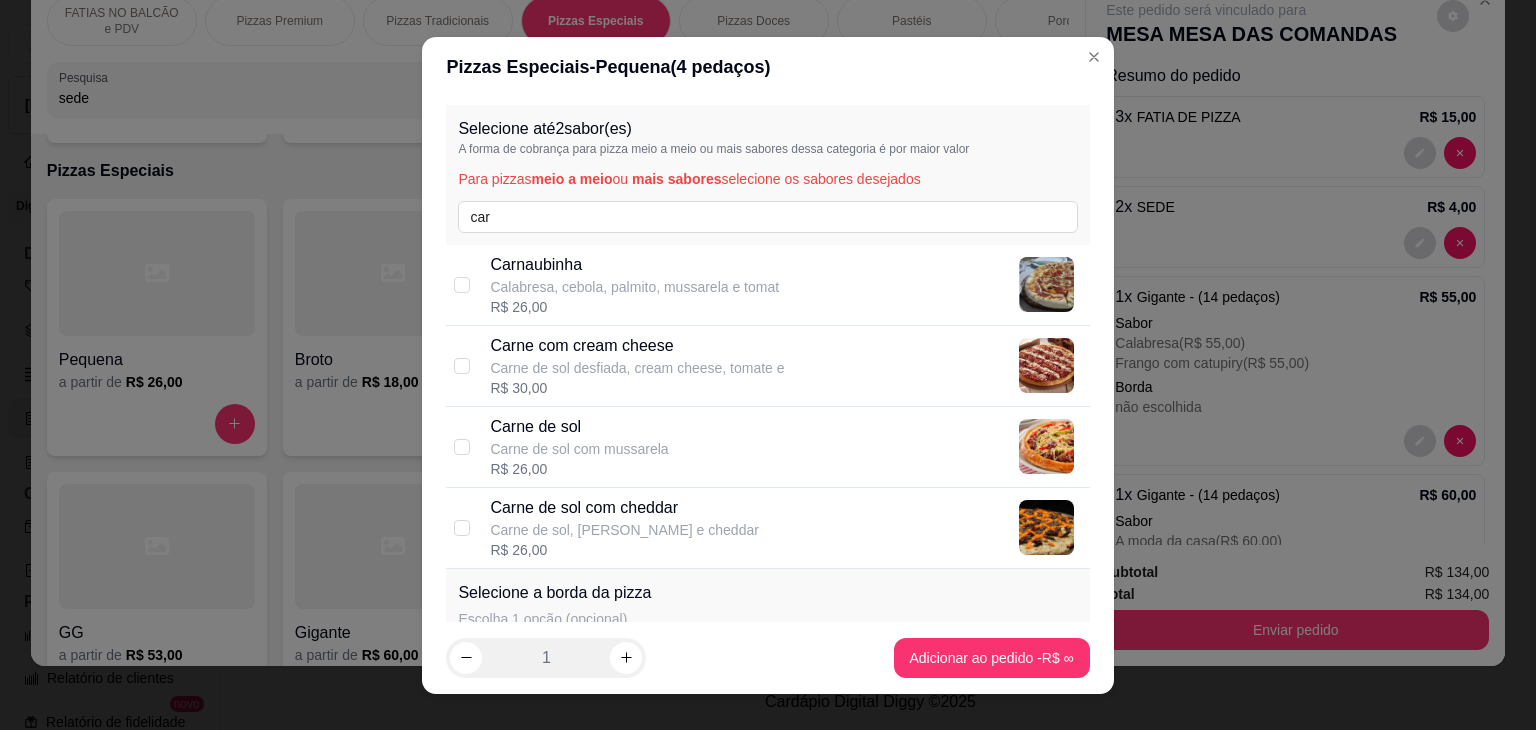 click on "Carne de sol com mussarela" at bounding box center (579, 449) 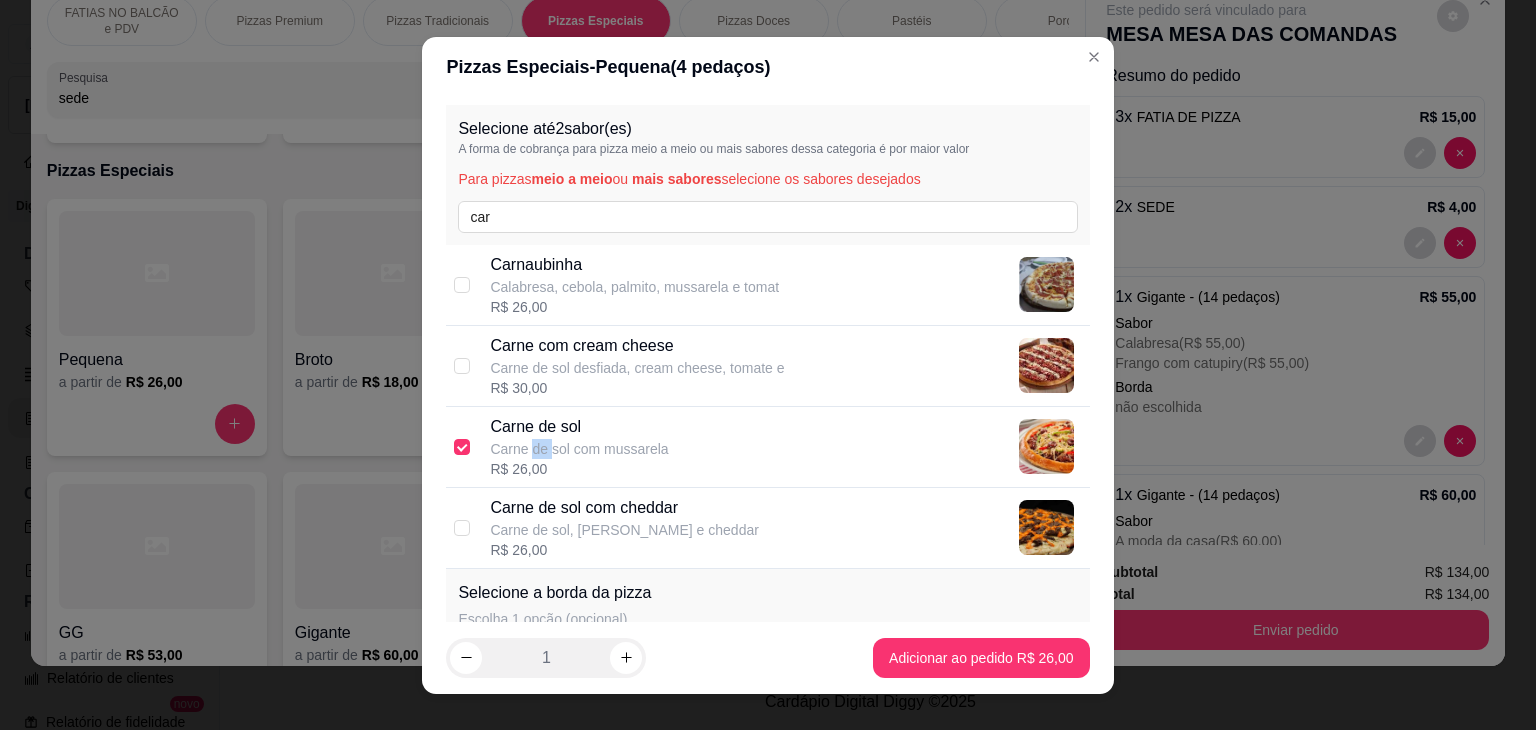click on "Carne de sol com mussarela" at bounding box center [579, 449] 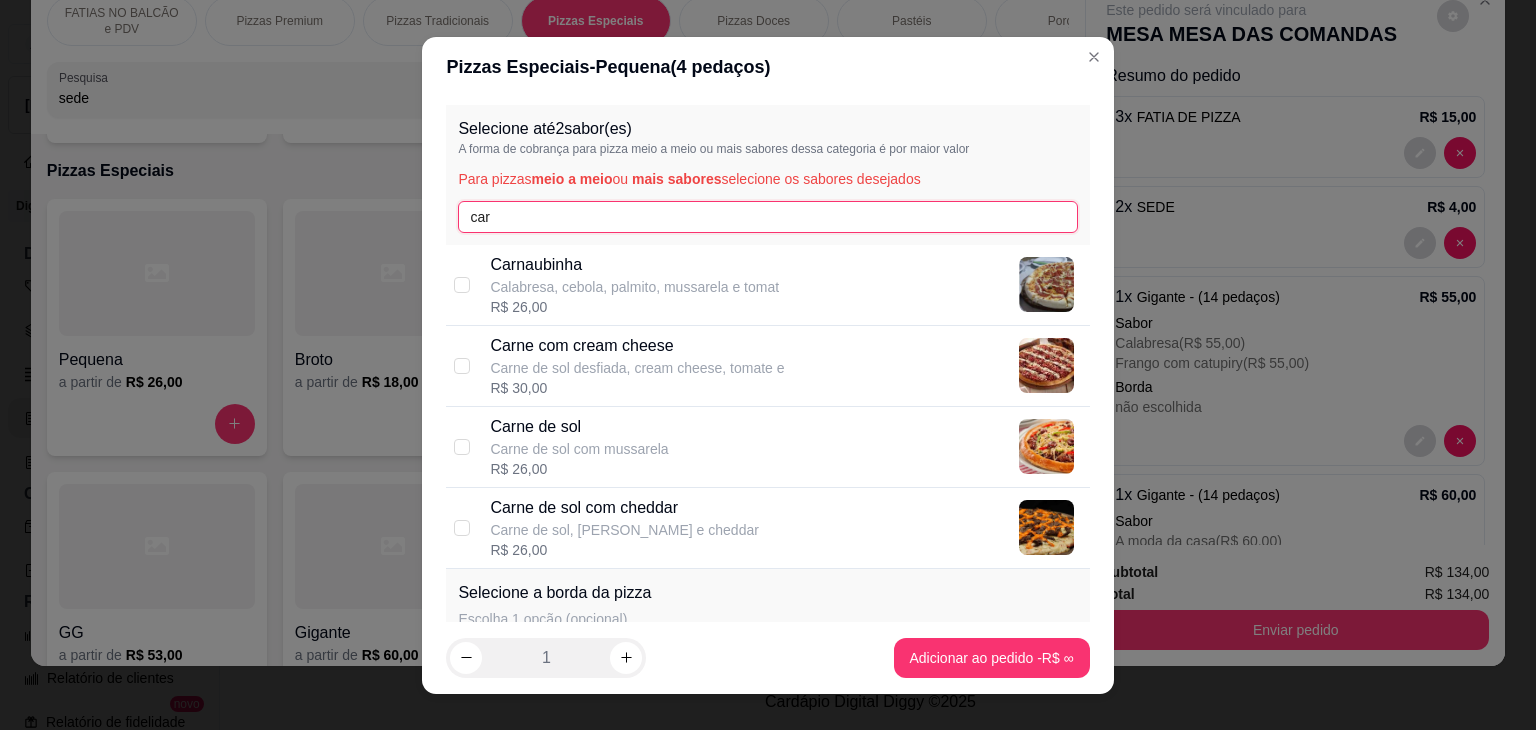 click on "car" at bounding box center (767, 217) 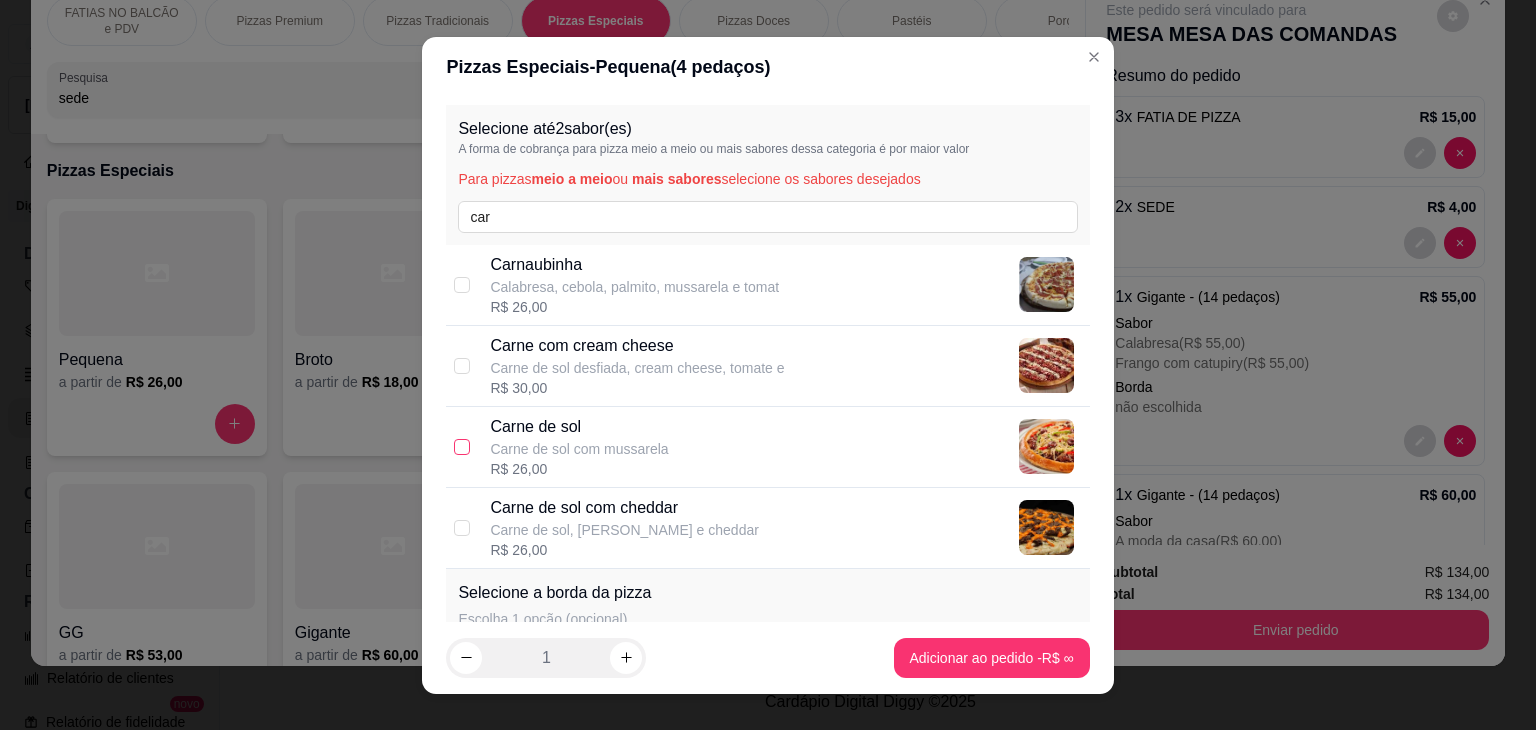 click at bounding box center (462, 447) 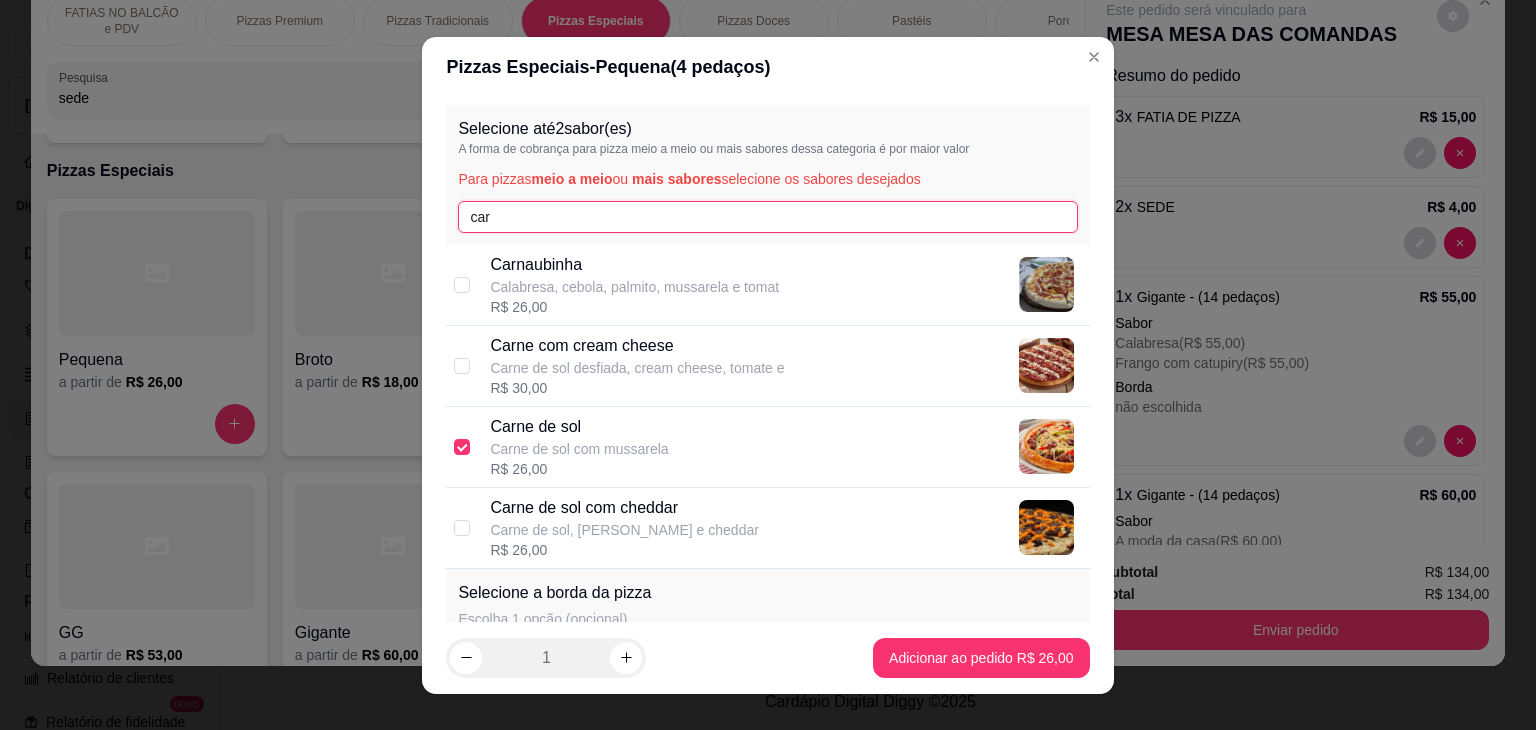 click on "car" at bounding box center (767, 217) 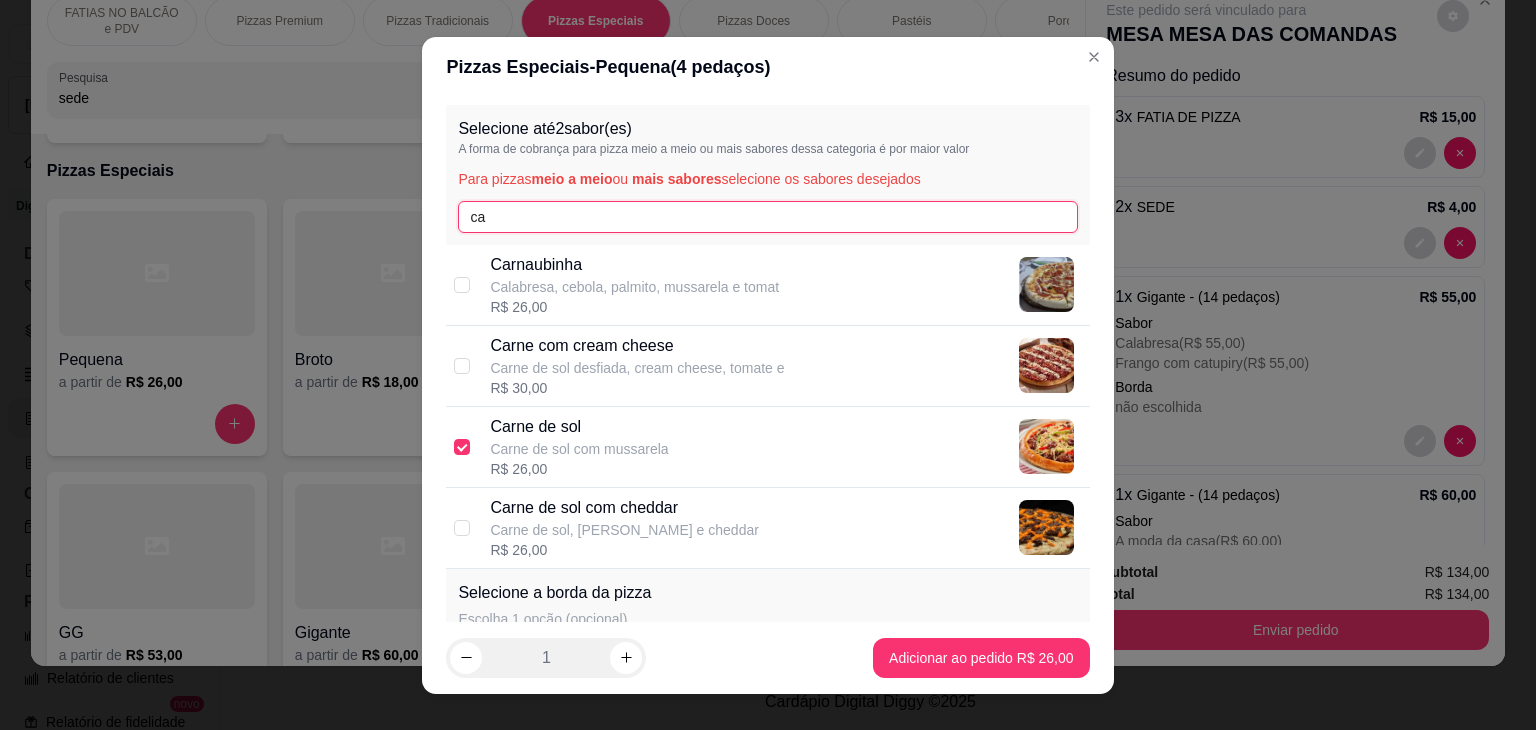 type on "c" 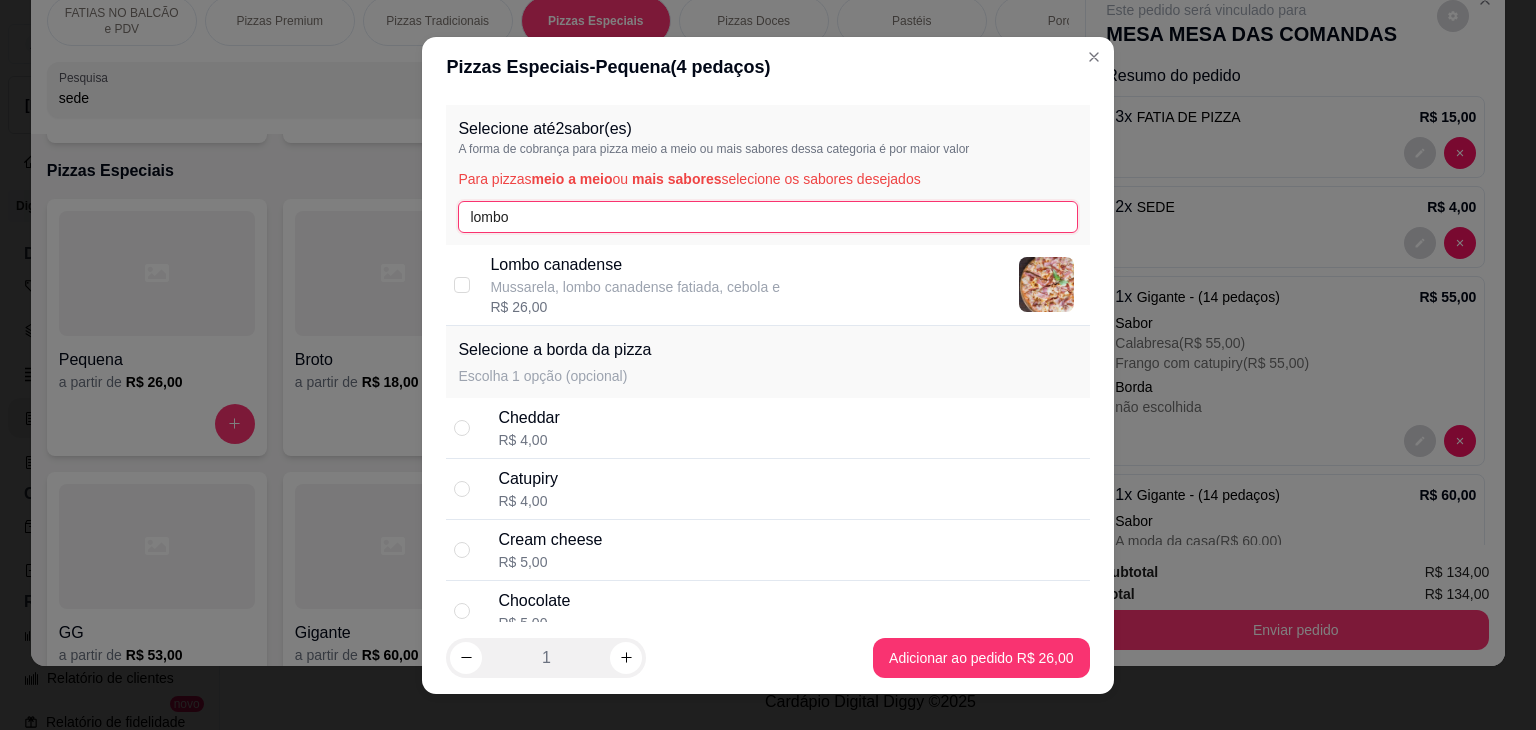 type on "lombo" 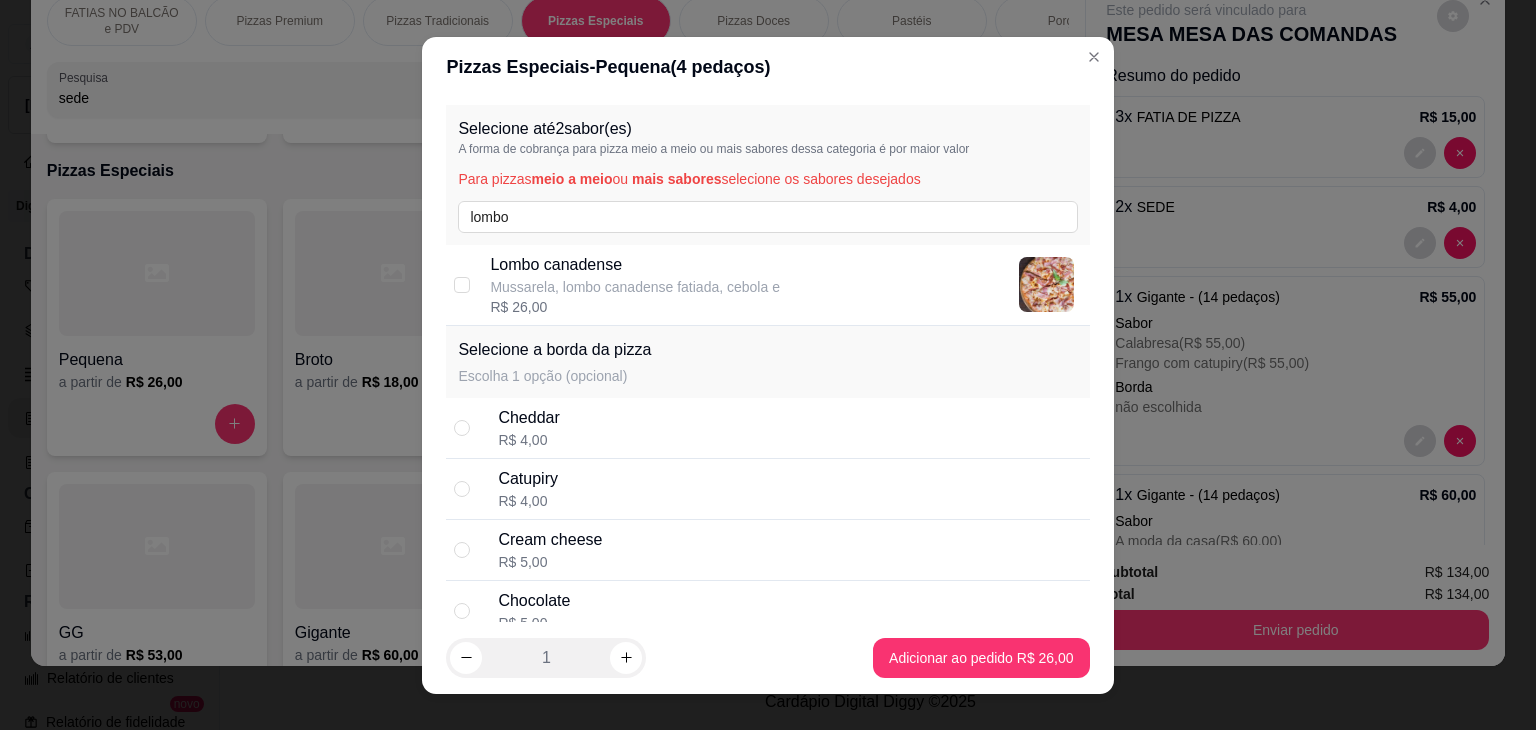 click on "Lombo canadense Mussarela, lombo canadense fatiada, cebola e  R$ 26,00" at bounding box center [767, 285] 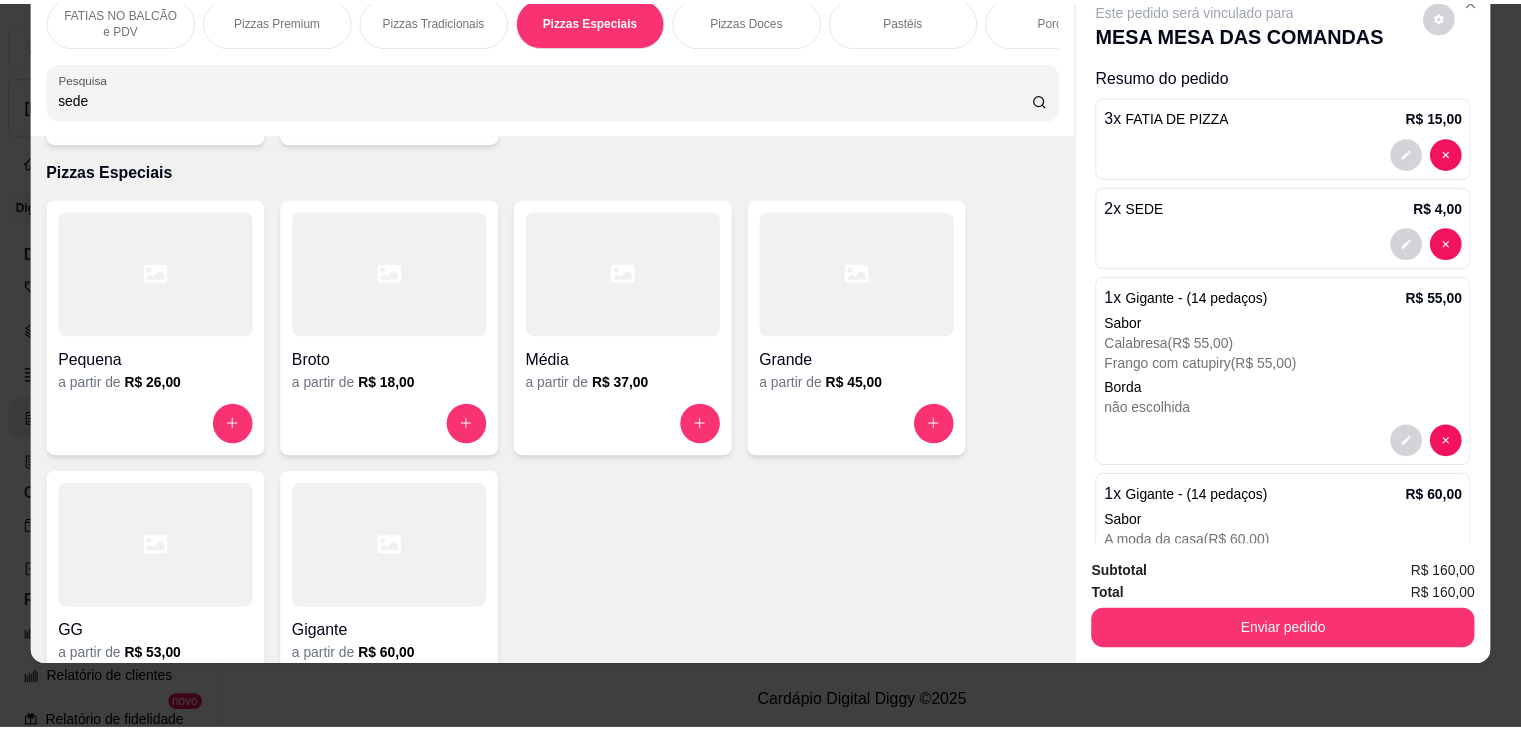 scroll, scrollTop: 49, scrollLeft: 0, axis: vertical 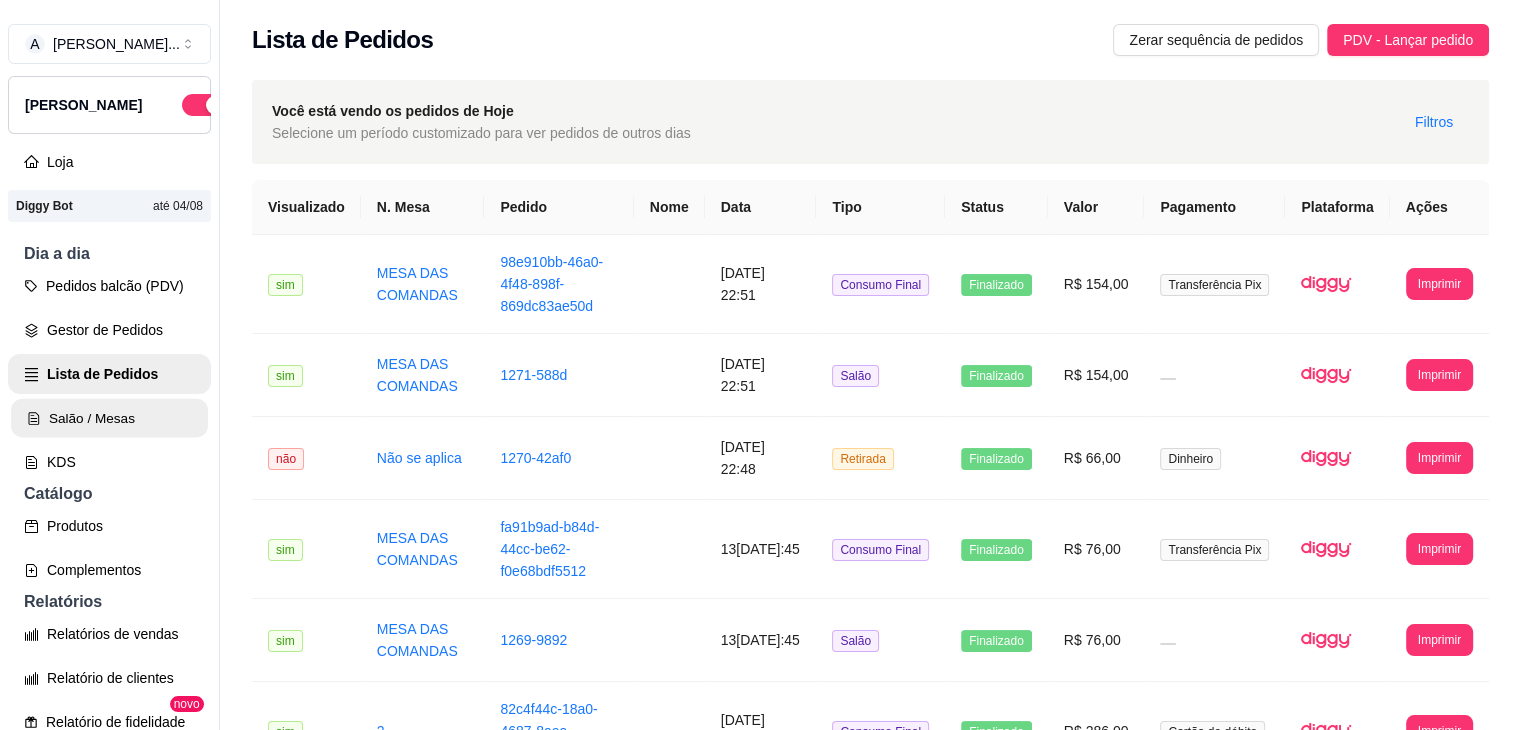 click on "Salão / Mesas" at bounding box center (109, 418) 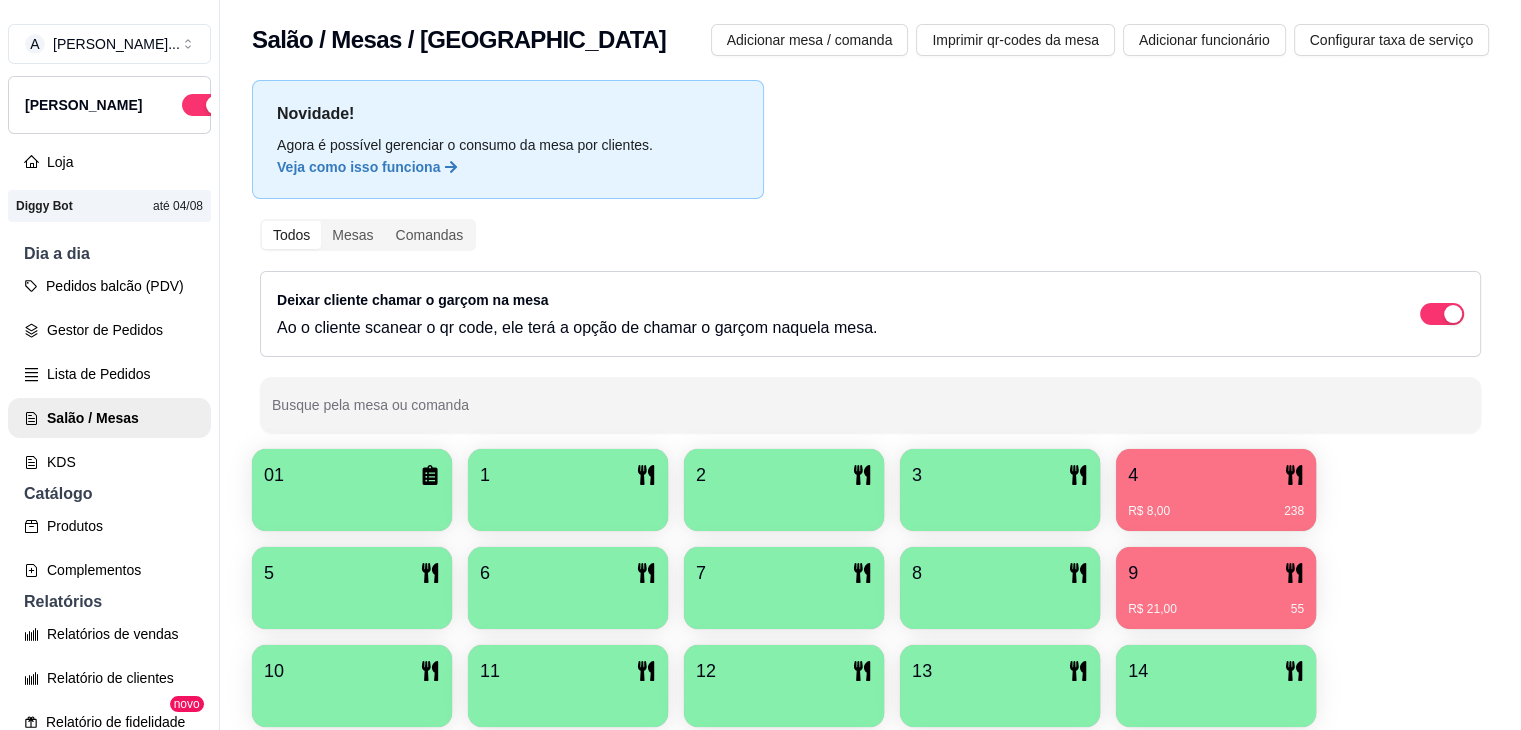 scroll, scrollTop: 32, scrollLeft: 0, axis: vertical 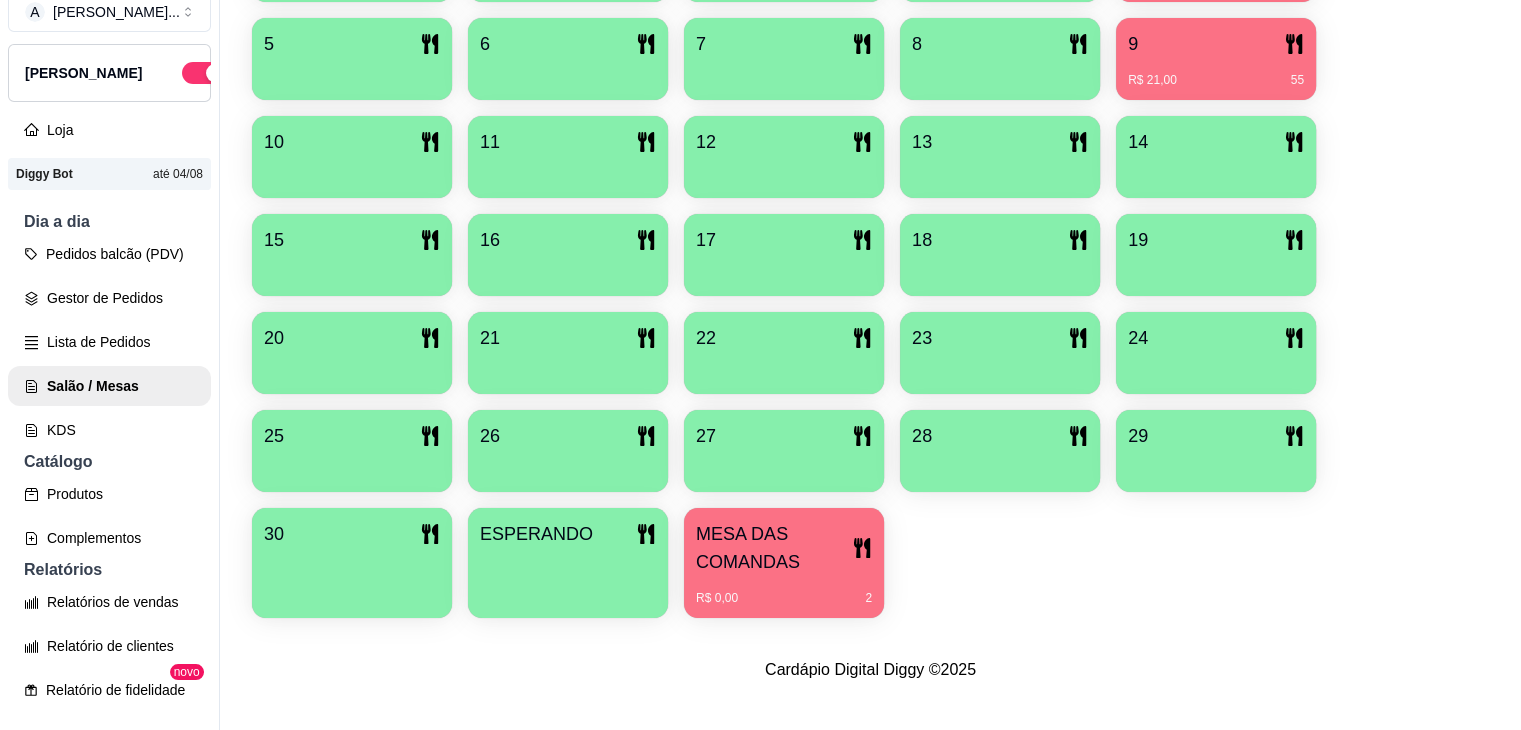 click on "MESA DAS COMANDAS" at bounding box center [774, 548] 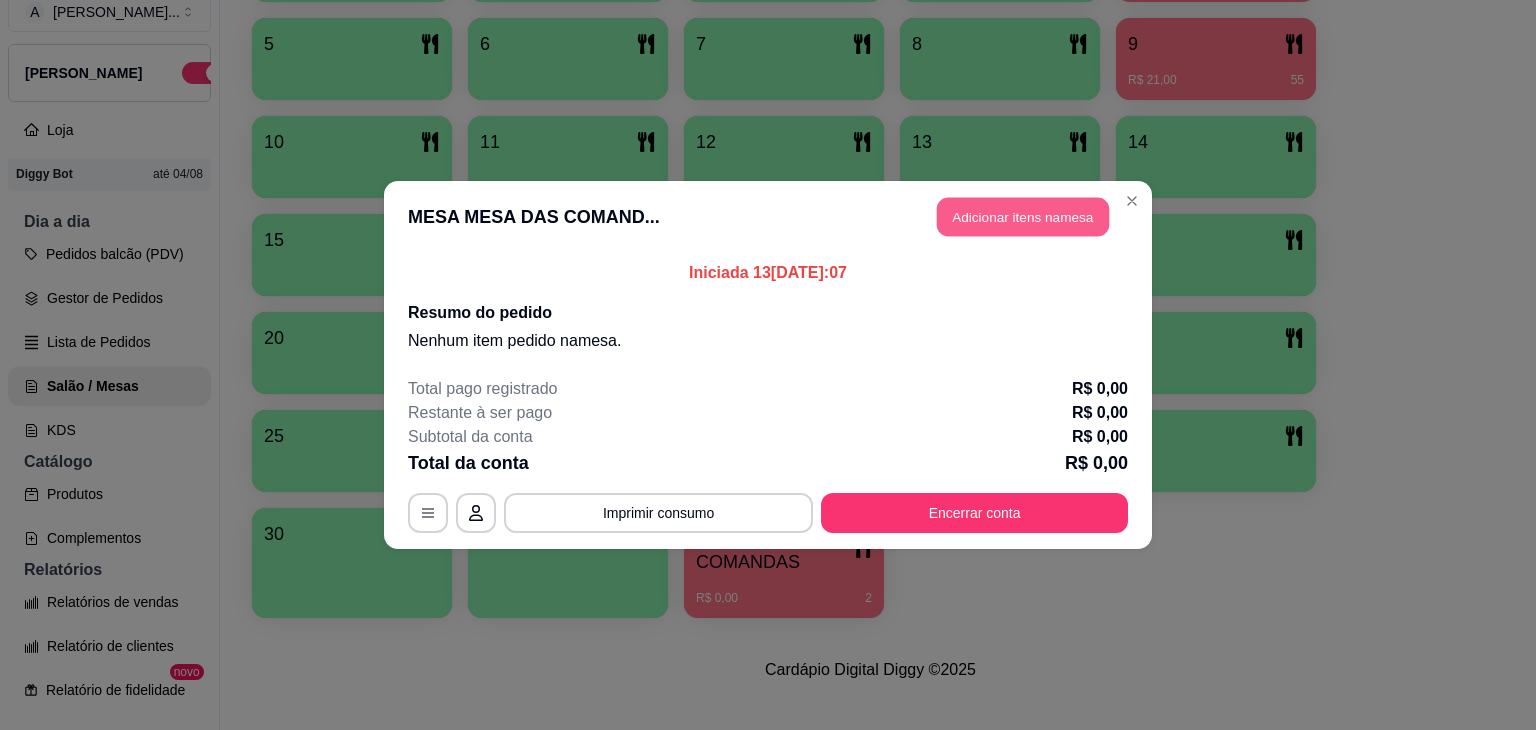 click on "Adicionar itens na  mesa" at bounding box center (1023, 217) 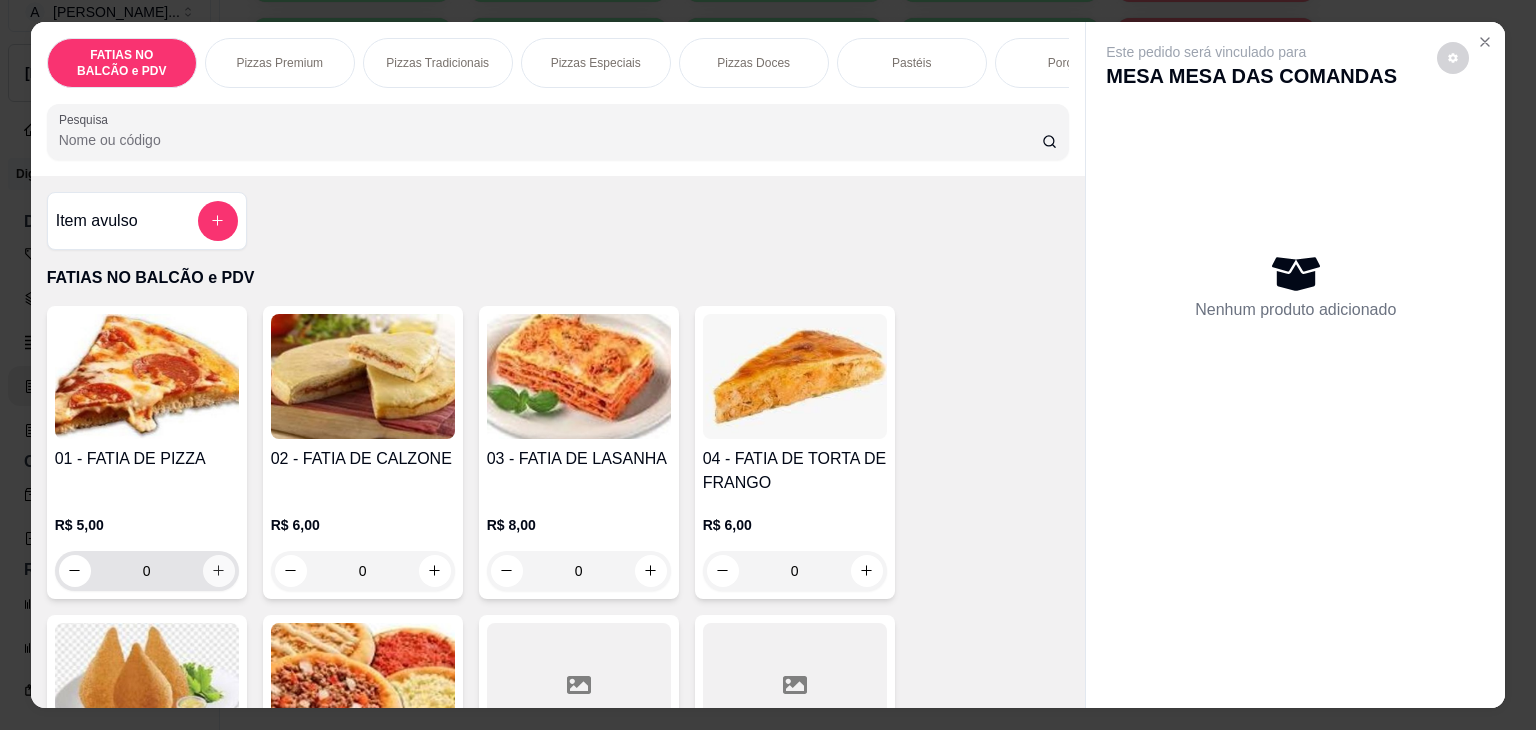click 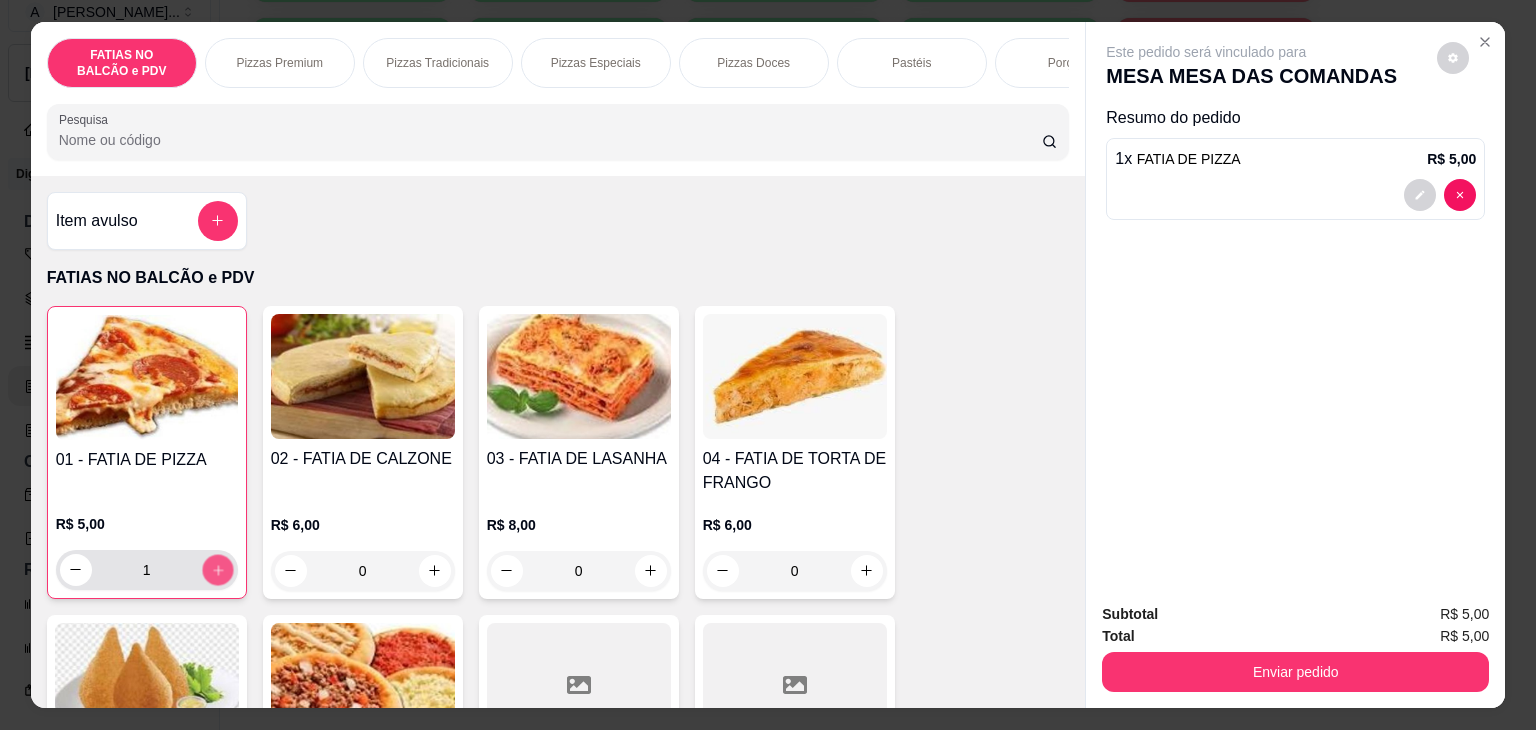 click 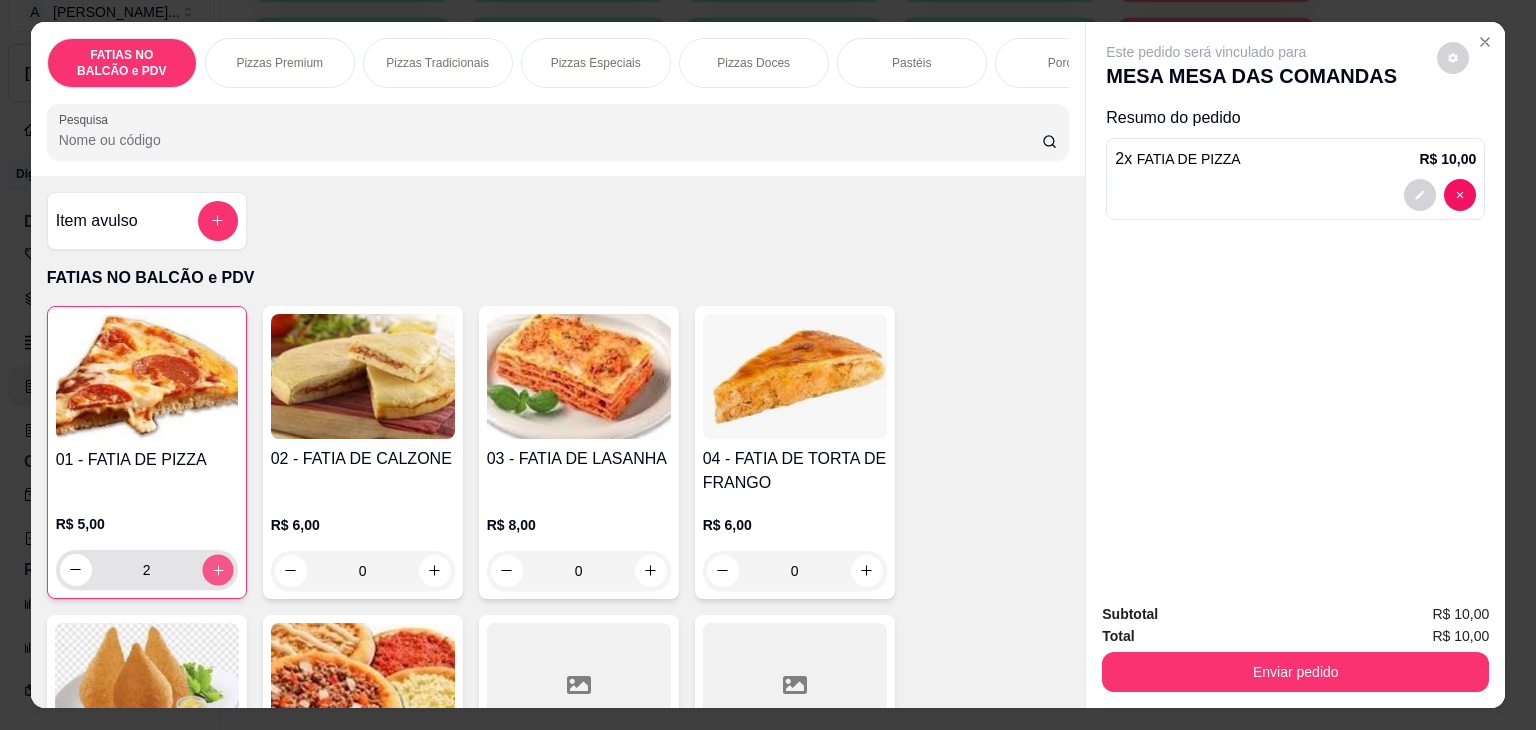 click 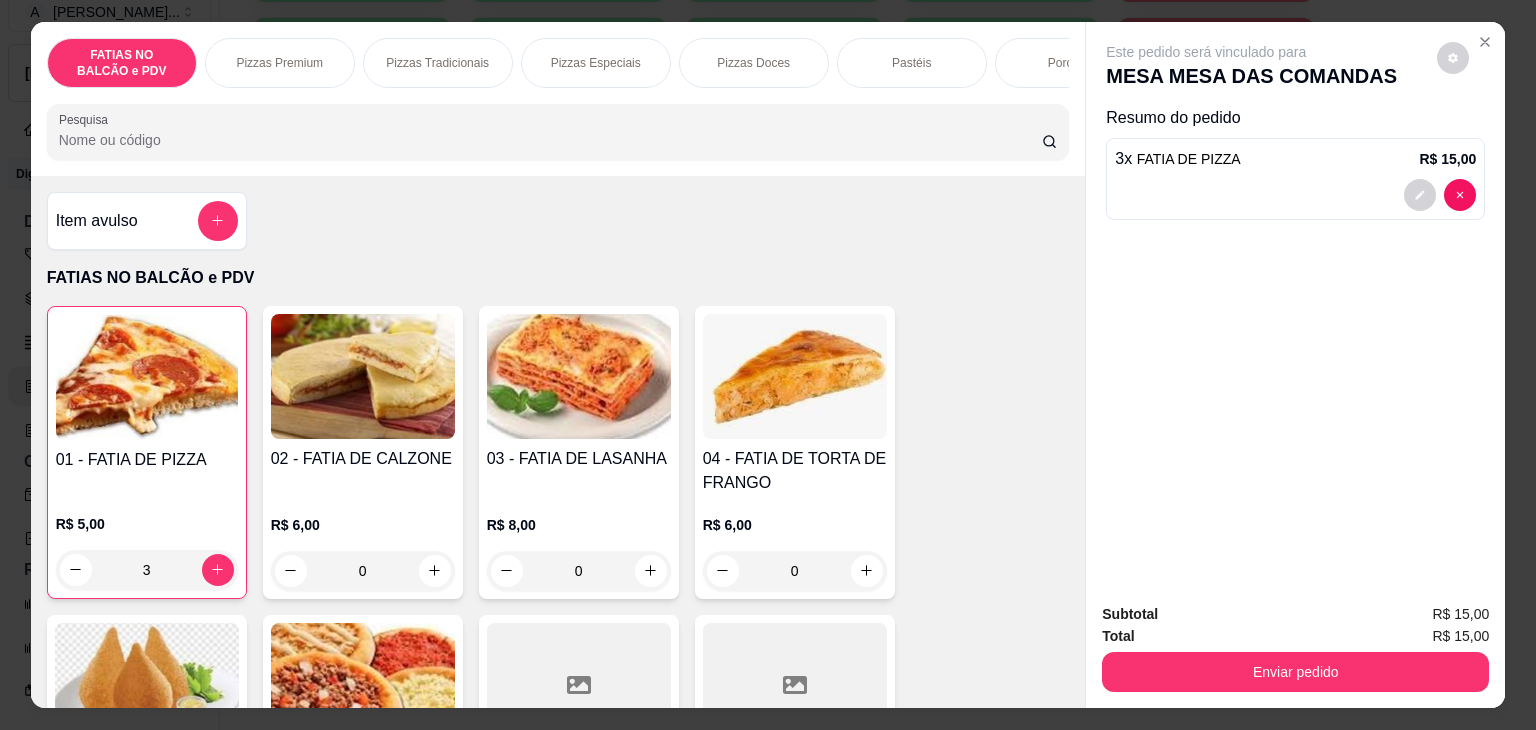 click on "Pesquisa" at bounding box center (550, 140) 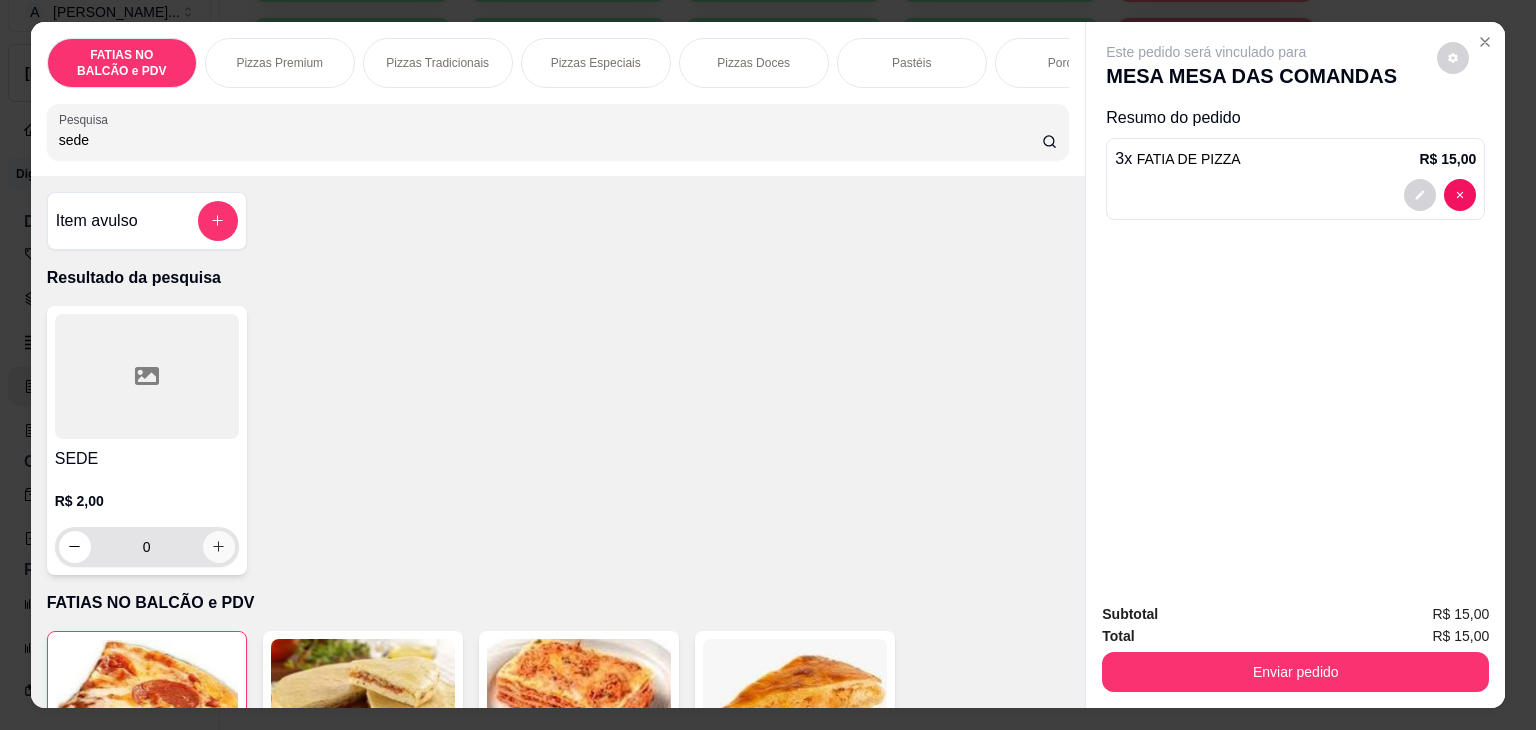 type on "sede" 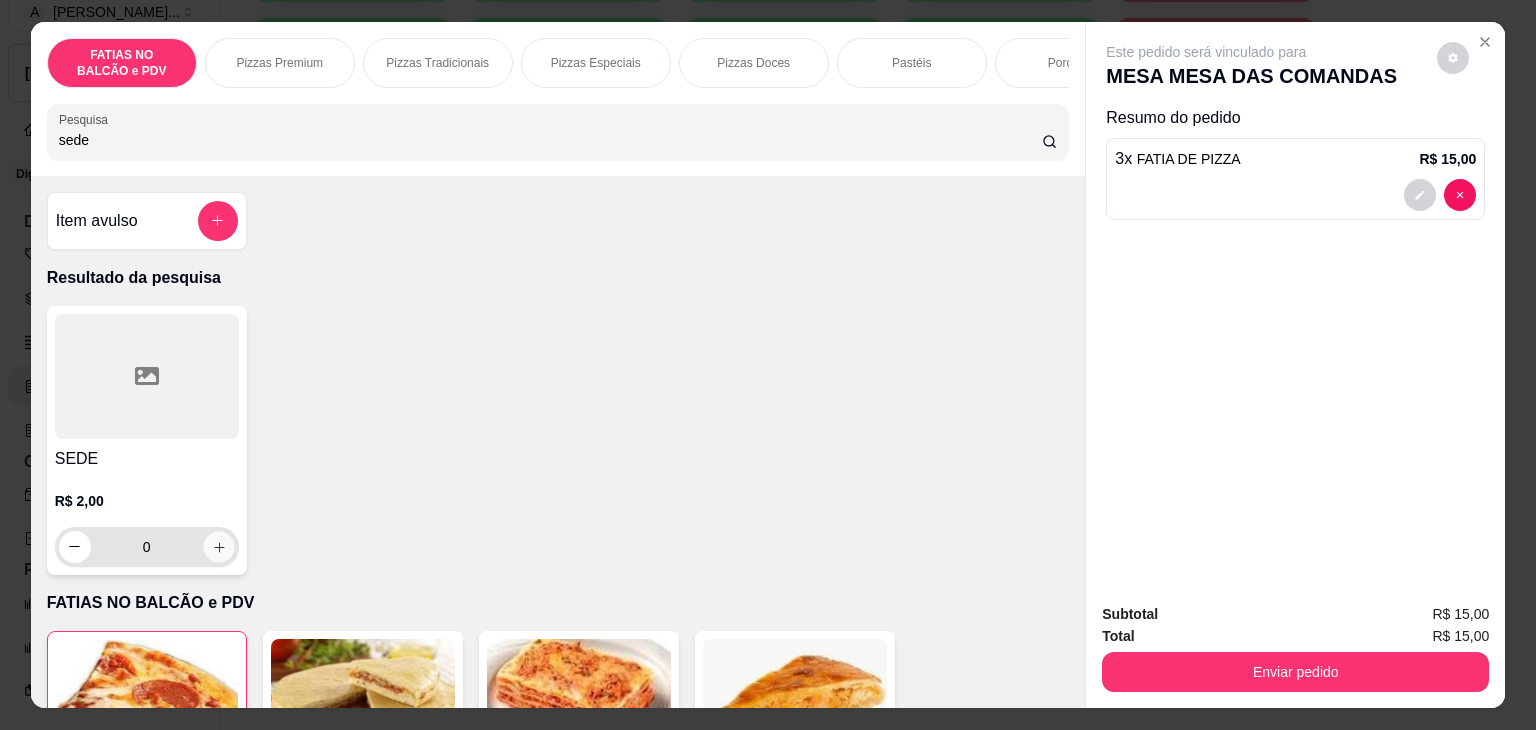 click 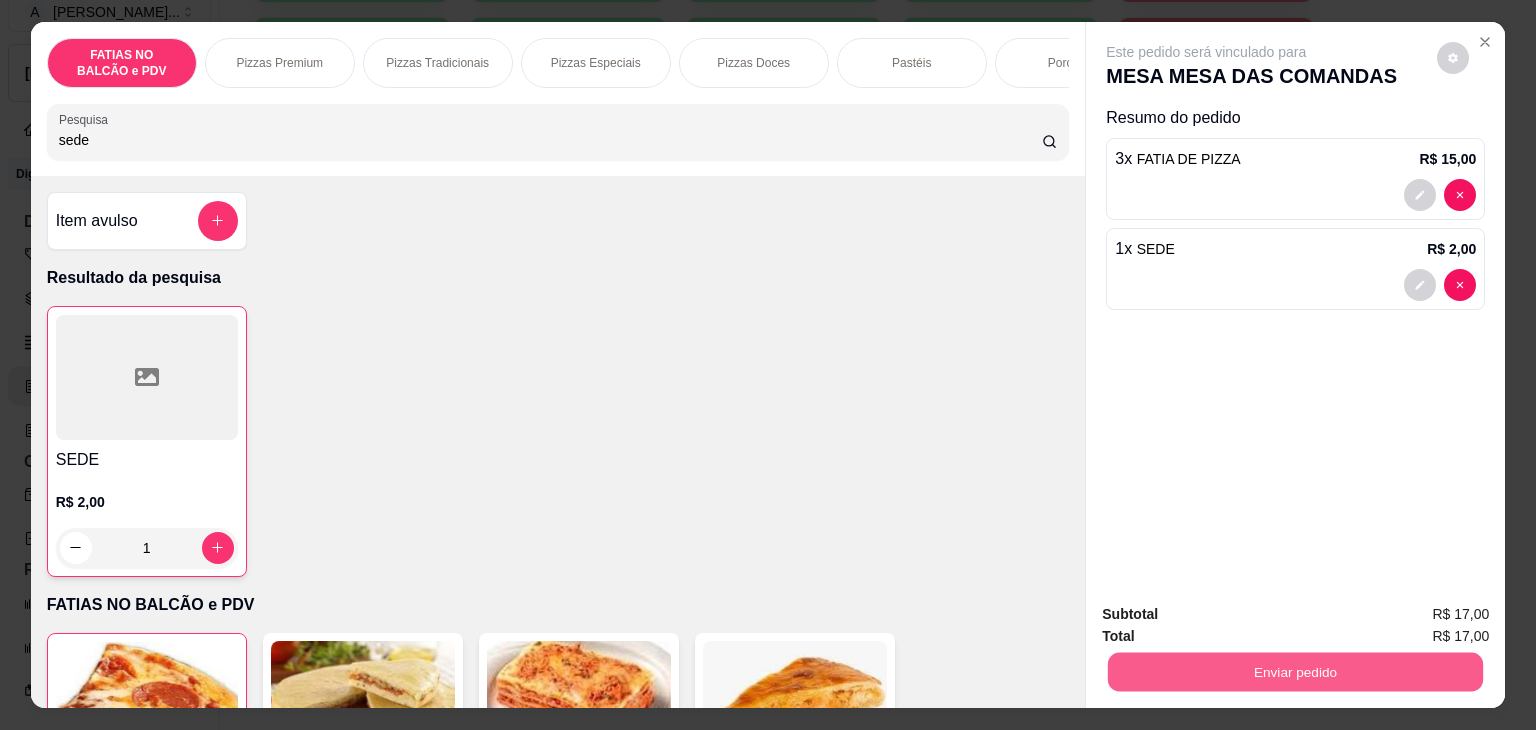 click on "Enviar pedido" at bounding box center [1295, 672] 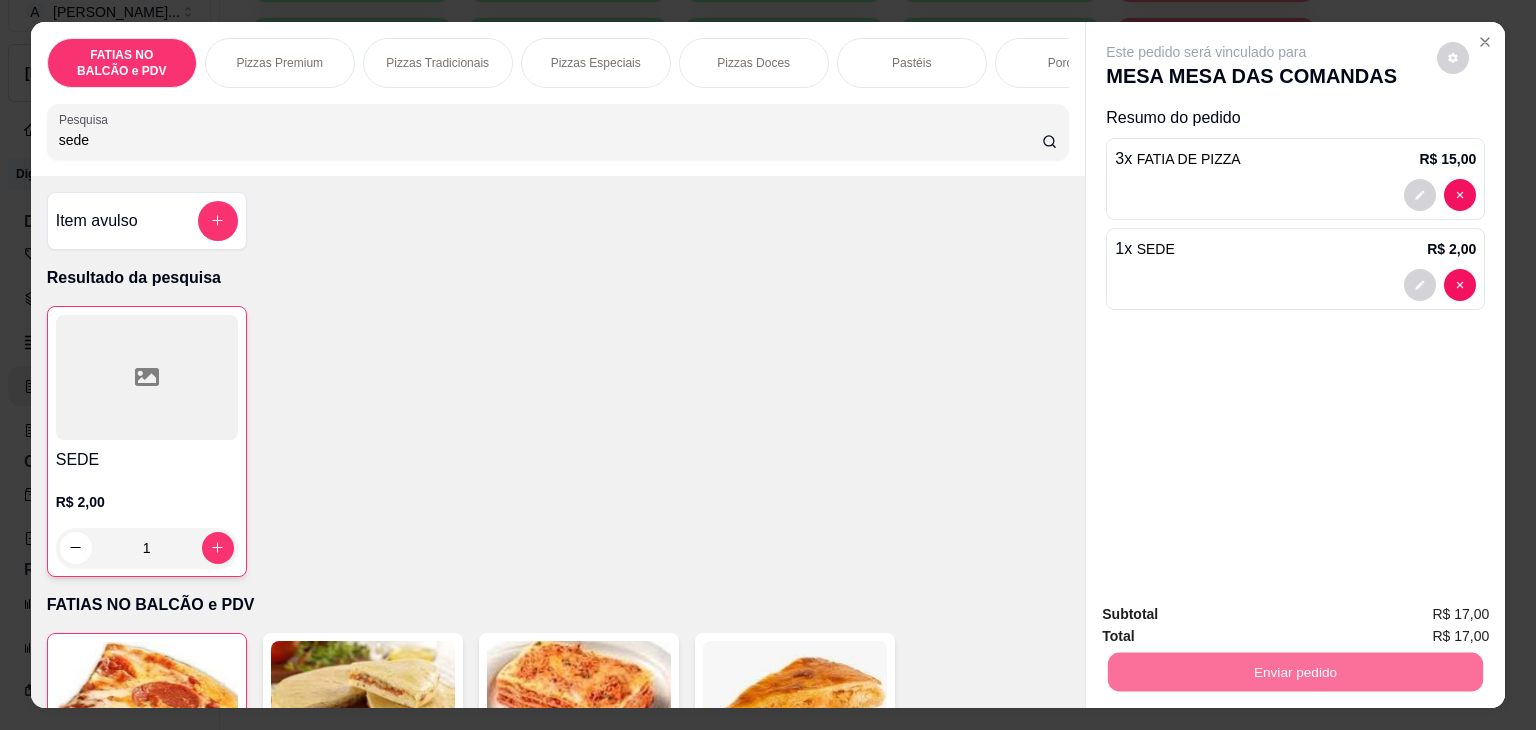click on "Não registrar e enviar pedido" at bounding box center [1229, 614] 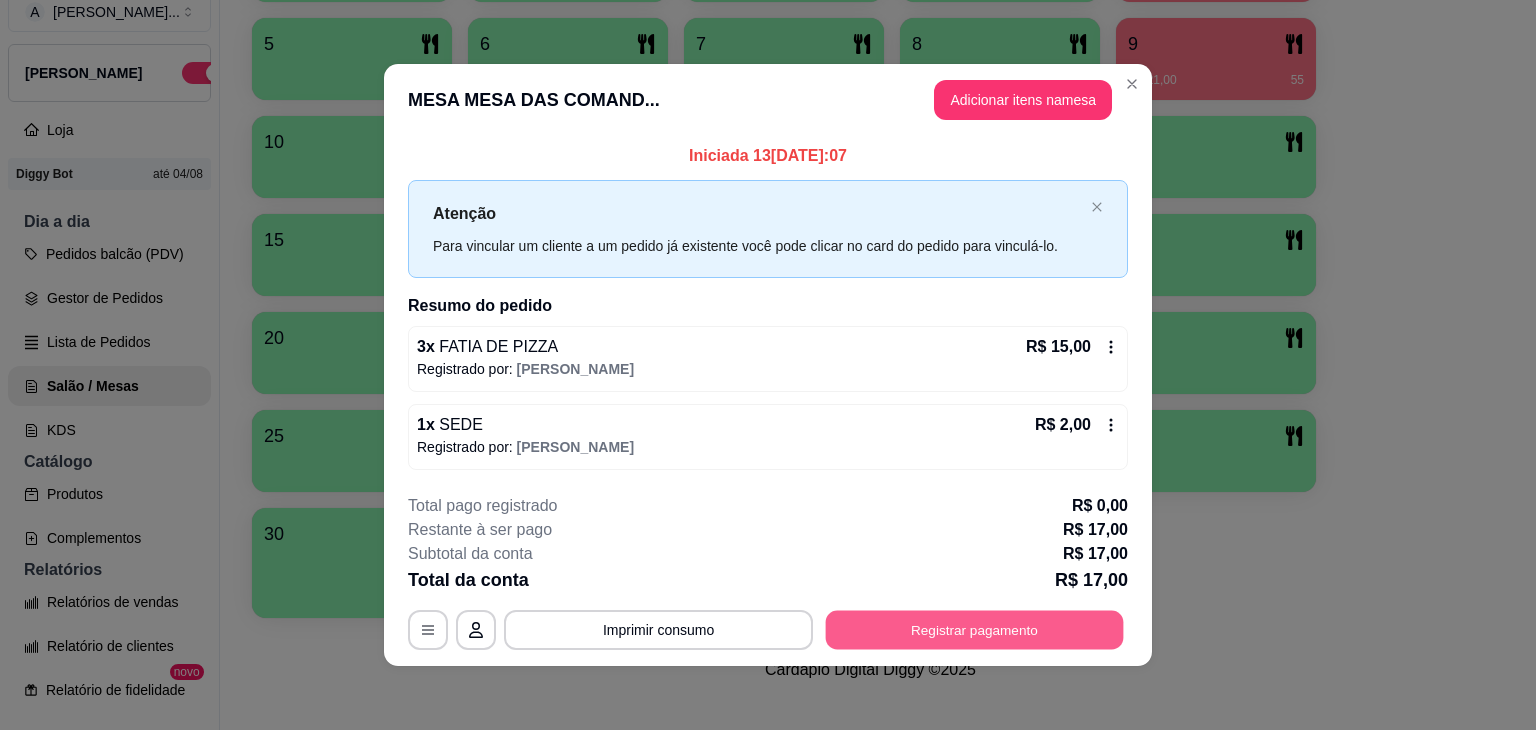 click on "Registrar pagamento" at bounding box center [975, 629] 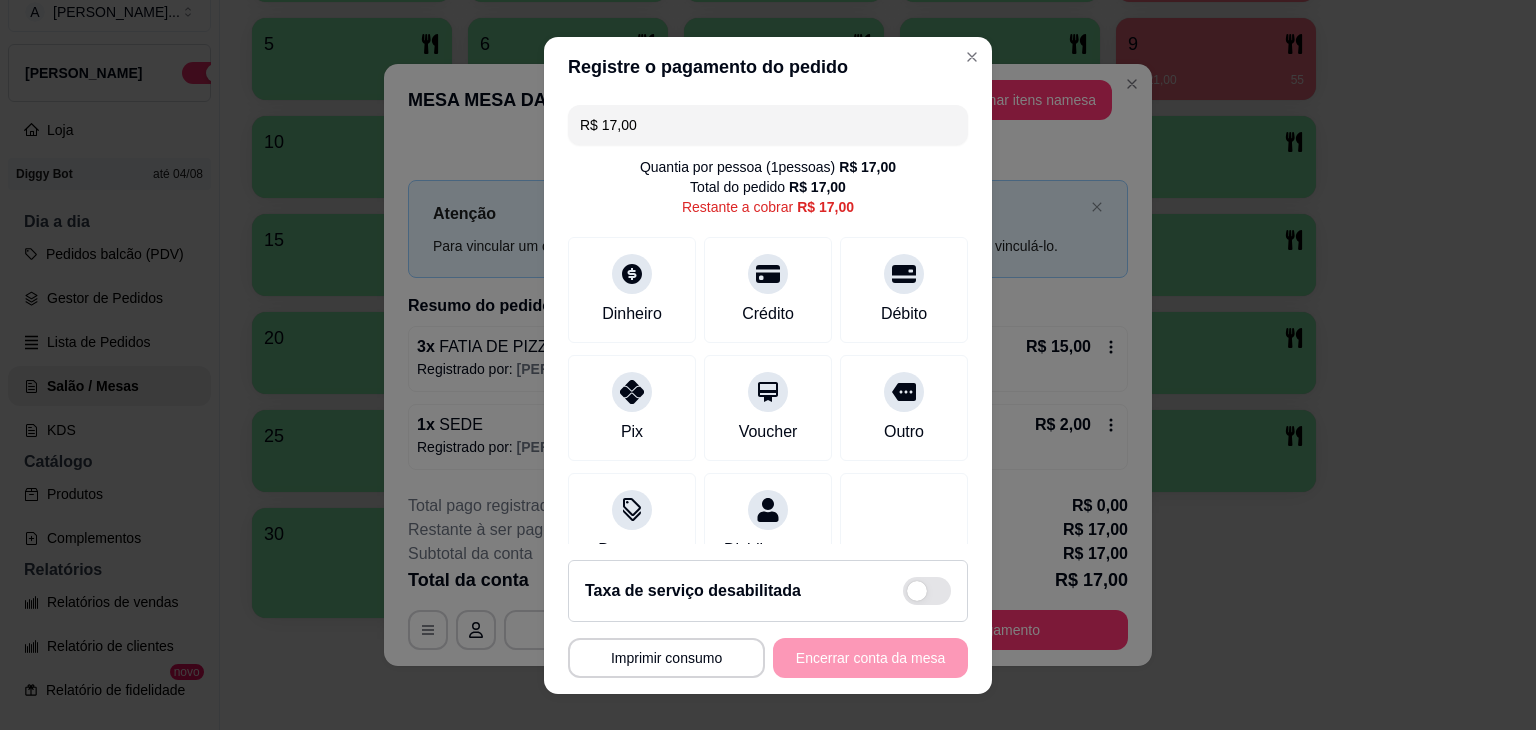 scroll, scrollTop: 22, scrollLeft: 0, axis: vertical 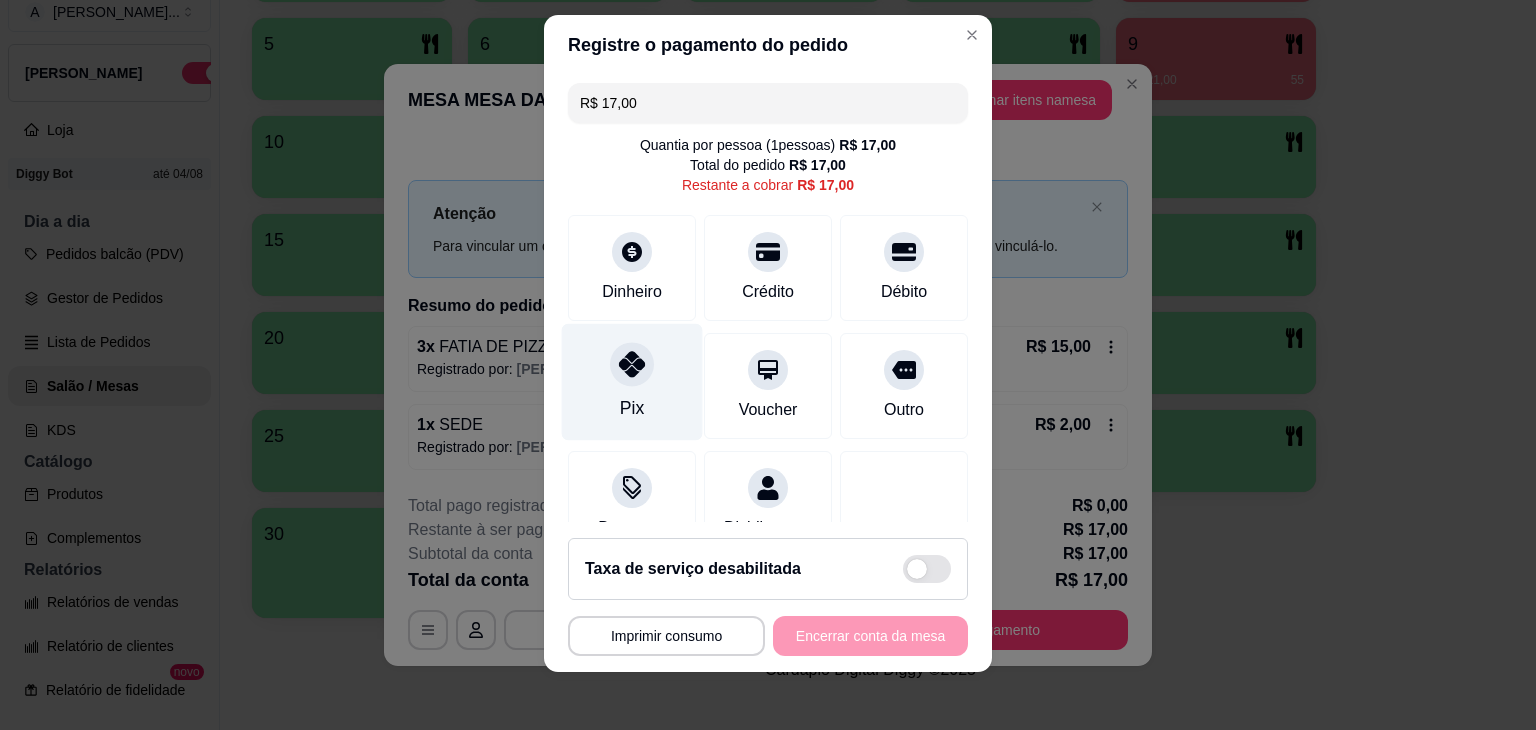 click on "Pix" at bounding box center [632, 381] 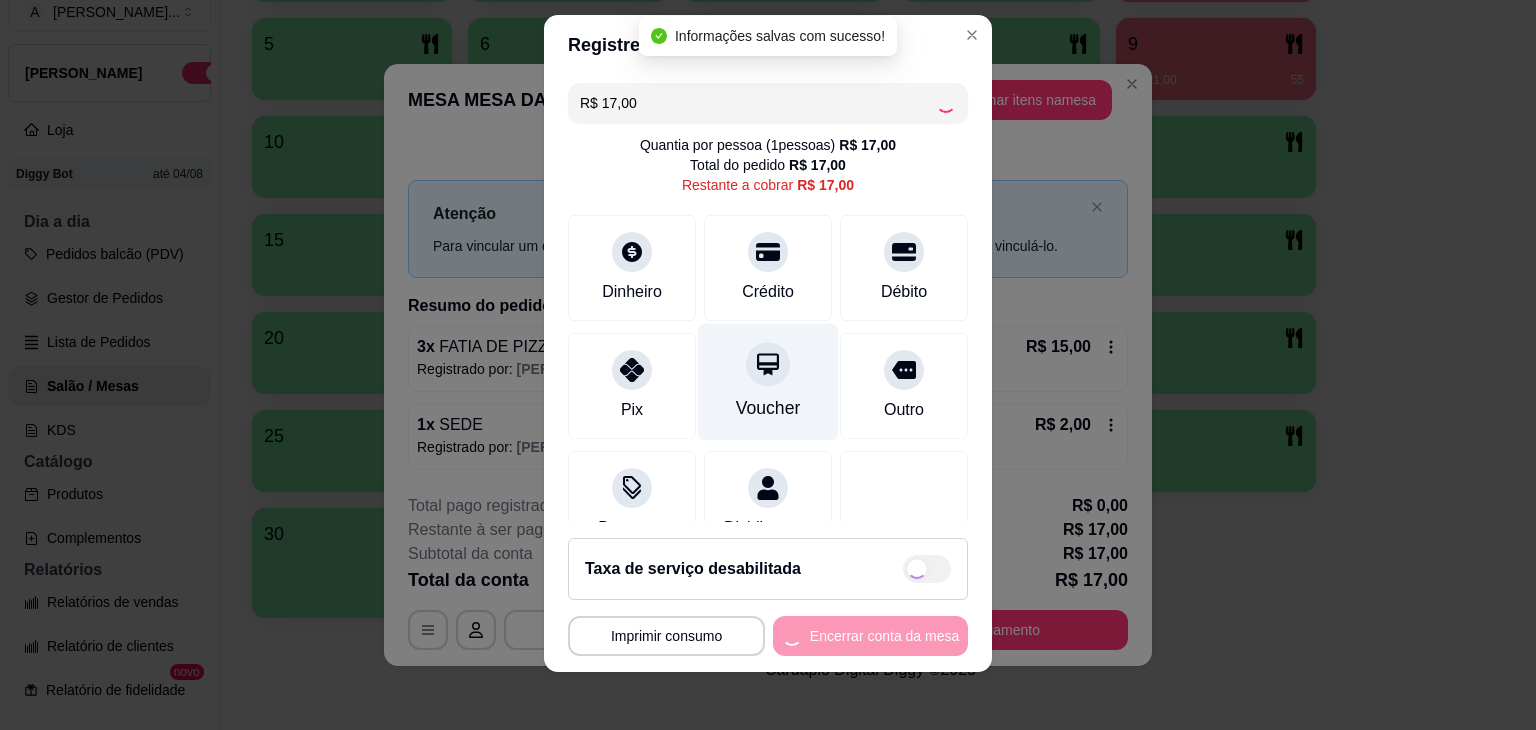 type on "R$ 0,00" 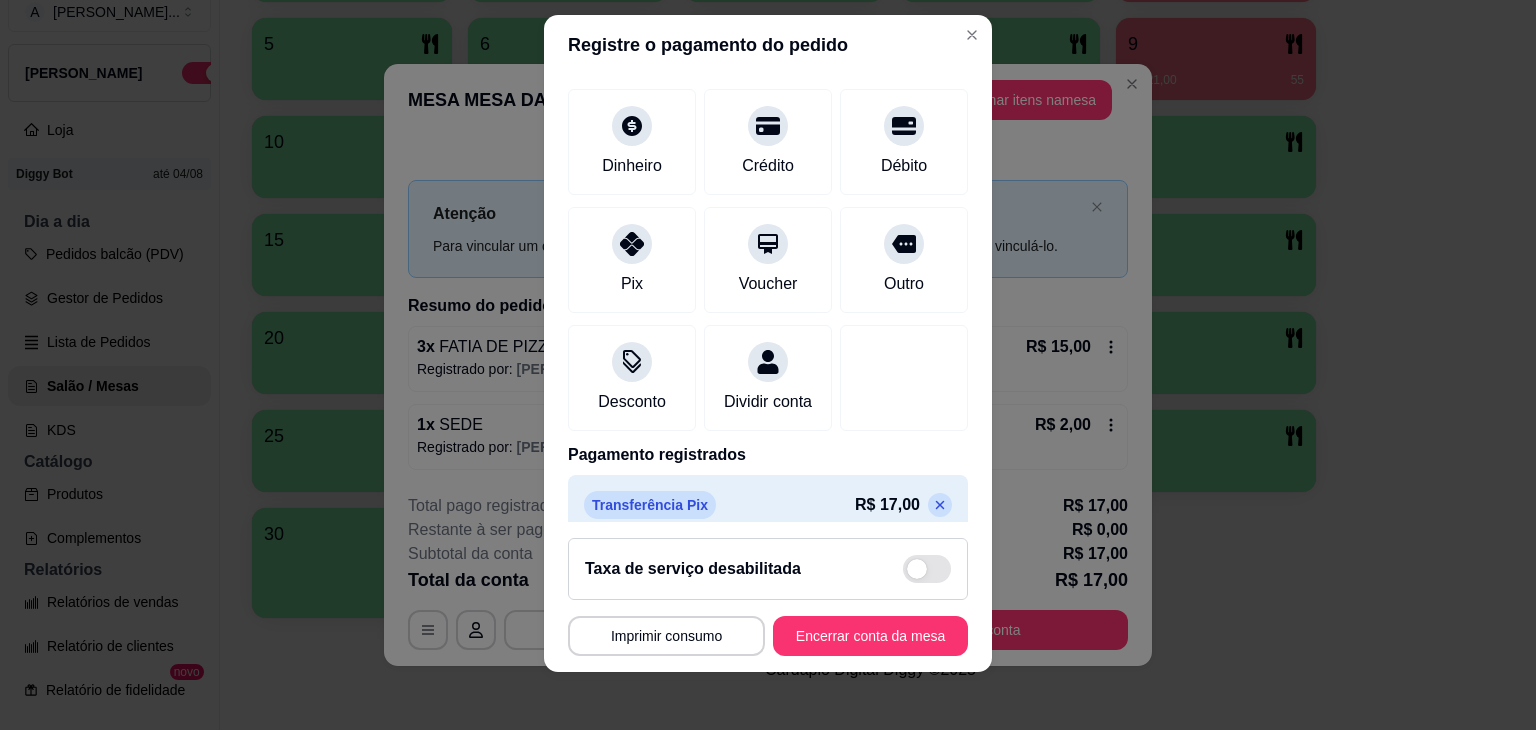 scroll, scrollTop: 149, scrollLeft: 0, axis: vertical 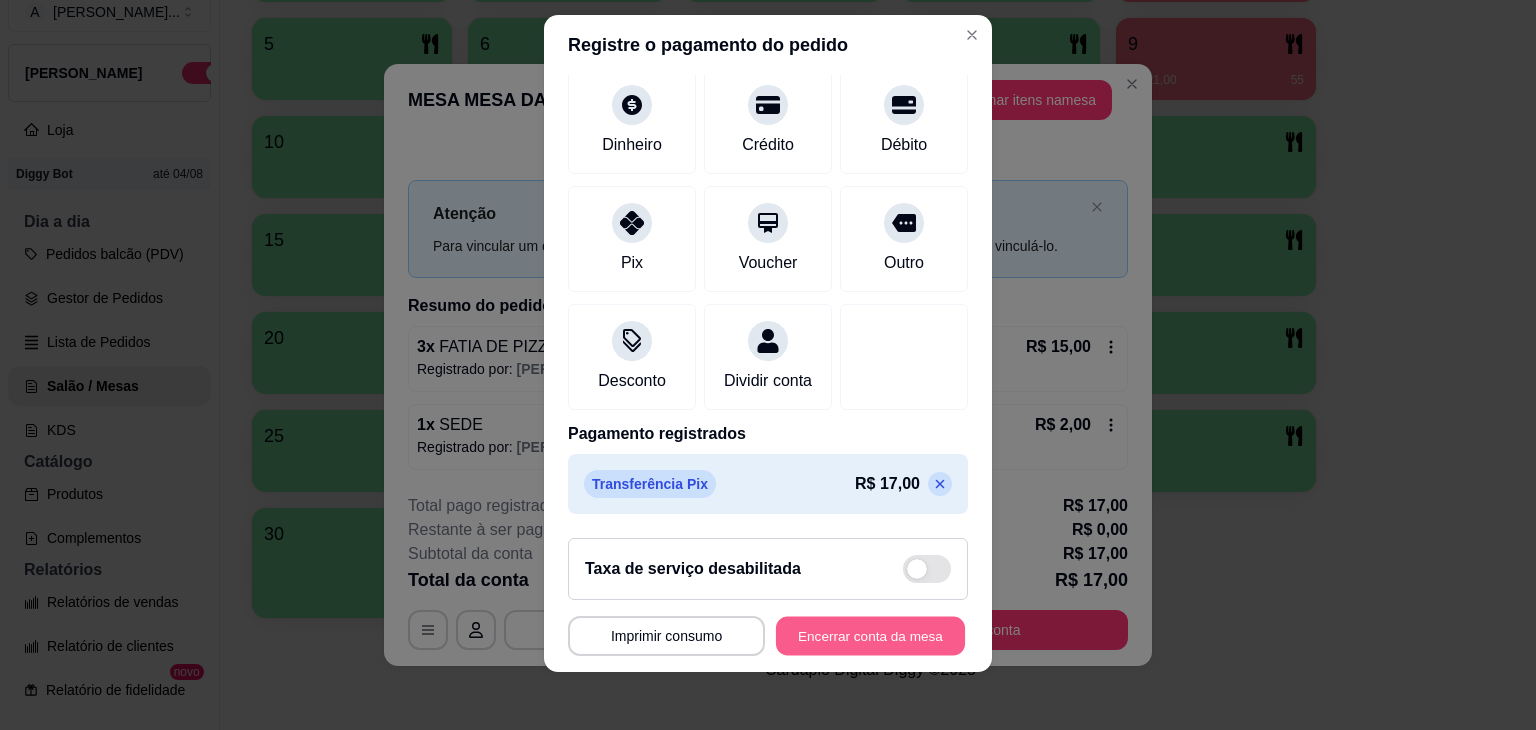 click on "Encerrar conta da mesa" at bounding box center (870, 635) 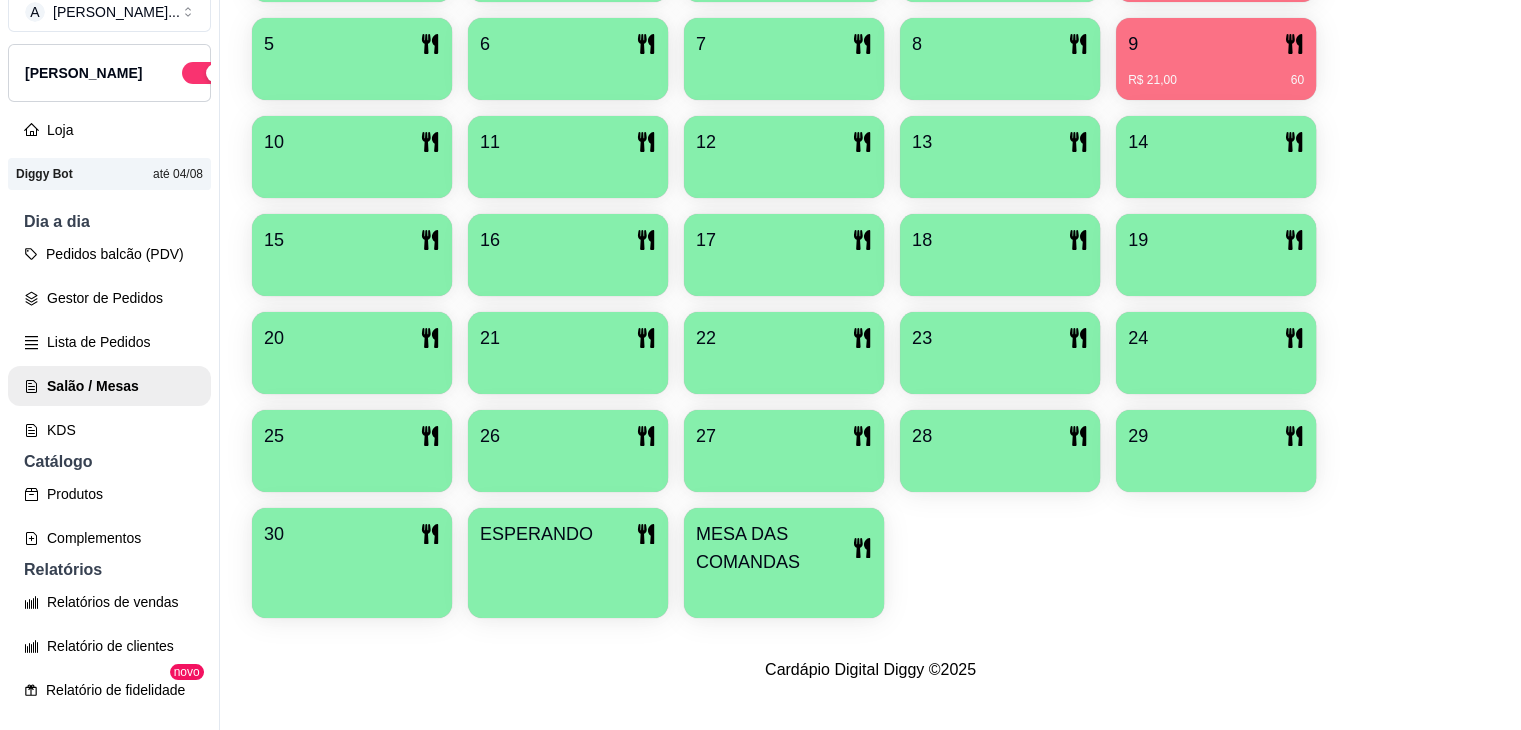 click on "MESA DAS COMANDAS" at bounding box center [774, 548] 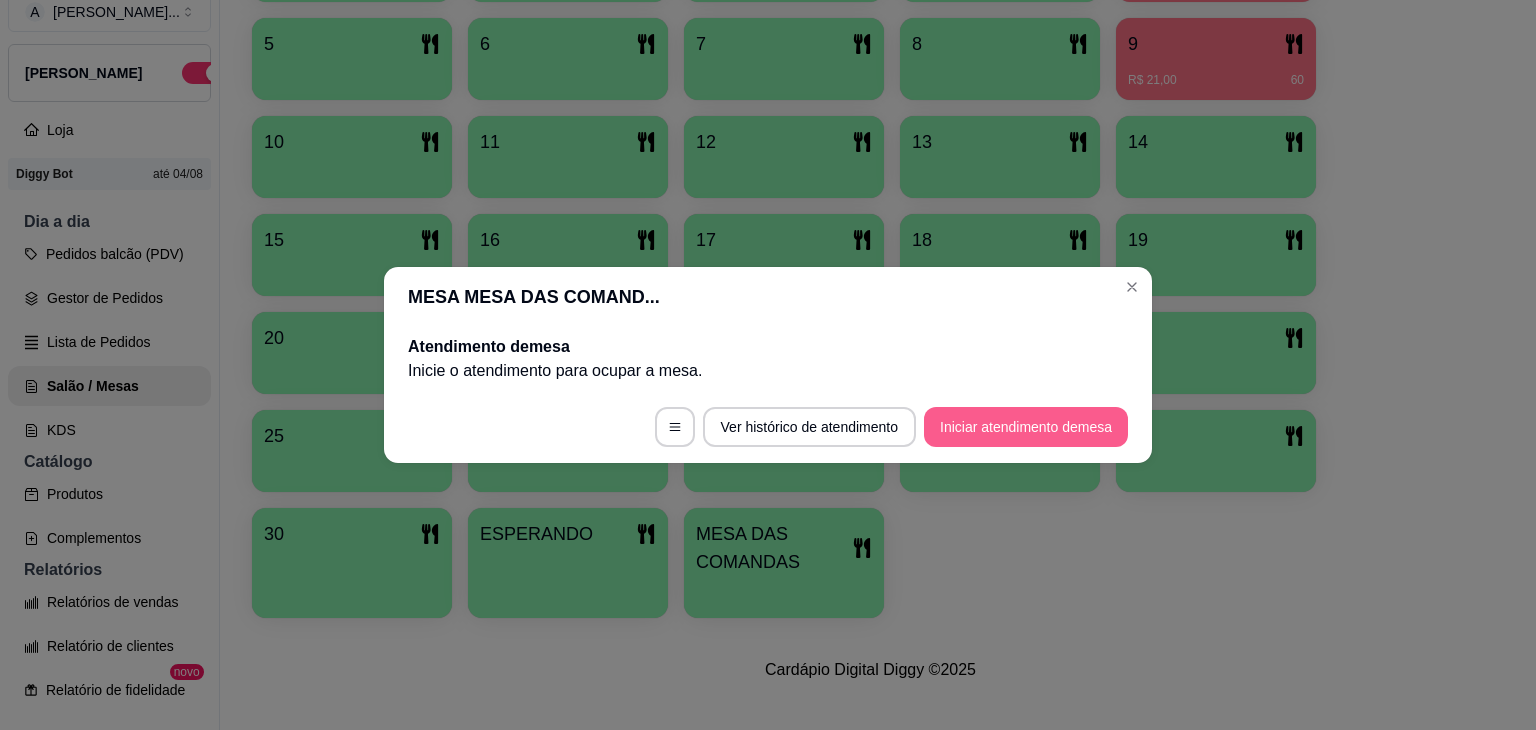 click on "Iniciar atendimento de  mesa" at bounding box center [1026, 427] 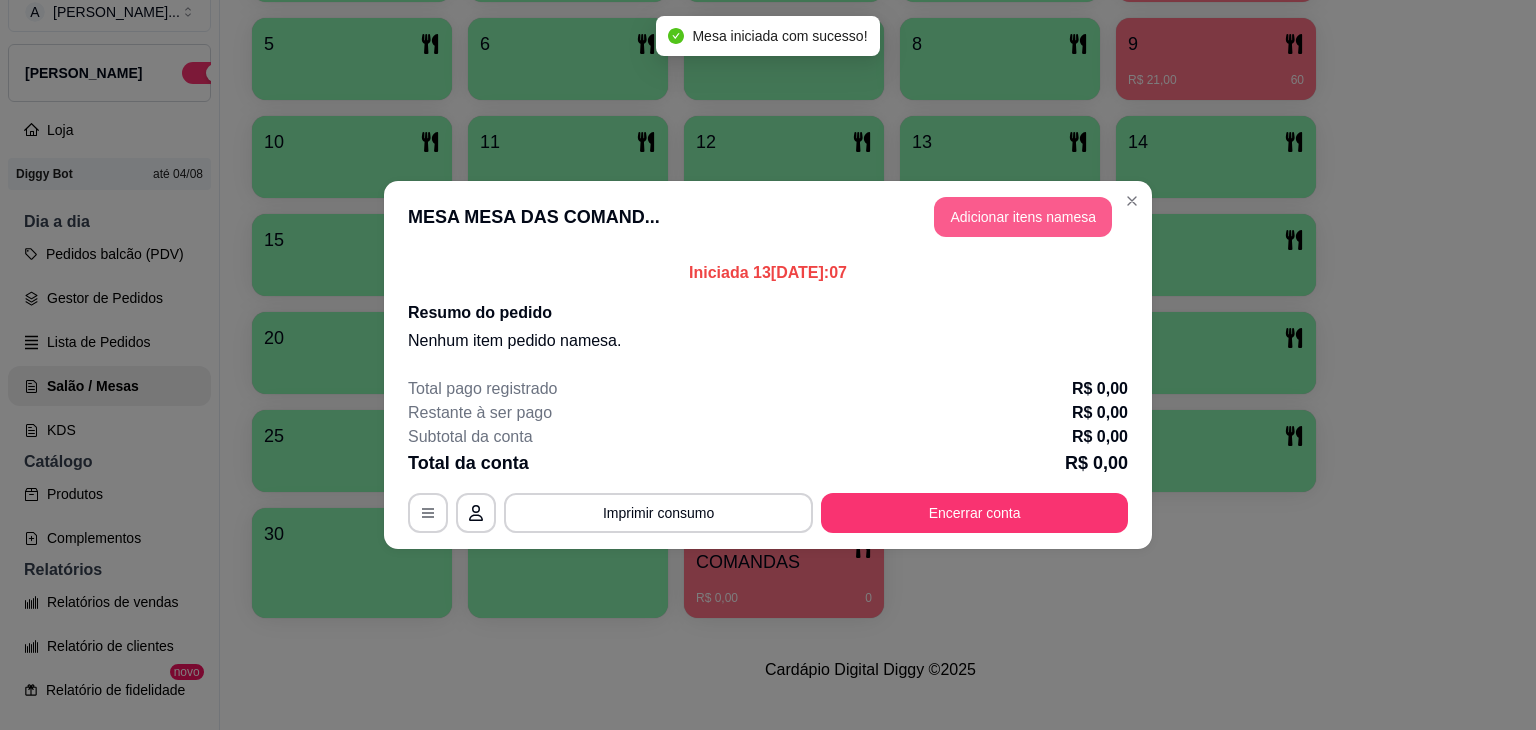 click on "Adicionar itens na  mesa" at bounding box center (1023, 217) 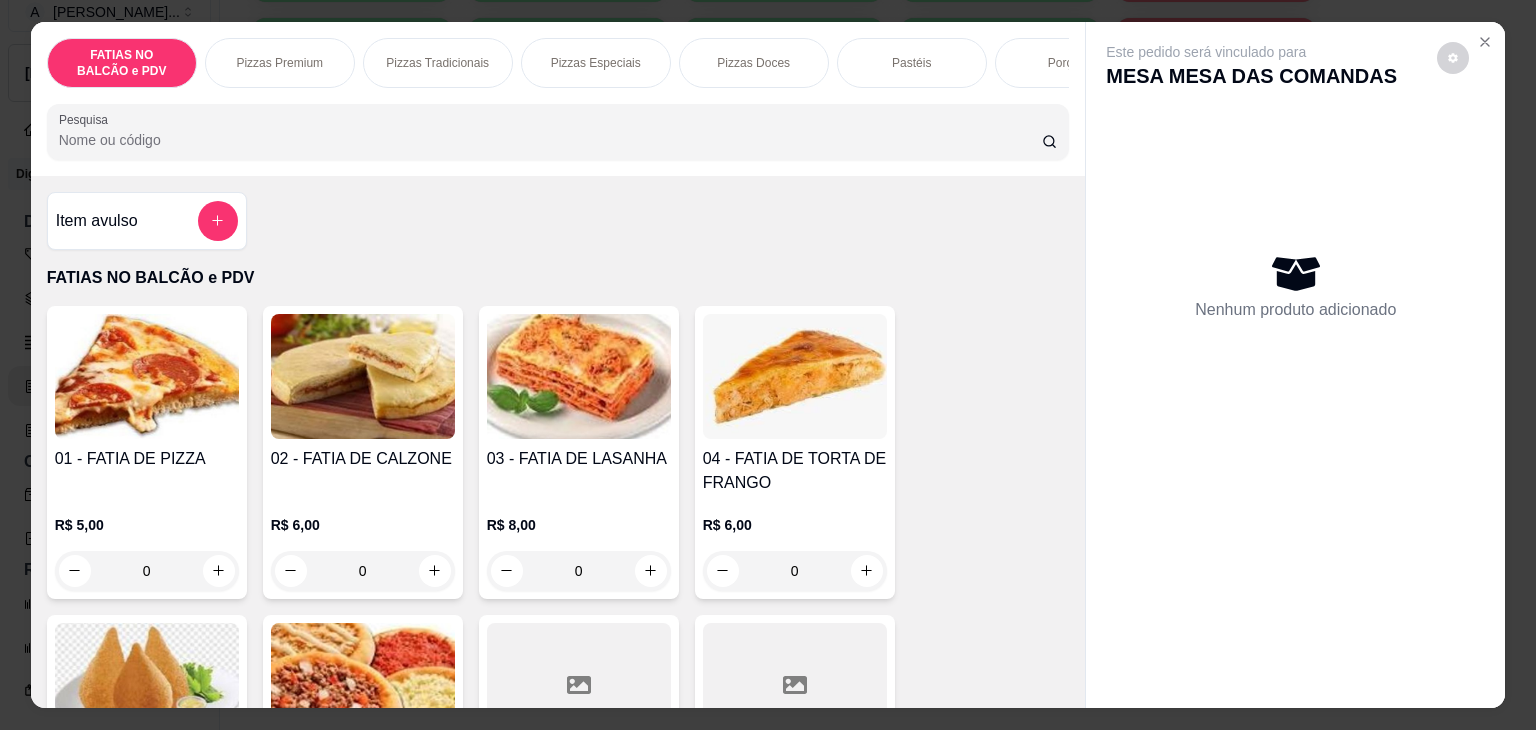 click on "Pesquisa" at bounding box center [550, 140] 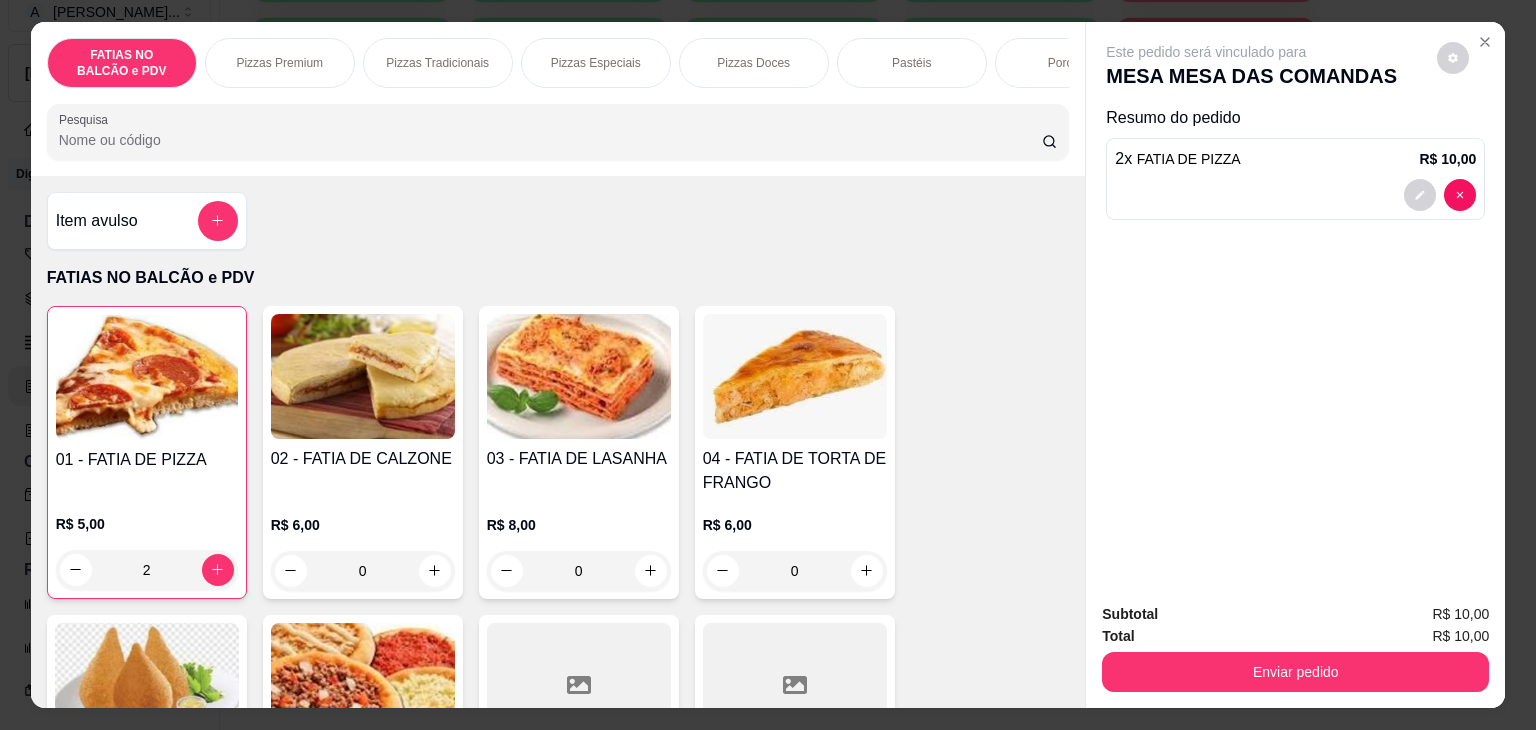 type on "2" 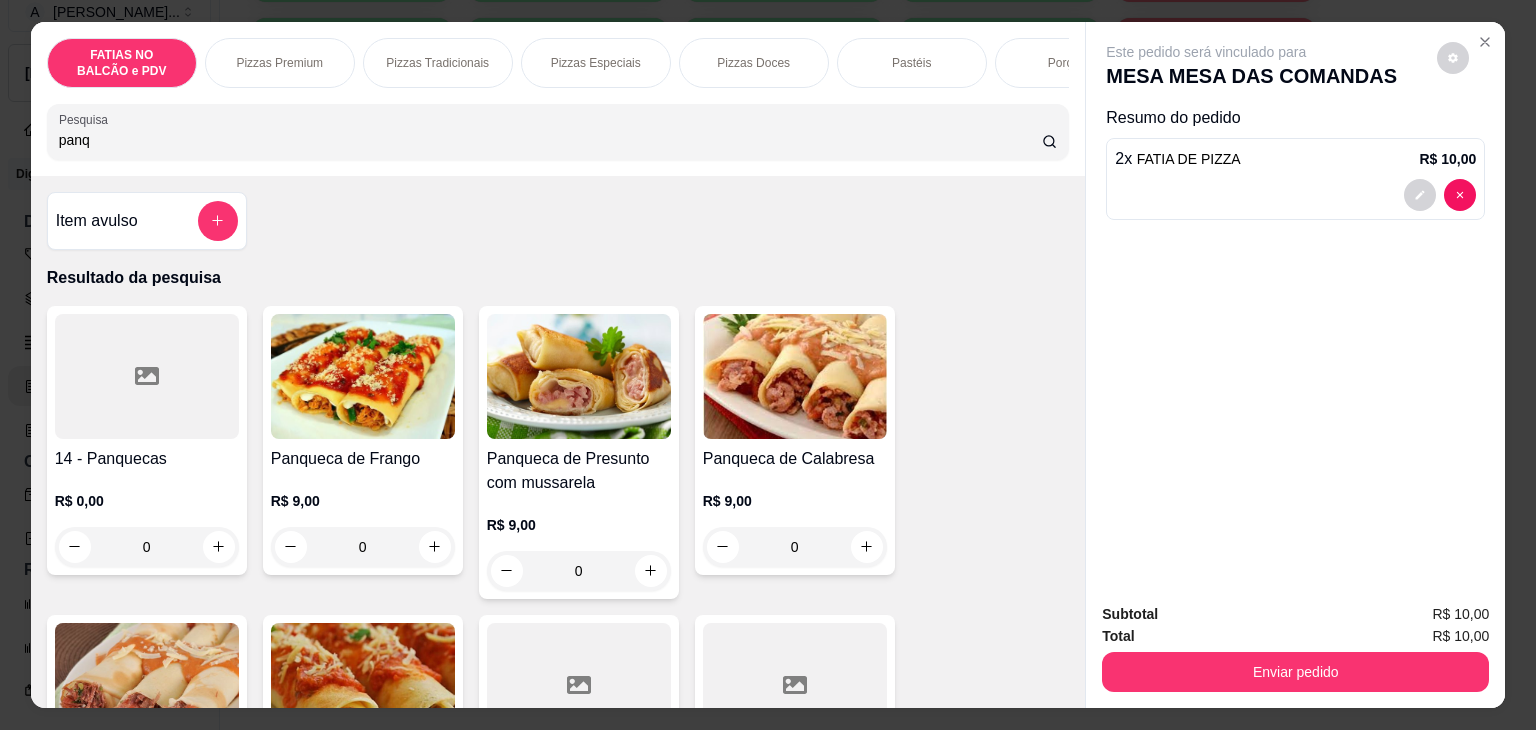 type on "panq" 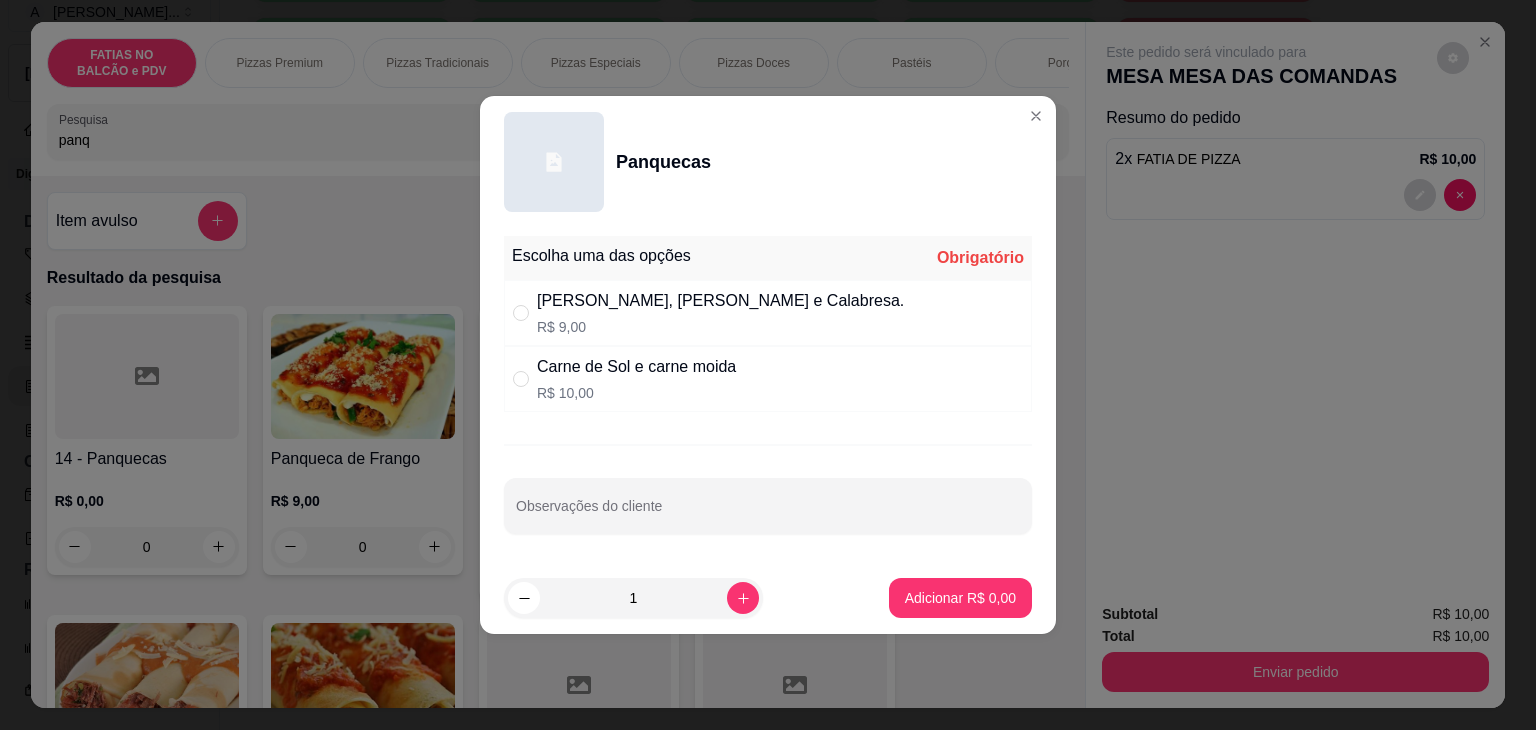 click on "[PERSON_NAME], [PERSON_NAME] e Calabresa." at bounding box center [720, 301] 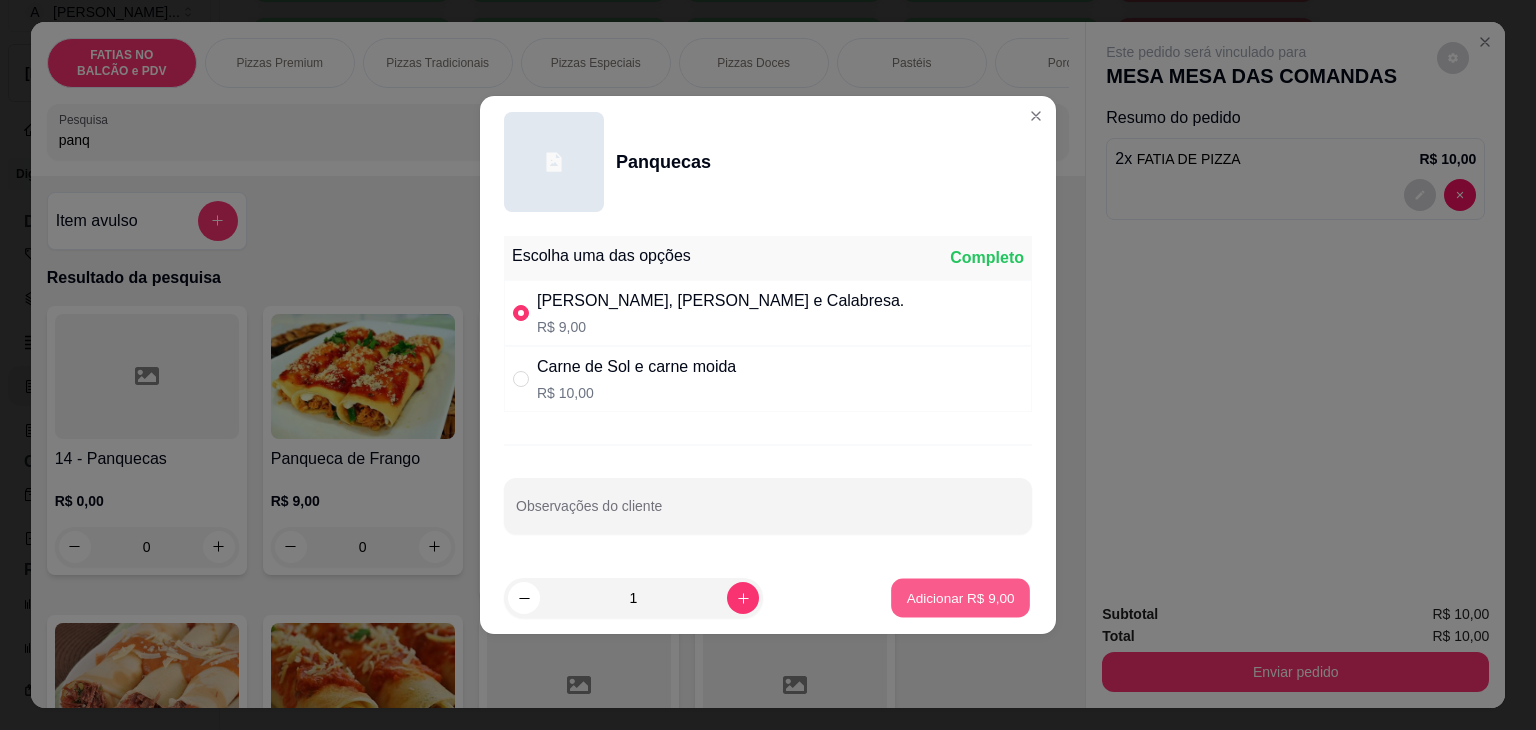 click on "Adicionar   R$ 9,00" at bounding box center [960, 597] 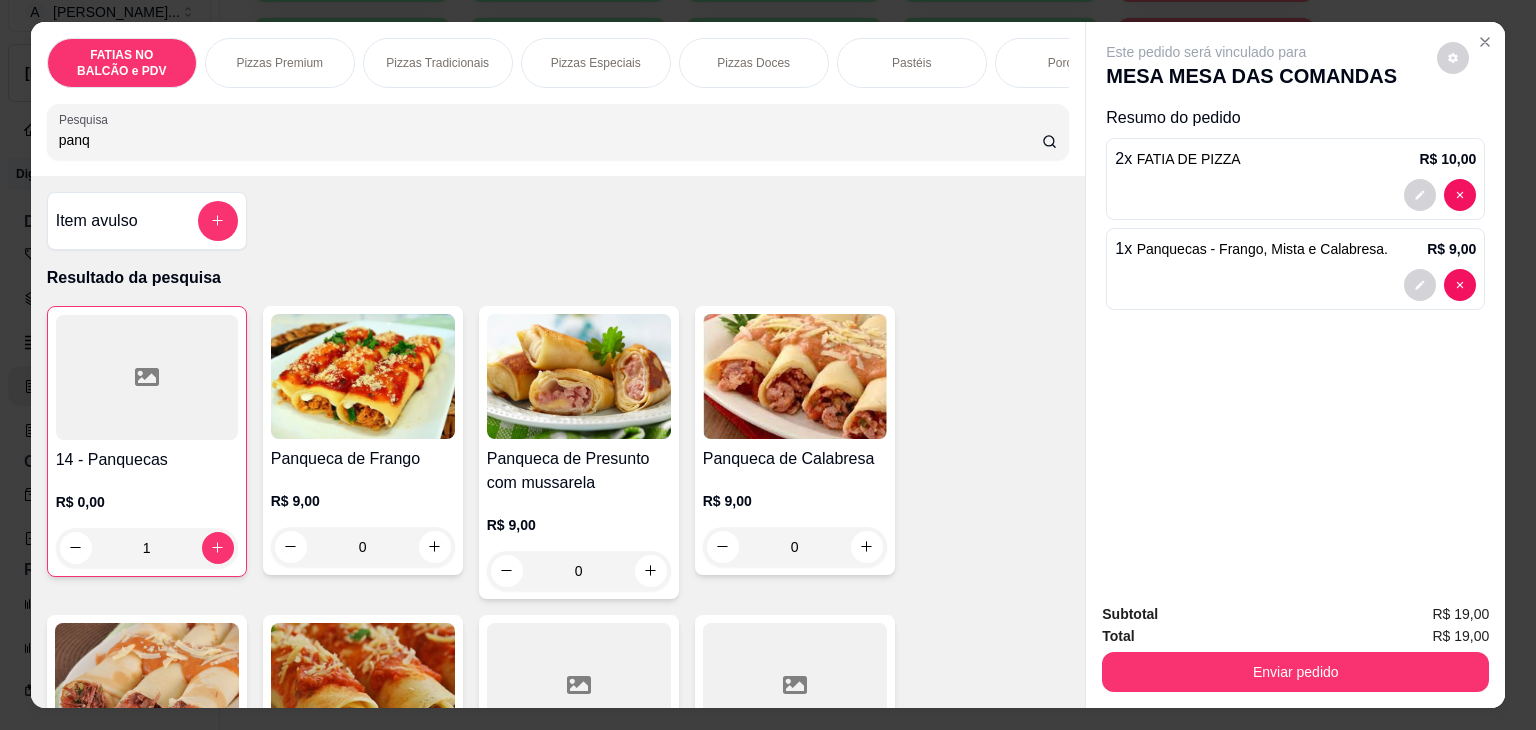 drag, startPoint x: 299, startPoint y: 131, endPoint x: 0, endPoint y: 117, distance: 299.32758 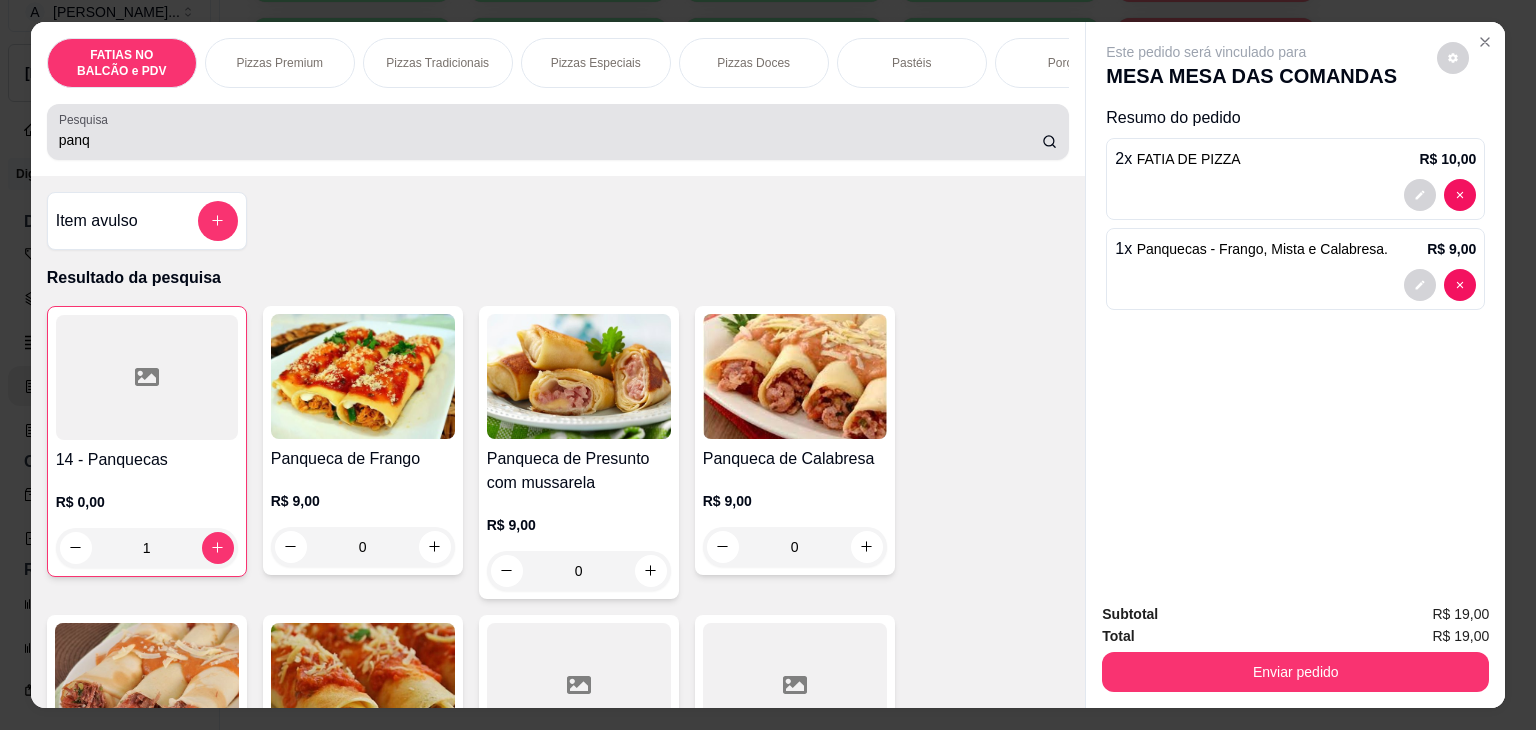 drag, startPoint x: 121, startPoint y: 161, endPoint x: 0, endPoint y: 154, distance: 121.20231 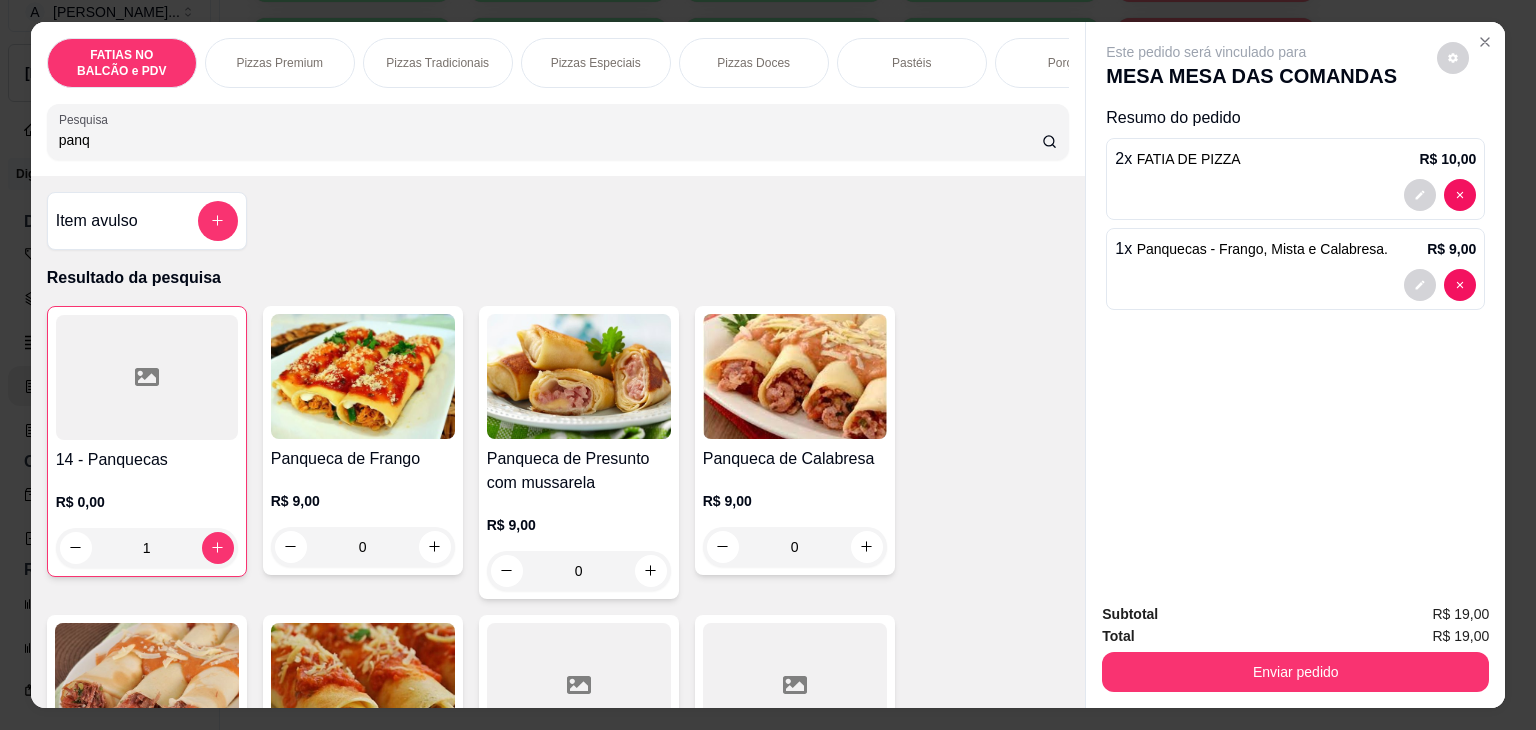 drag, startPoint x: 92, startPoint y: 152, endPoint x: 0, endPoint y: 180, distance: 96.16652 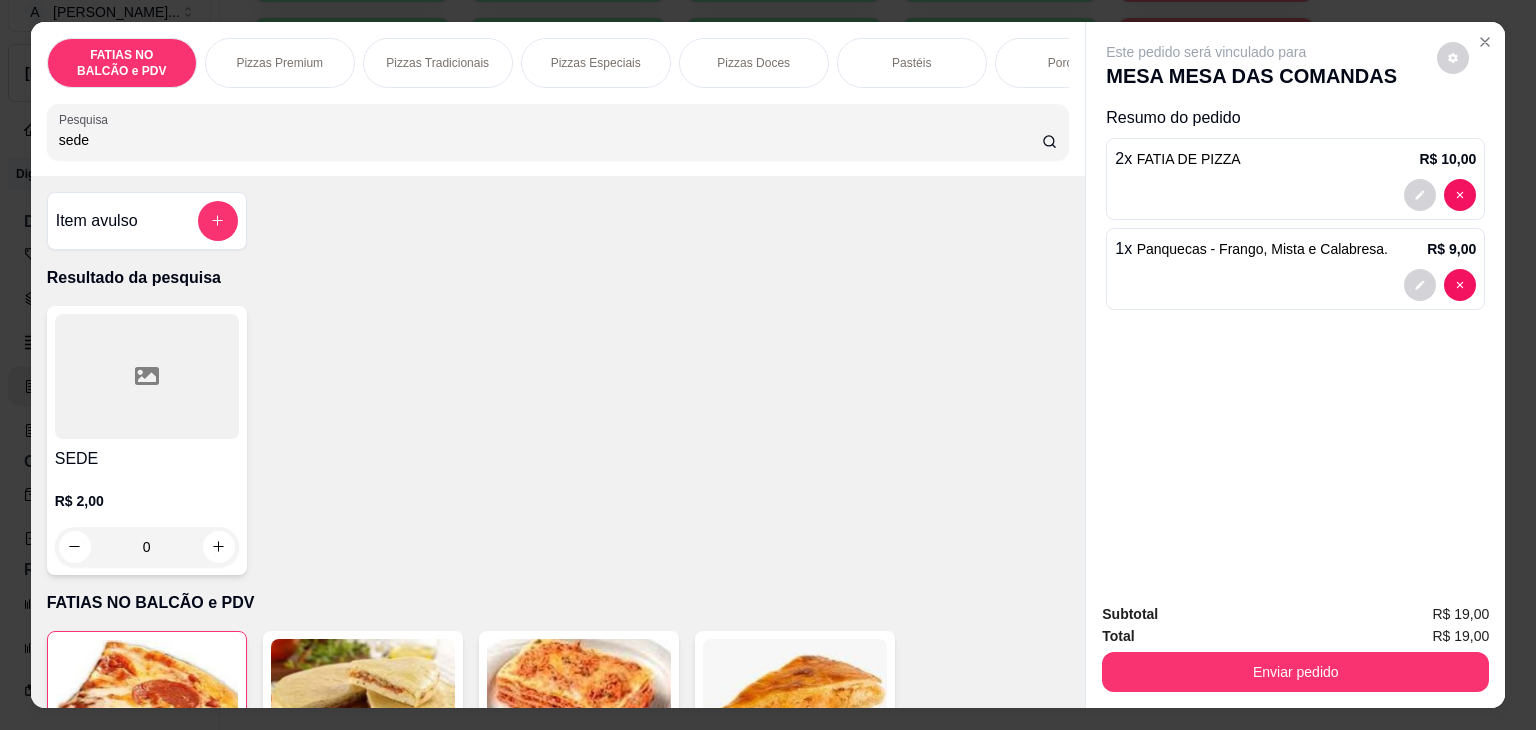 type on "sede" 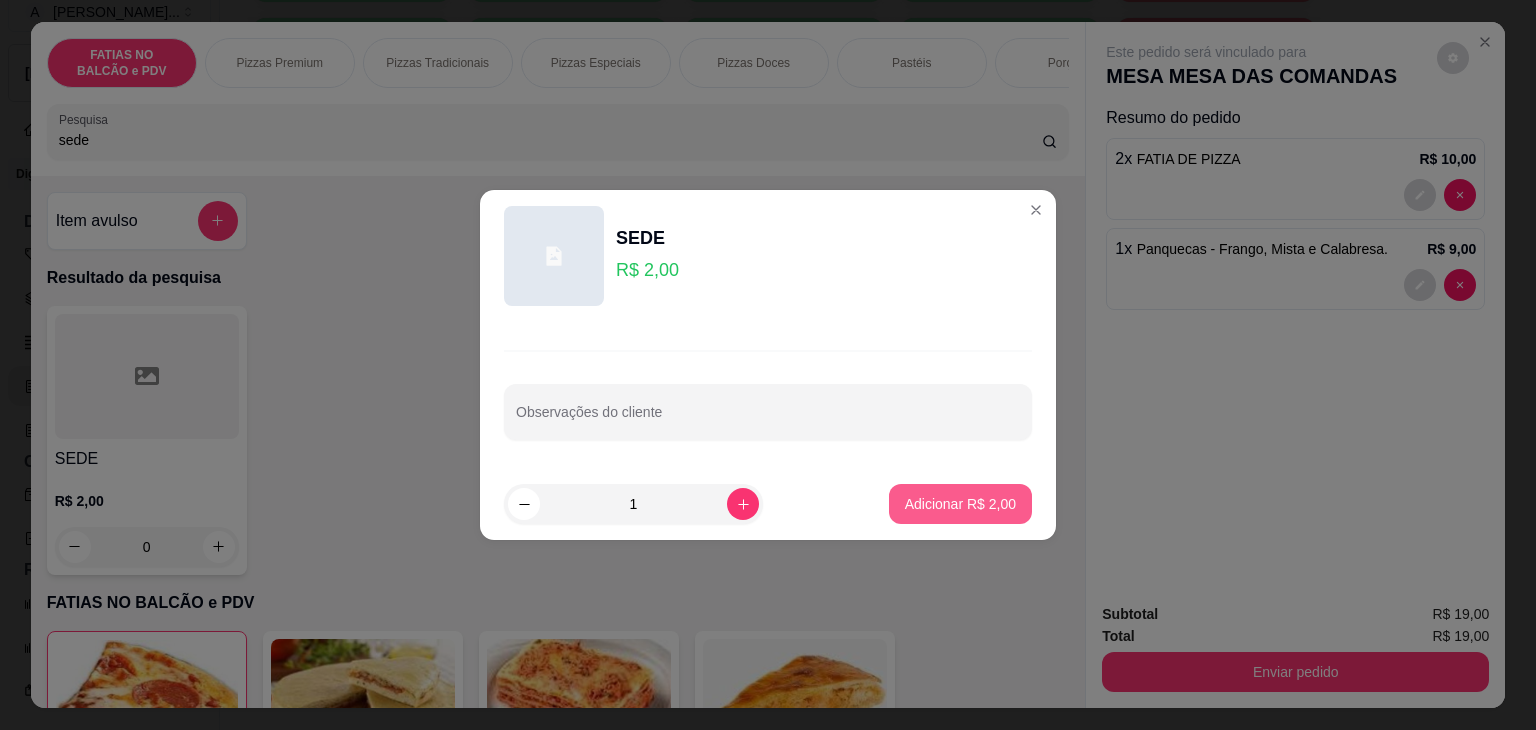 click on "Adicionar   R$ 2,00" at bounding box center [960, 504] 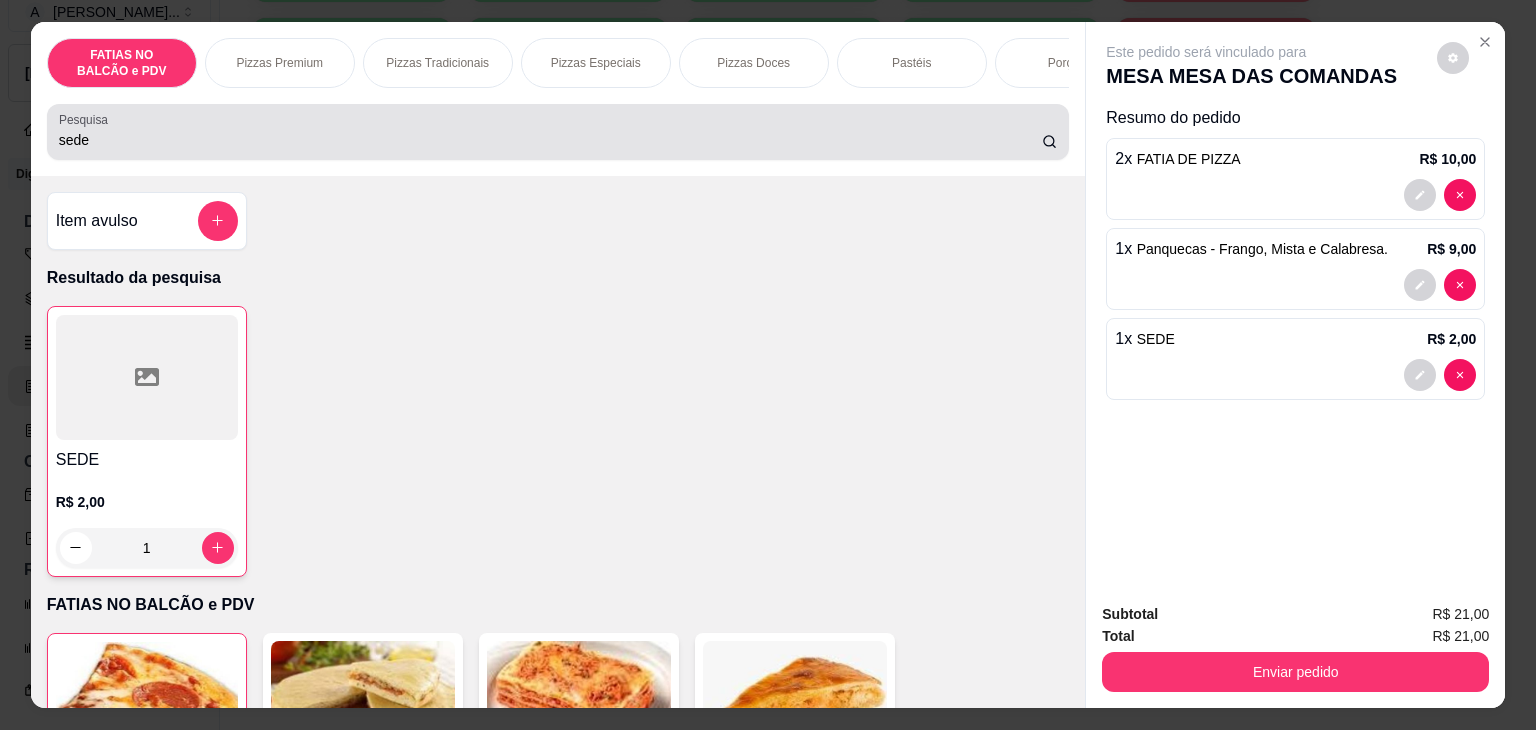 drag, startPoint x: 308, startPoint y: 123, endPoint x: 0, endPoint y: 121, distance: 308.0065 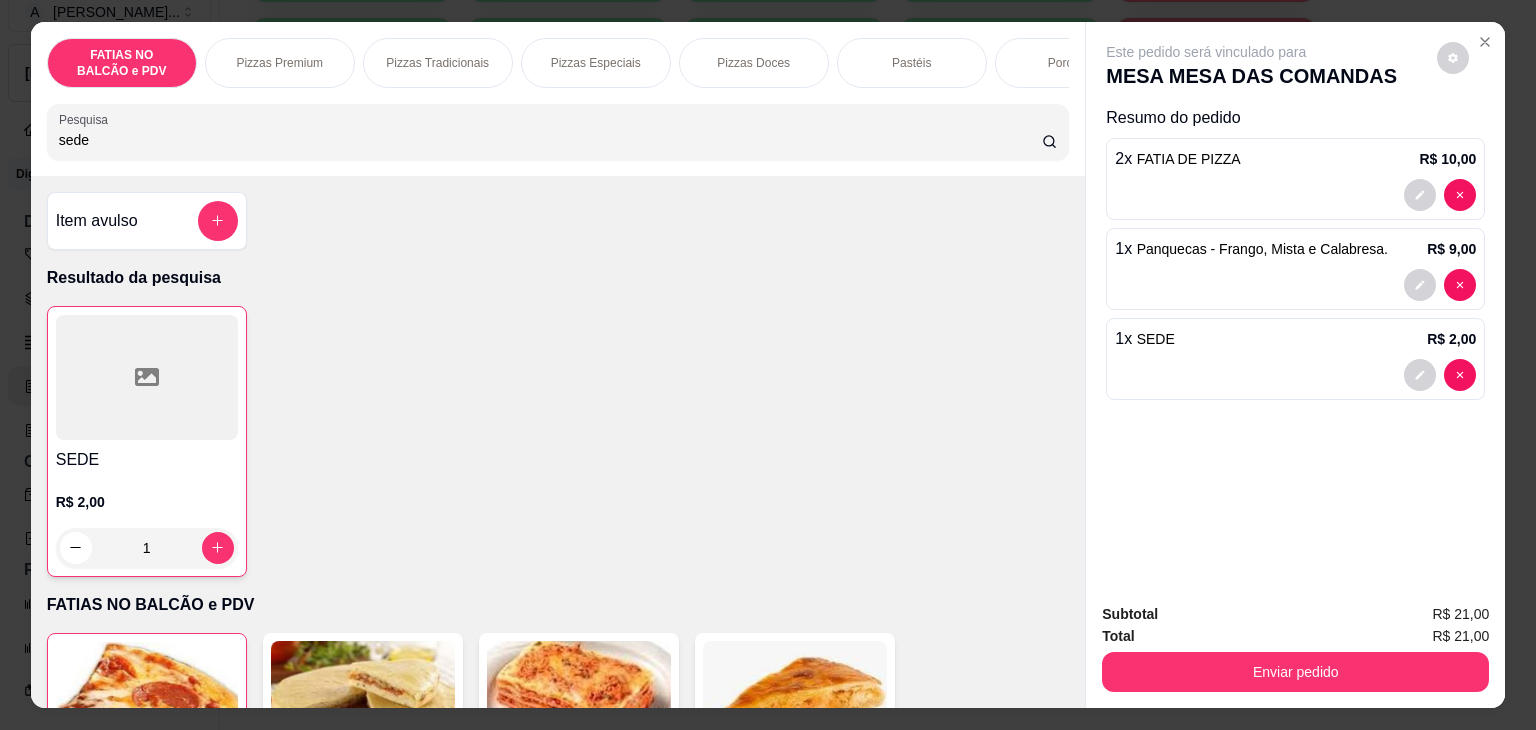 drag, startPoint x: 114, startPoint y: 153, endPoint x: 0, endPoint y: 155, distance: 114.01754 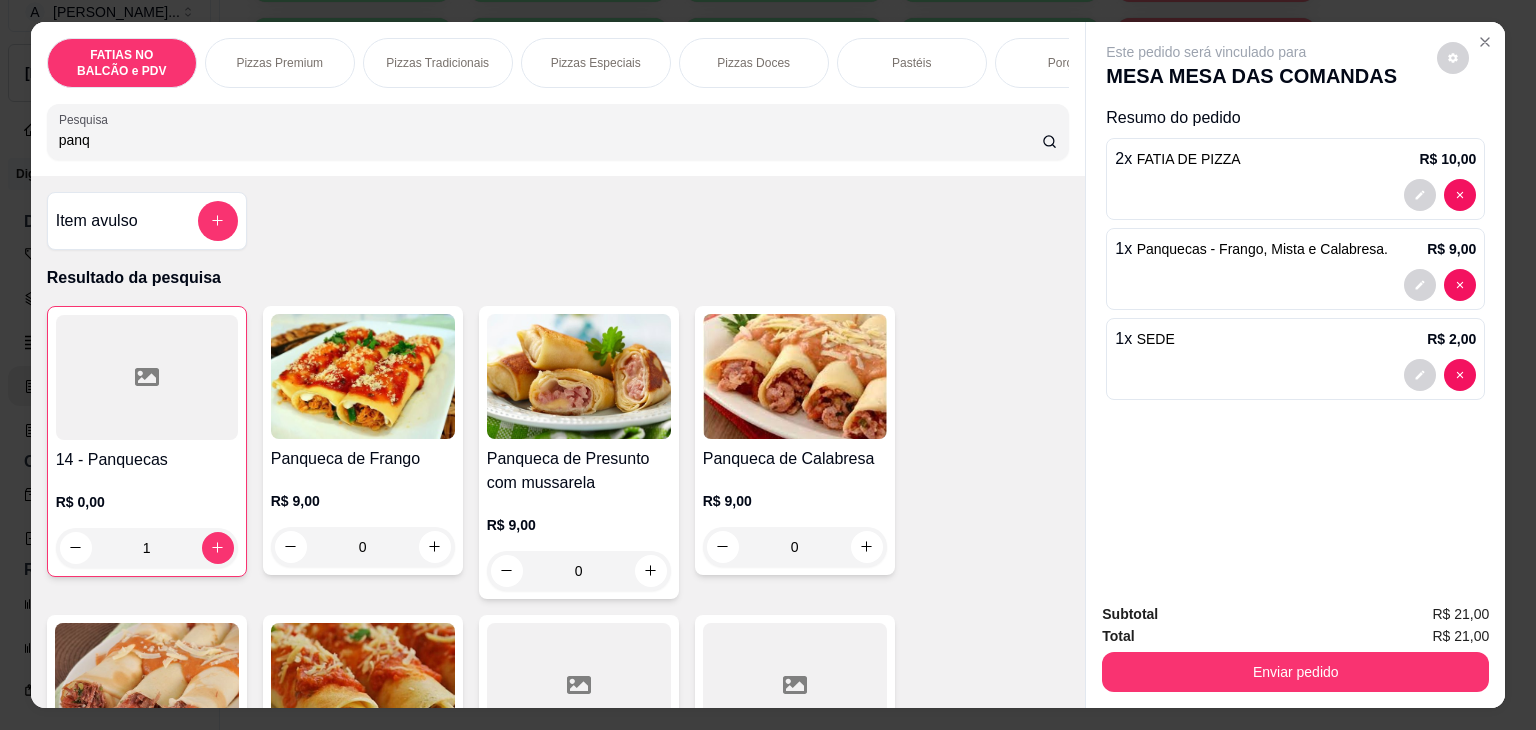 type on "panq" 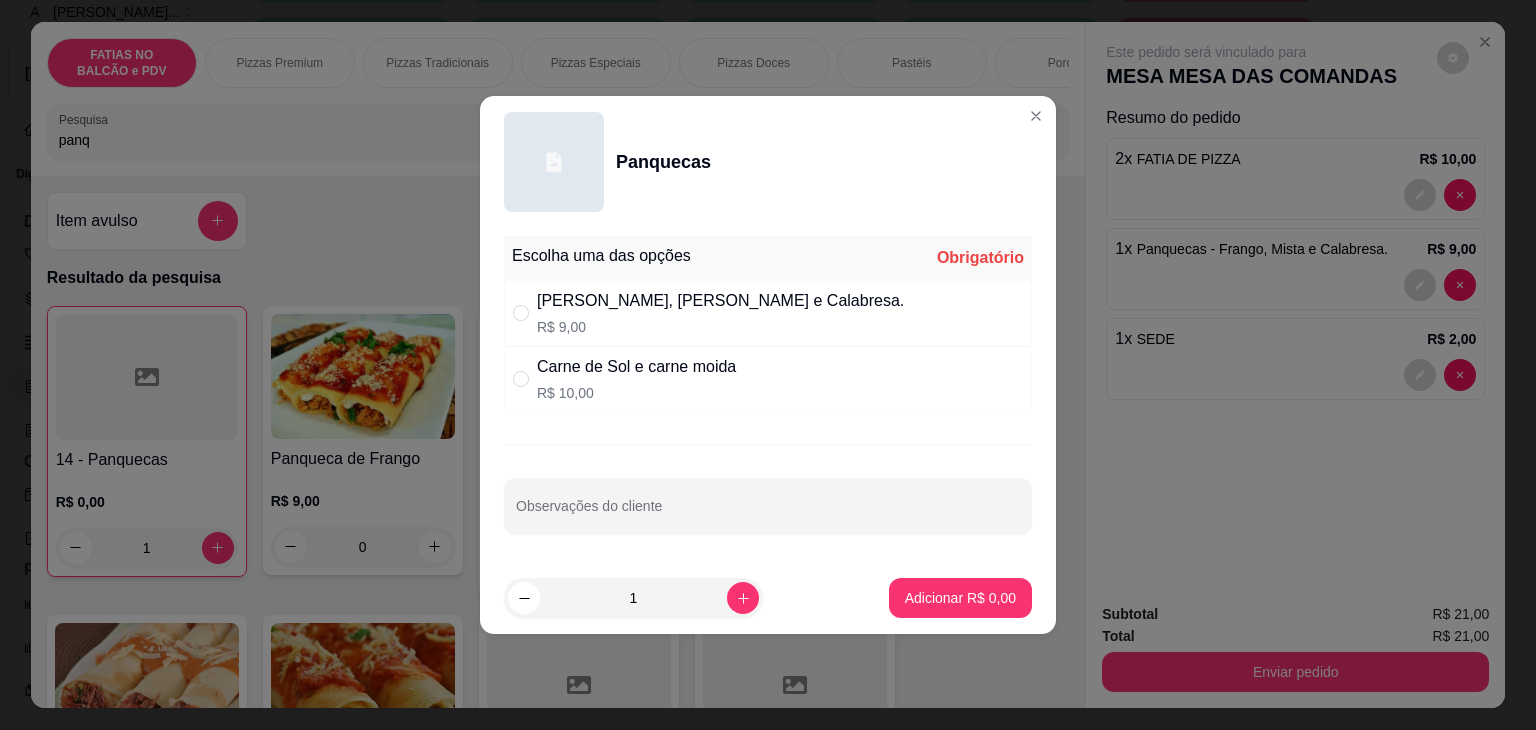 click on "R$ 9,00" at bounding box center [720, 327] 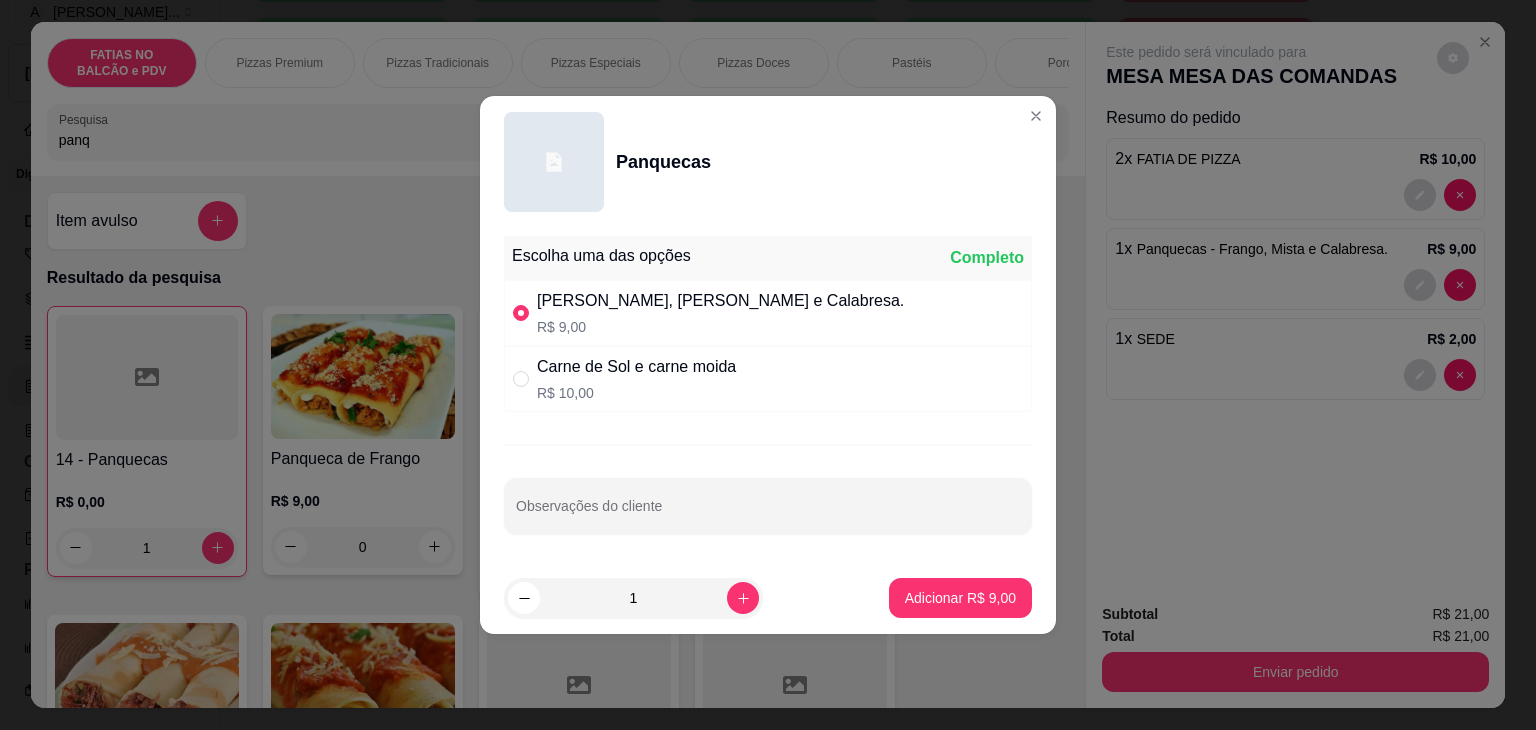 radio on "true" 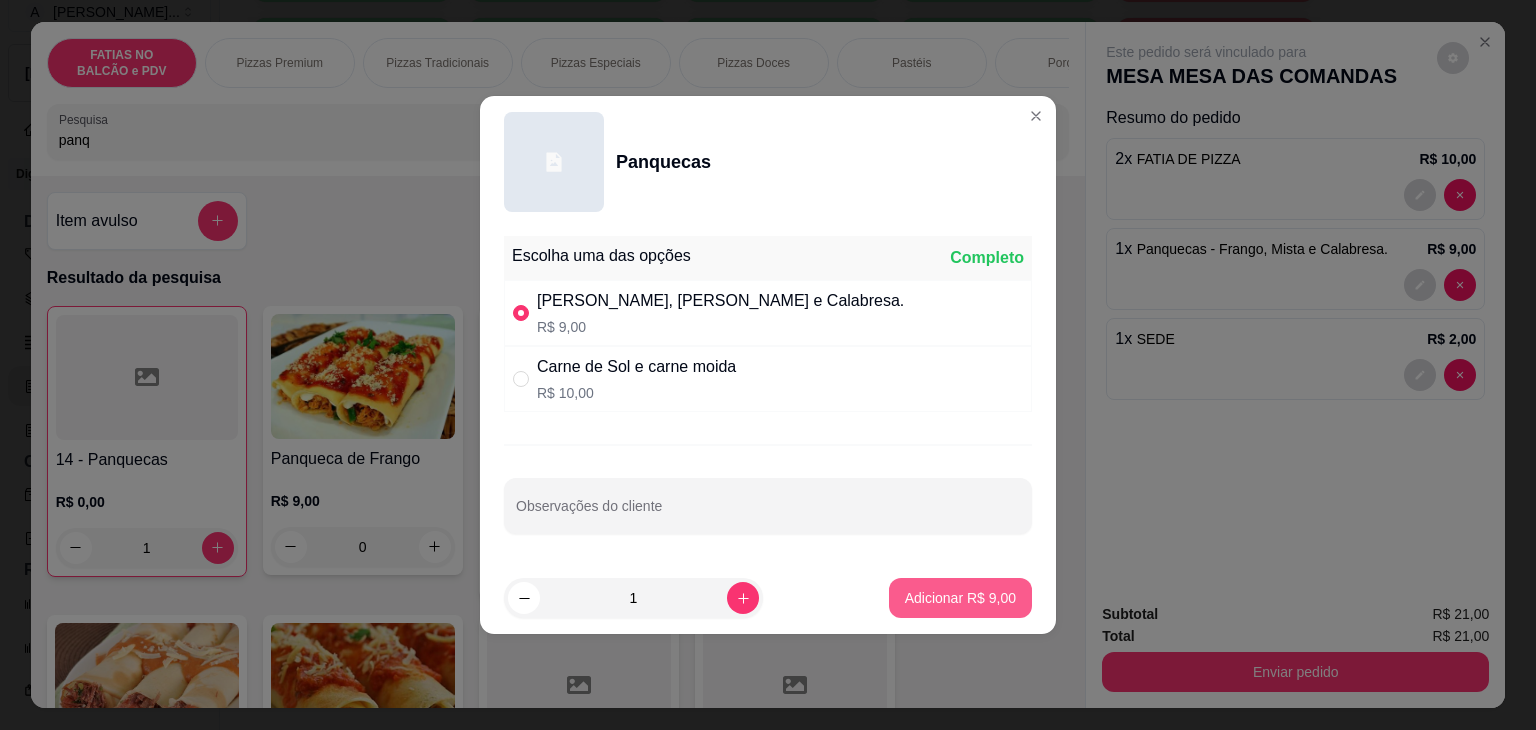 click on "Adicionar   R$ 9,00" at bounding box center (960, 598) 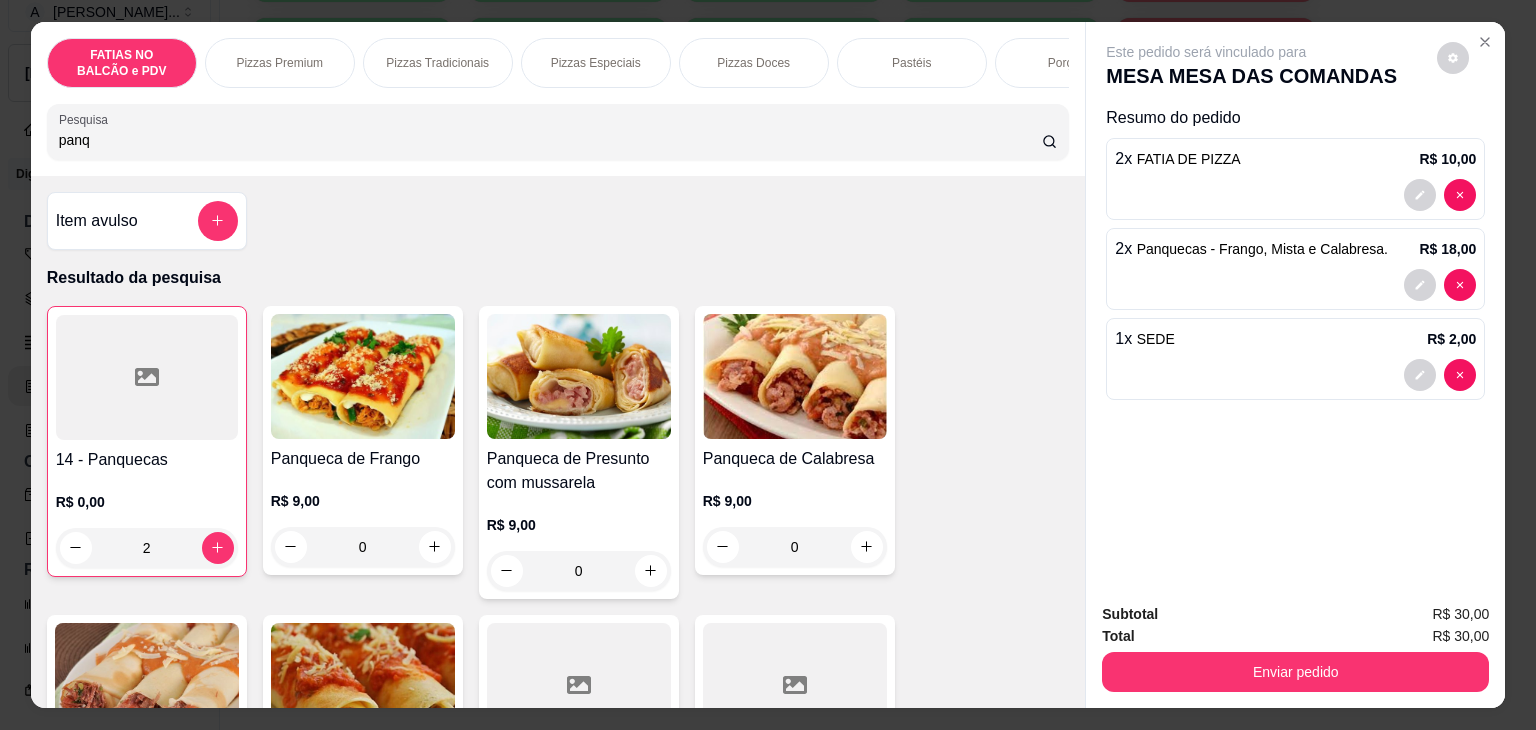 click on "Pizzas Especiais" at bounding box center (596, 63) 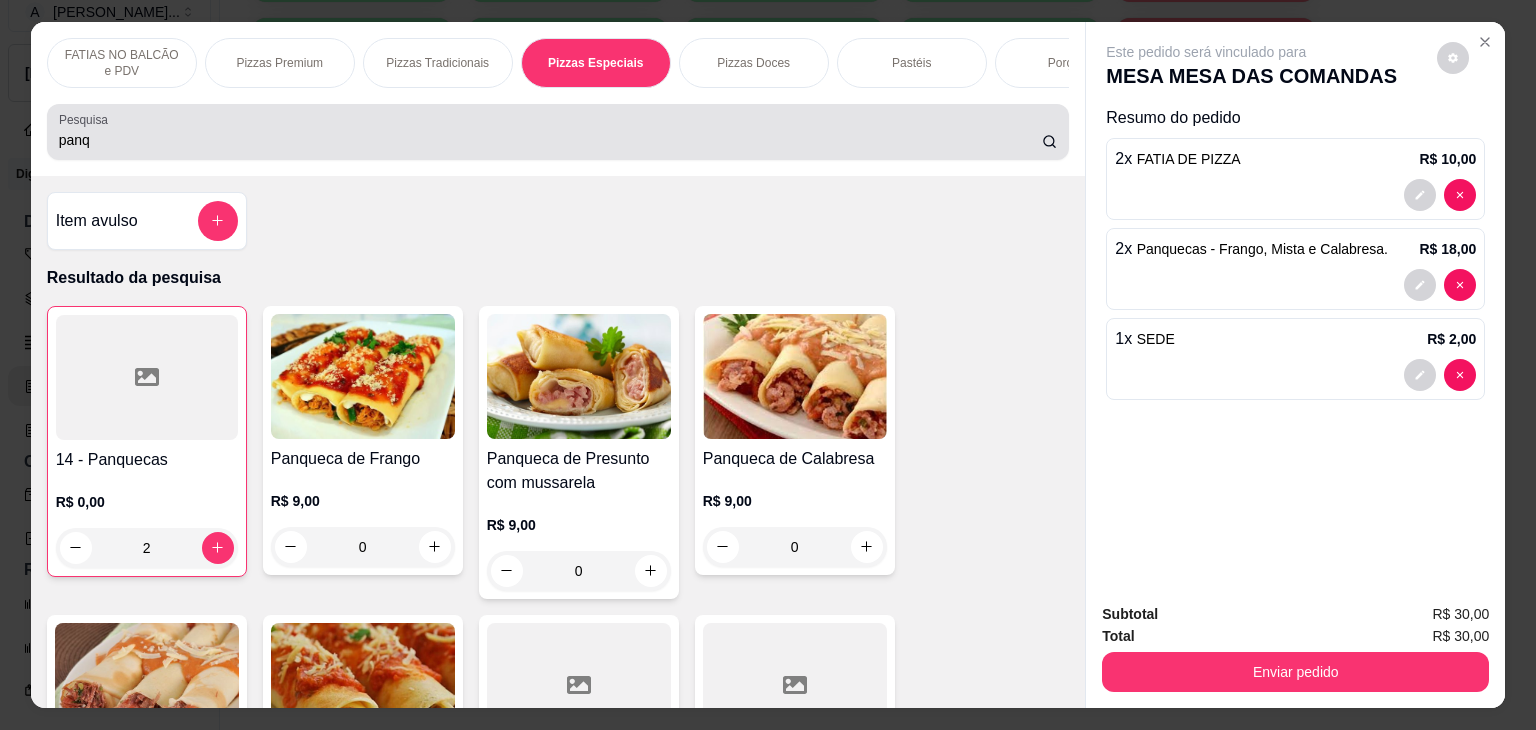 scroll, scrollTop: 3432, scrollLeft: 0, axis: vertical 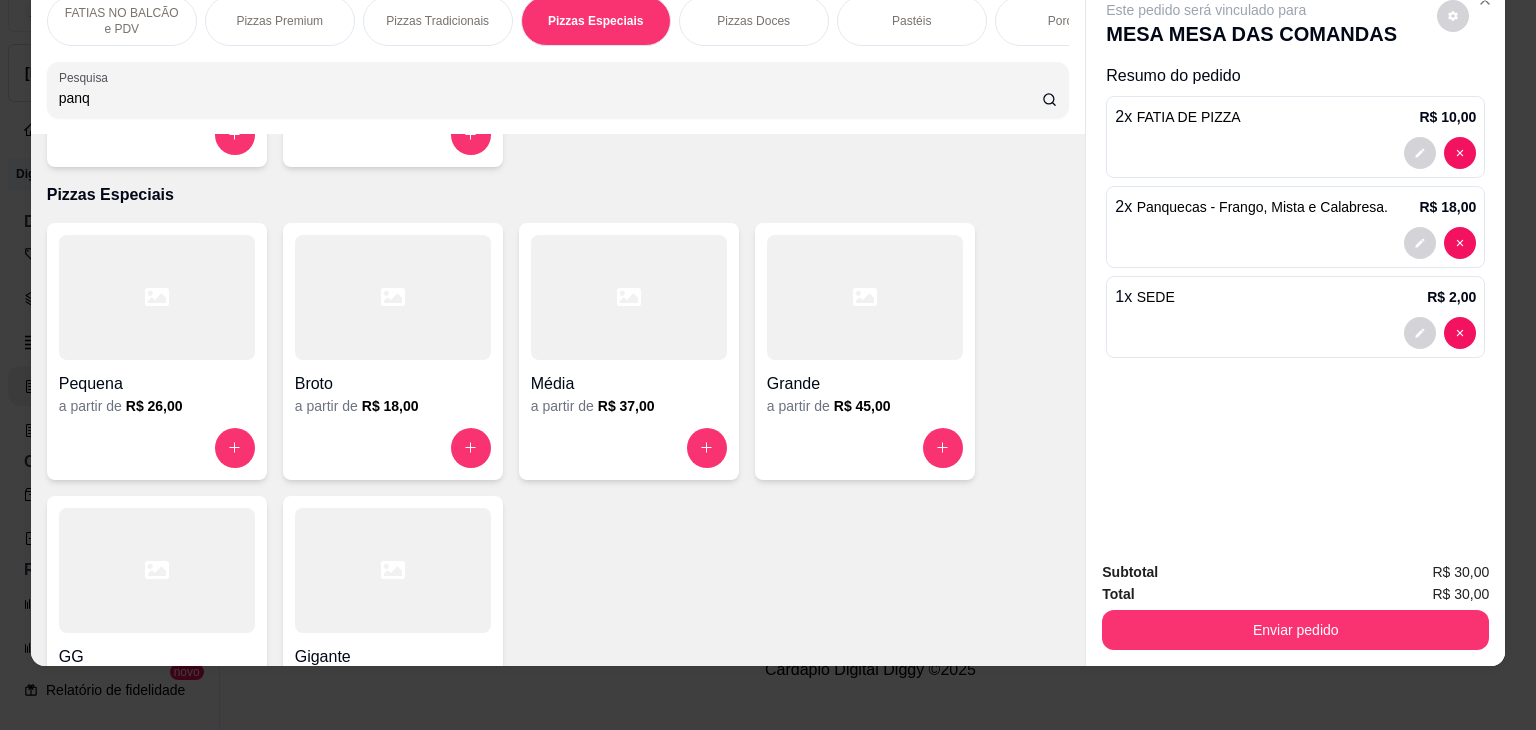 click on "Grande" at bounding box center [865, 378] 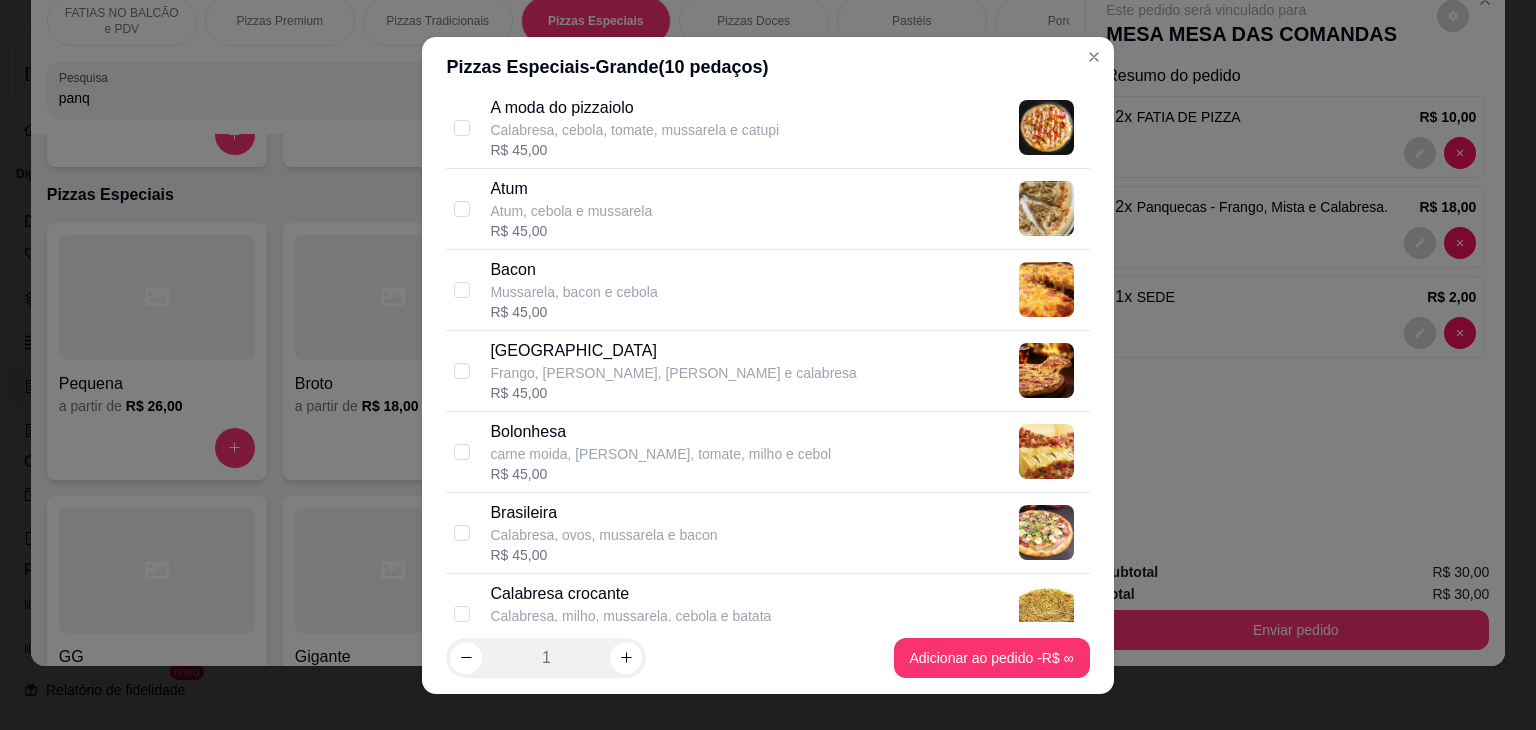 scroll, scrollTop: 290, scrollLeft: 0, axis: vertical 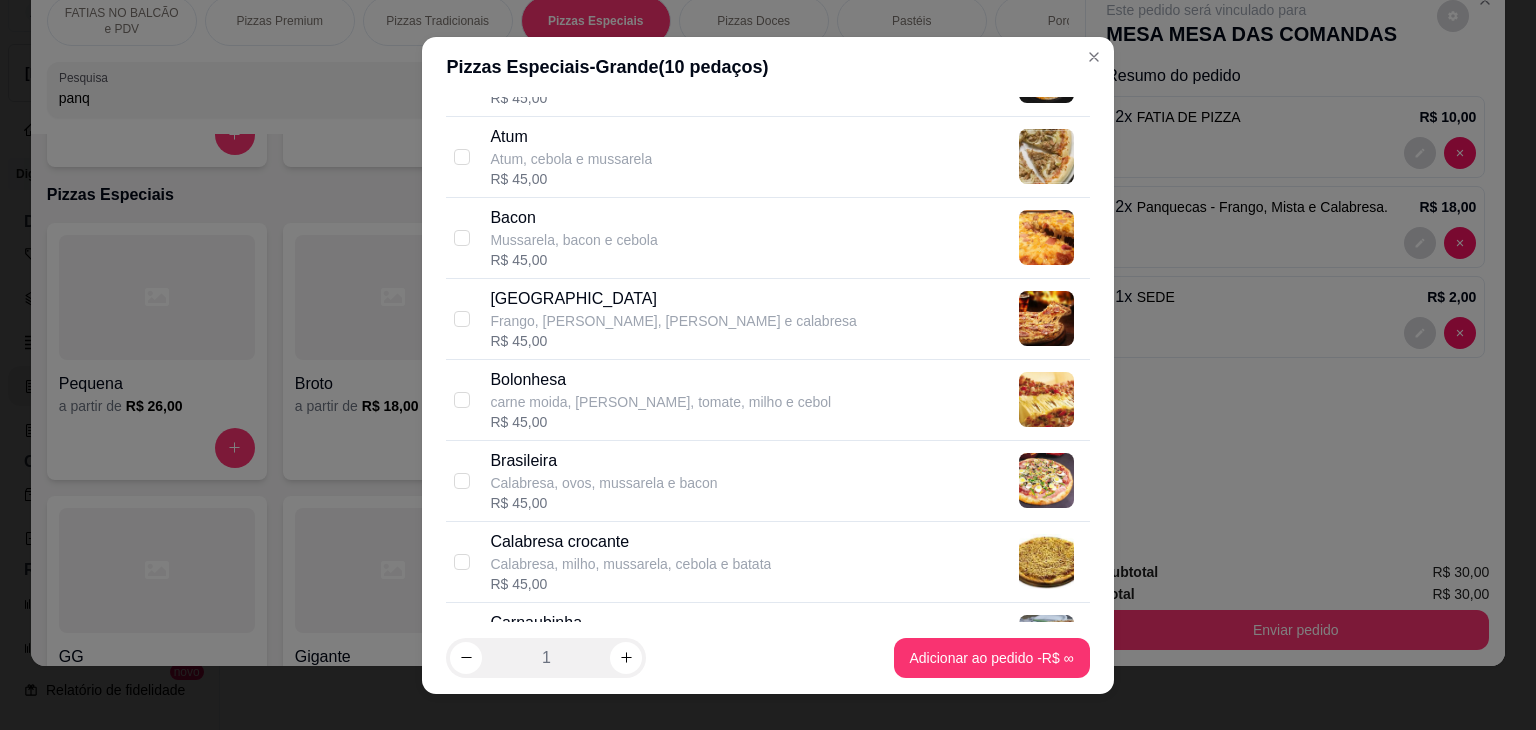 click on "carne moida, [PERSON_NAME], tomate, milho e cebol" at bounding box center (660, 402) 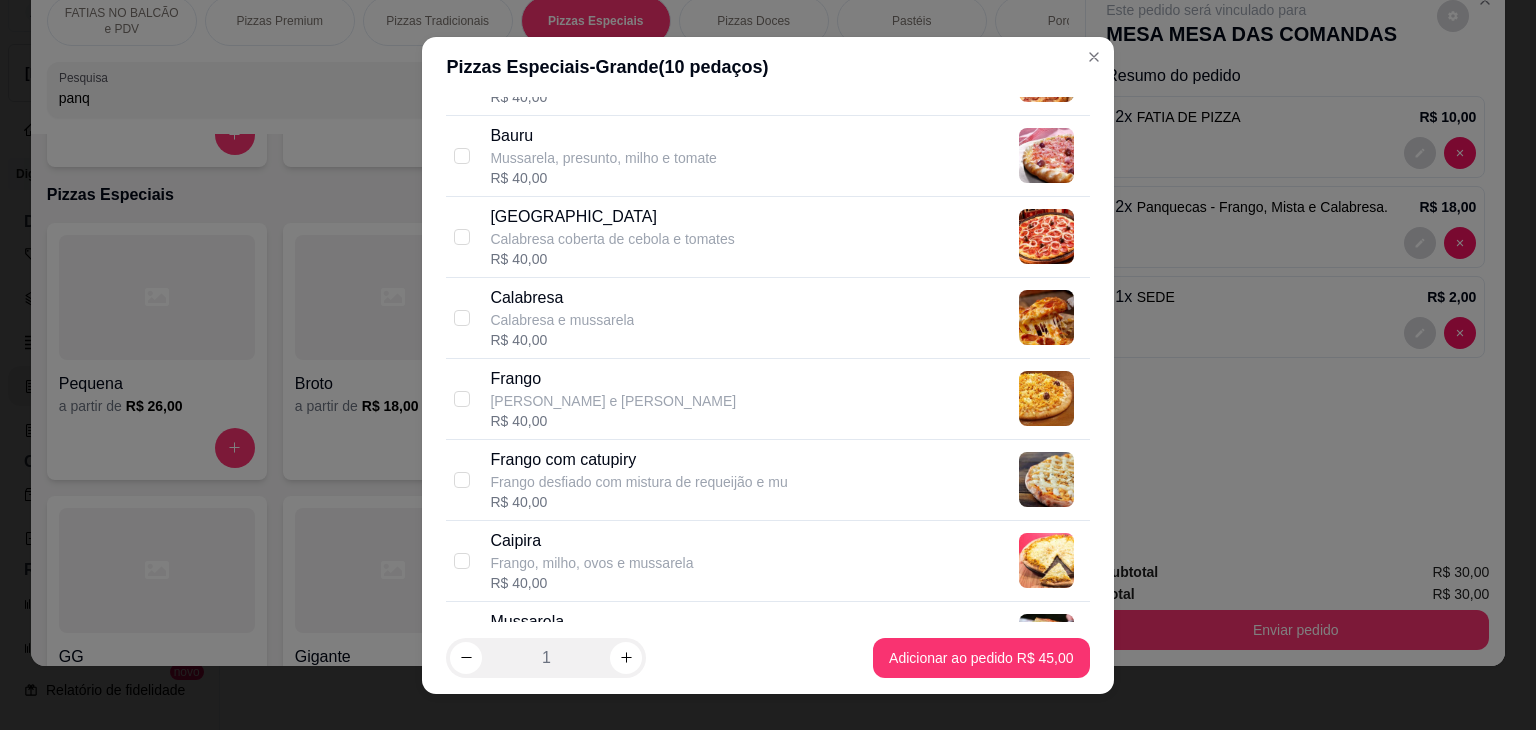 scroll, scrollTop: 2140, scrollLeft: 0, axis: vertical 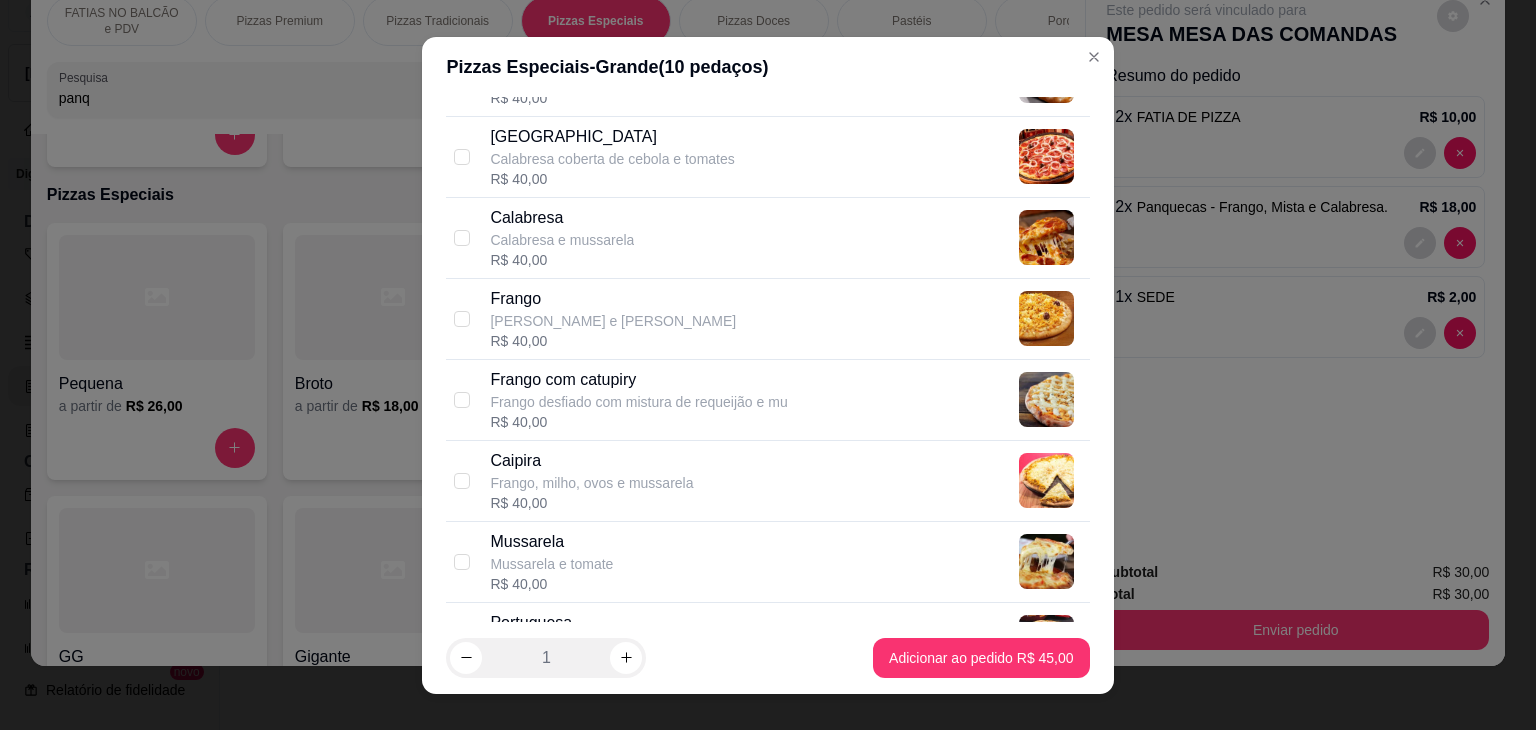 click on "Portuguesa Presunto, ovos, mussarela, cebola e tomate R$ 40,00" at bounding box center (785, 643) 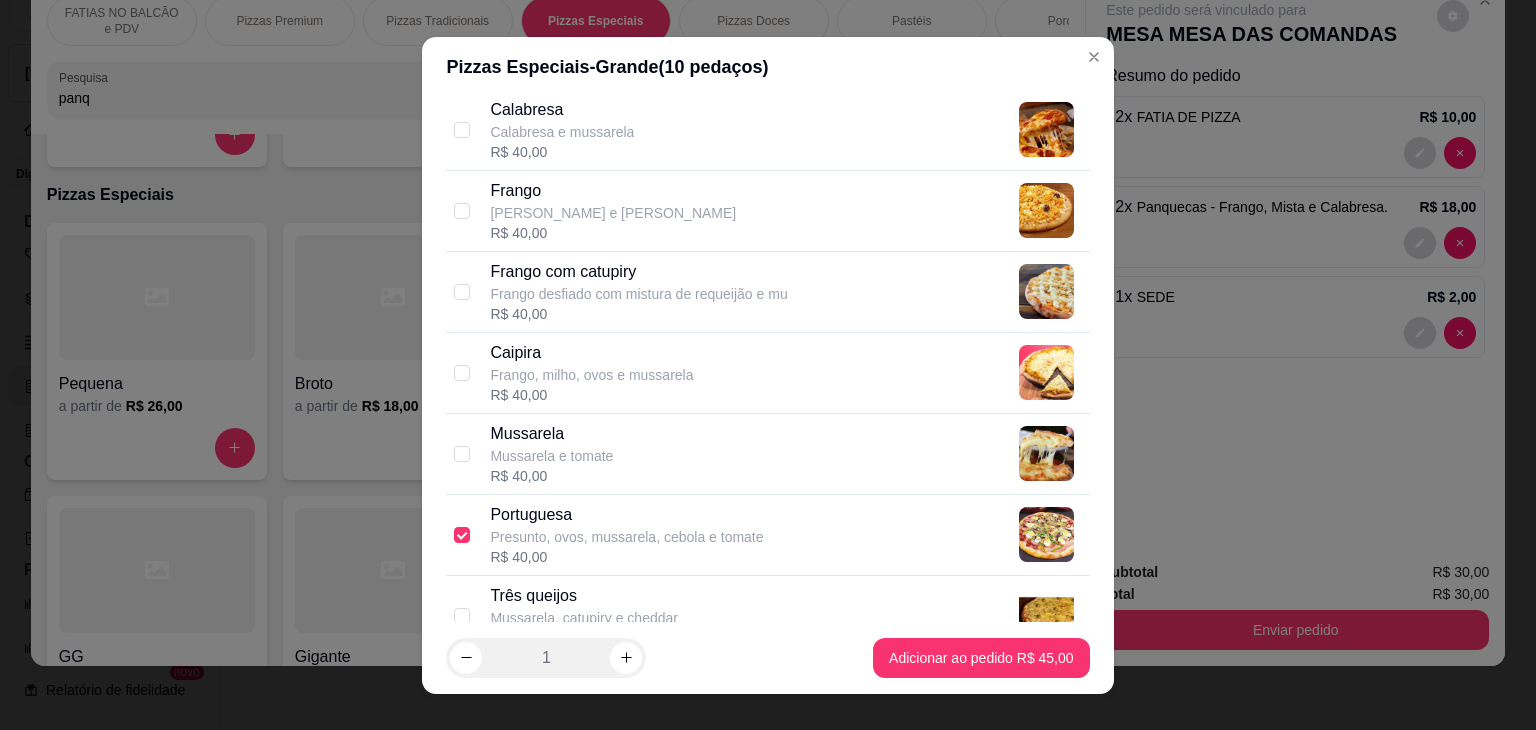 scroll, scrollTop: 2271, scrollLeft: 0, axis: vertical 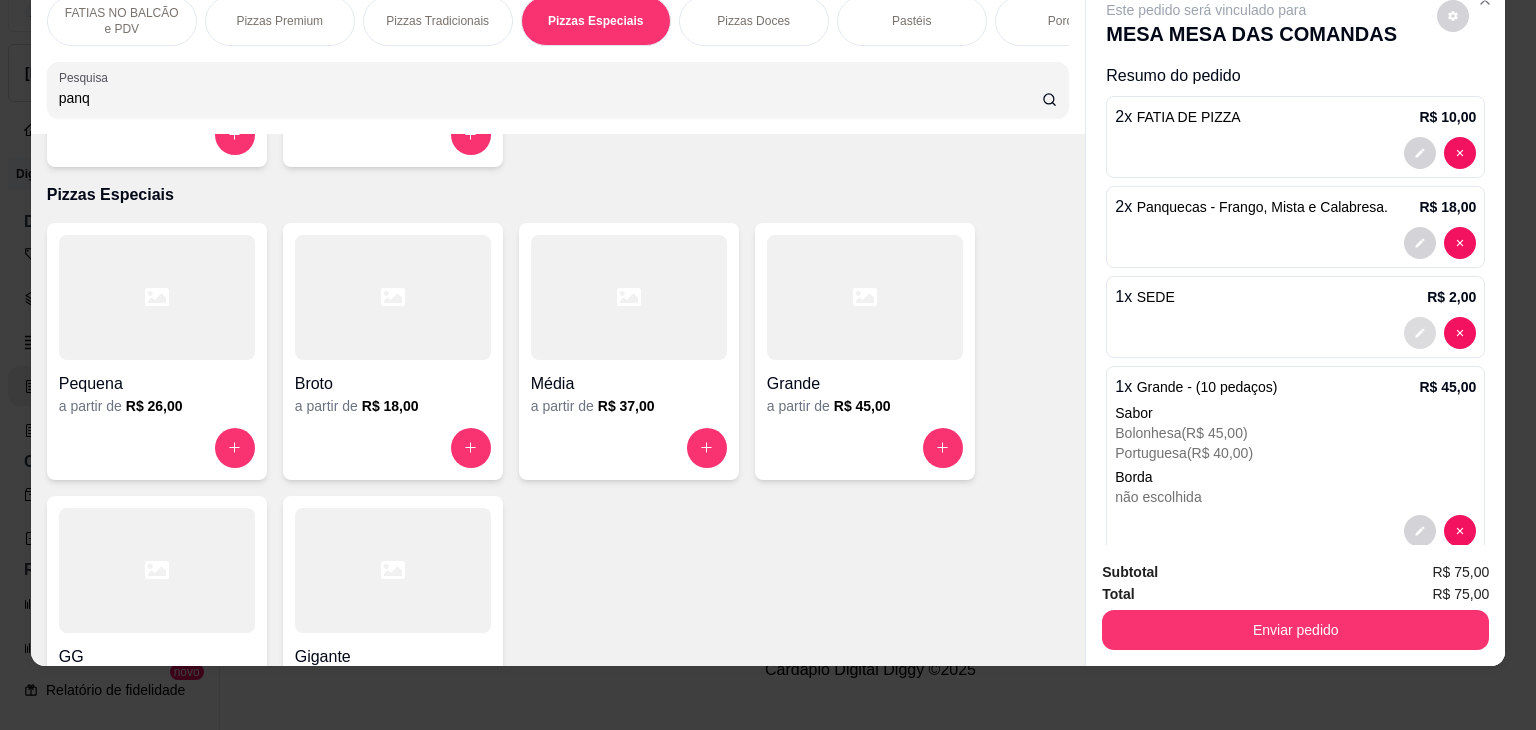 click 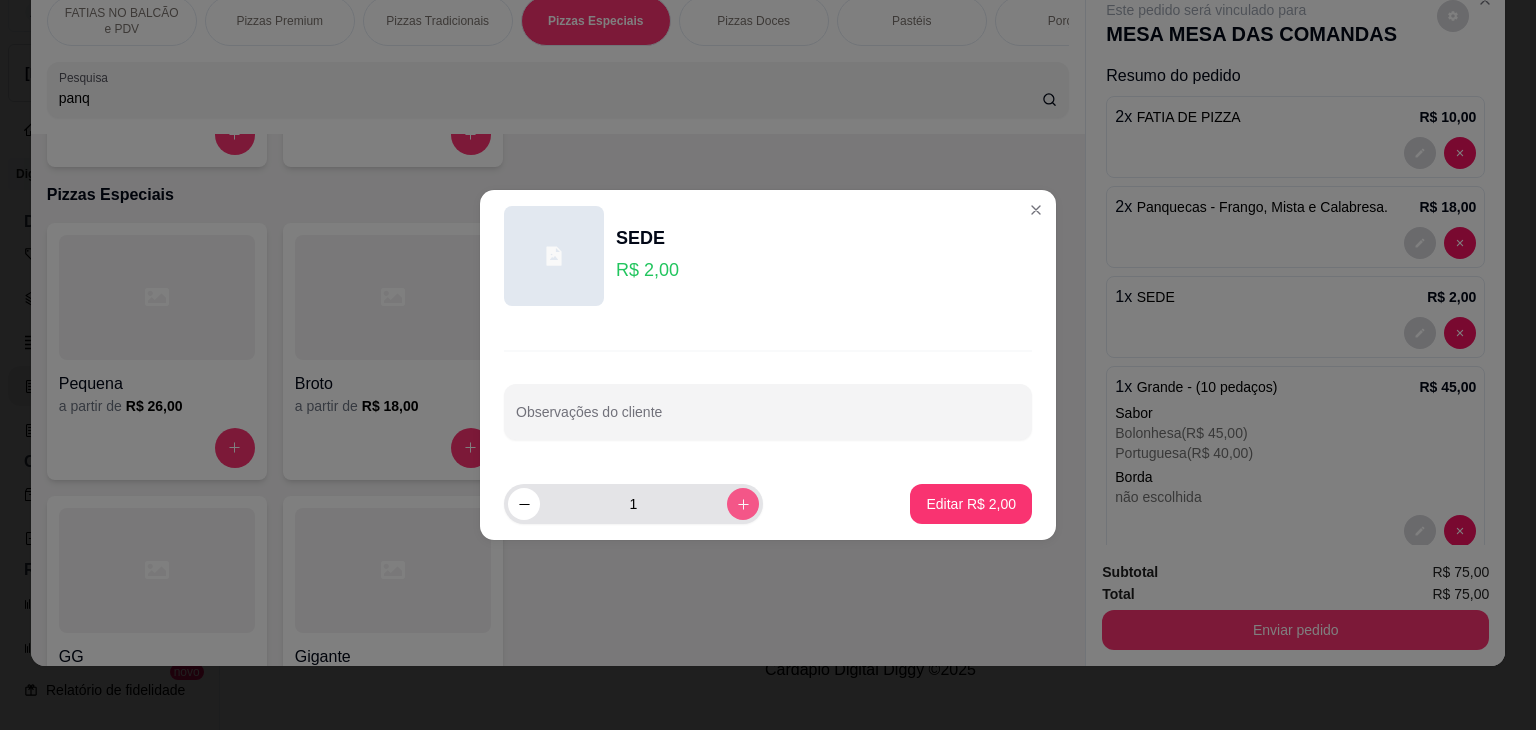 click 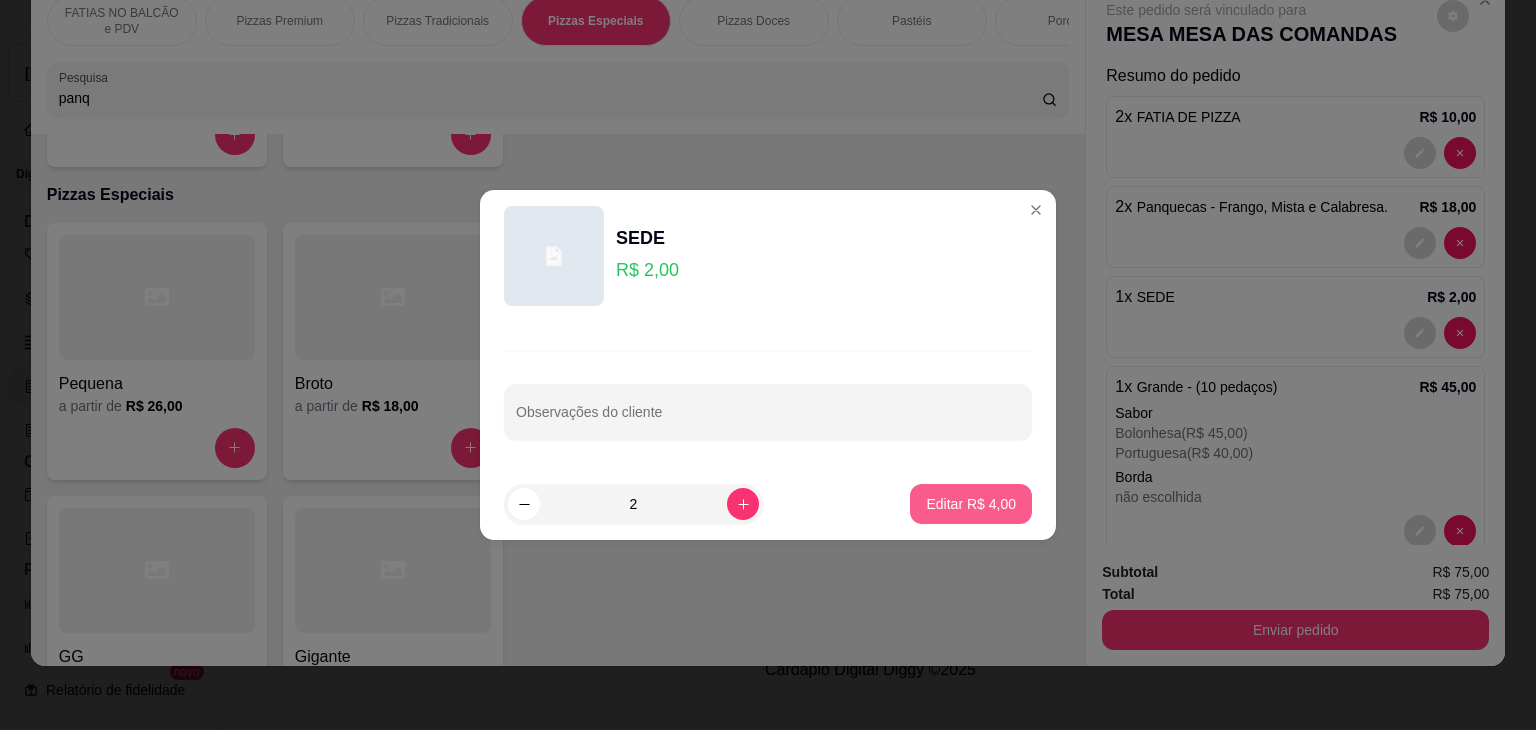 click on "Editar   R$ 4,00" at bounding box center (971, 504) 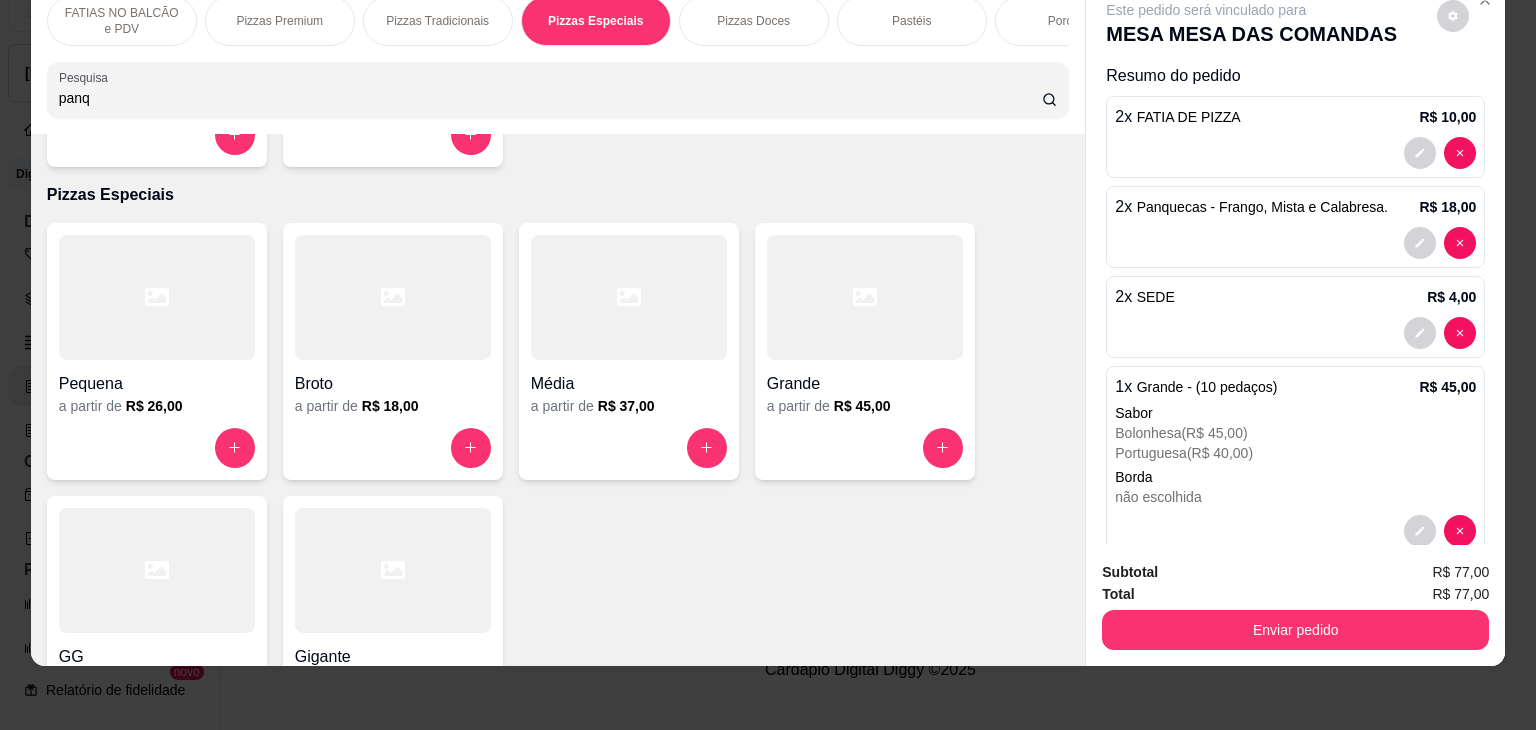 click on "Enviar pedido" at bounding box center (1295, 630) 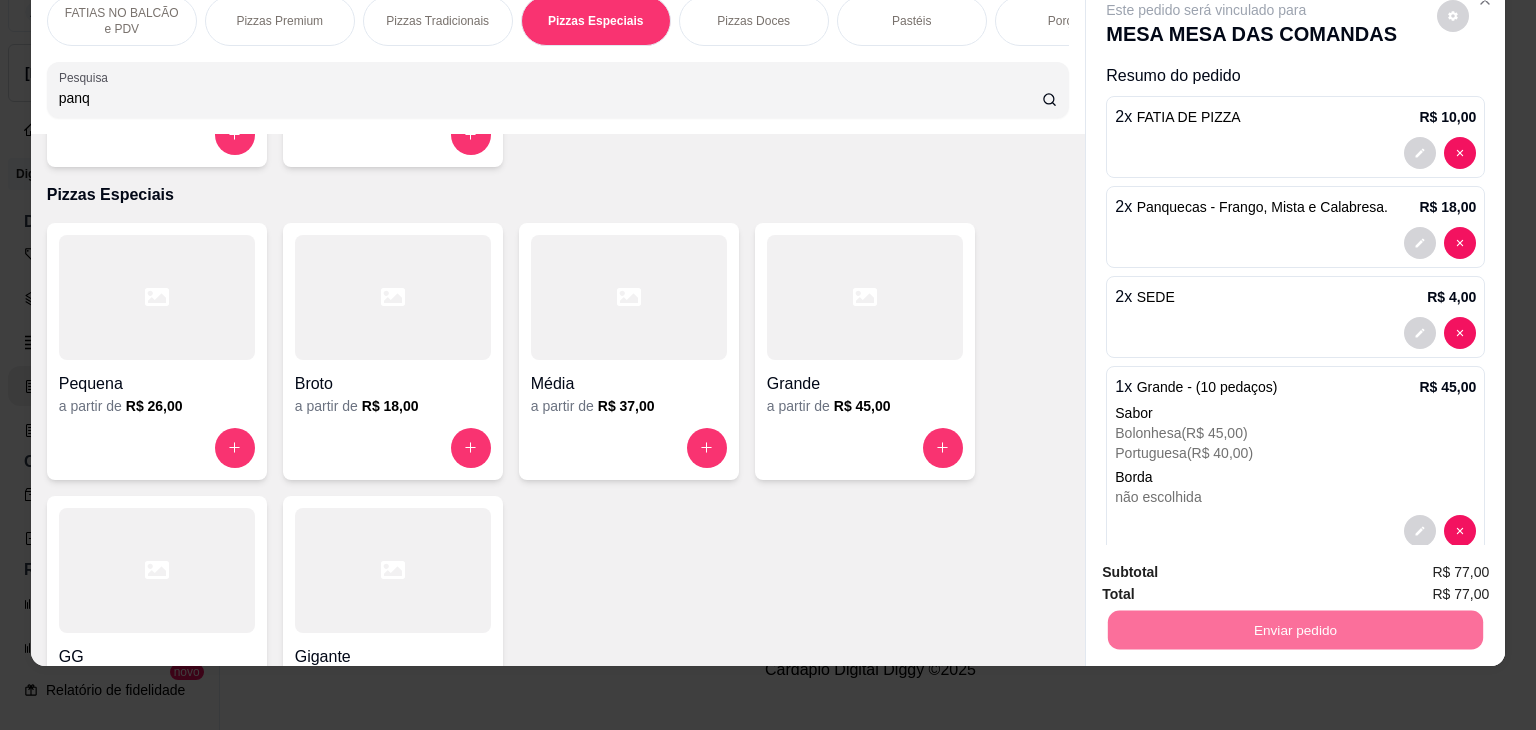 click on "Não registrar e enviar pedido" at bounding box center (1229, 564) 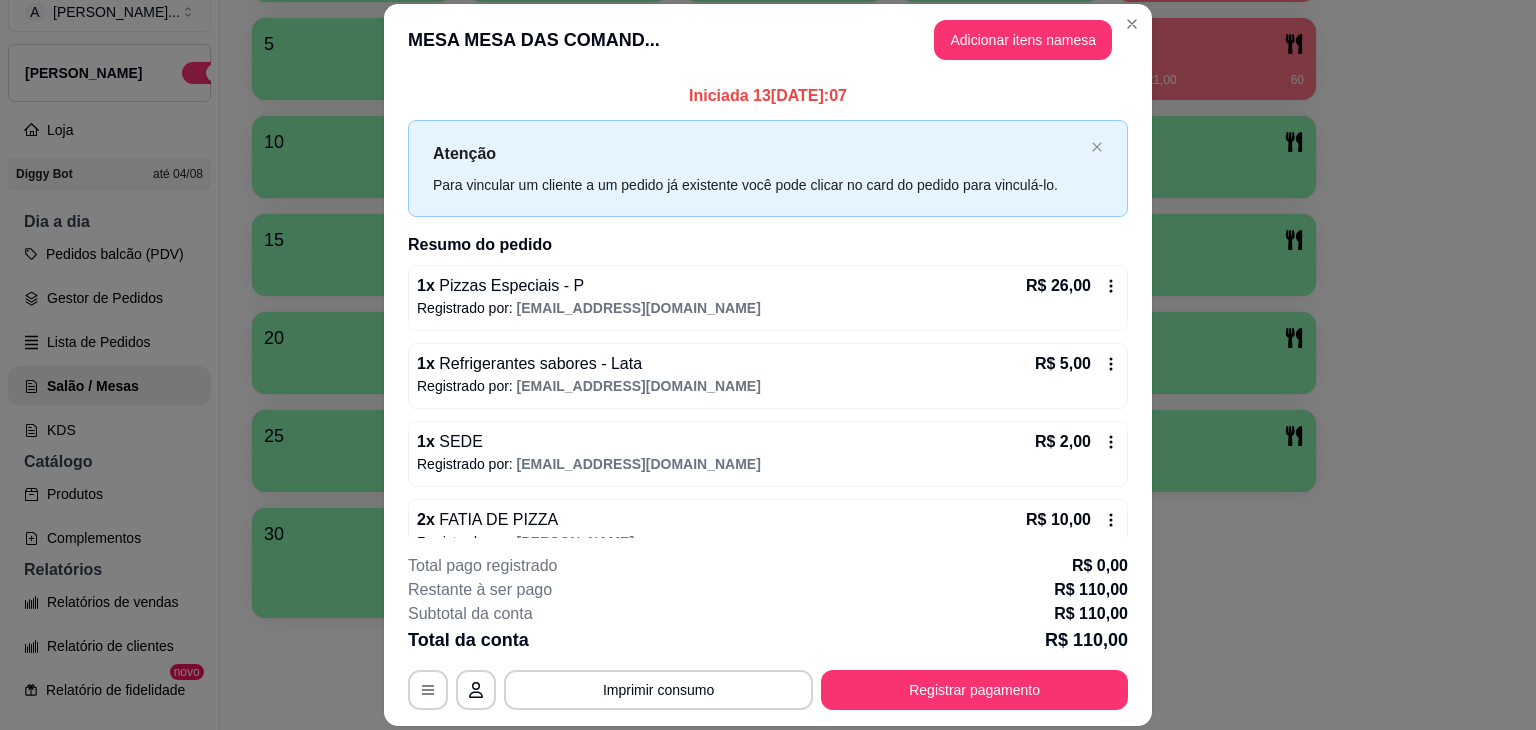 click on "**********" at bounding box center [768, 632] 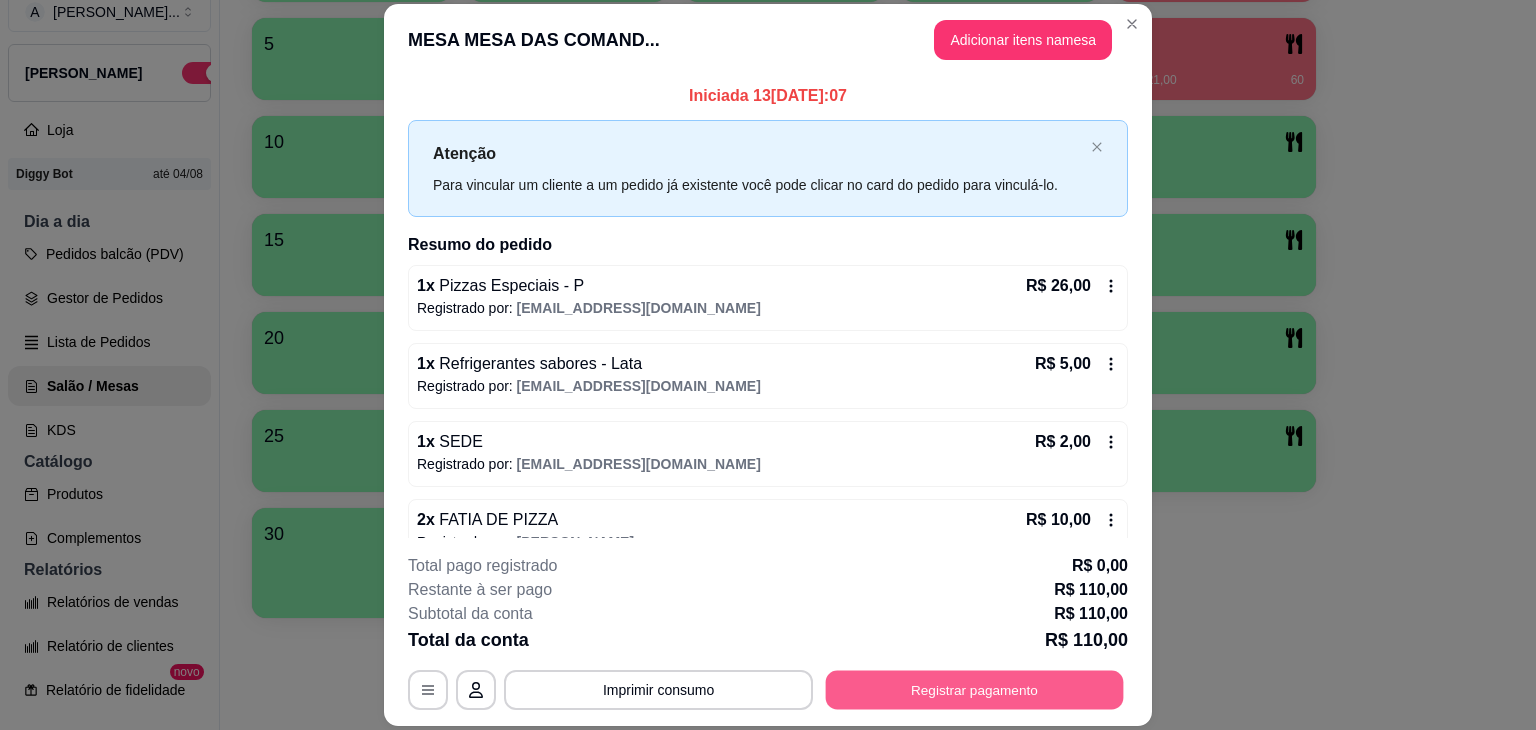 click on "Registrar pagamento" at bounding box center (975, 690) 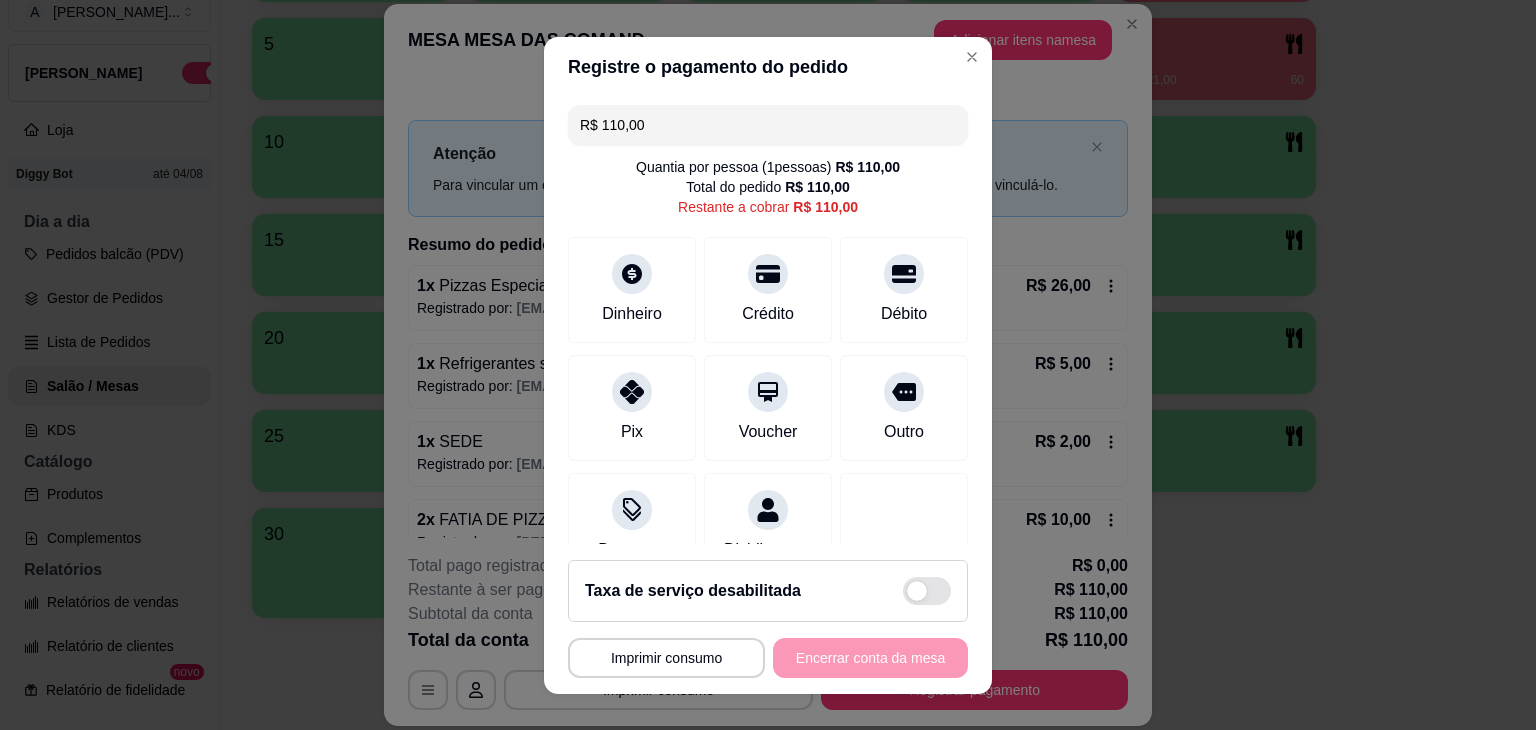 drag, startPoint x: 677, startPoint y: 125, endPoint x: 512, endPoint y: 161, distance: 168.88162 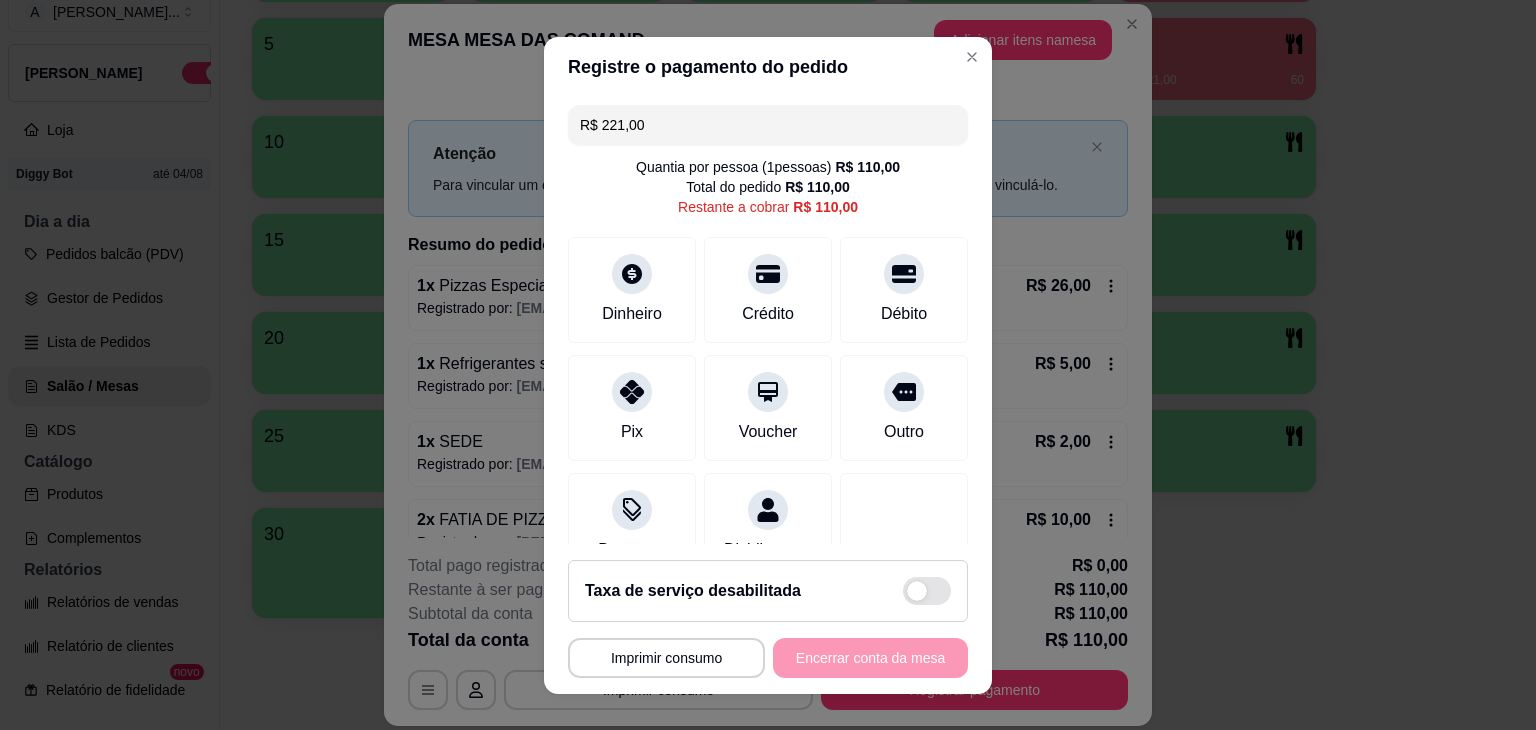 drag, startPoint x: 656, startPoint y: 121, endPoint x: 496, endPoint y: 140, distance: 161.12418 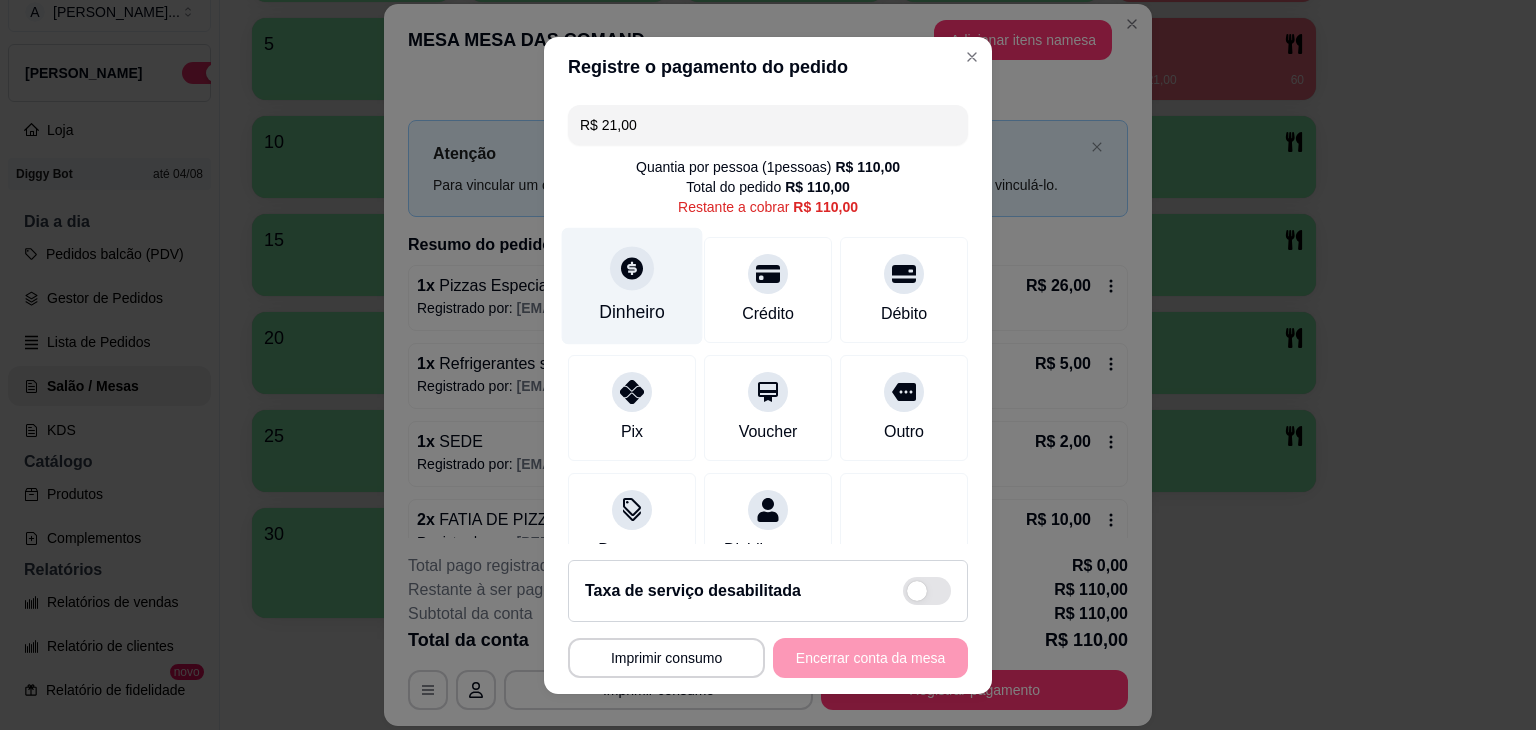 click at bounding box center (632, 268) 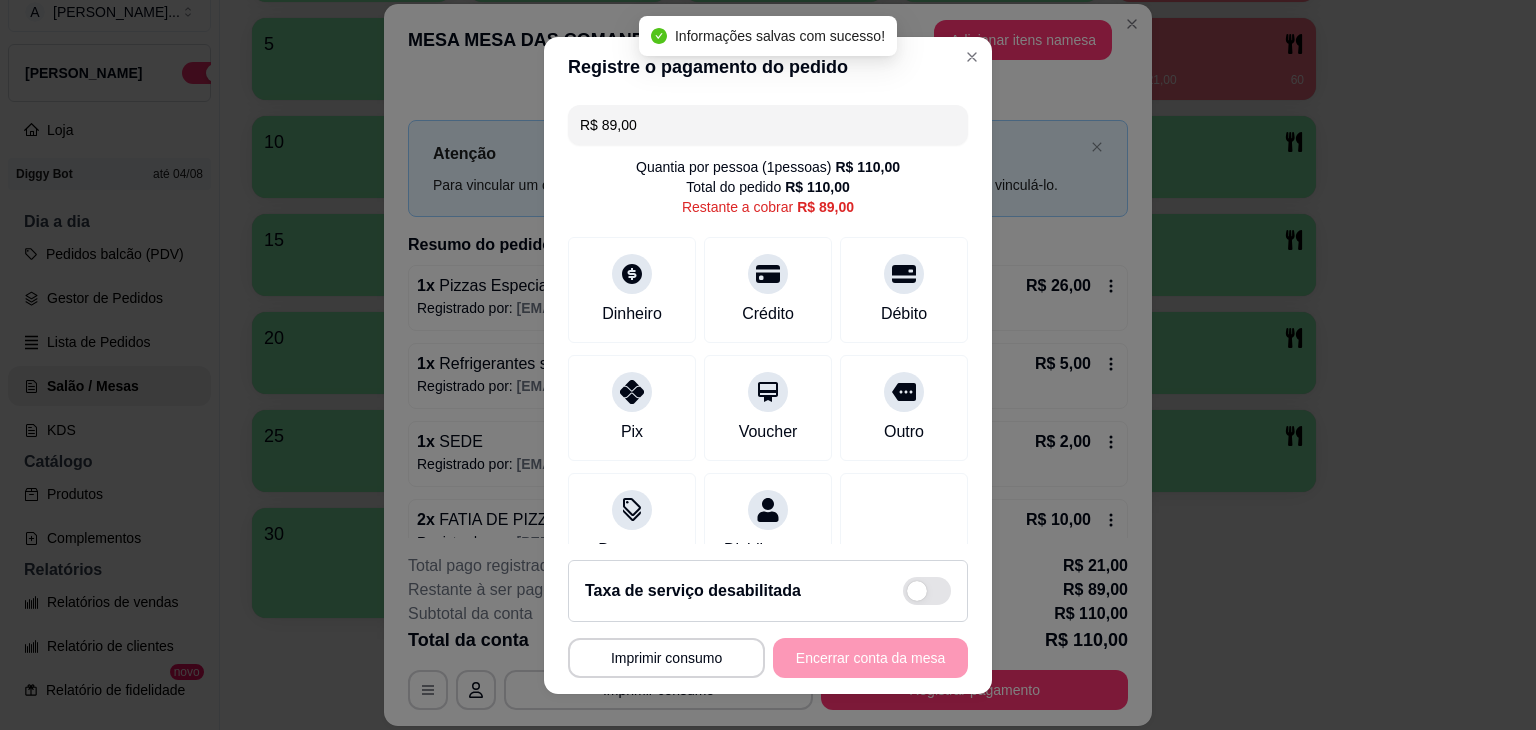 drag, startPoint x: 628, startPoint y: 135, endPoint x: 464, endPoint y: 118, distance: 164.87874 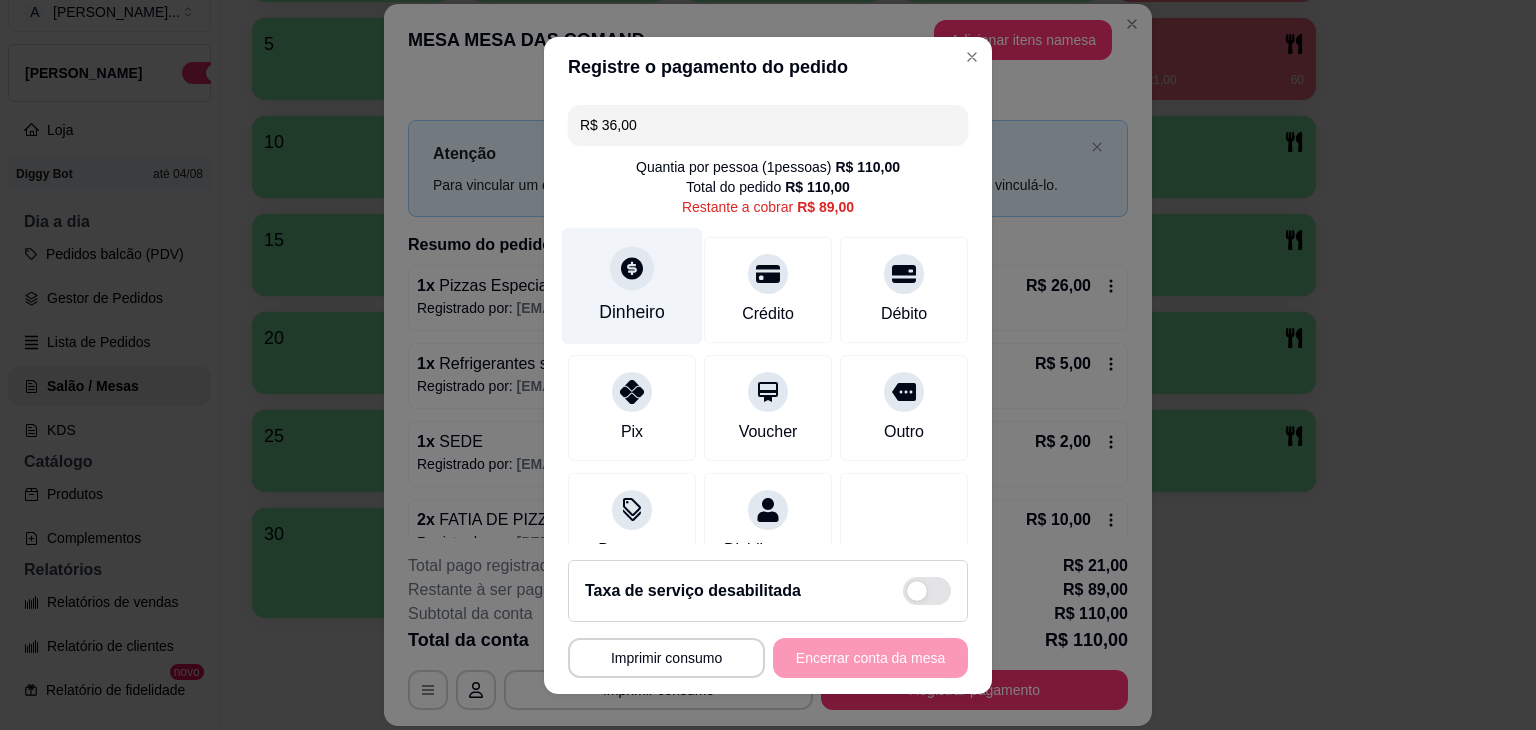 click on "Dinheiro" at bounding box center [632, 312] 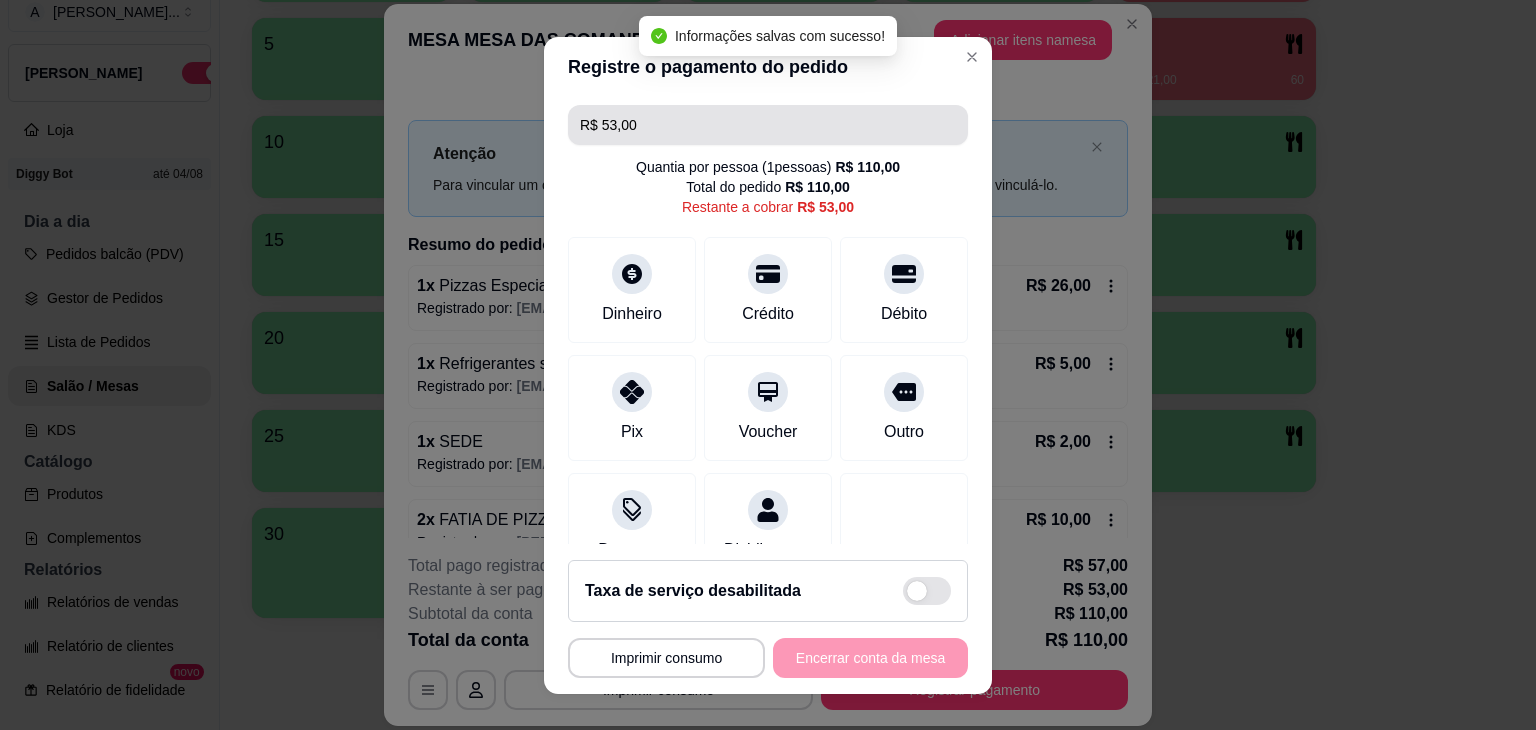 drag, startPoint x: 702, startPoint y: 112, endPoint x: 495, endPoint y: 132, distance: 207.96394 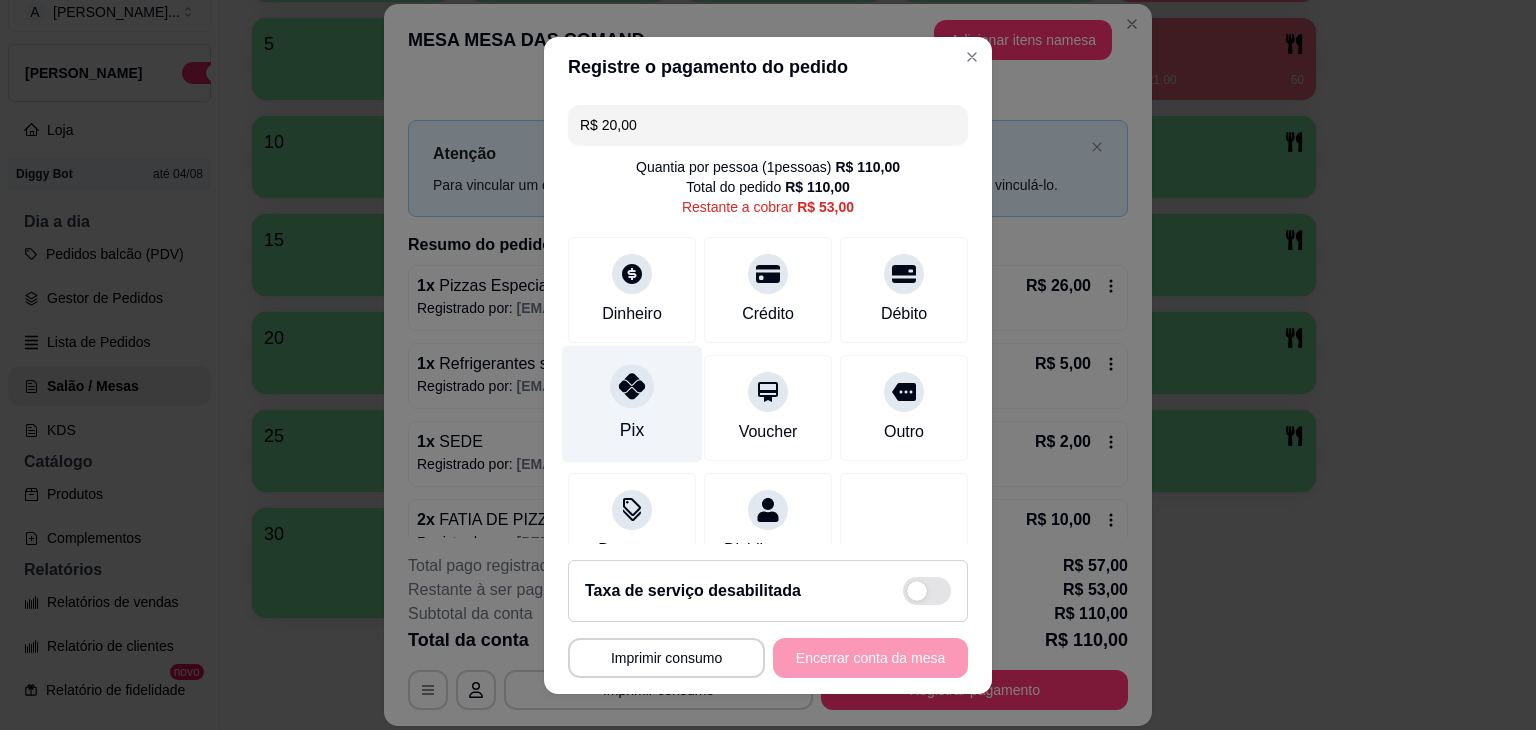 click on "Pix" at bounding box center [632, 403] 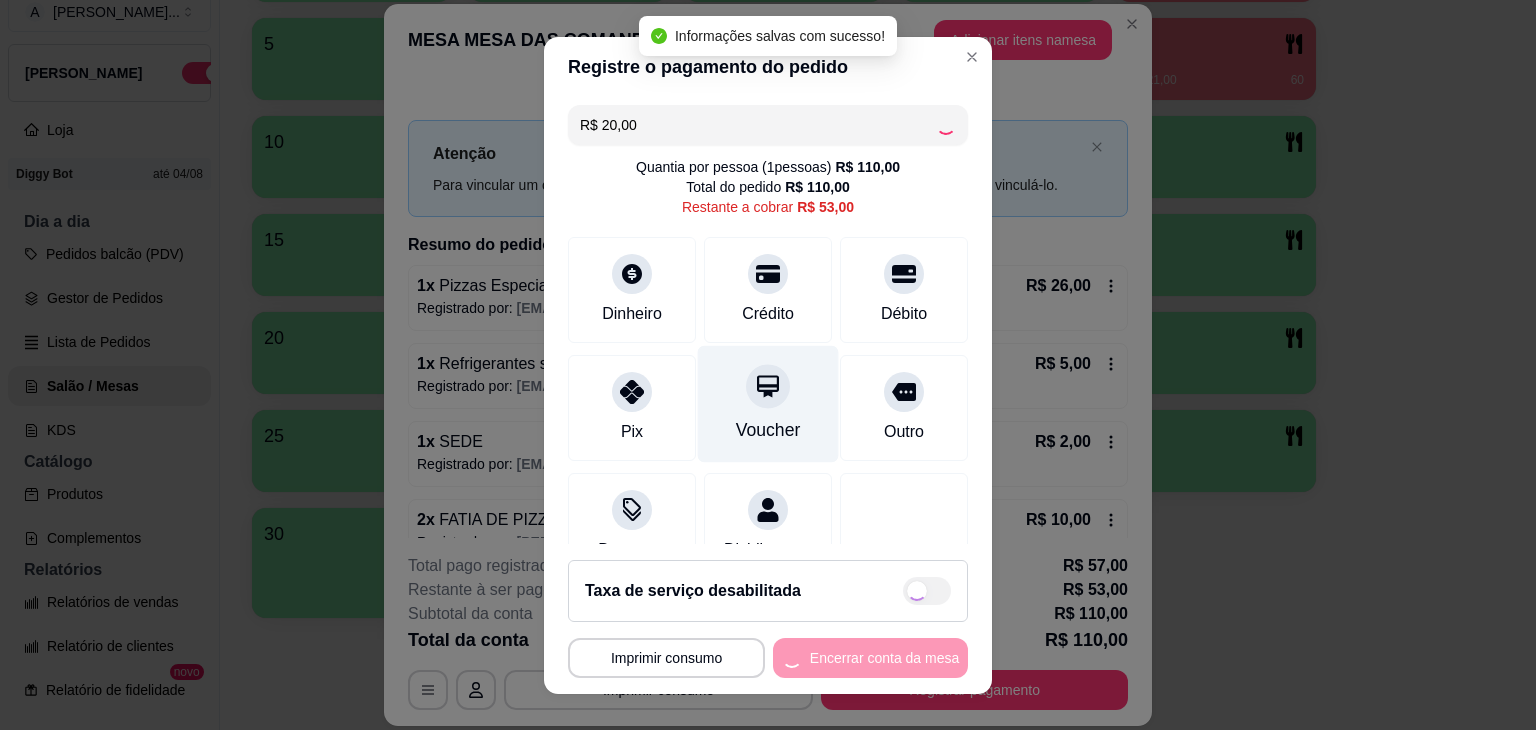 type on "R$ 33,00" 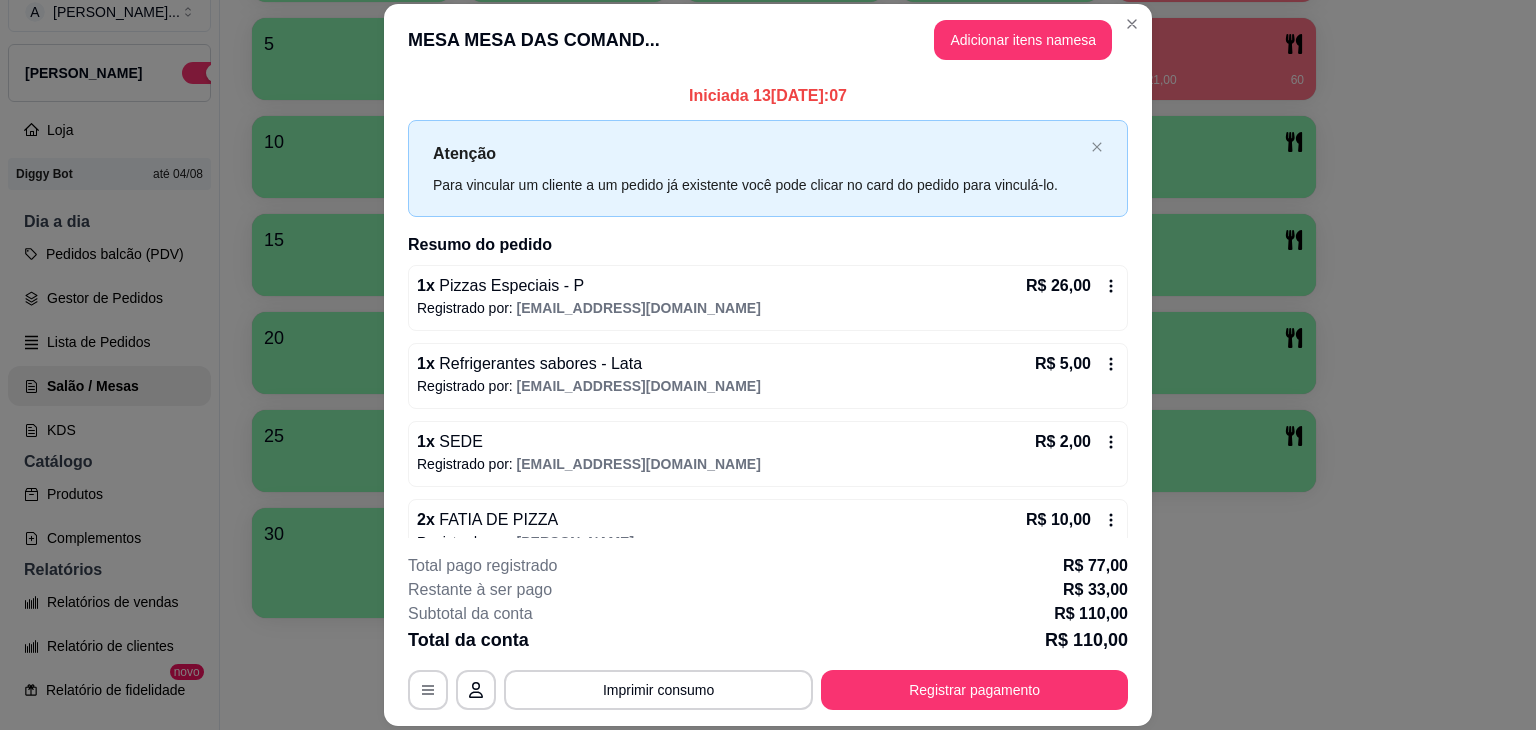 click 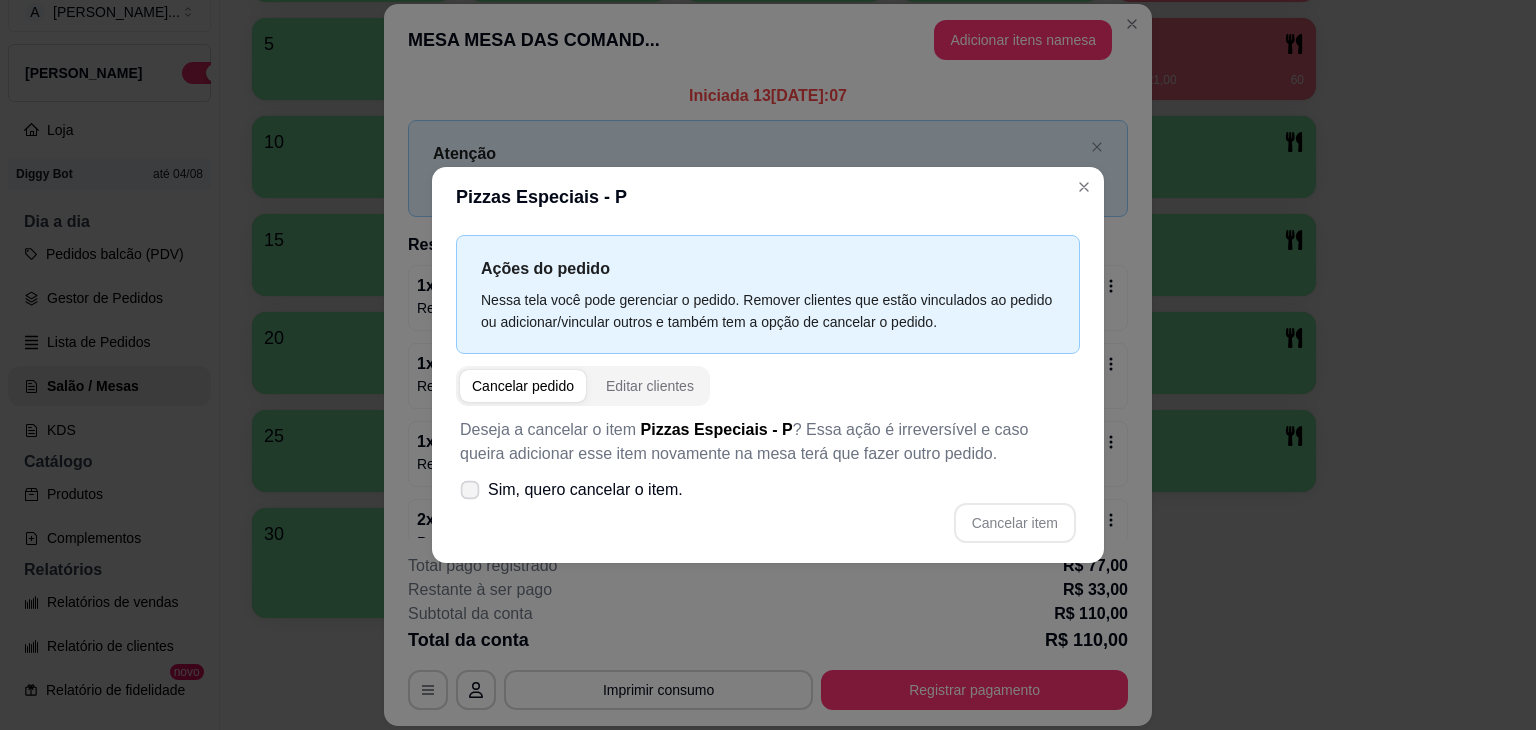 click on "Sim, quero cancelar o item." at bounding box center (585, 490) 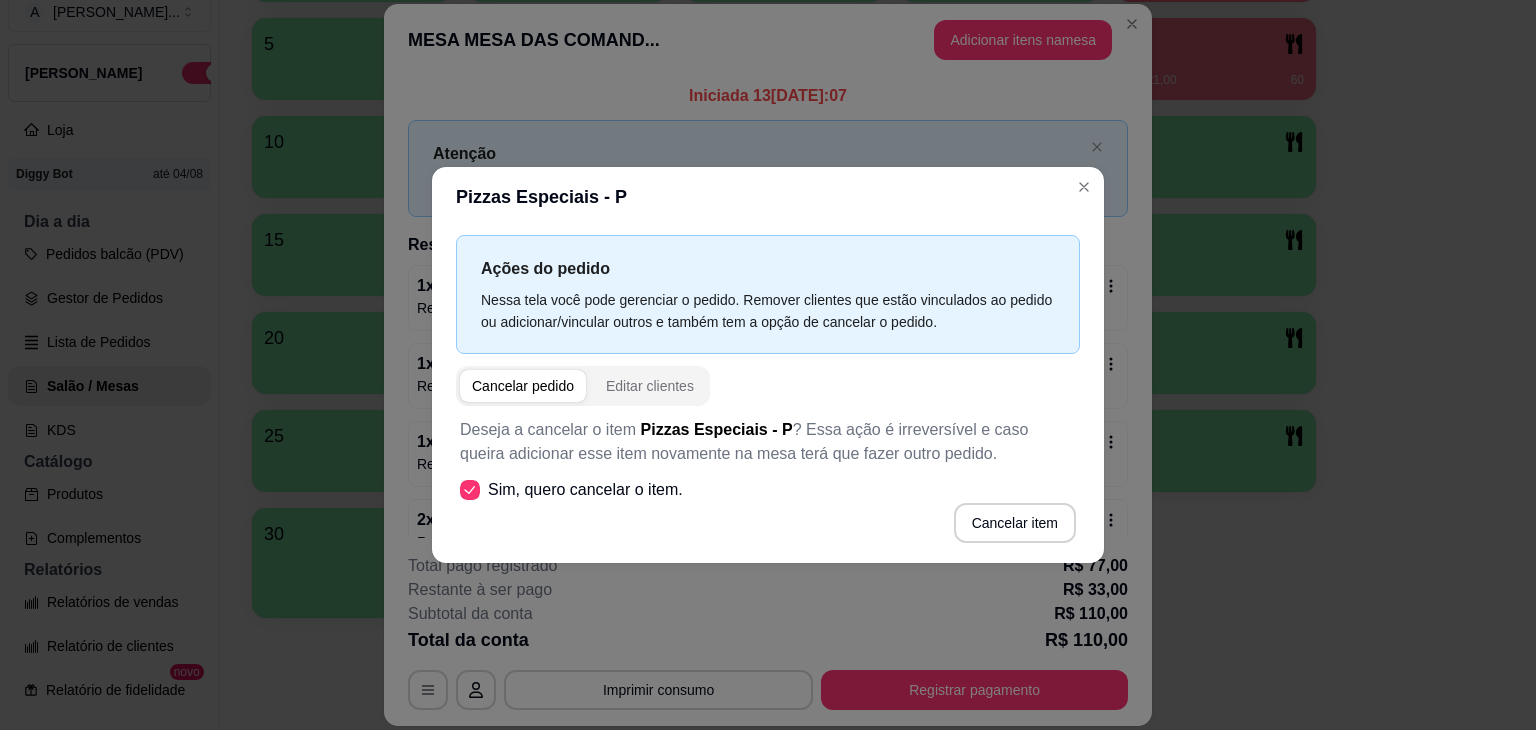 click on "Deseja a cancelar o item   Pizzas Especiais  - P ? Essa ação é irreversível e caso queira adicionar esse item novamente na mesa terá que fazer outro pedido. Sim, quero cancelar o item. Cancelar item" at bounding box center (768, 480) 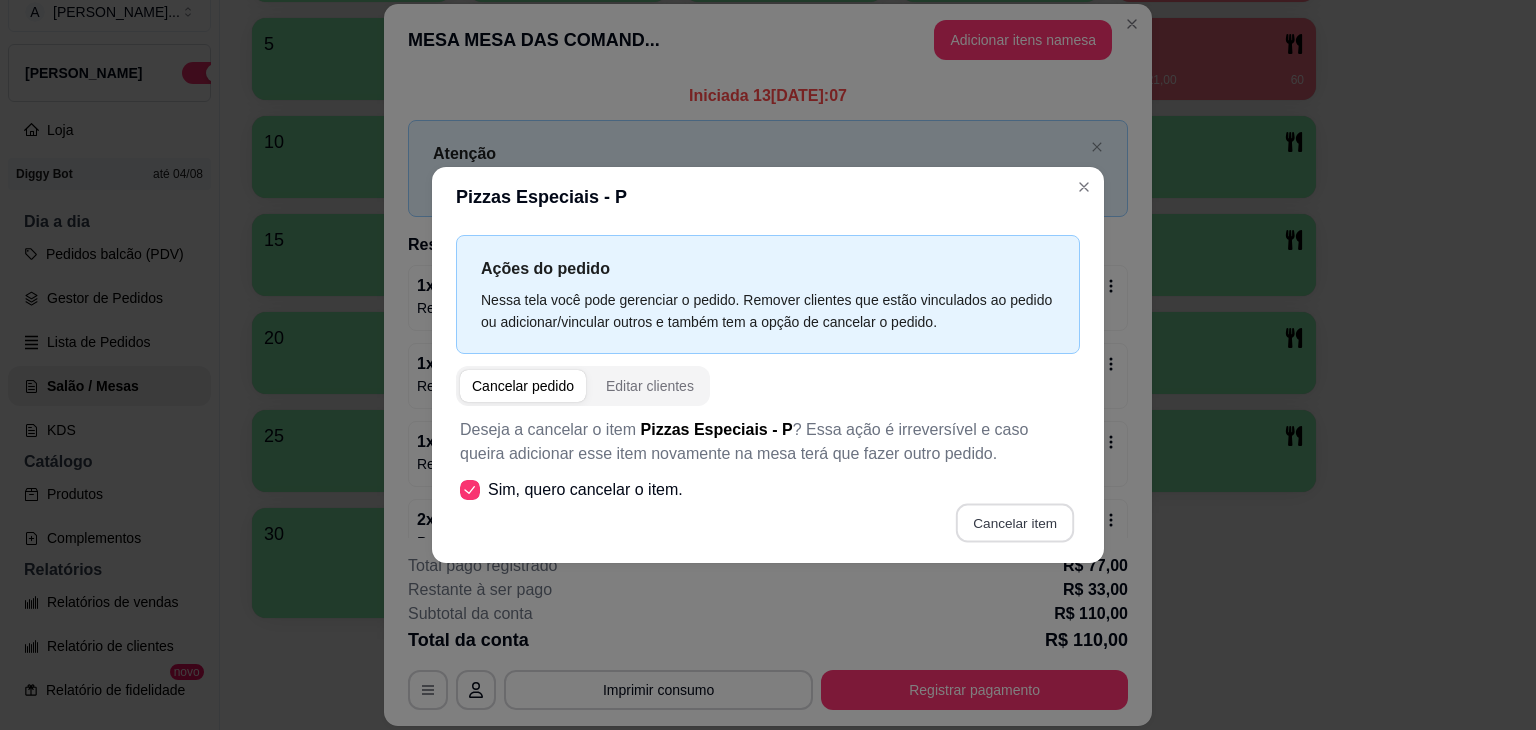 click on "Cancelar item" at bounding box center (1014, 523) 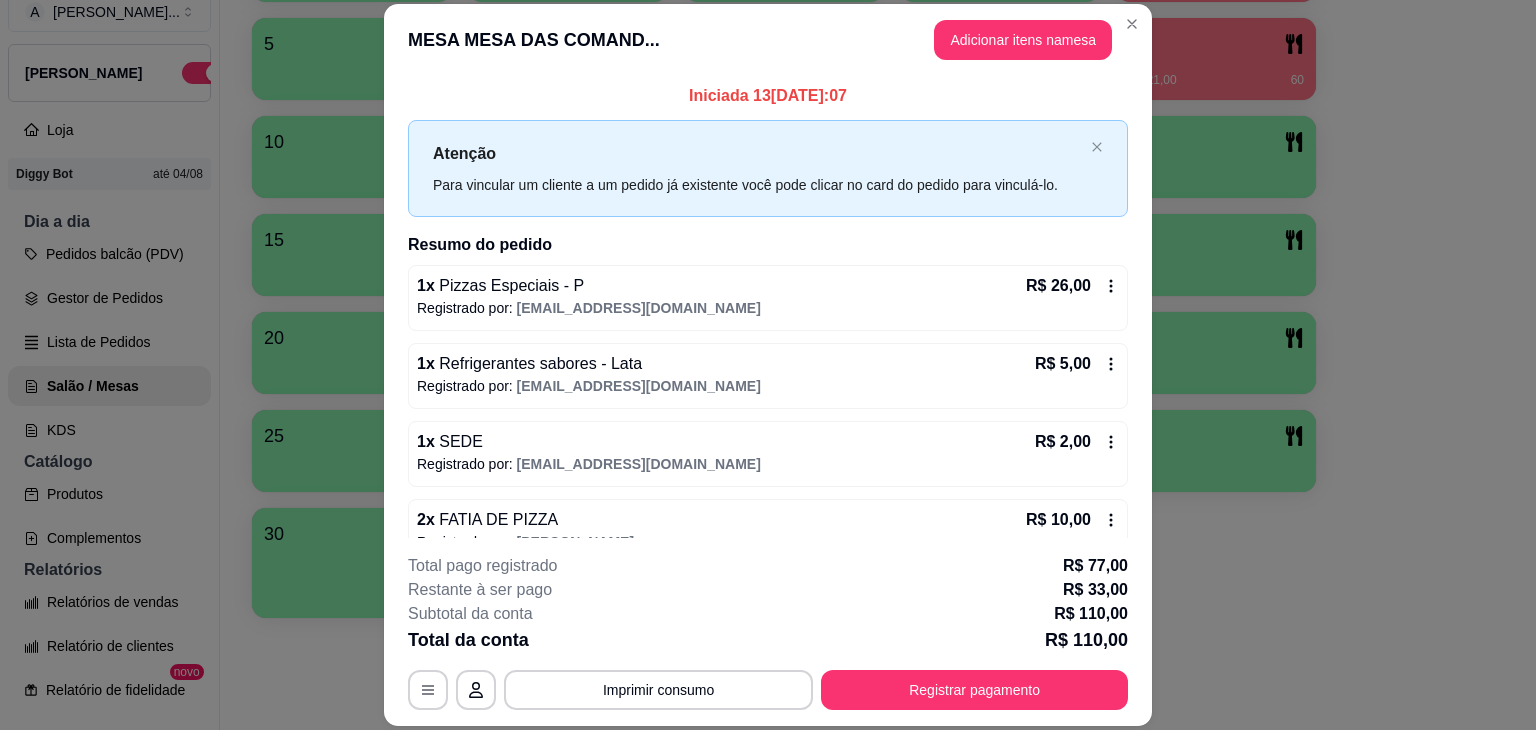 click 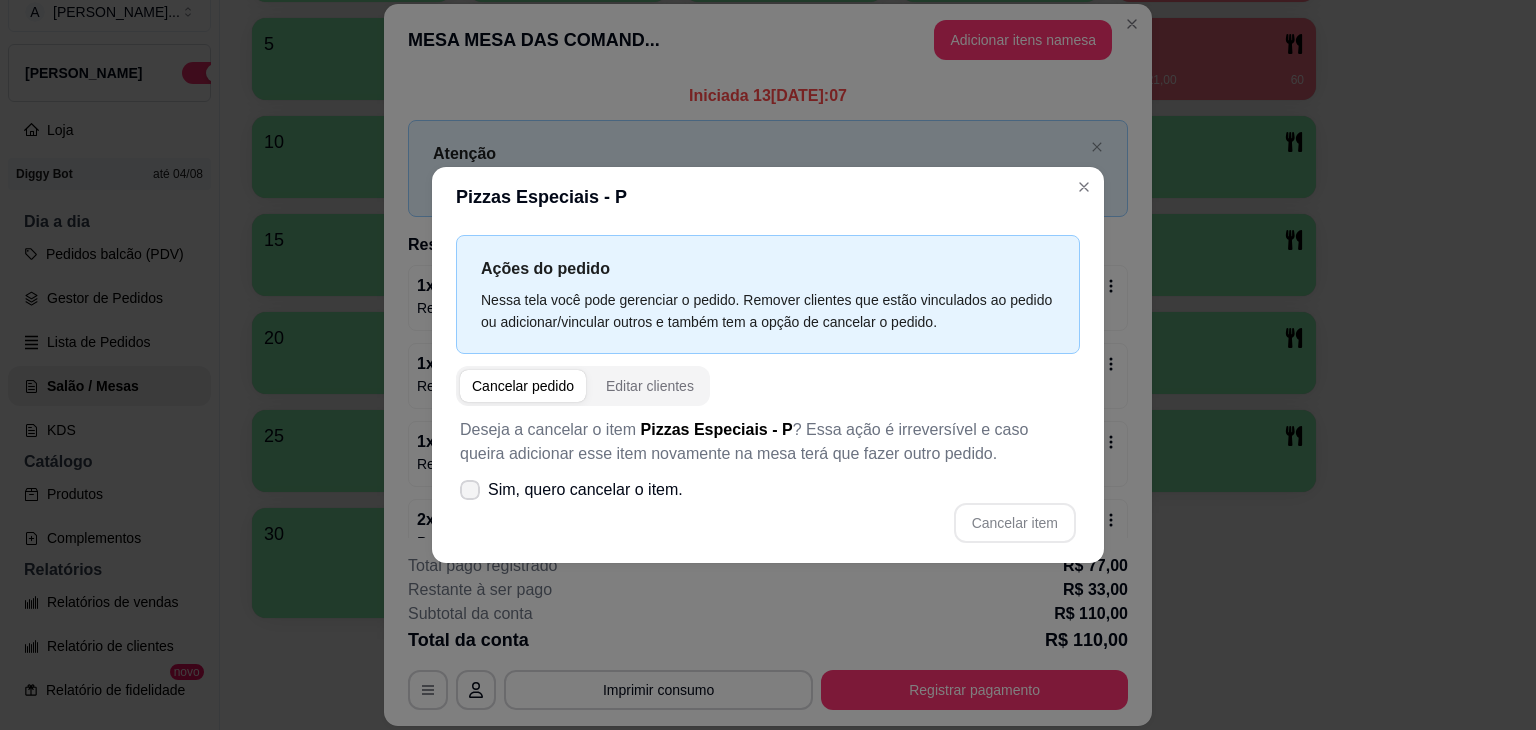 click on "Sim, quero cancelar o item." at bounding box center (585, 490) 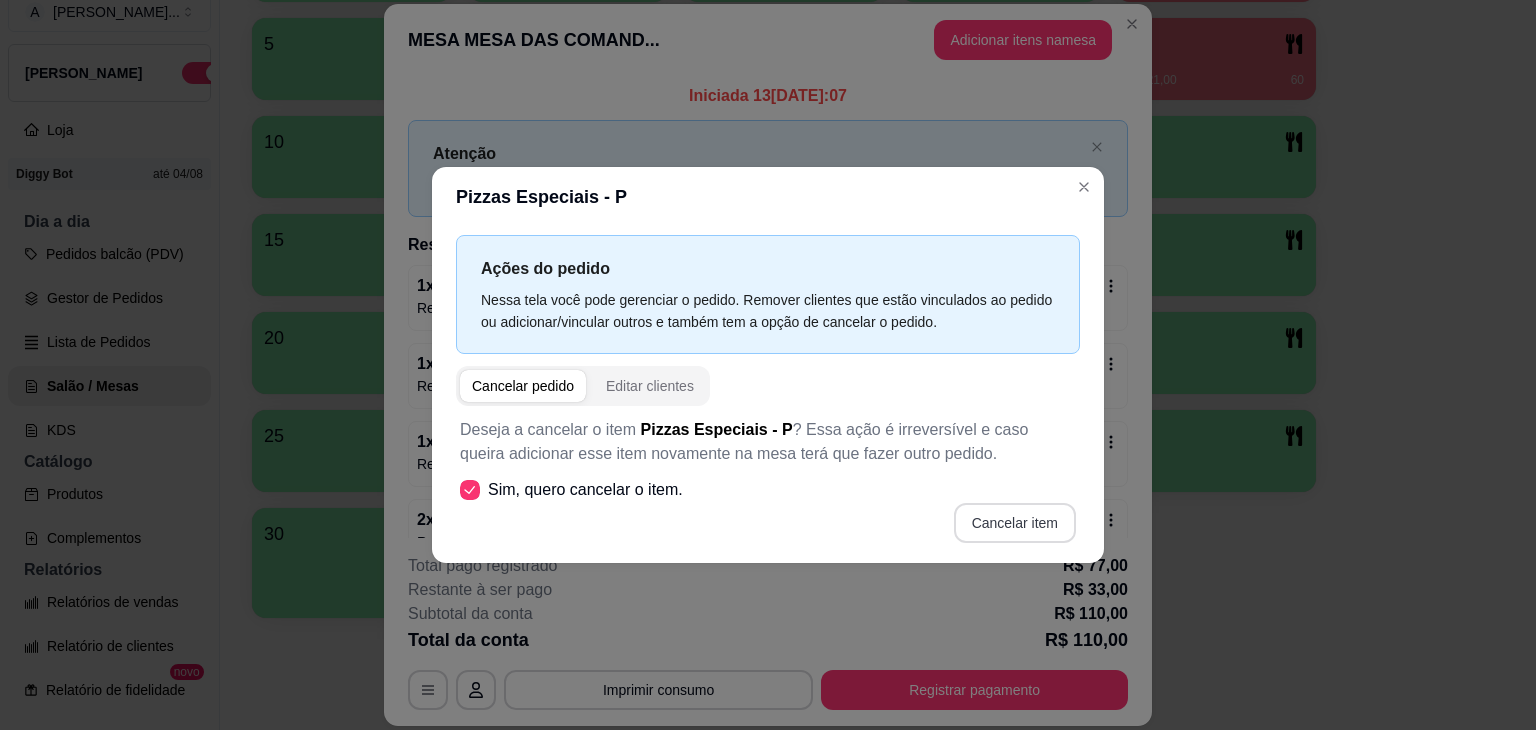click on "Cancelar item" at bounding box center (1015, 523) 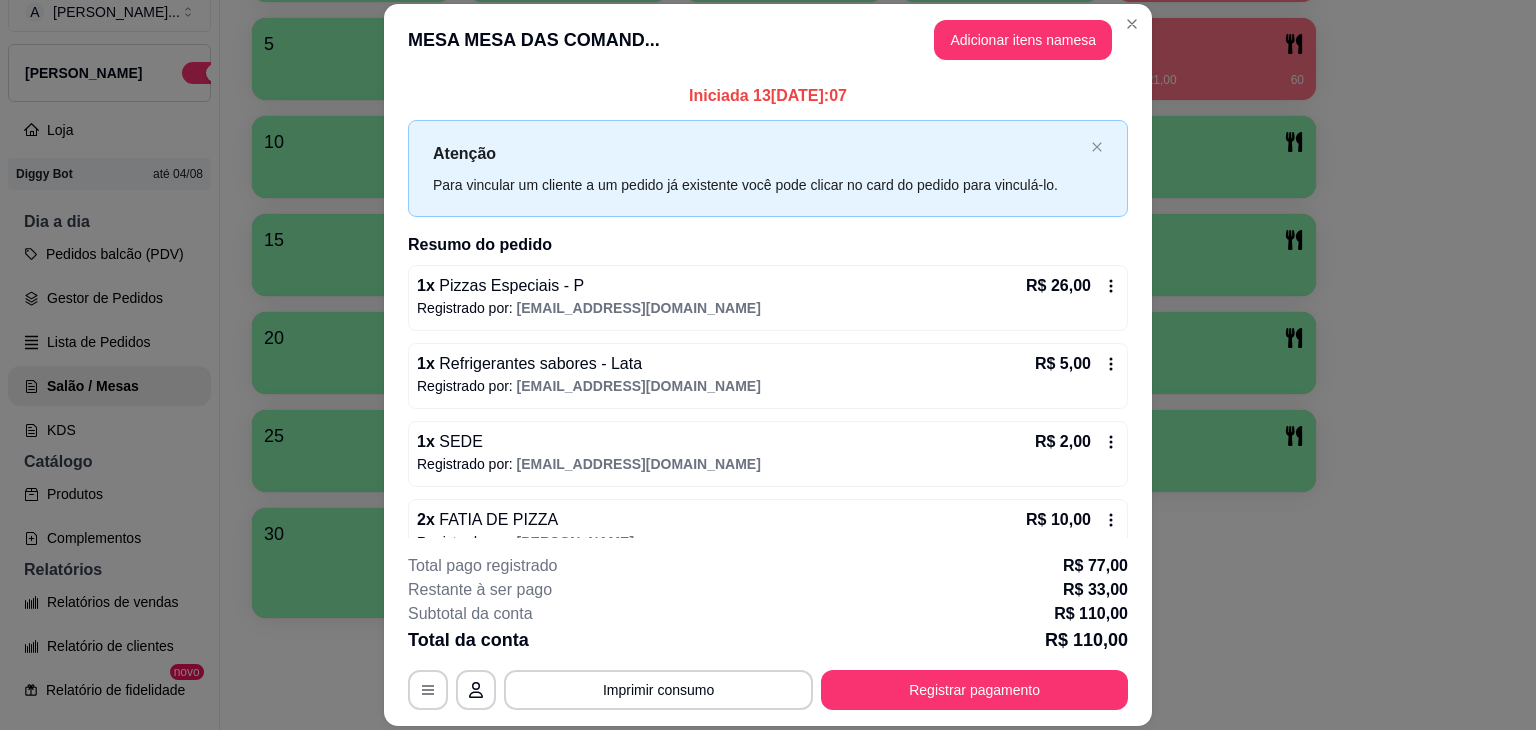 click 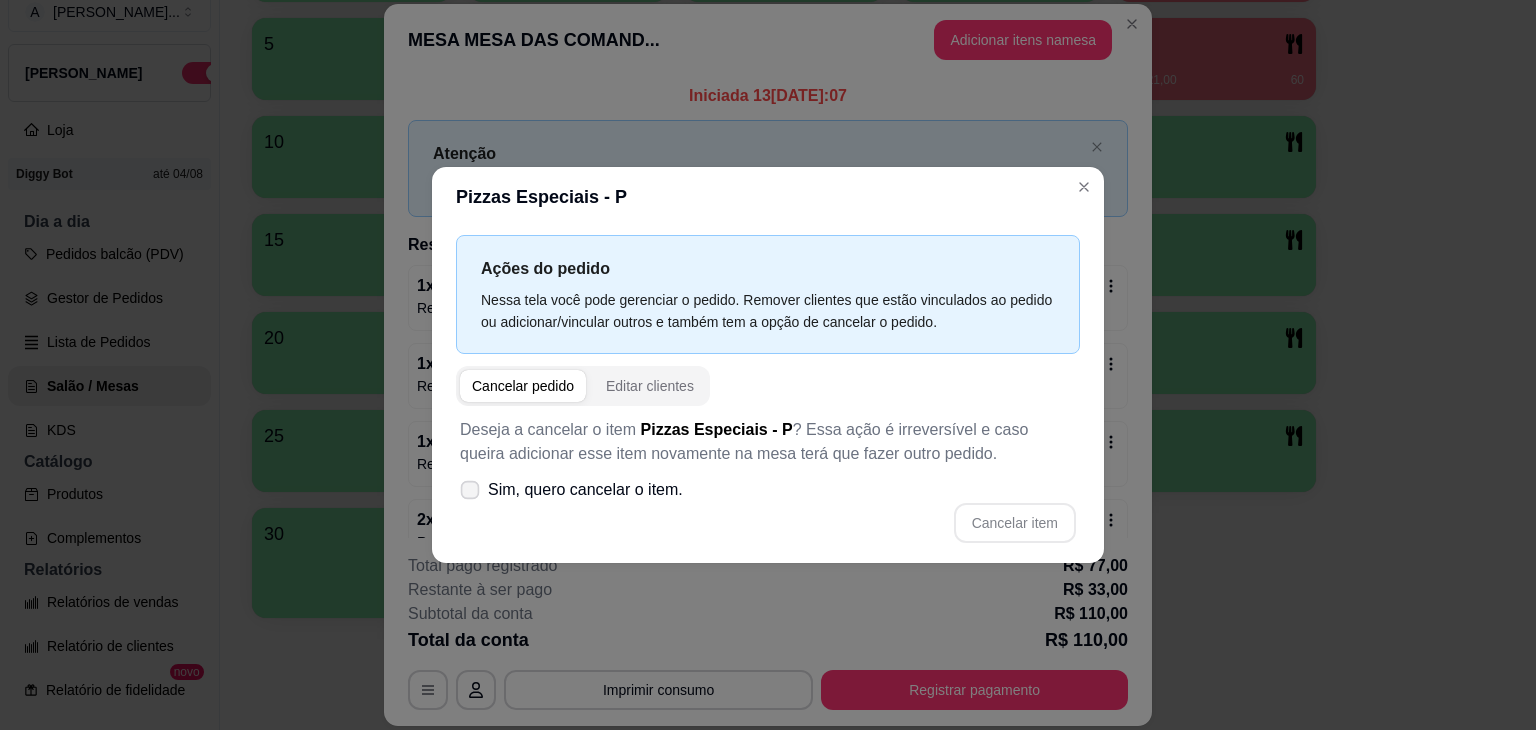 click on "Sim, quero cancelar o item." at bounding box center [585, 490] 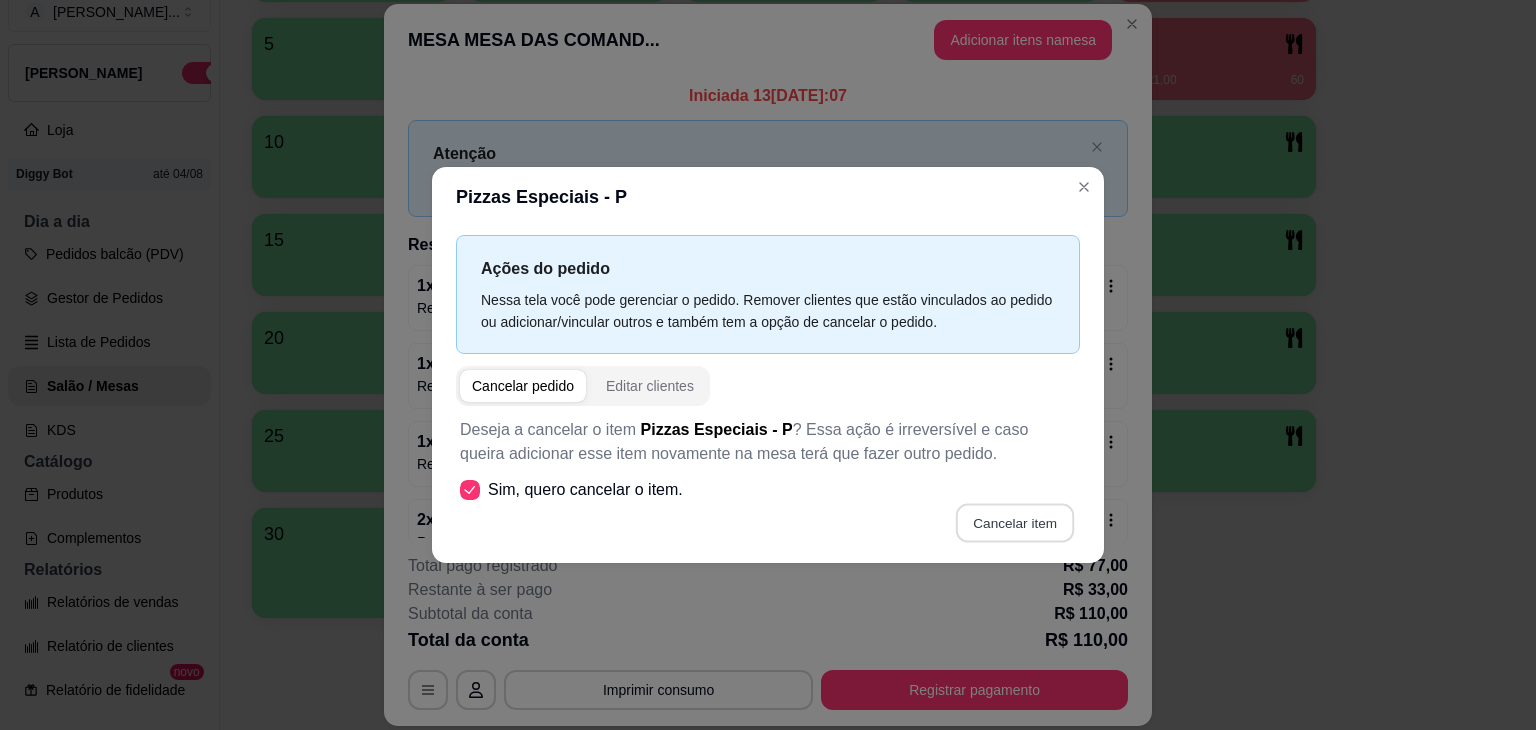 click on "Cancelar item" at bounding box center (1014, 523) 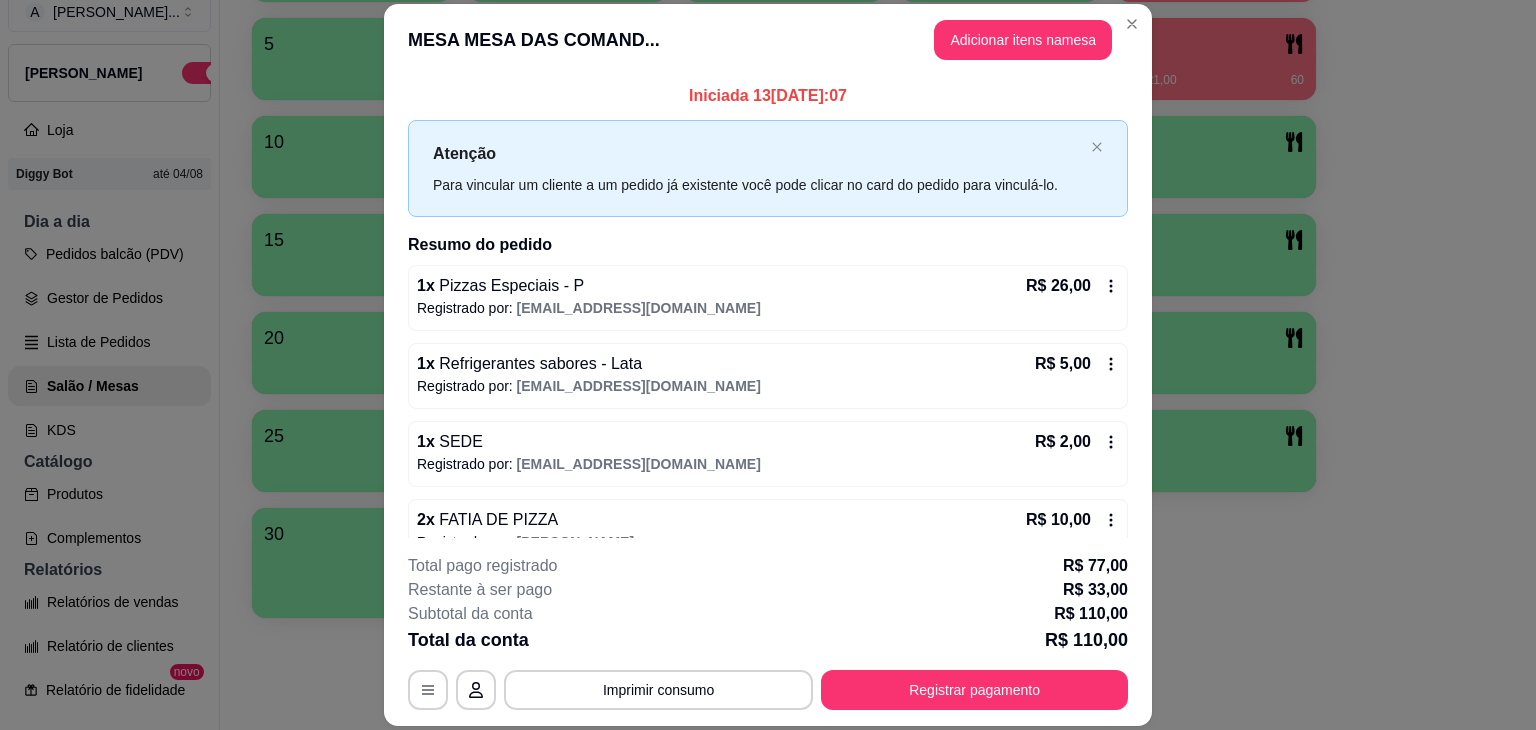 click 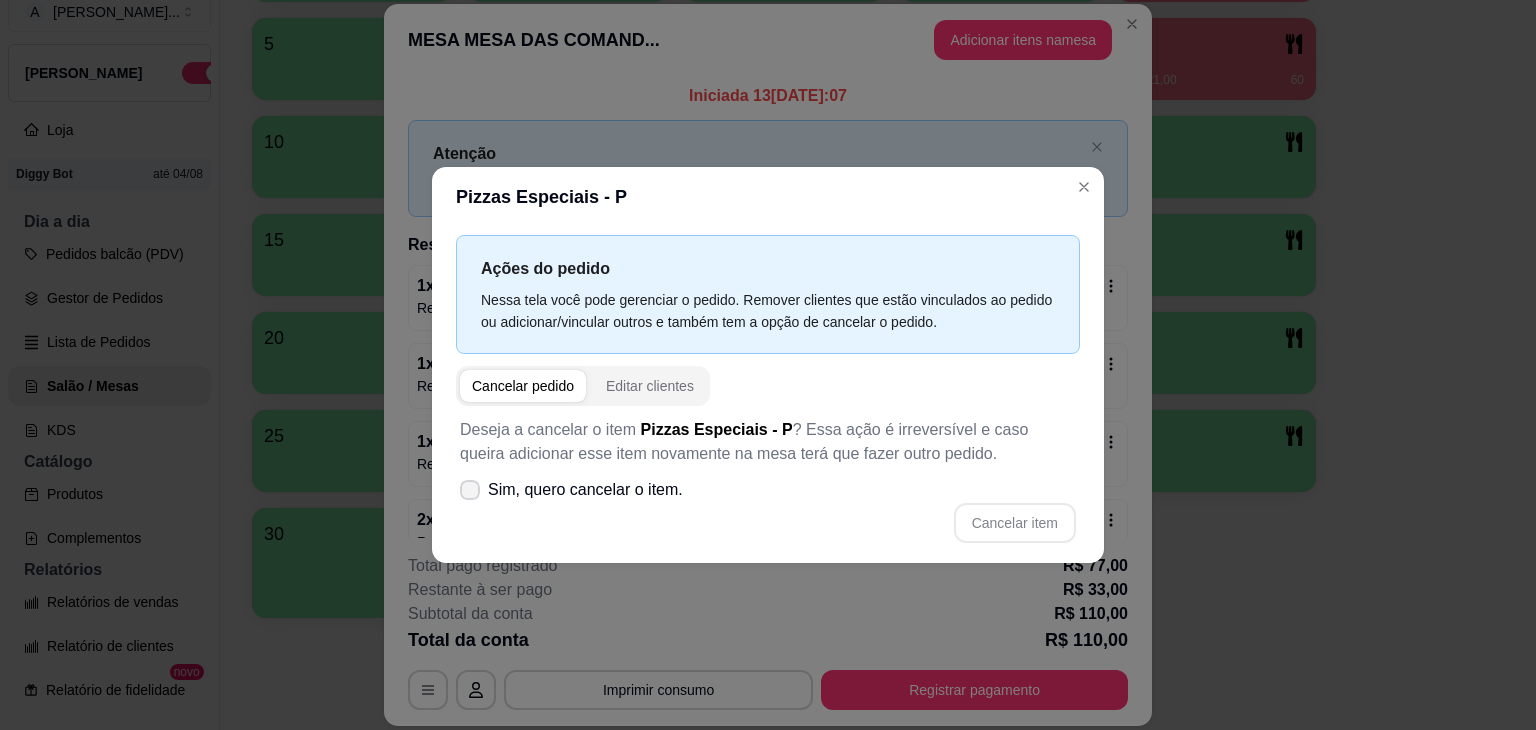 click on "Sim, quero cancelar o item." at bounding box center (571, 490) 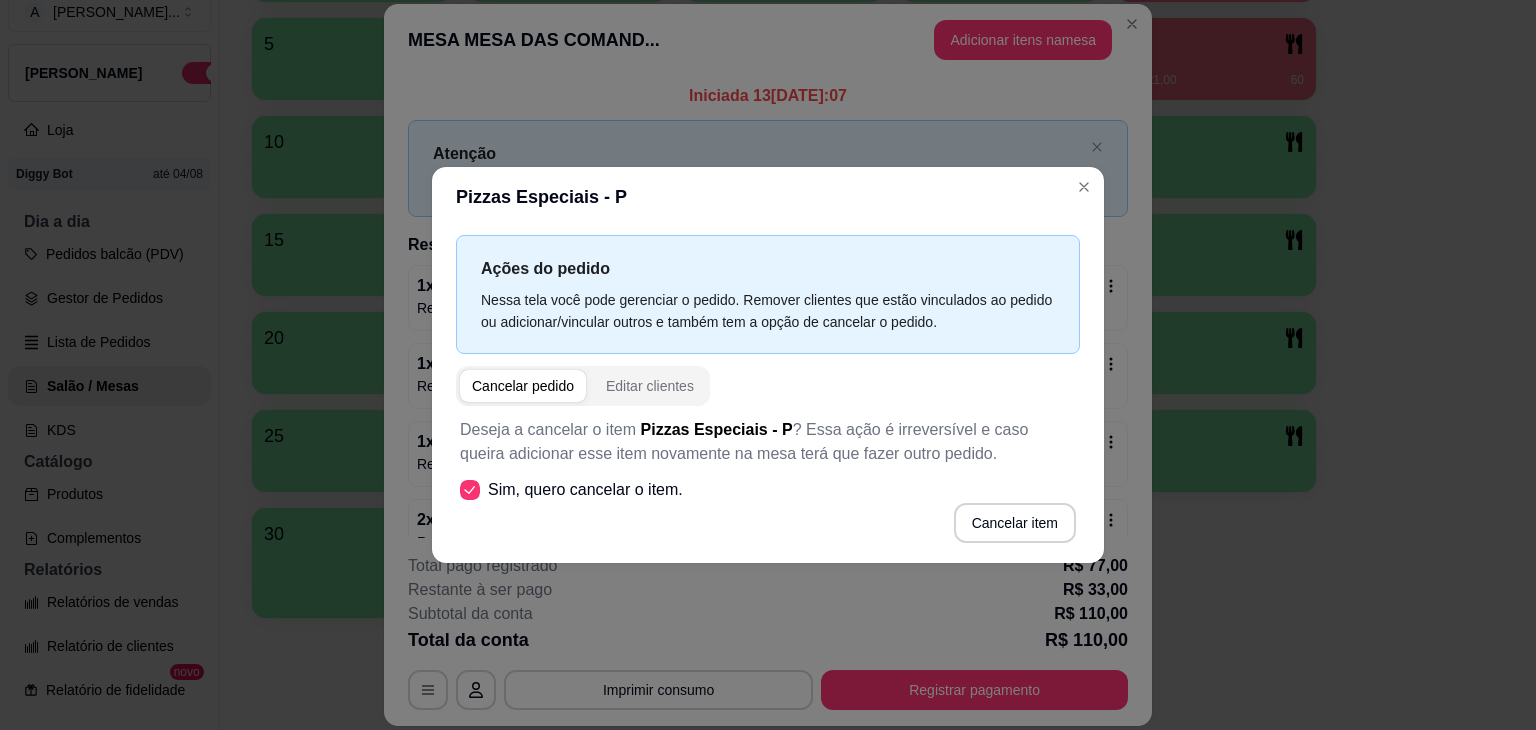 click on "Deseja a cancelar o item   Pizzas Especiais  - P ? Essa ação é irreversível e caso queira adicionar esse item novamente na mesa terá que fazer outro pedido. Sim, quero cancelar o item. Cancelar item" at bounding box center [768, 480] 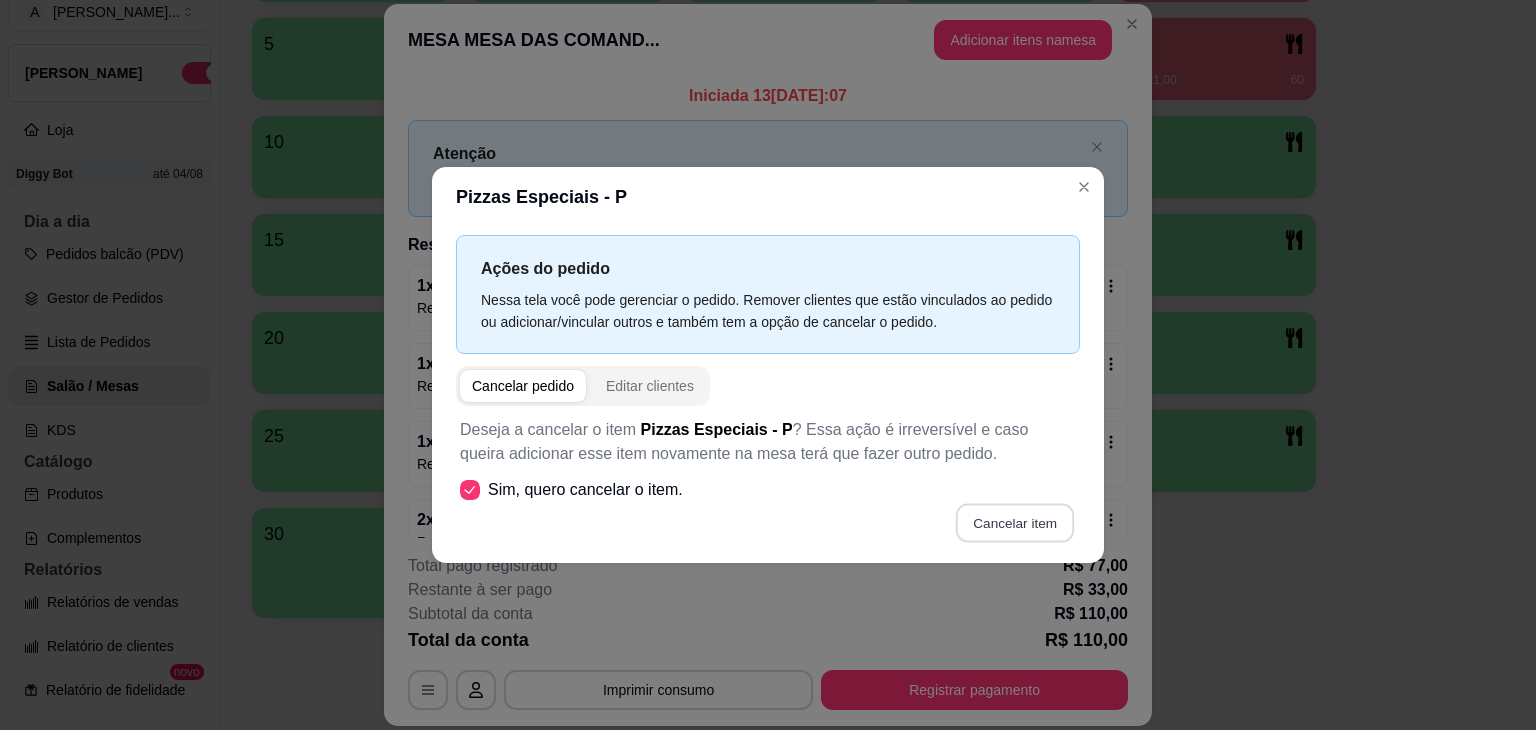 click on "Cancelar item" at bounding box center (1014, 523) 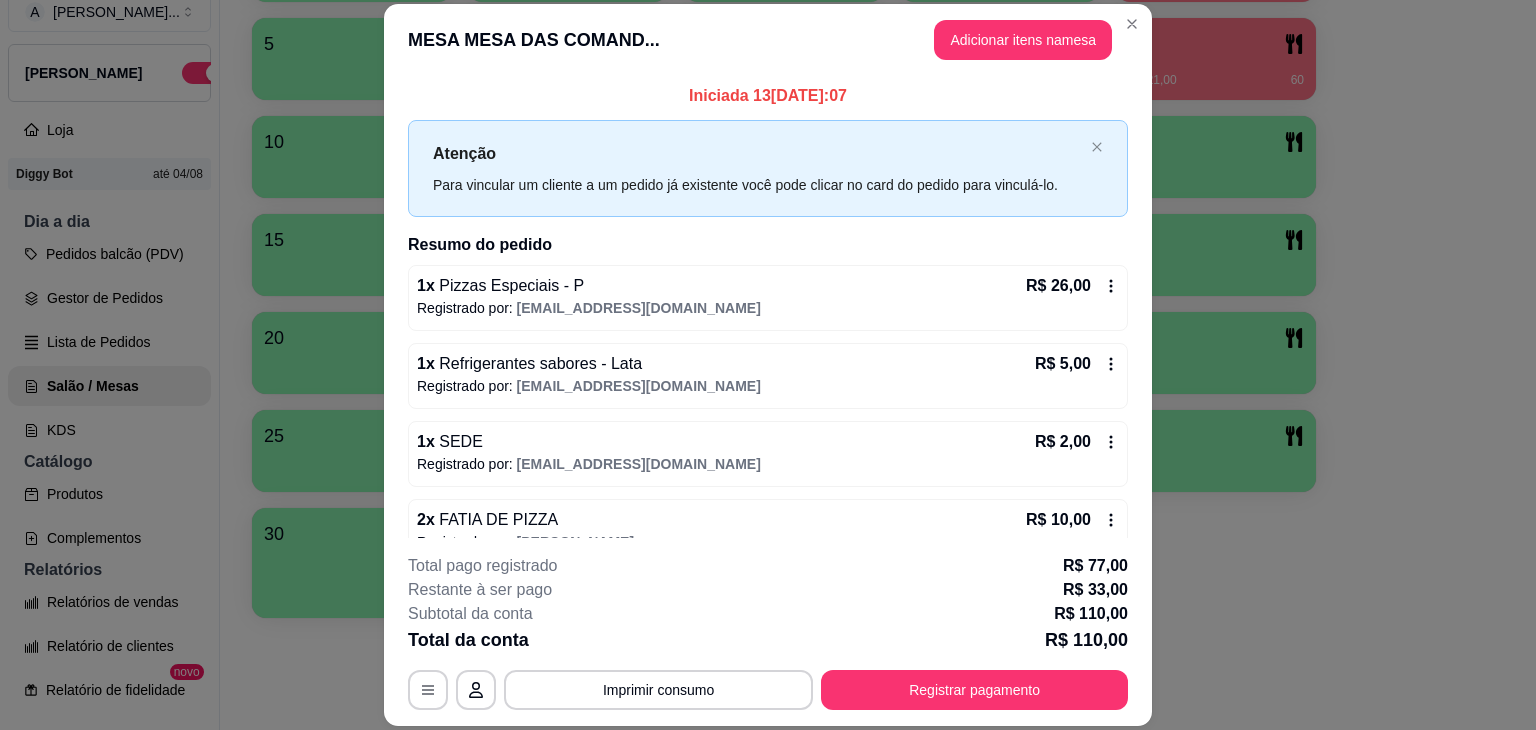 click 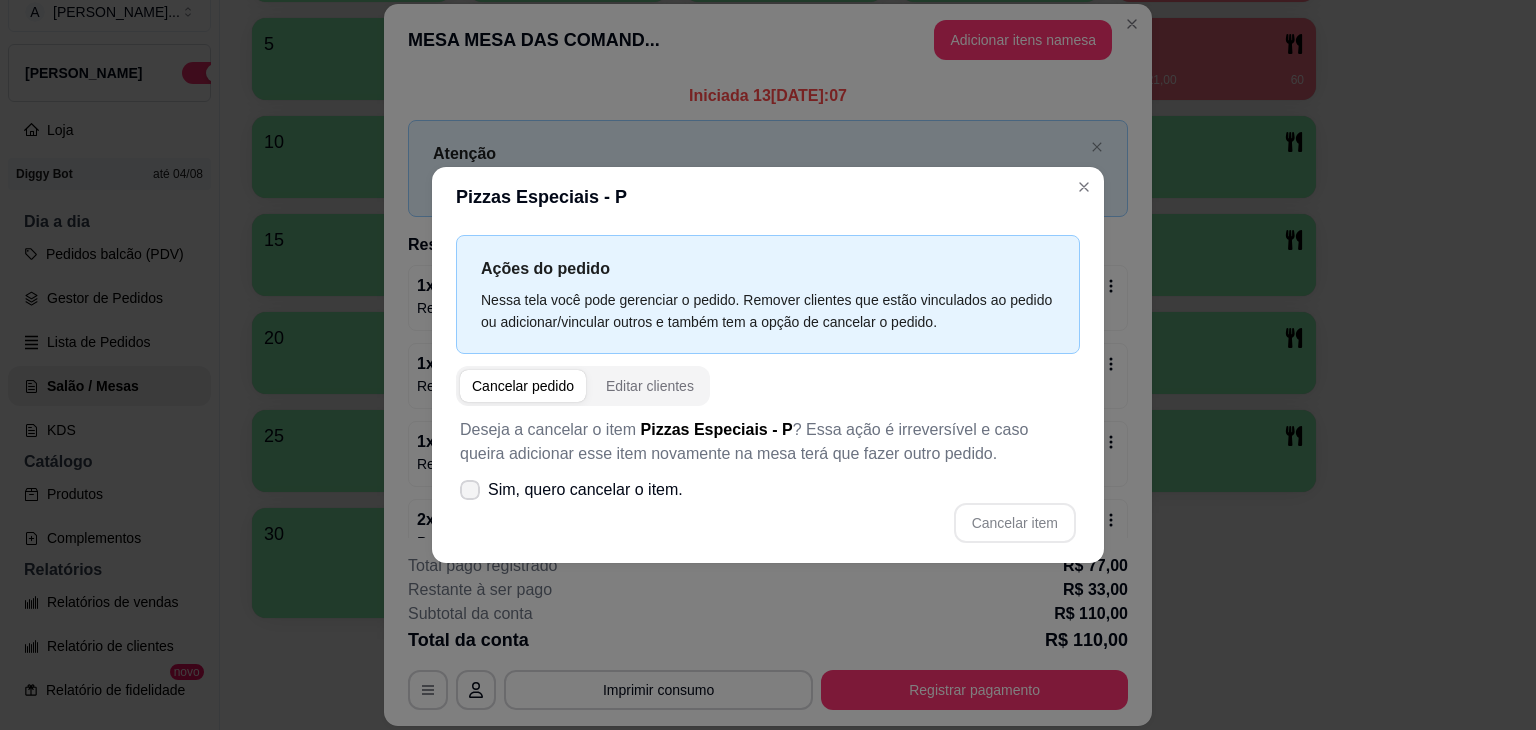 click on "Sim, quero cancelar o item." at bounding box center [585, 490] 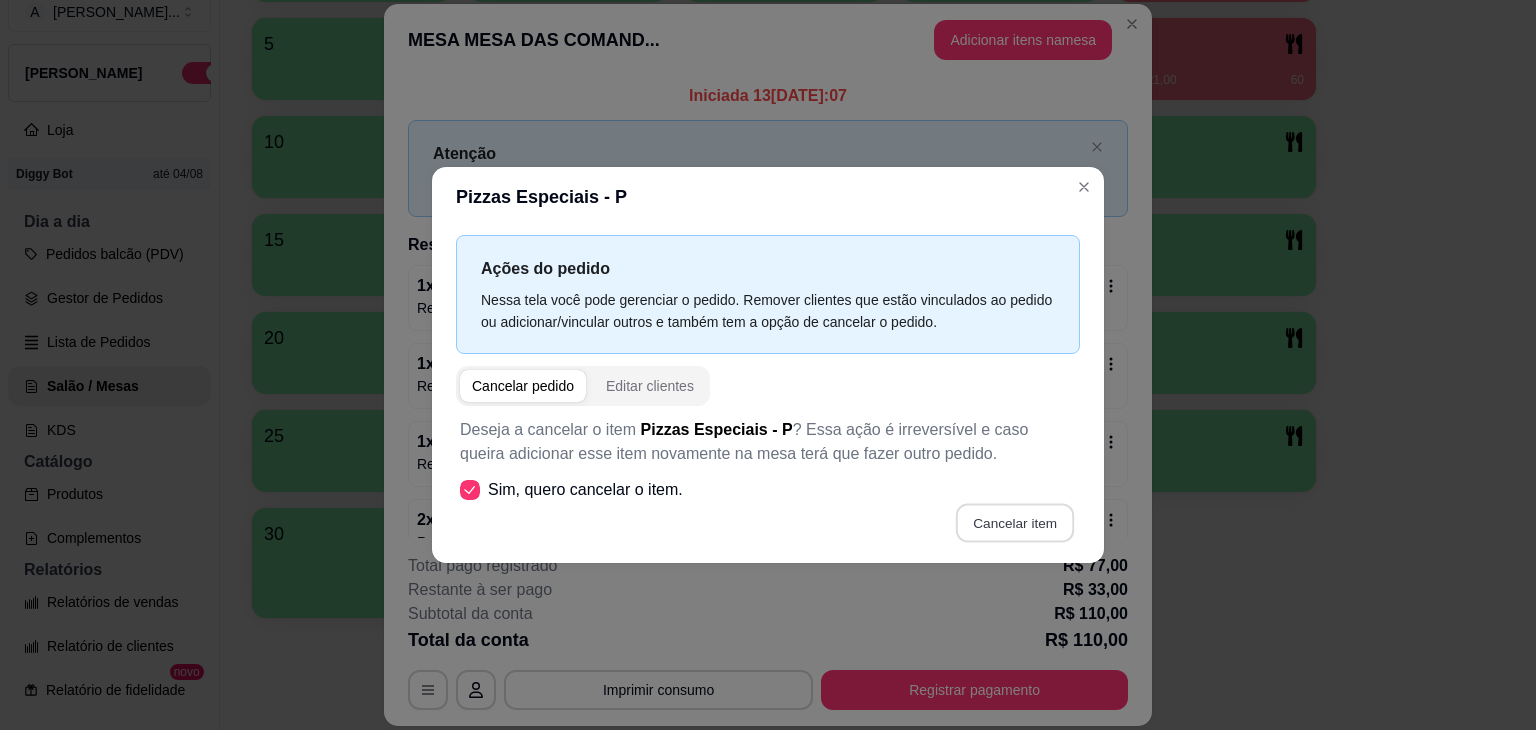click on "Cancelar item" at bounding box center (1014, 523) 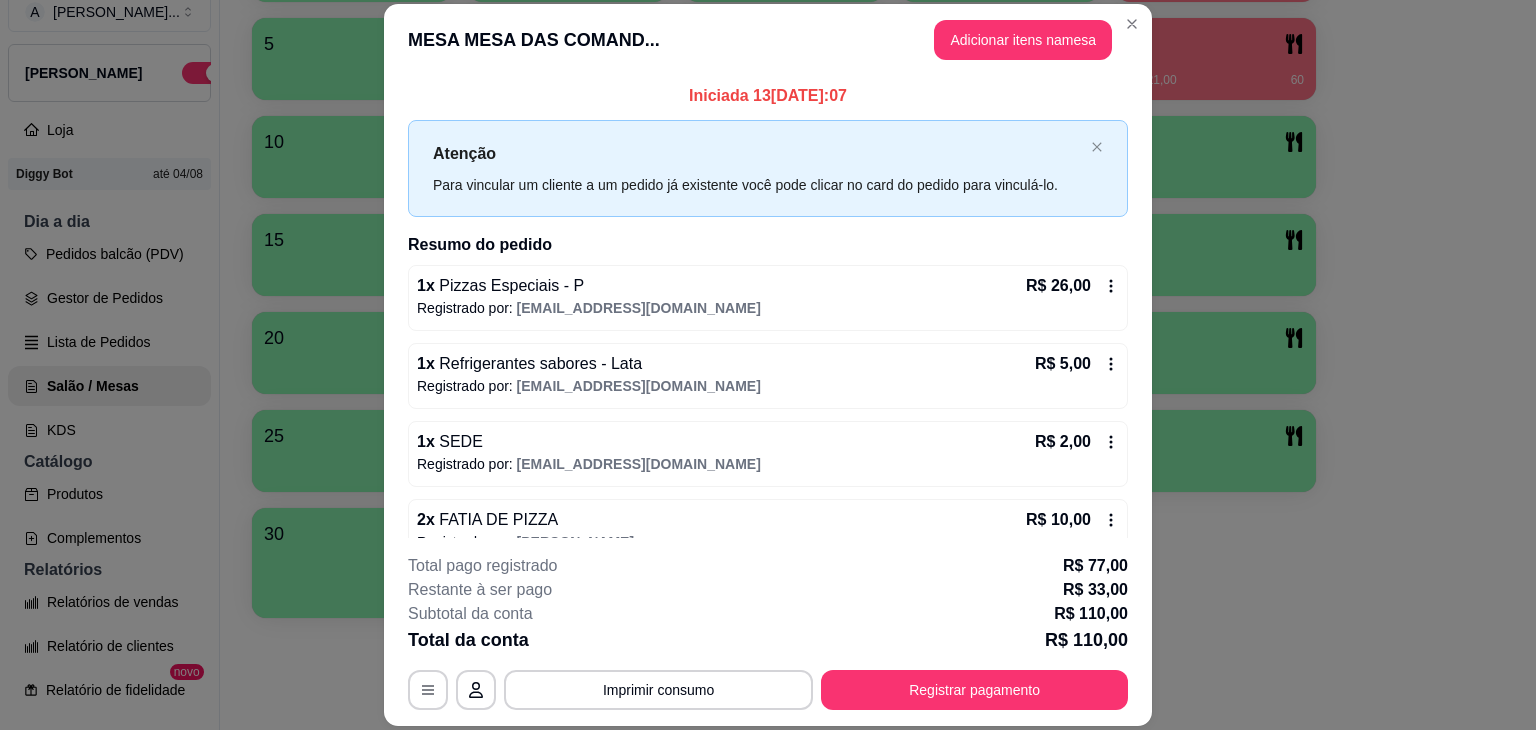 click 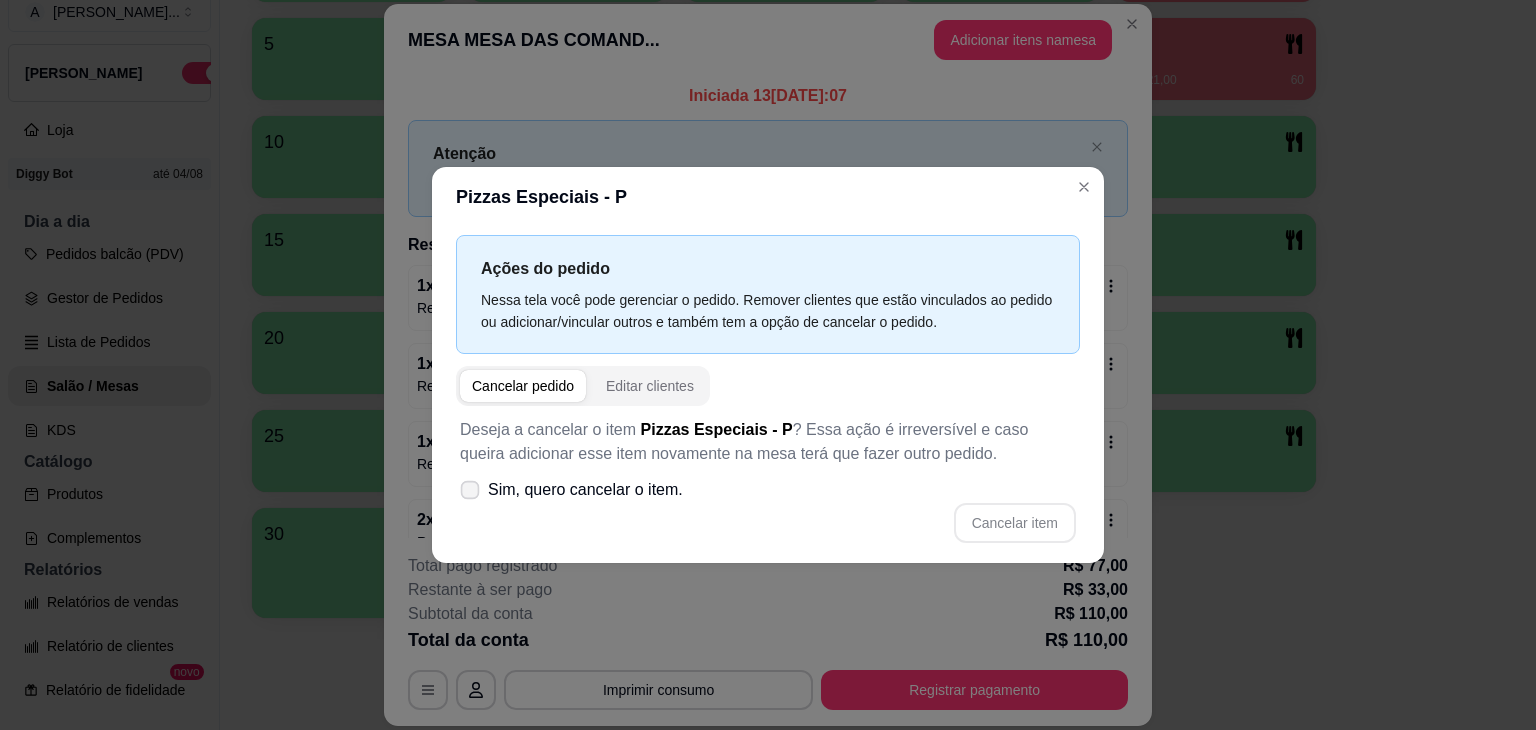 click on "Sim, quero cancelar o item." at bounding box center [585, 490] 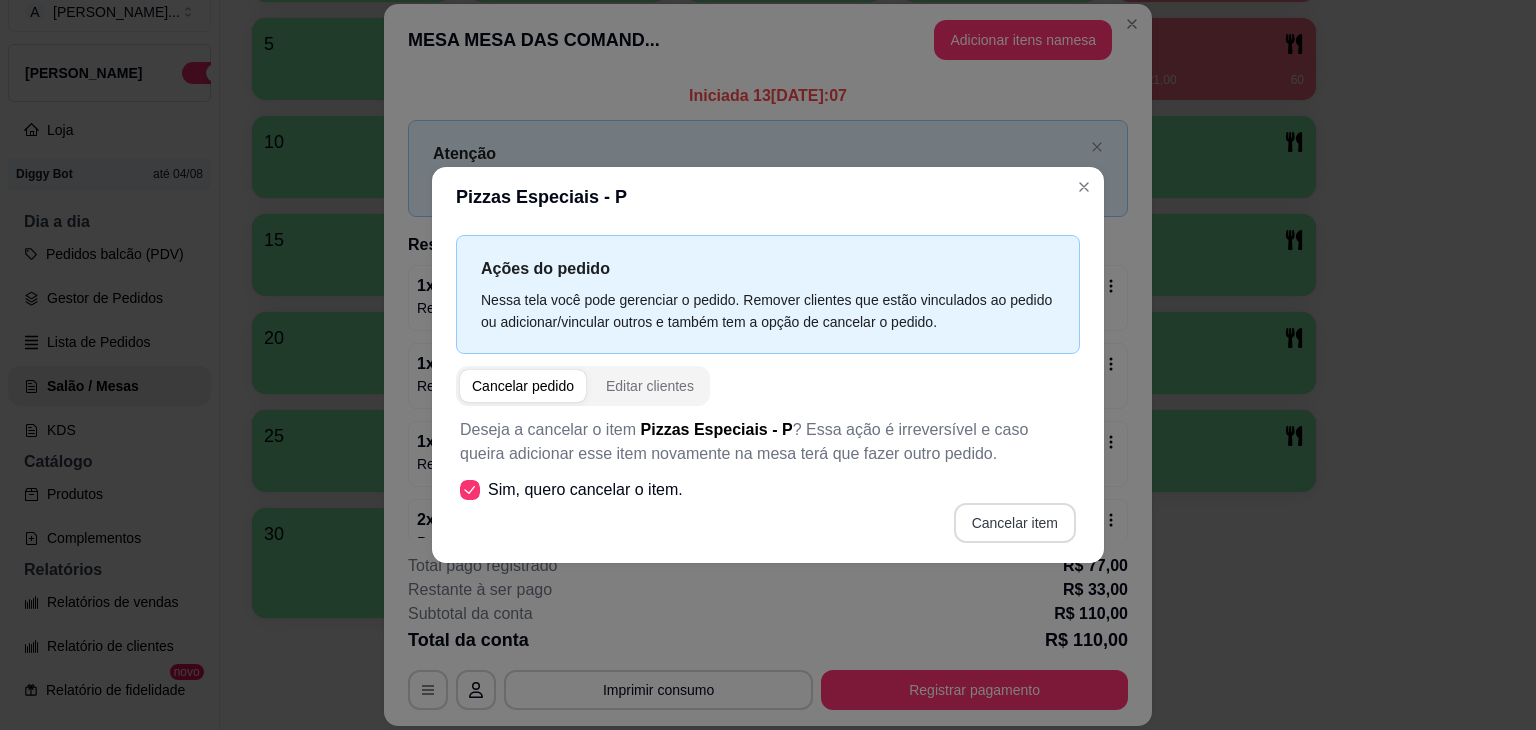 click on "Cancelar item" at bounding box center [1015, 523] 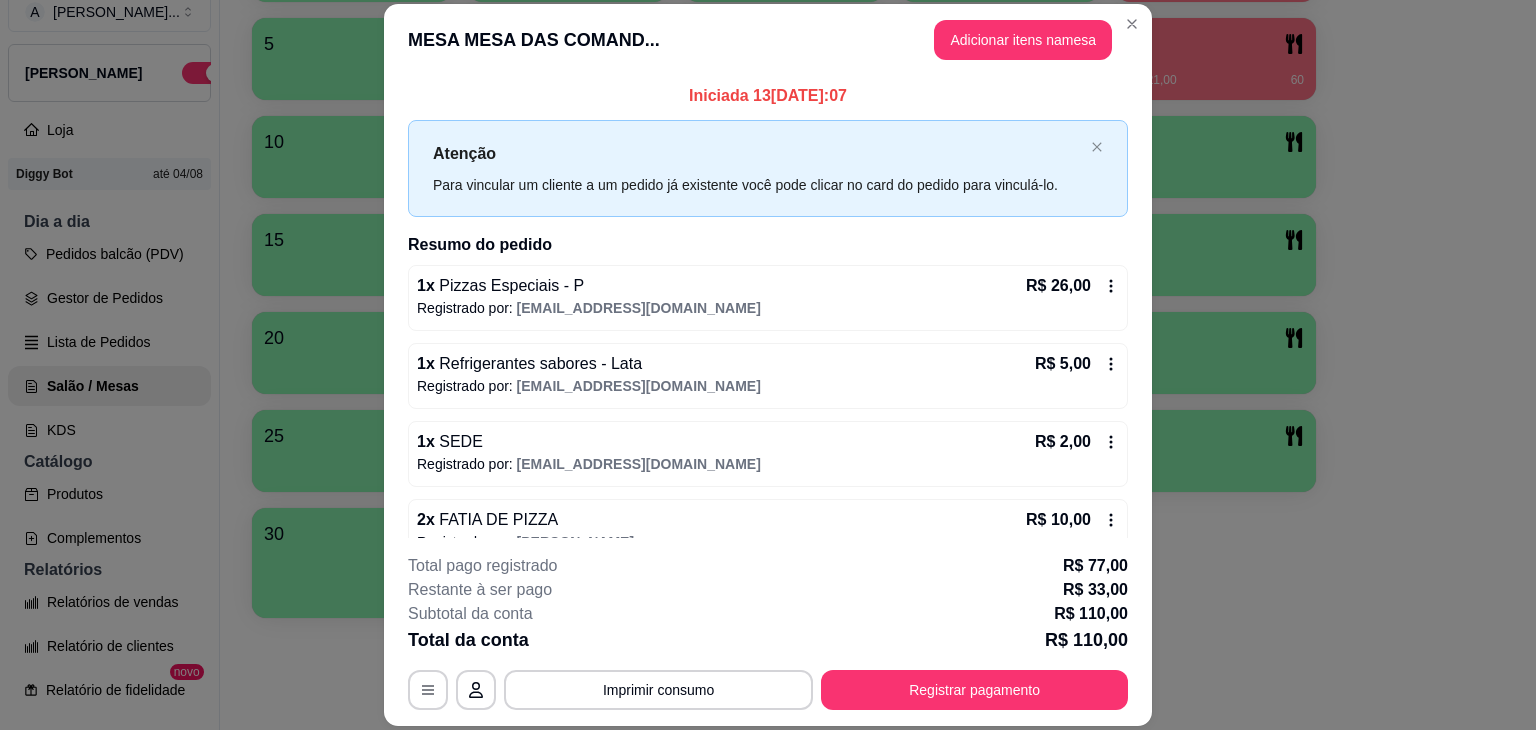 click 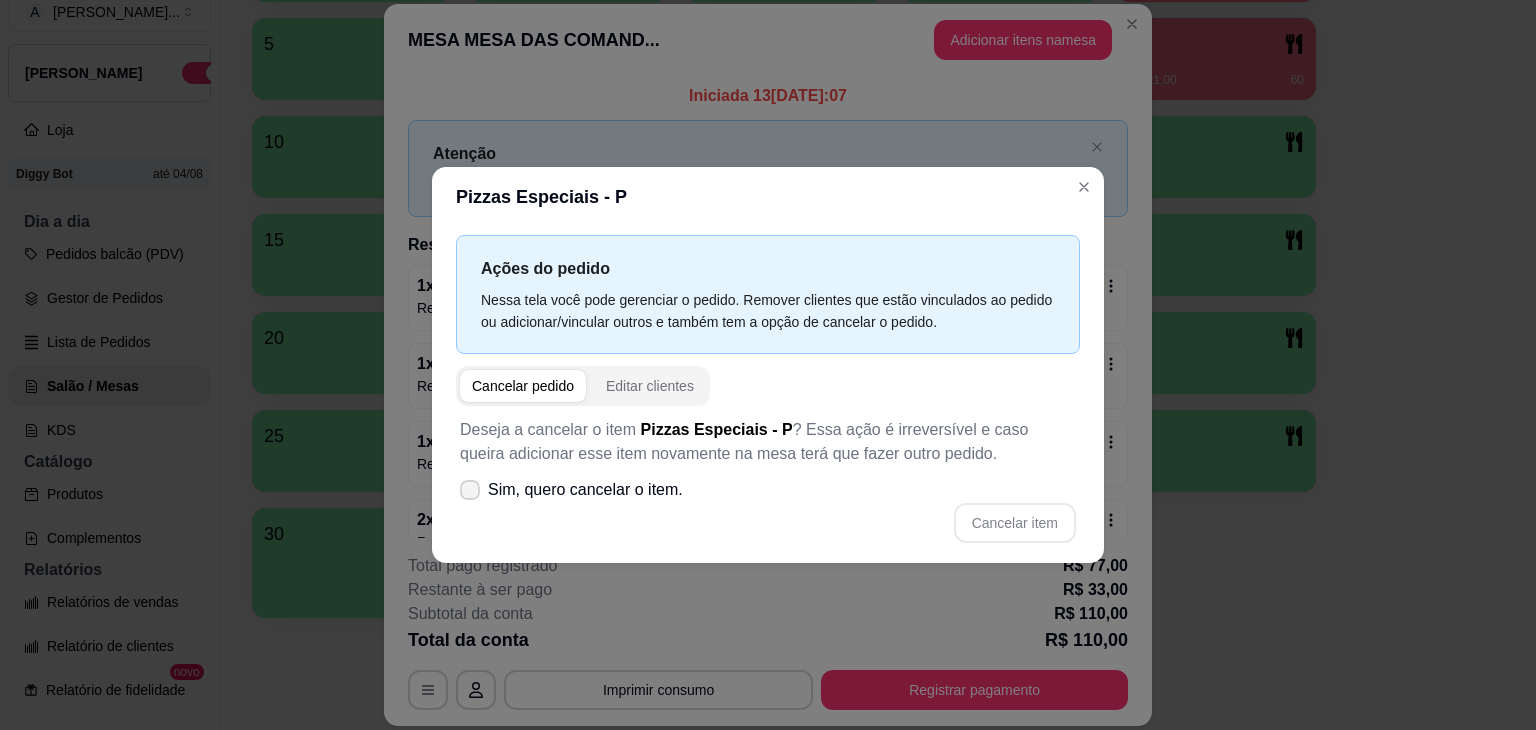 click on "Sim, quero cancelar o item." at bounding box center (571, 490) 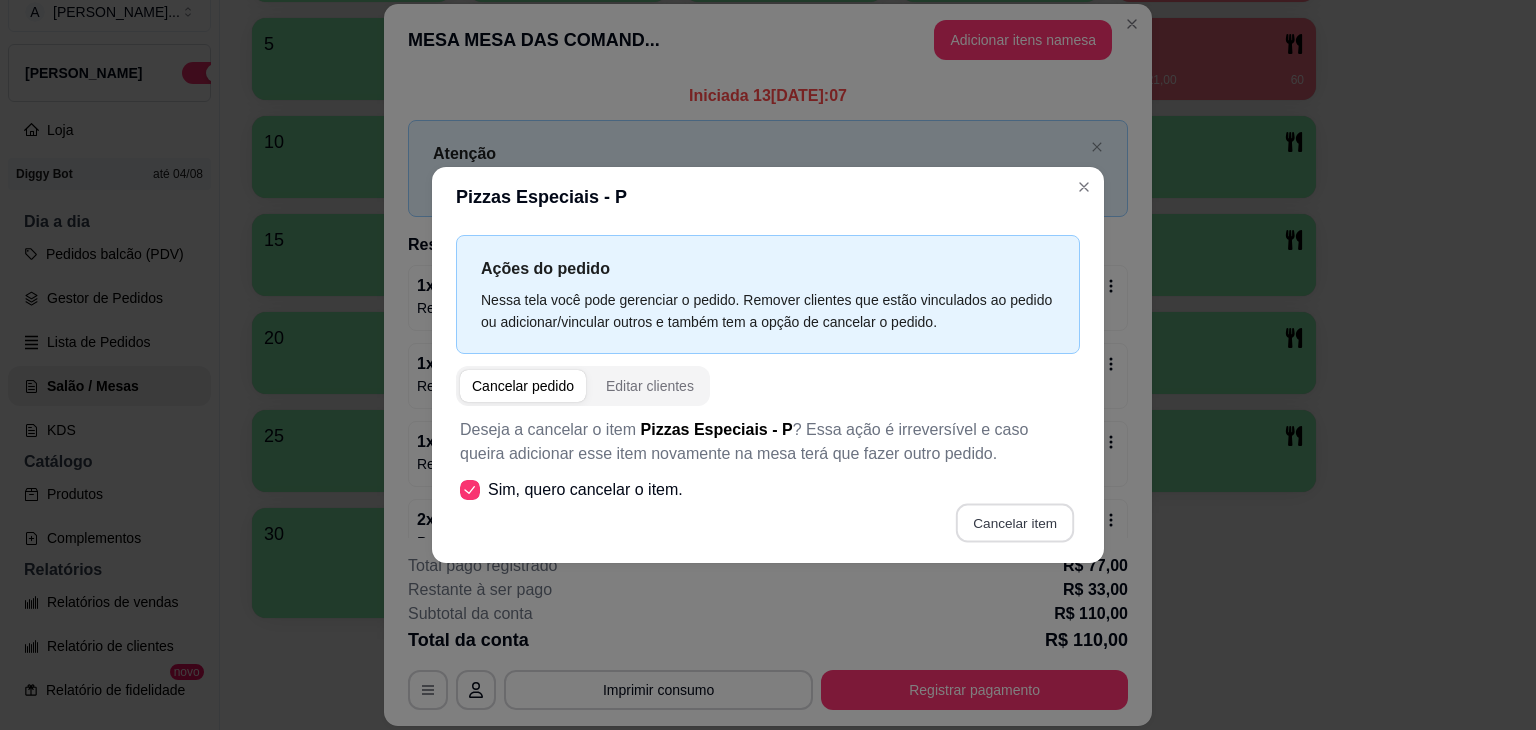 click on "Cancelar item" at bounding box center (1014, 523) 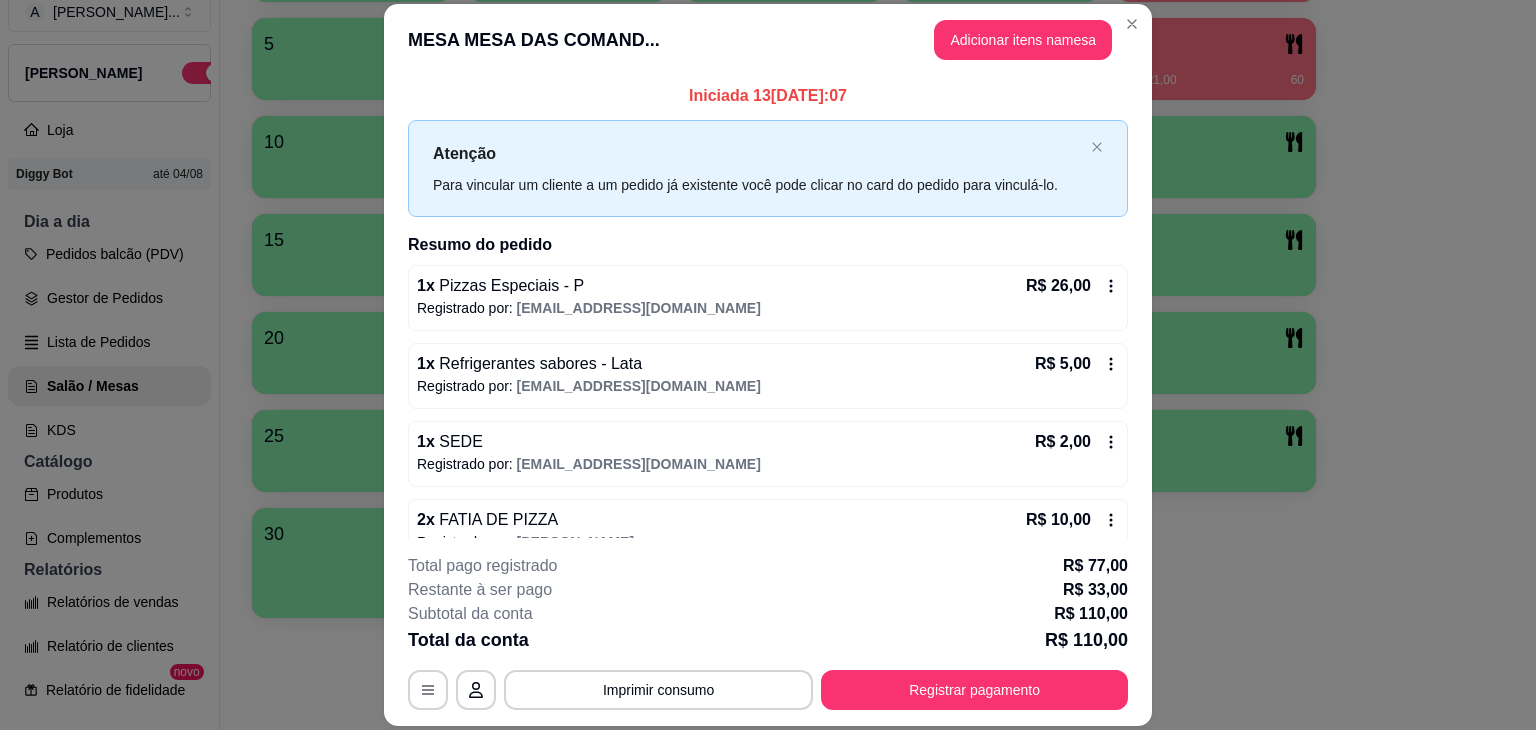 click 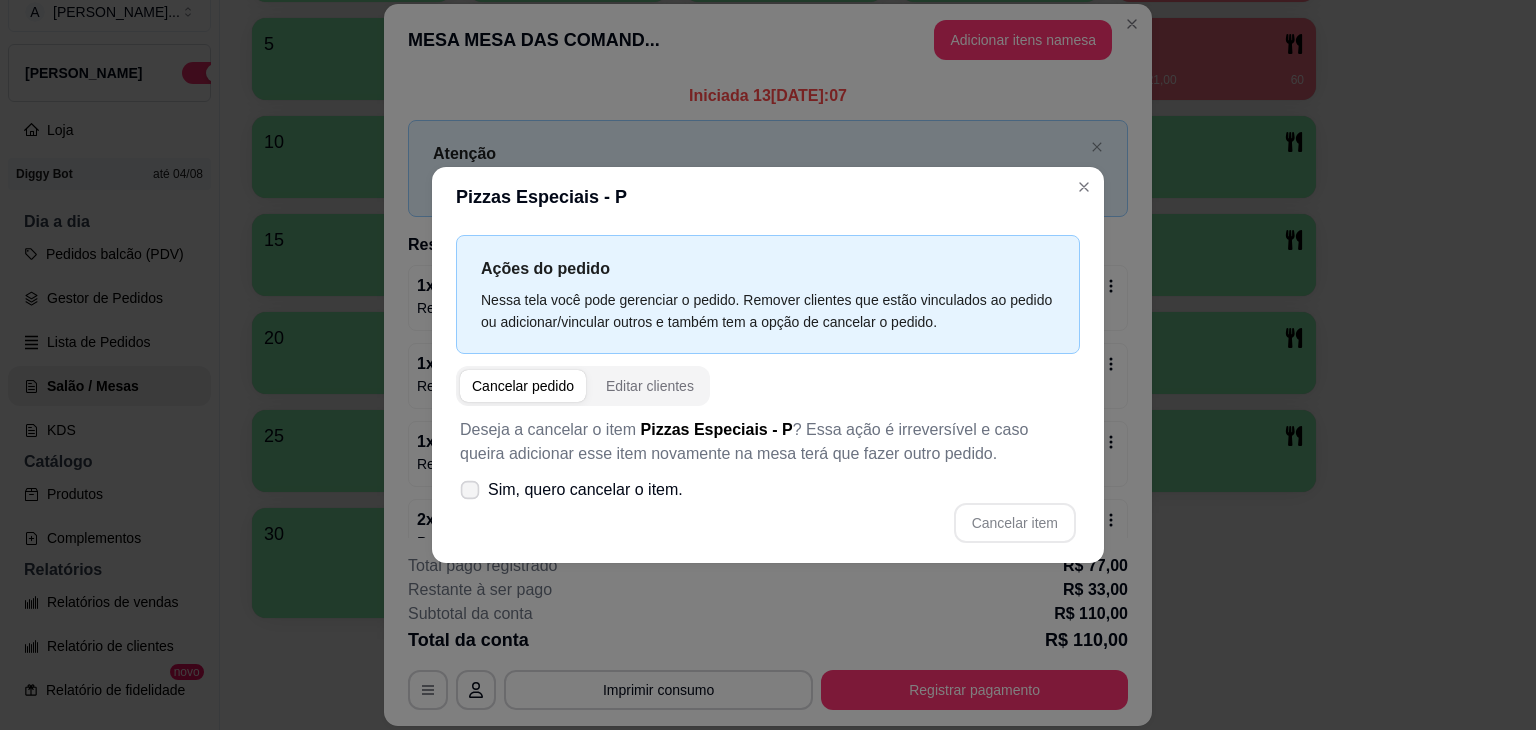 click on "Sim, quero cancelar o item." at bounding box center [585, 490] 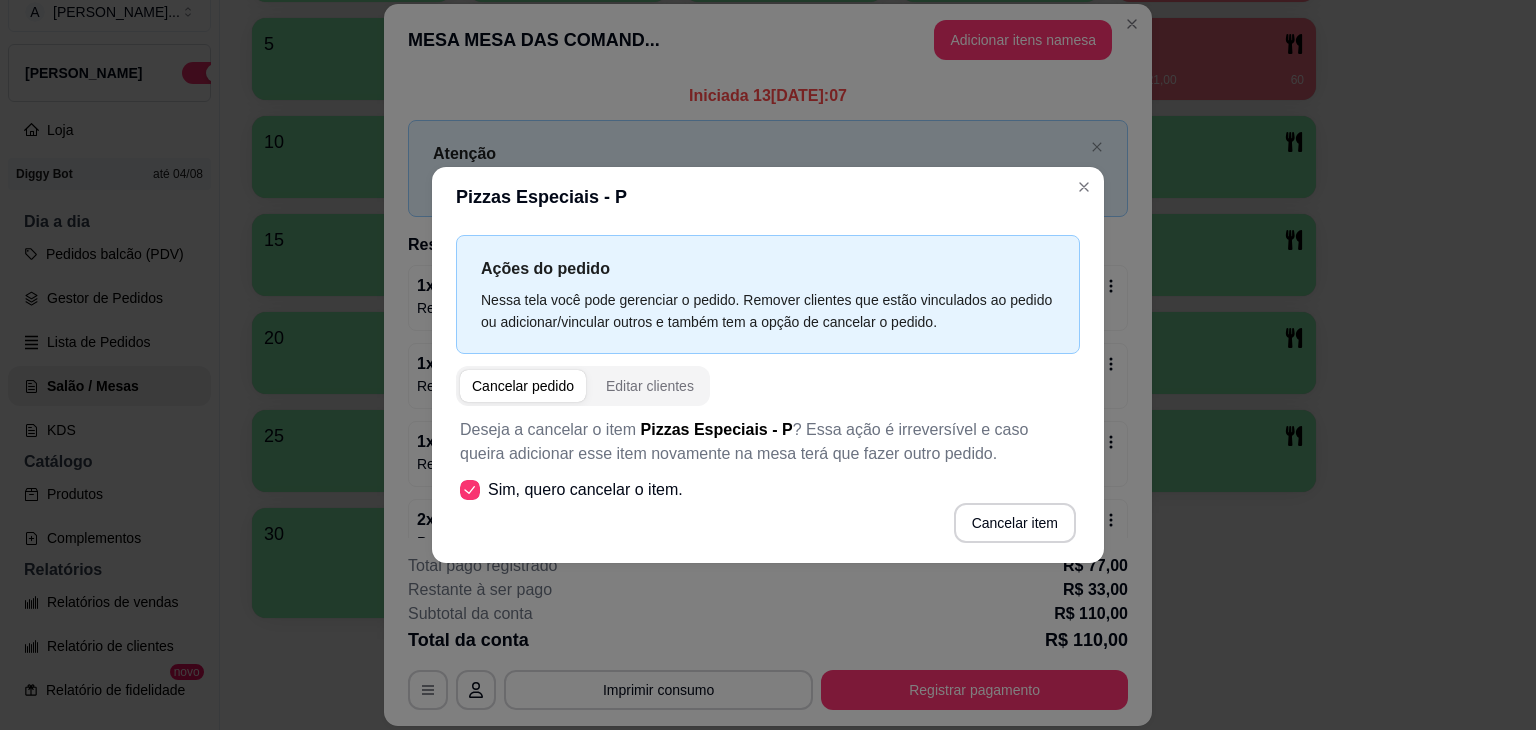 click on "Cancelar item" at bounding box center [1015, 523] 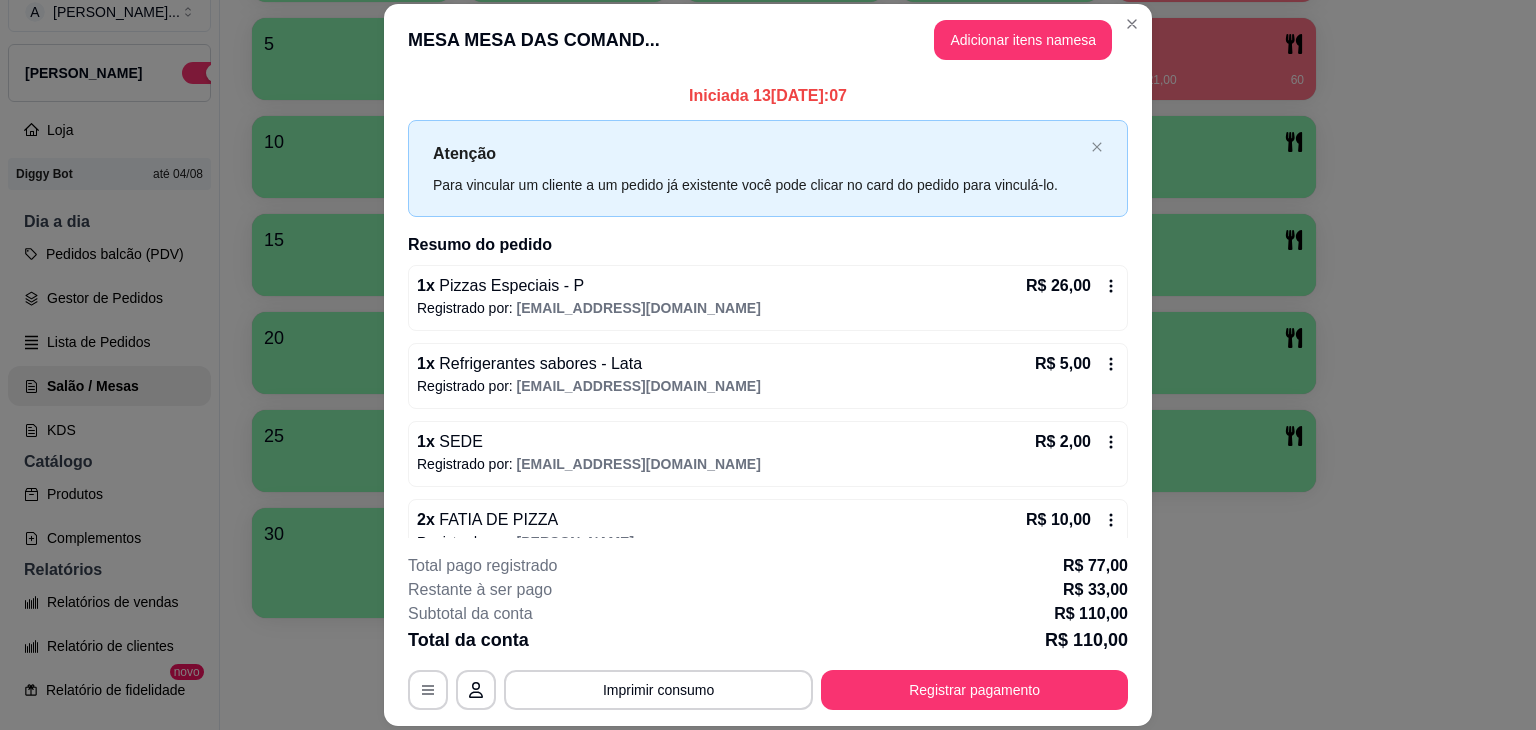 click 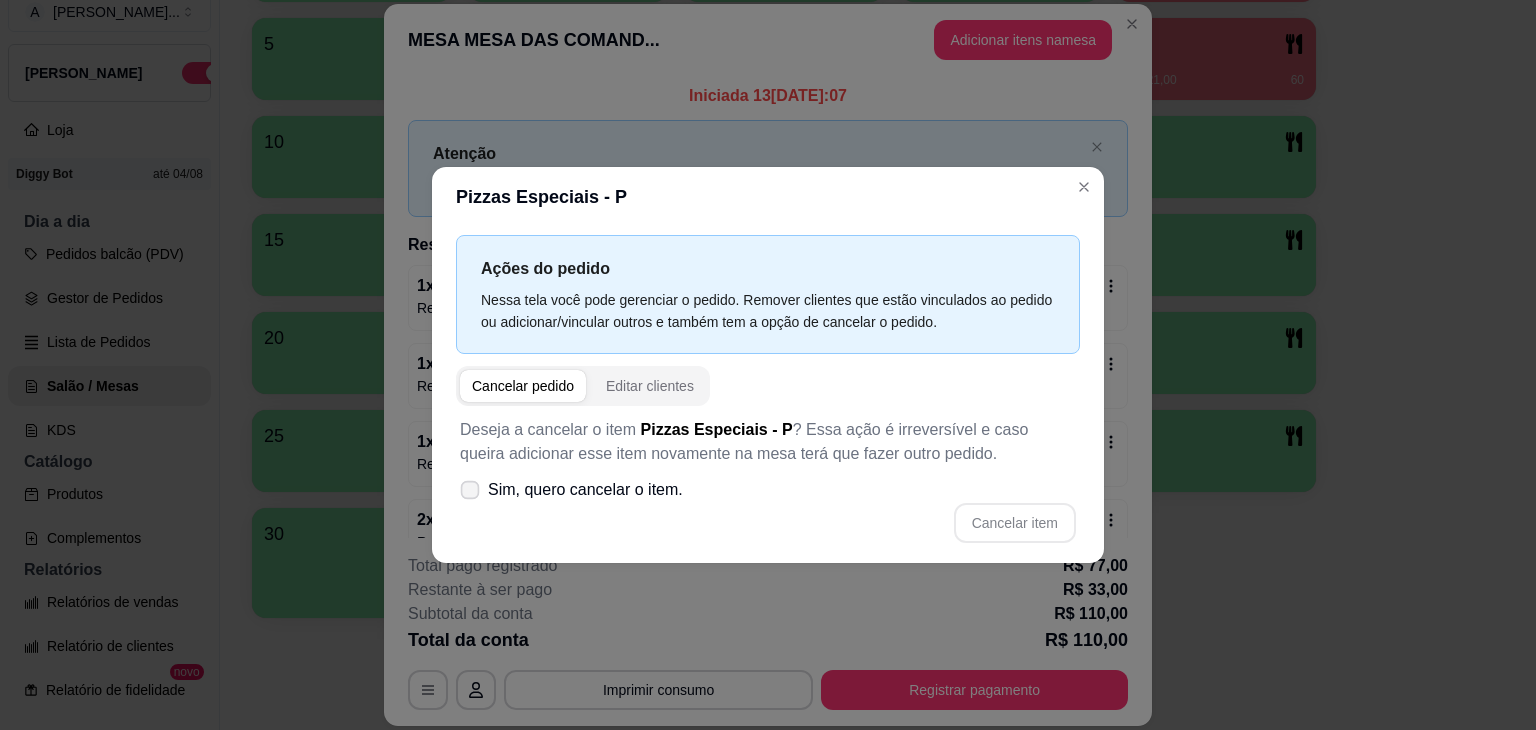 click on "Sim, quero cancelar o item." at bounding box center [585, 490] 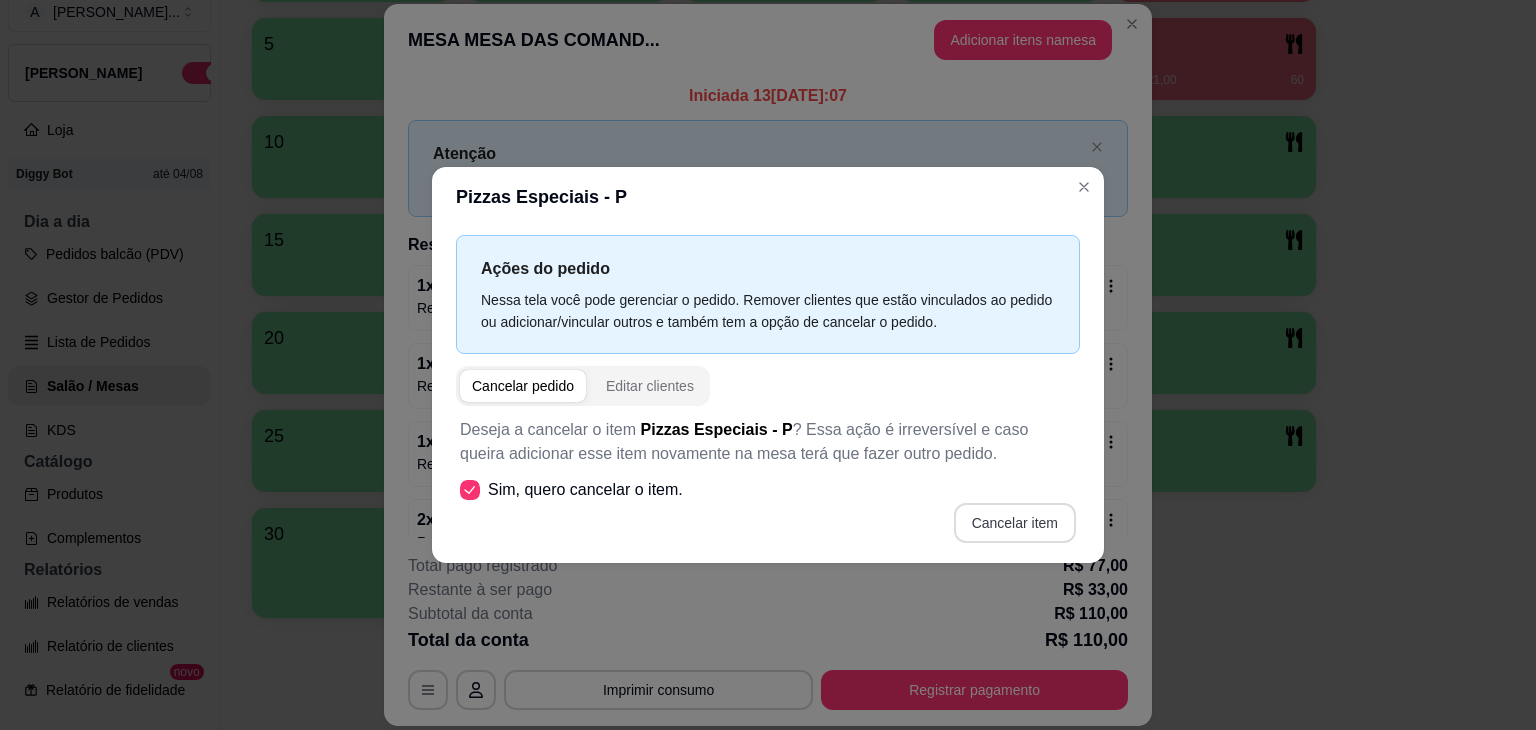 click on "Cancelar item" at bounding box center [1015, 523] 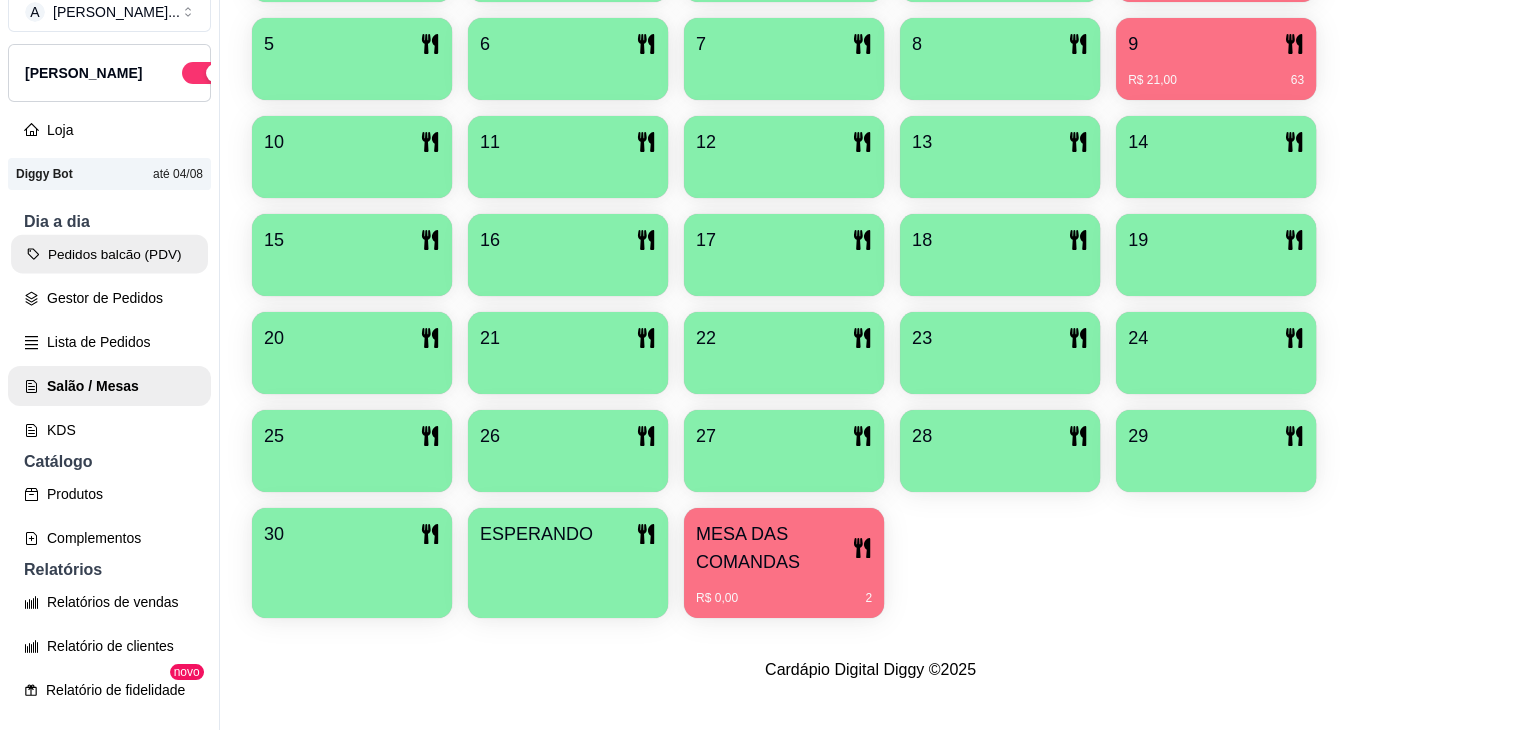 click on "Pedidos balcão (PDV)" at bounding box center [109, 254] 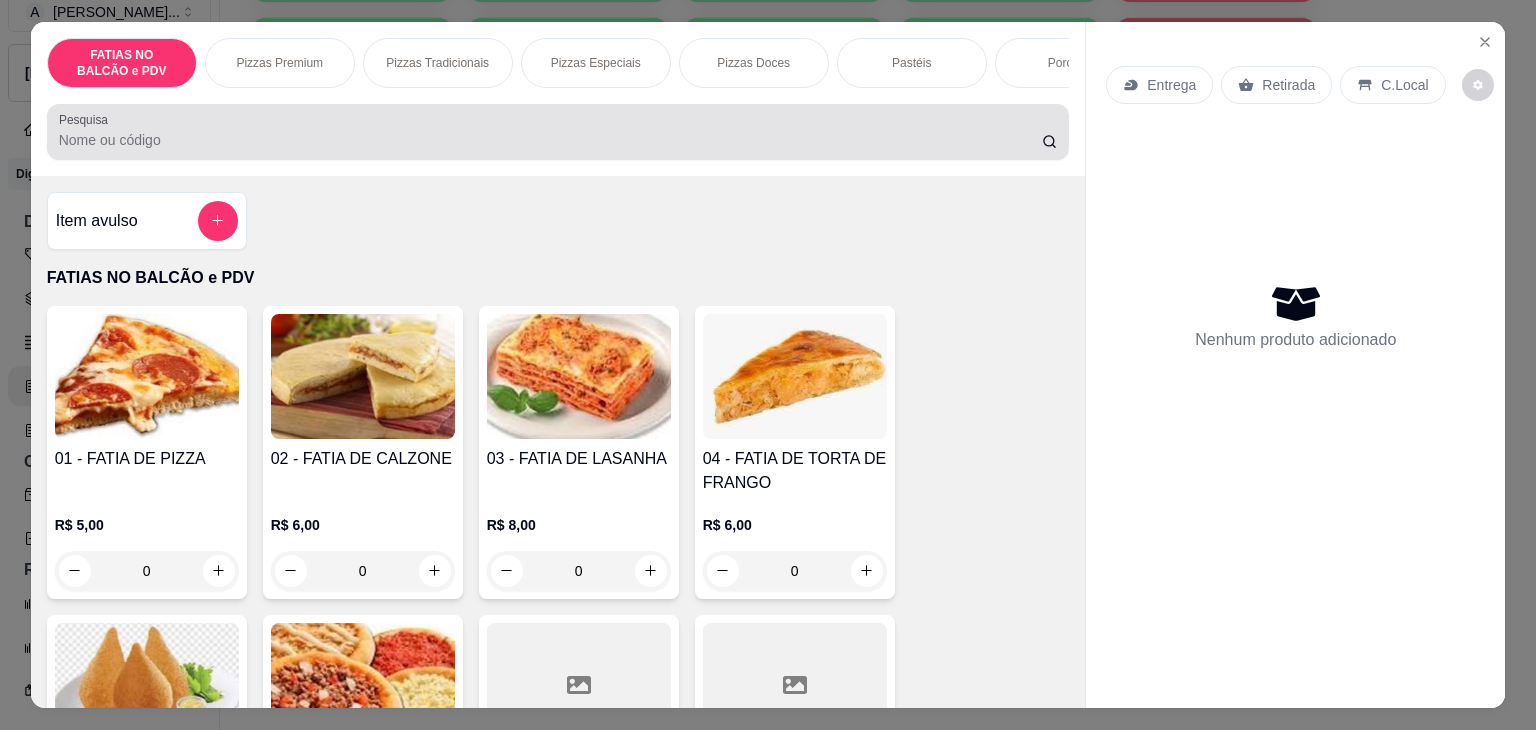 click at bounding box center (558, 132) 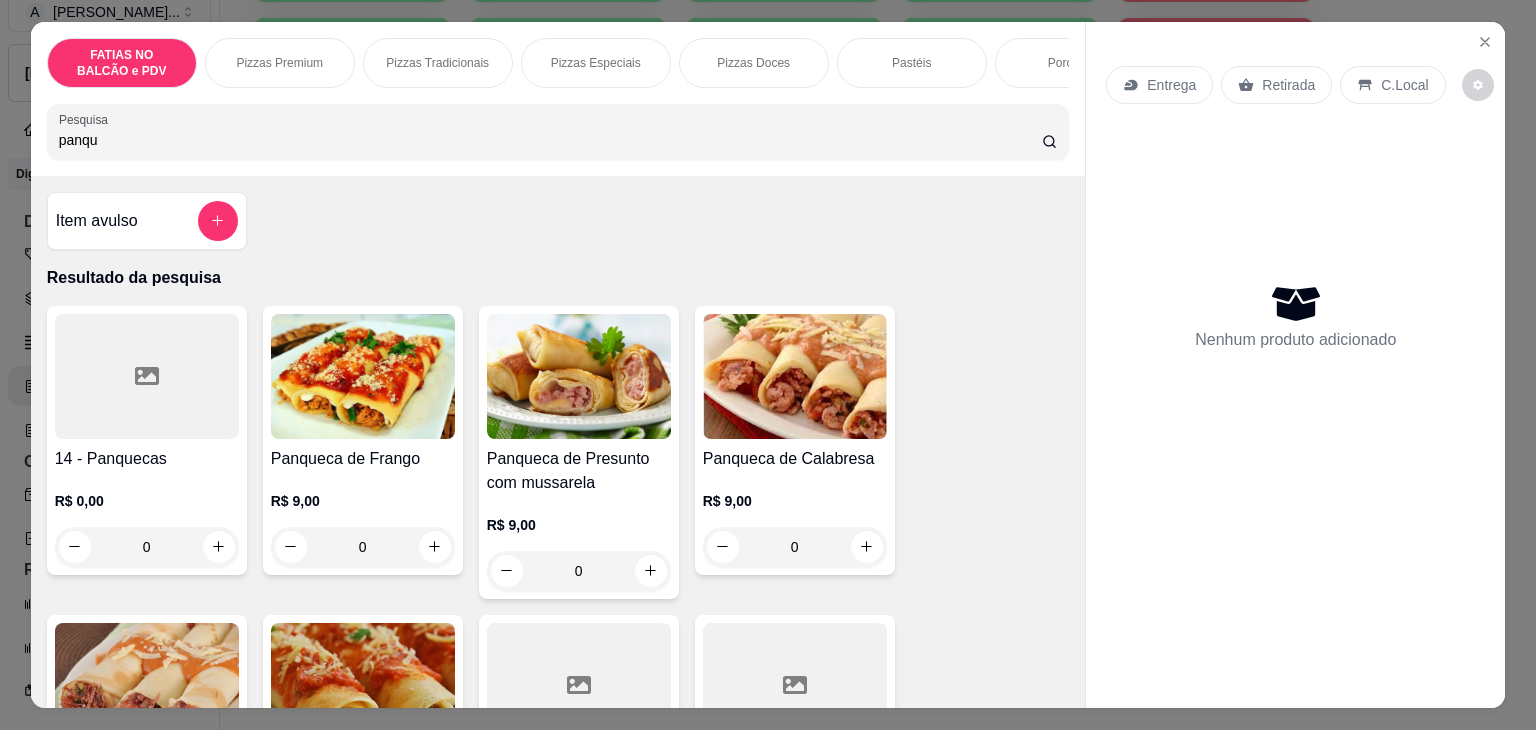 type on "panqu" 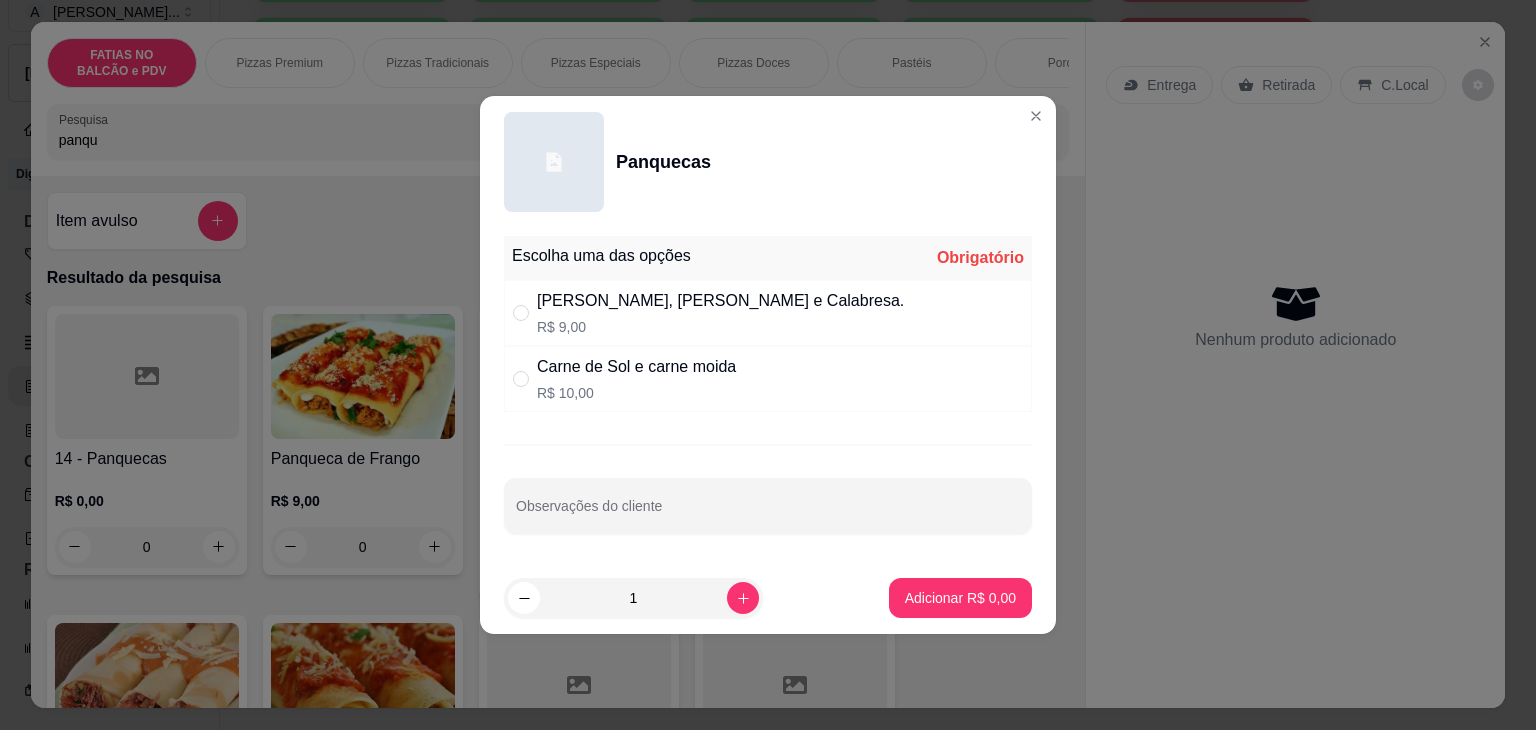 click on "[PERSON_NAME], [PERSON_NAME] e Calabresa. R$ 9,00" at bounding box center (720, 313) 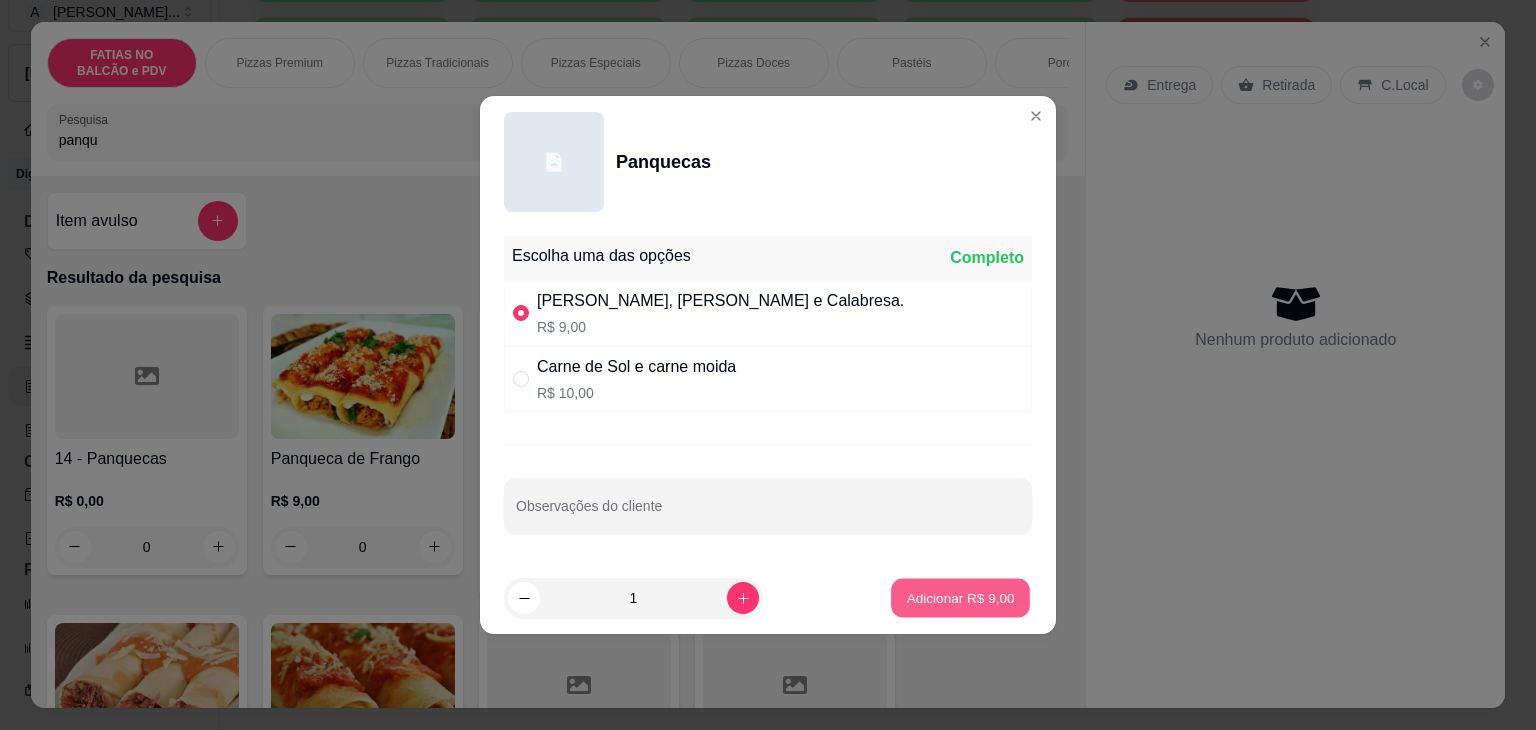 click on "Adicionar   R$ 9,00" at bounding box center (960, 598) 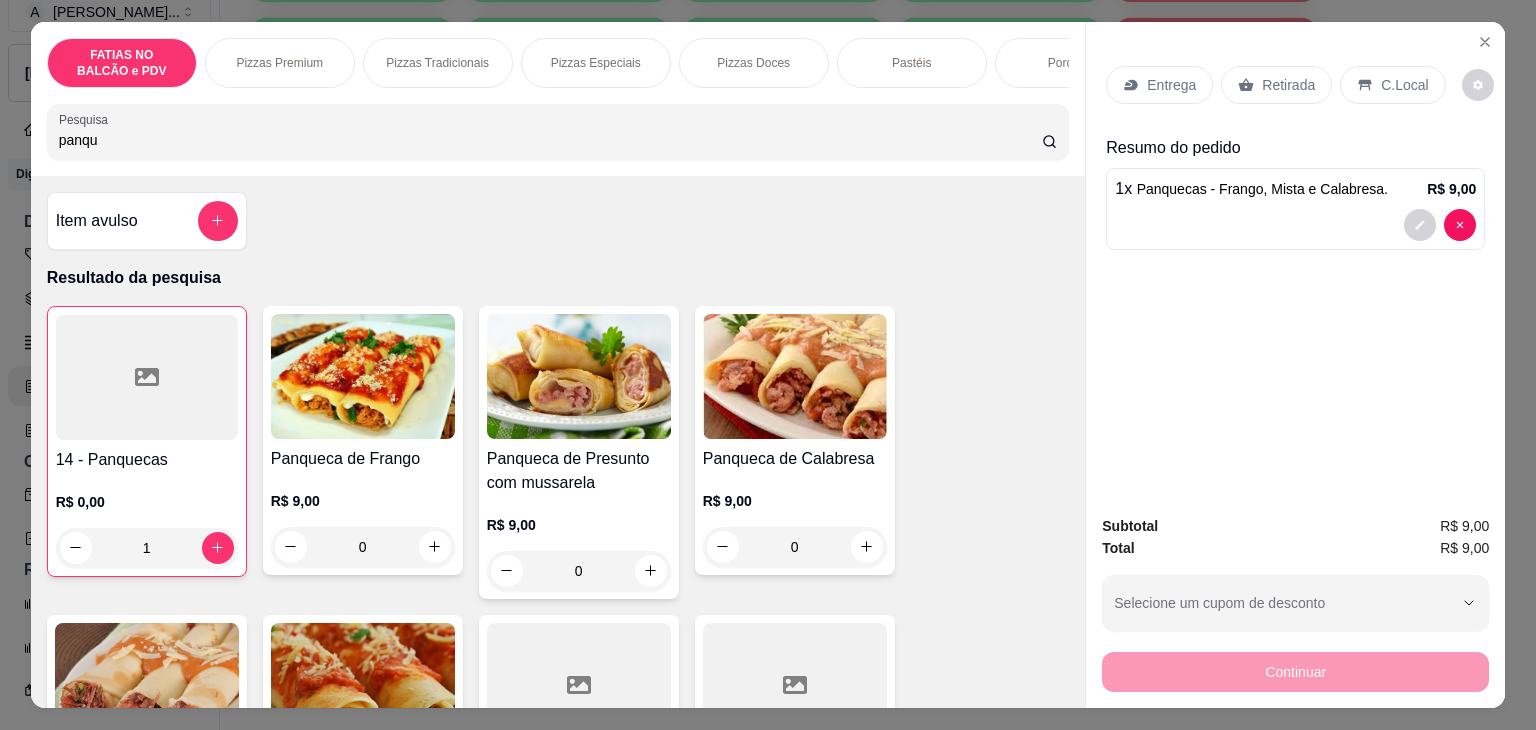 click on "Pizzas Especiais" at bounding box center [596, 63] 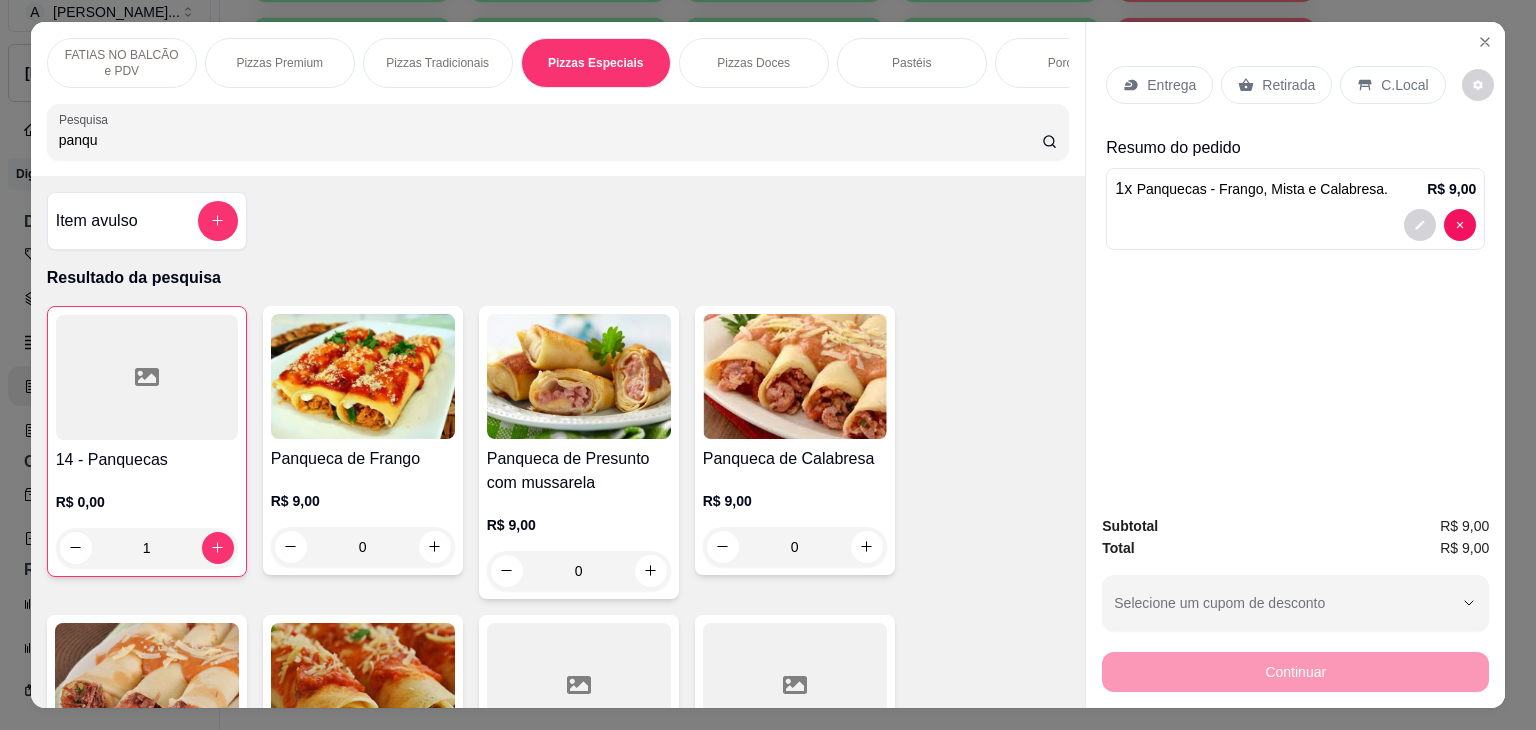 scroll, scrollTop: 3432, scrollLeft: 0, axis: vertical 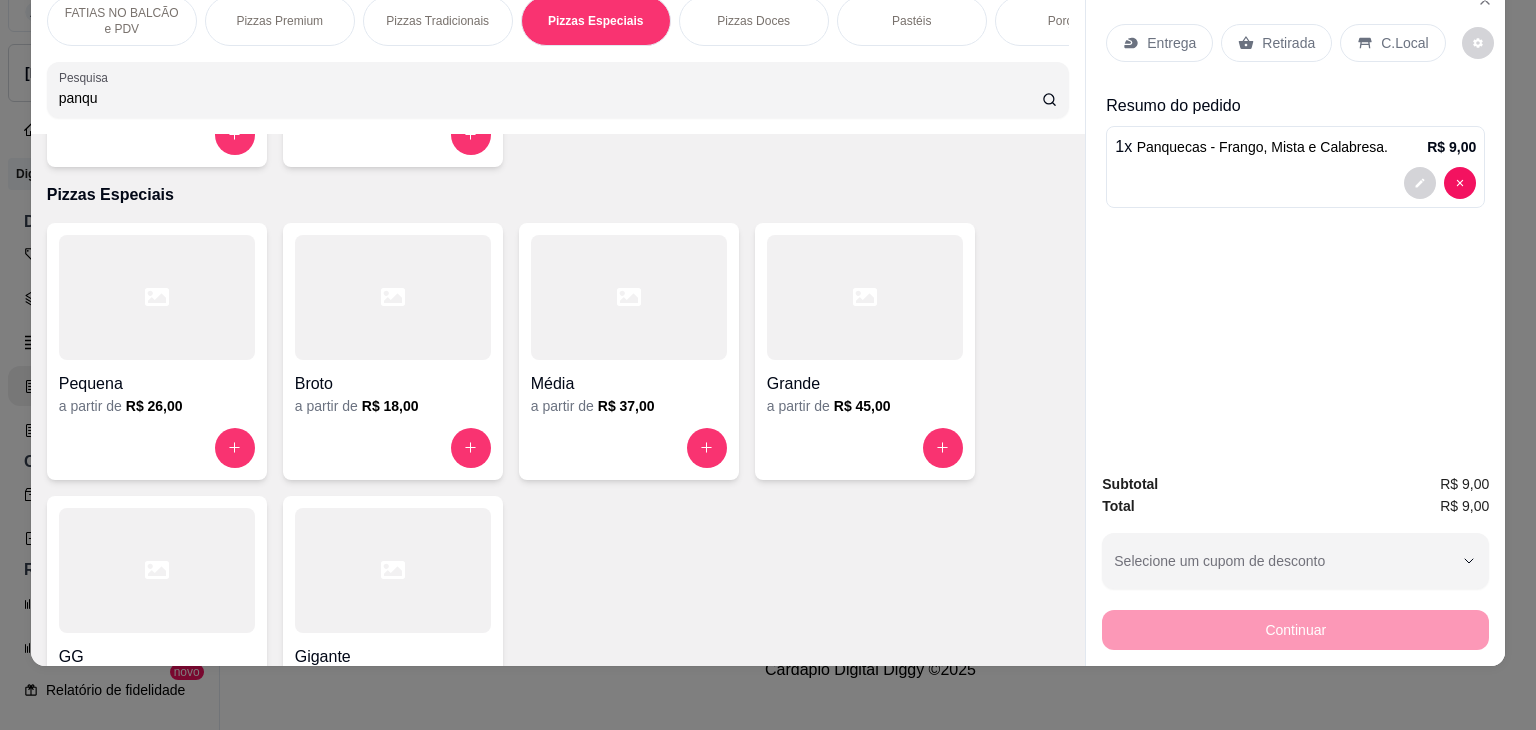 click at bounding box center [865, 297] 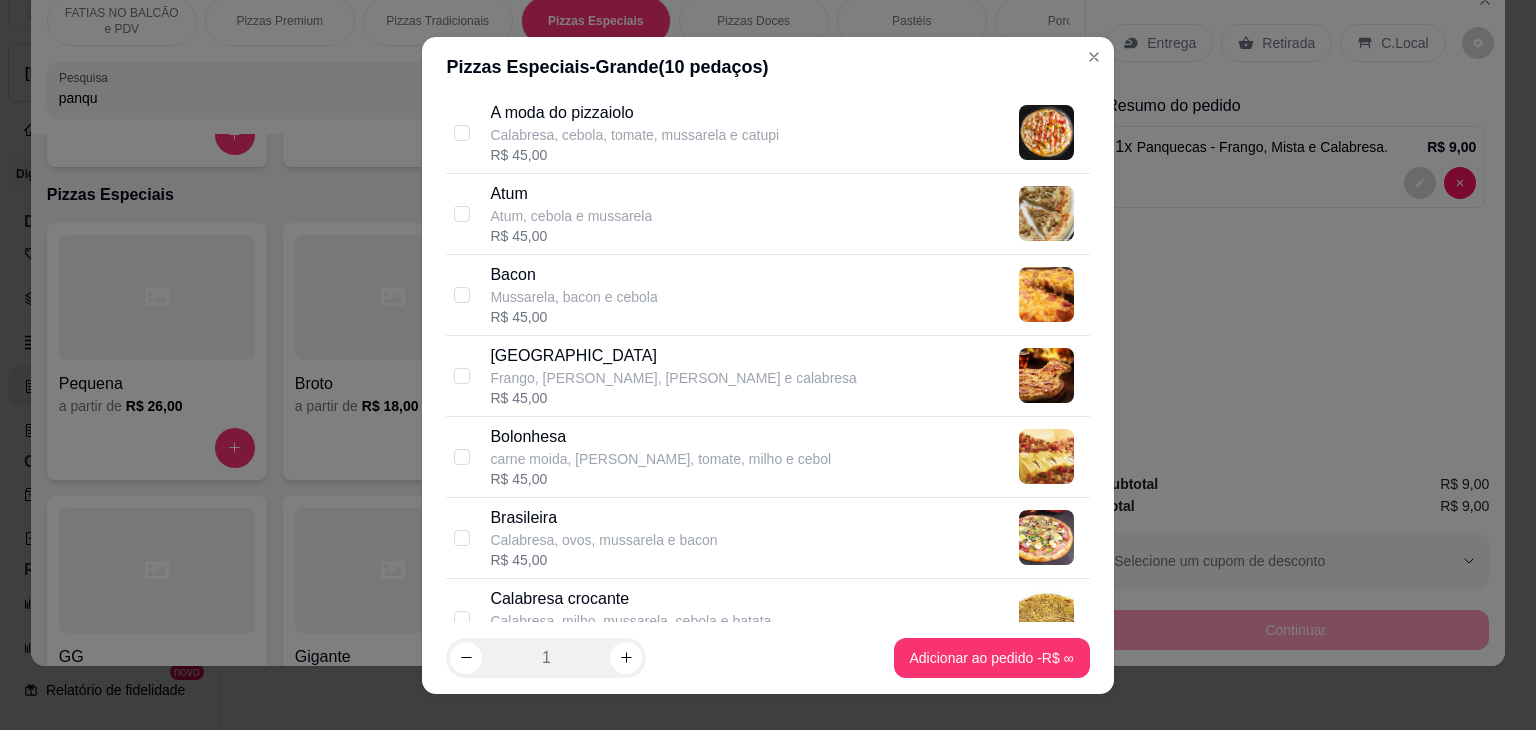 scroll, scrollTop: 244, scrollLeft: 0, axis: vertical 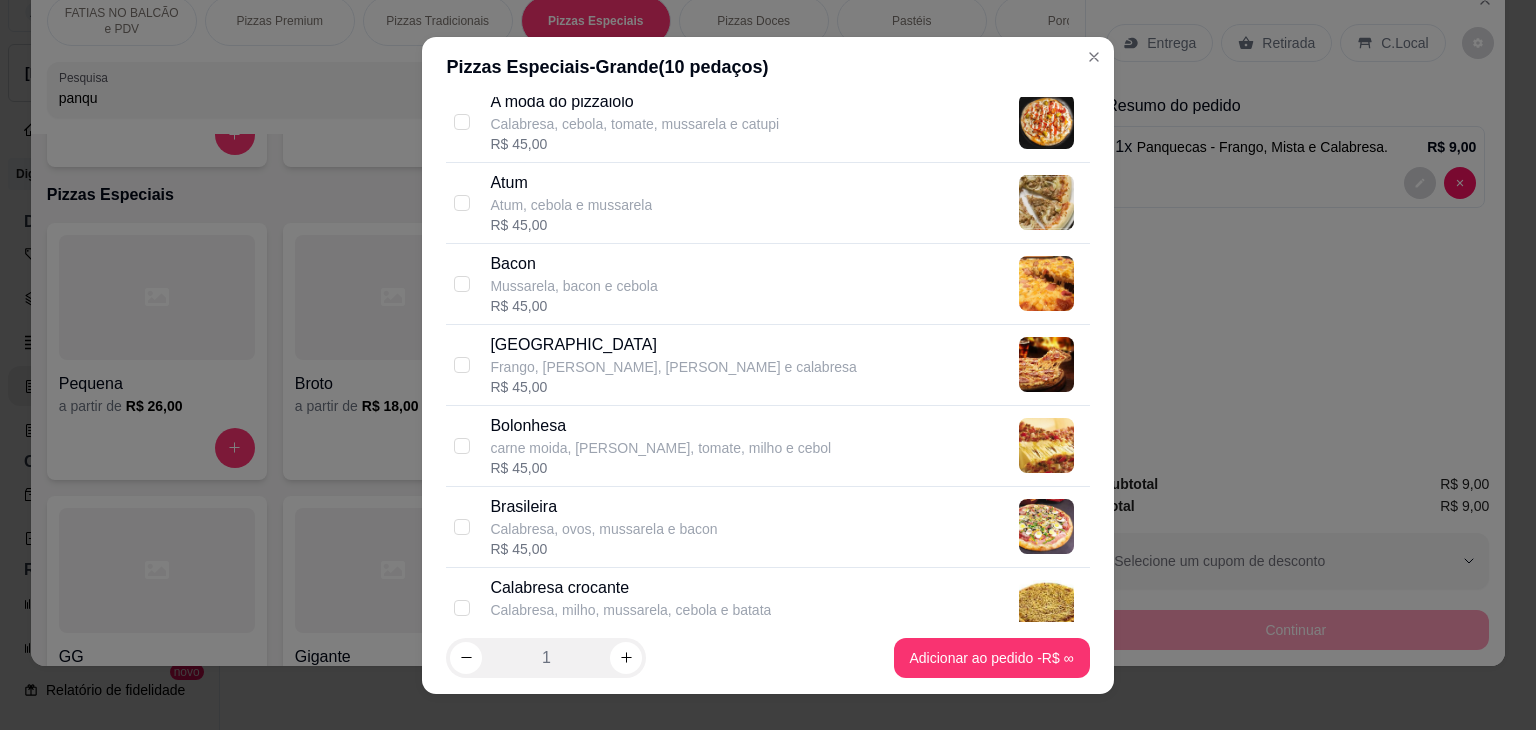 click on "R$ 45,00" at bounding box center (660, 468) 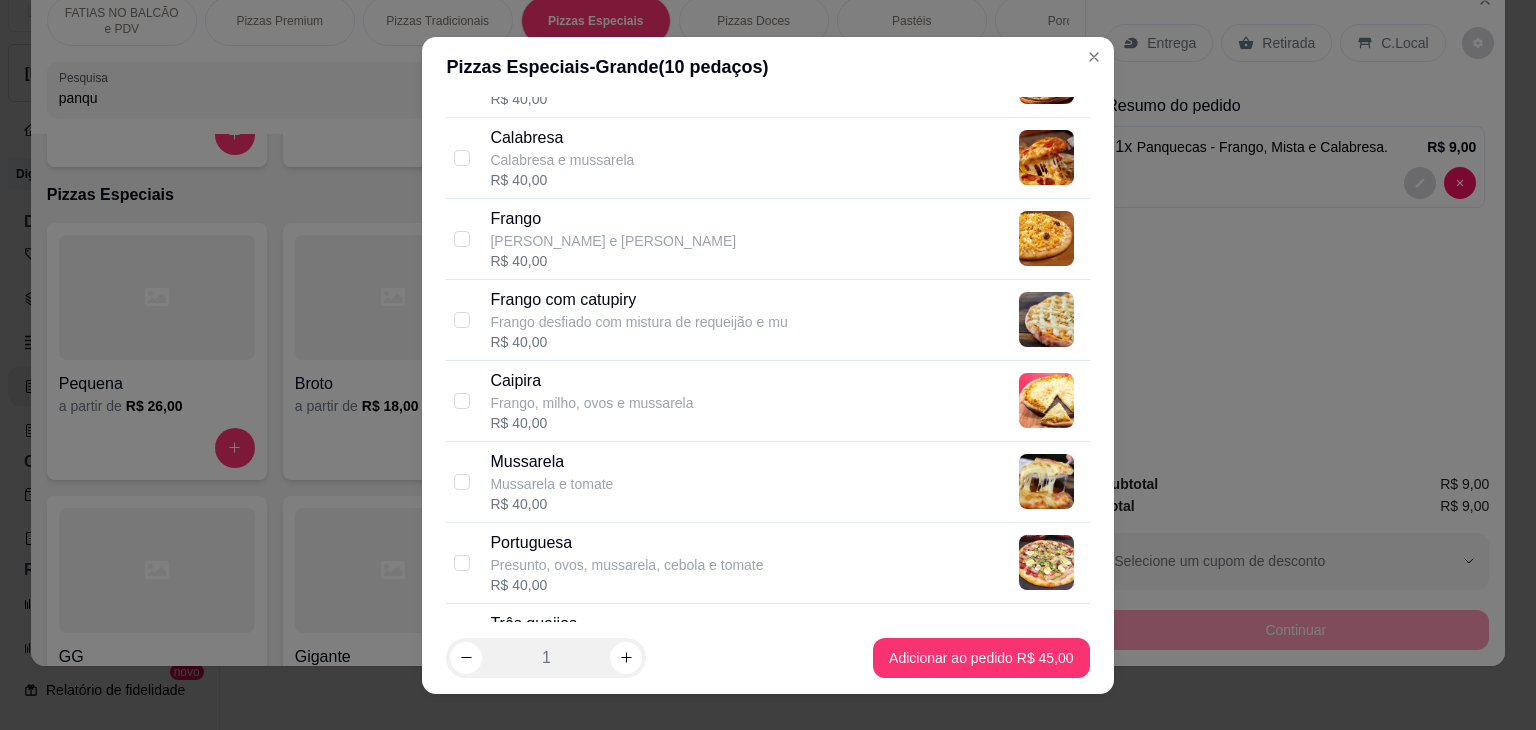 scroll, scrollTop: 2242, scrollLeft: 0, axis: vertical 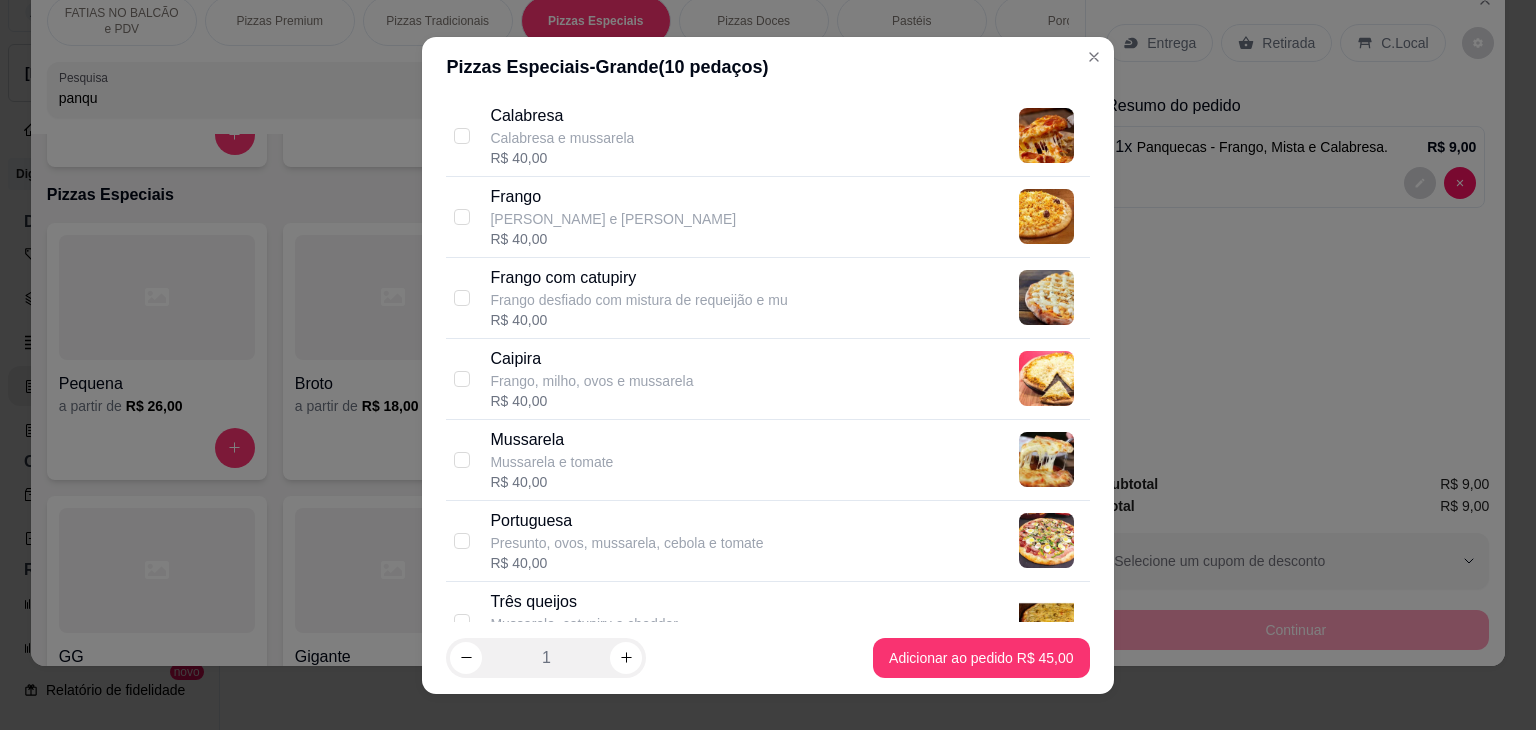 click on "Presunto, ovos, mussarela, cebola e tomate" at bounding box center [626, 543] 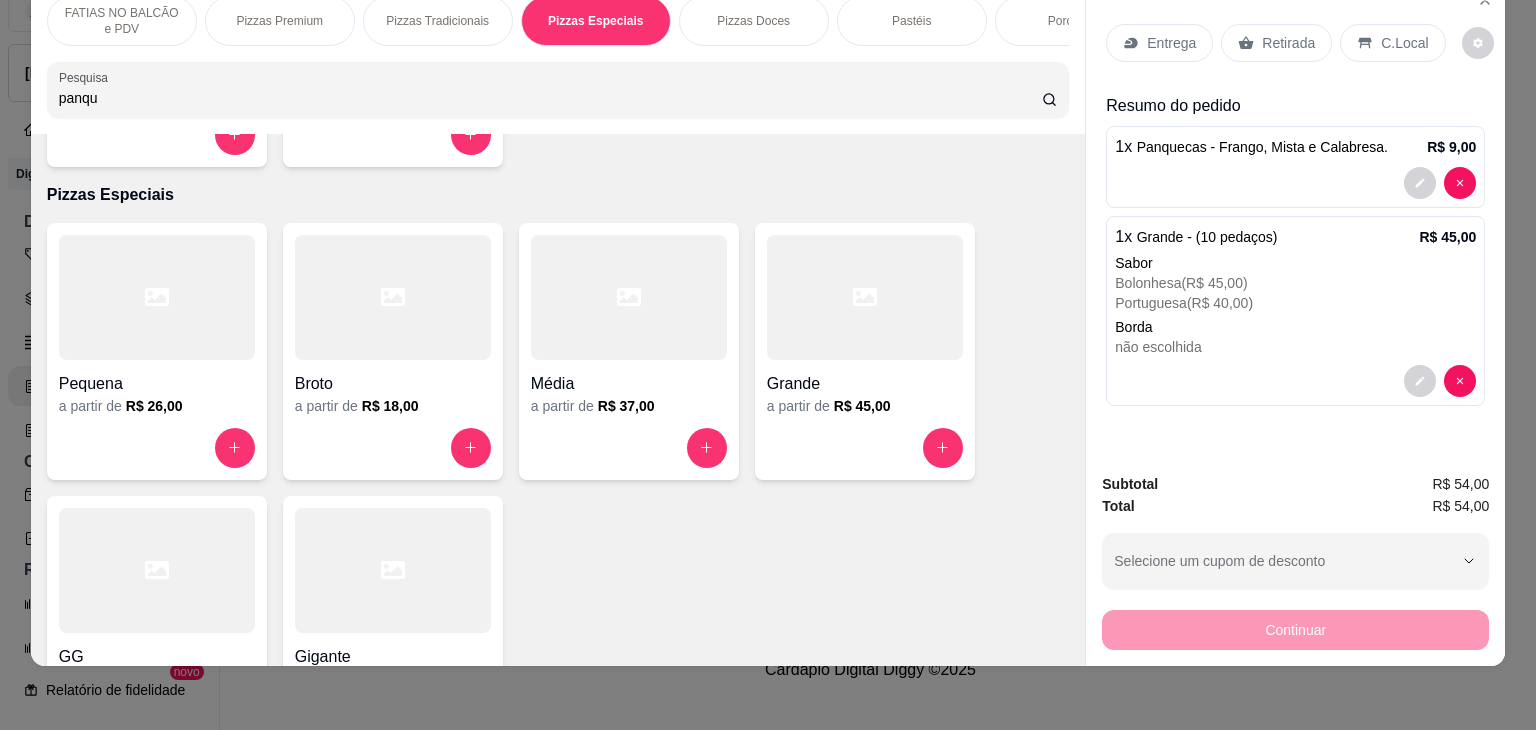 drag, startPoint x: 423, startPoint y: 78, endPoint x: 0, endPoint y: 86, distance: 423.07565 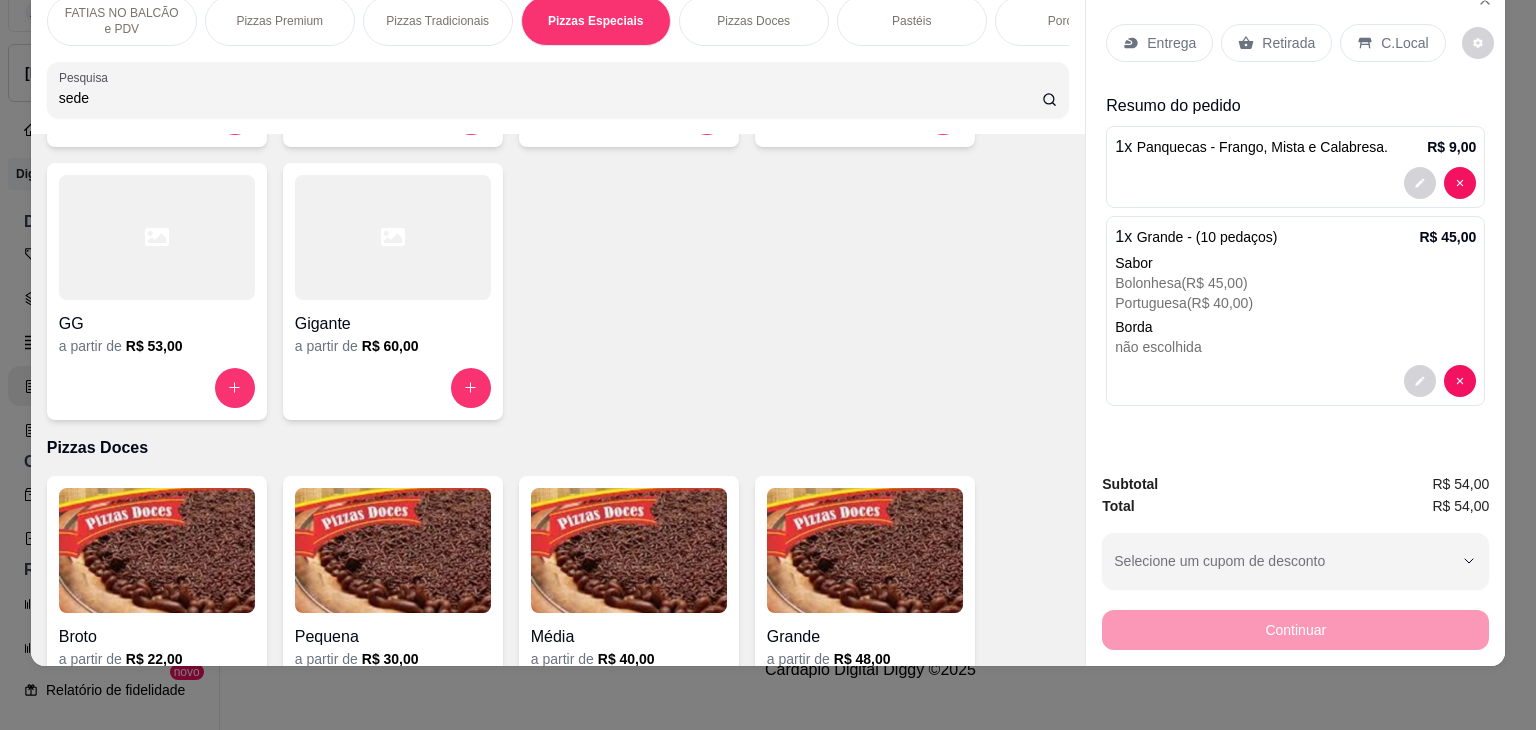 scroll, scrollTop: 3124, scrollLeft: 0, axis: vertical 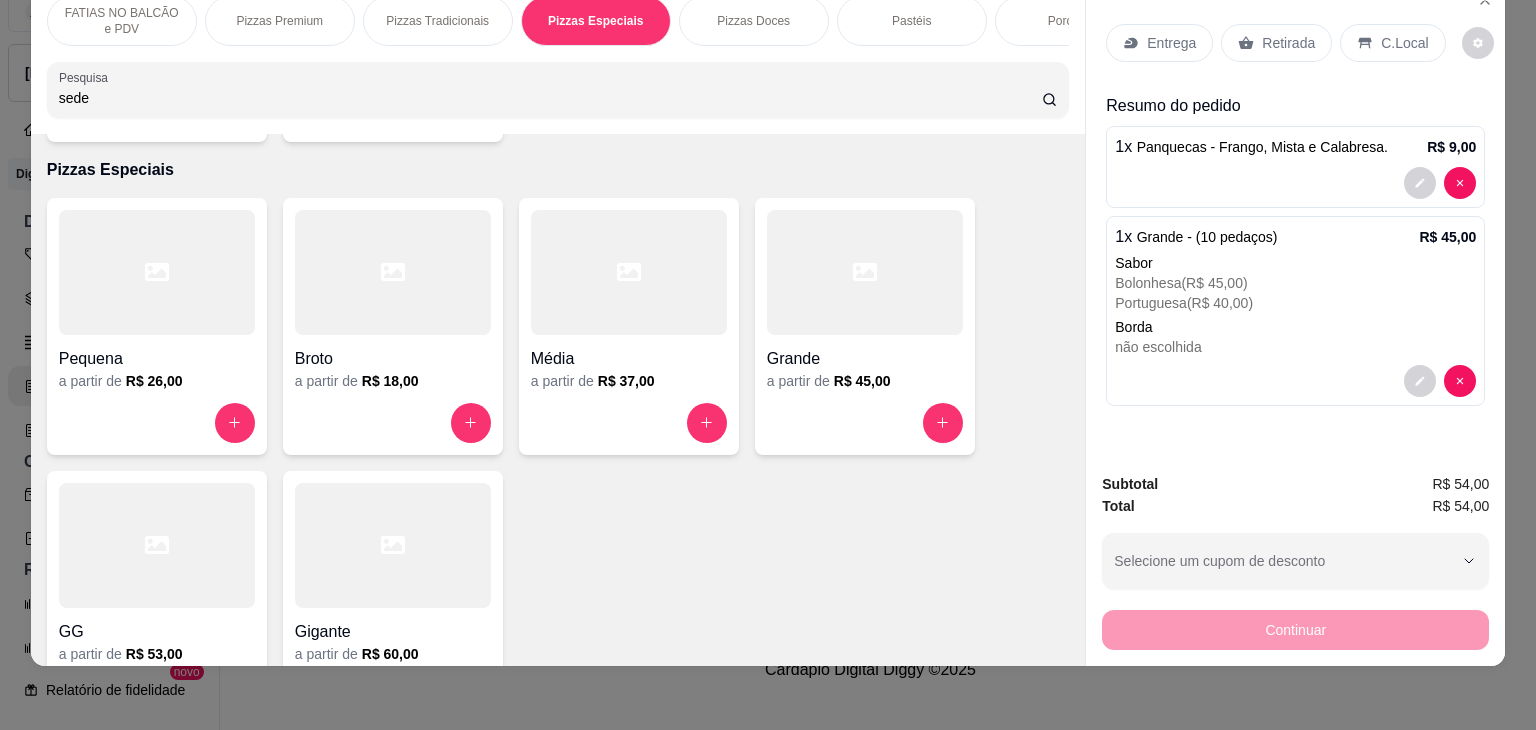 type on "sede" 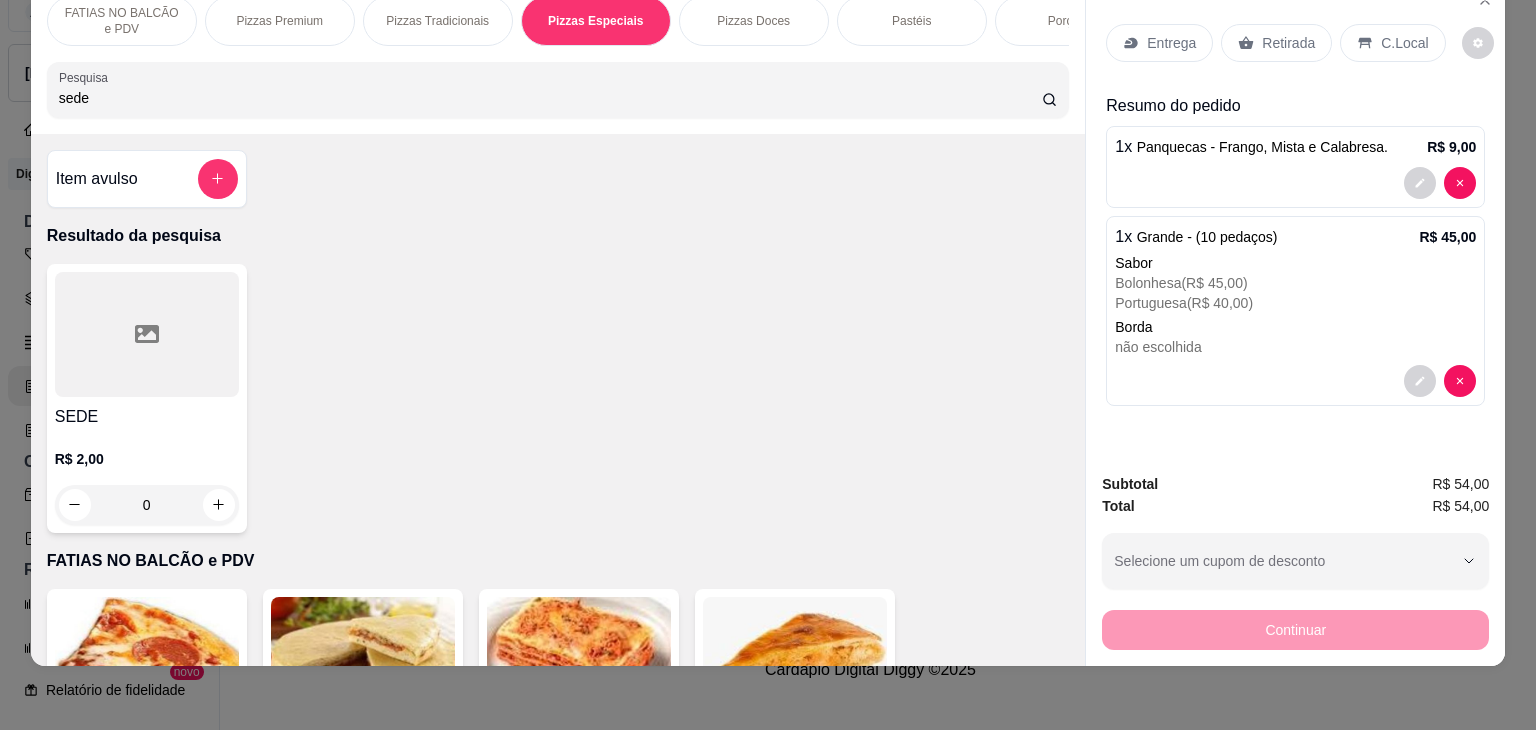 click at bounding box center [147, 334] 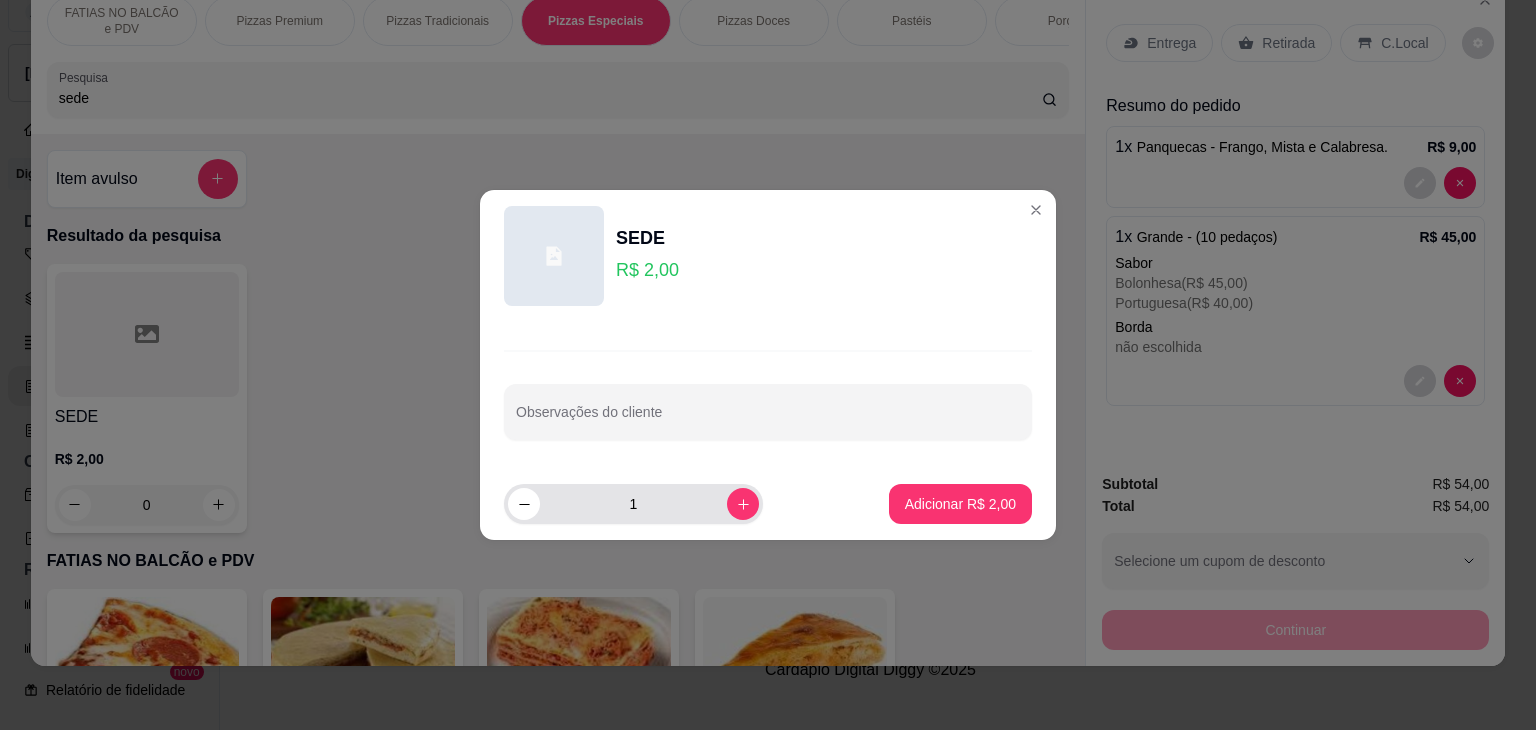 click on "1" at bounding box center [633, 504] 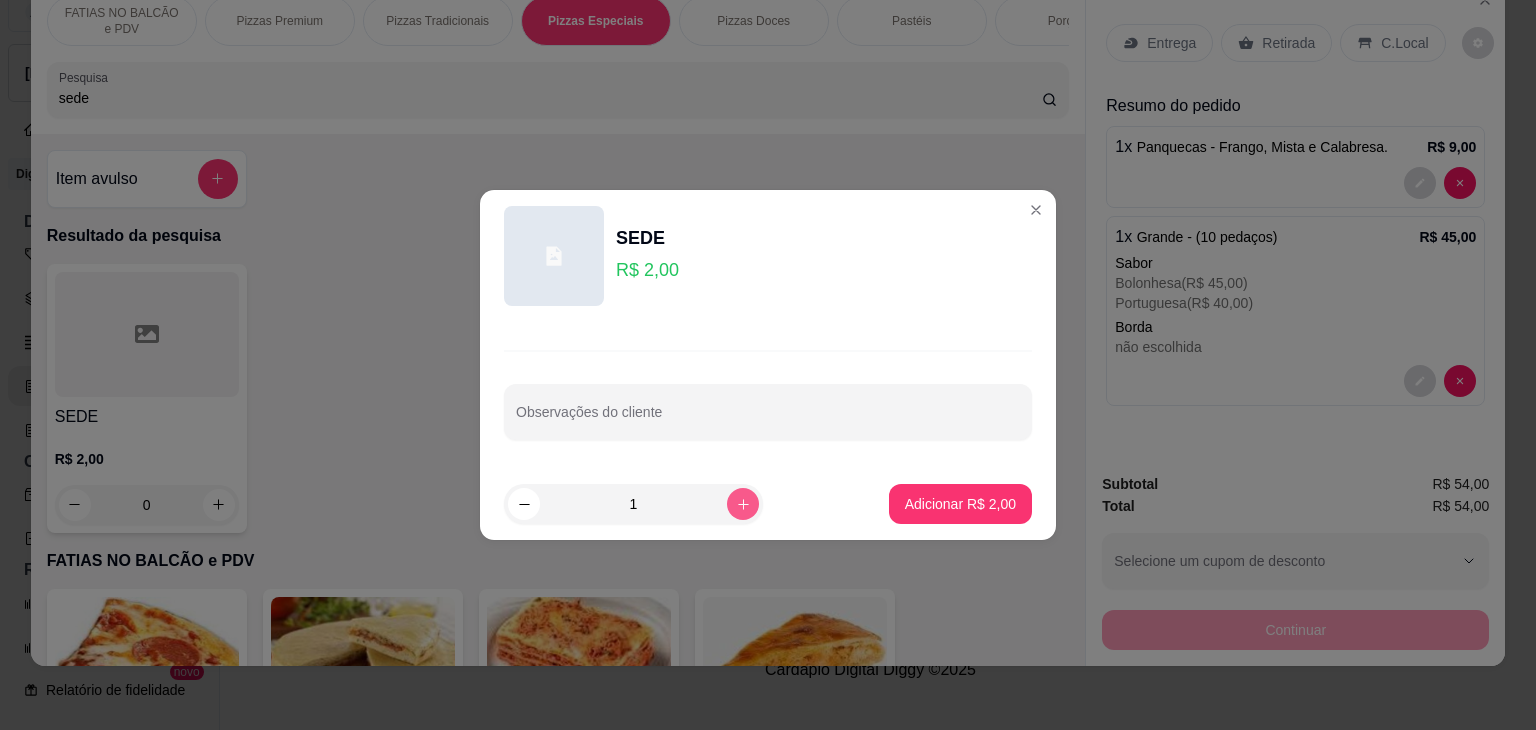 click at bounding box center [743, 504] 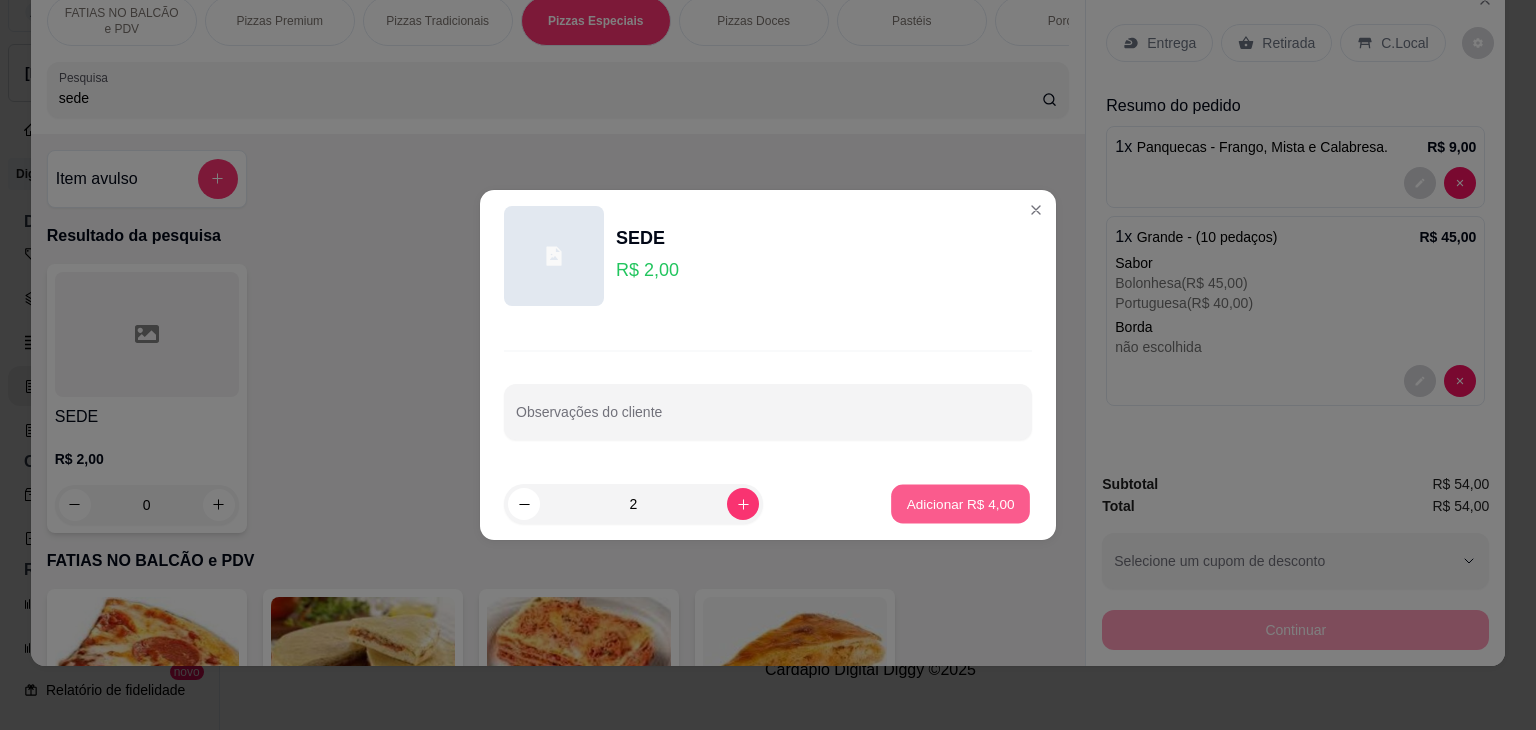 click on "Adicionar   R$ 4,00" at bounding box center [960, 503] 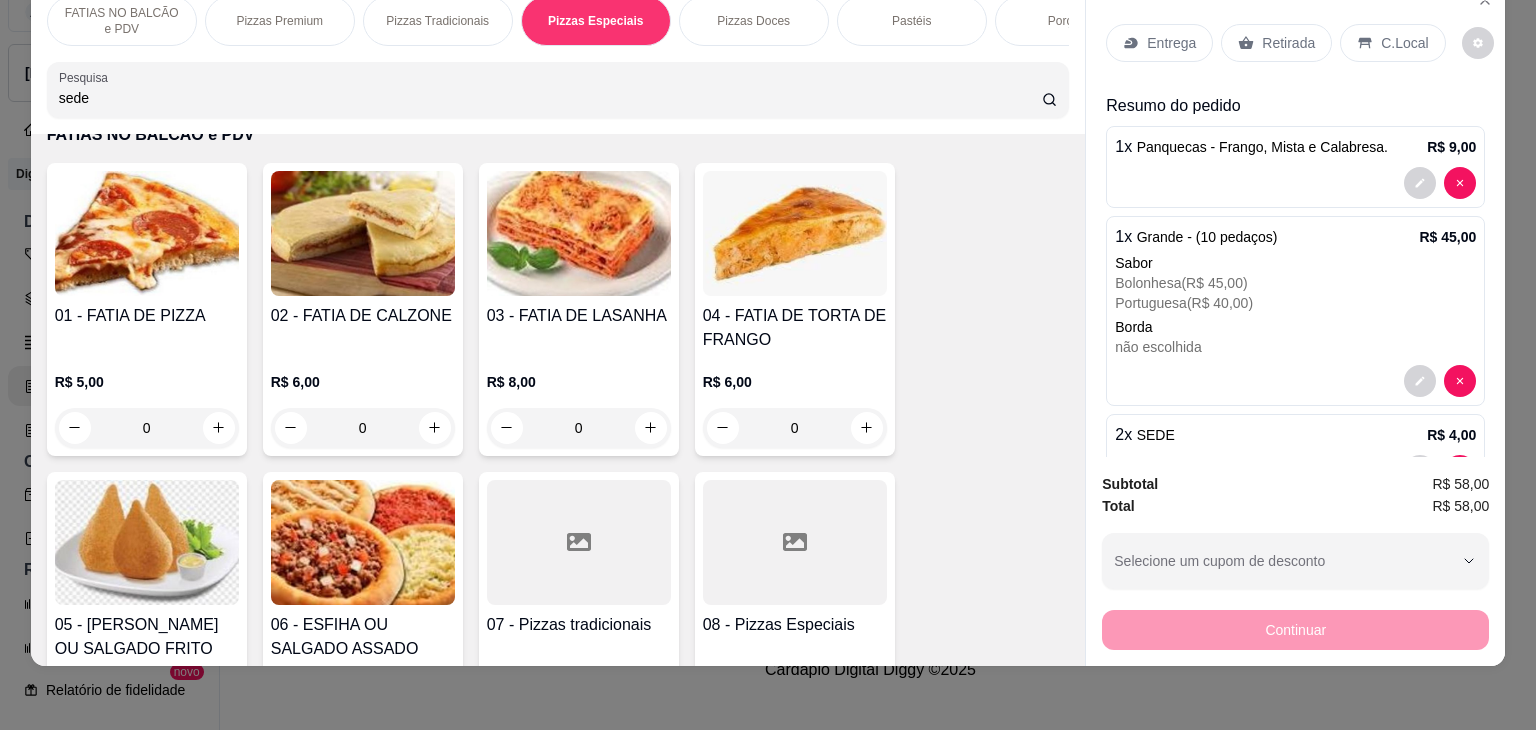 scroll, scrollTop: 453, scrollLeft: 0, axis: vertical 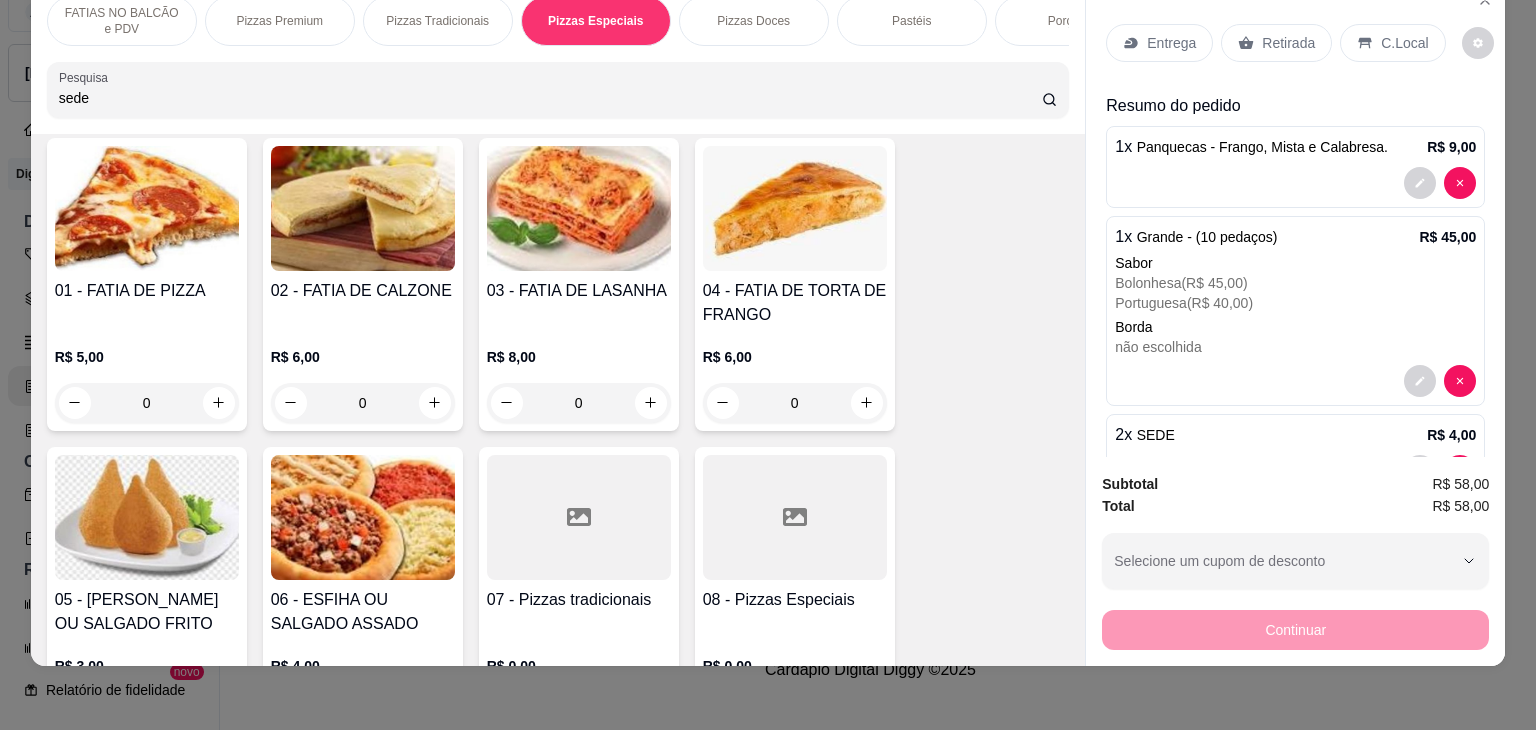 drag, startPoint x: 152, startPoint y: 390, endPoint x: 88, endPoint y: 397, distance: 64.381676 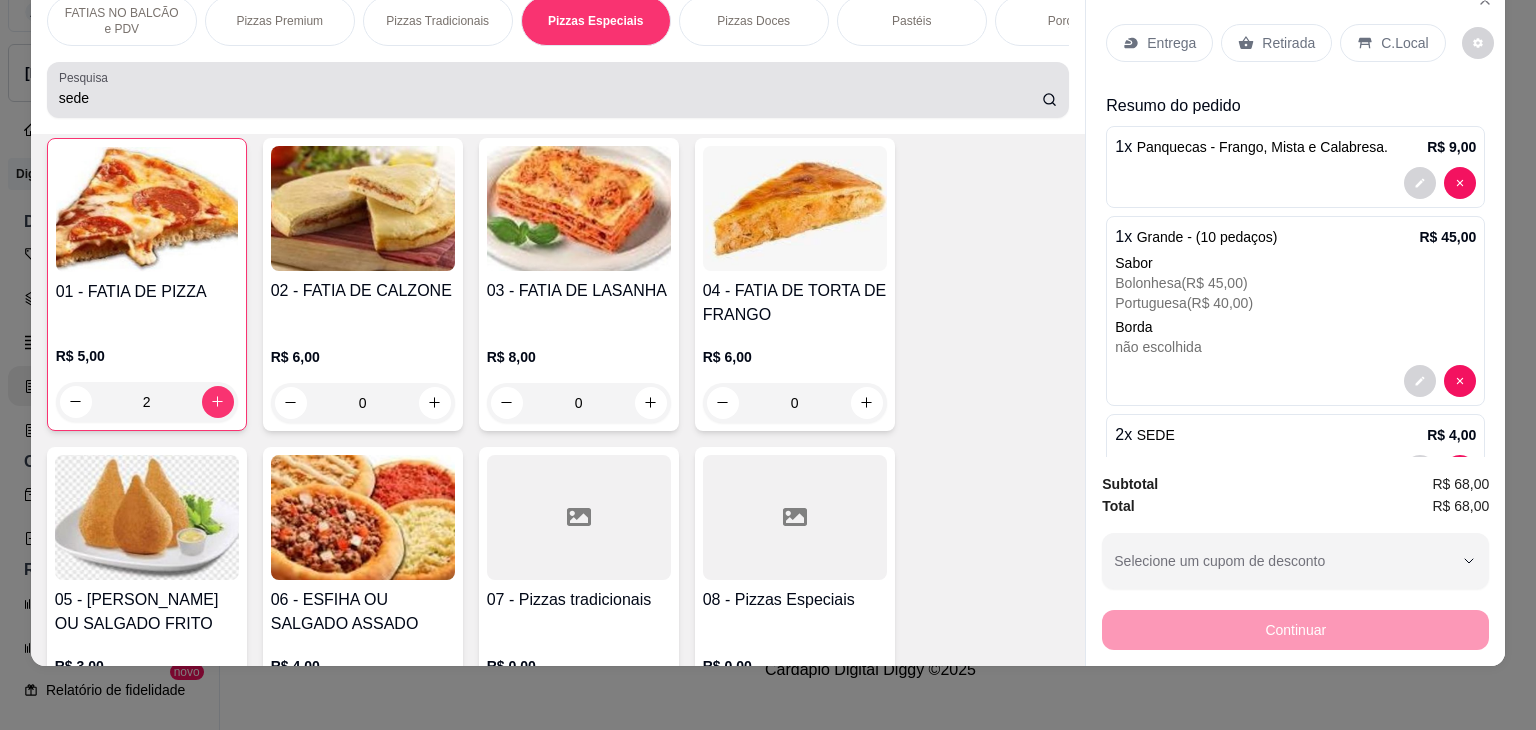 type on "2" 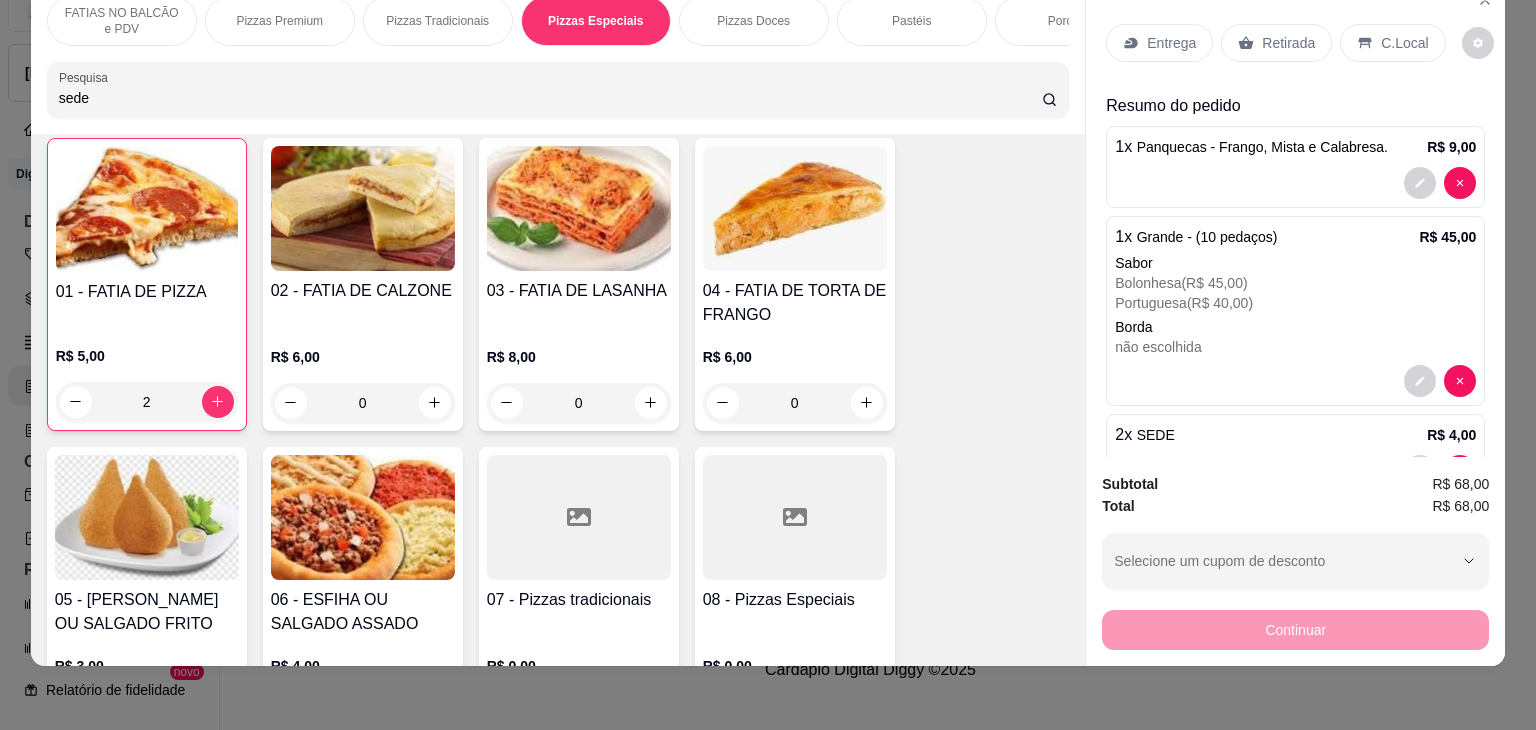 drag, startPoint x: 98, startPoint y: 92, endPoint x: 0, endPoint y: 106, distance: 98.99495 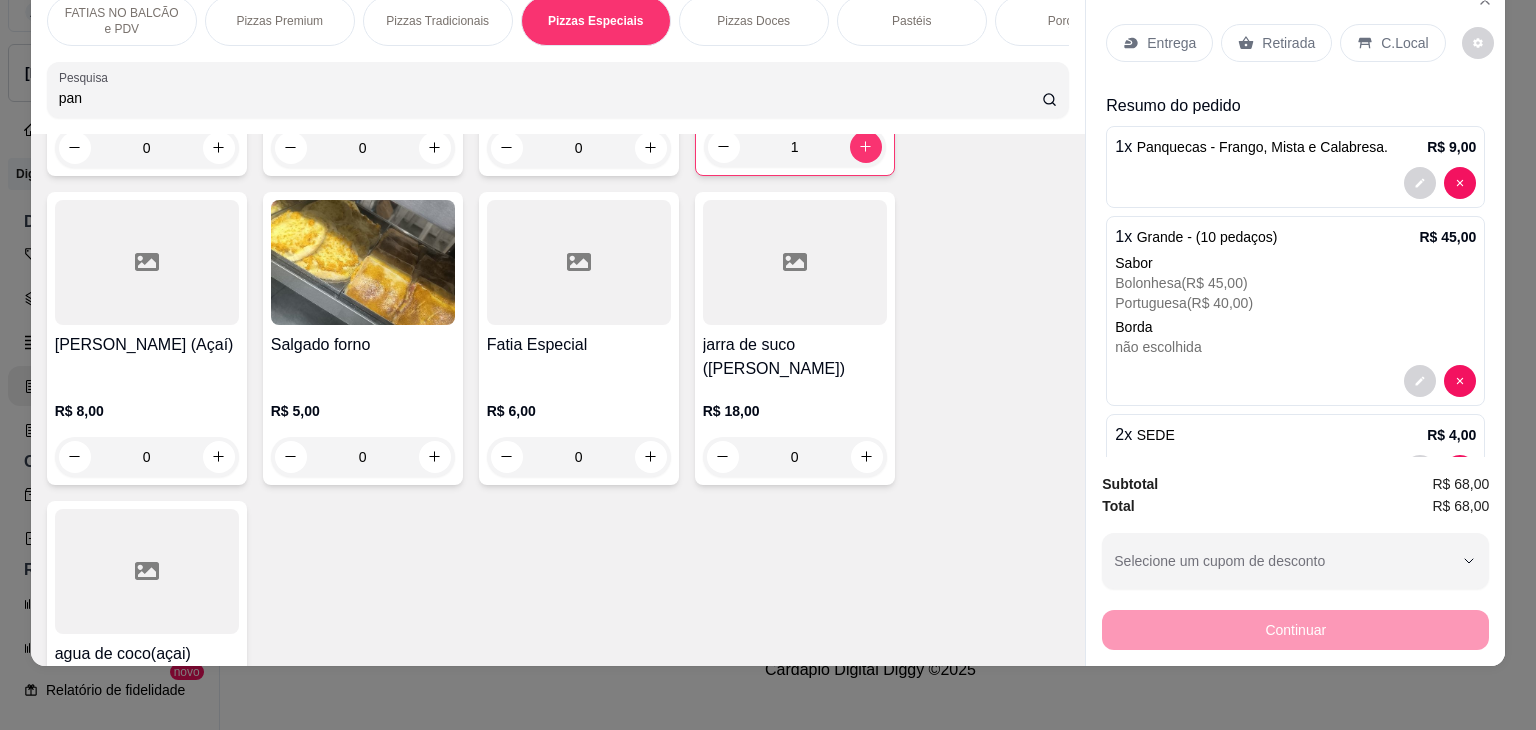 scroll, scrollTop: 761, scrollLeft: 0, axis: vertical 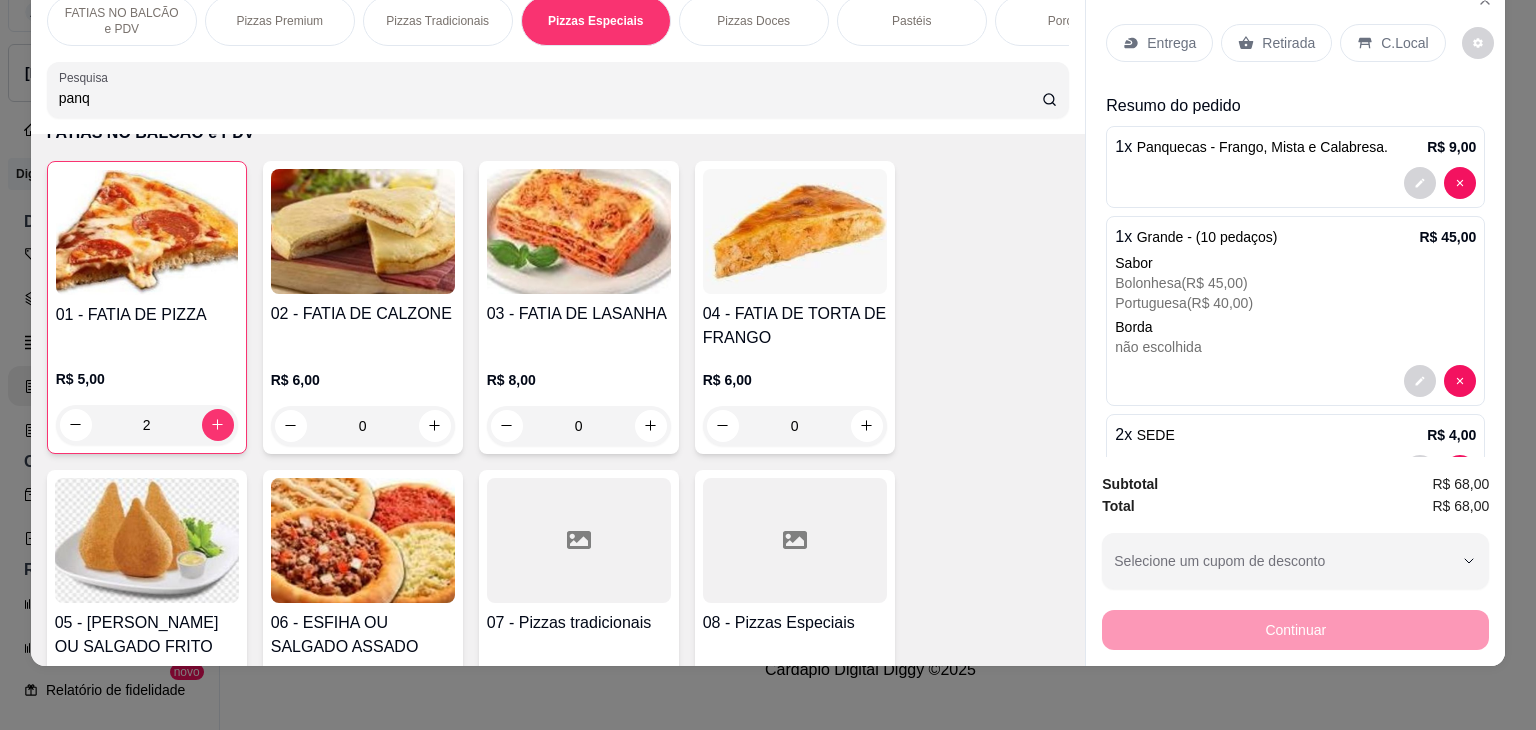 type on "panq" 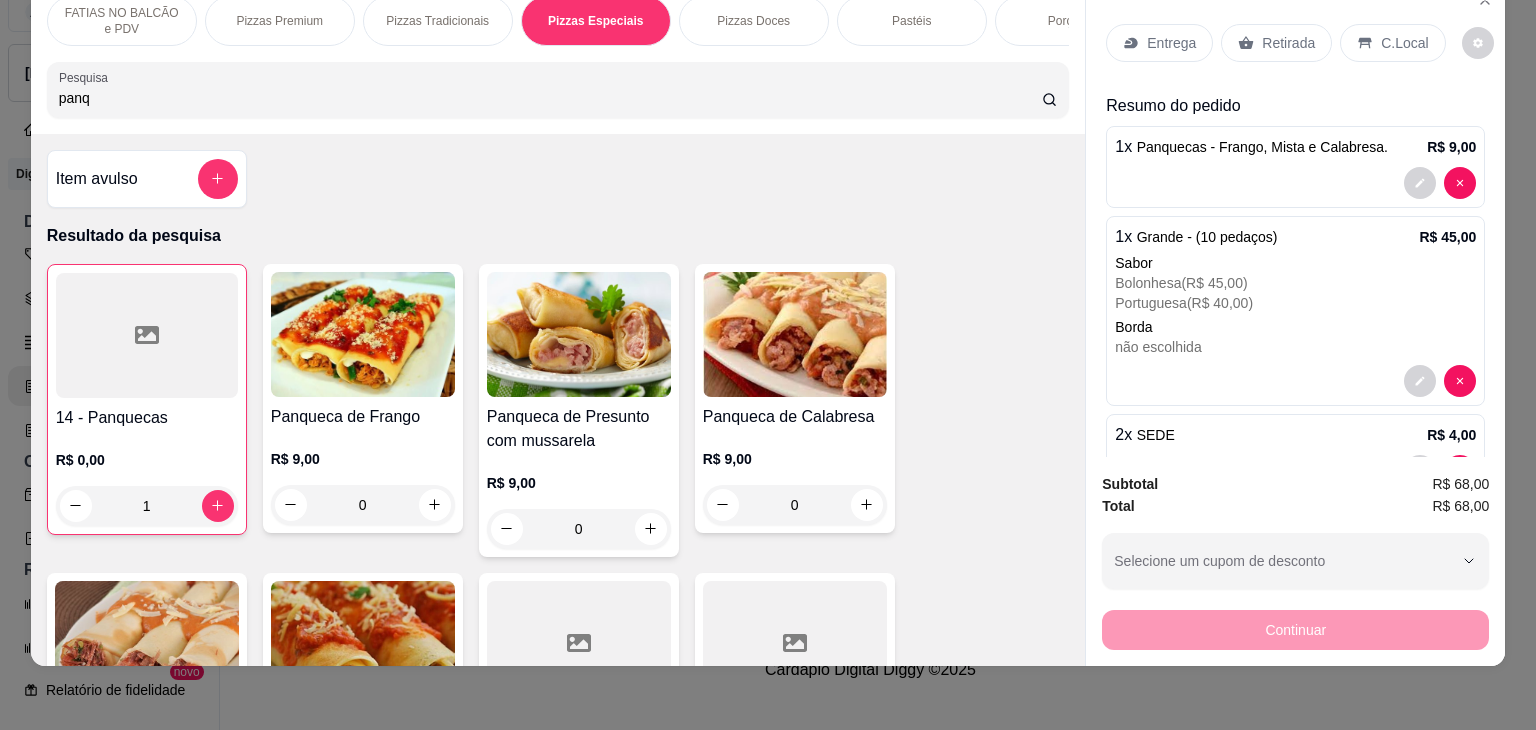 click 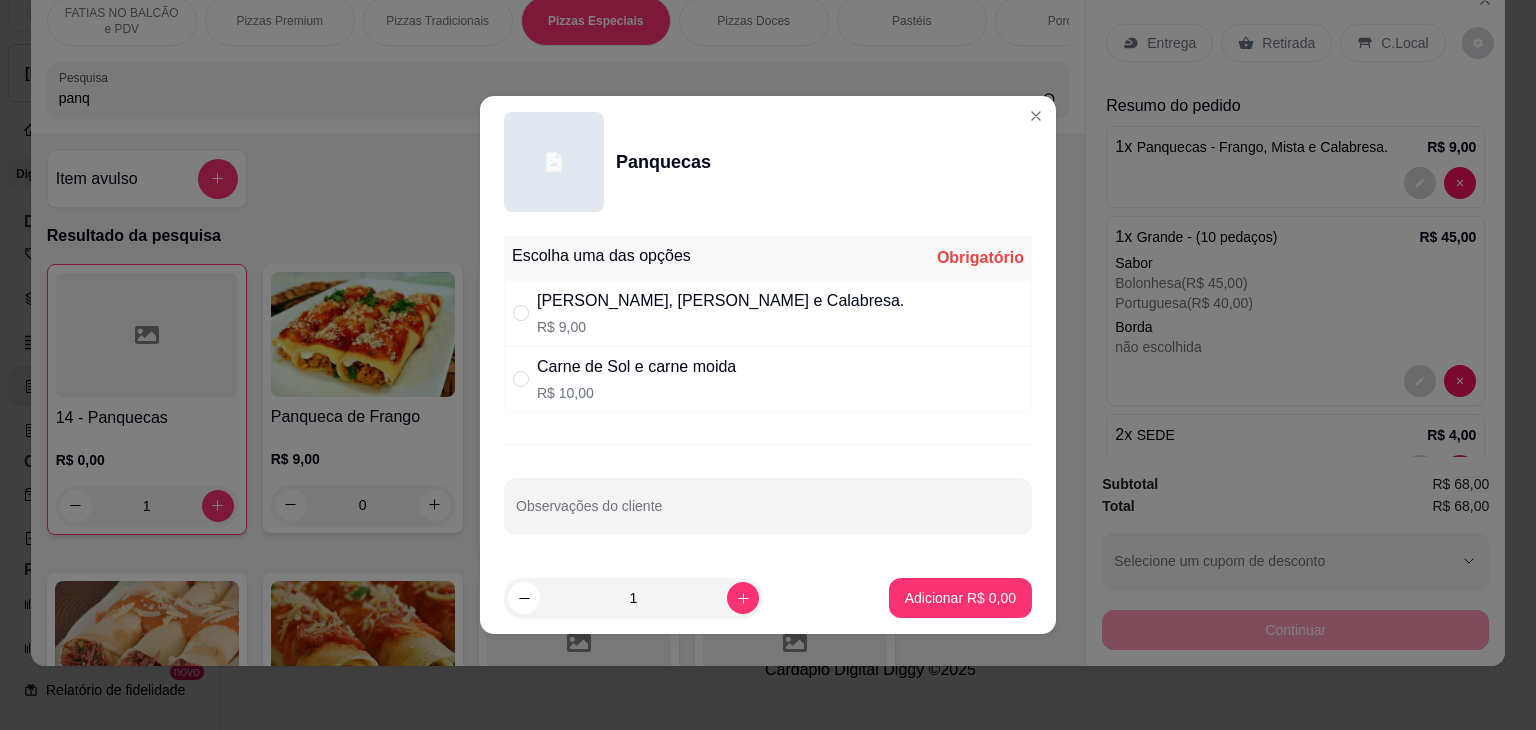 click on "[PERSON_NAME], [PERSON_NAME] e Calabresa." at bounding box center [720, 301] 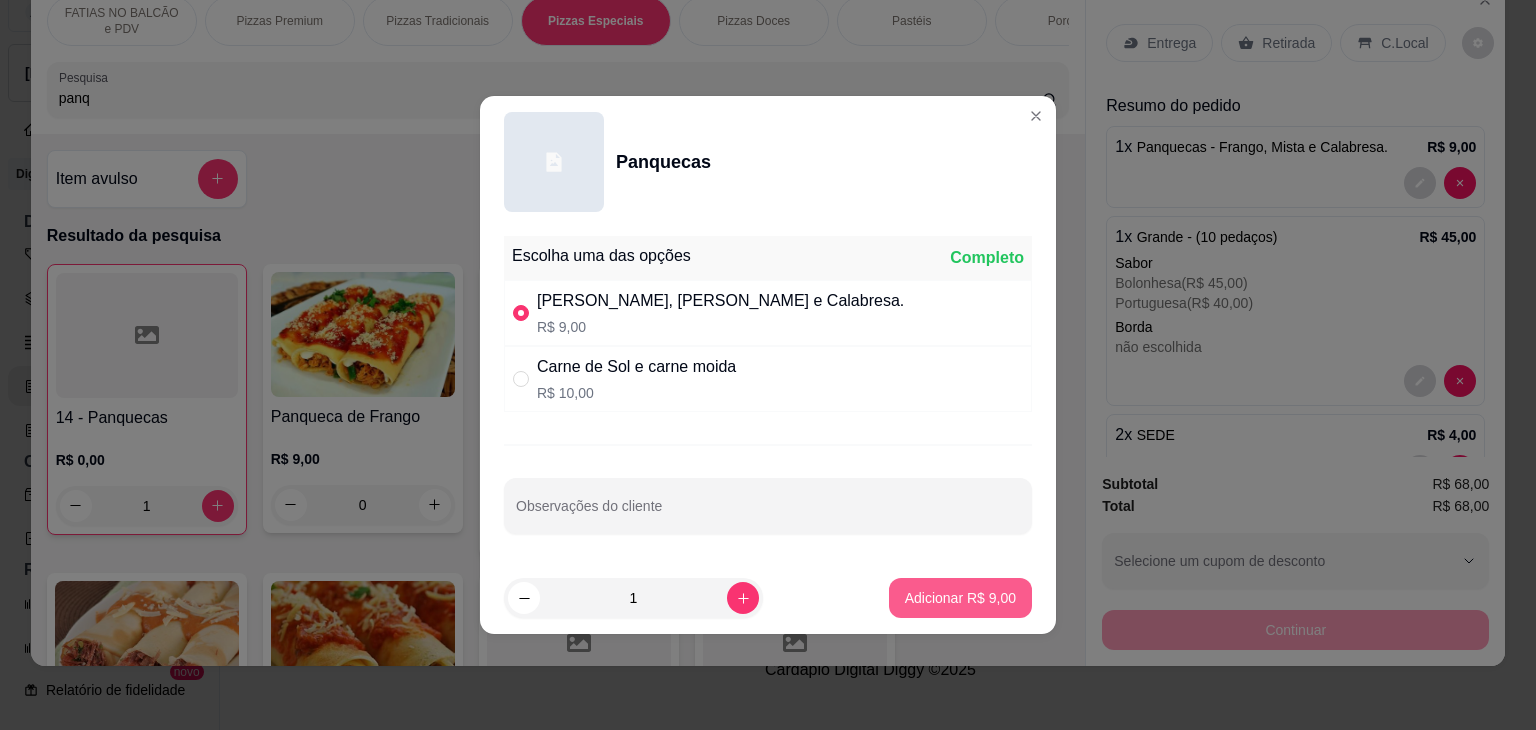click on "Adicionar   R$ 9,00" at bounding box center (960, 598) 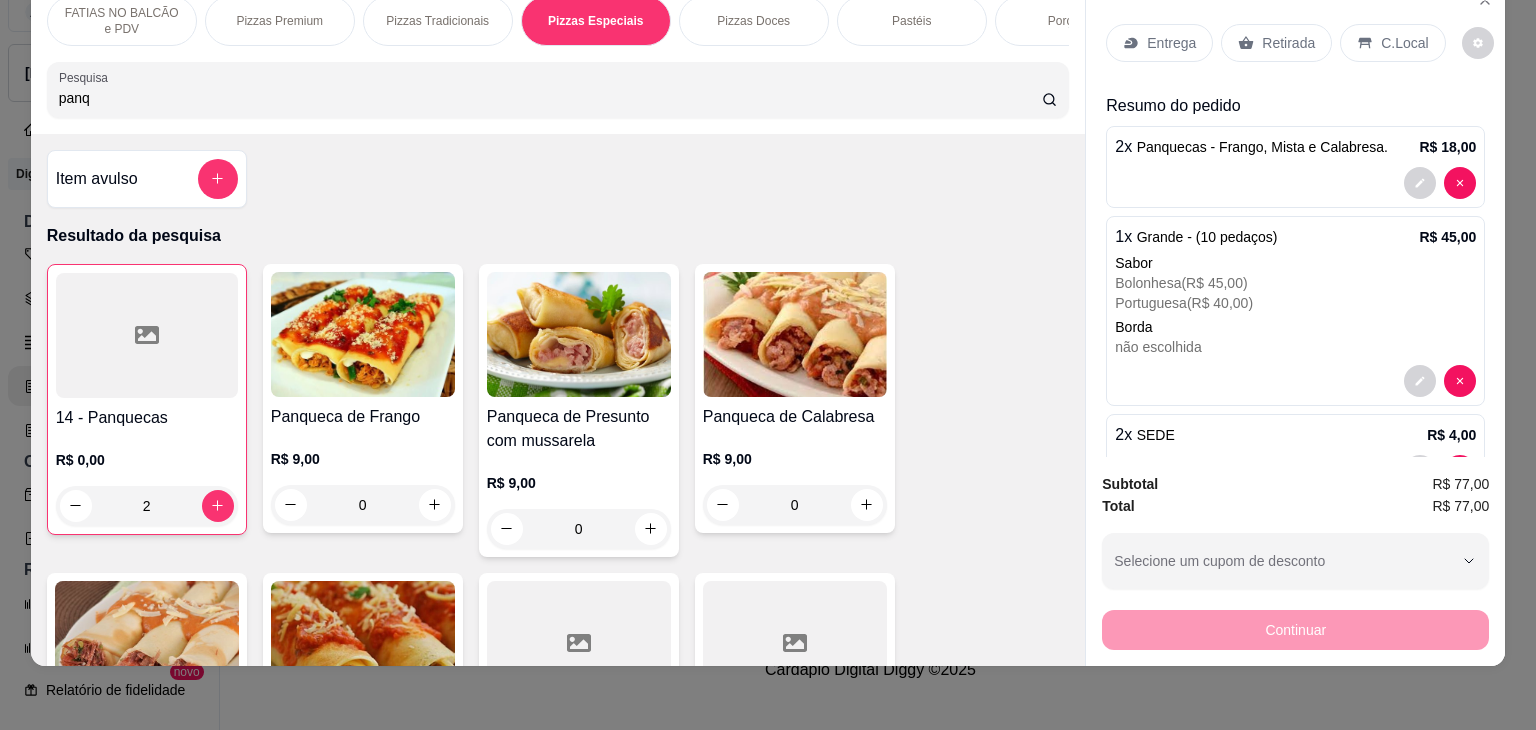 click on "Retirada" at bounding box center [1288, 43] 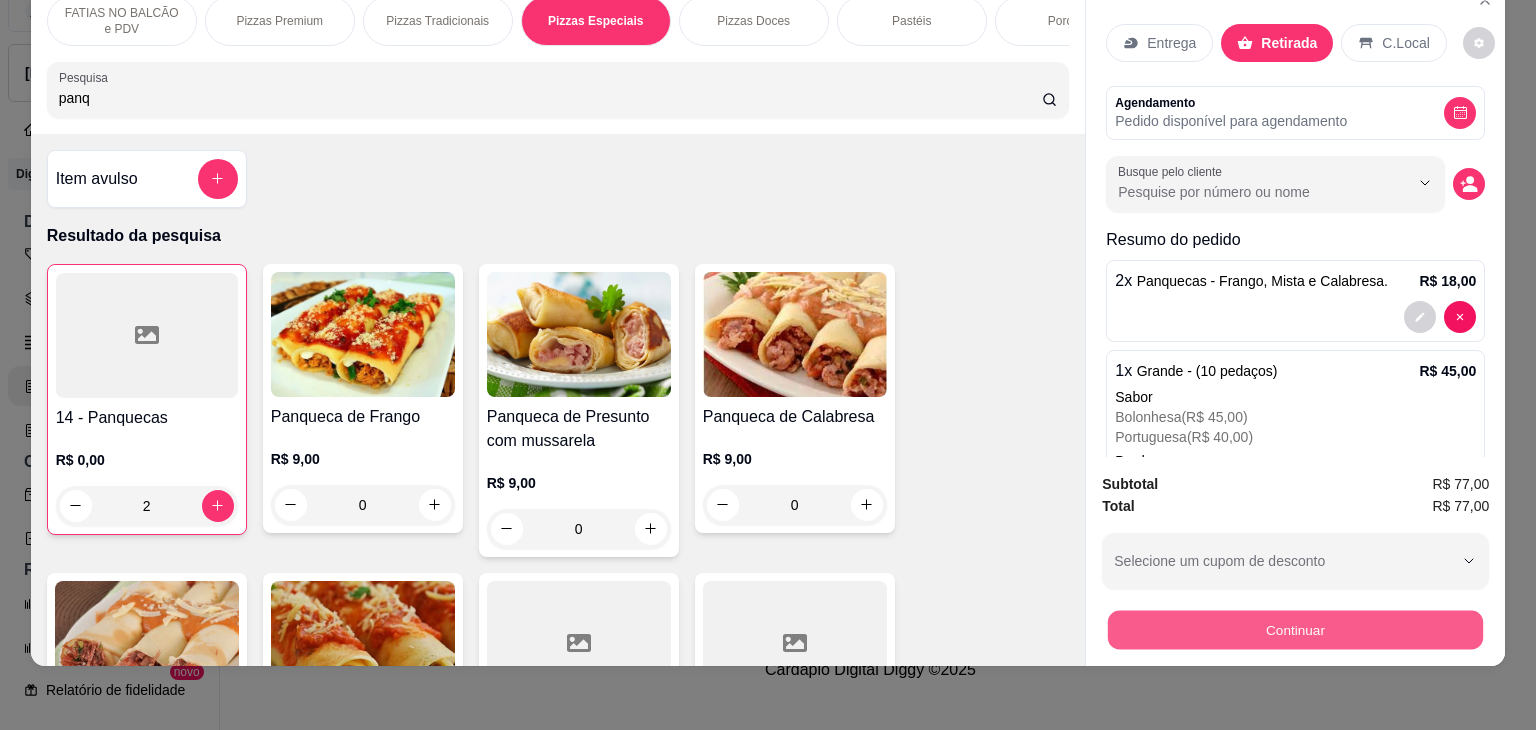 click on "Continuar" at bounding box center (1295, 630) 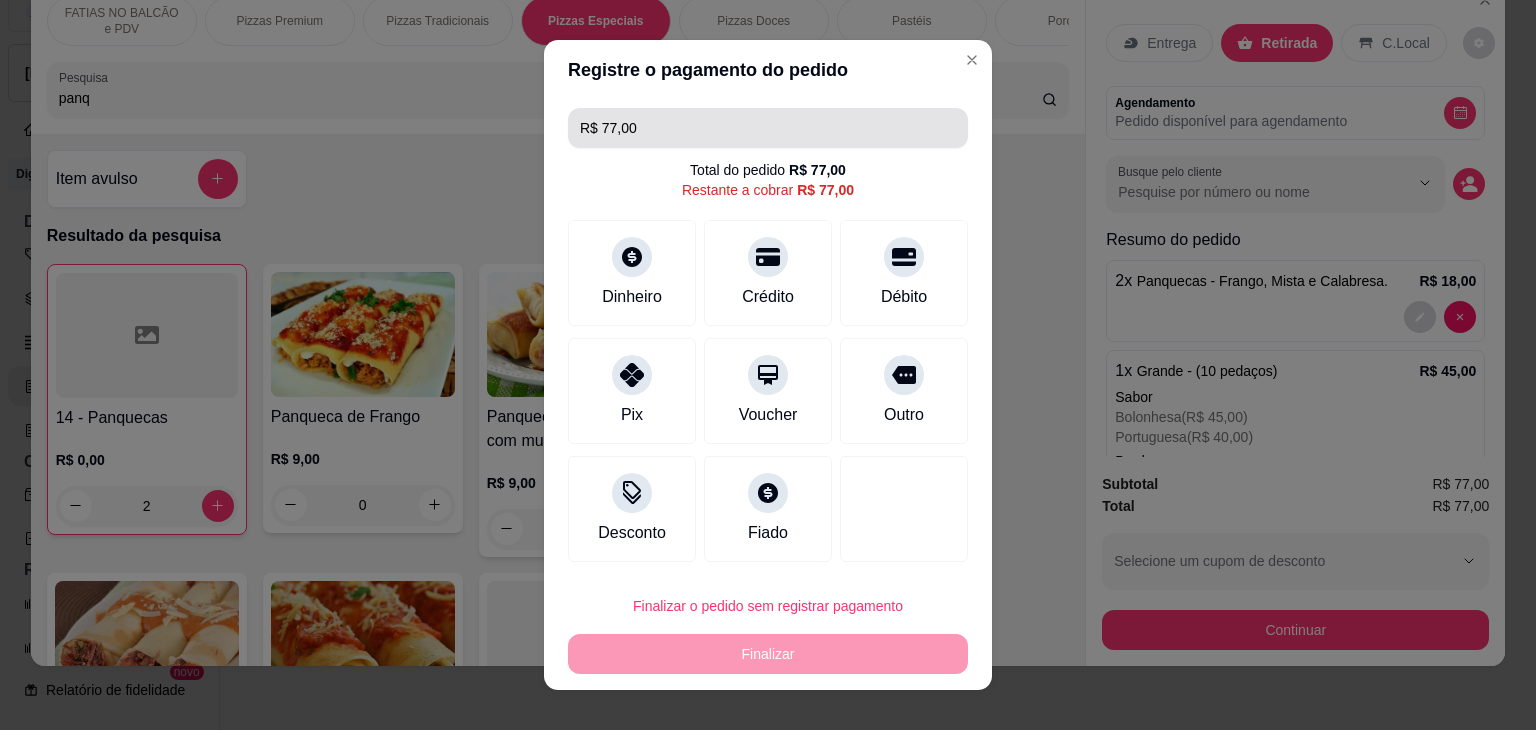 drag, startPoint x: 650, startPoint y: 137, endPoint x: 443, endPoint y: 125, distance: 207.34753 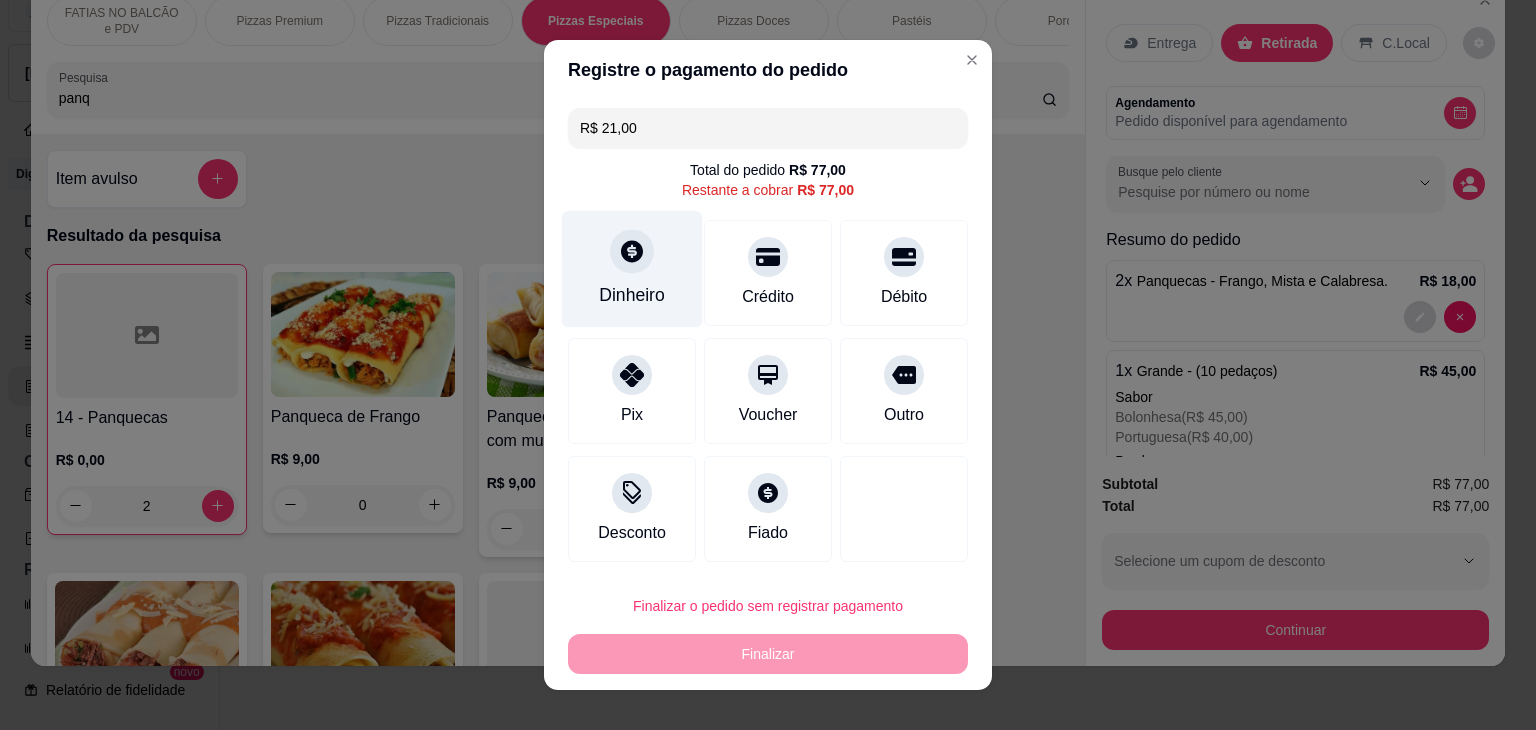 click on "Dinheiro" at bounding box center [632, 295] 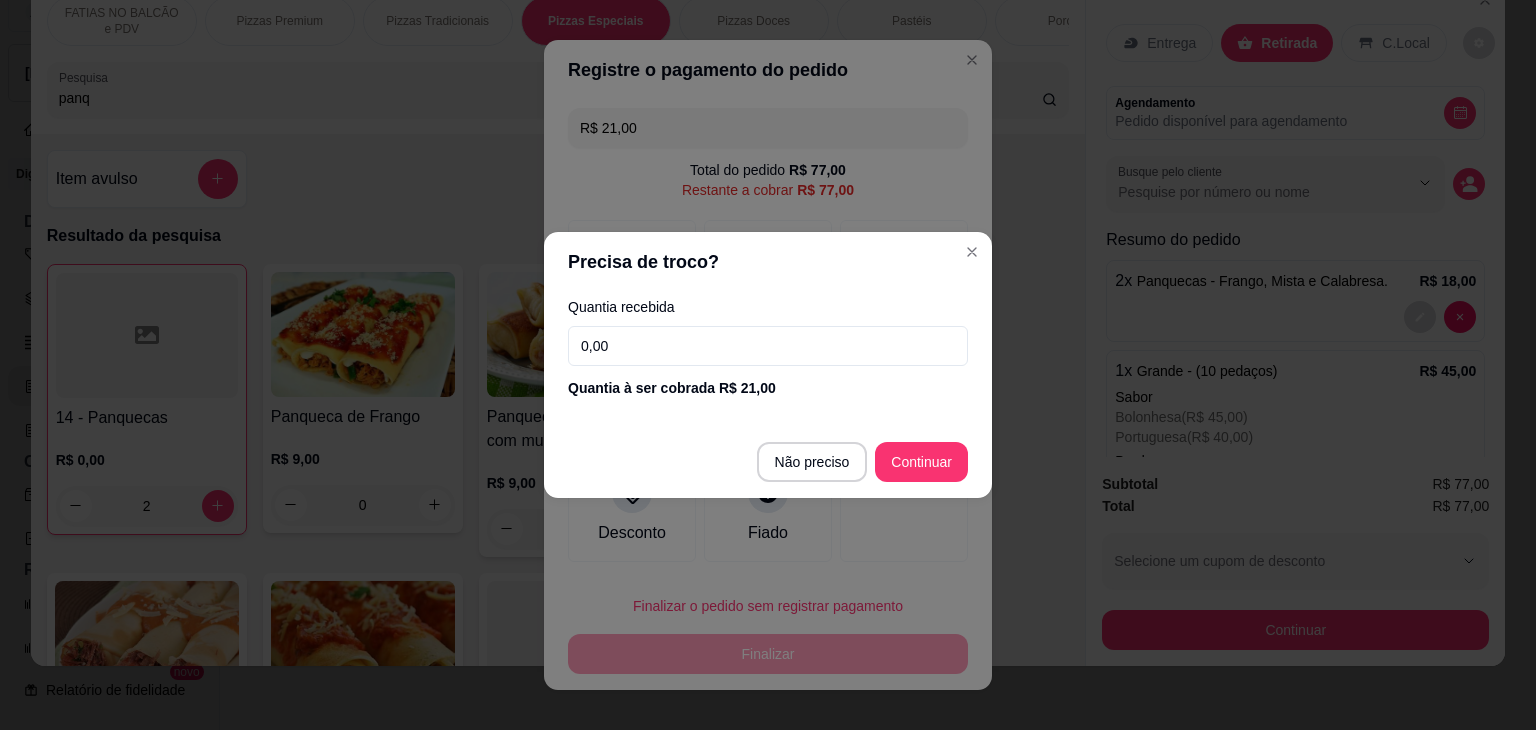 click on "Não preciso Continuar" at bounding box center [768, 462] 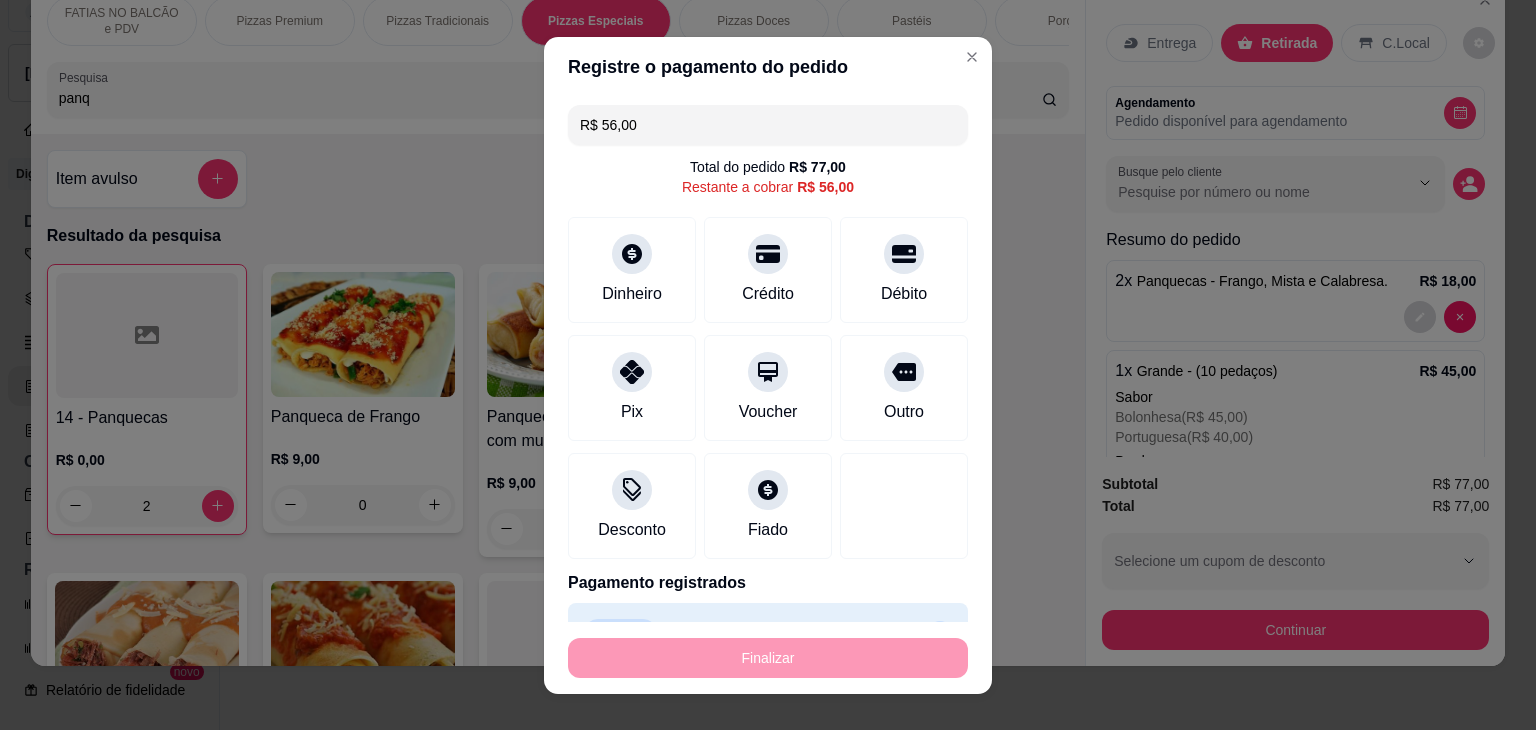 drag, startPoint x: 632, startPoint y: 127, endPoint x: 489, endPoint y: 133, distance: 143.12582 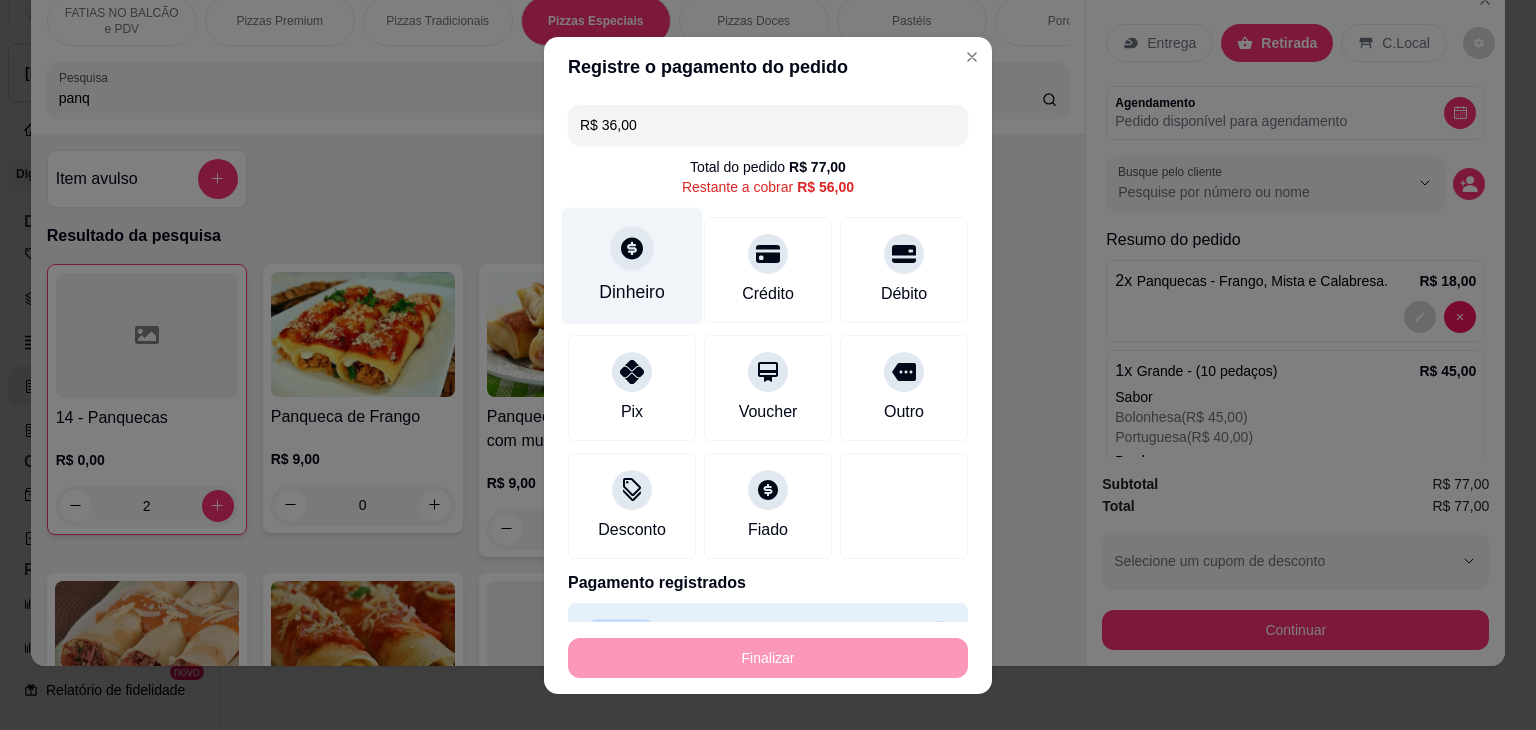 click on "Dinheiro" at bounding box center [632, 292] 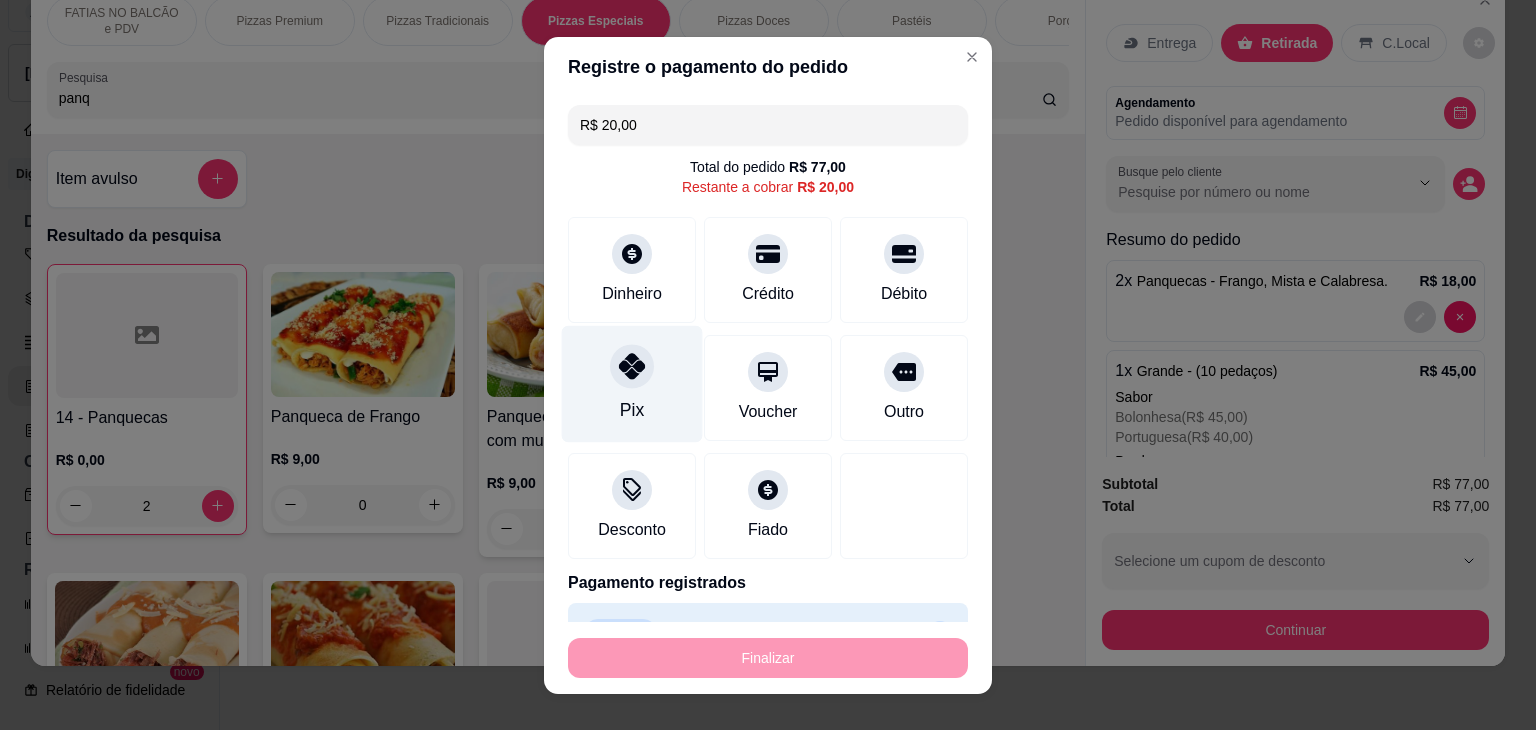 click at bounding box center [632, 366] 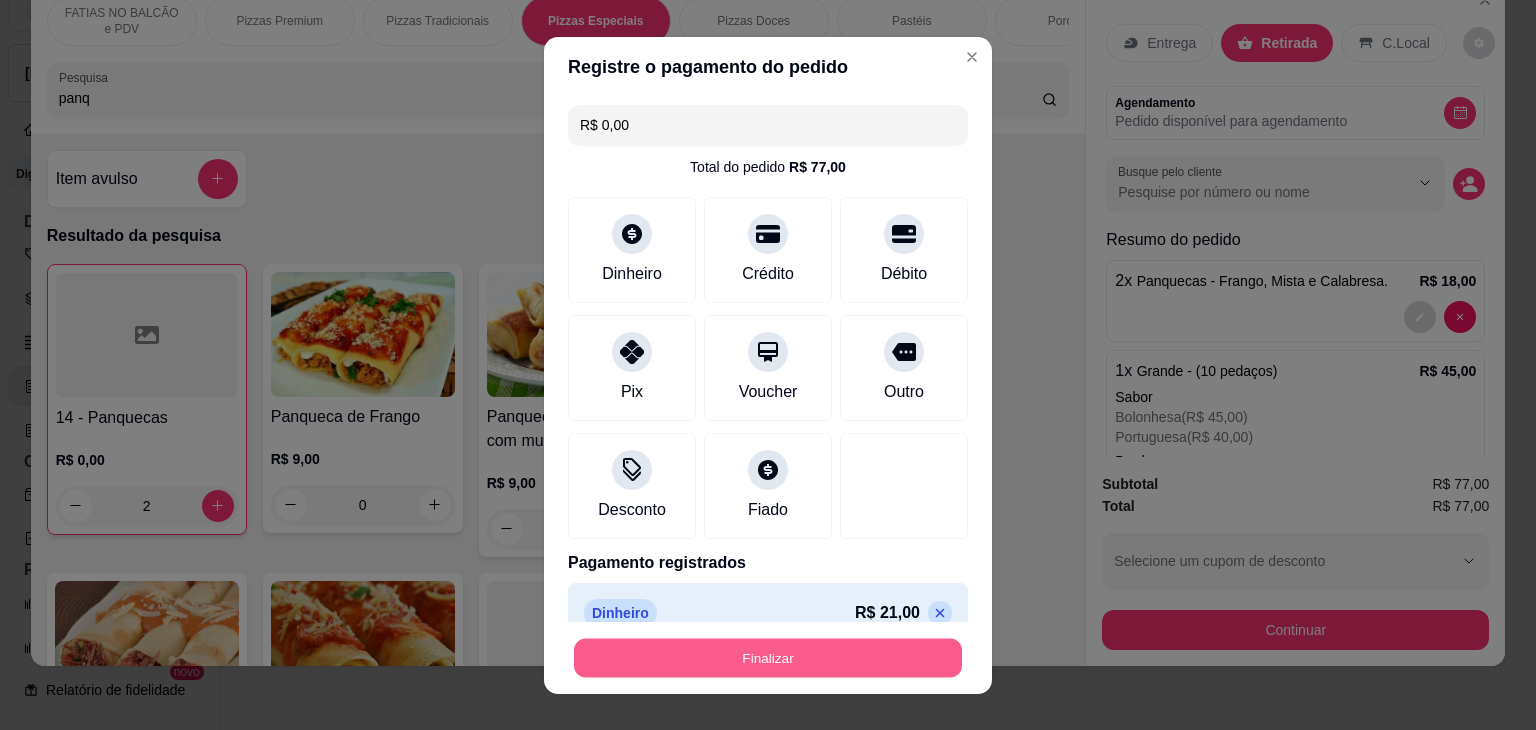 click on "Finalizar" at bounding box center (768, 657) 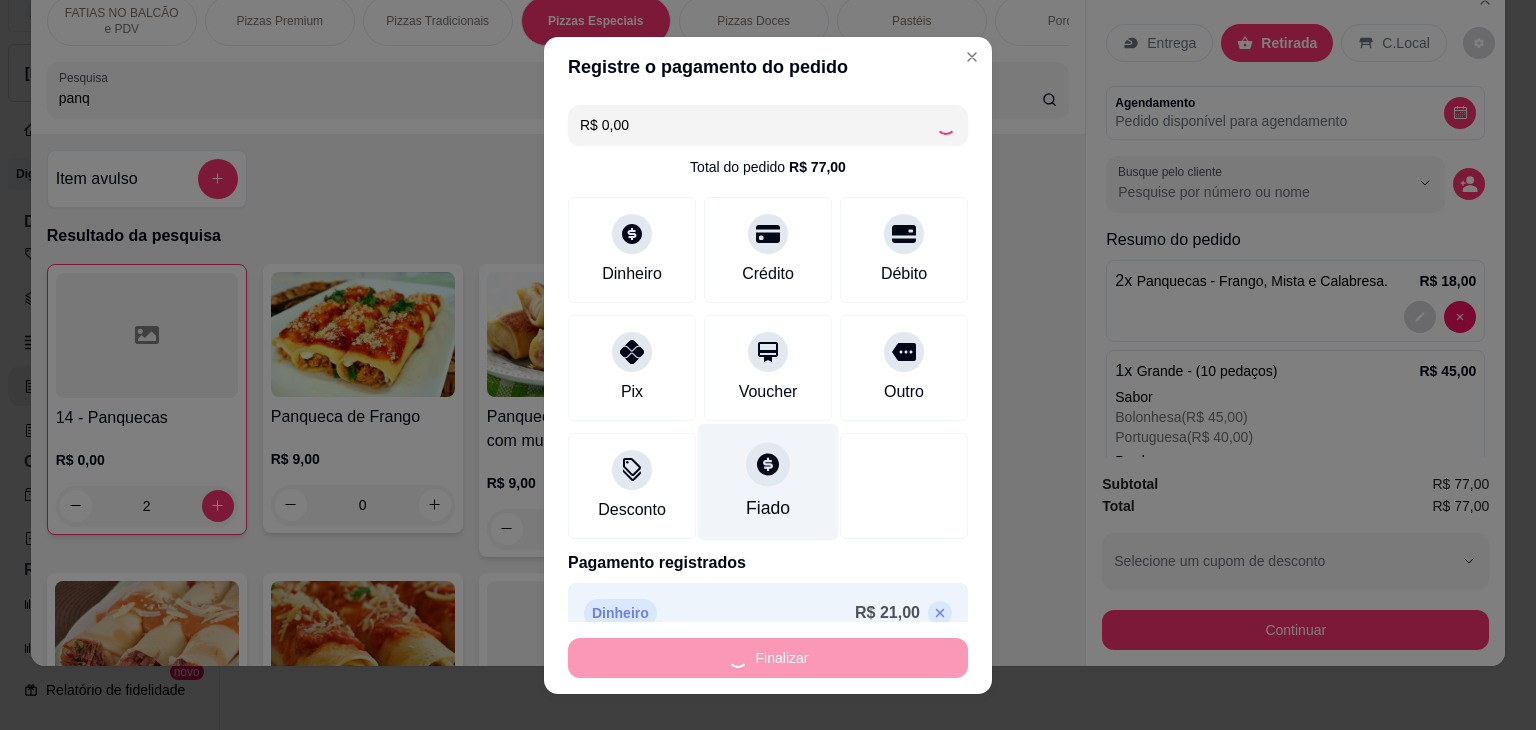 type on "0" 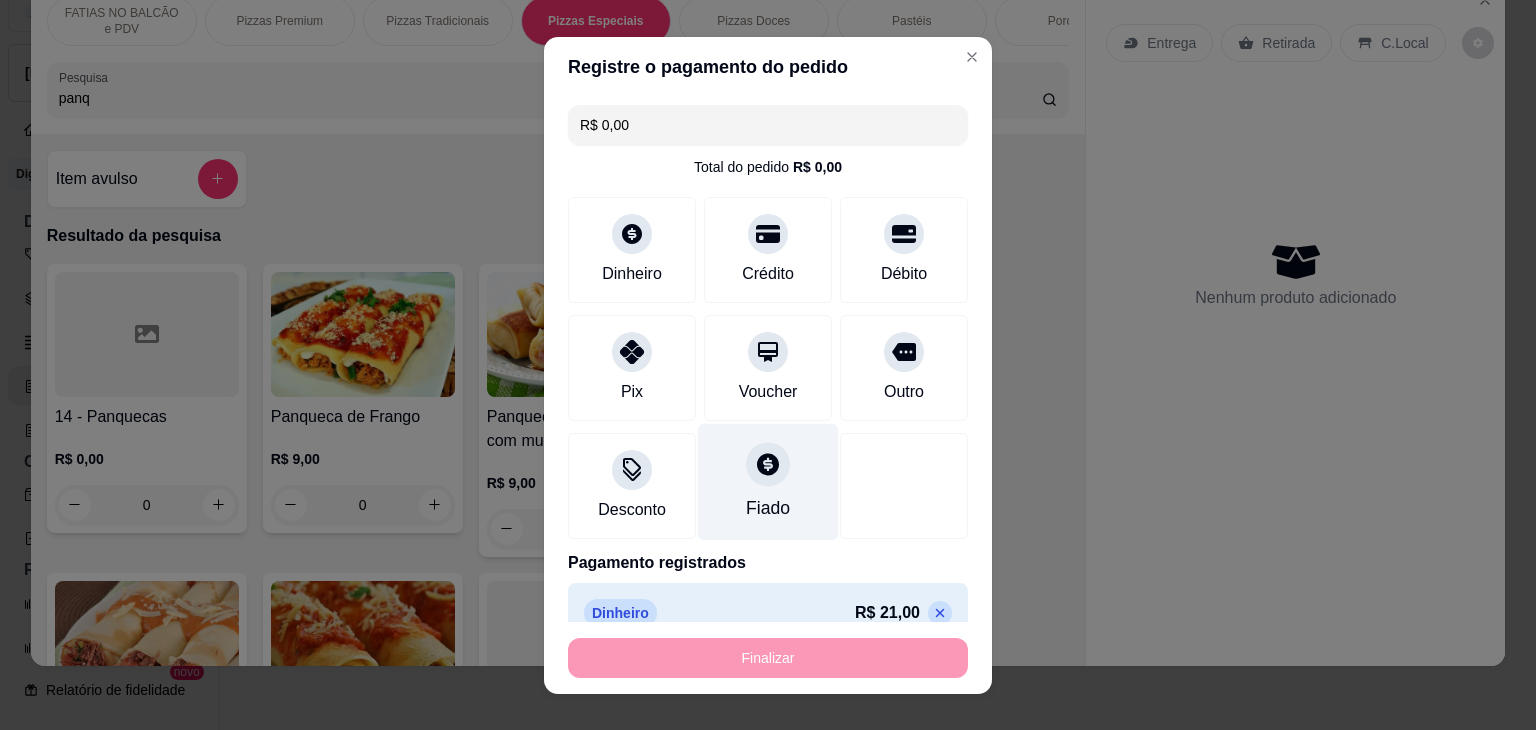 type on "-R$ 77,00" 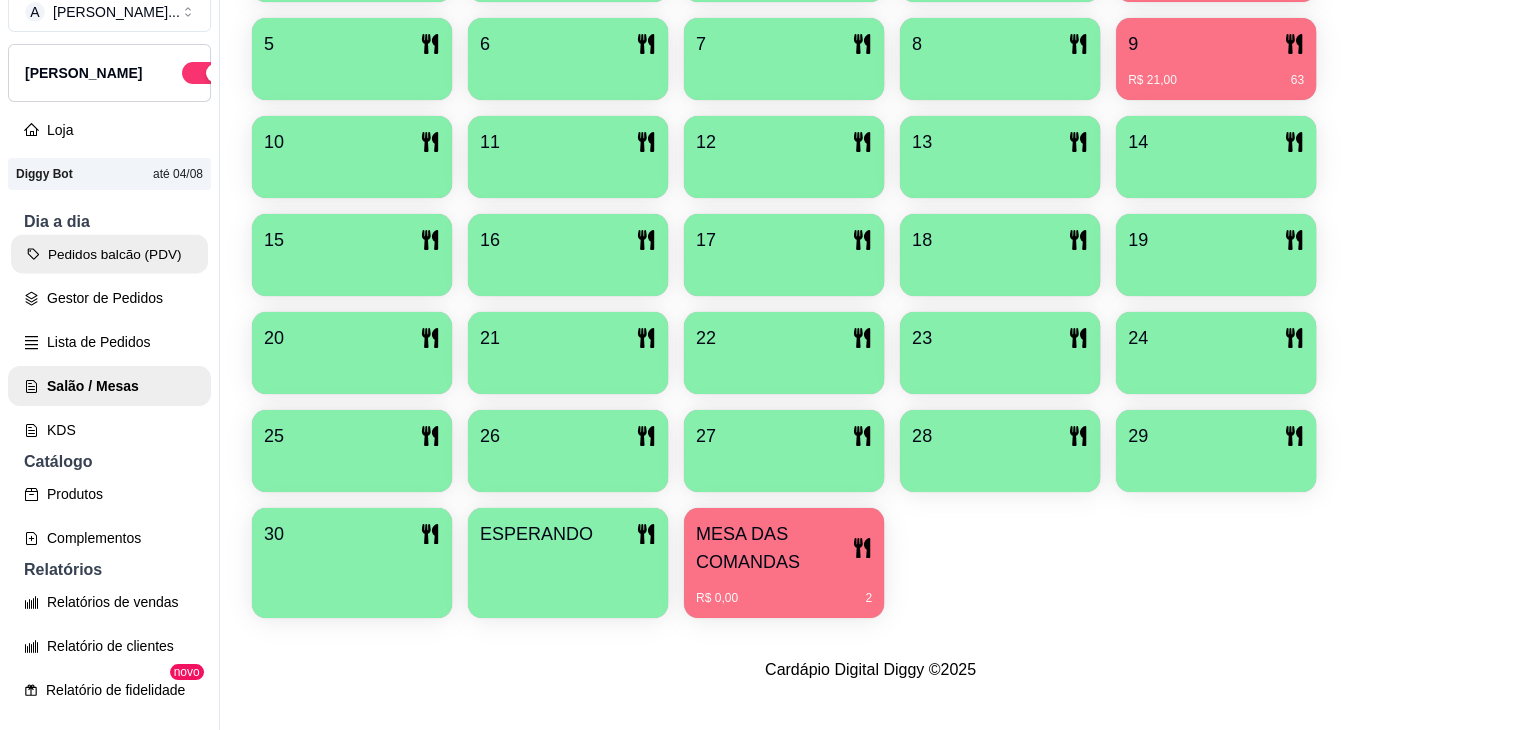 click on "Pedidos balcão (PDV)" at bounding box center [109, 254] 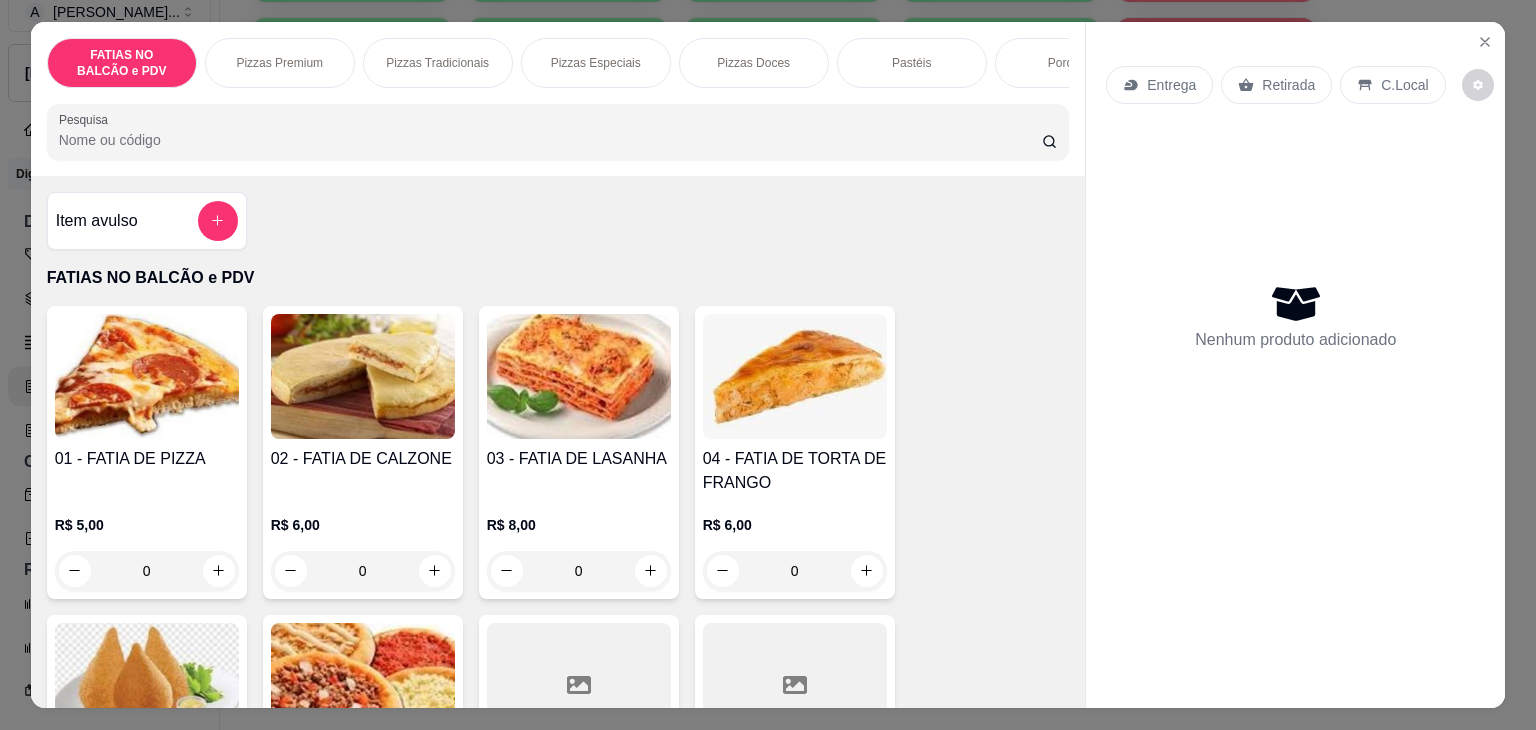 drag, startPoint x: 162, startPoint y: 585, endPoint x: 50, endPoint y: 589, distance: 112.0714 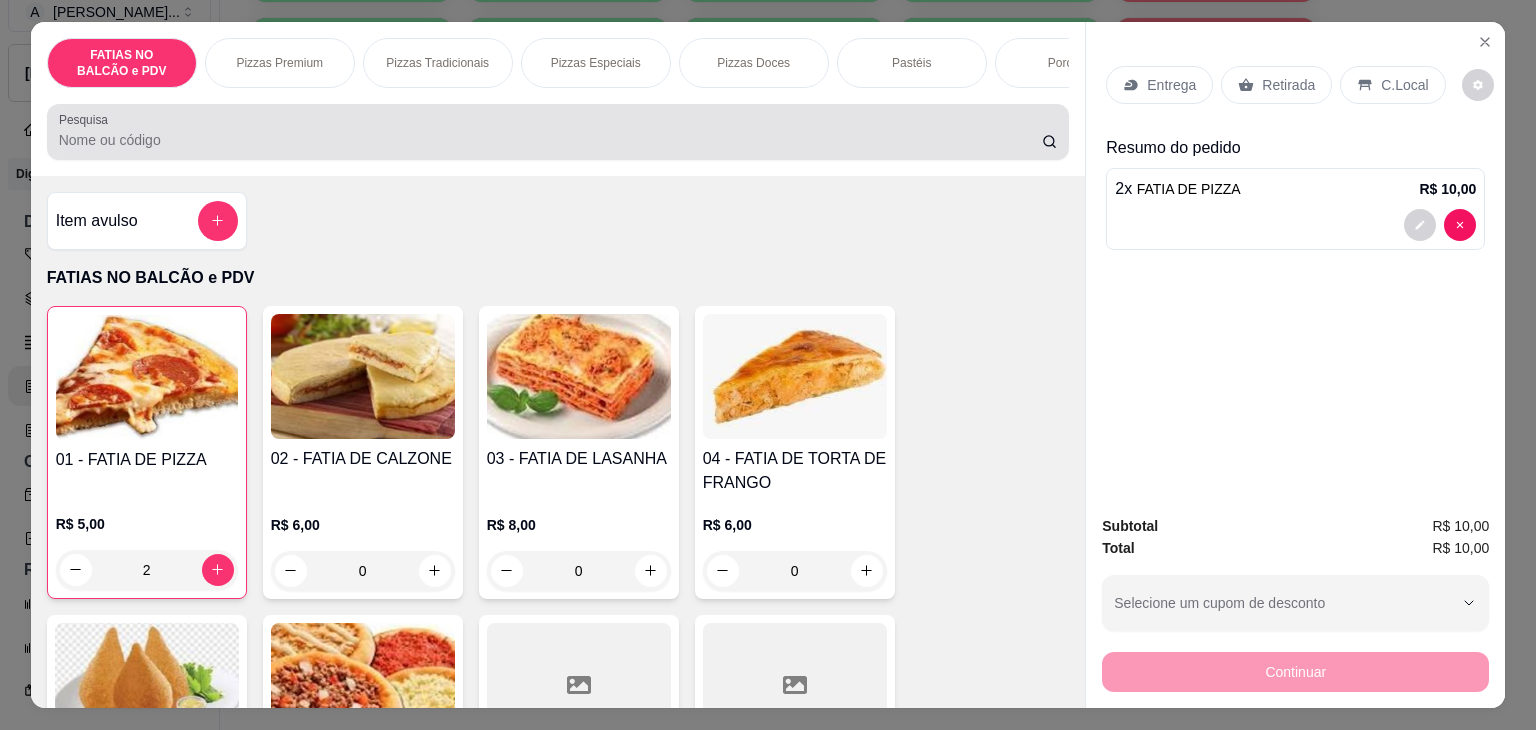 type on "2" 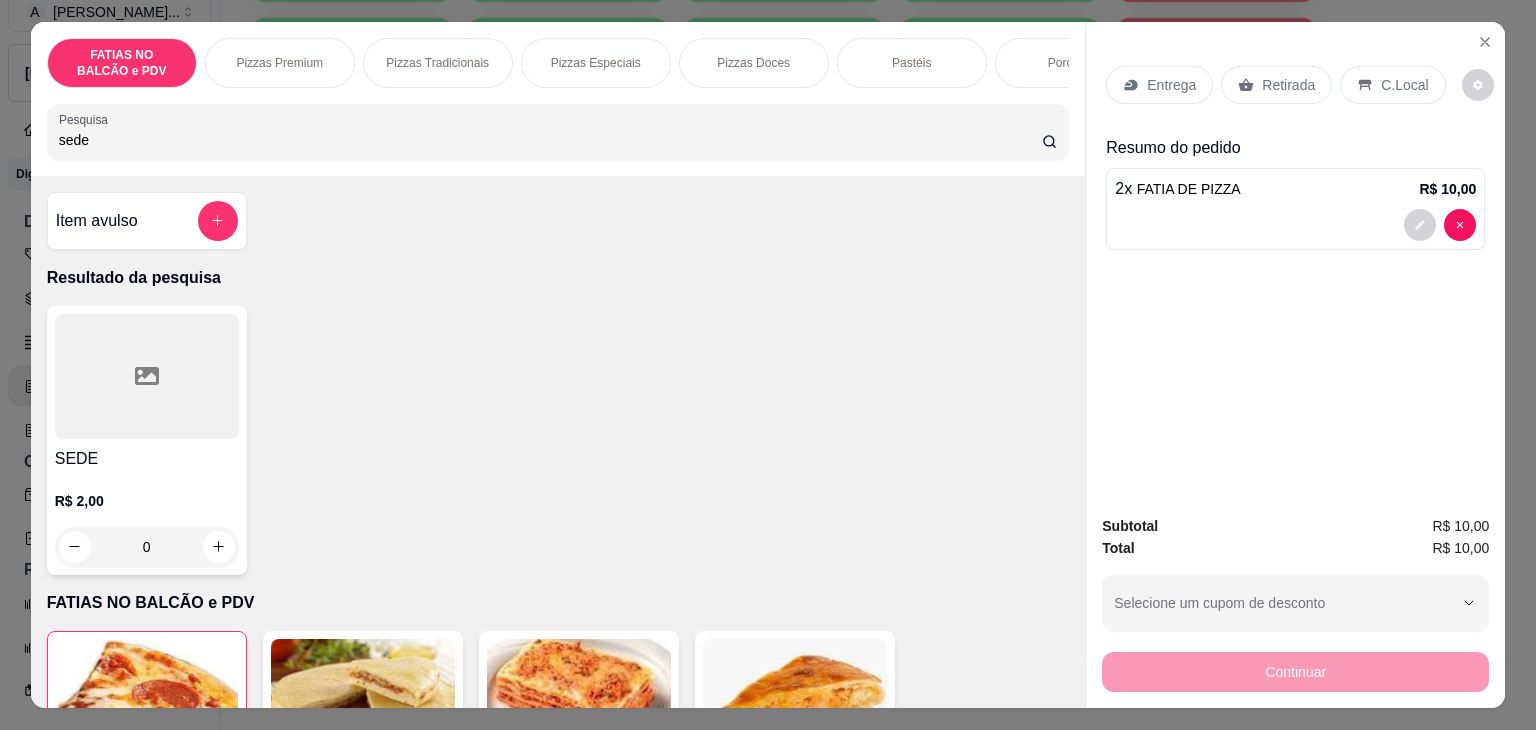 type on "sede" 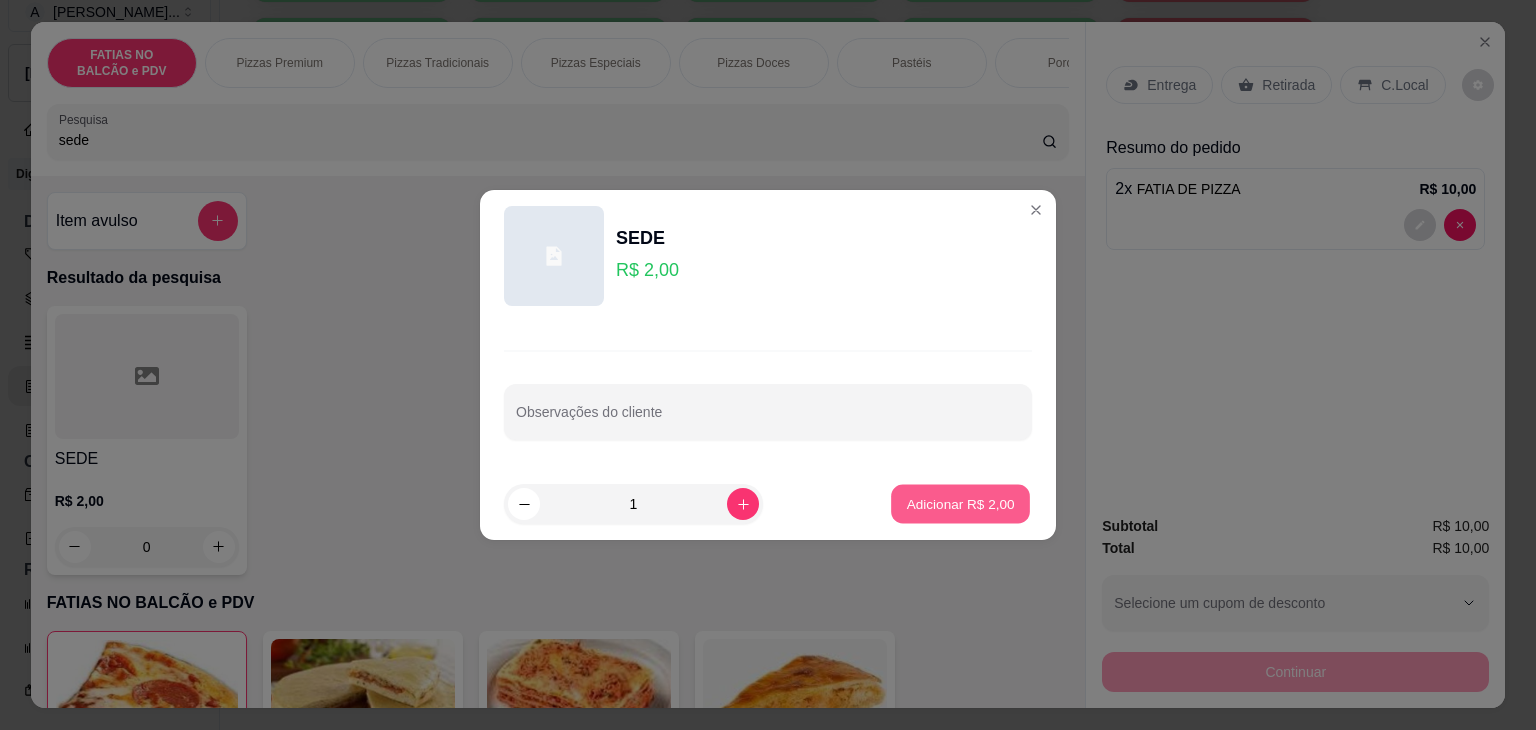click on "Adicionar   R$ 2,00" at bounding box center [960, 503] 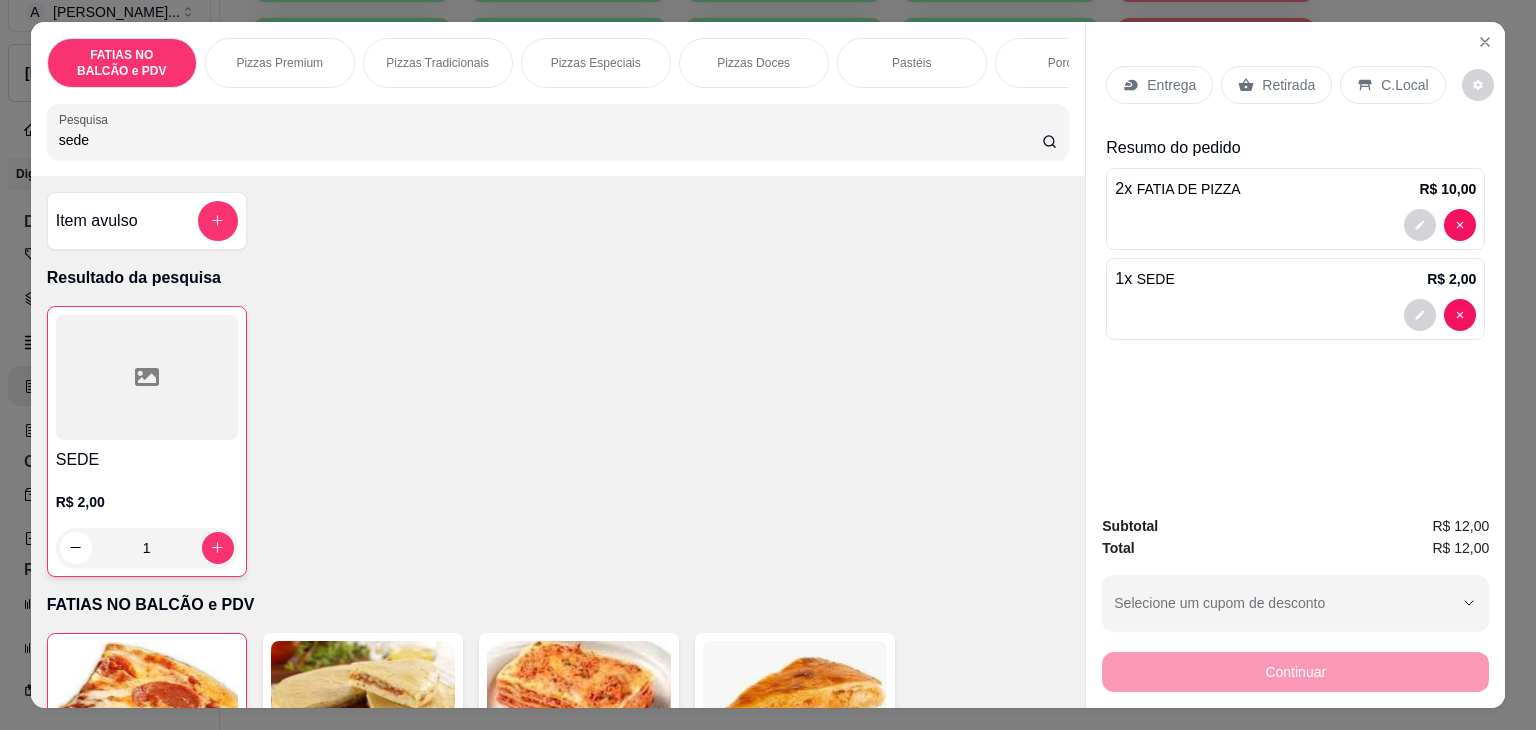 drag, startPoint x: 302, startPoint y: 145, endPoint x: 0, endPoint y: 175, distance: 303.48642 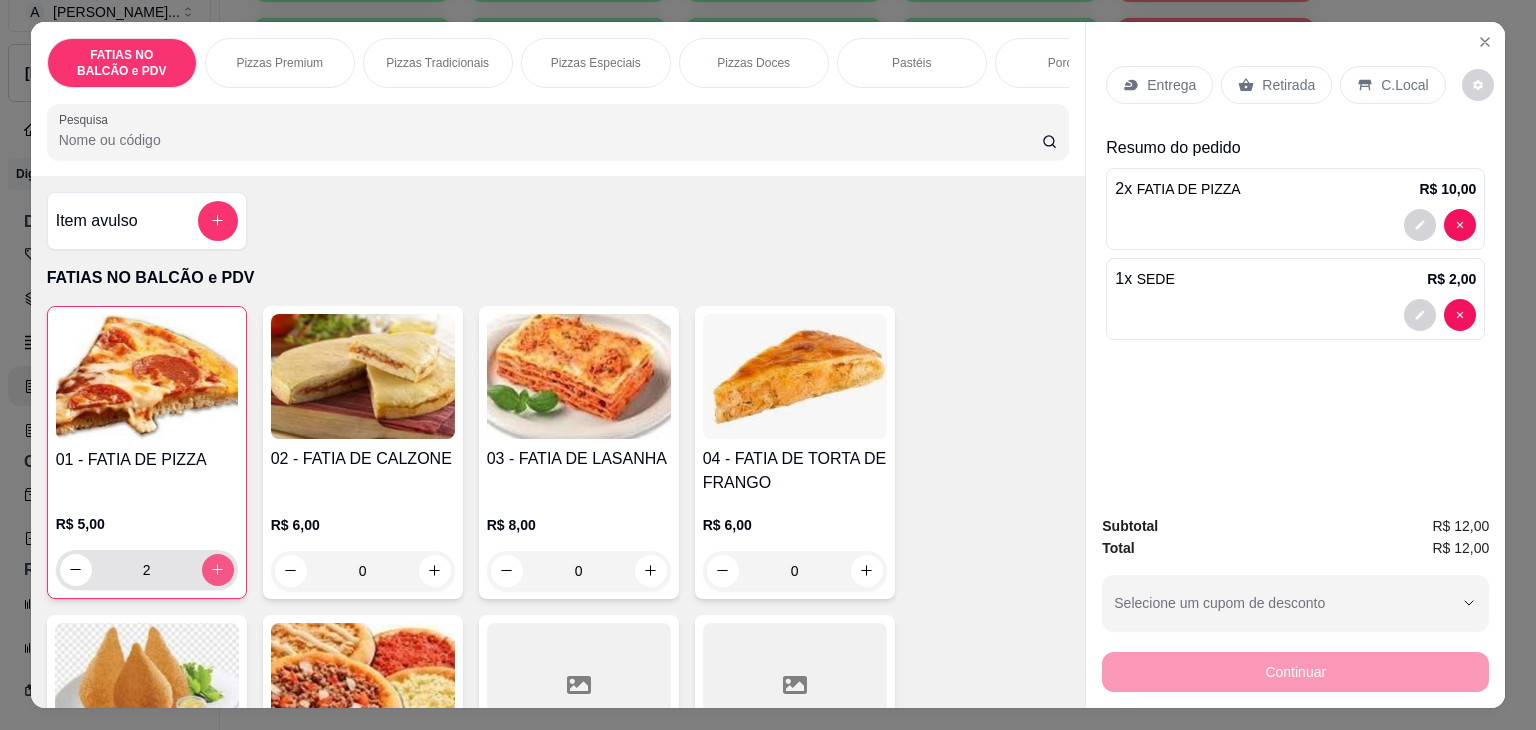 type 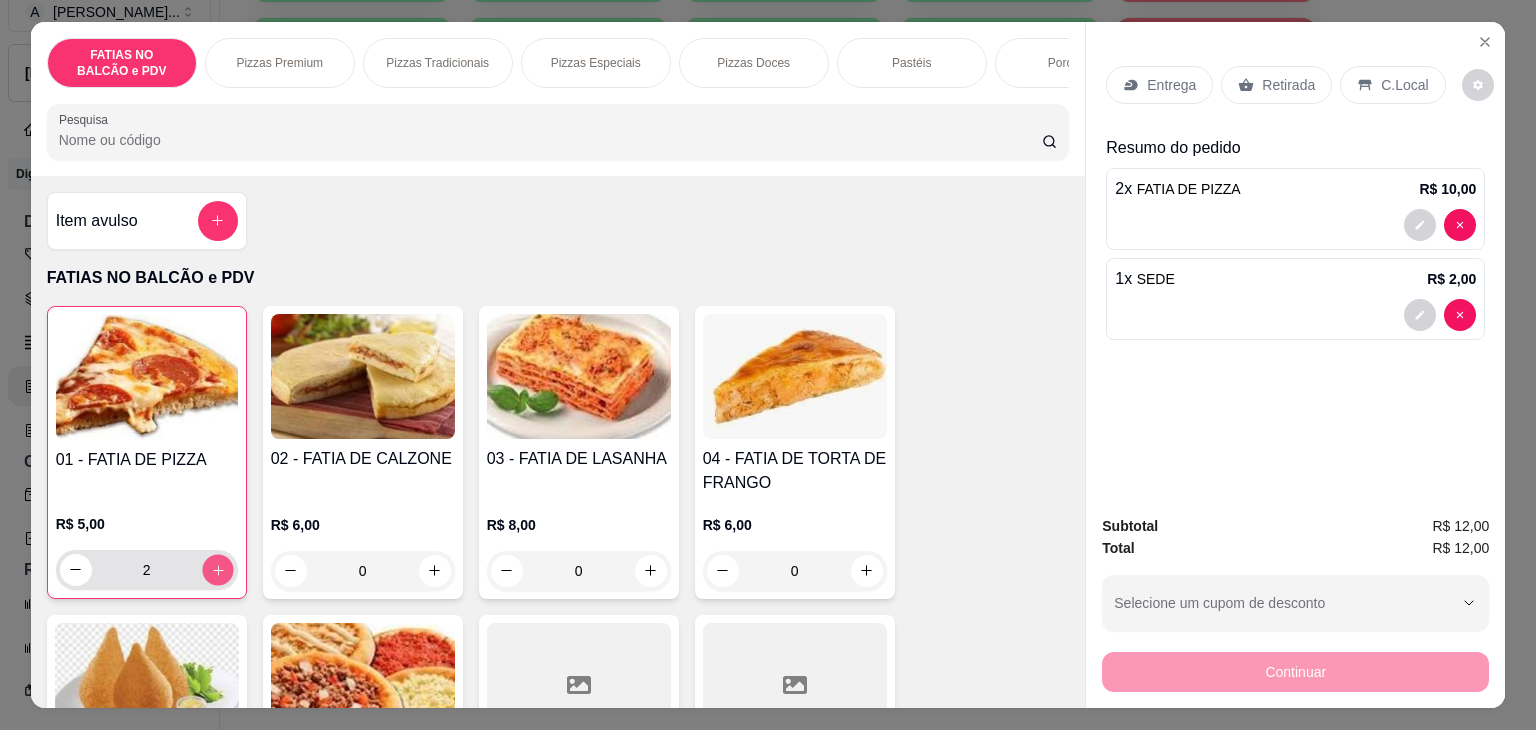 click 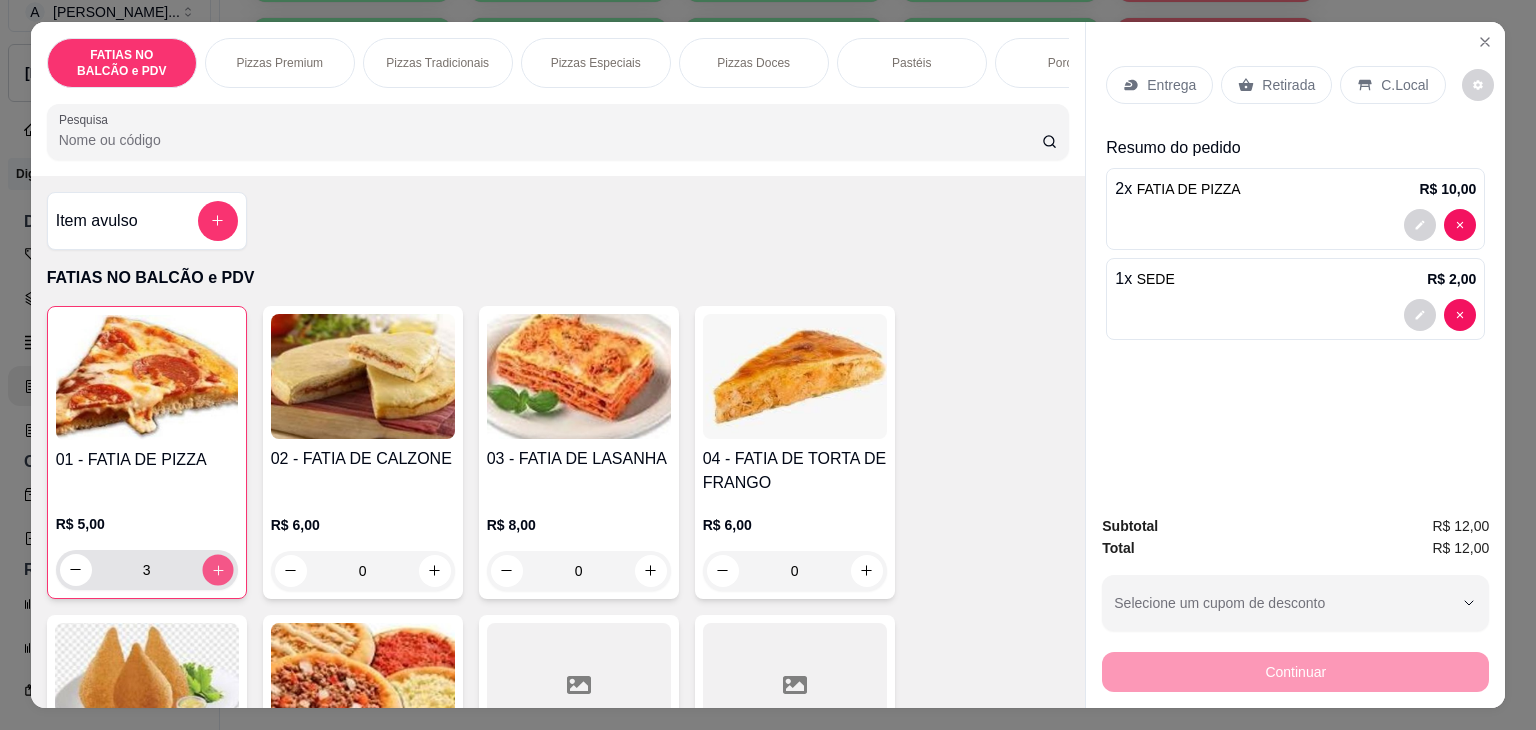 click 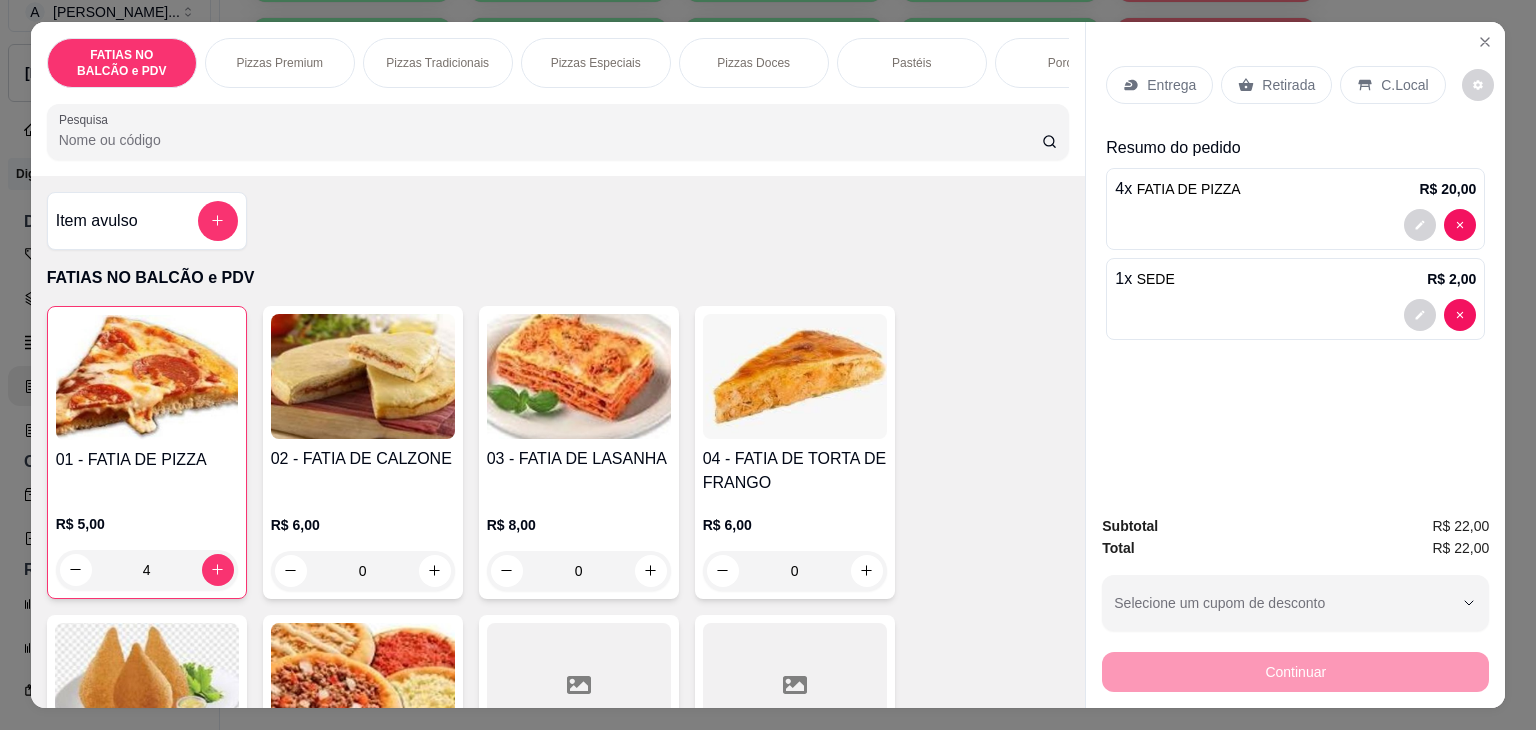 click on "Pesquisa" at bounding box center [550, 140] 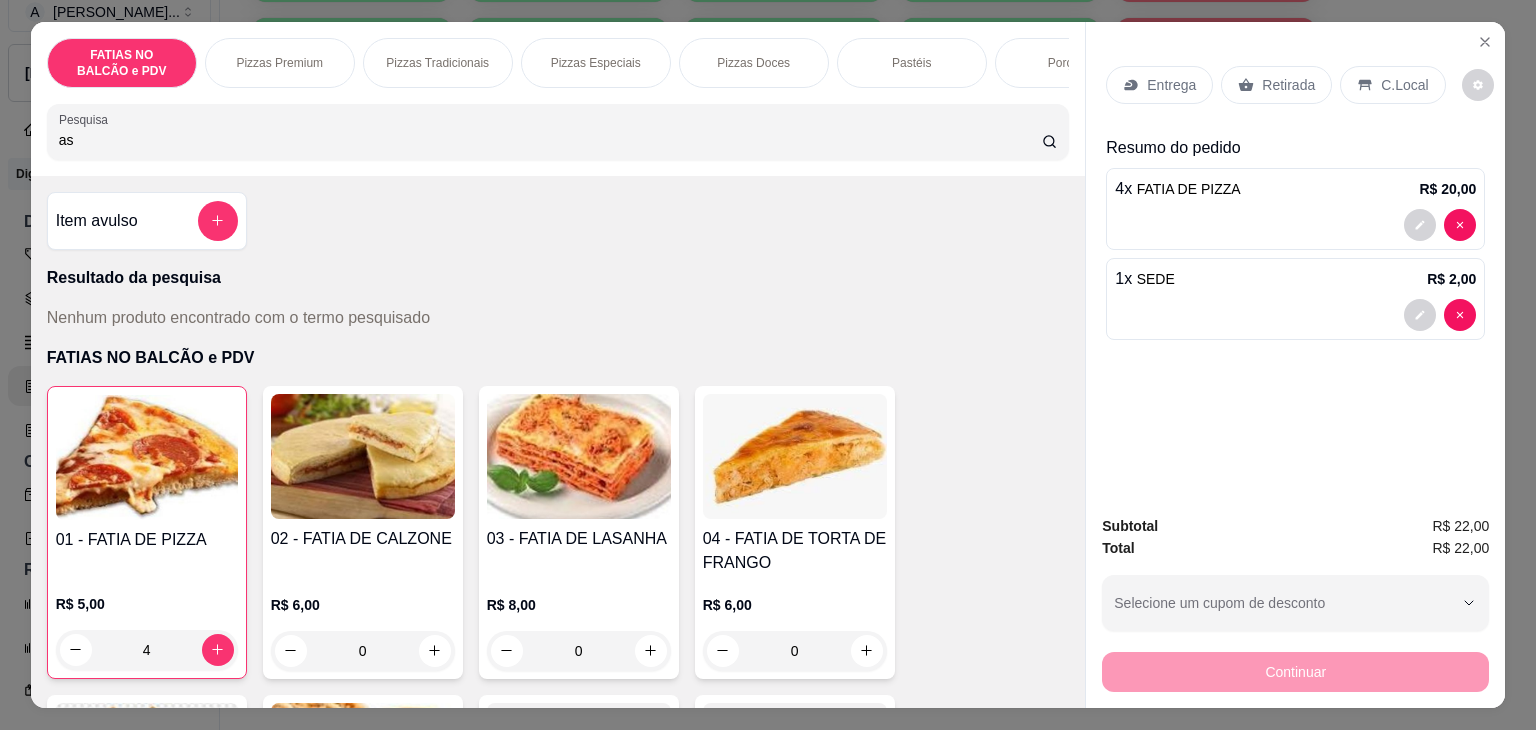 type on "a" 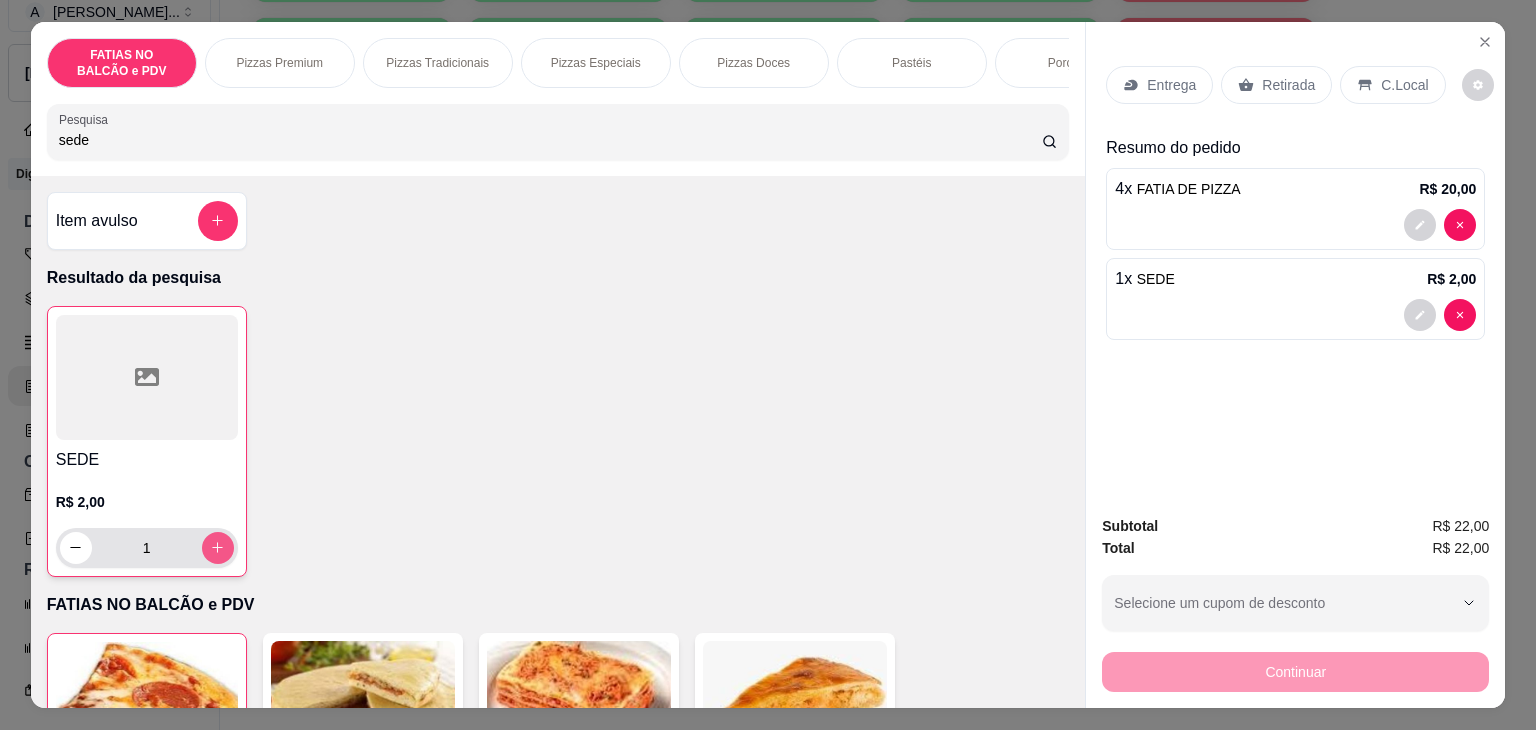 type on "sede" 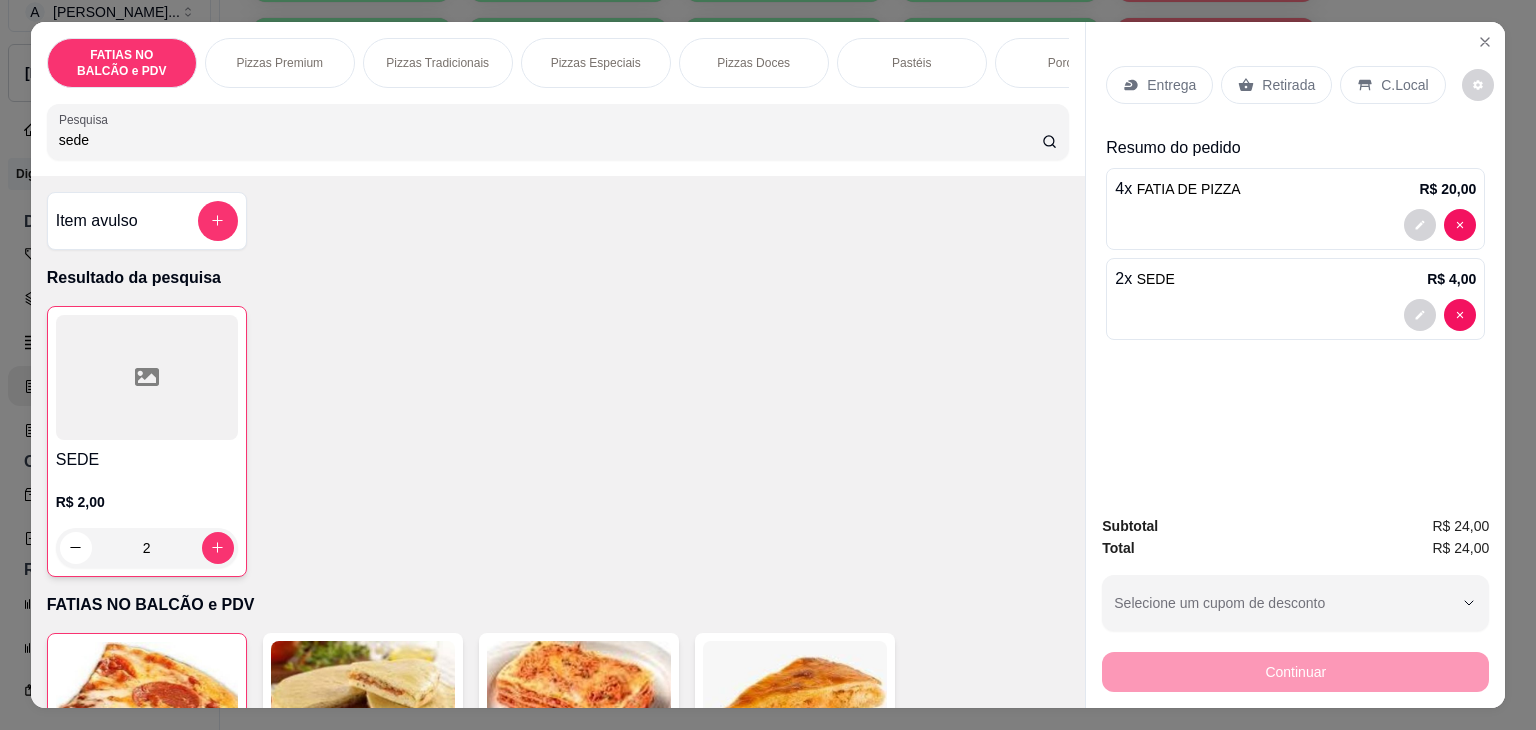 click on "Pizzas Especiais" at bounding box center (596, 63) 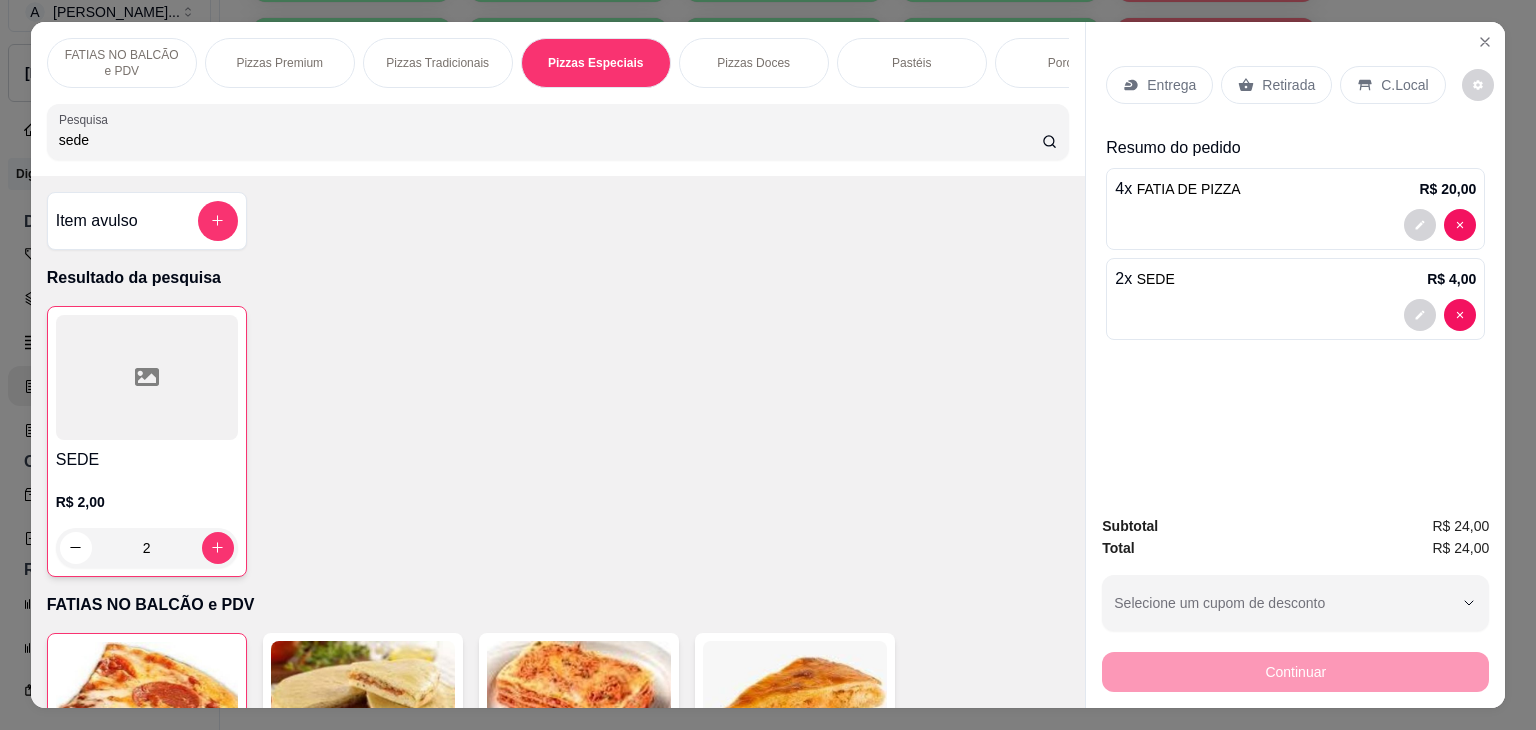 scroll, scrollTop: 3125, scrollLeft: 0, axis: vertical 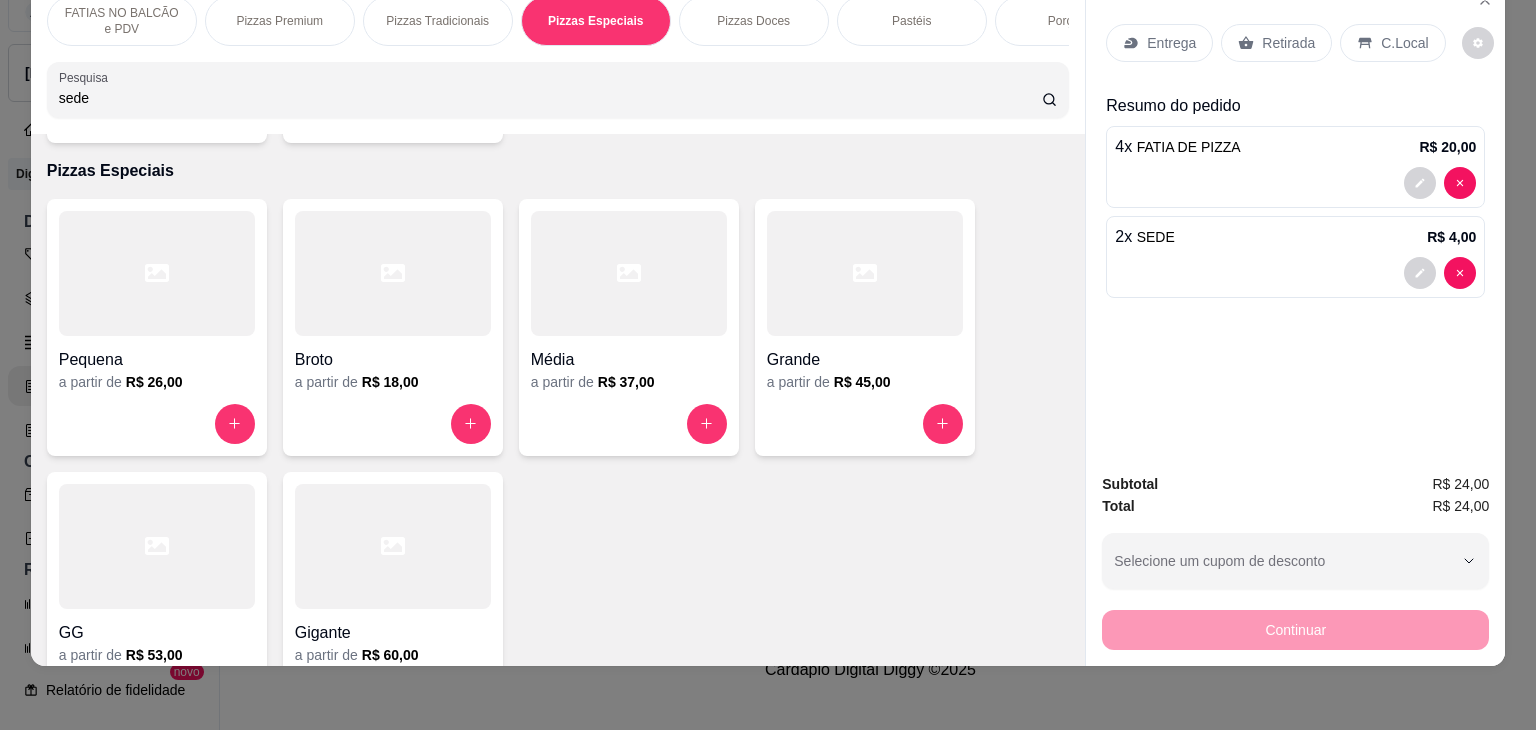 click at bounding box center [865, 273] 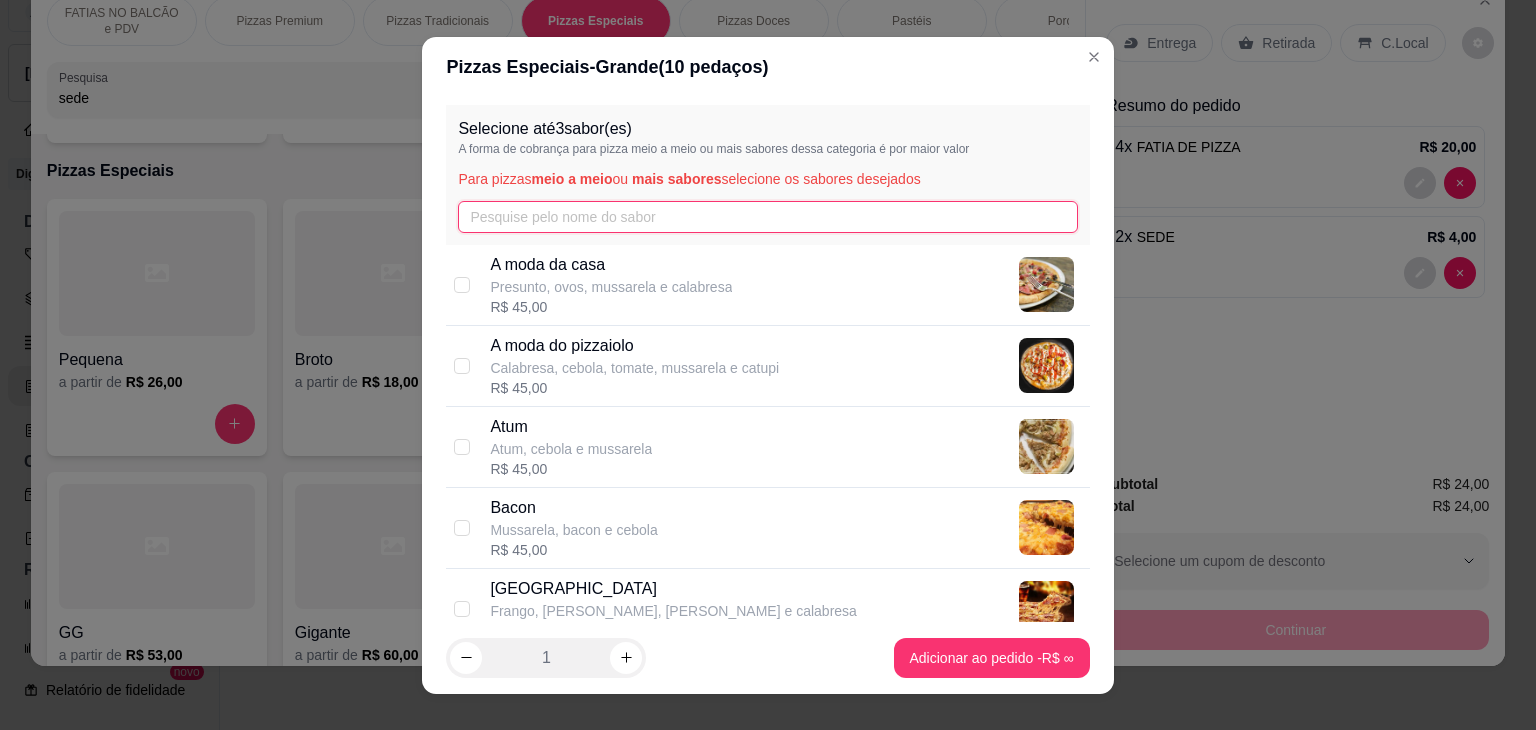 click at bounding box center [767, 217] 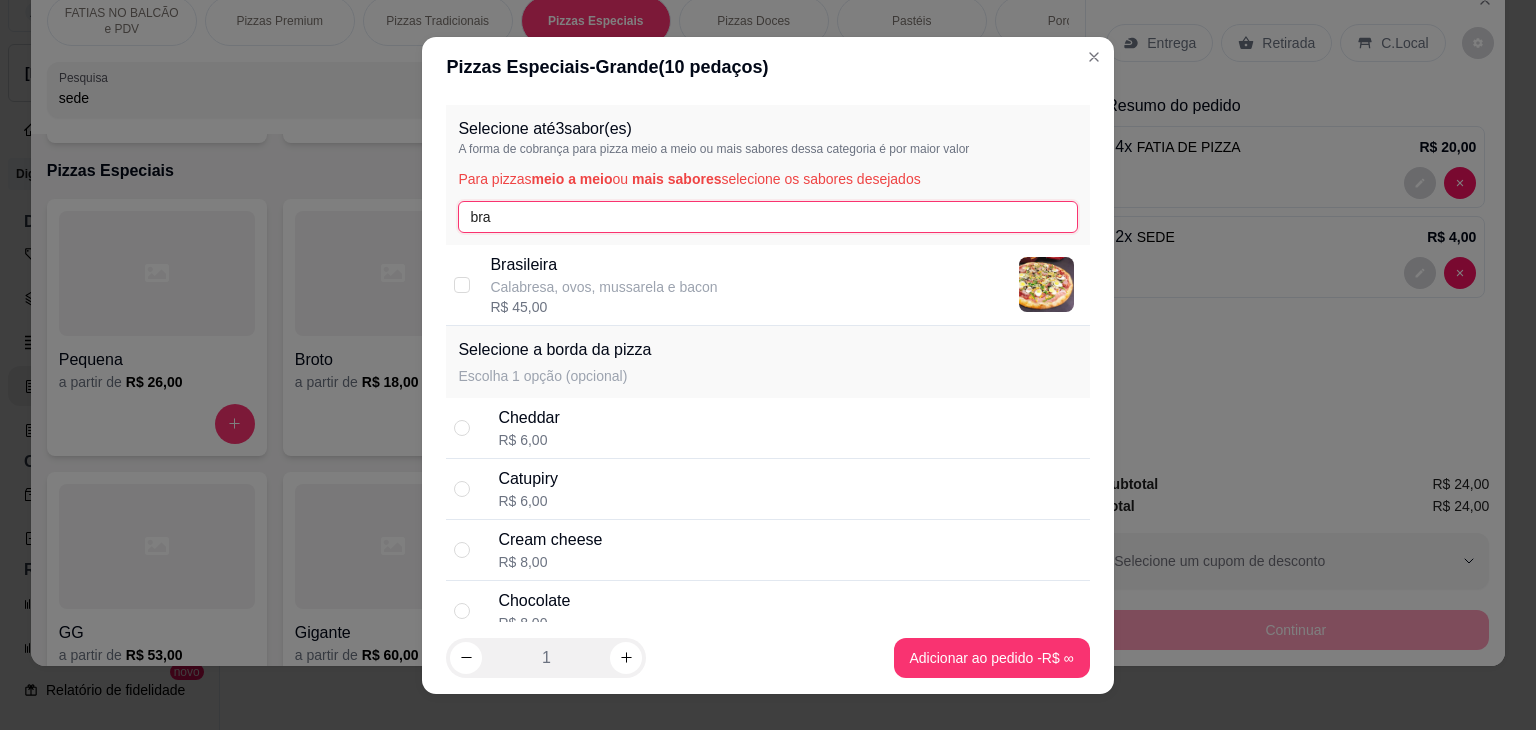 type on "bra" 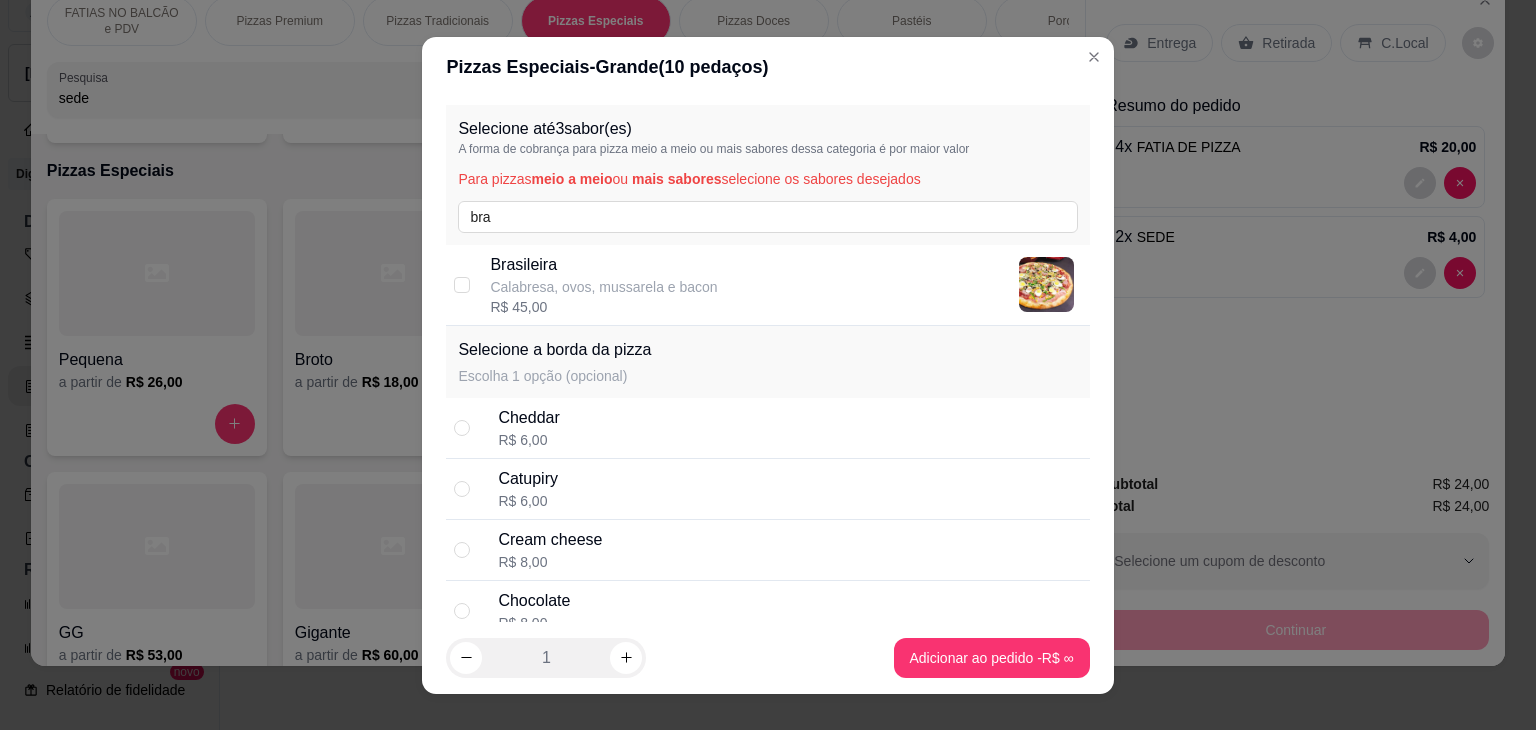 click on "Calabresa, ovos, mussarela e bacon" at bounding box center [603, 287] 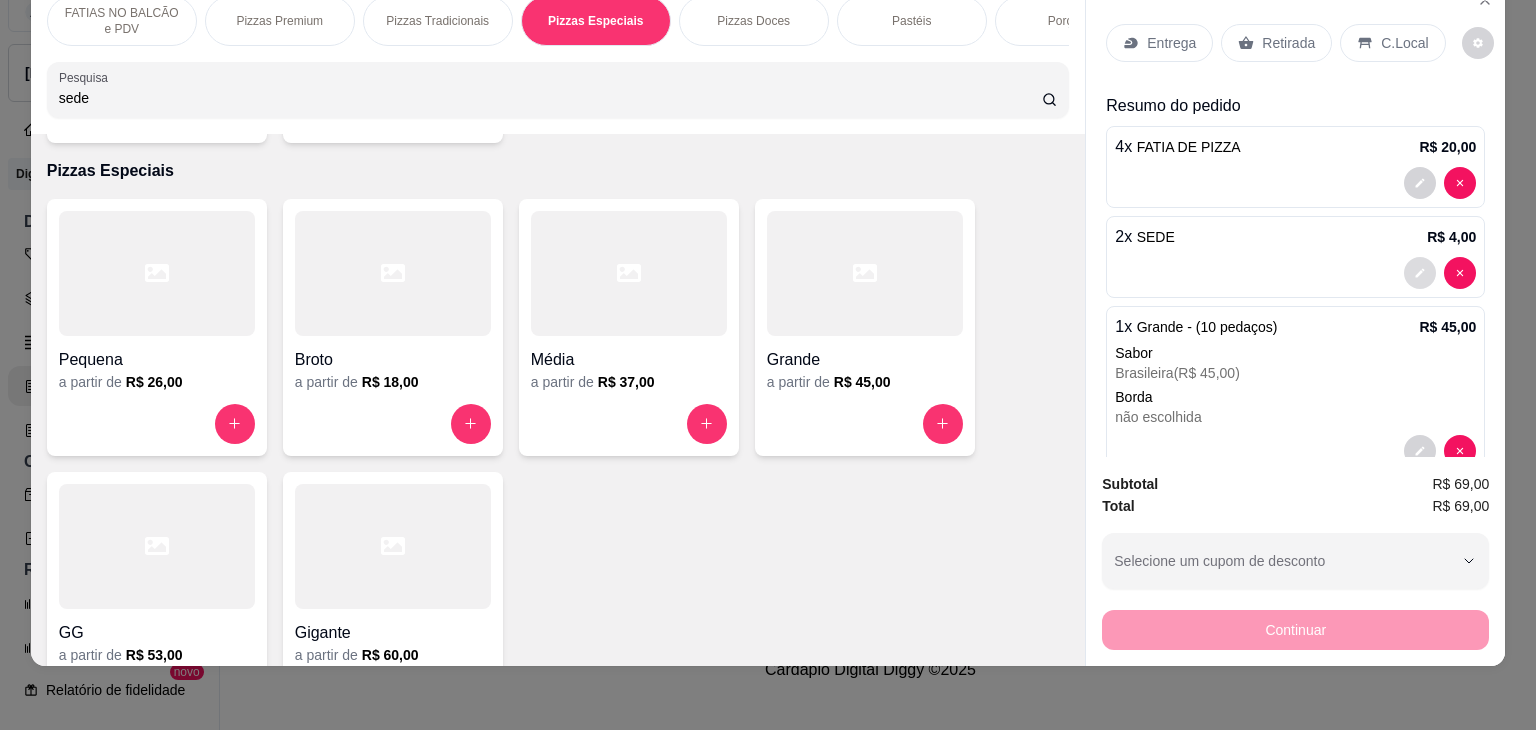 click at bounding box center [1420, 273] 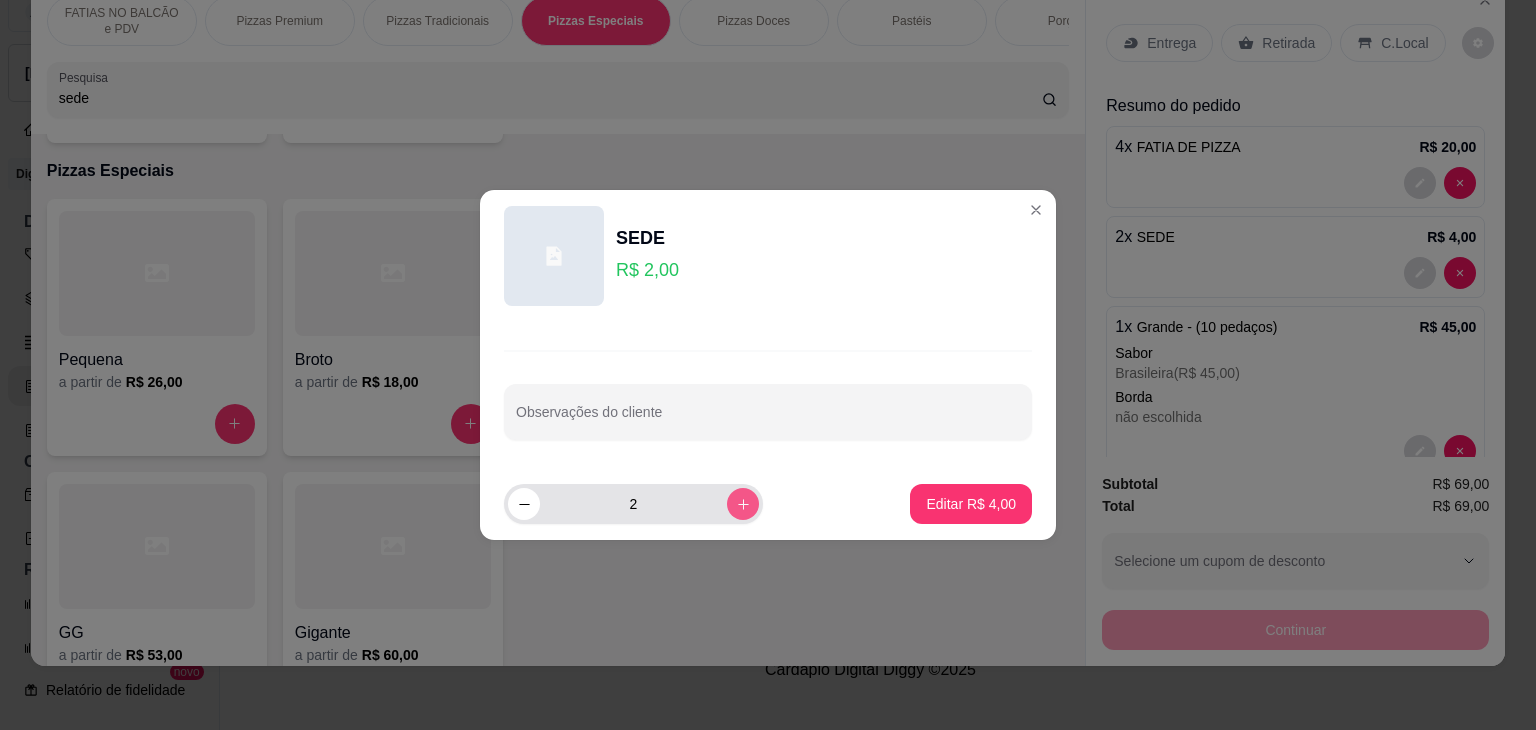 click 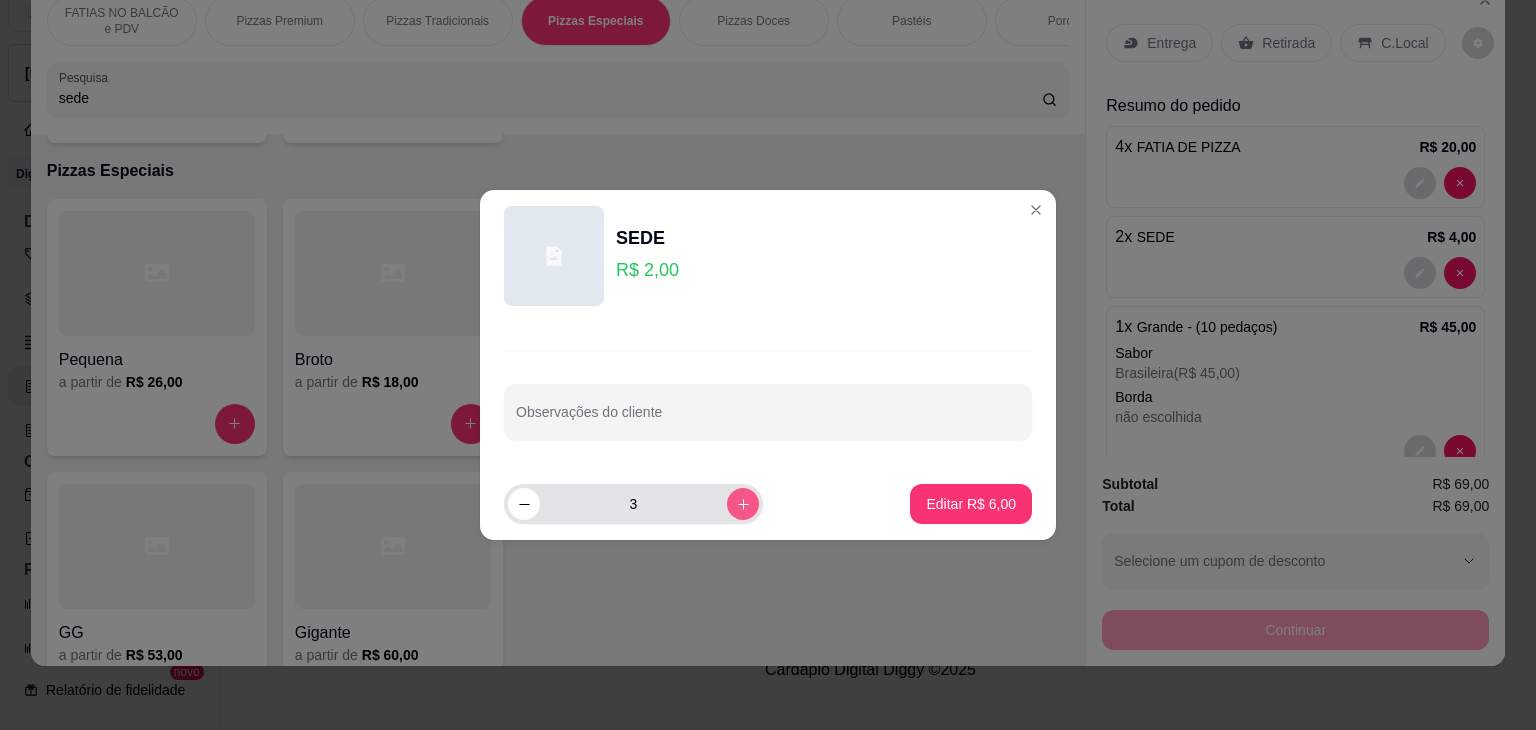 type on "3" 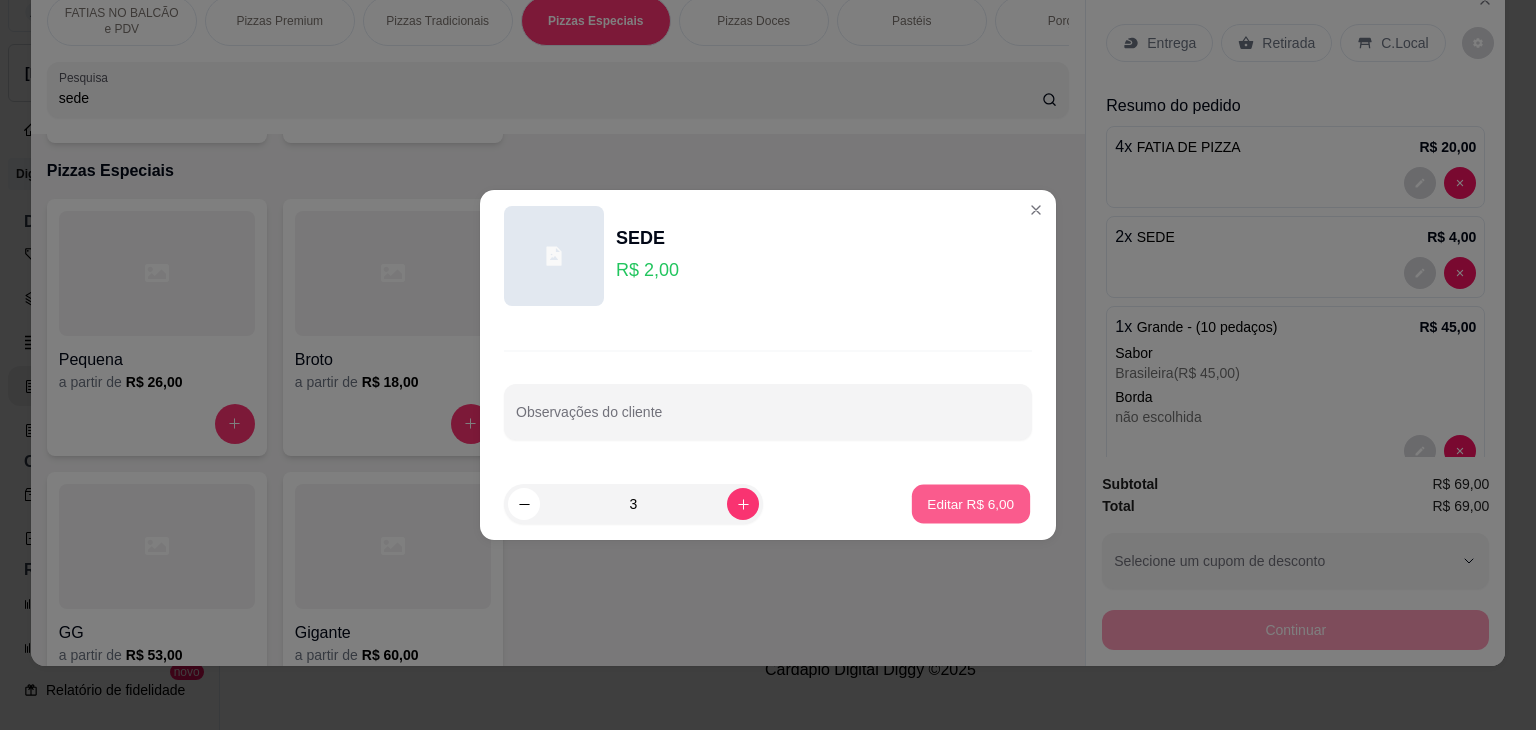 click on "Editar   R$ 6,00" at bounding box center [971, 504] 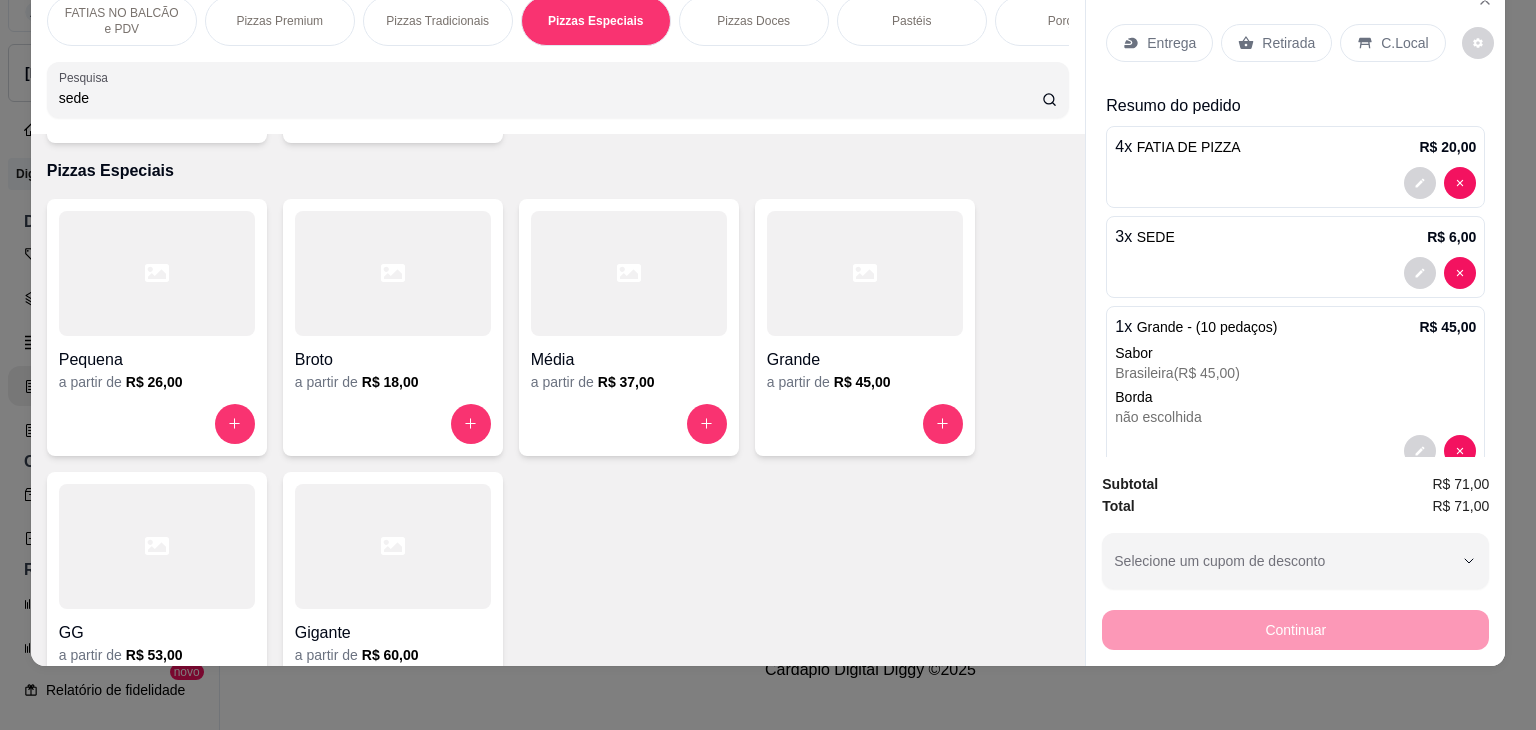 click on "Retirada" at bounding box center (1276, 43) 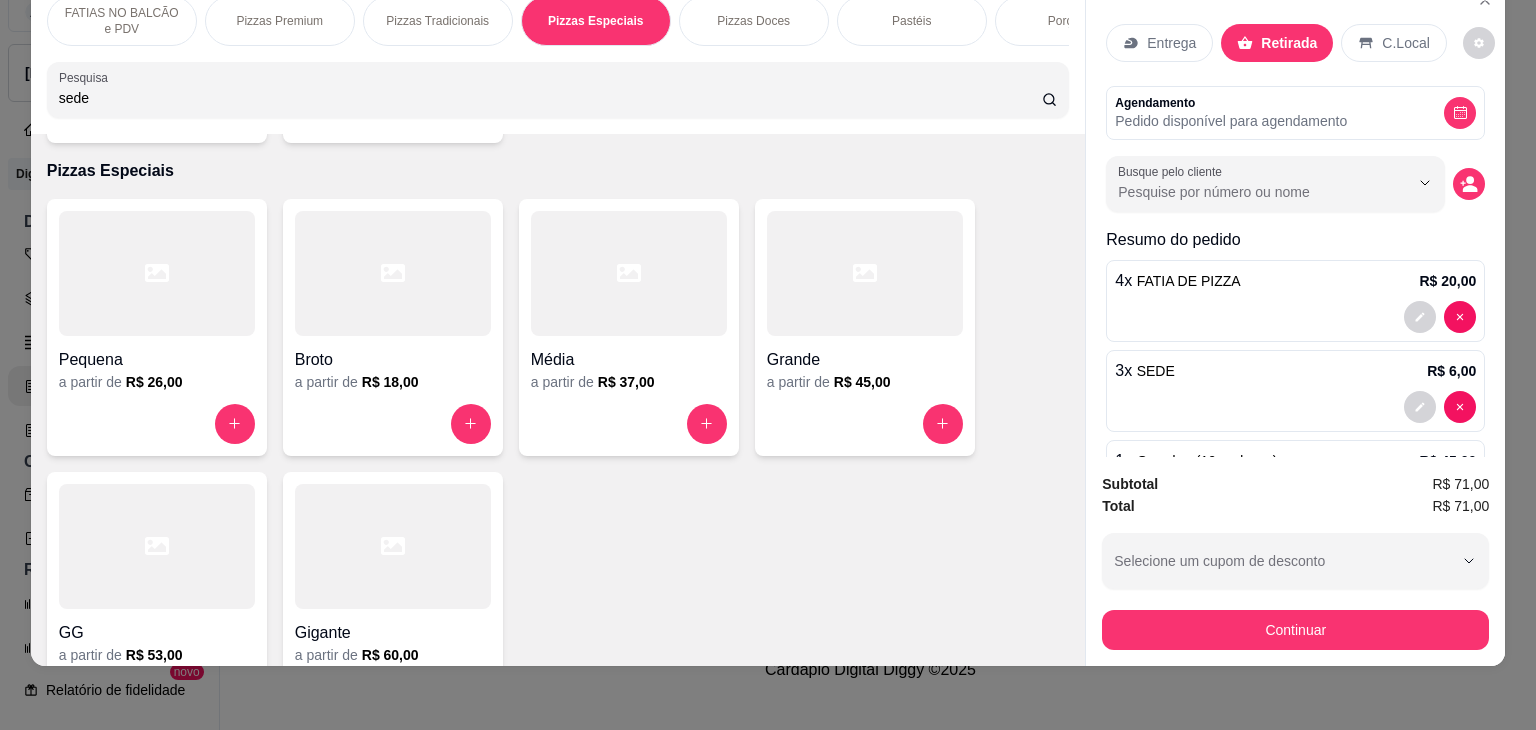 click on "Subtotal R$ 71,00 Total R$ 71,00 Selecione um cupom de desconto GANHEI5 Selecione um cupom de desconto Continuar" at bounding box center (1295, 561) 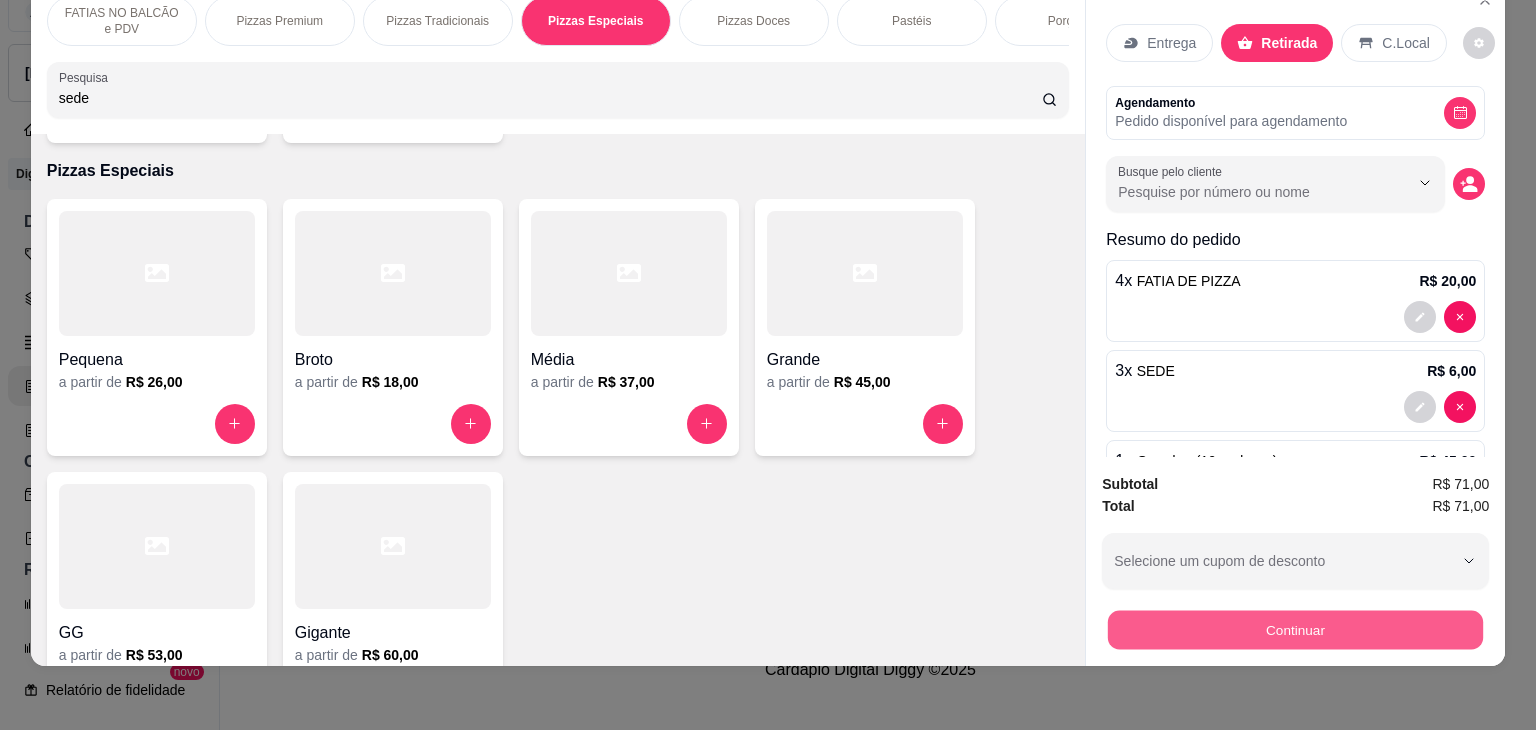 click on "Continuar" at bounding box center (1295, 630) 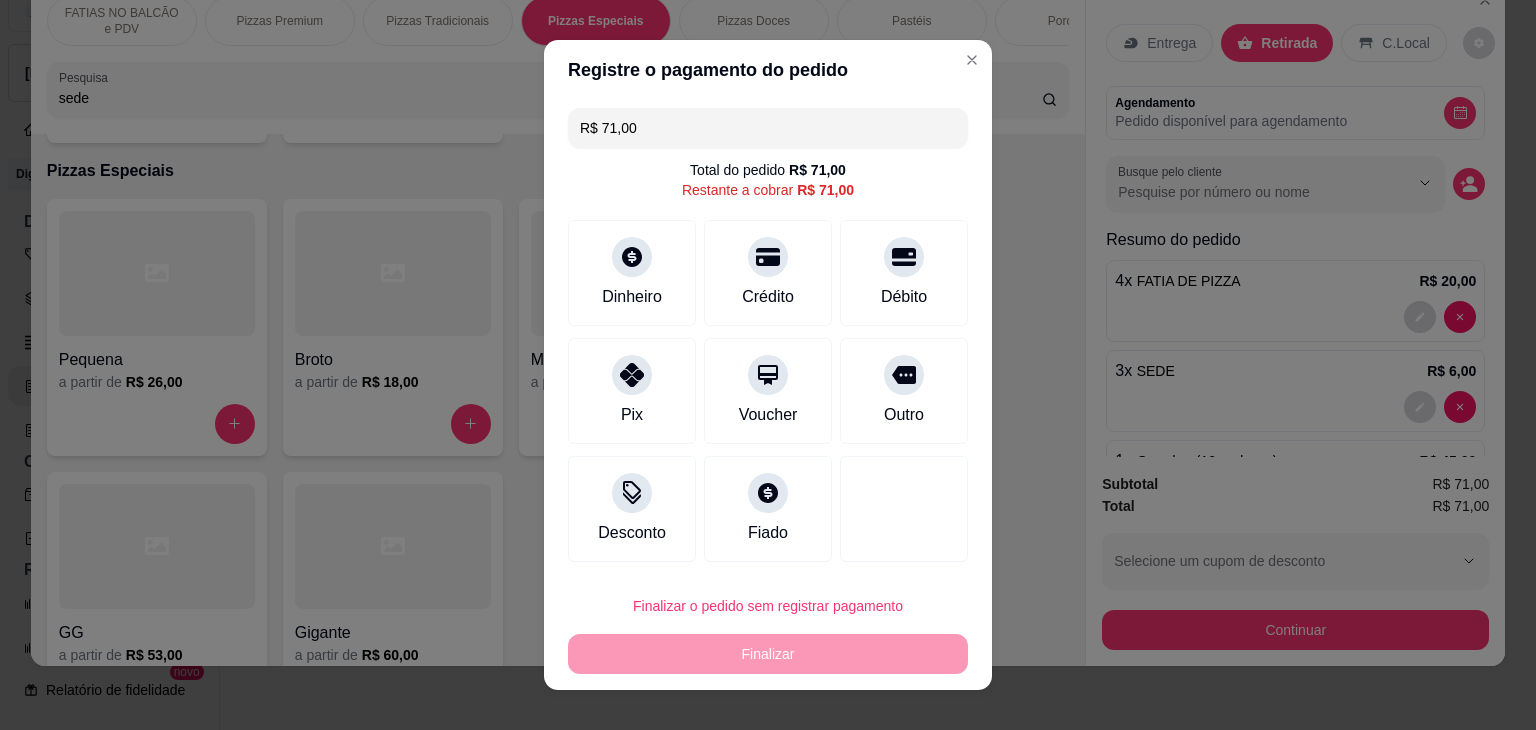 drag, startPoint x: 693, startPoint y: 120, endPoint x: 297, endPoint y: 112, distance: 396.0808 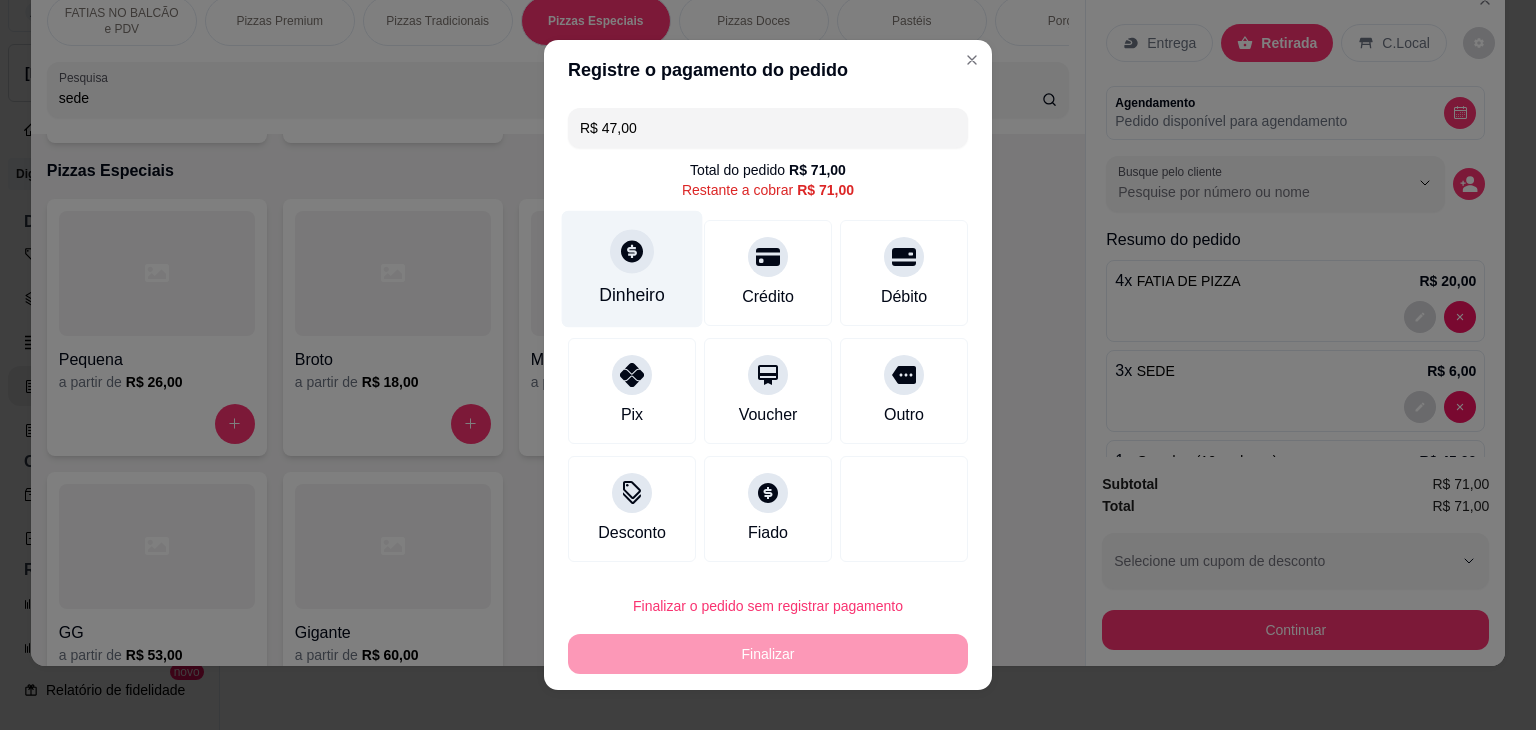 click on "Dinheiro" at bounding box center [632, 295] 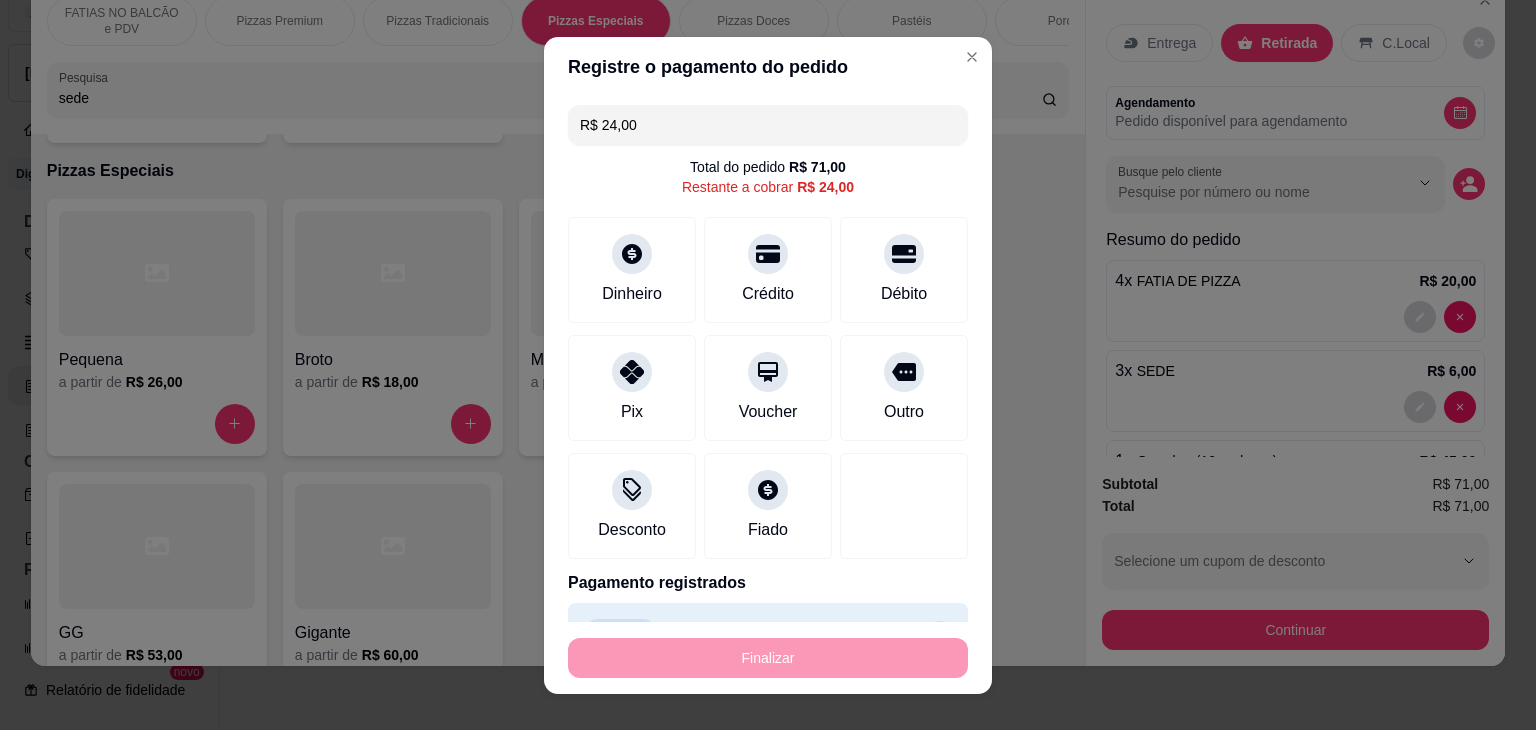drag, startPoint x: 646, startPoint y: 125, endPoint x: 434, endPoint y: 101, distance: 213.35417 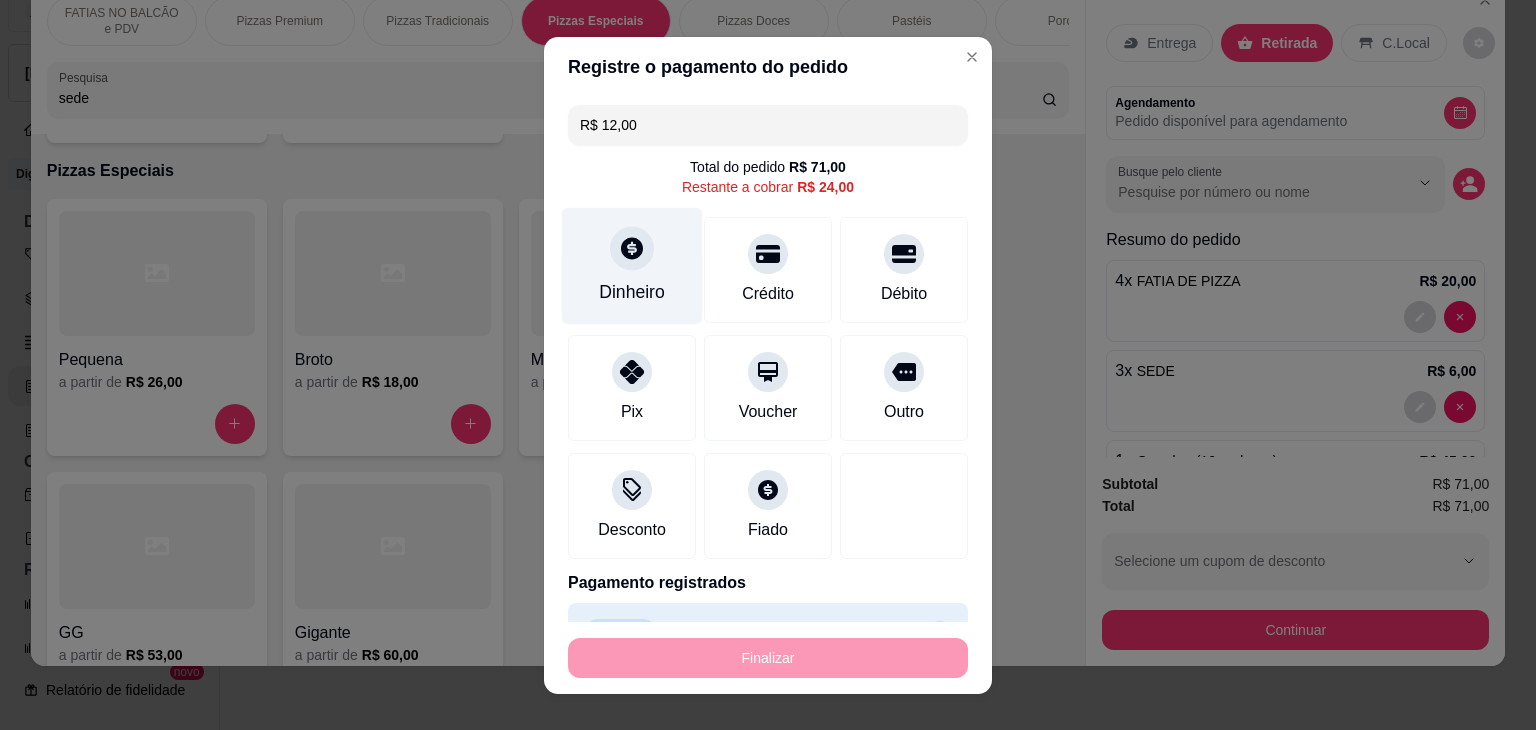 type on "R$ 12,00" 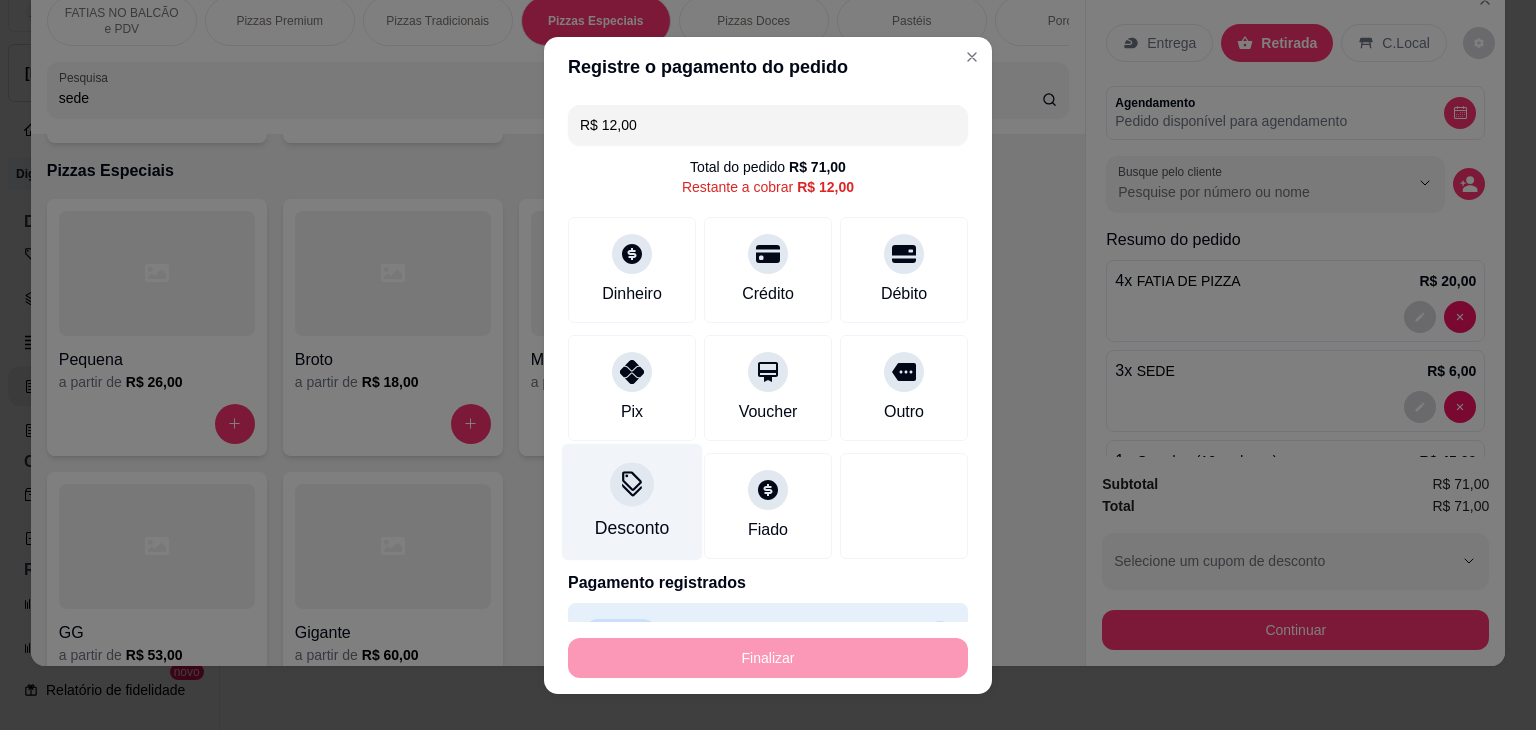 click on "Desconto" at bounding box center (632, 501) 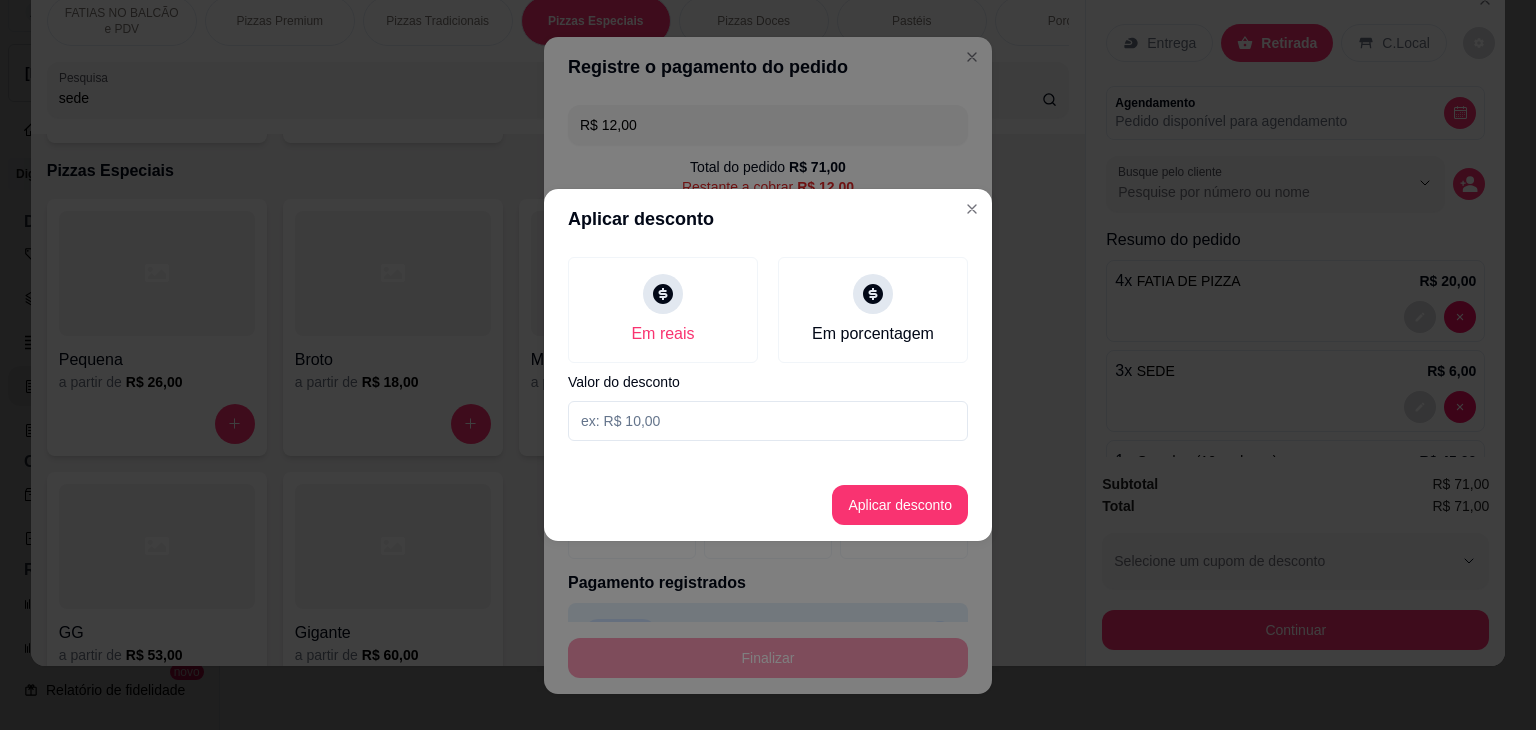 click at bounding box center (768, 421) 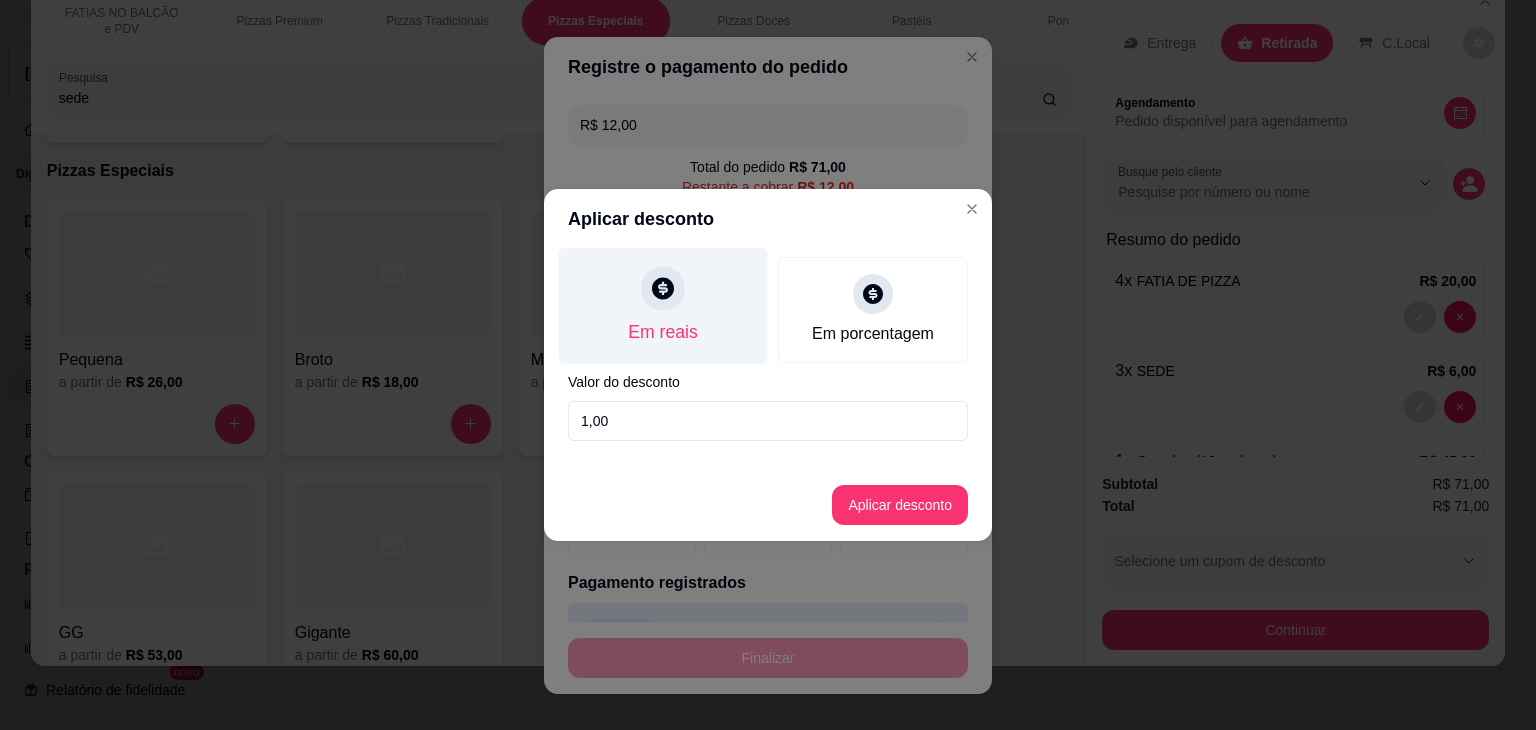type on "1,00" 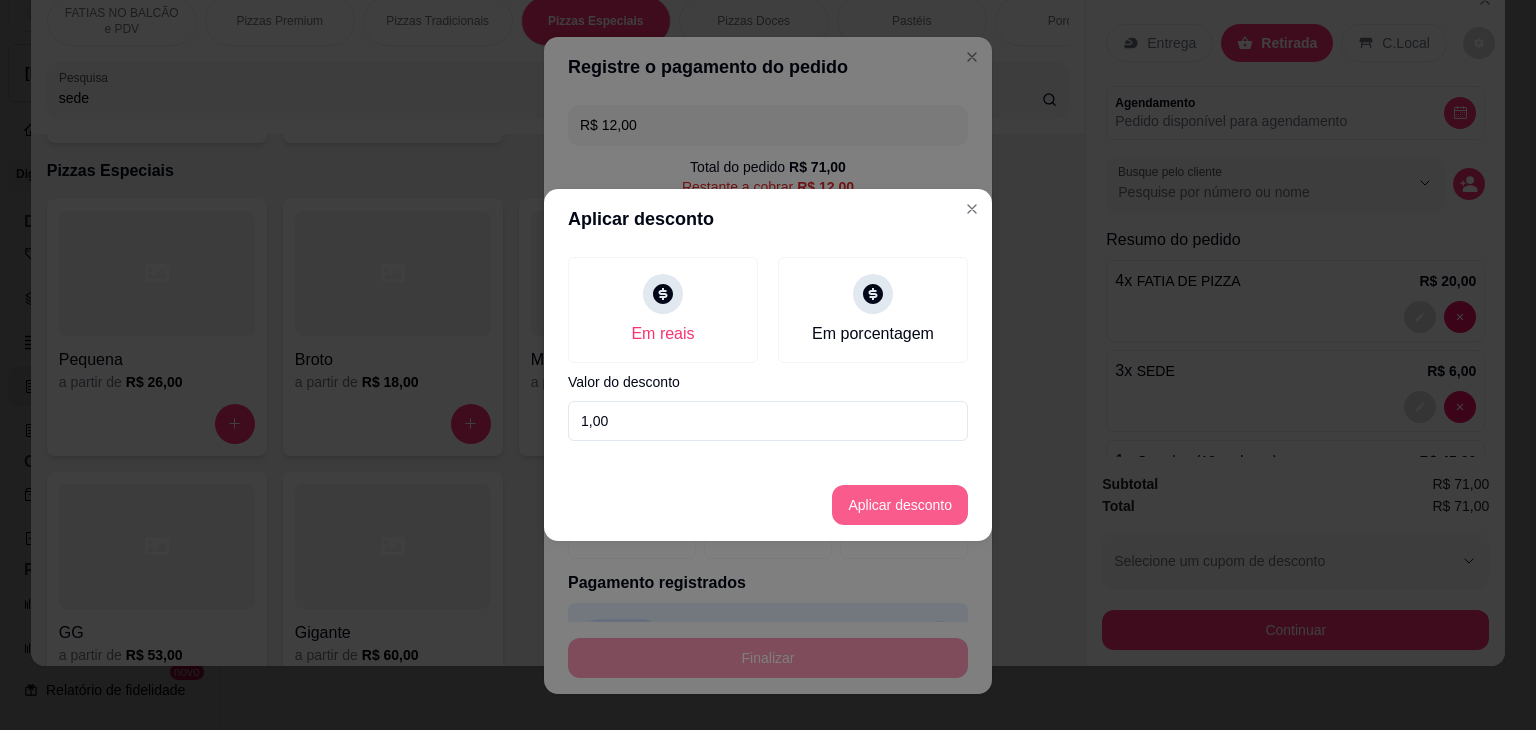 click on "Aplicar desconto" at bounding box center (900, 505) 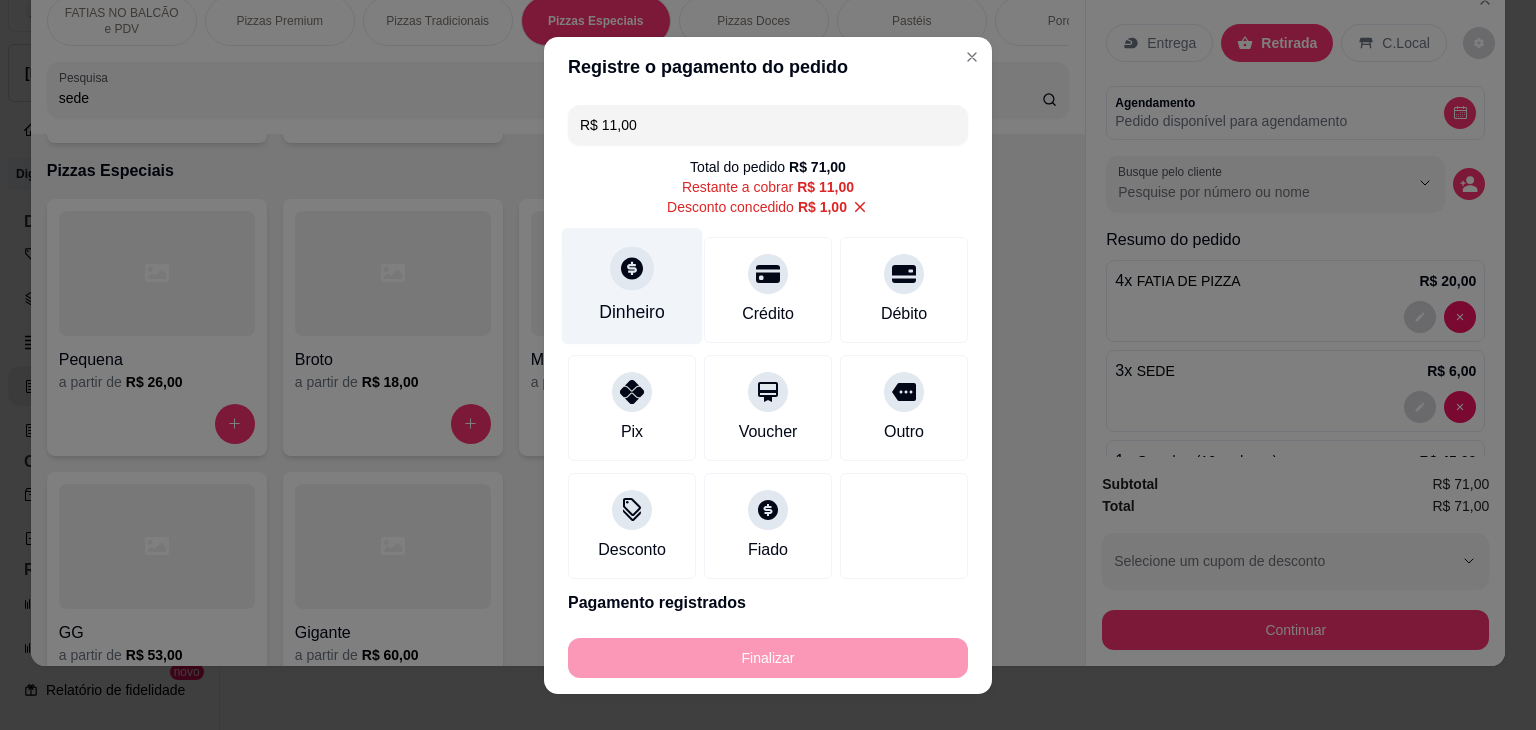 click at bounding box center [632, 268] 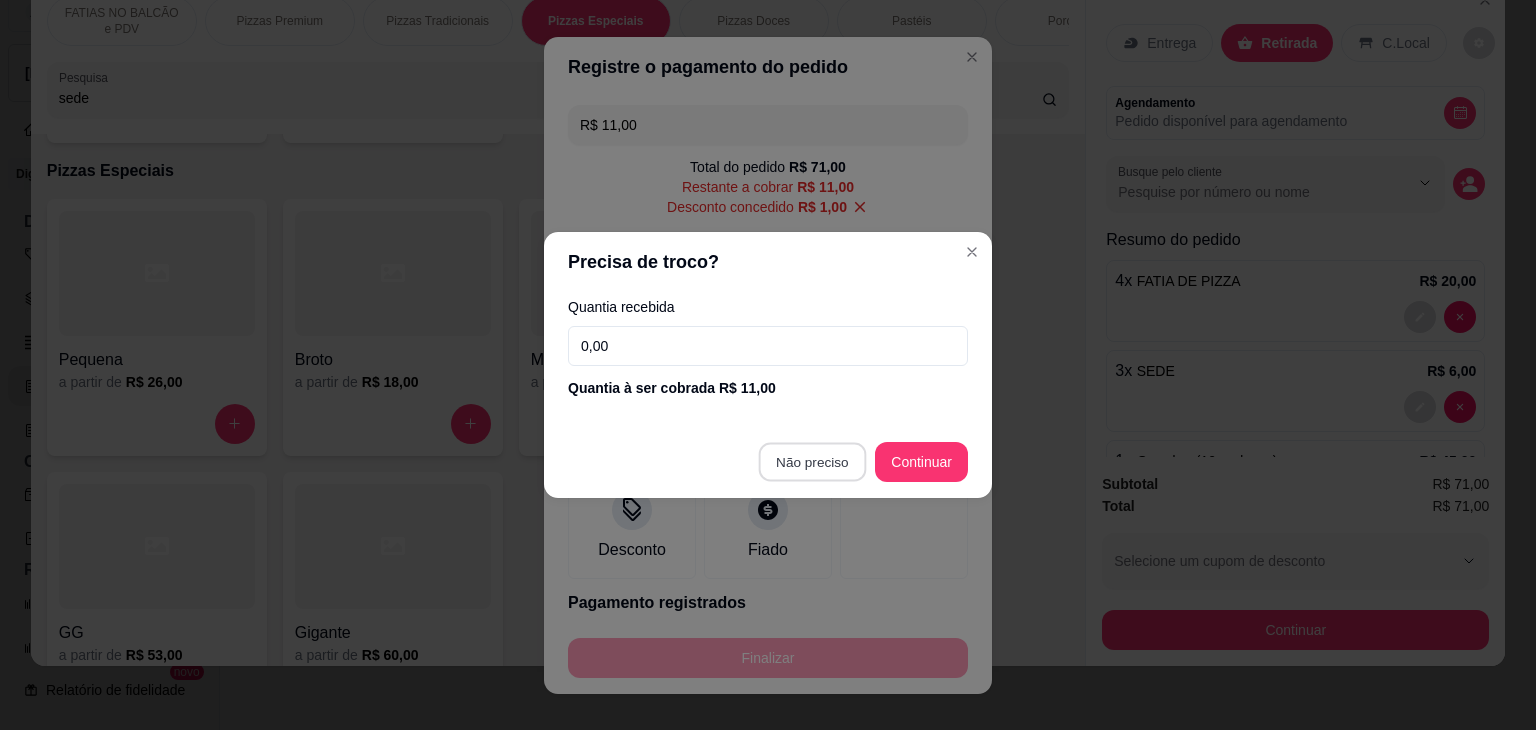 type on "R$ 0,00" 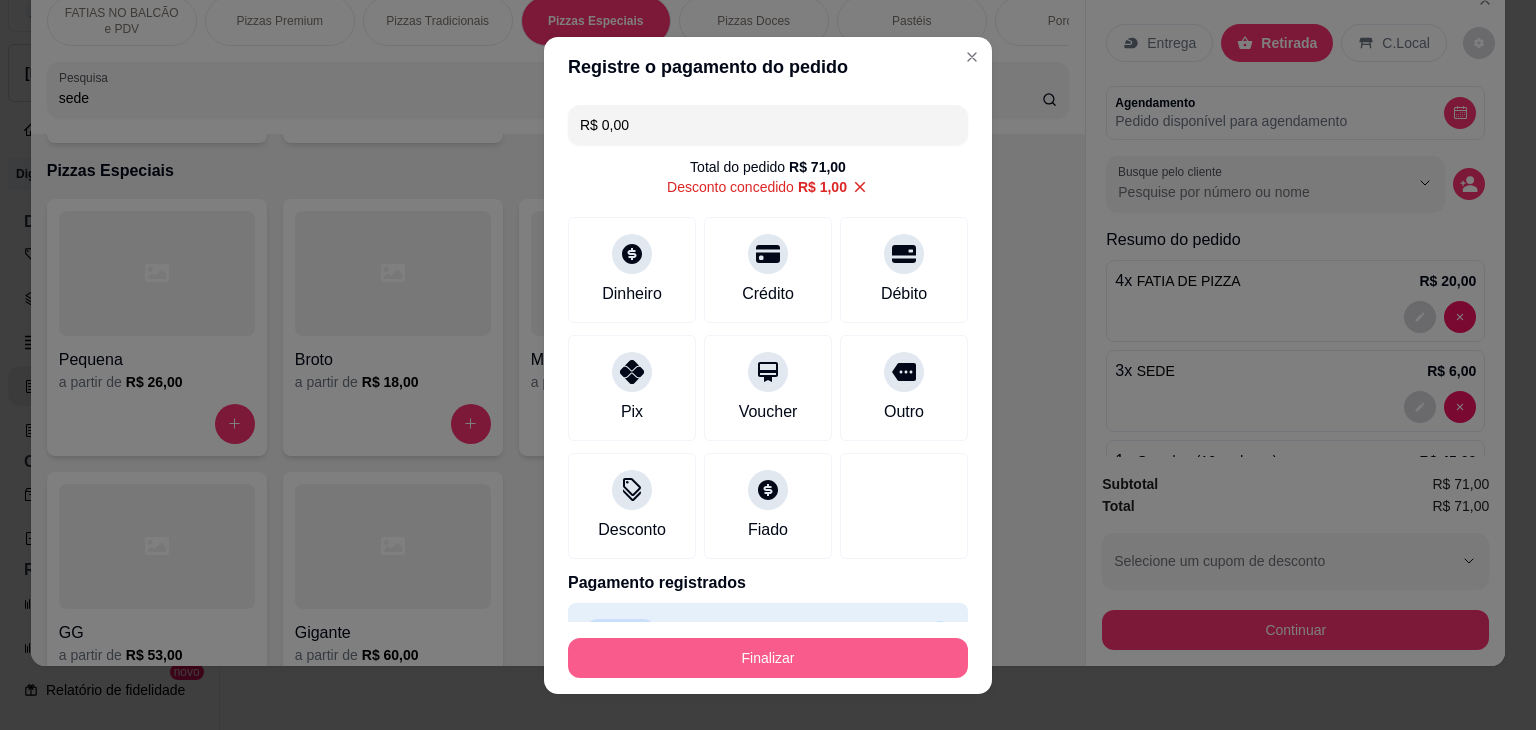 click on "Finalizar" at bounding box center (768, 658) 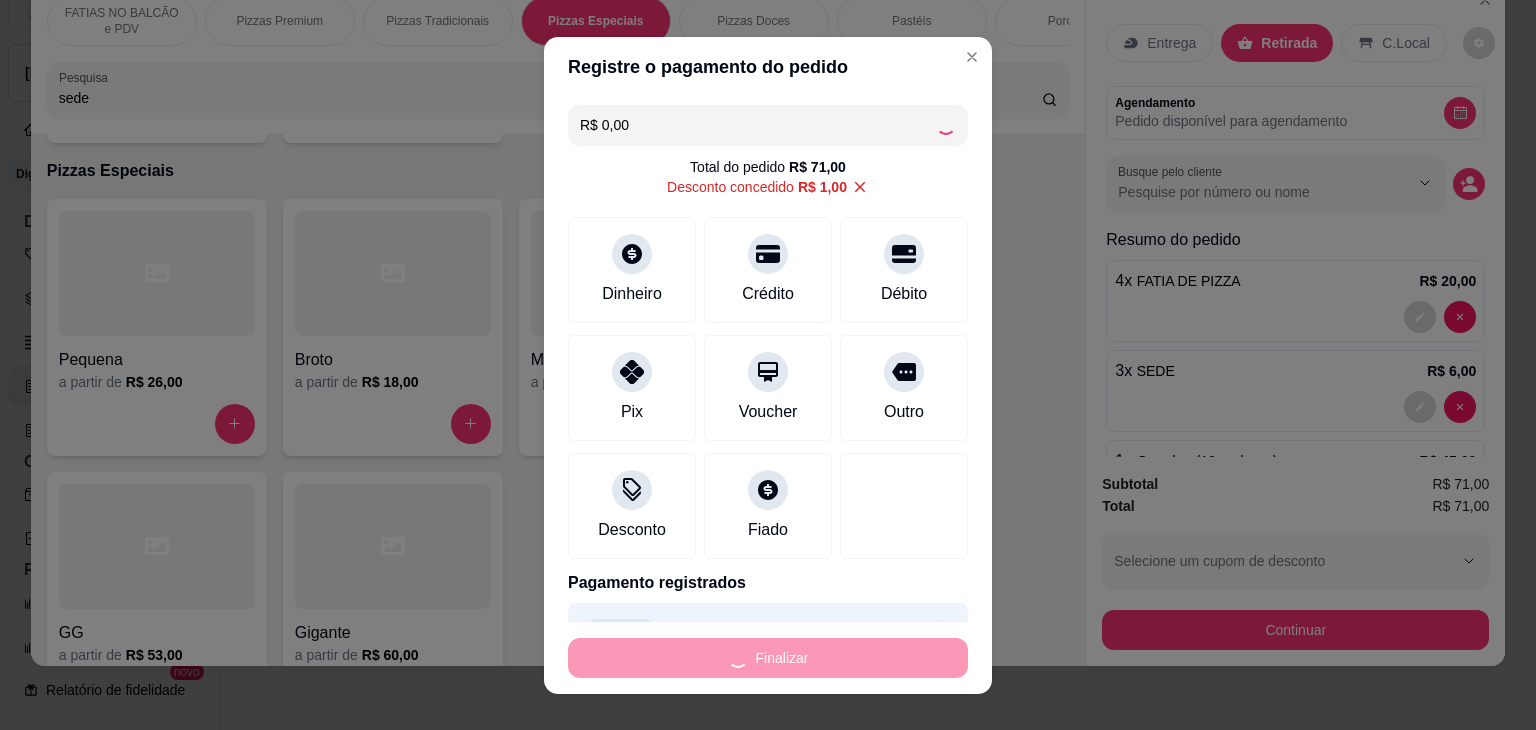 type on "0" 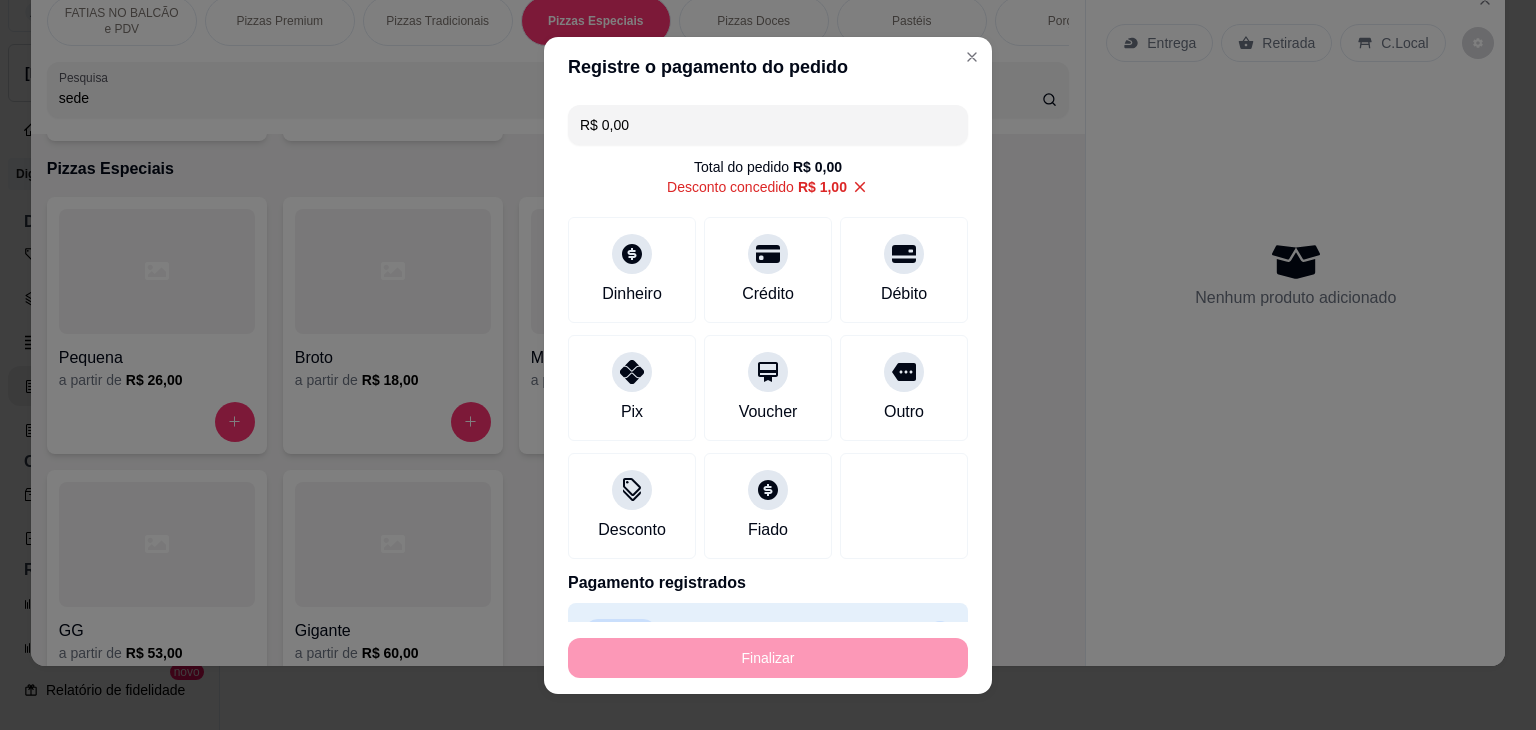 type on "-R$ 71,00" 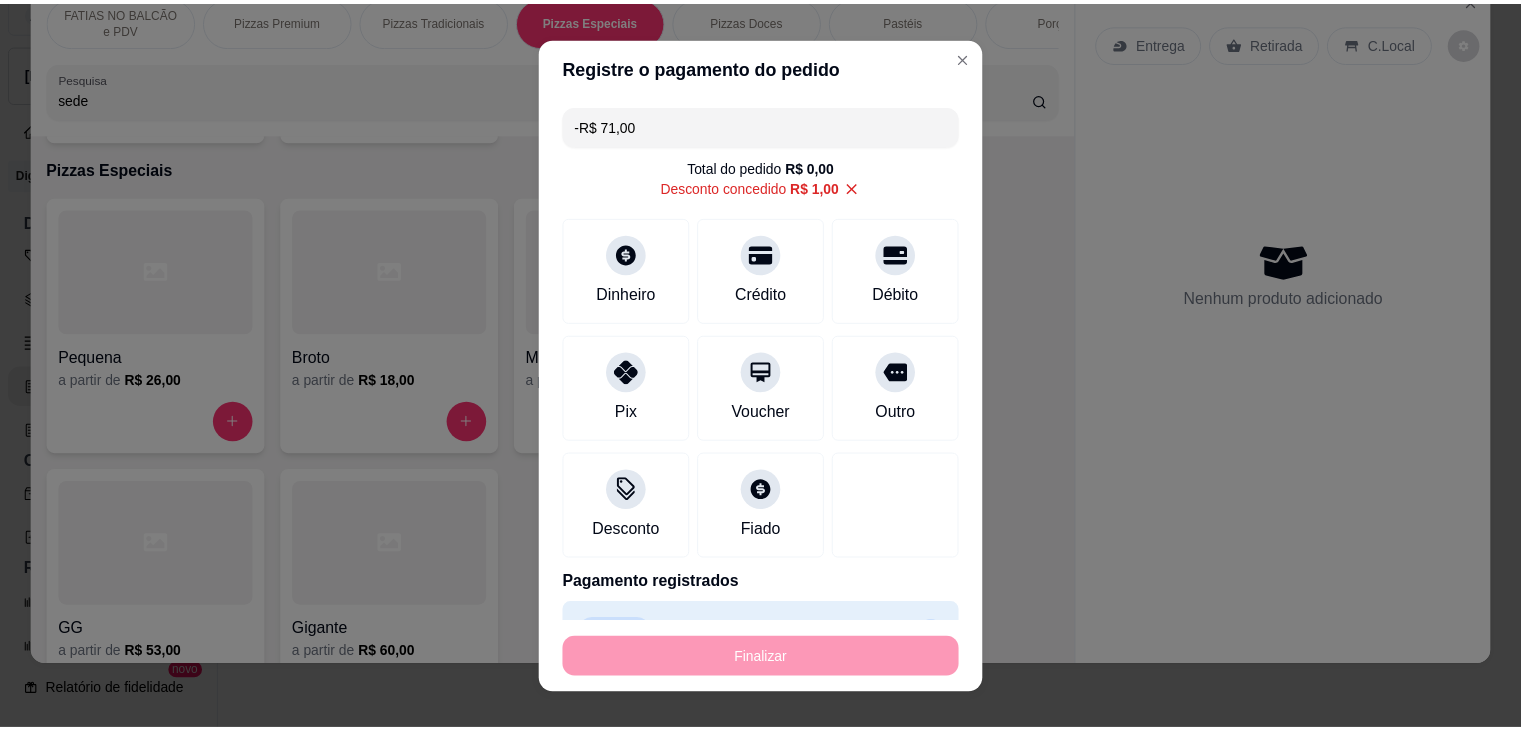 scroll, scrollTop: 3124, scrollLeft: 0, axis: vertical 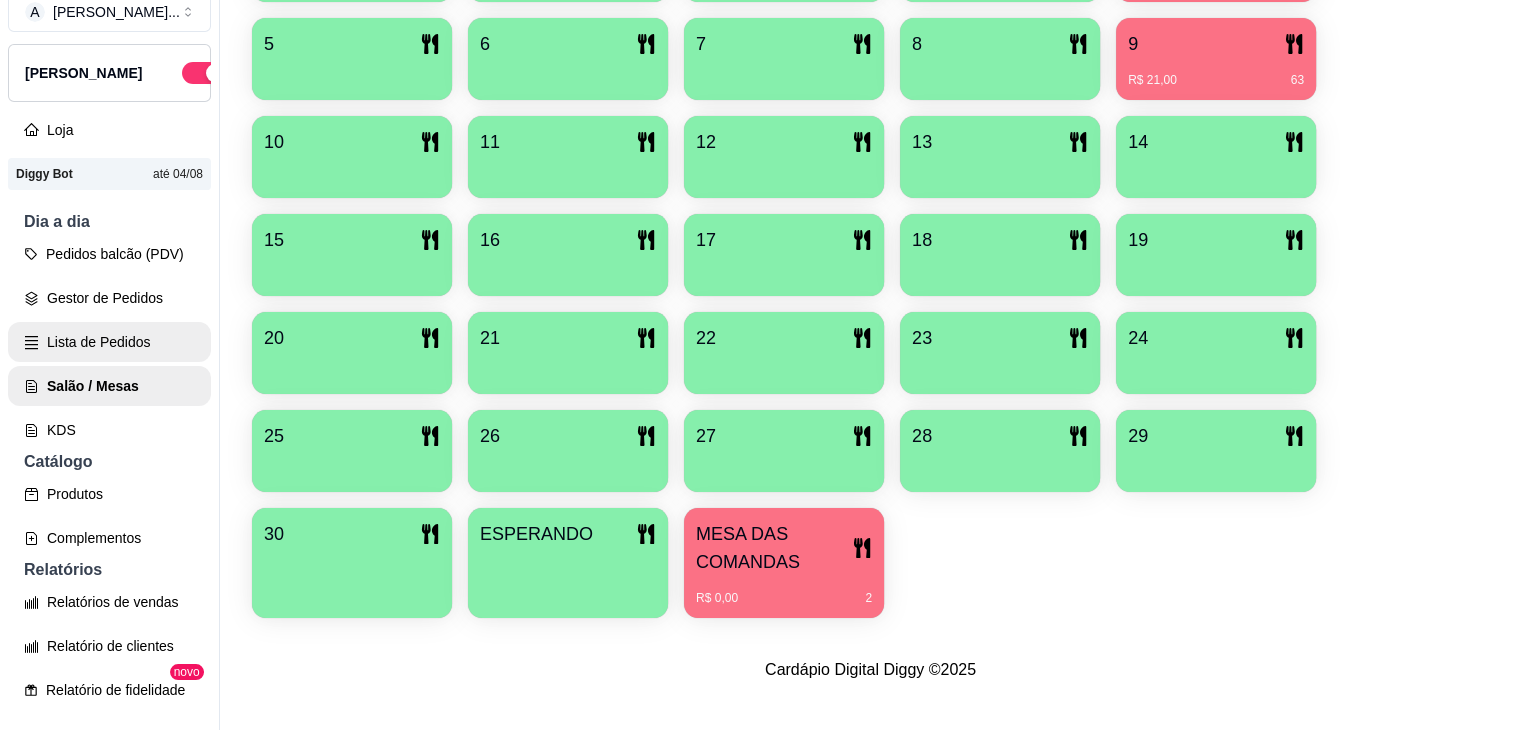 click on "Lista de Pedidos" at bounding box center [109, 342] 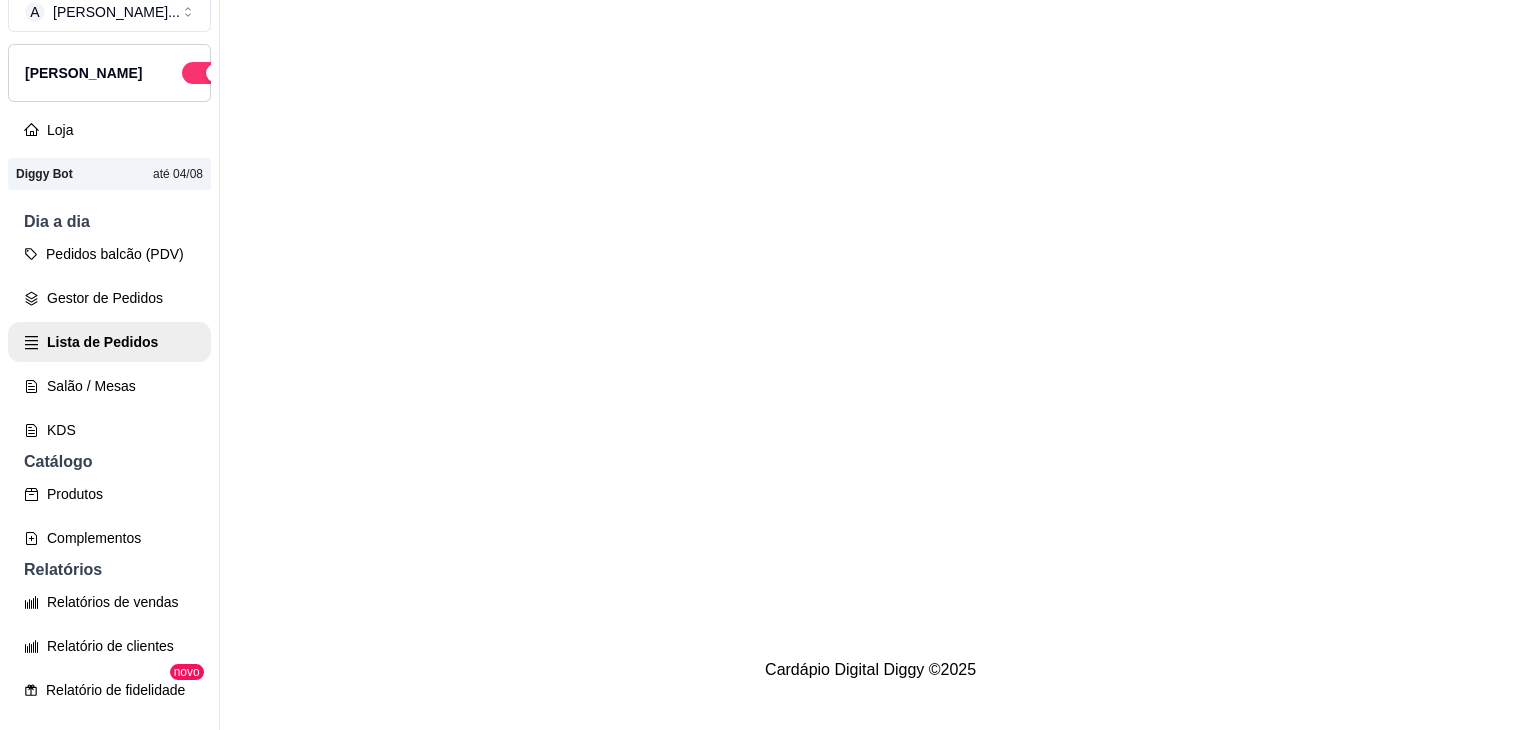 scroll, scrollTop: 0, scrollLeft: 0, axis: both 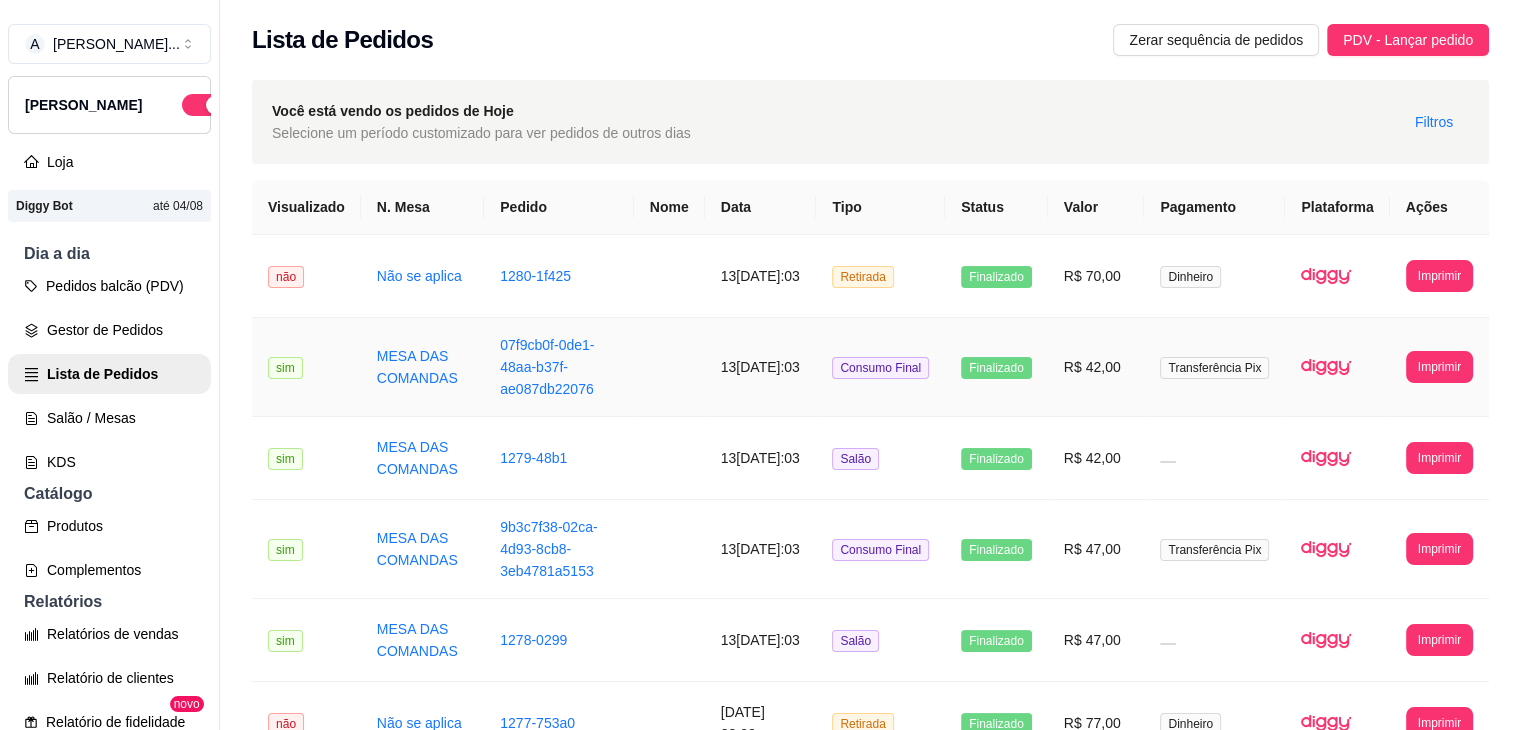 click on "R$ 70,00" at bounding box center [1096, 276] 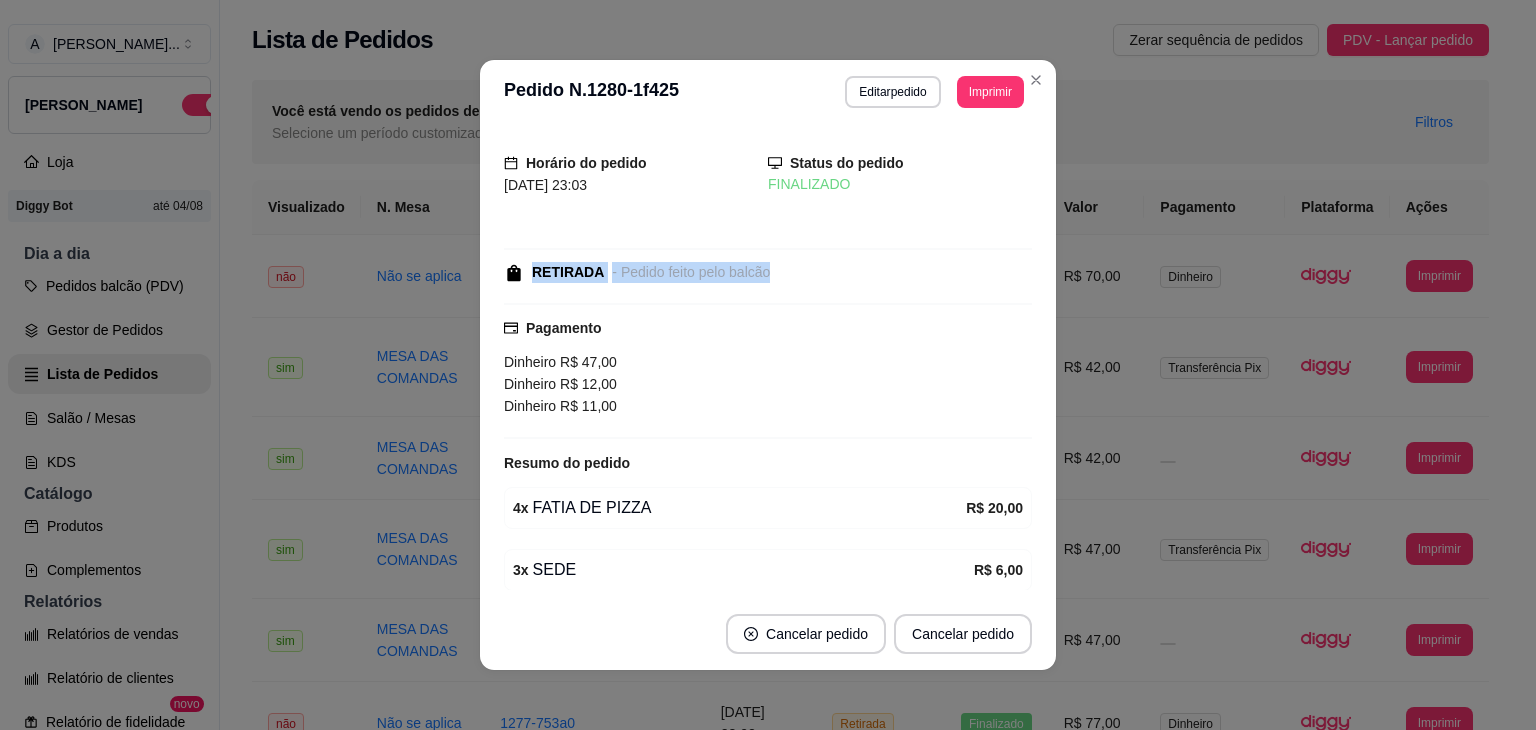 drag, startPoint x: 1027, startPoint y: 217, endPoint x: 1020, endPoint y: 279, distance: 62.39391 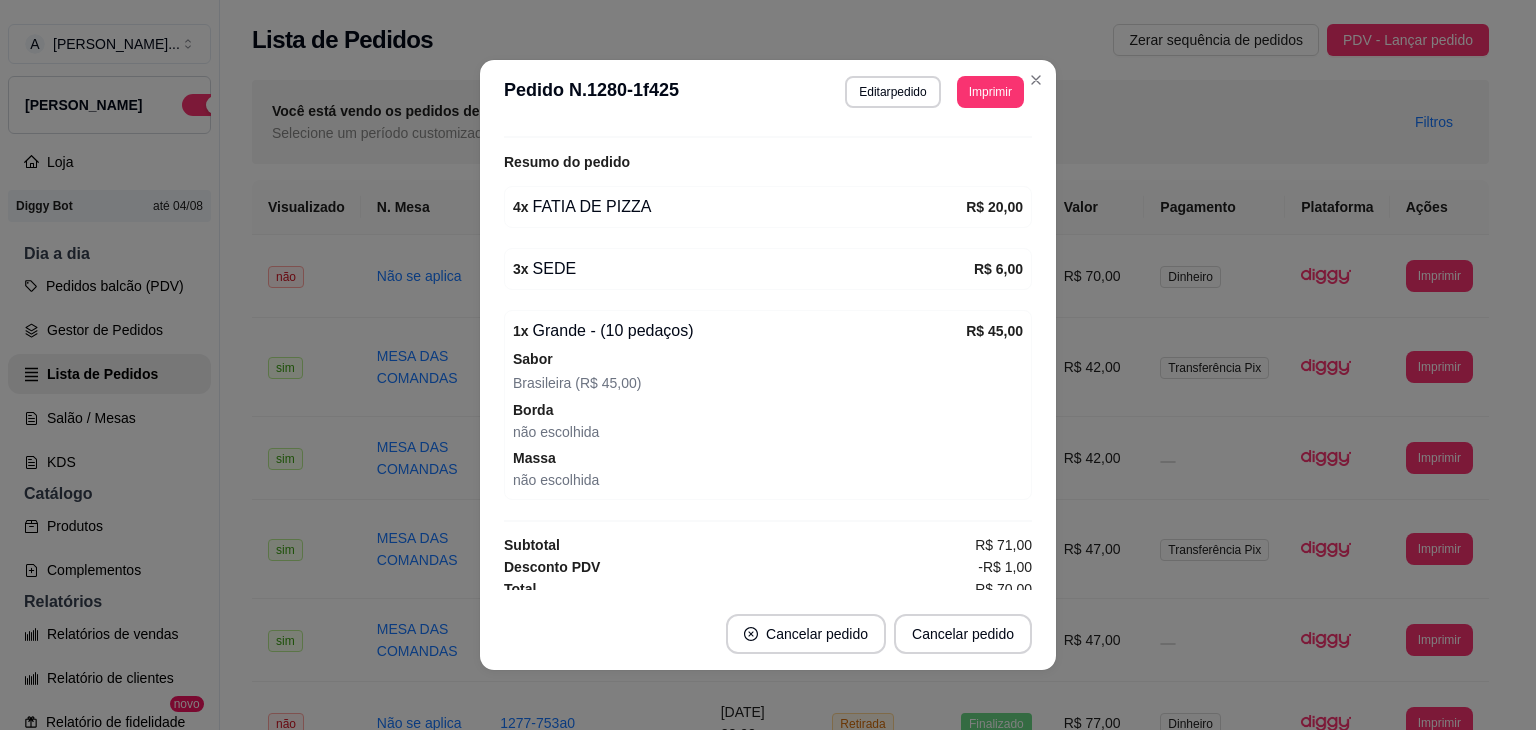 scroll, scrollTop: 308, scrollLeft: 0, axis: vertical 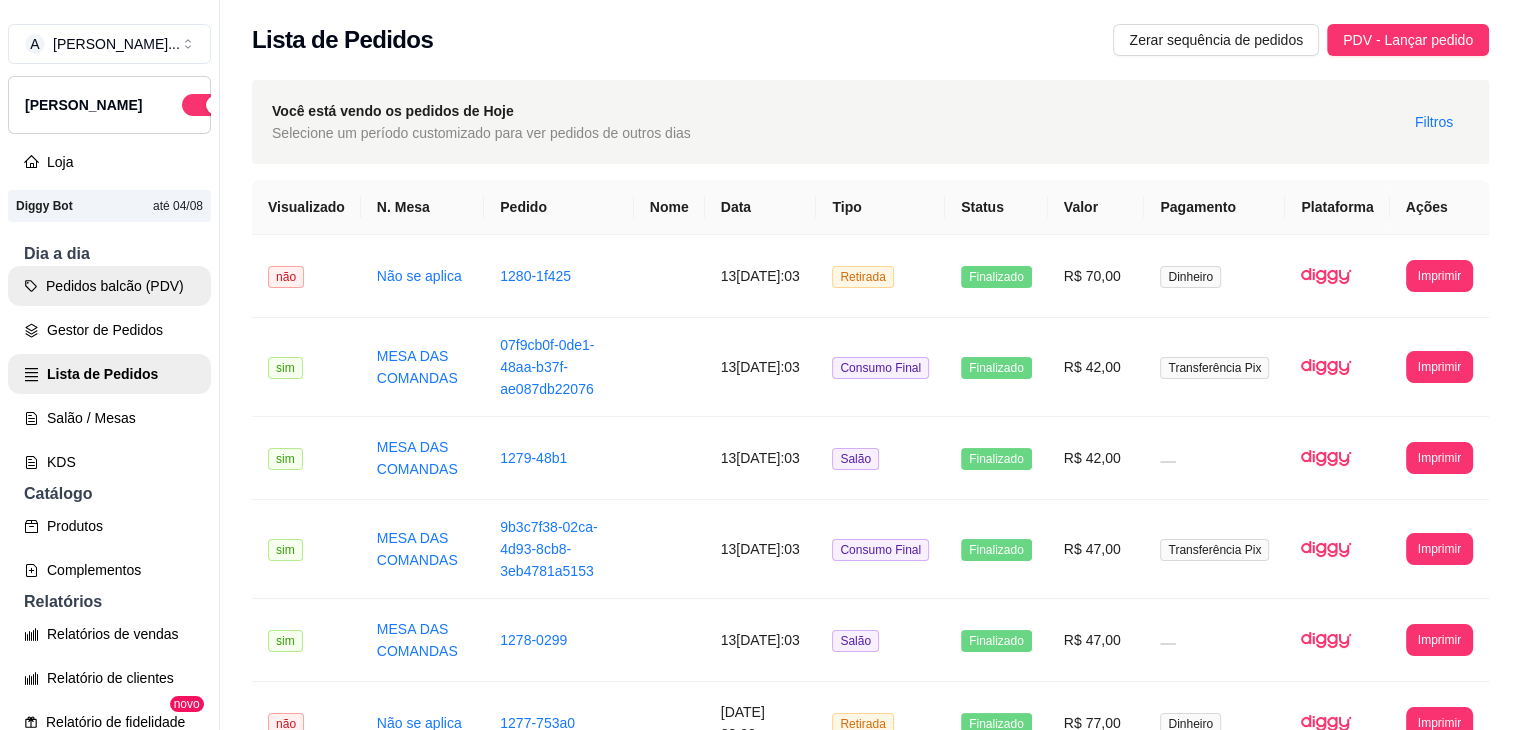 click on "Pedidos balcão (PDV)" at bounding box center [109, 286] 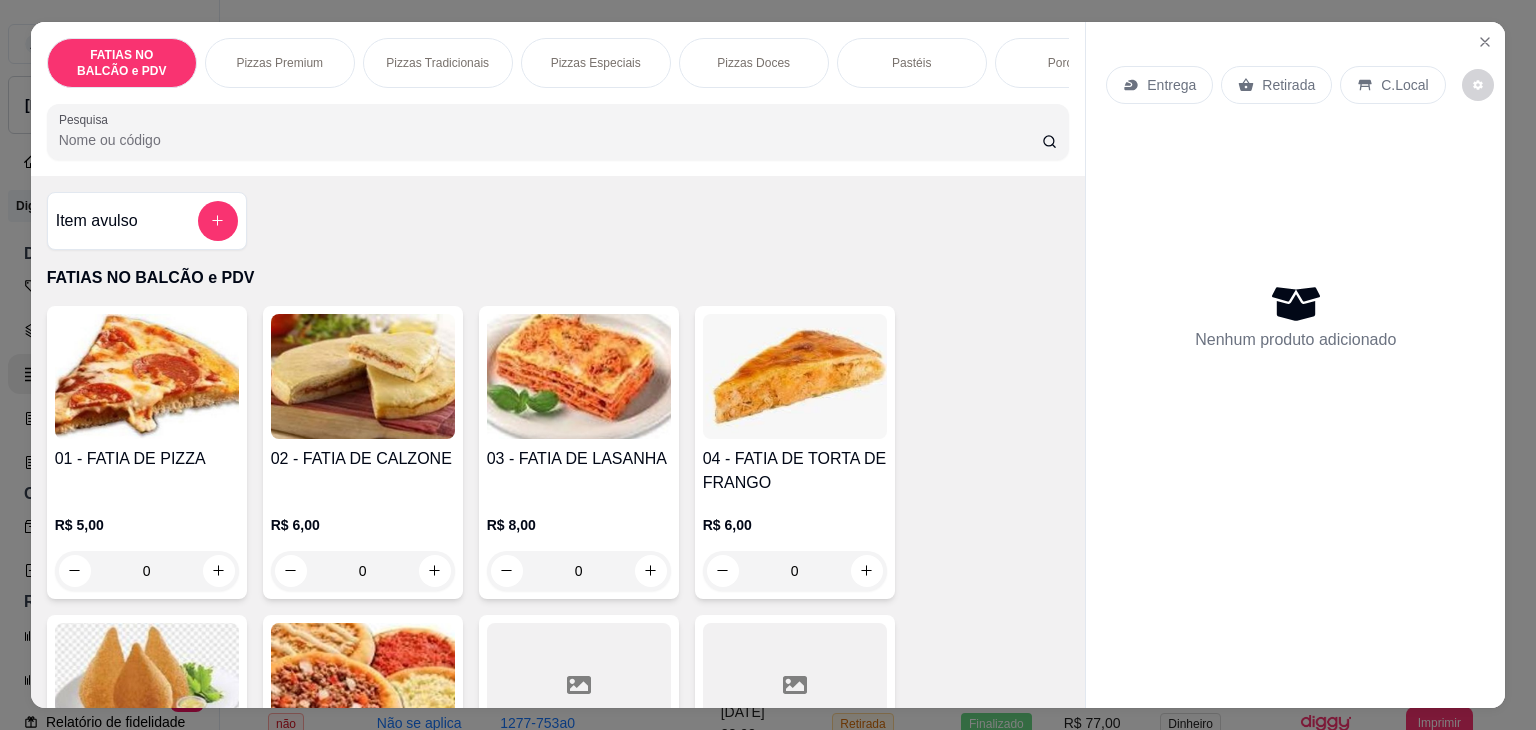 click on "Pizzas Tradicionais" at bounding box center [438, 63] 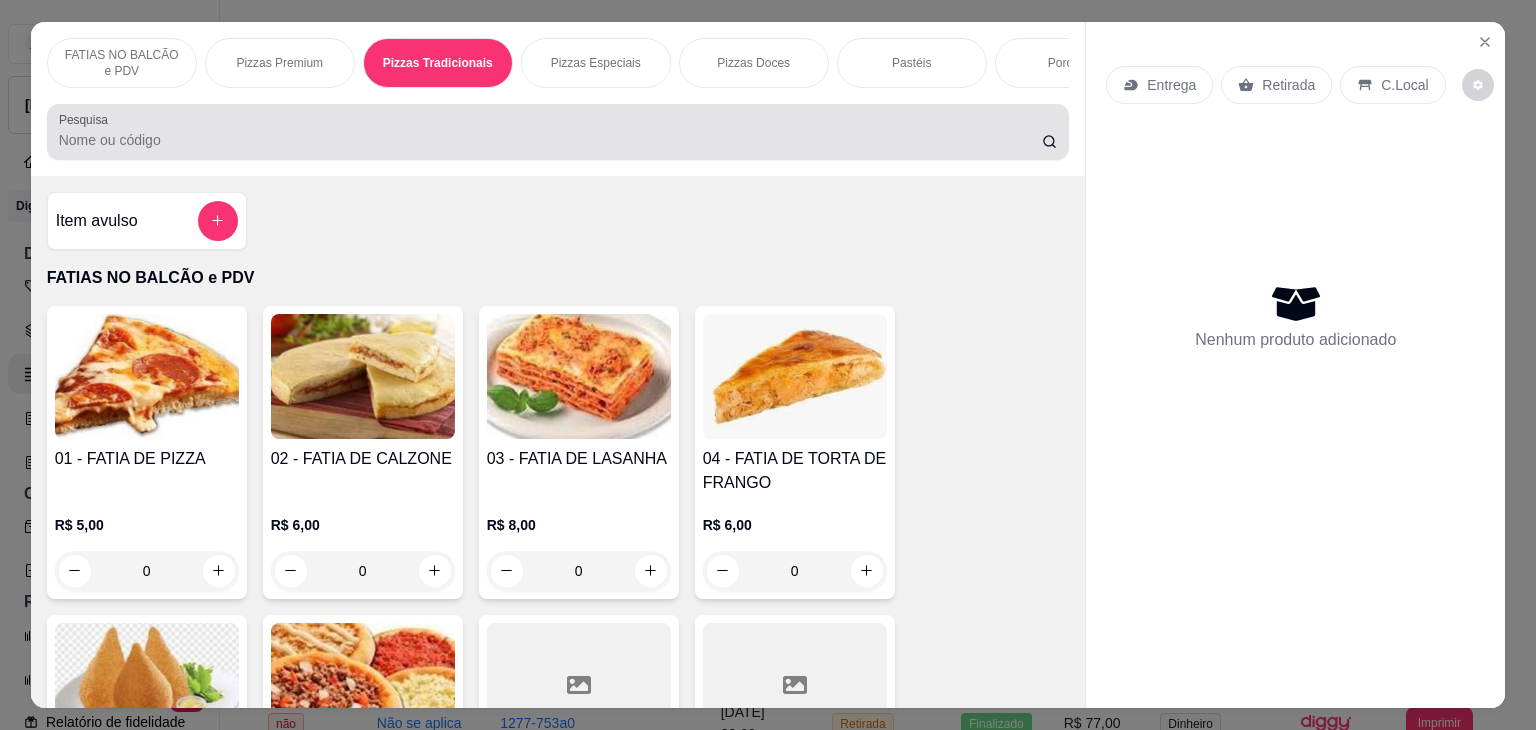 scroll, scrollTop: 2212, scrollLeft: 0, axis: vertical 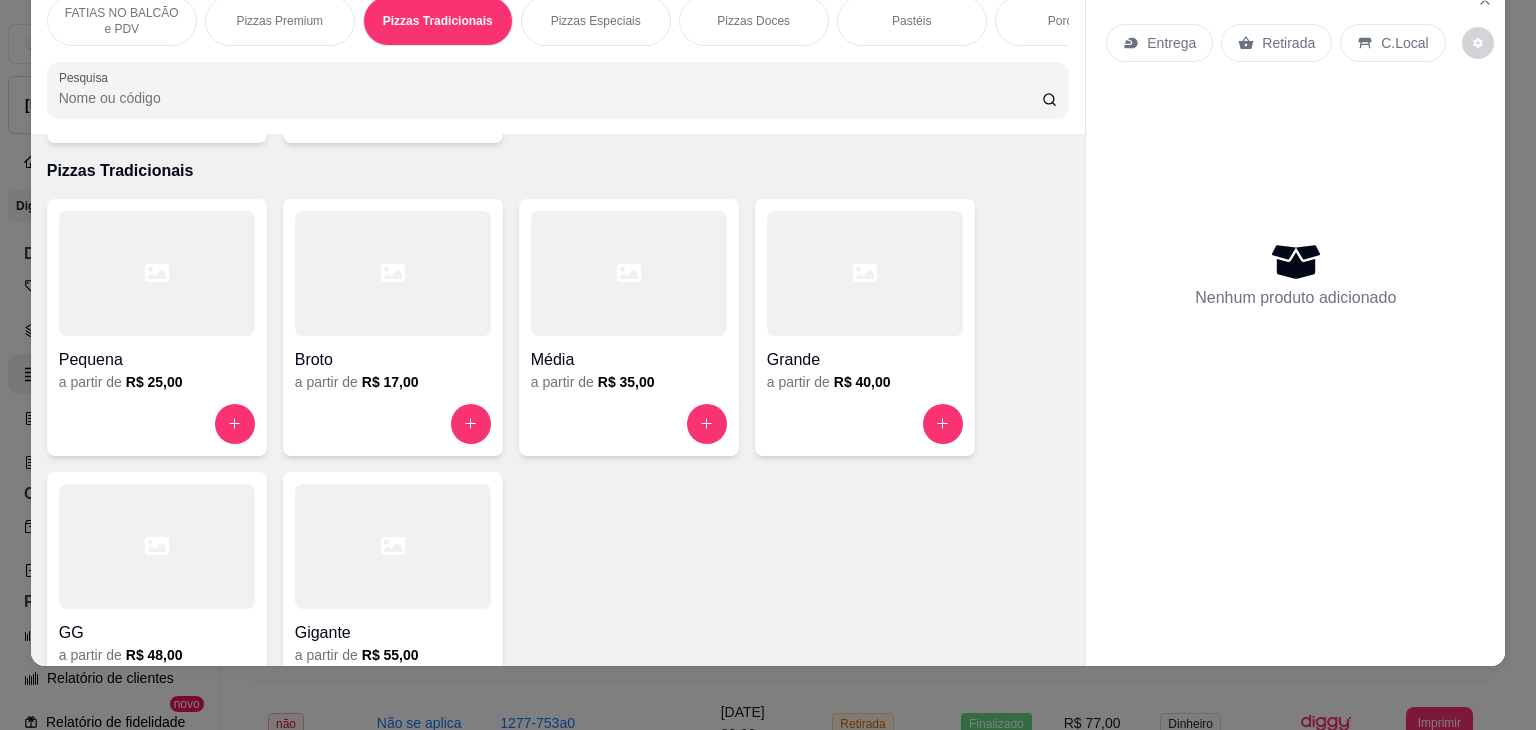 click on "Média" at bounding box center (629, 360) 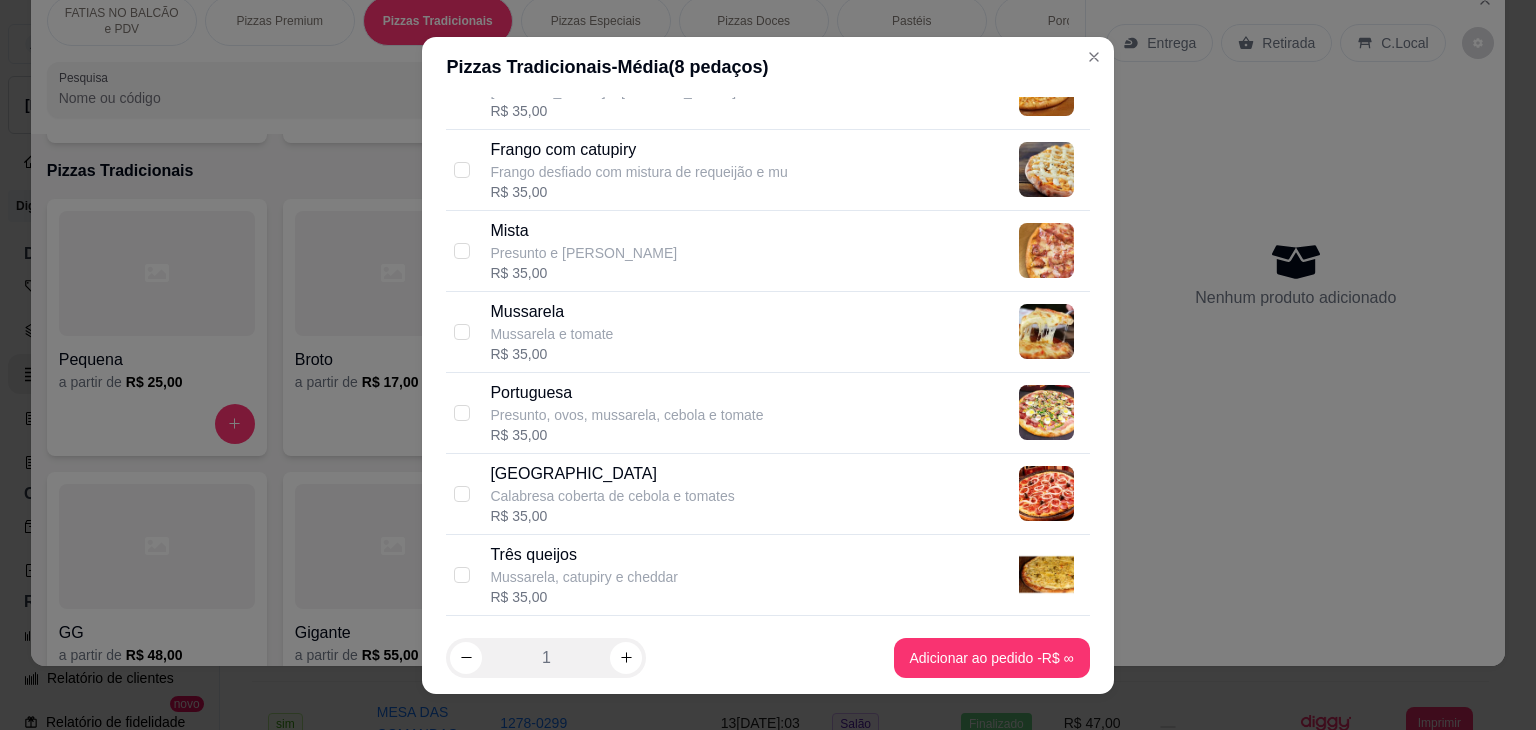 scroll, scrollTop: 528, scrollLeft: 0, axis: vertical 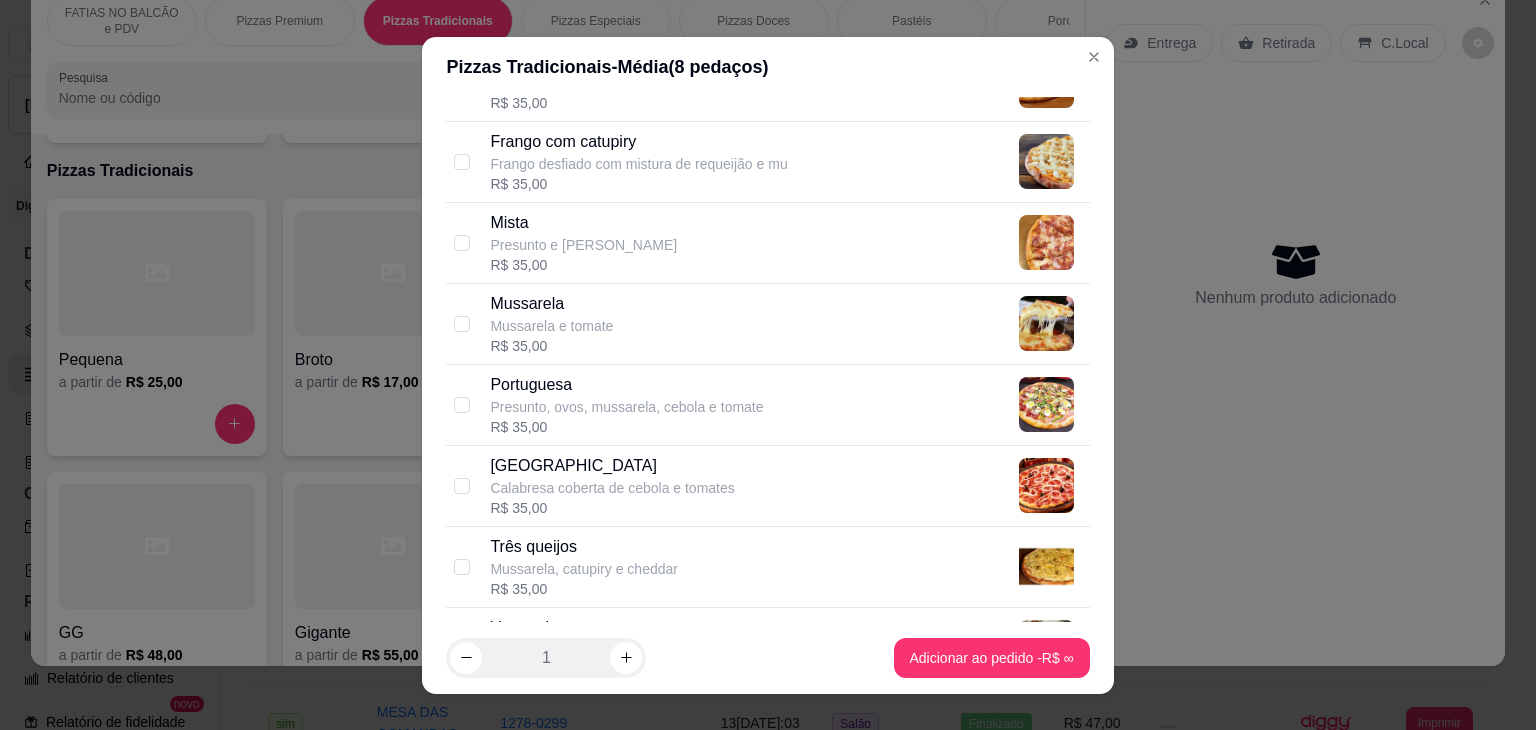 click on "Portuguesa Presunto, ovos, mussarela, cebola e tomate R$ 35,00" at bounding box center [785, 405] 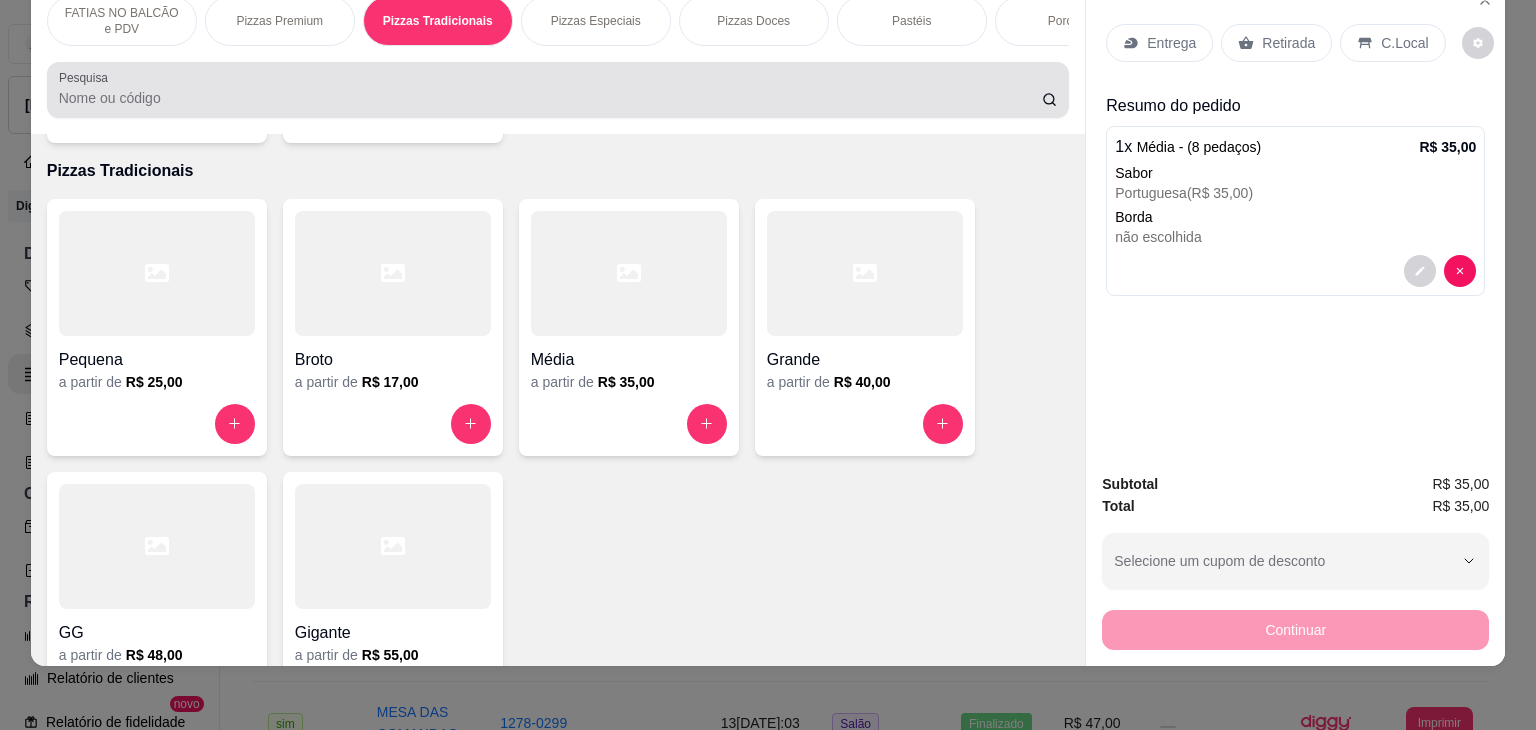 click at bounding box center (558, 90) 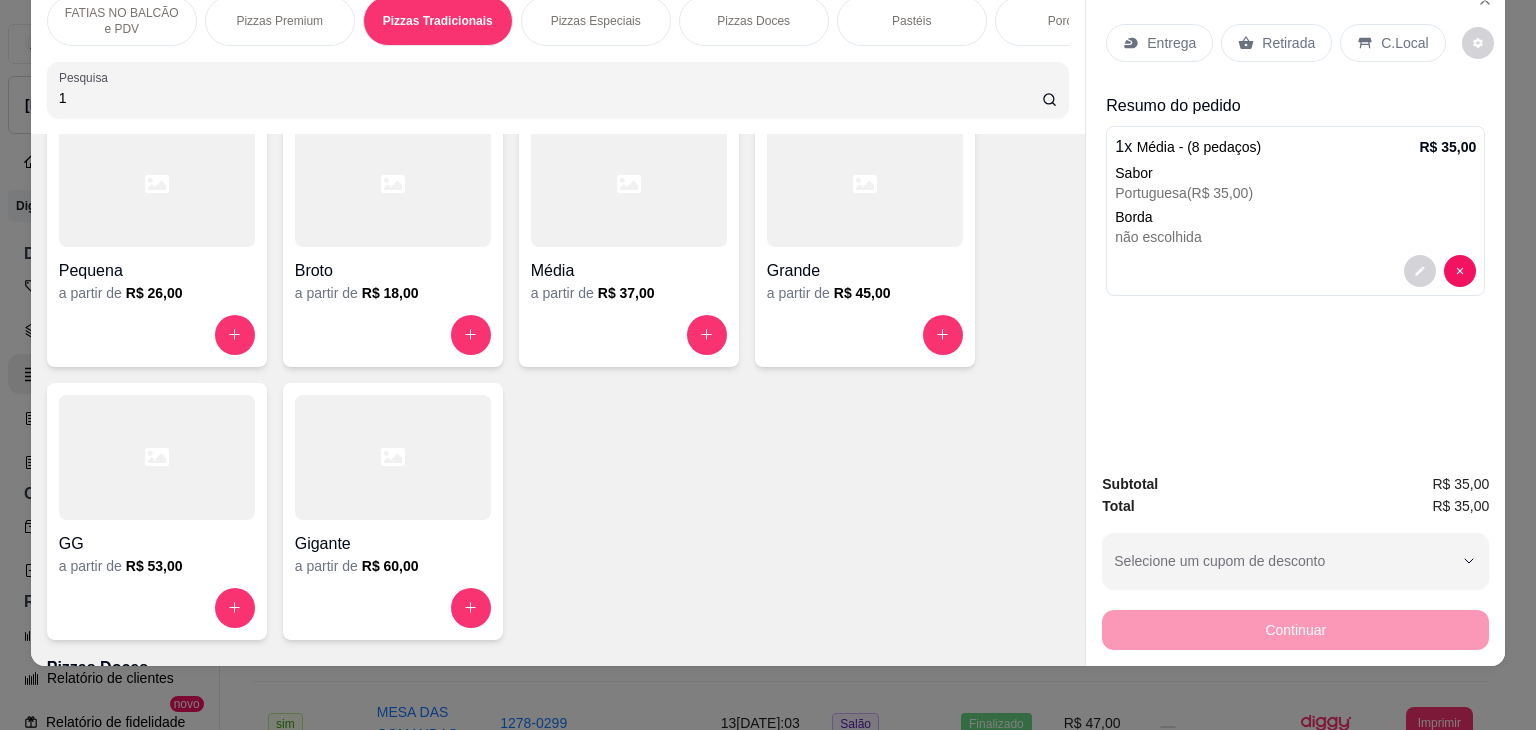 scroll, scrollTop: 2537, scrollLeft: 0, axis: vertical 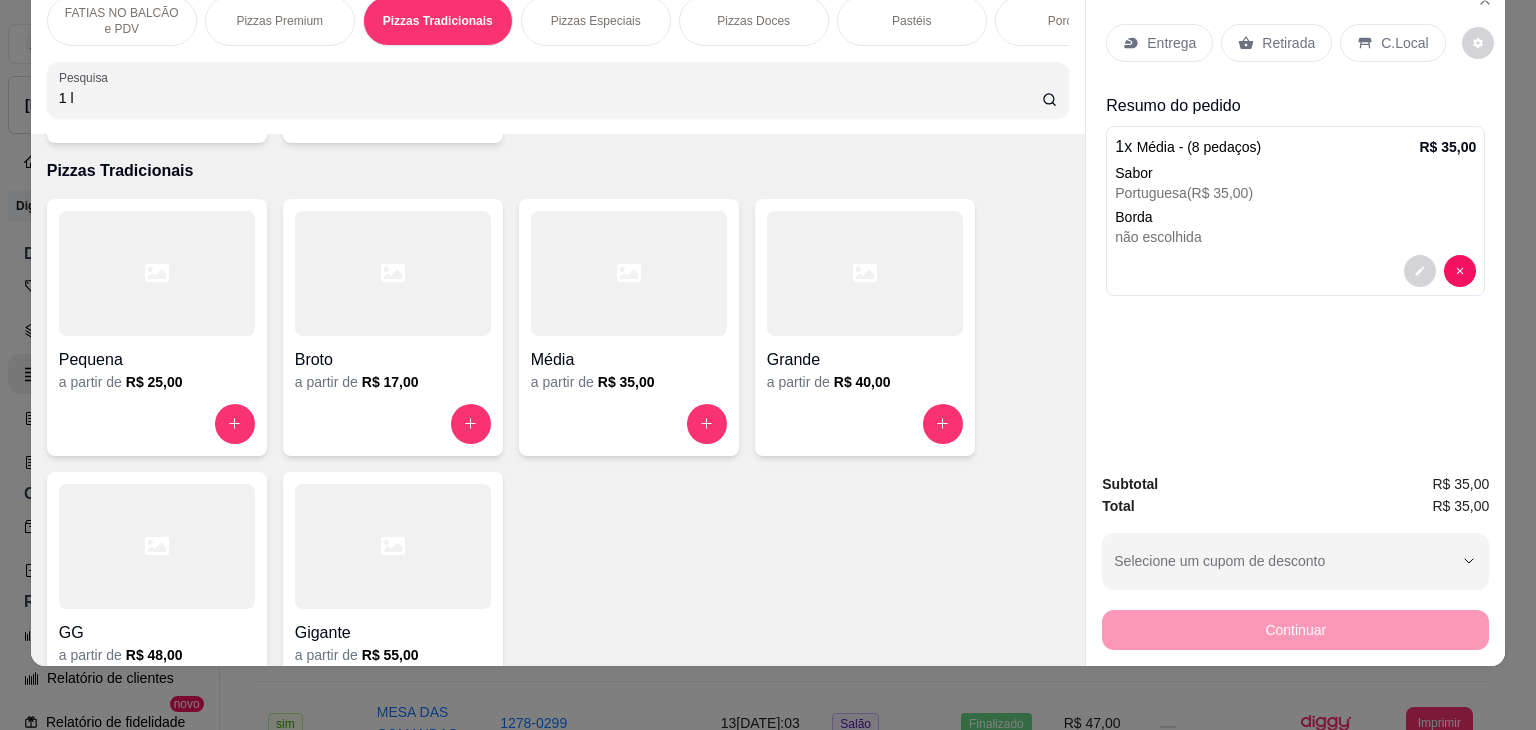 type on "1 l" 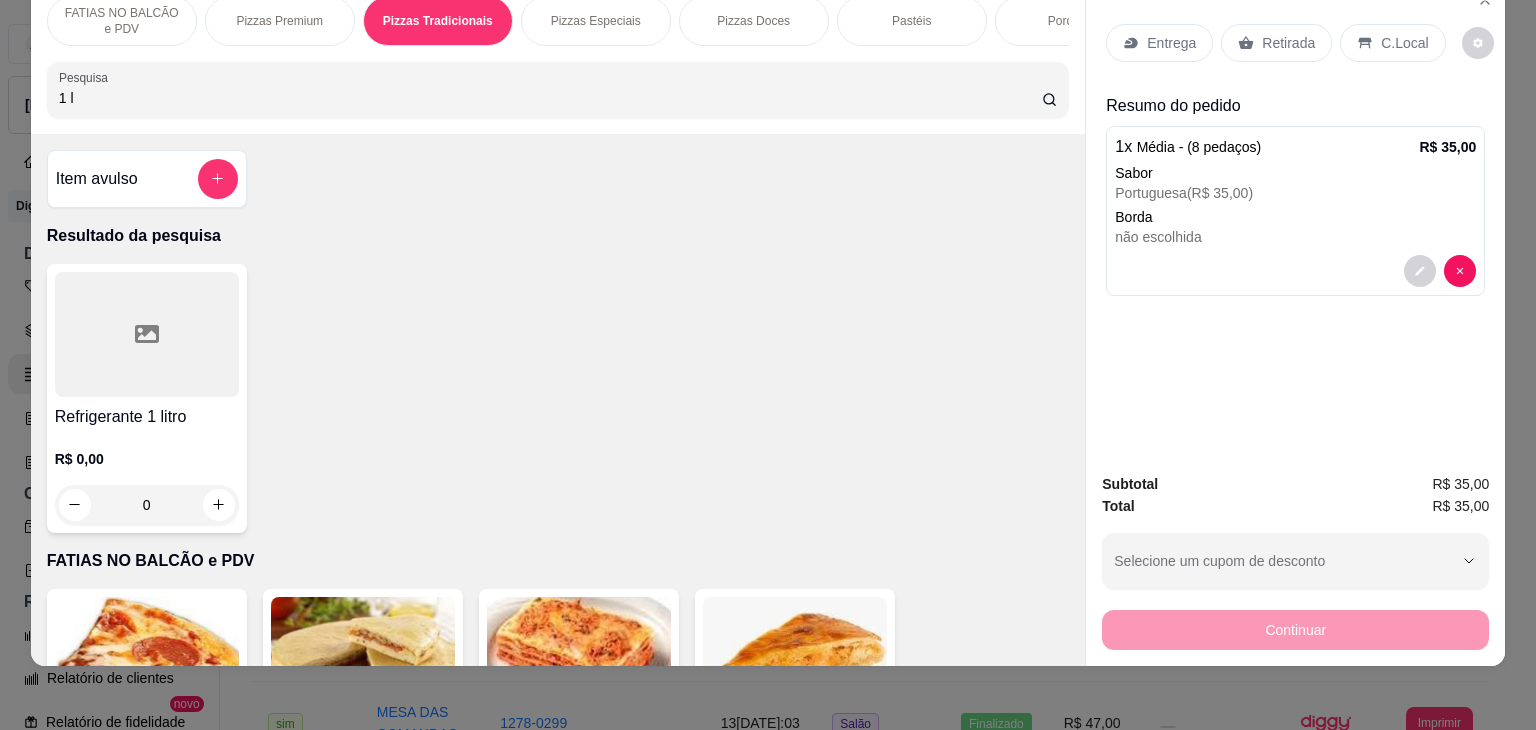 click at bounding box center (147, 334) 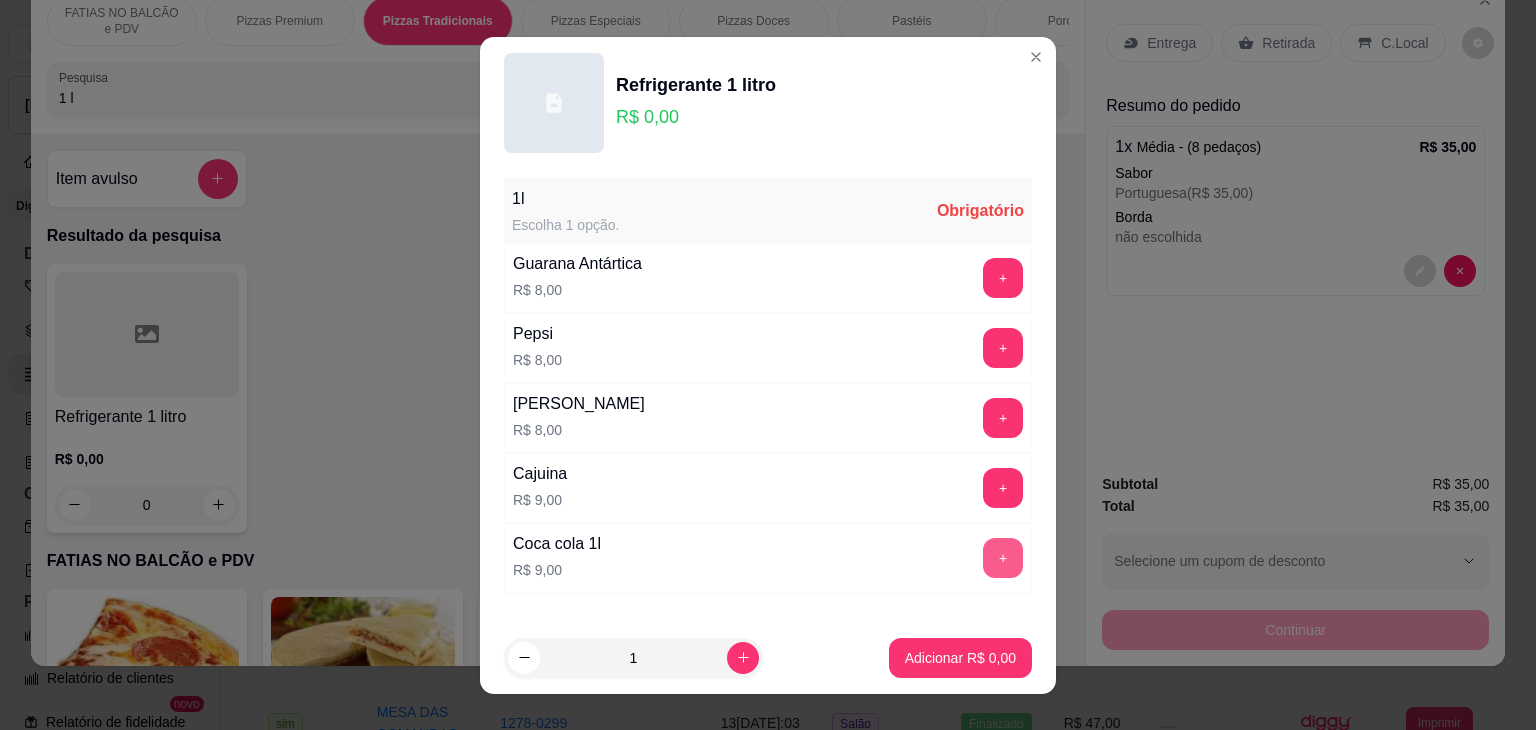click on "+" at bounding box center [1003, 558] 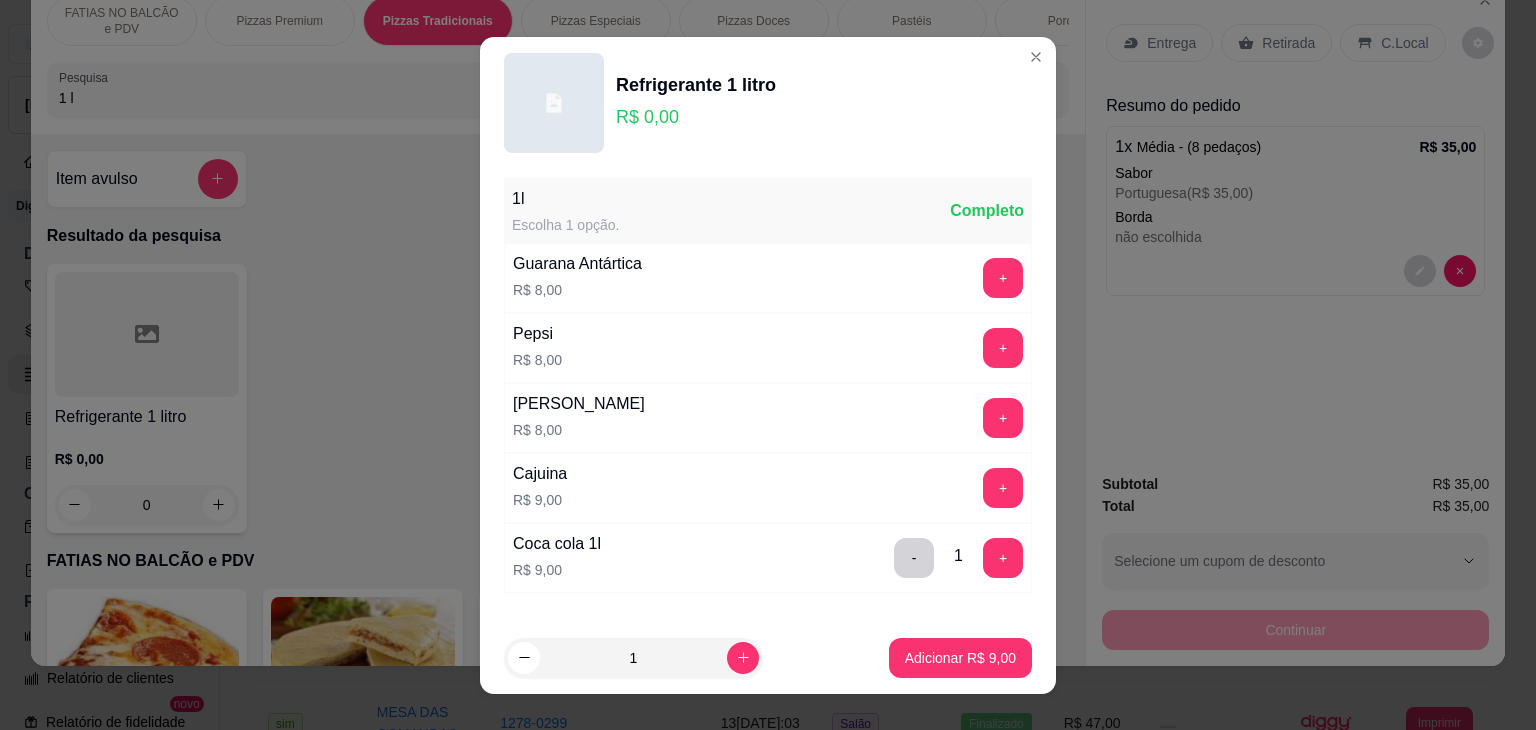 click on "1 Adicionar   R$ 9,00" at bounding box center [768, 658] 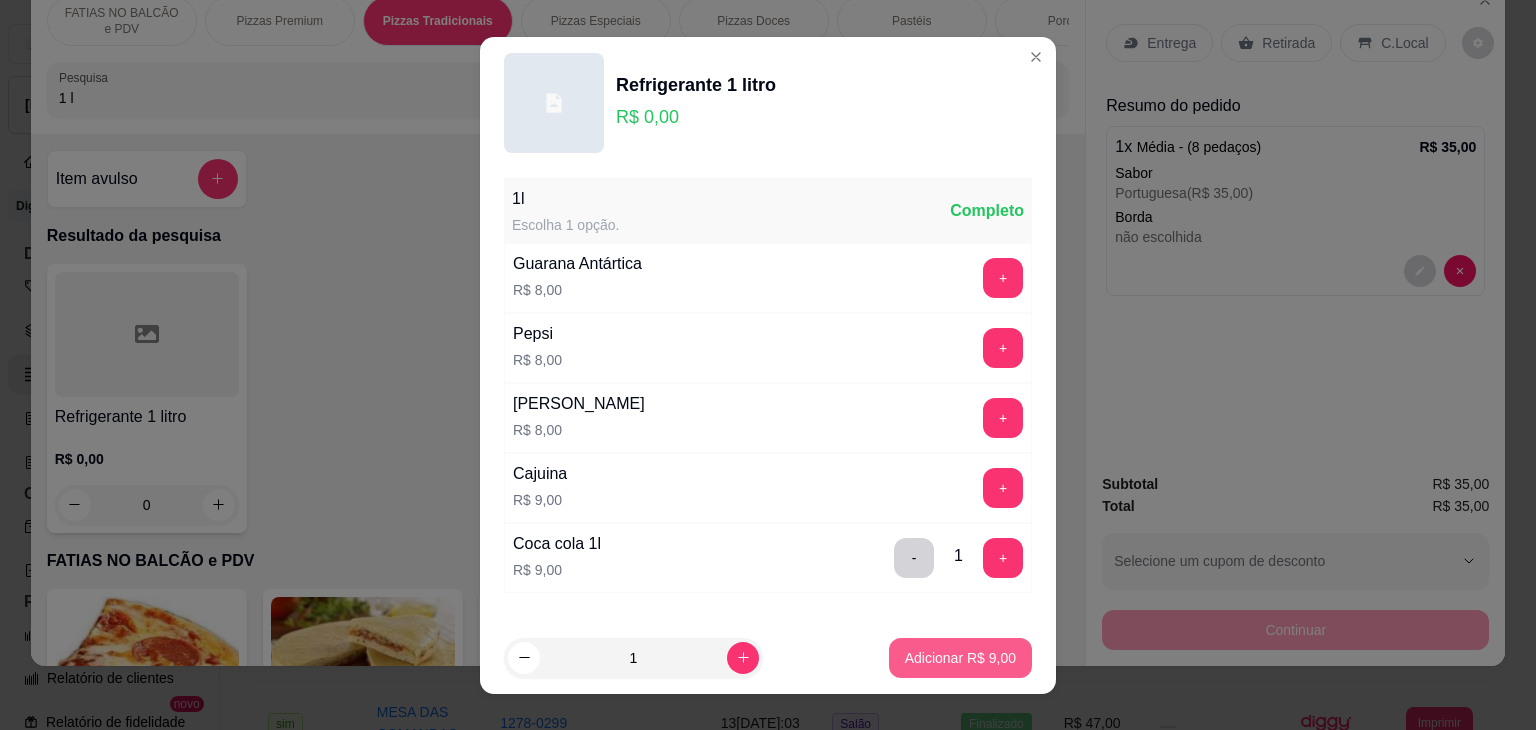 click on "Adicionar   R$ 9,00" at bounding box center [960, 658] 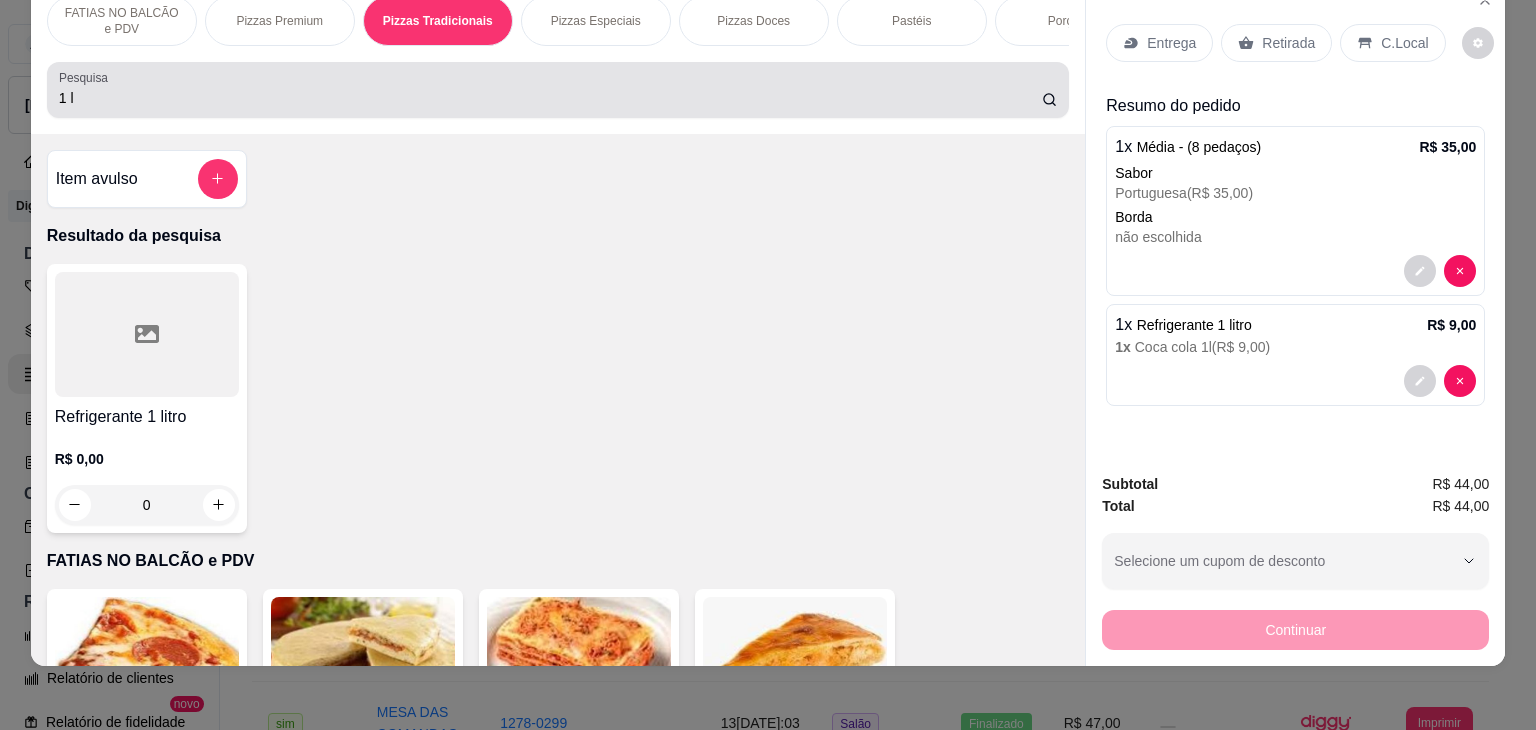 drag, startPoint x: 235, startPoint y: 93, endPoint x: 0, endPoint y: 127, distance: 237.44684 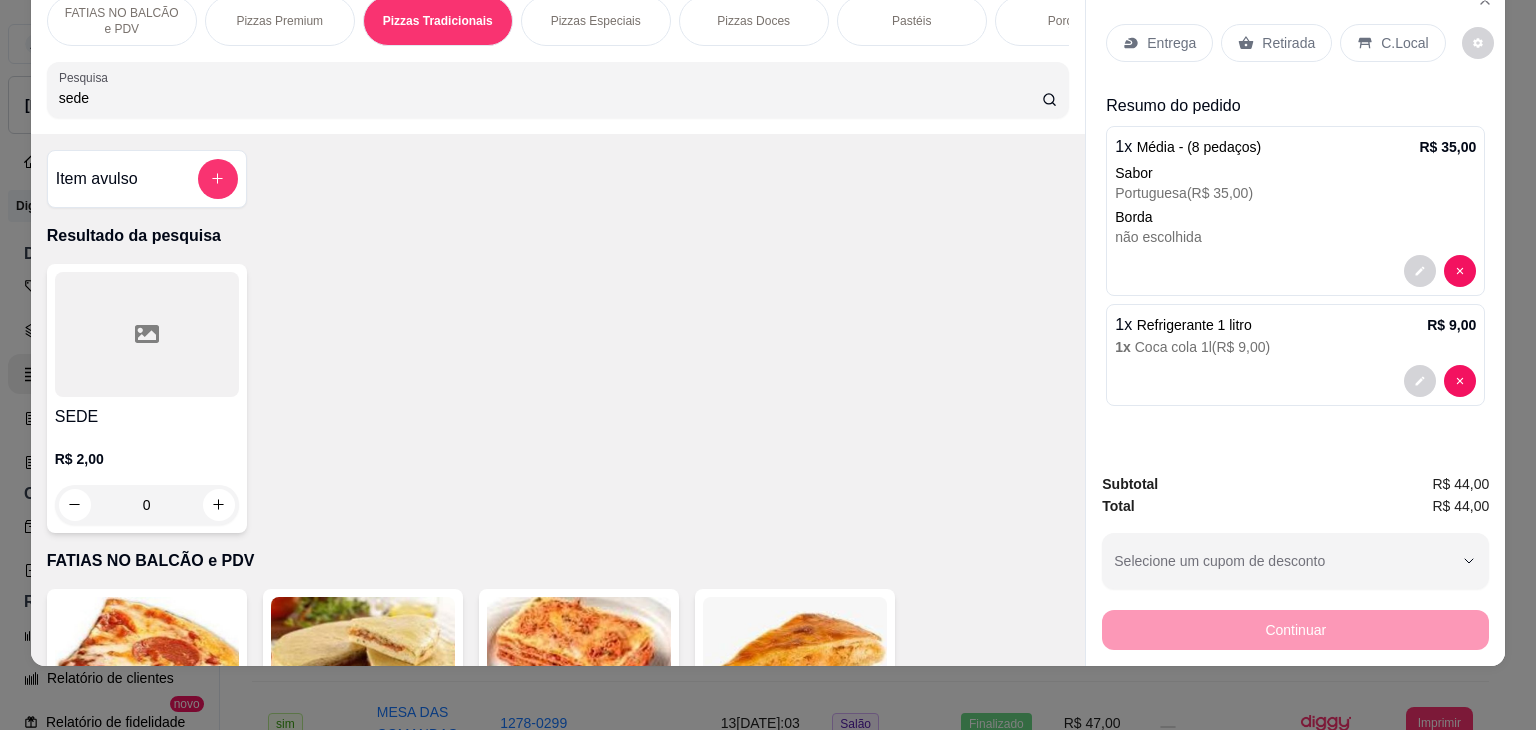 type on "sede" 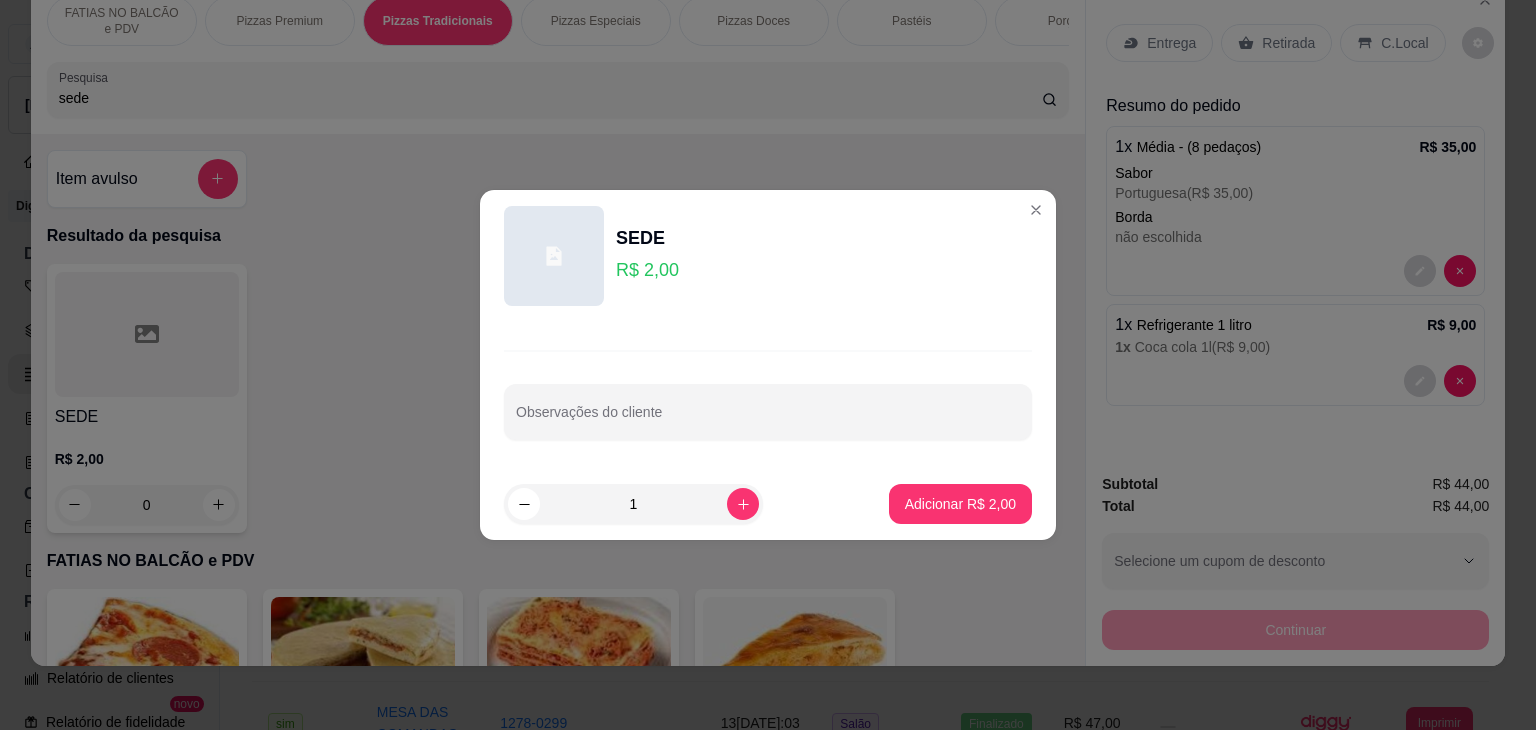 click on "1 Adicionar   R$ 2,00" at bounding box center [768, 504] 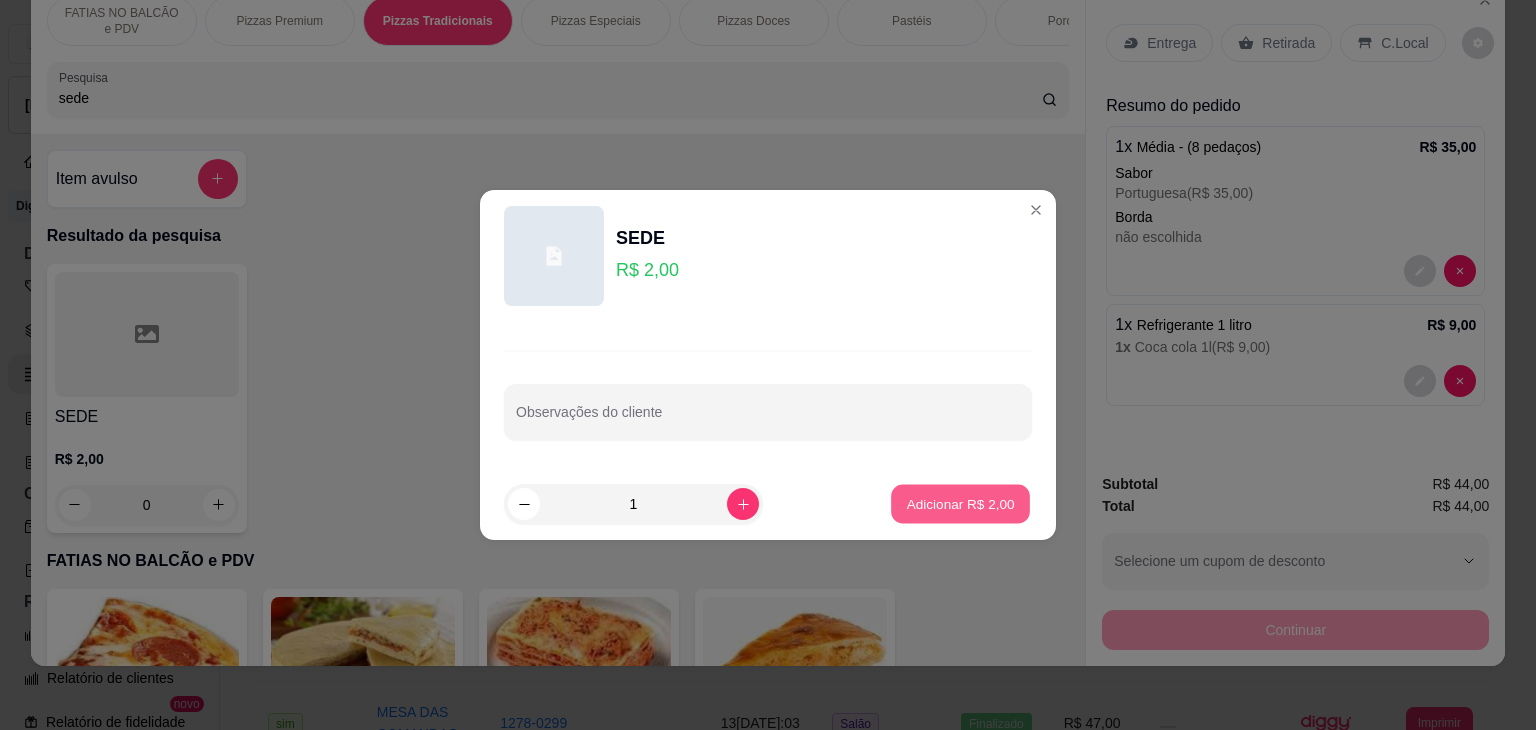 click on "Adicionar   R$ 2,00" at bounding box center (960, 503) 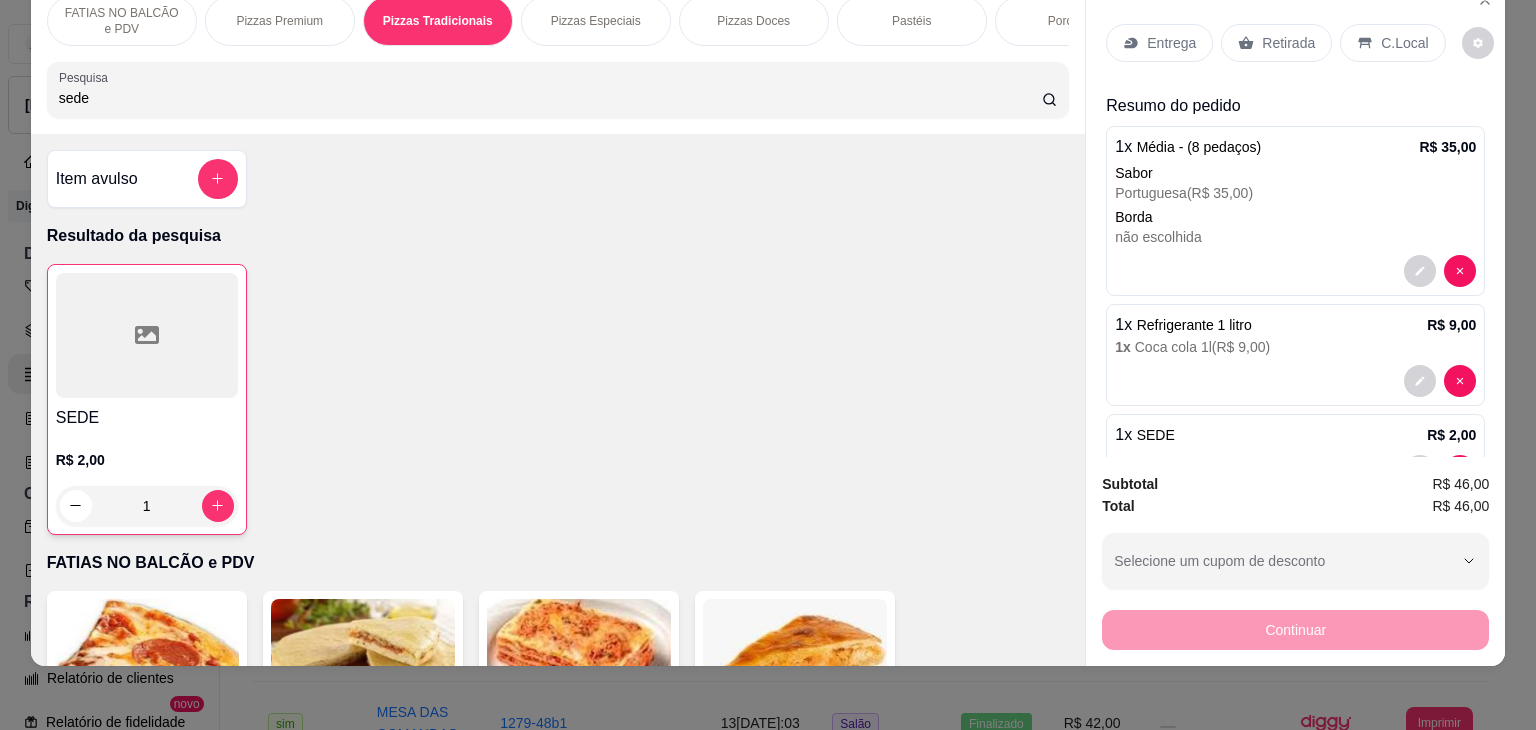 drag, startPoint x: 199, startPoint y: 107, endPoint x: 35, endPoint y: 110, distance: 164.02744 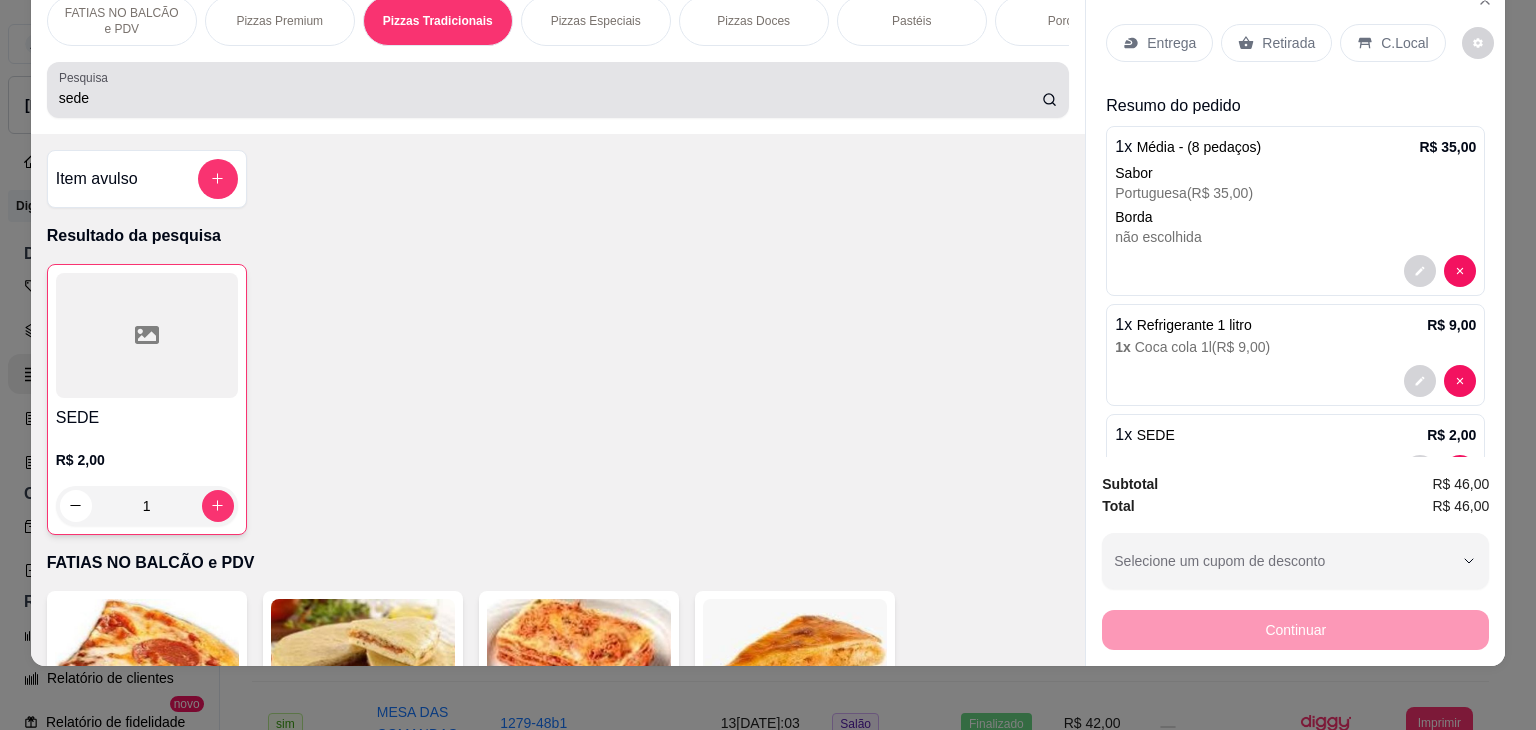 click on "sede" at bounding box center (558, 90) 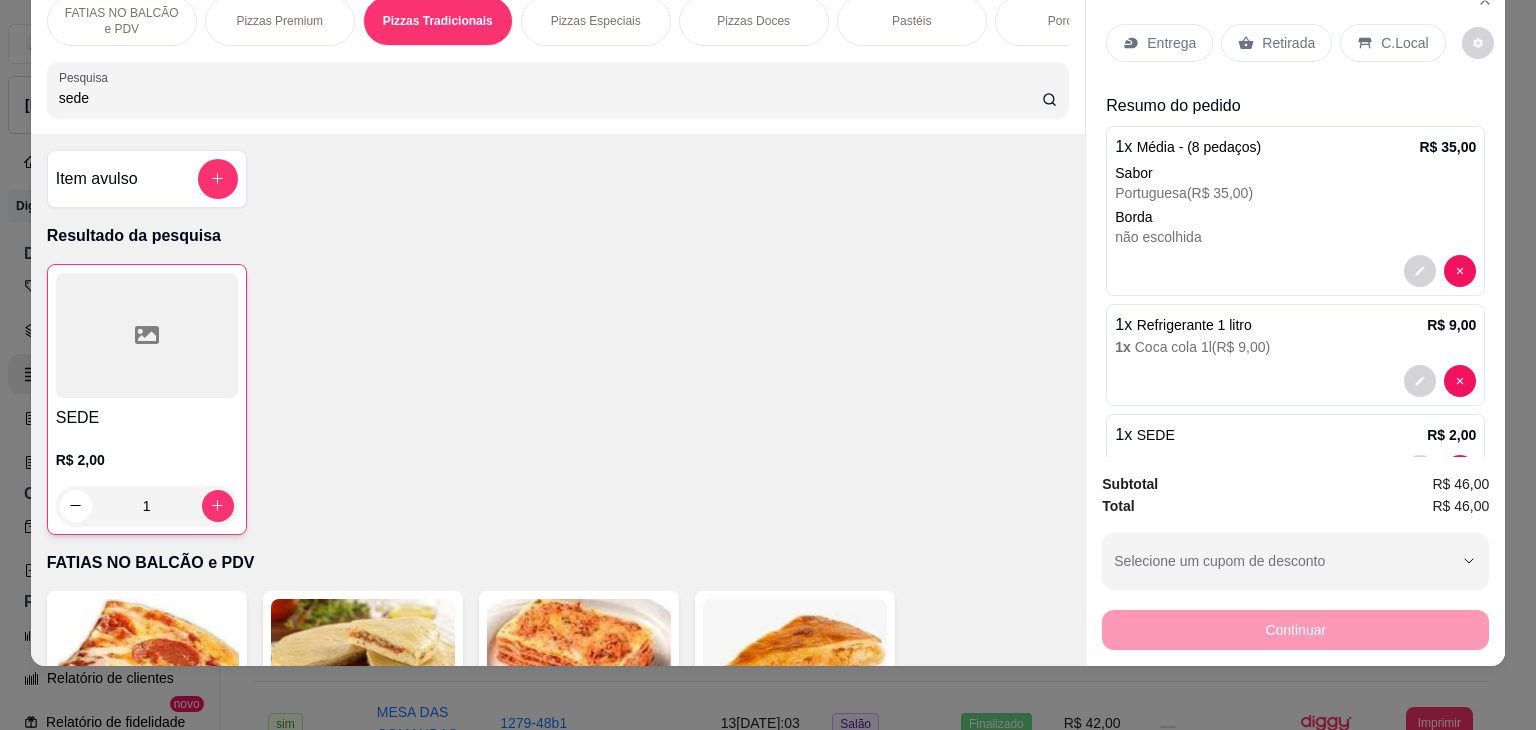 click on "sede" at bounding box center [550, 98] 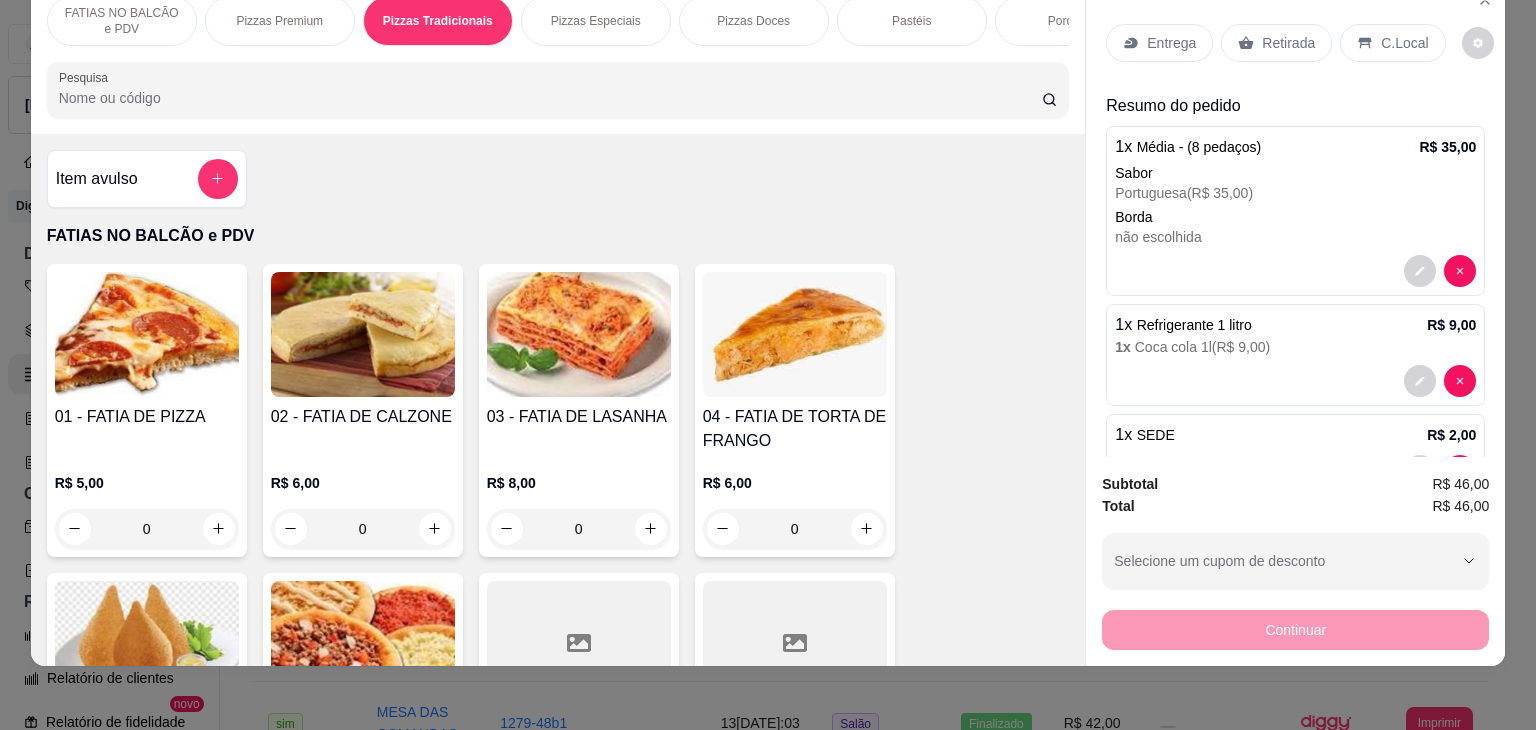 type 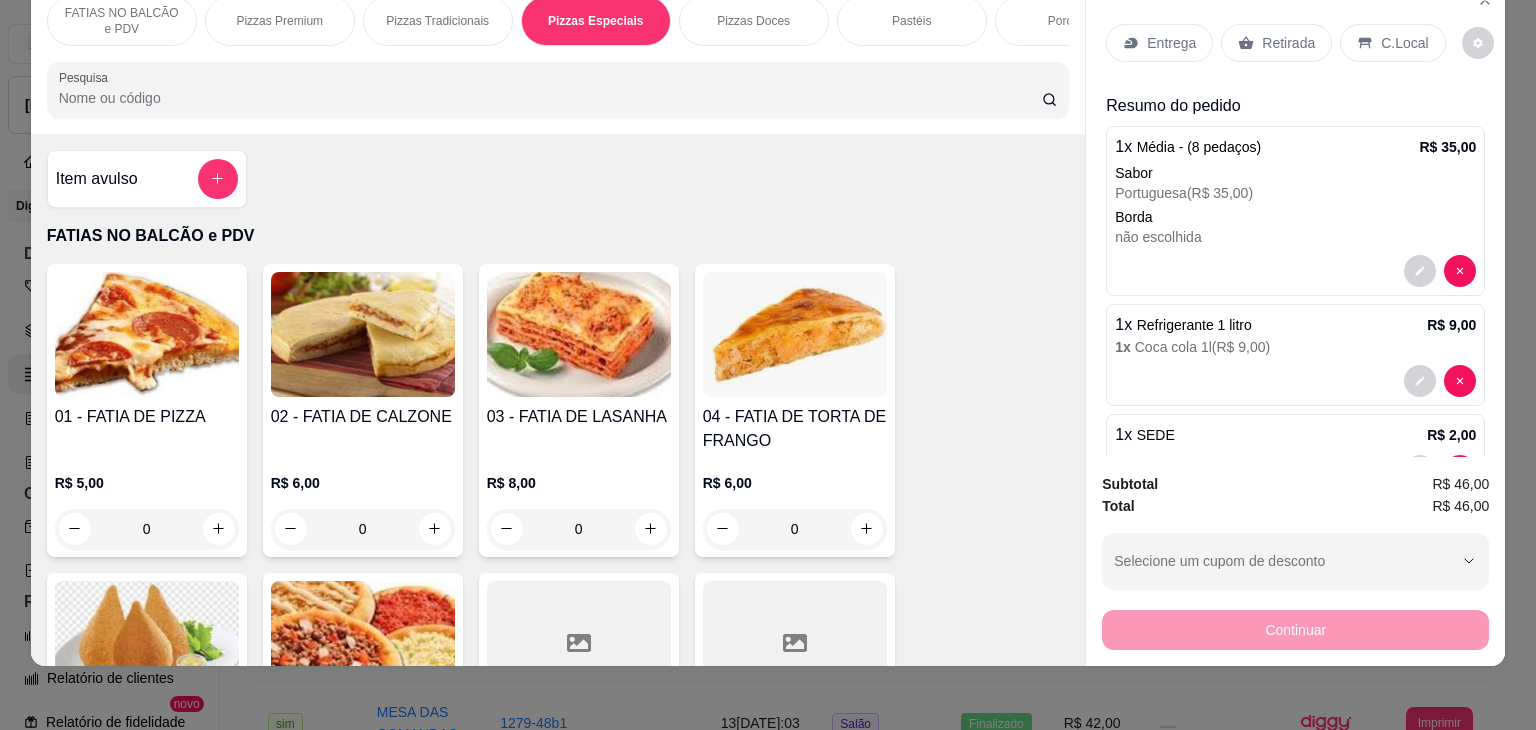 scroll, scrollTop: 2798, scrollLeft: 0, axis: vertical 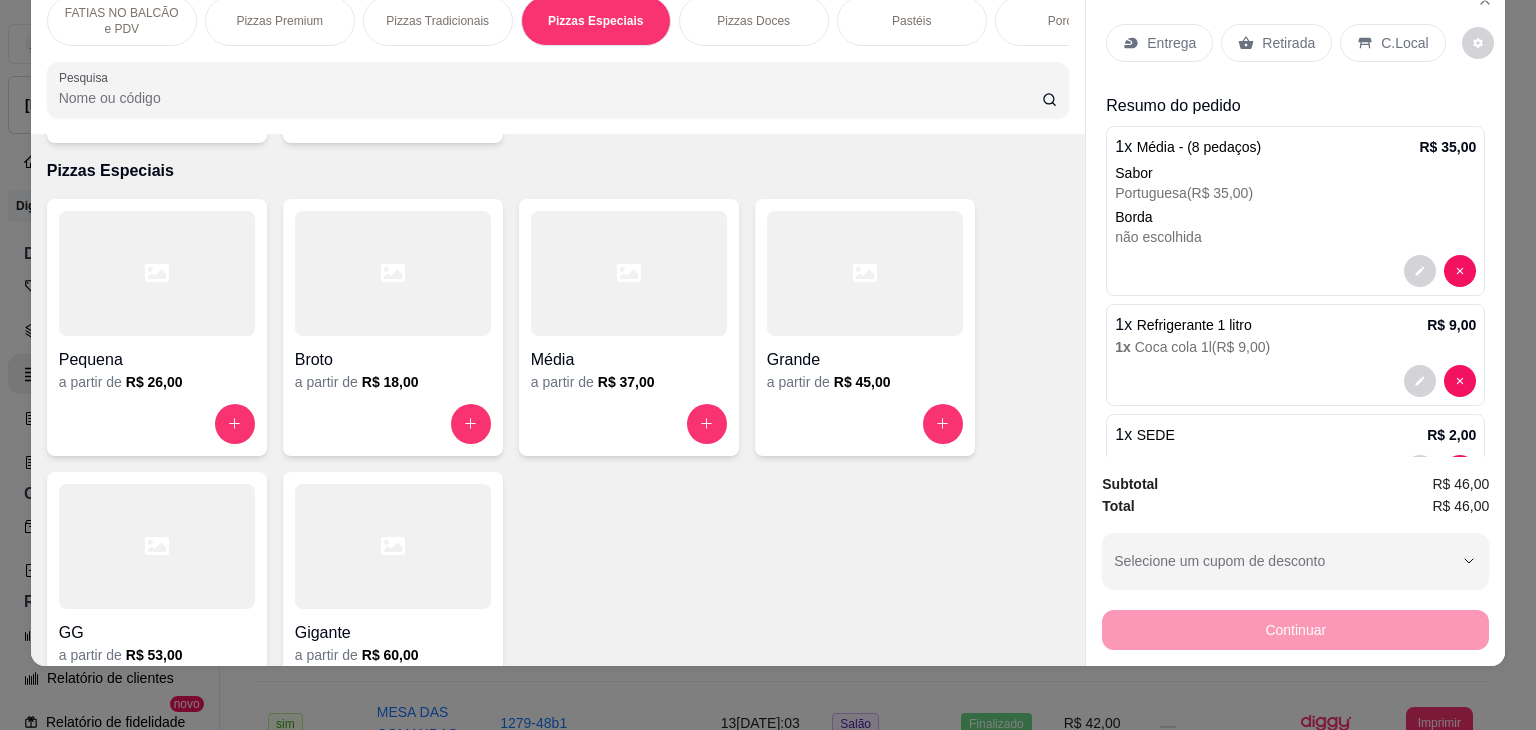 click on "Grande" at bounding box center [865, 360] 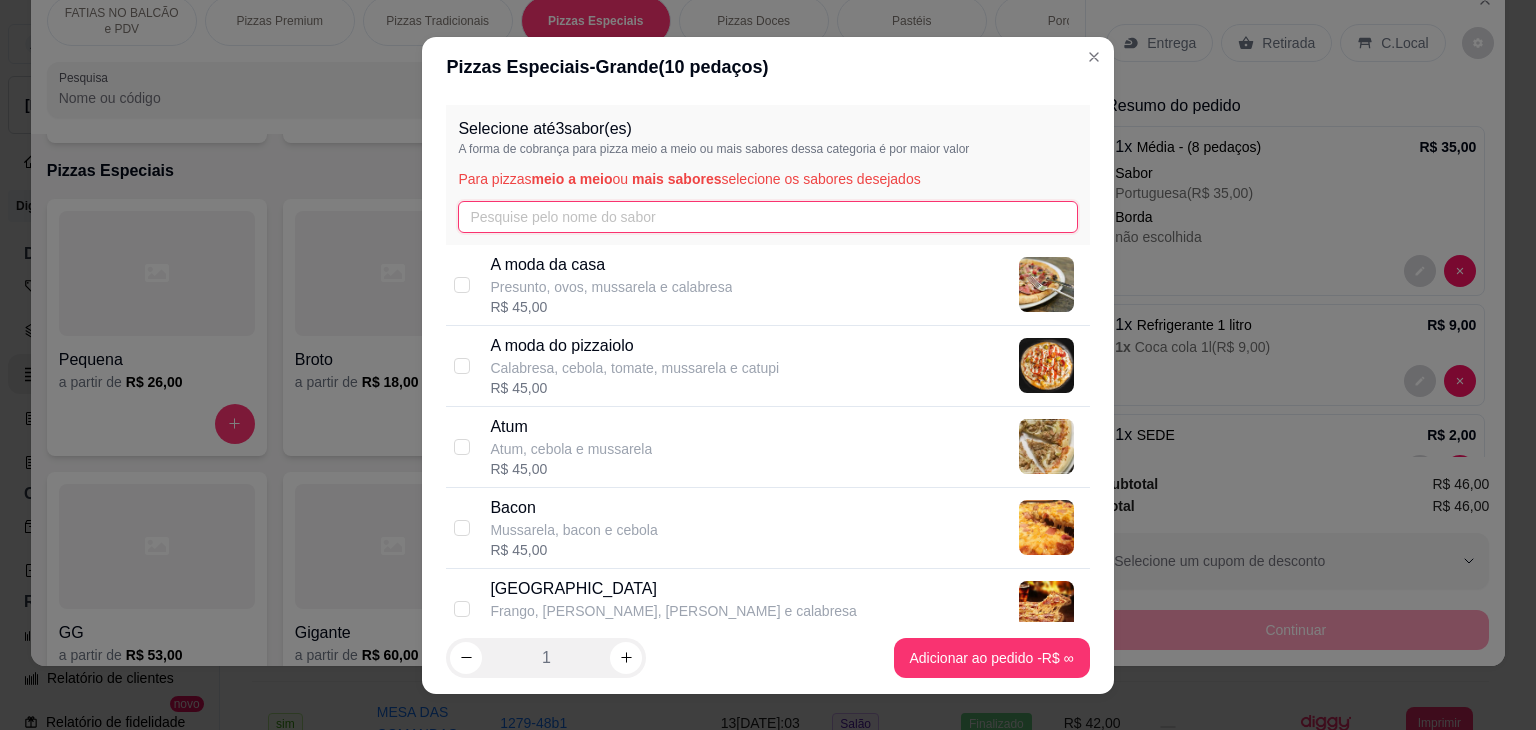 click at bounding box center [767, 217] 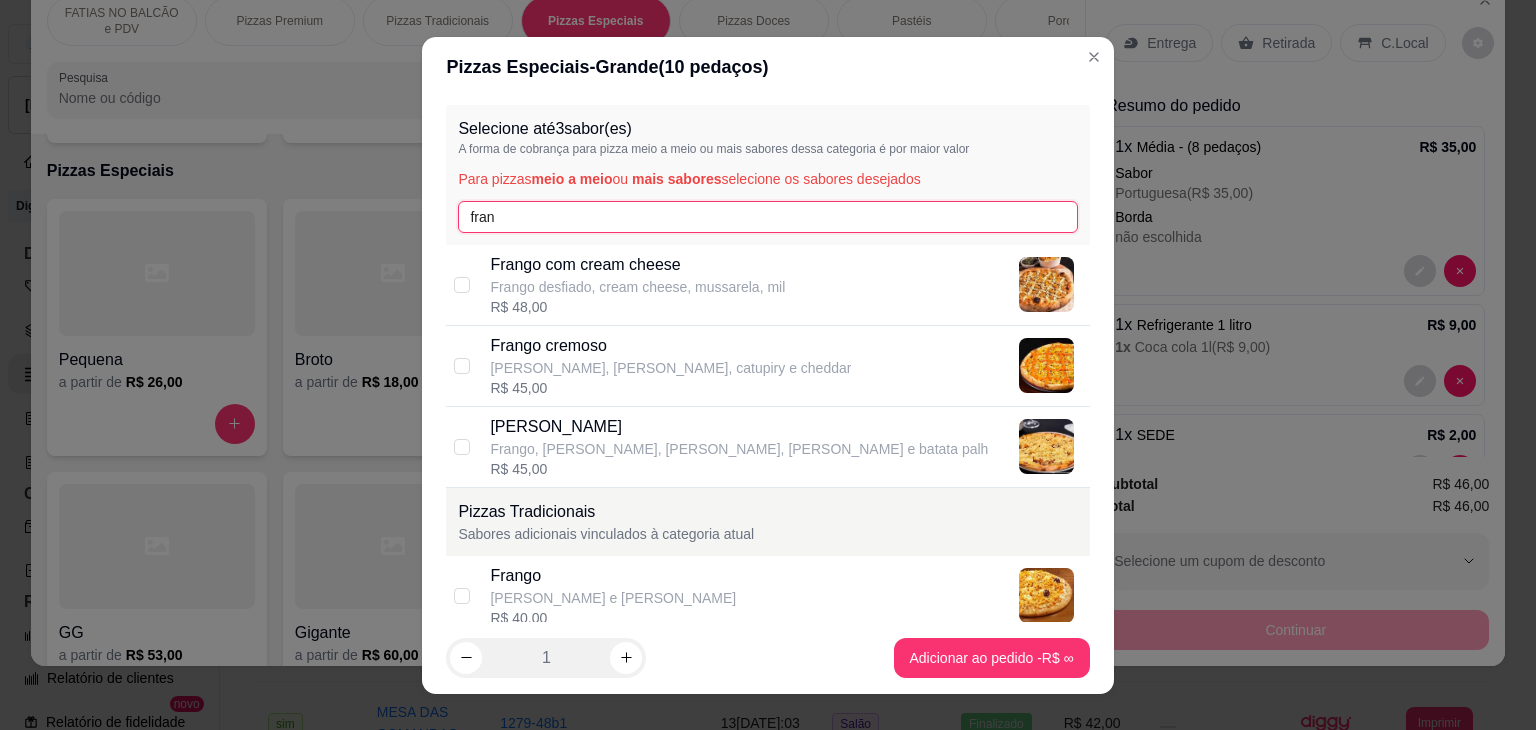 type on "fran" 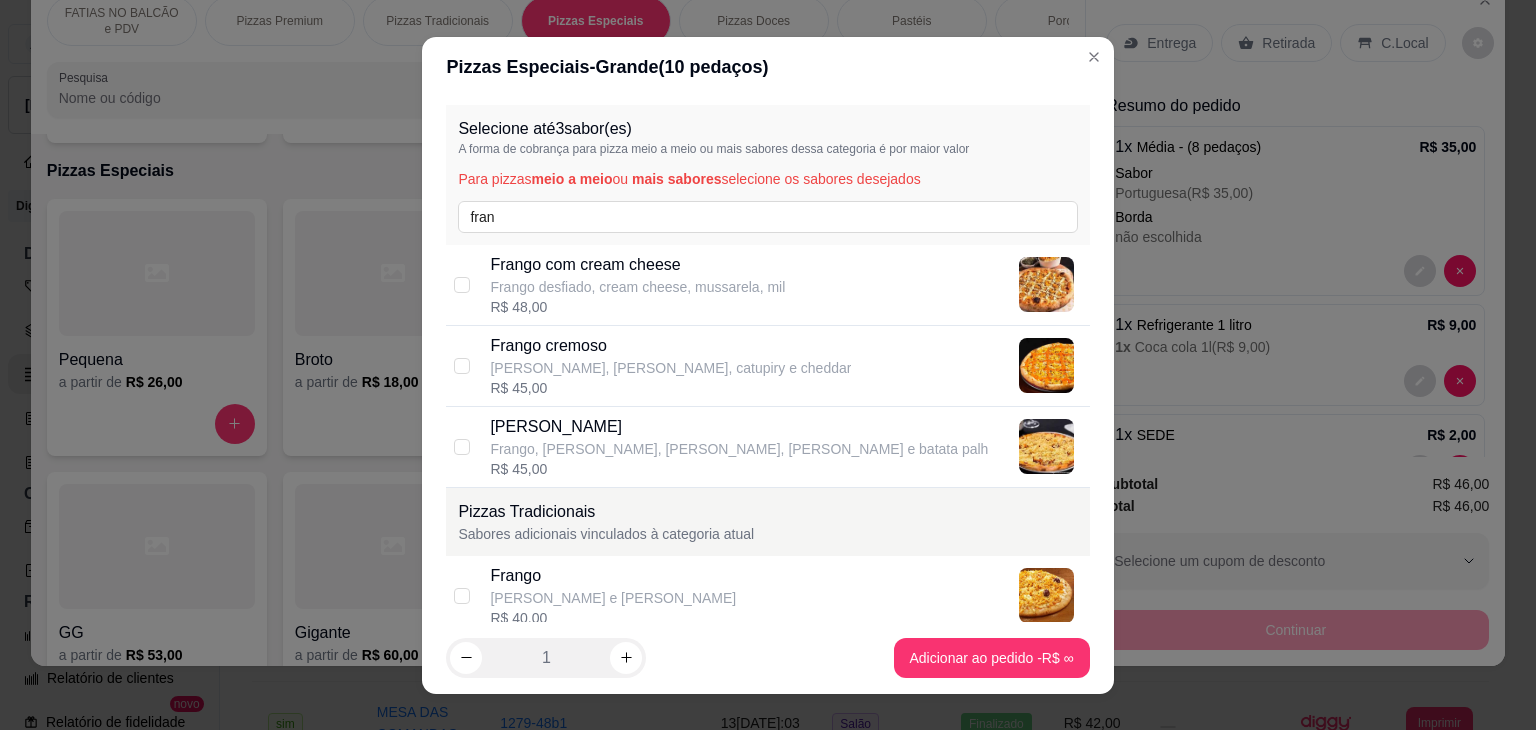 click on "[PERSON_NAME]" at bounding box center (739, 427) 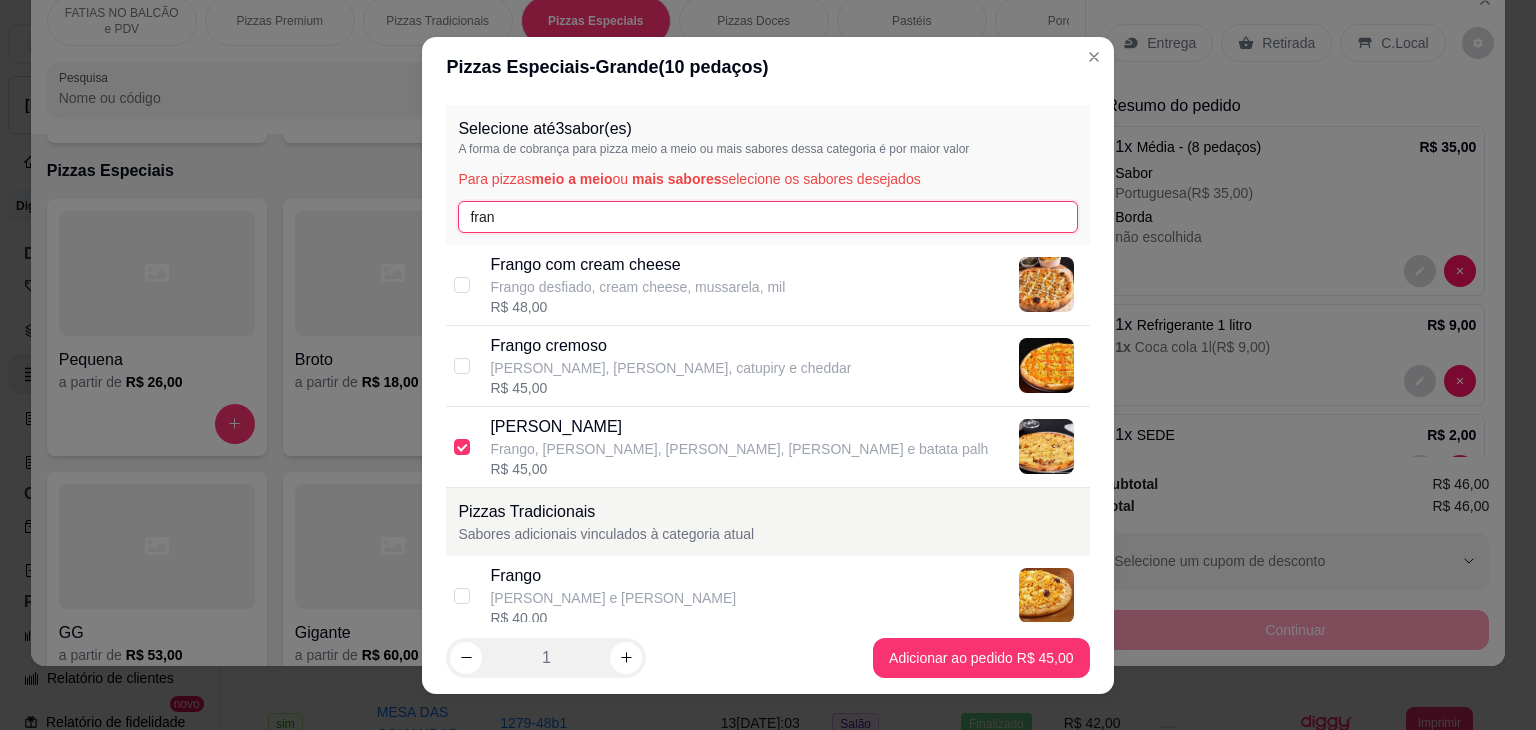 drag, startPoint x: 531, startPoint y: 212, endPoint x: 240, endPoint y: 272, distance: 297.1212 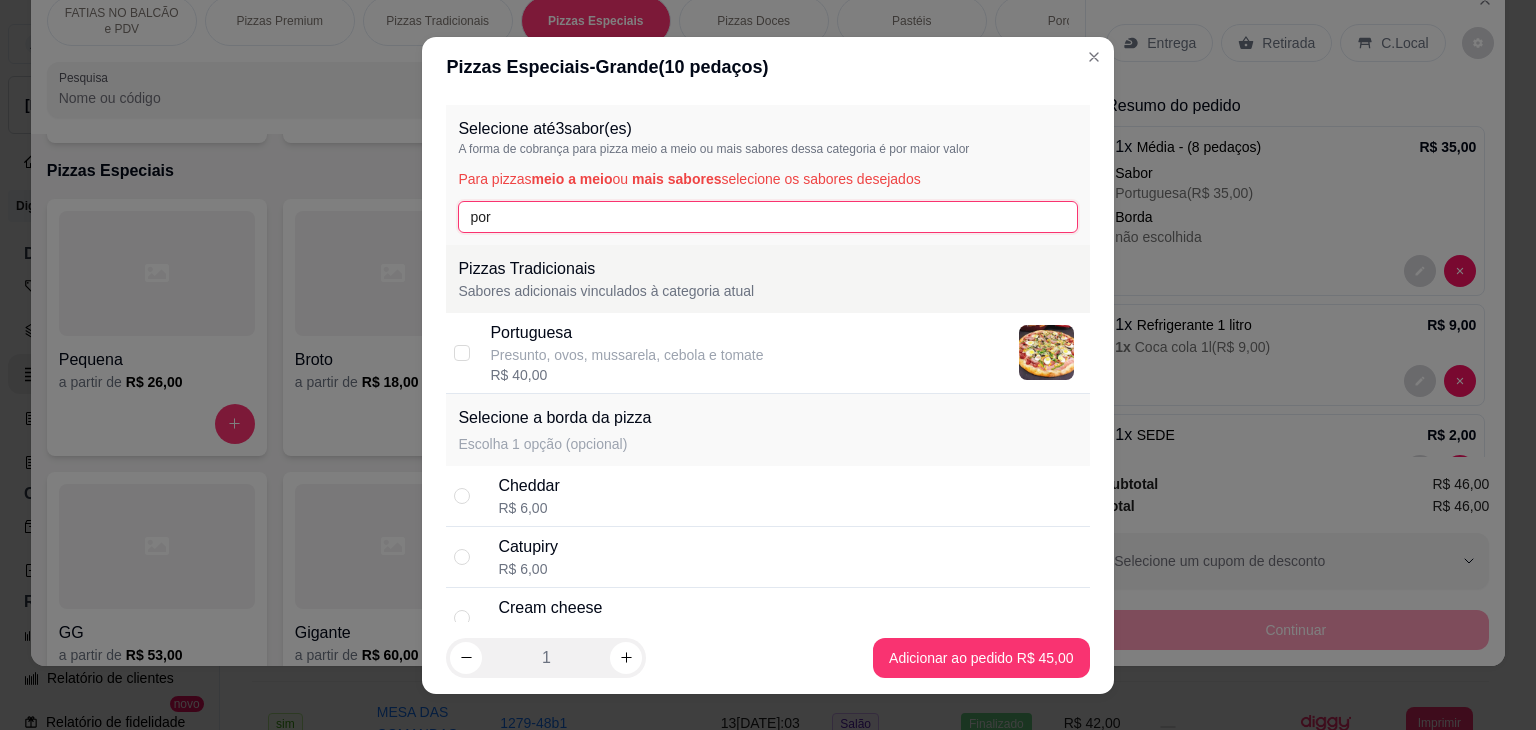 type on "por" 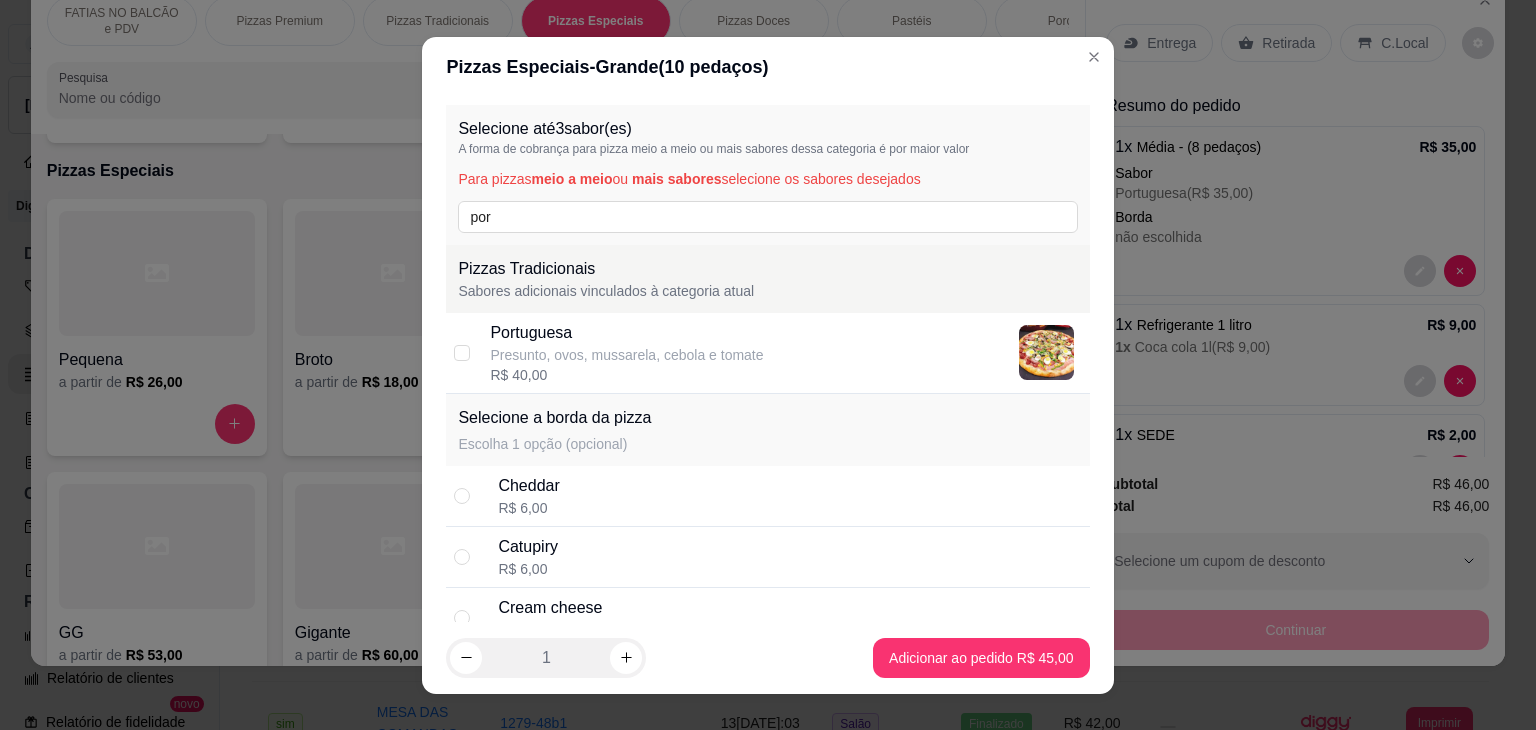 click on "Presunto, ovos, mussarela, cebola e tomate" at bounding box center [626, 355] 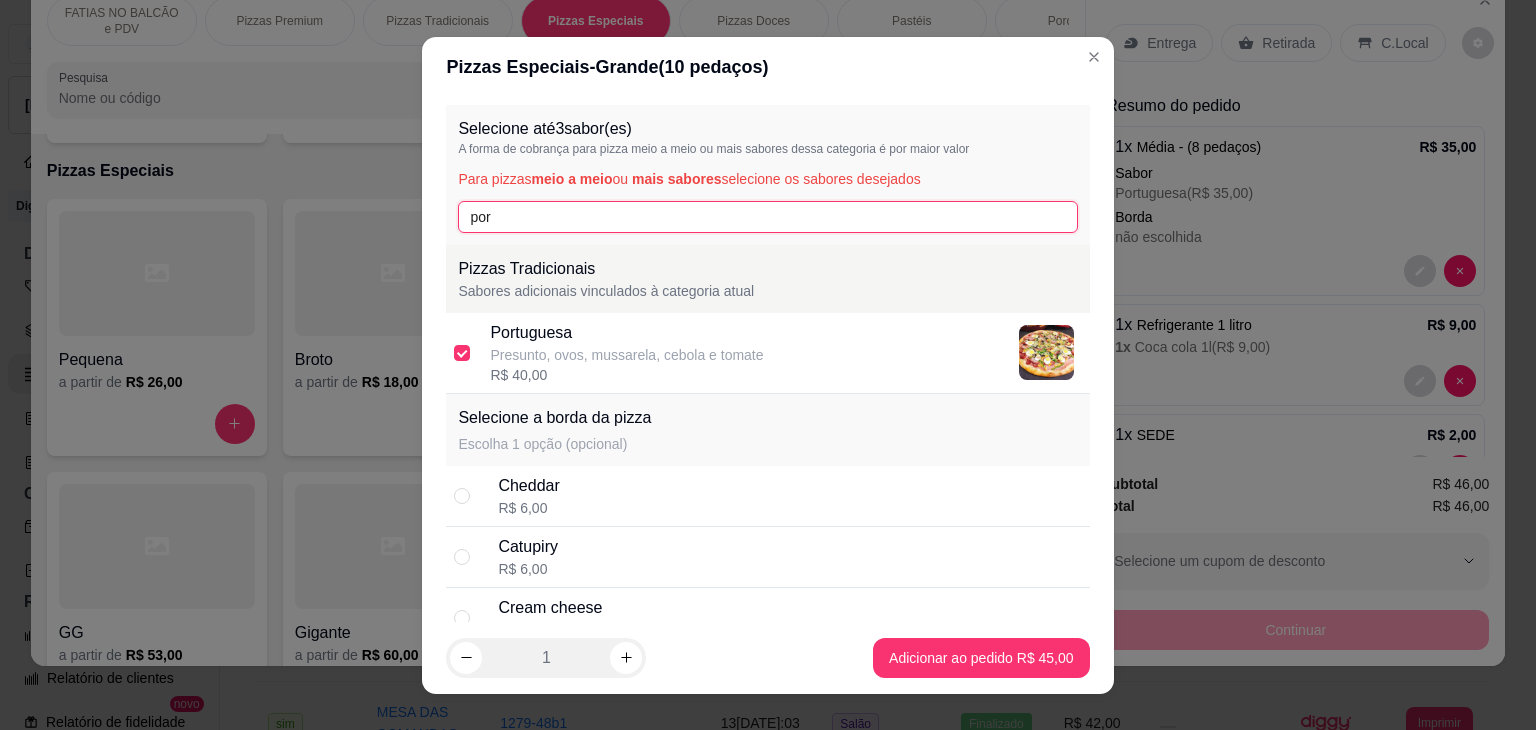 drag, startPoint x: 558, startPoint y: 212, endPoint x: 239, endPoint y: 216, distance: 319.0251 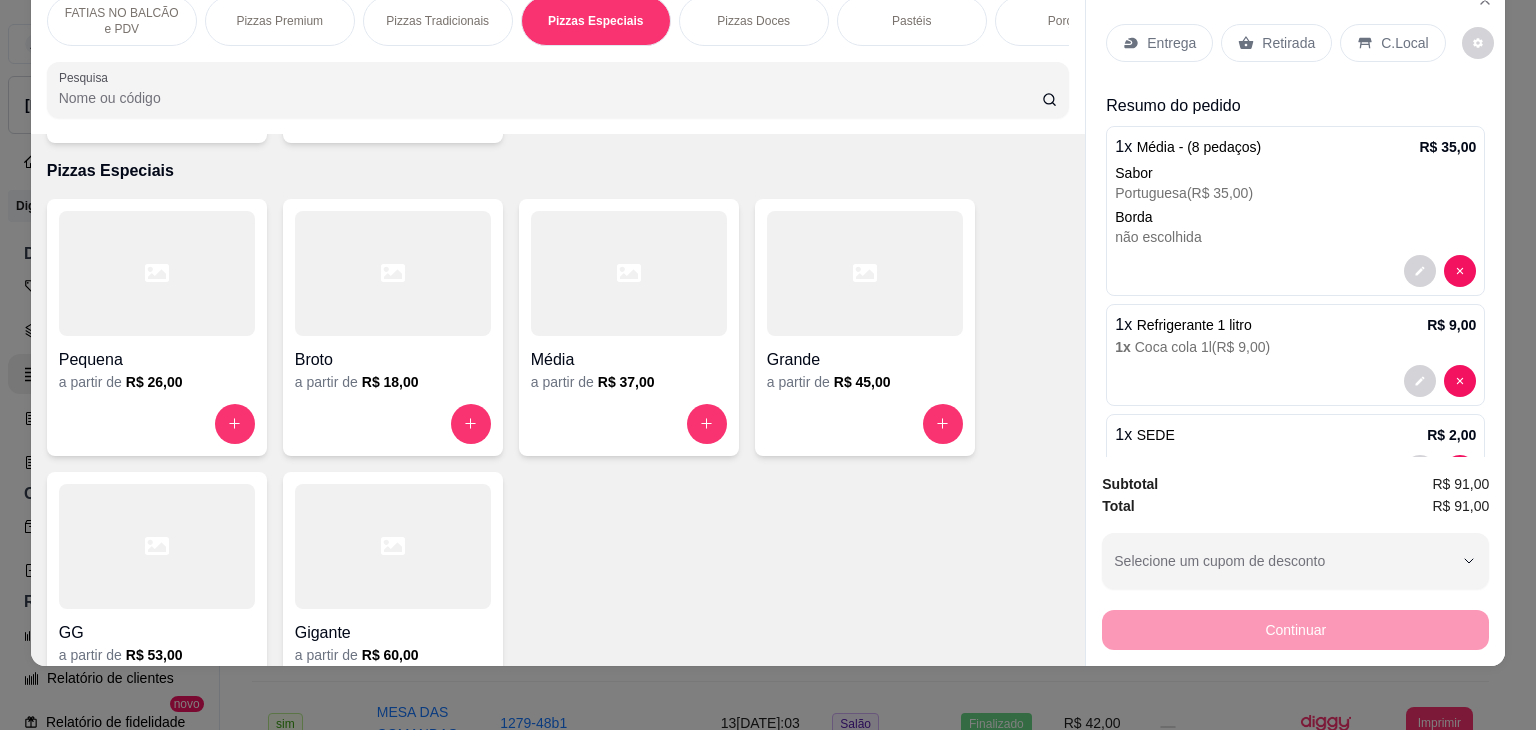 click on "Pesquisa" at bounding box center (550, 98) 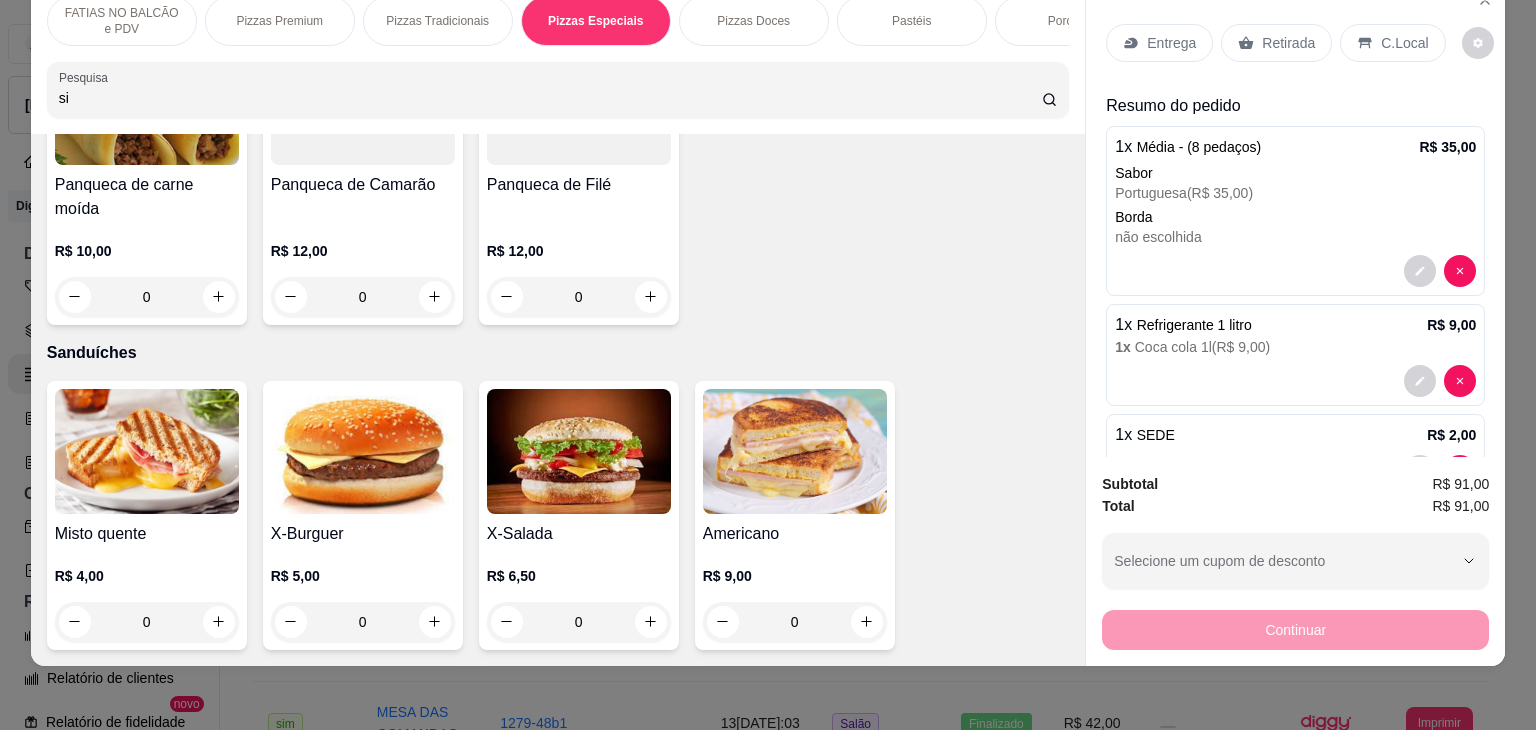 scroll, scrollTop: 3148, scrollLeft: 0, axis: vertical 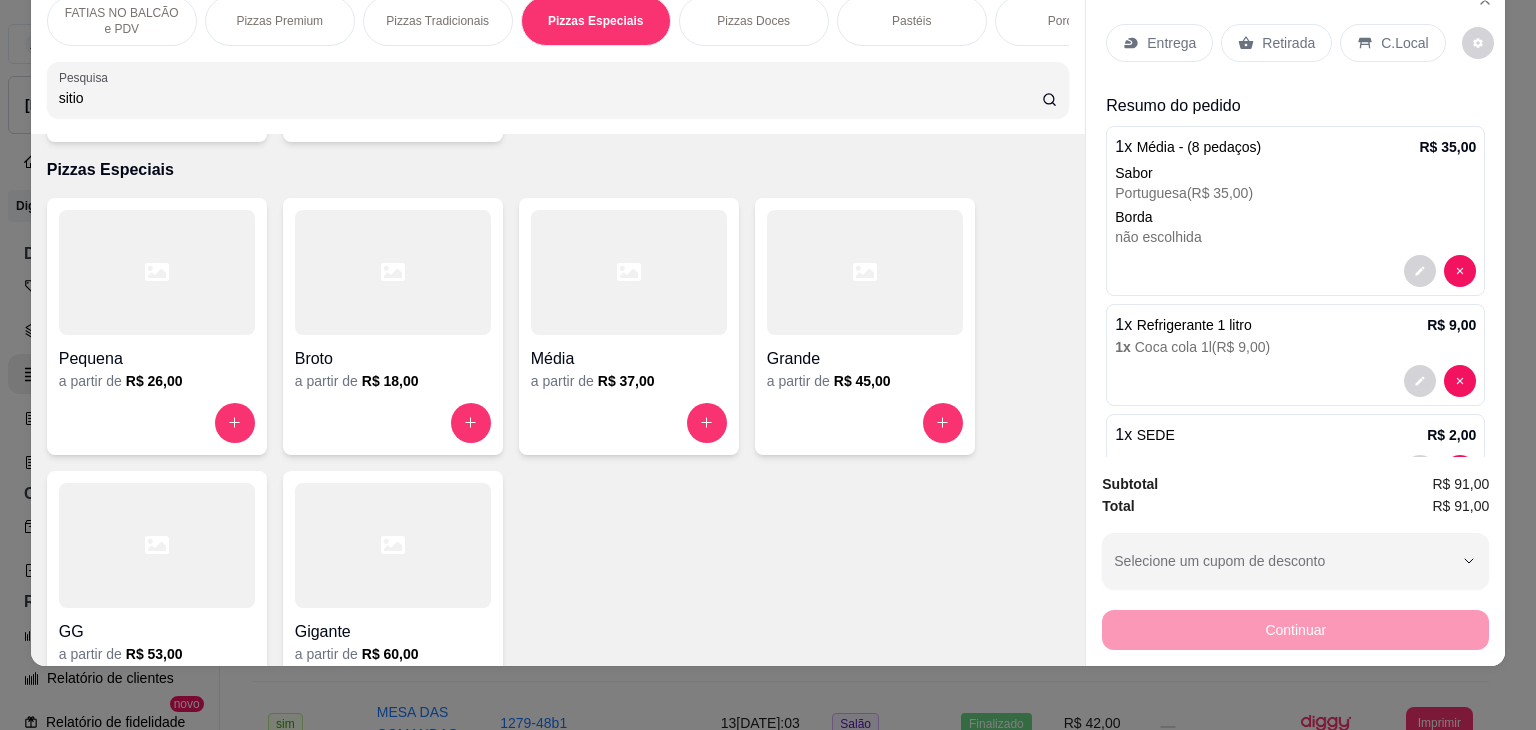 type on "sitio" 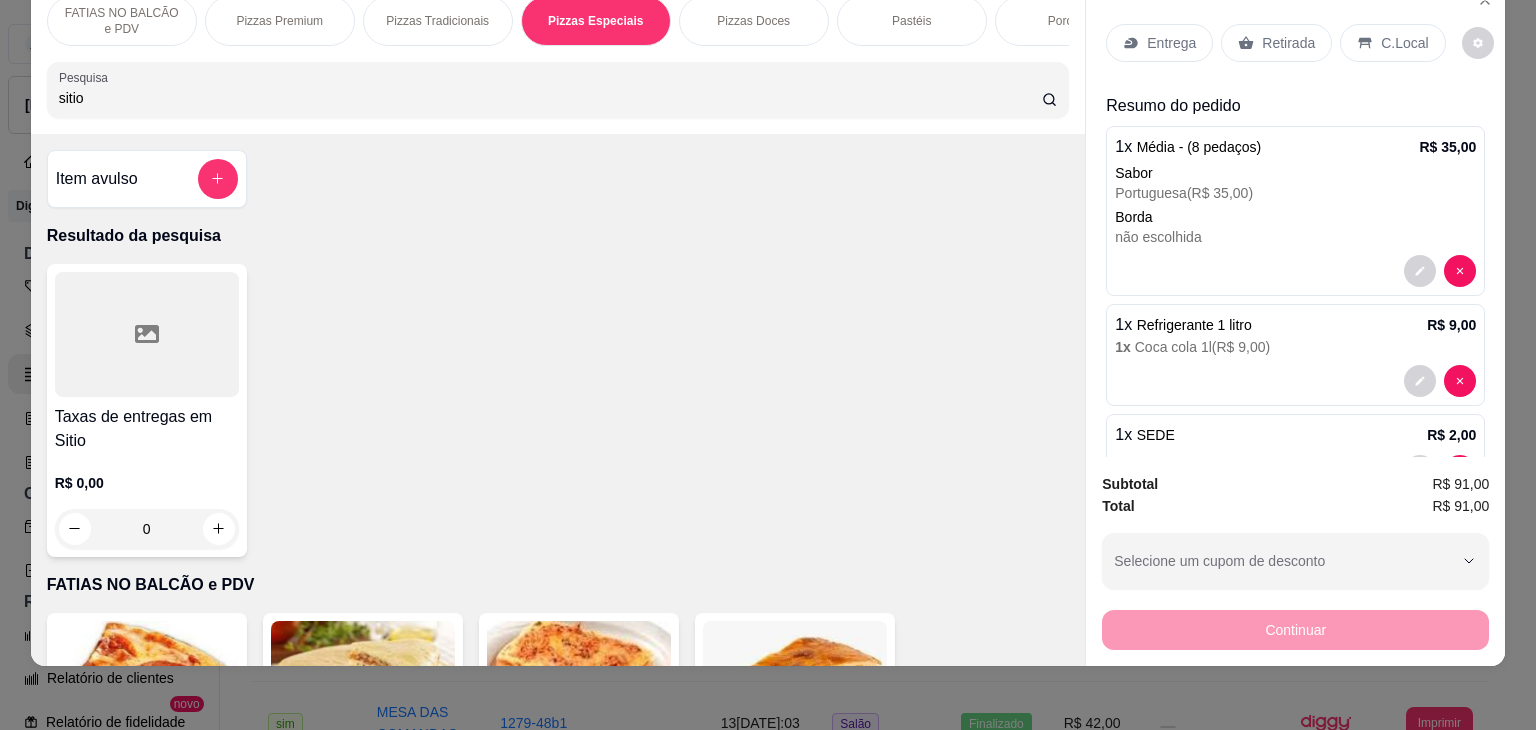 click at bounding box center [147, 334] 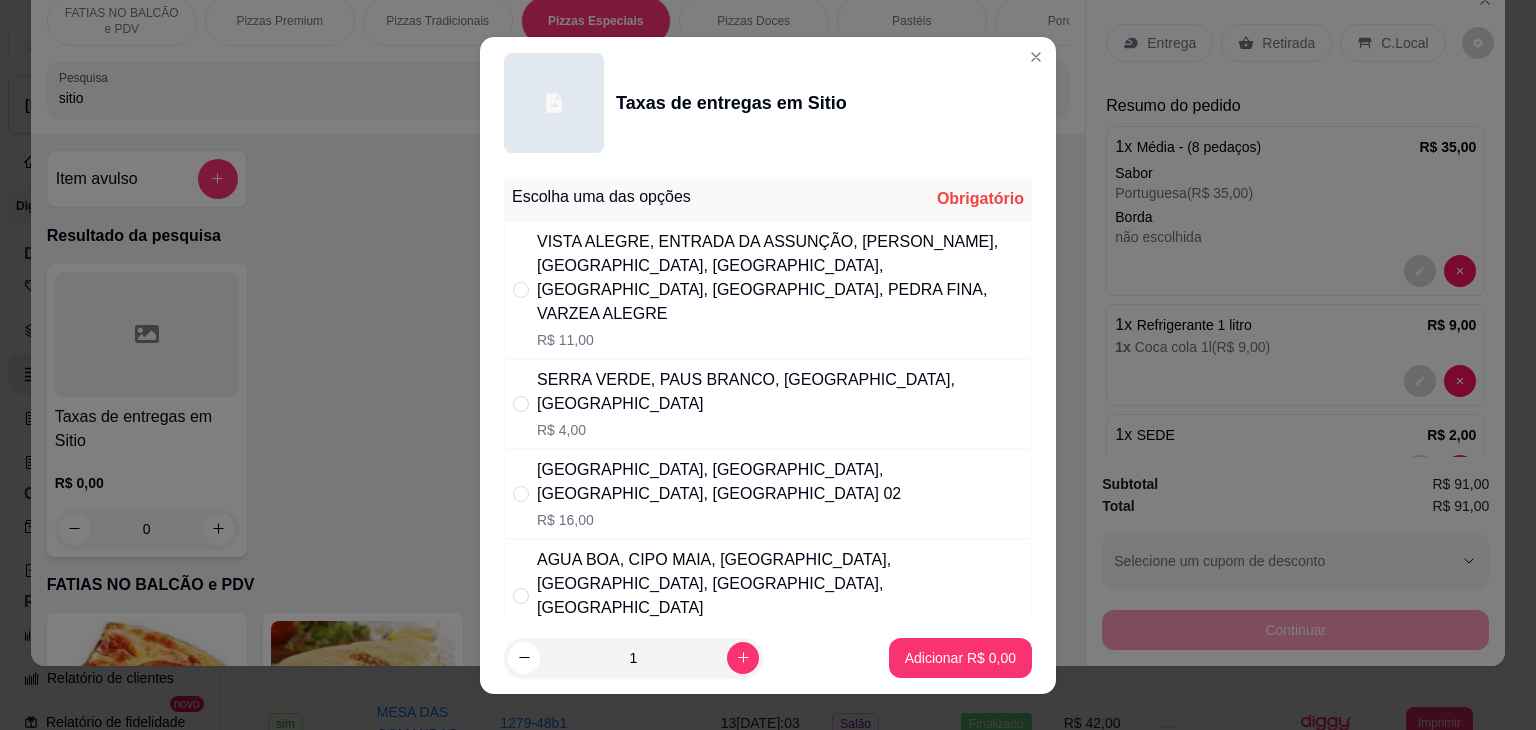 click on "SERRA VERDE, PAUS BRANCO, [GEOGRAPHIC_DATA], [GEOGRAPHIC_DATA]" at bounding box center (780, 392) 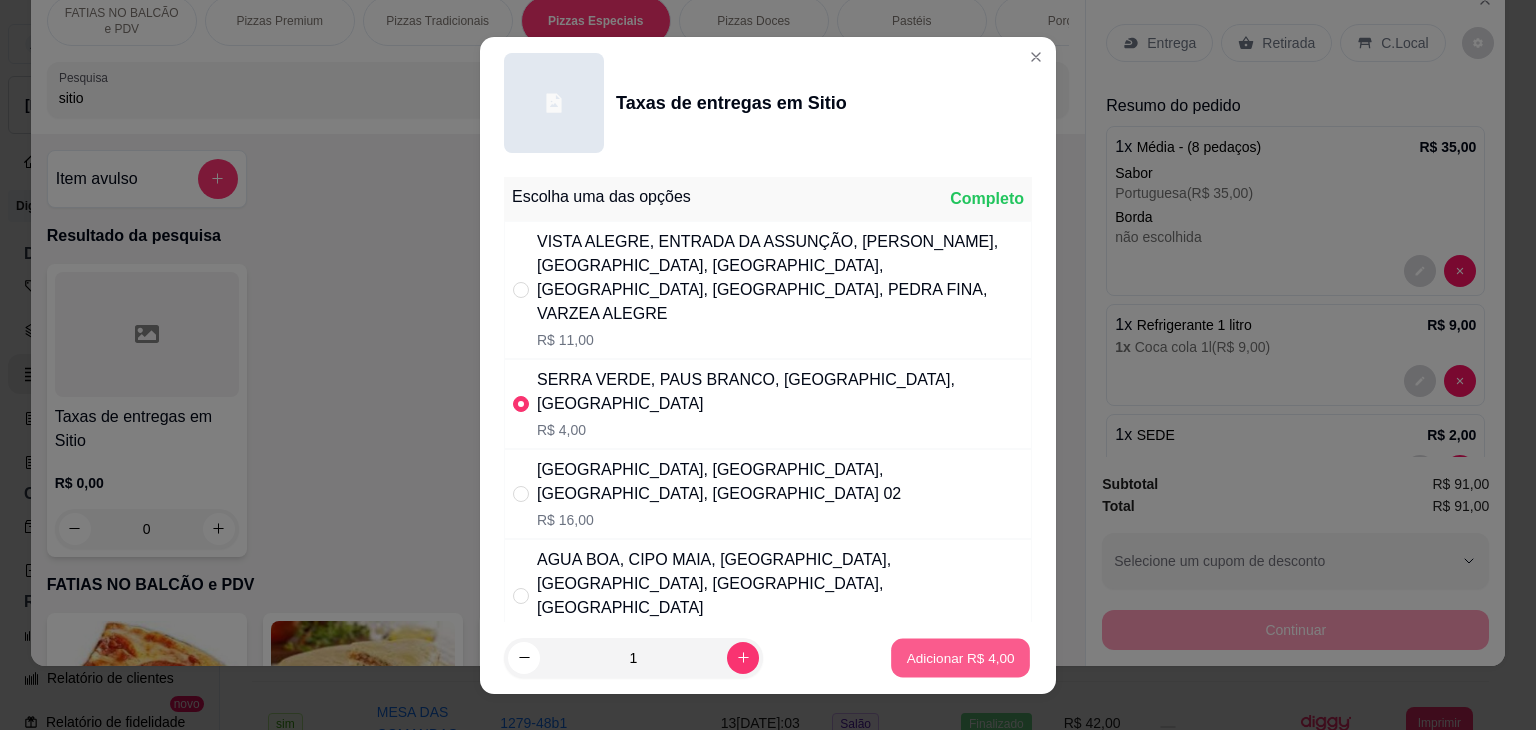 click on "Adicionar   R$ 4,00" at bounding box center (960, 657) 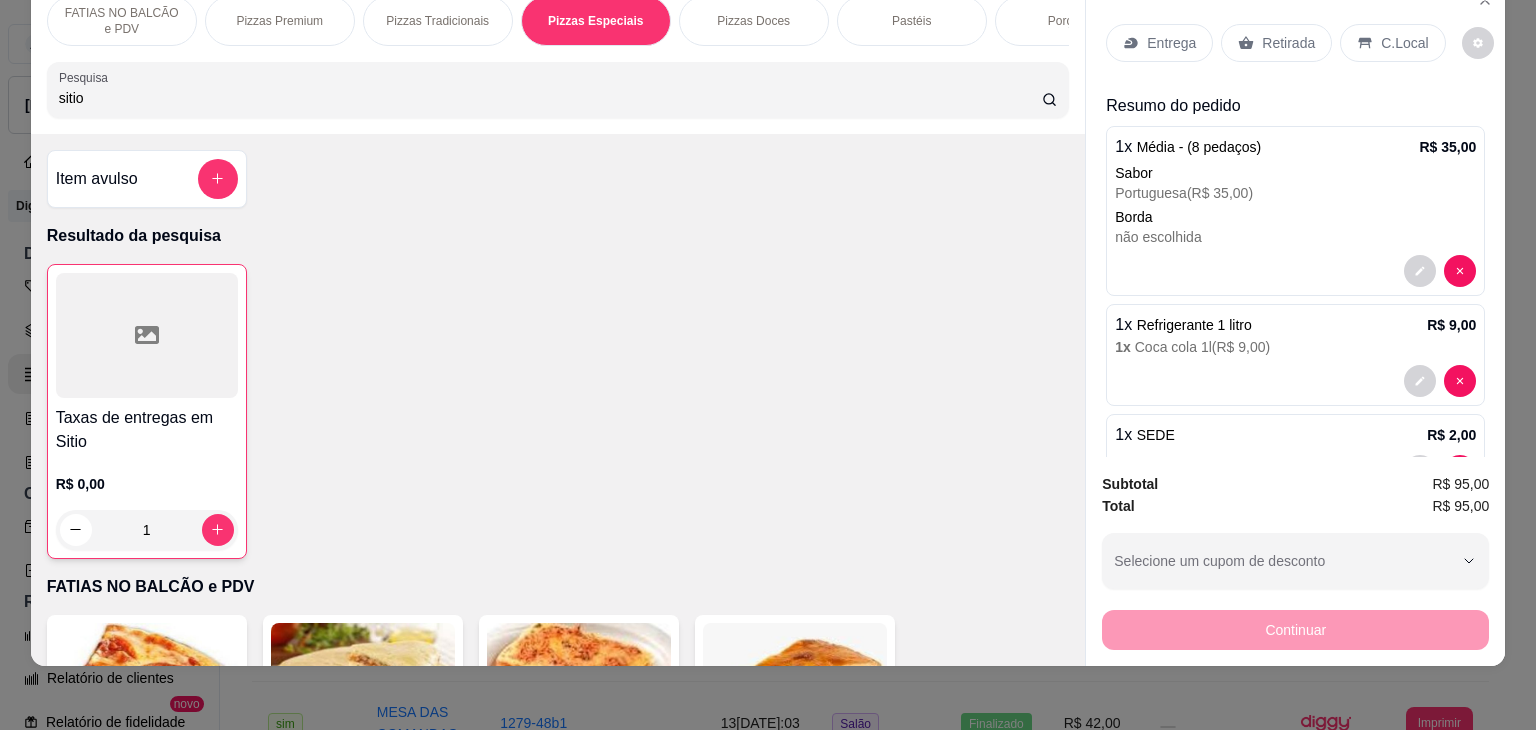 click on "Entrega Retirada C.Local" at bounding box center (1295, 43) 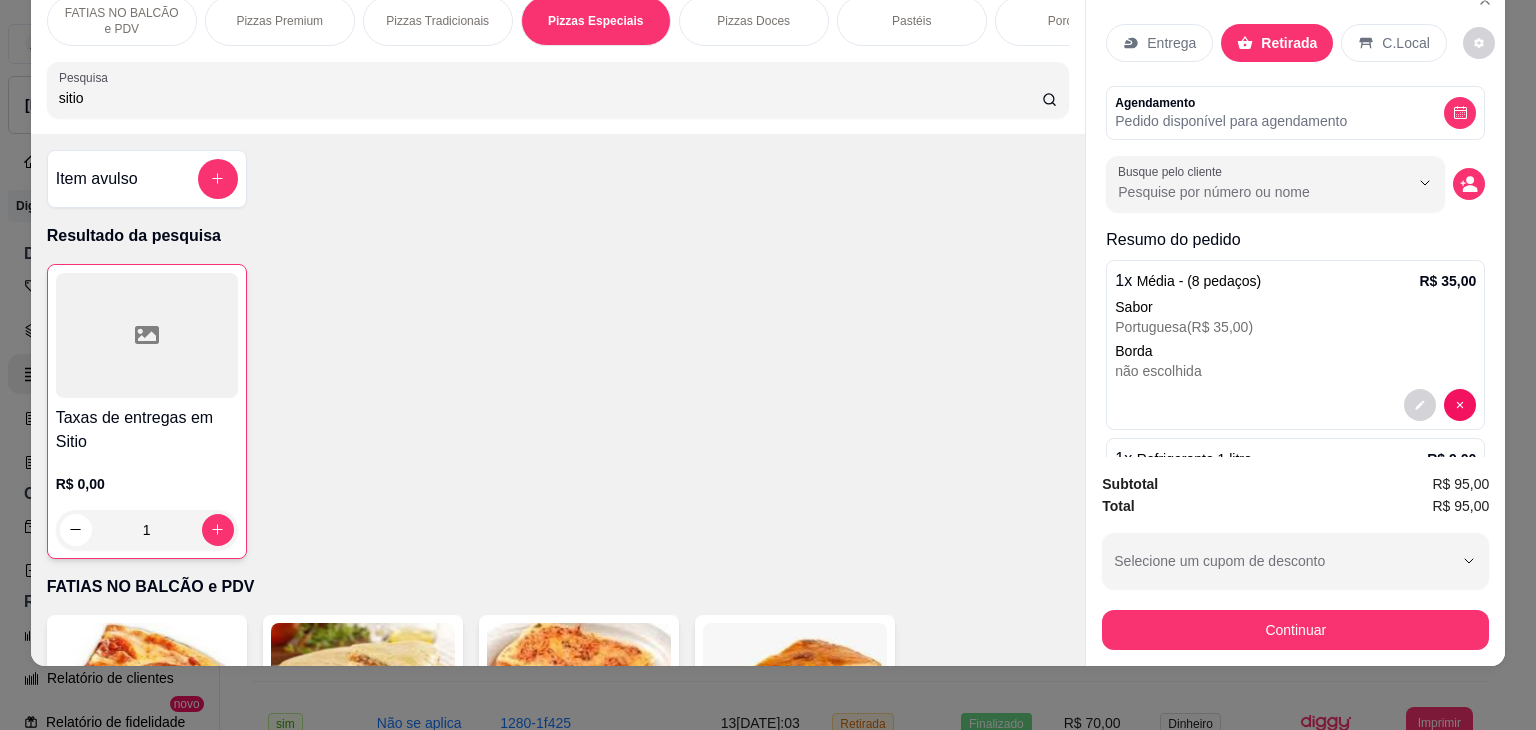 click on "Continuar" at bounding box center [1295, 630] 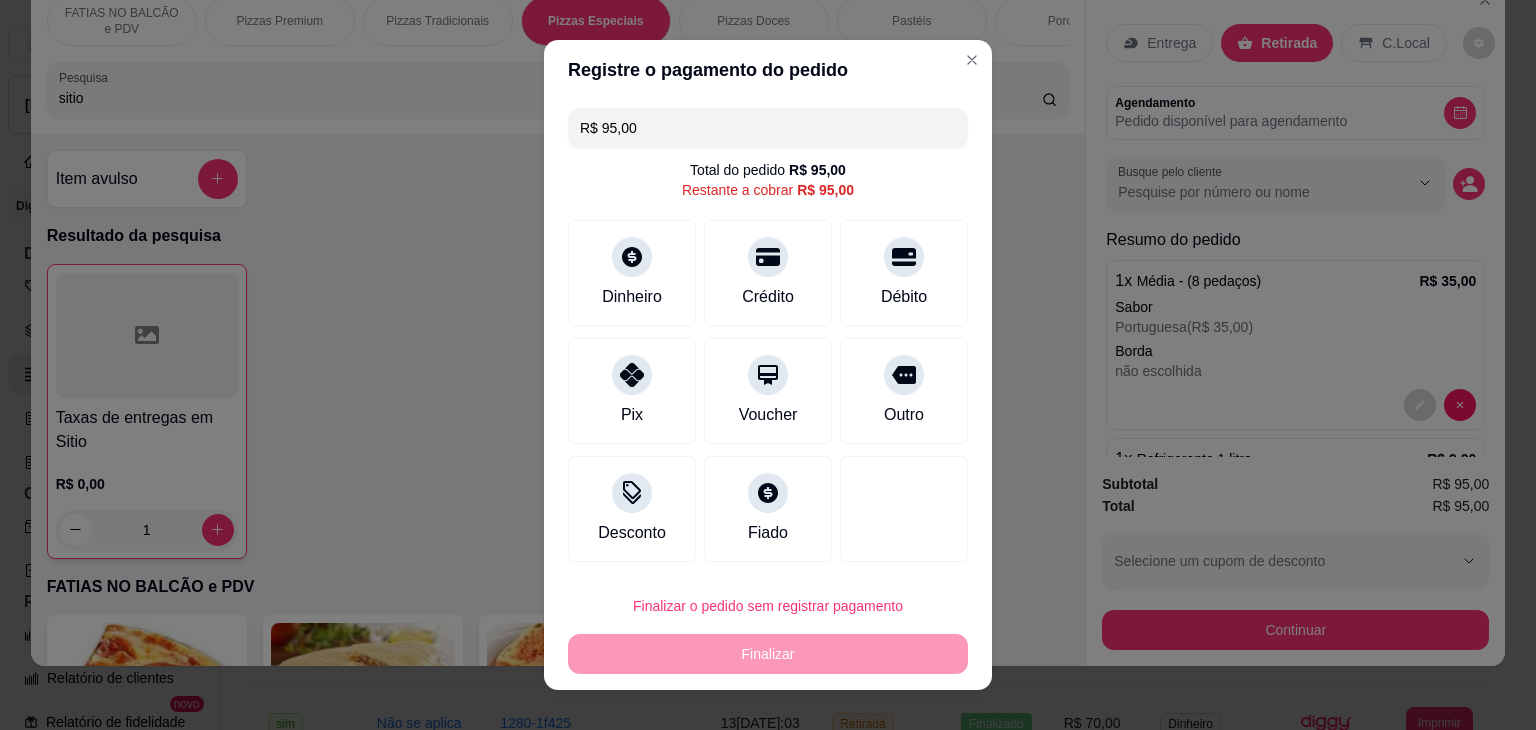 drag, startPoint x: 664, startPoint y: 129, endPoint x: 420, endPoint y: 144, distance: 244.46063 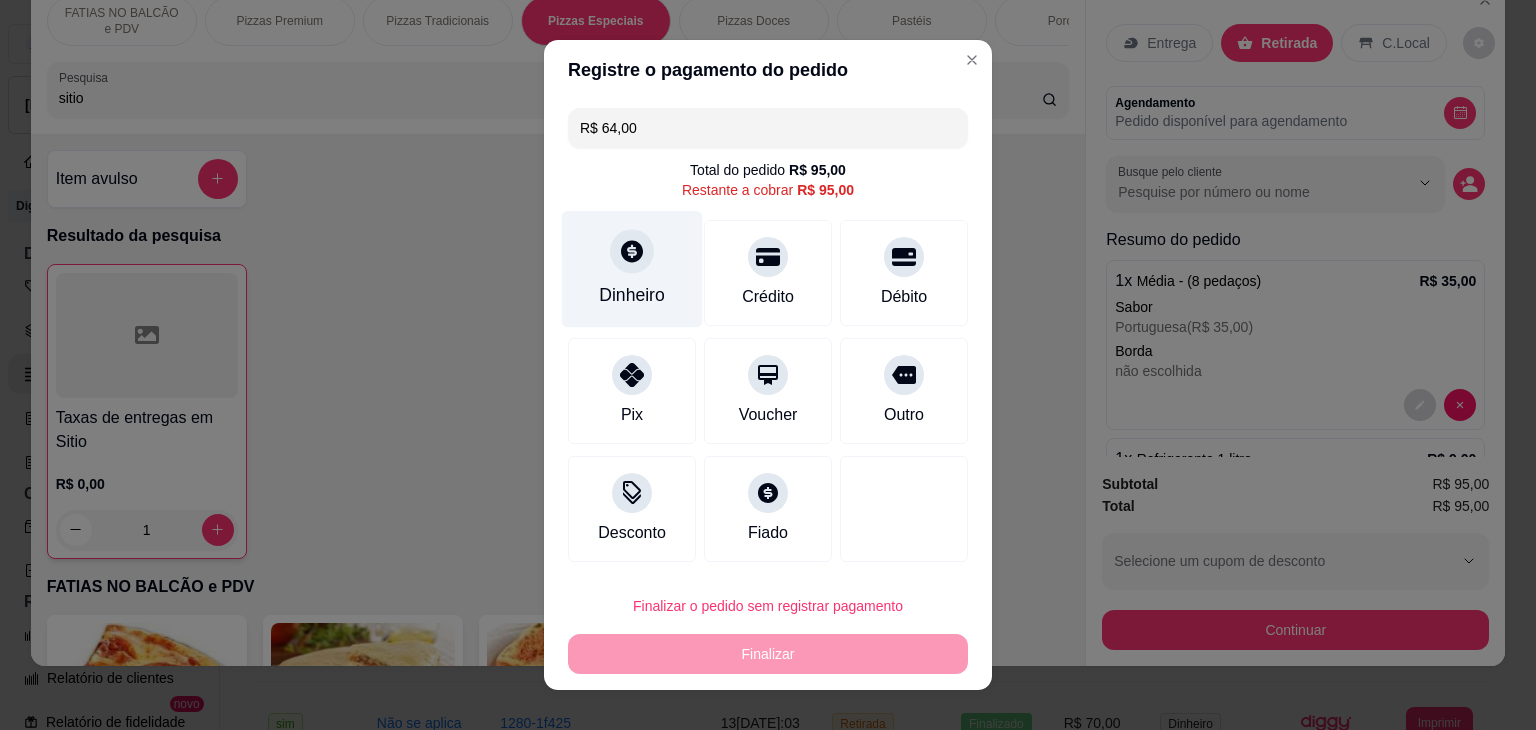 click on "Dinheiro" at bounding box center (632, 269) 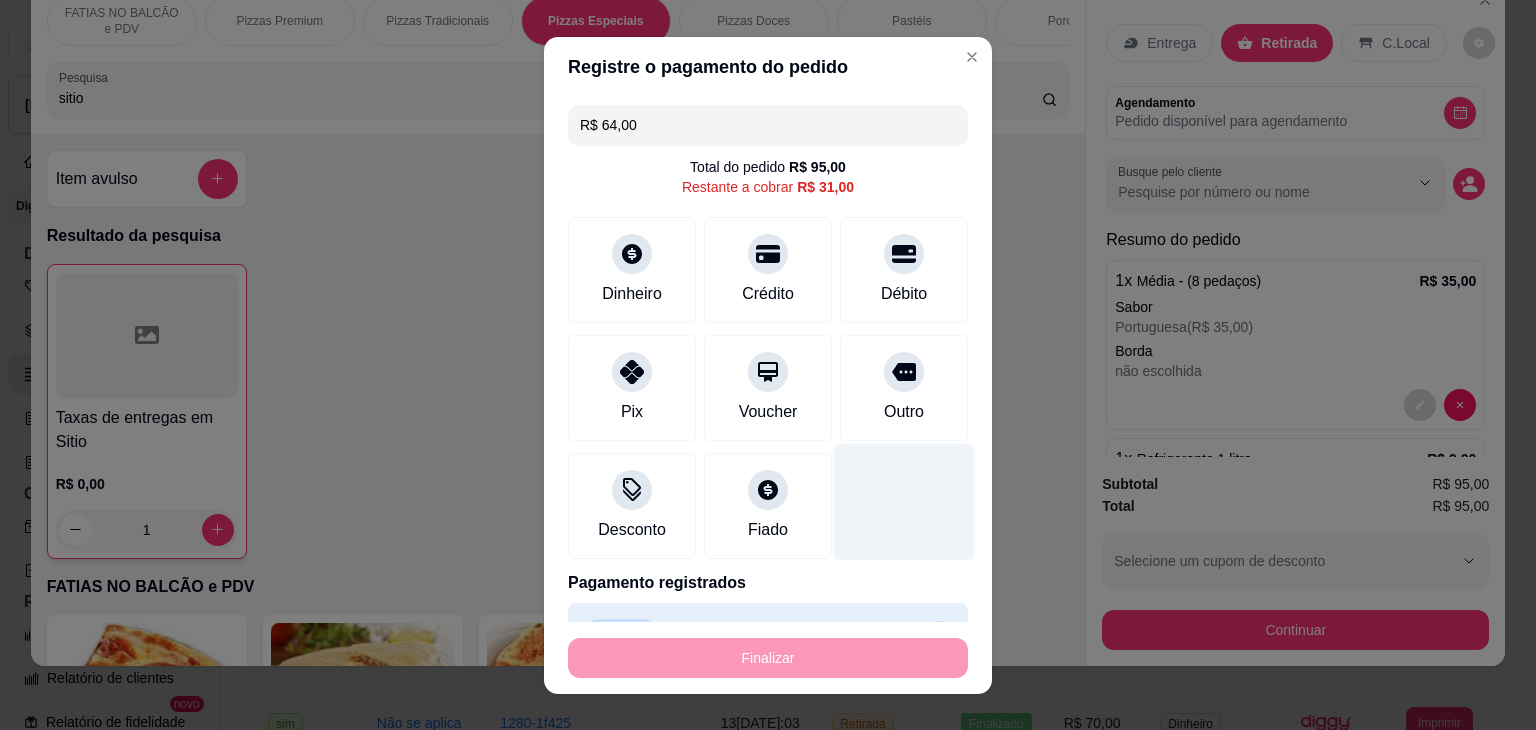 type on "R$ 31,00" 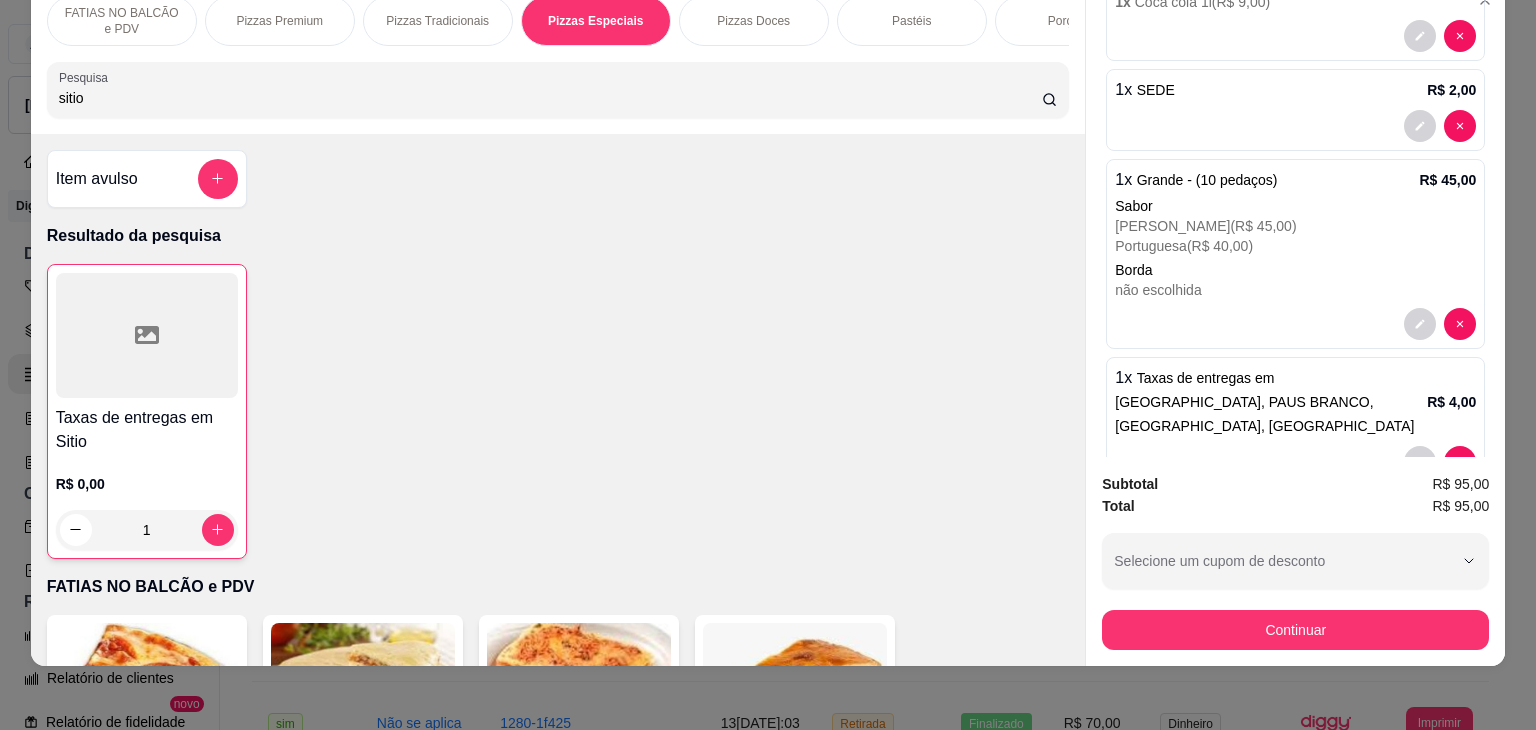 scroll, scrollTop: 534, scrollLeft: 0, axis: vertical 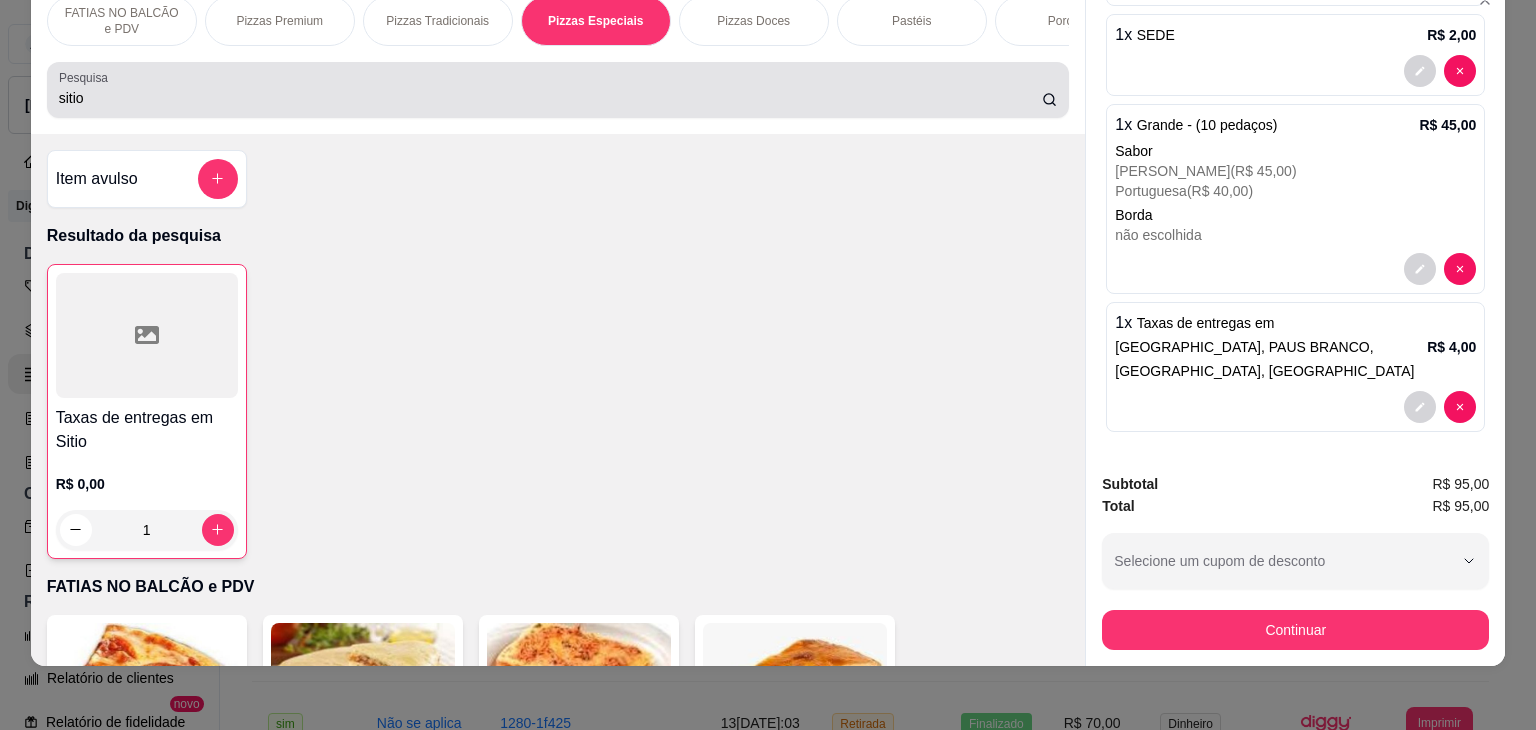 drag, startPoint x: 145, startPoint y: 101, endPoint x: 0, endPoint y: 114, distance: 145.58159 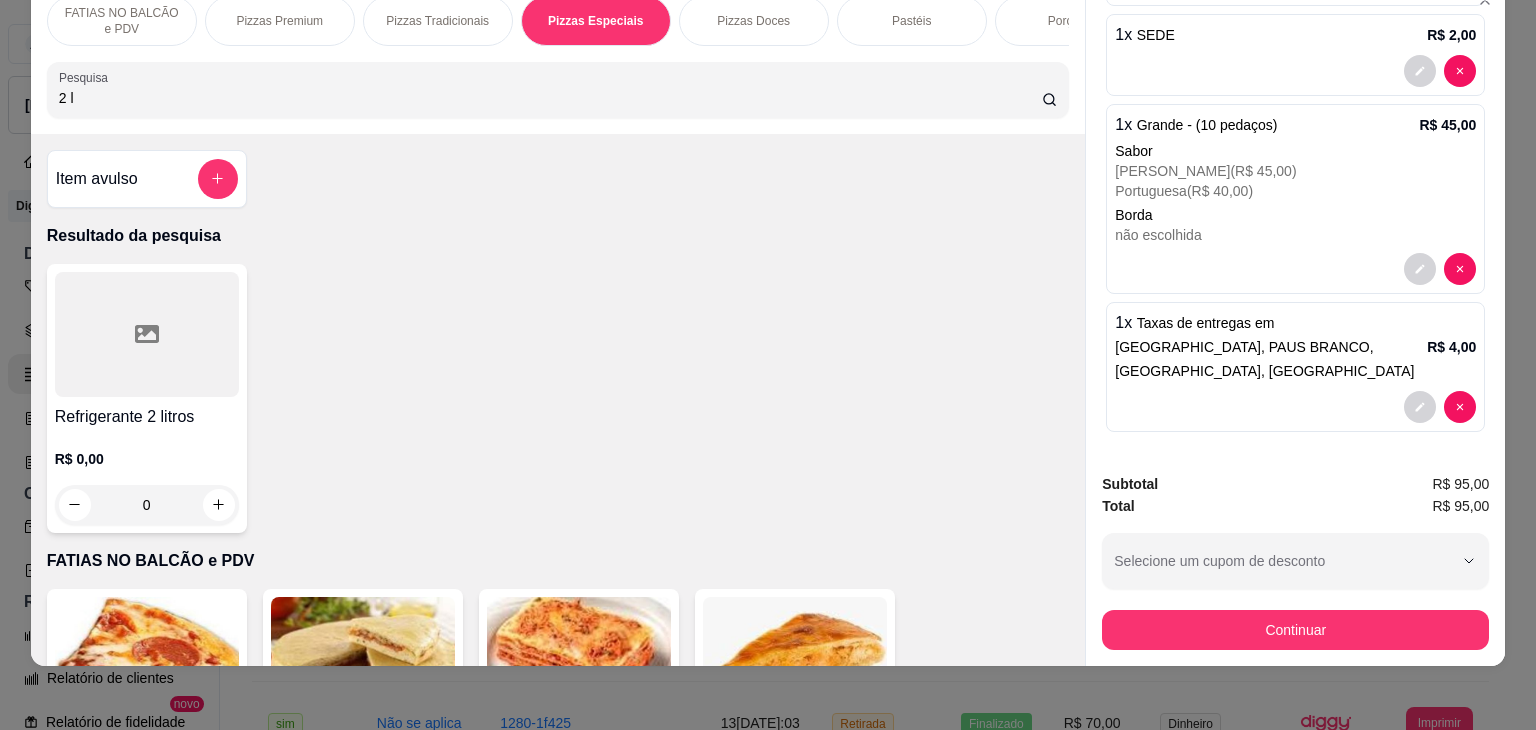 type on "2 l" 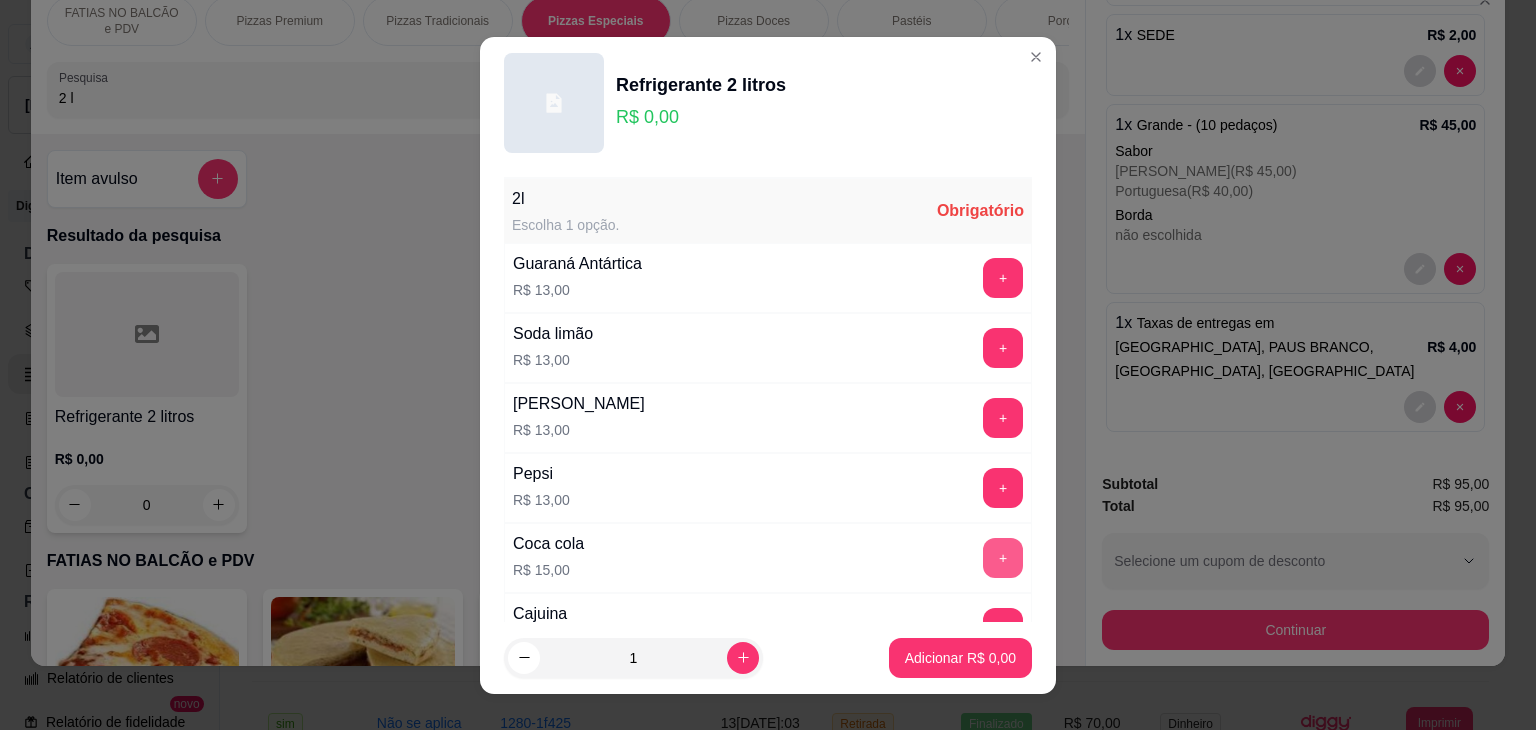 click on "+" at bounding box center [1003, 558] 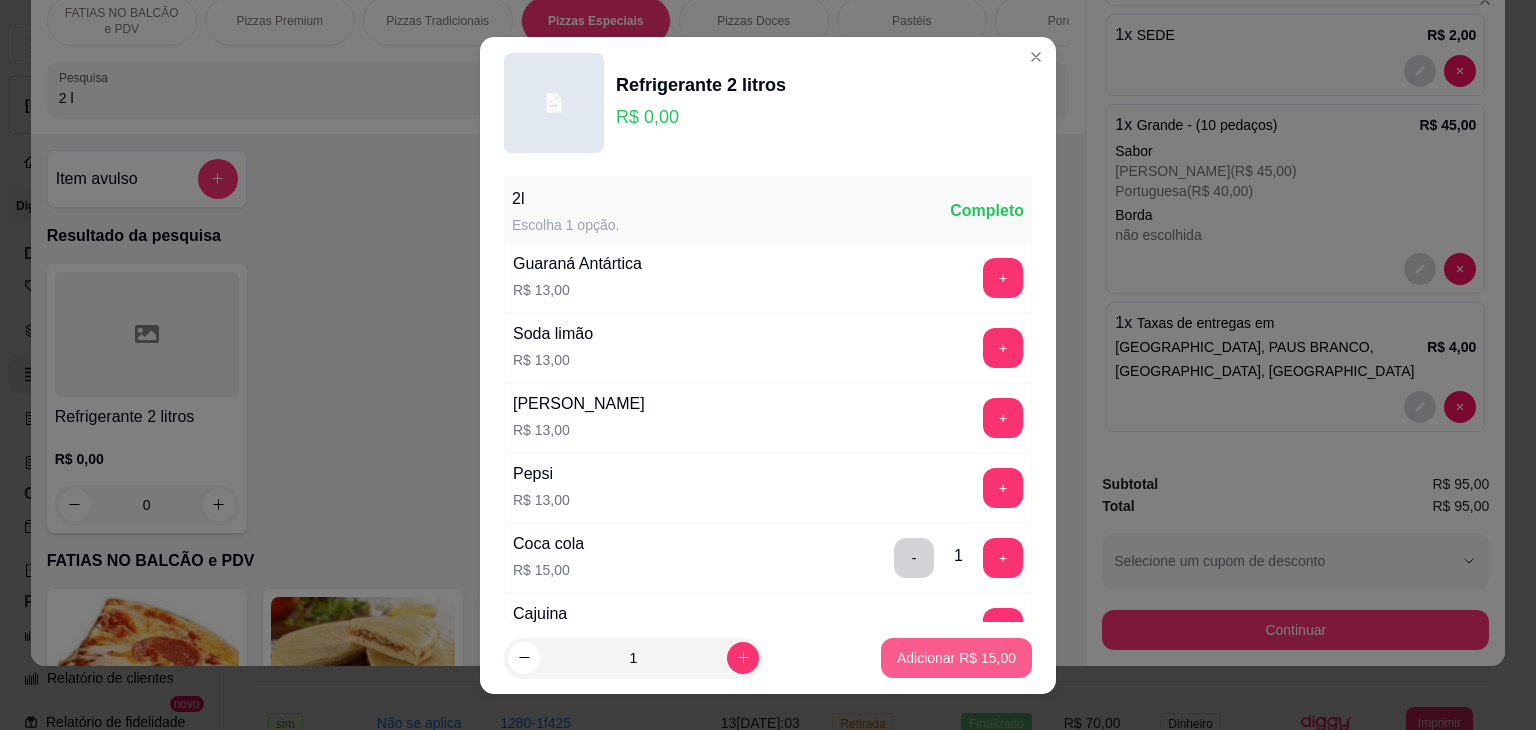 click on "Adicionar   R$ 15,00" at bounding box center (956, 658) 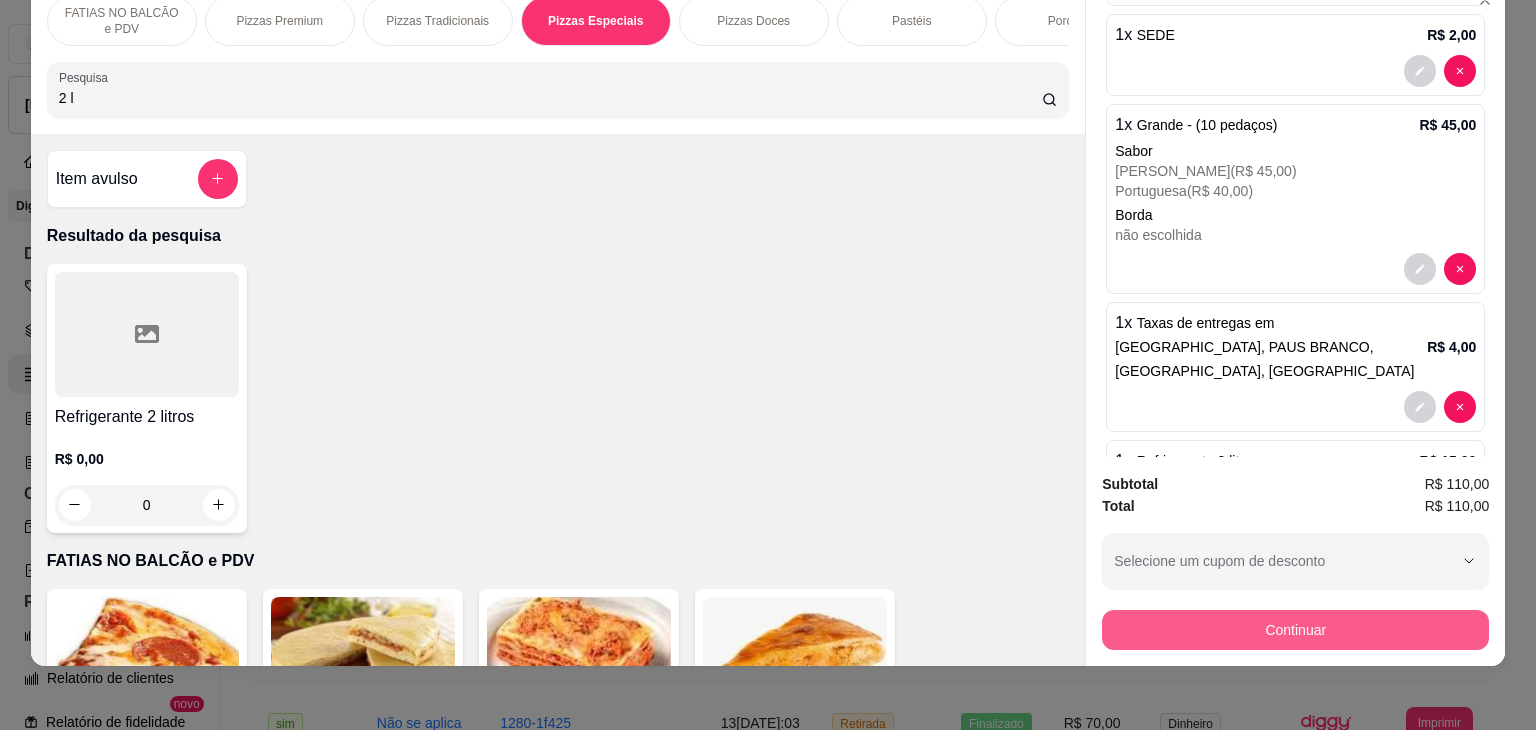 click on "Continuar" at bounding box center (1295, 630) 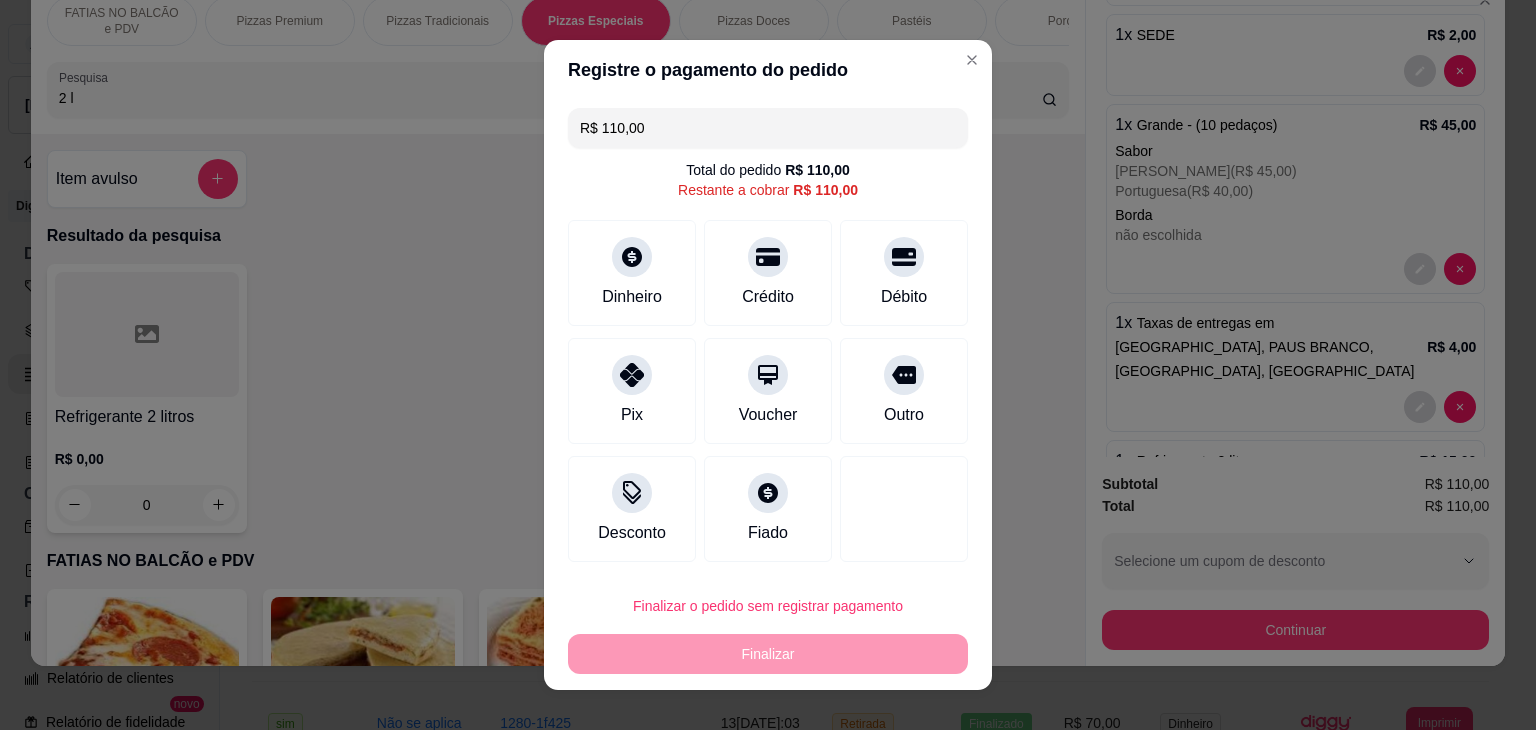 drag, startPoint x: 680, startPoint y: 125, endPoint x: 480, endPoint y: 138, distance: 200.42206 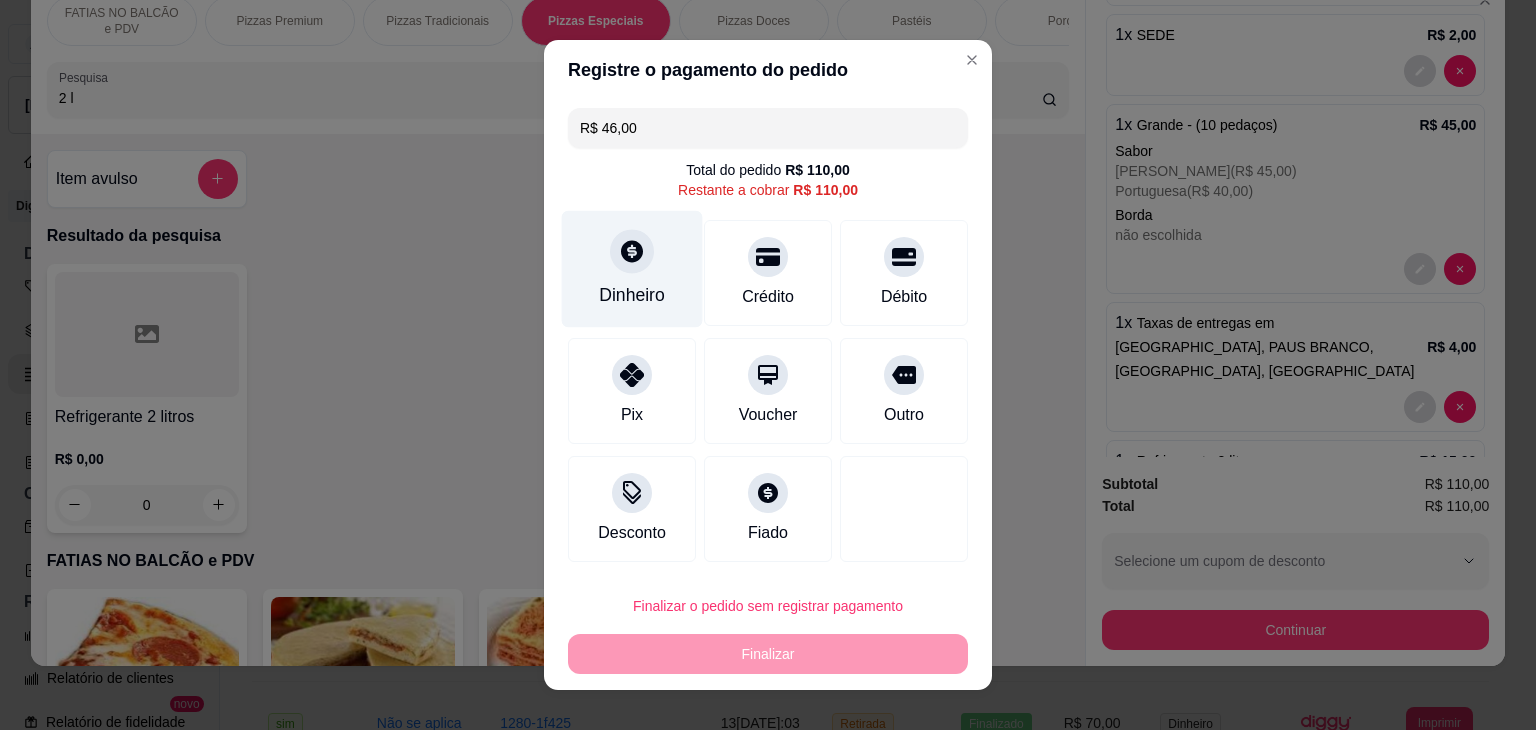 click 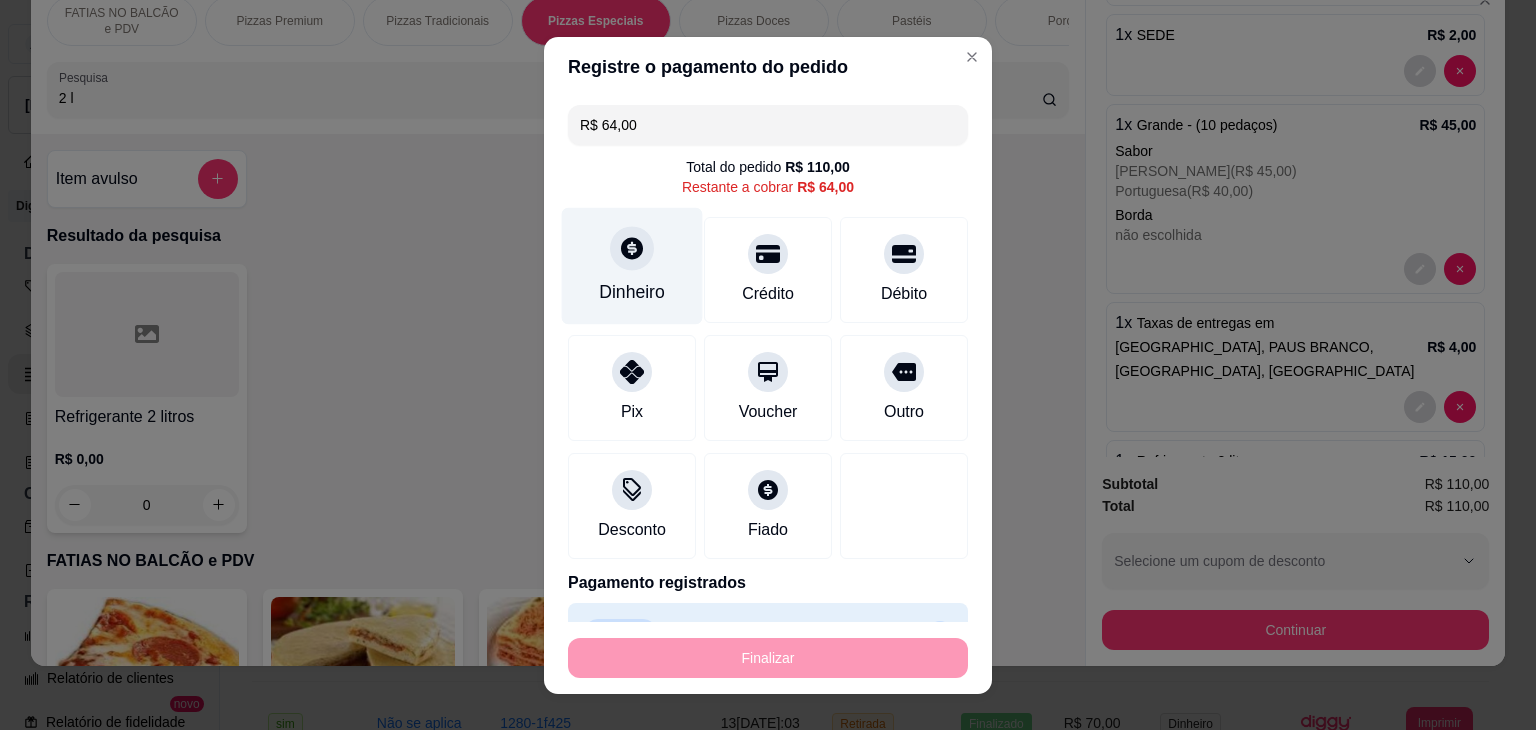 click on "Dinheiro" at bounding box center (632, 265) 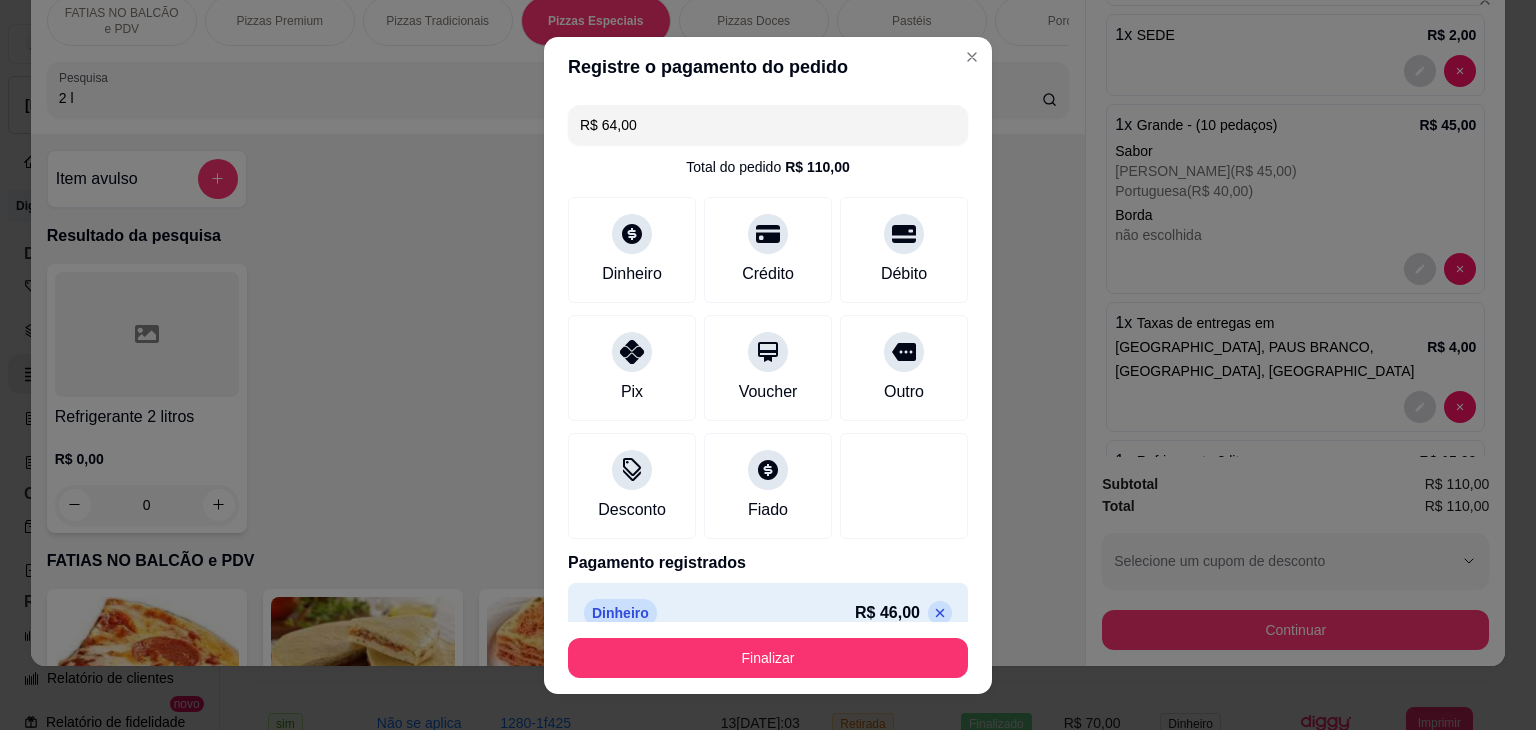 type on "R$ 0,00" 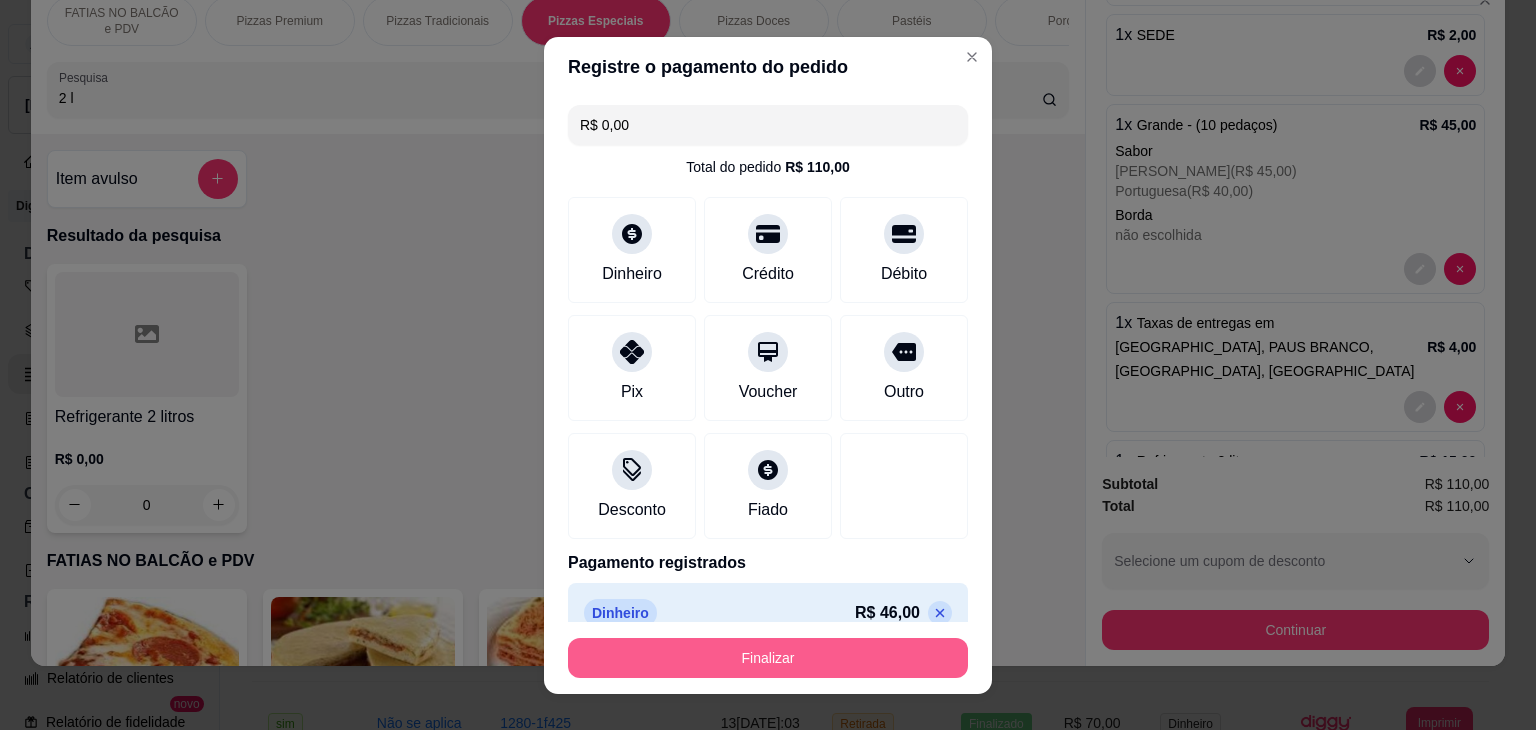 click on "Finalizar" at bounding box center (768, 658) 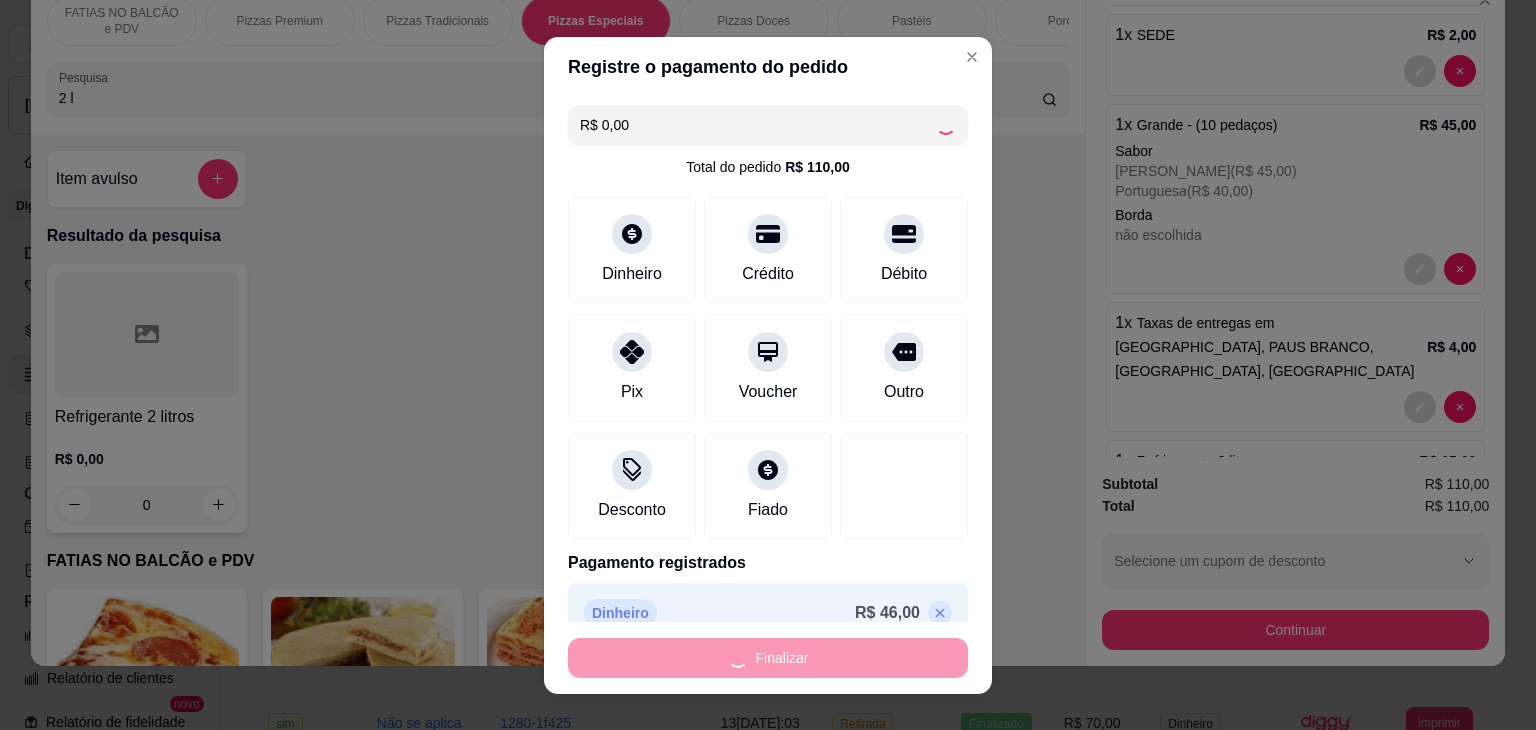type on "0" 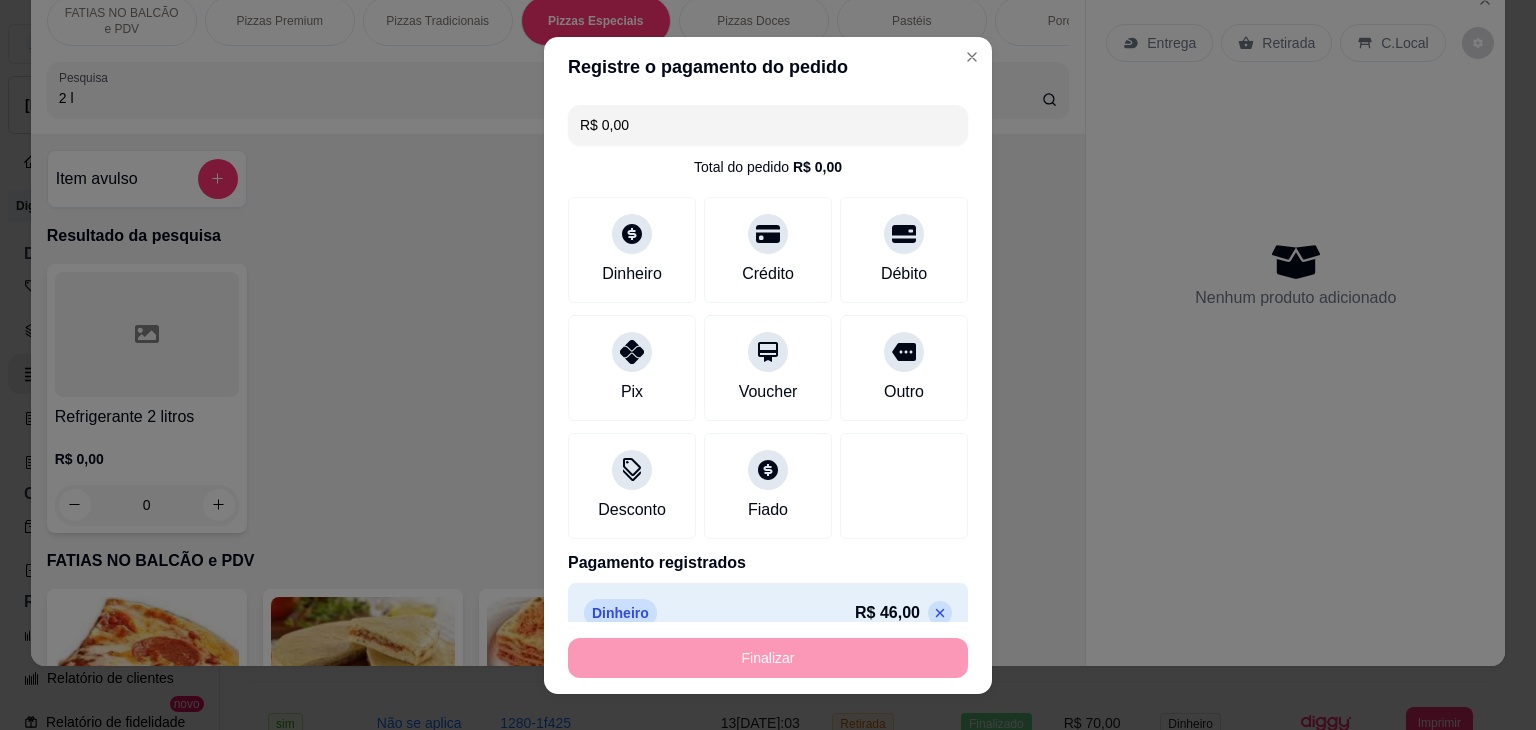 type on "-R$ 110,00" 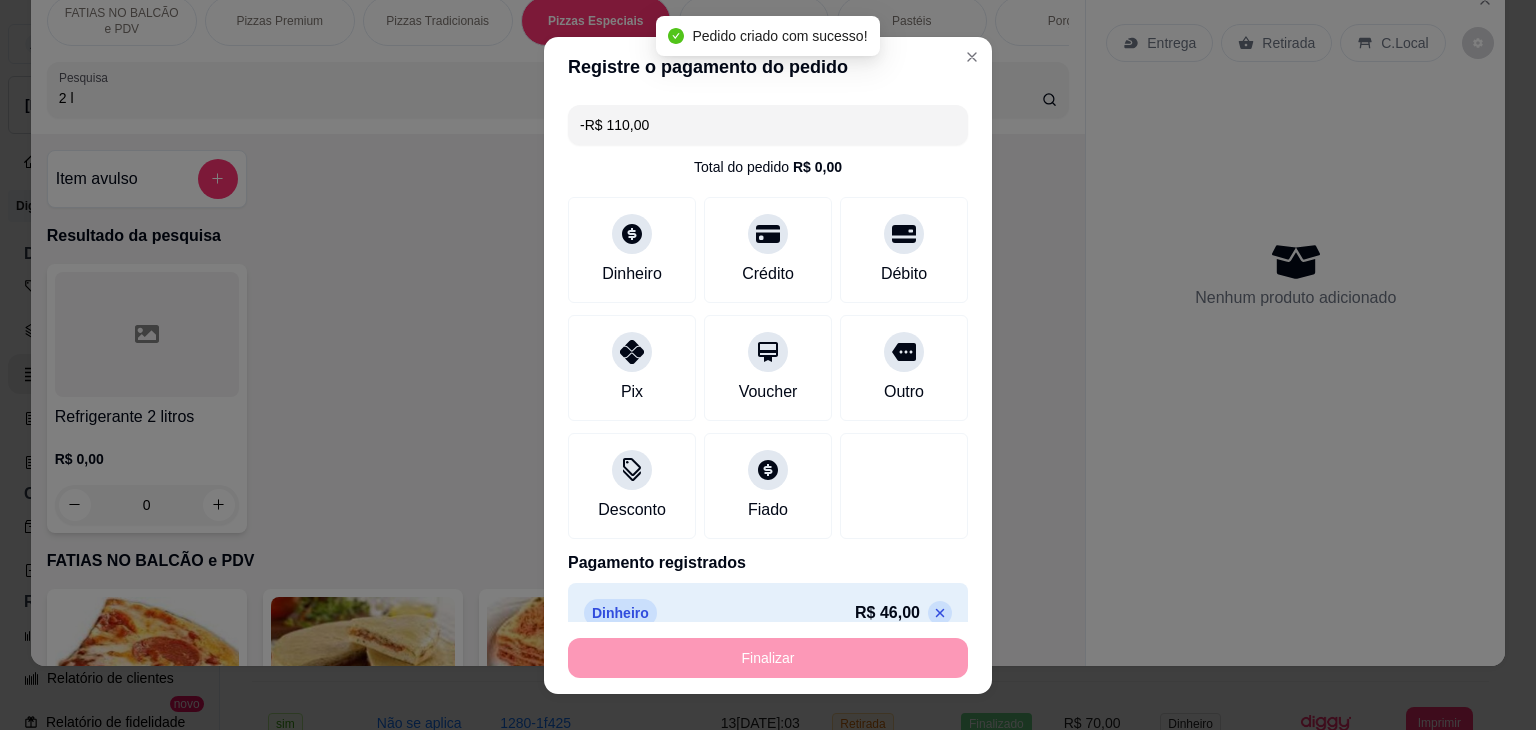 scroll, scrollTop: 0, scrollLeft: 0, axis: both 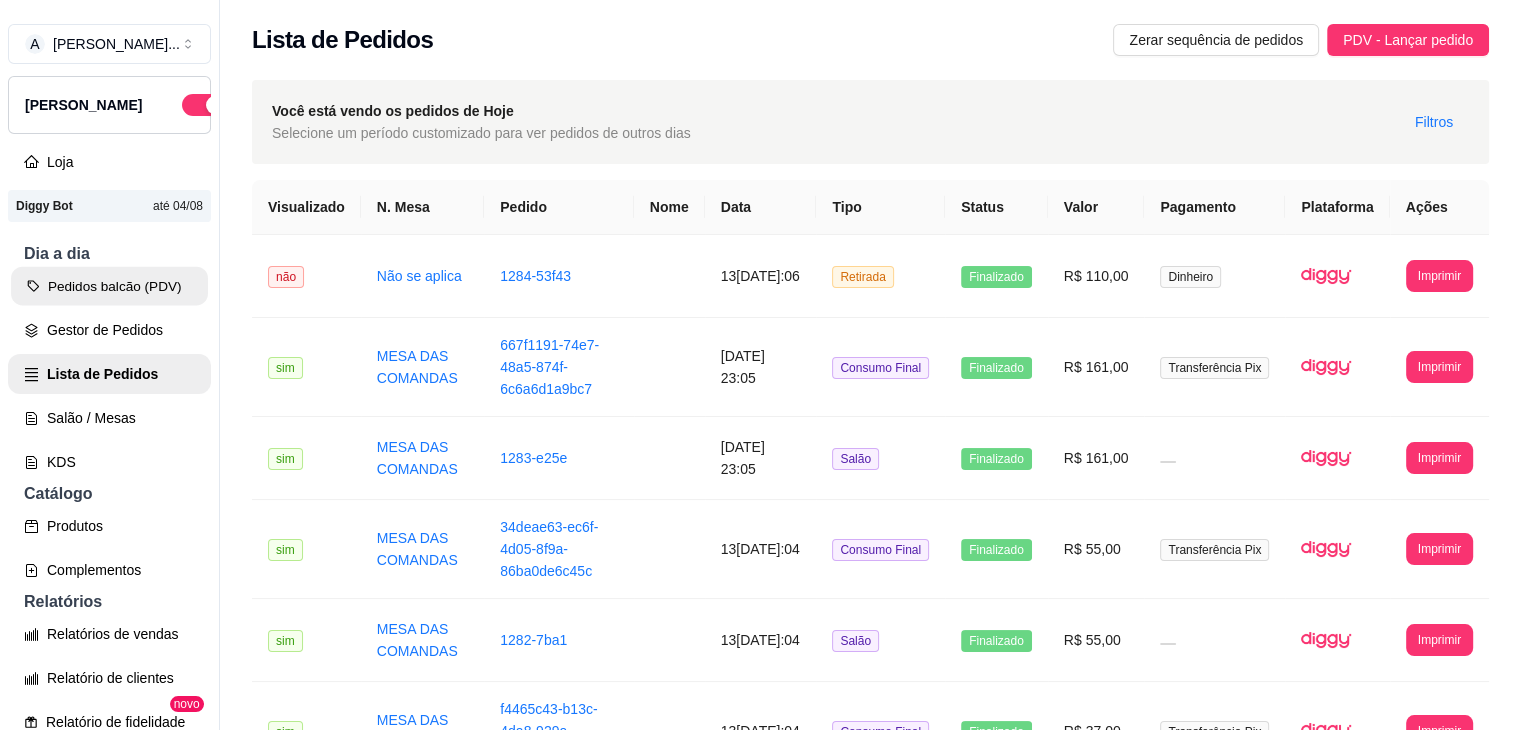 click on "Pedidos balcão (PDV)" at bounding box center [109, 286] 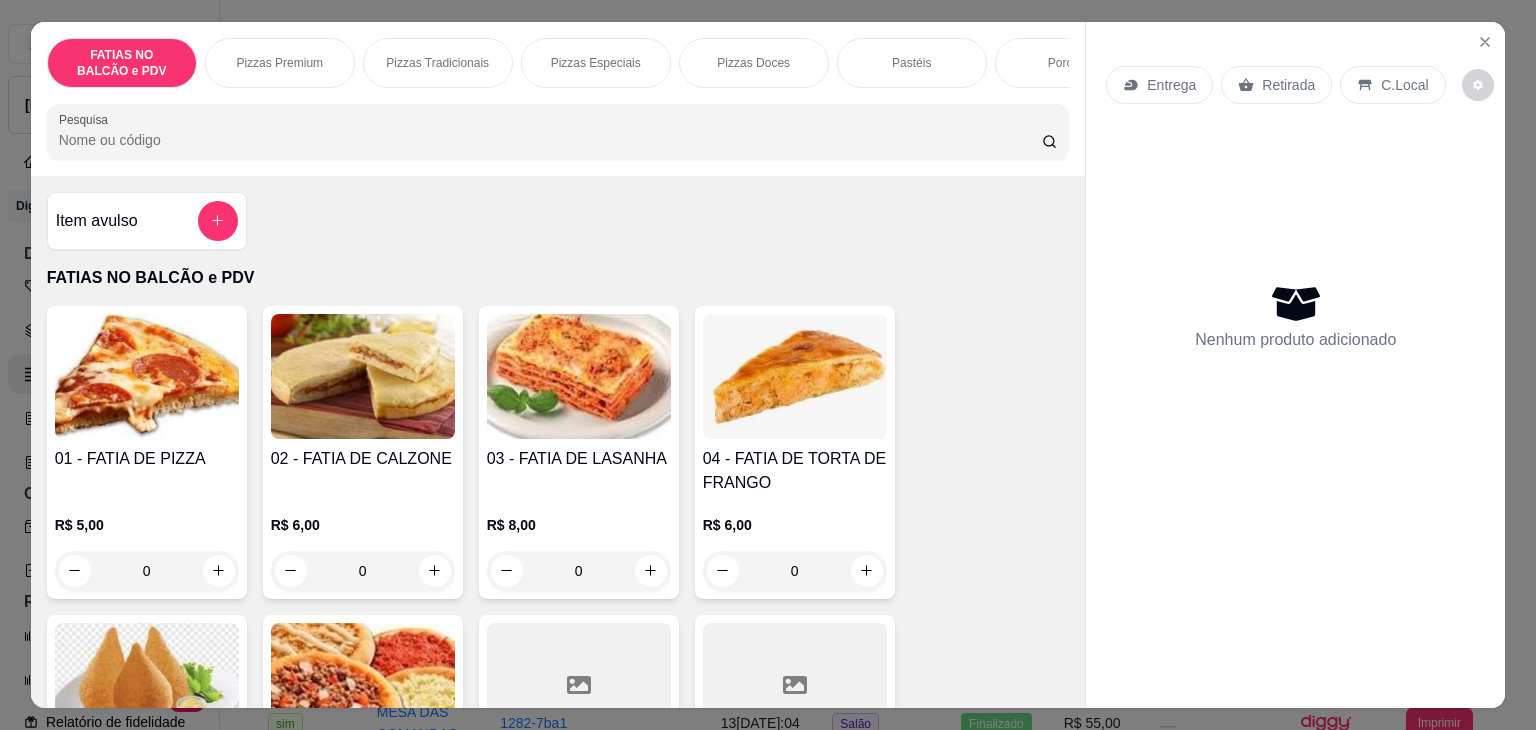 click on "Pizzas Especiais" at bounding box center [596, 63] 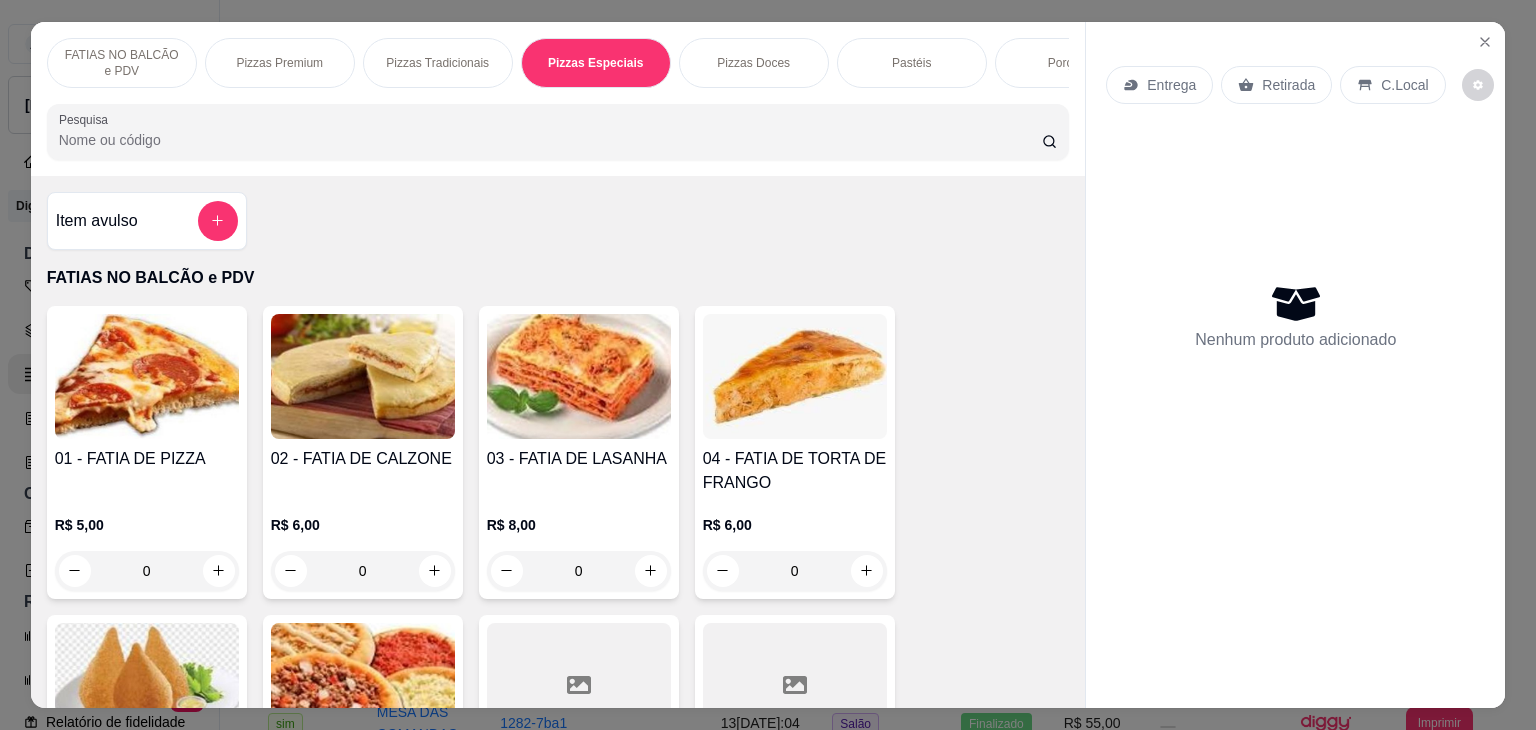 scroll, scrollTop: 2798, scrollLeft: 0, axis: vertical 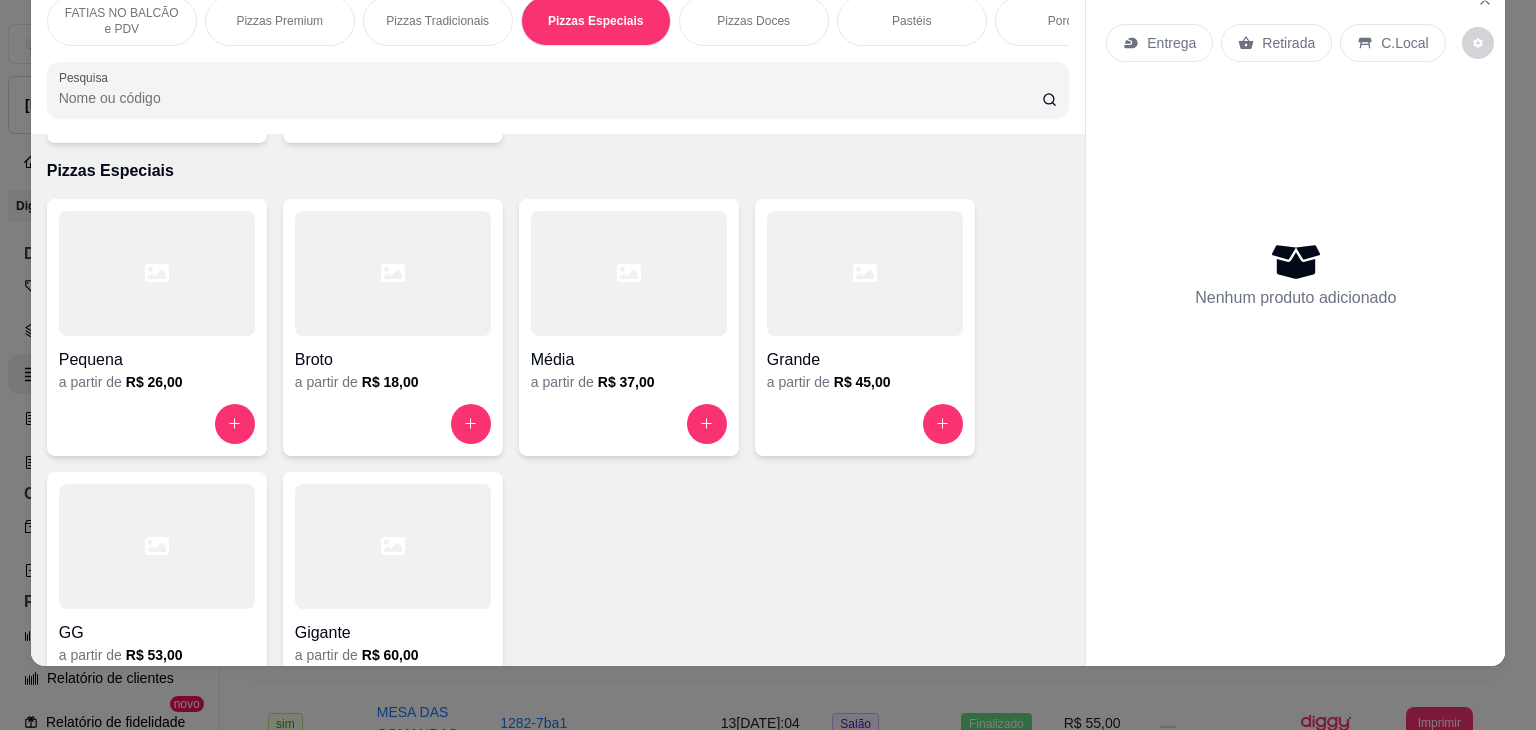 click 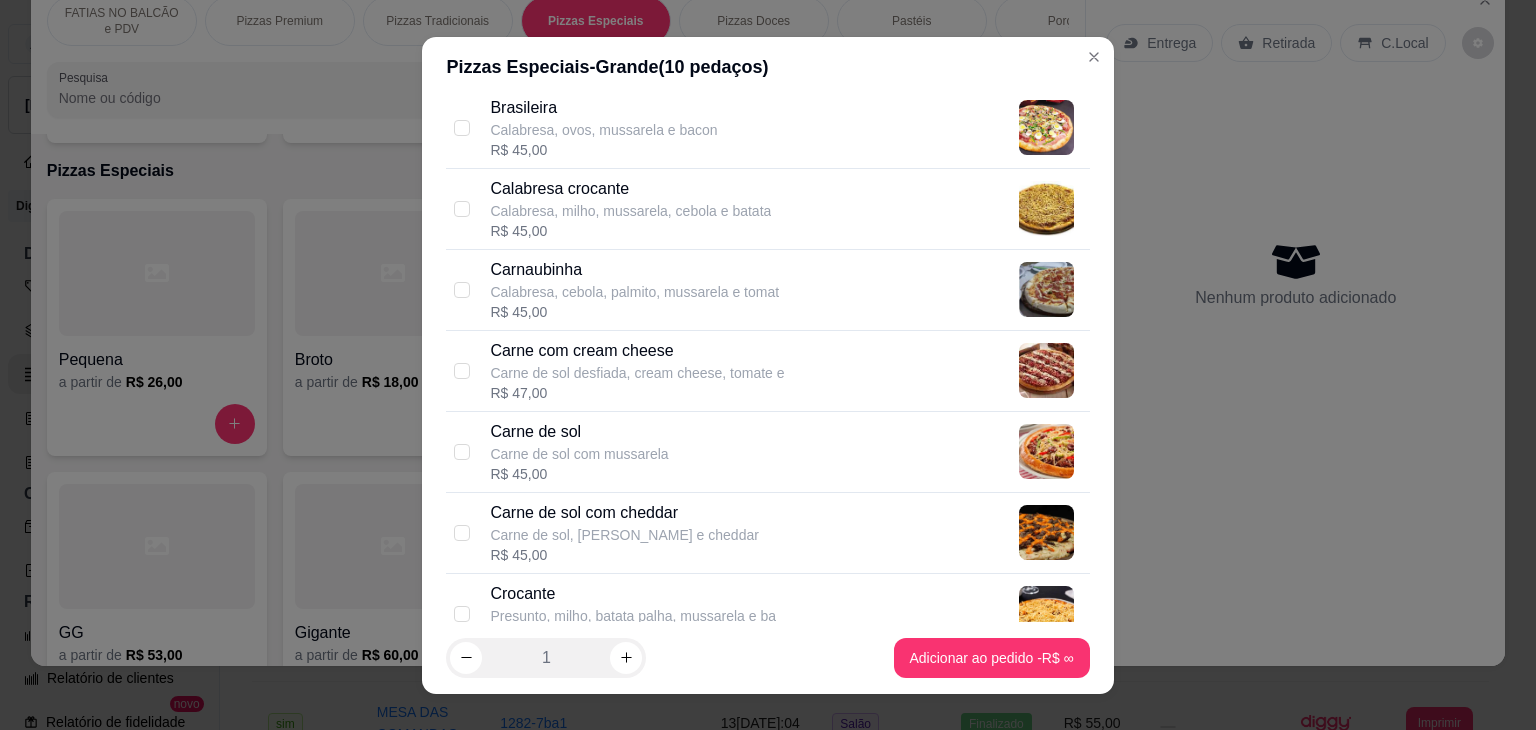 scroll, scrollTop: 636, scrollLeft: 0, axis: vertical 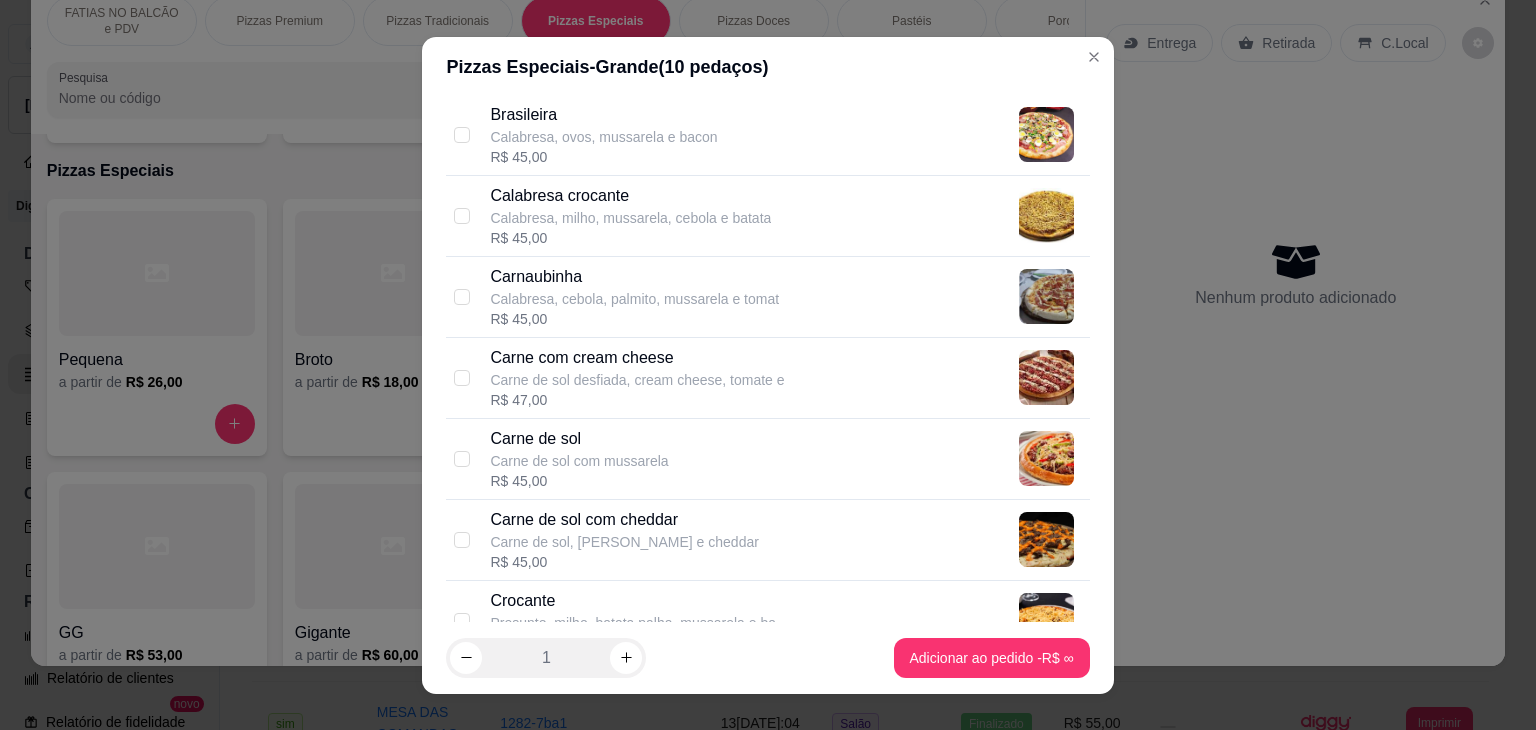 click on "Carne de sol" at bounding box center (579, 439) 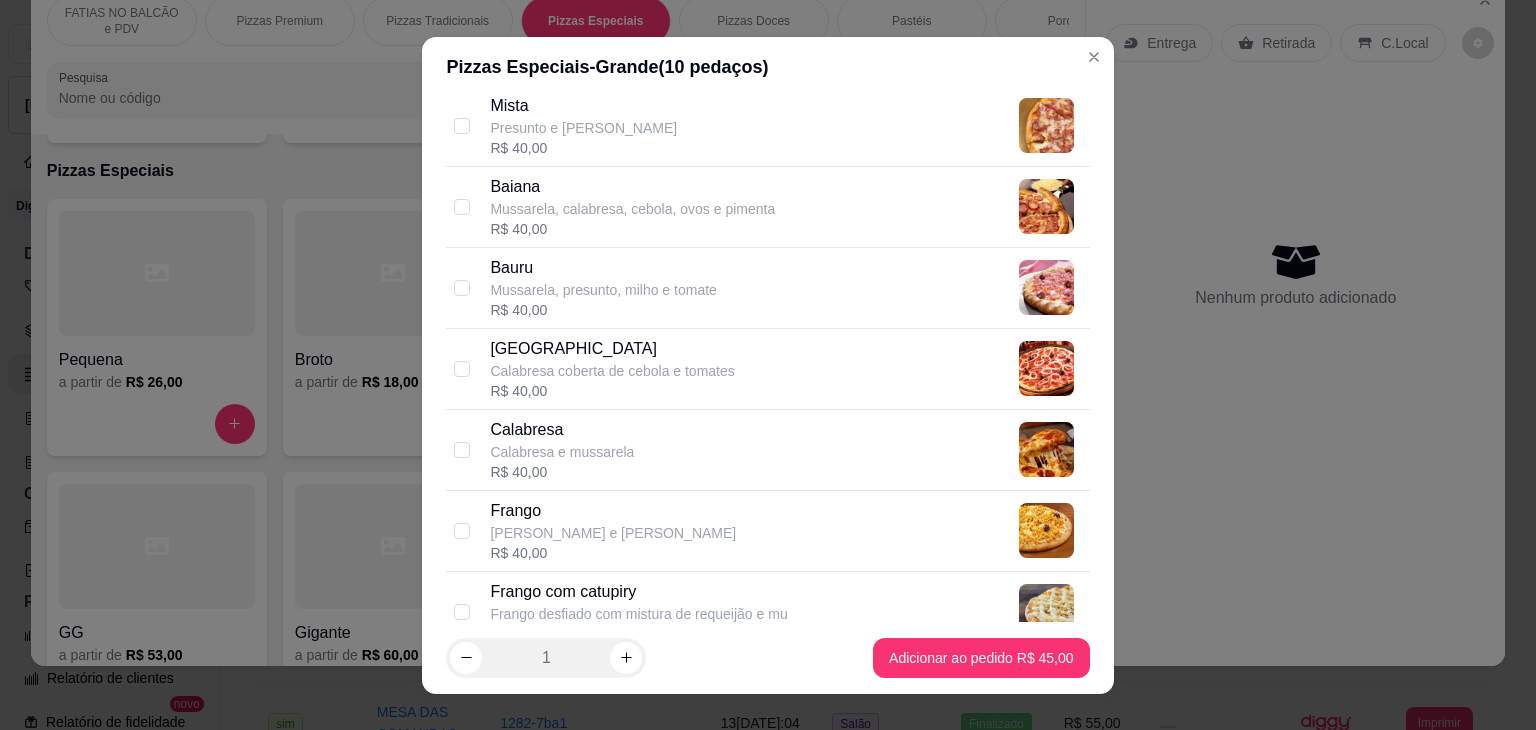 scroll, scrollTop: 1907, scrollLeft: 0, axis: vertical 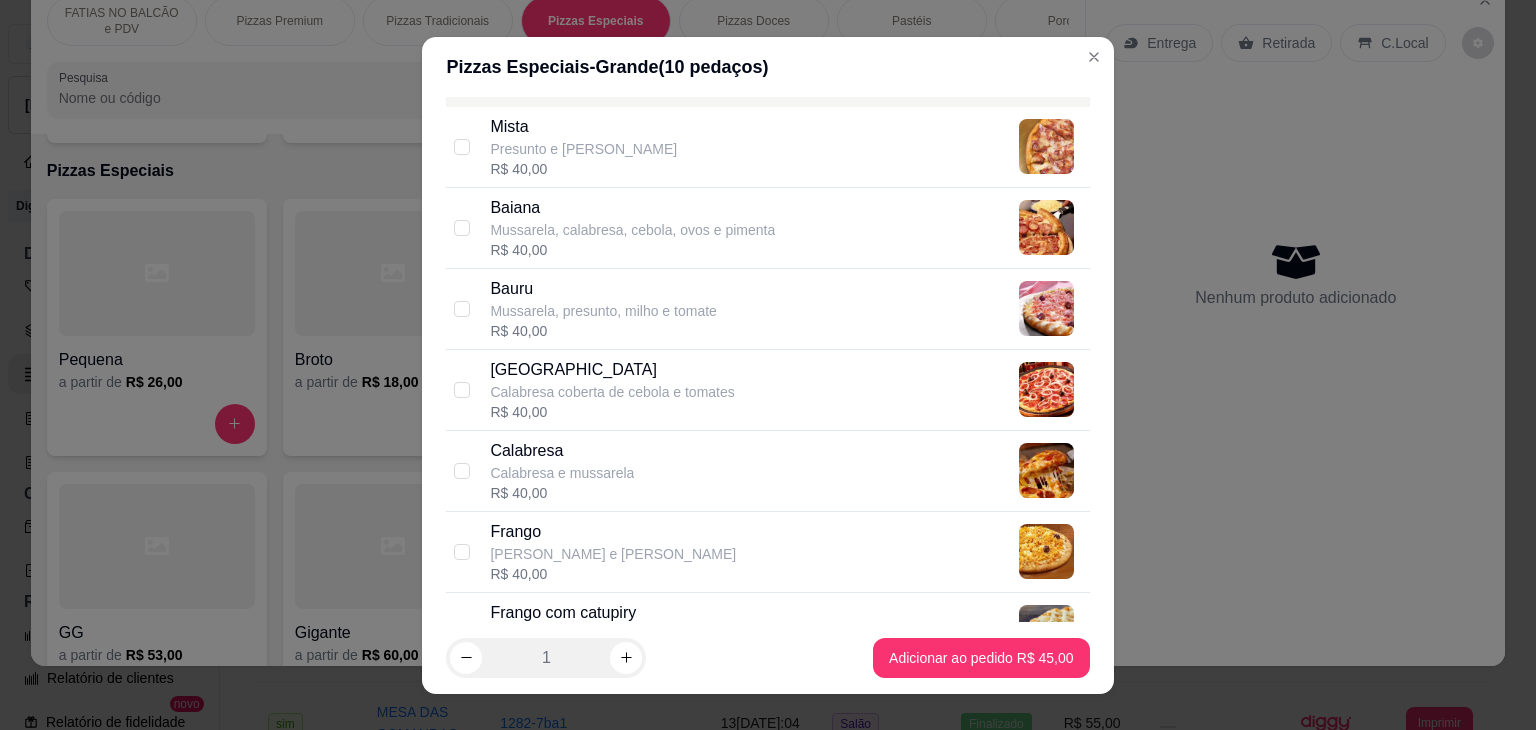click on "R$ 40,00" at bounding box center [562, 493] 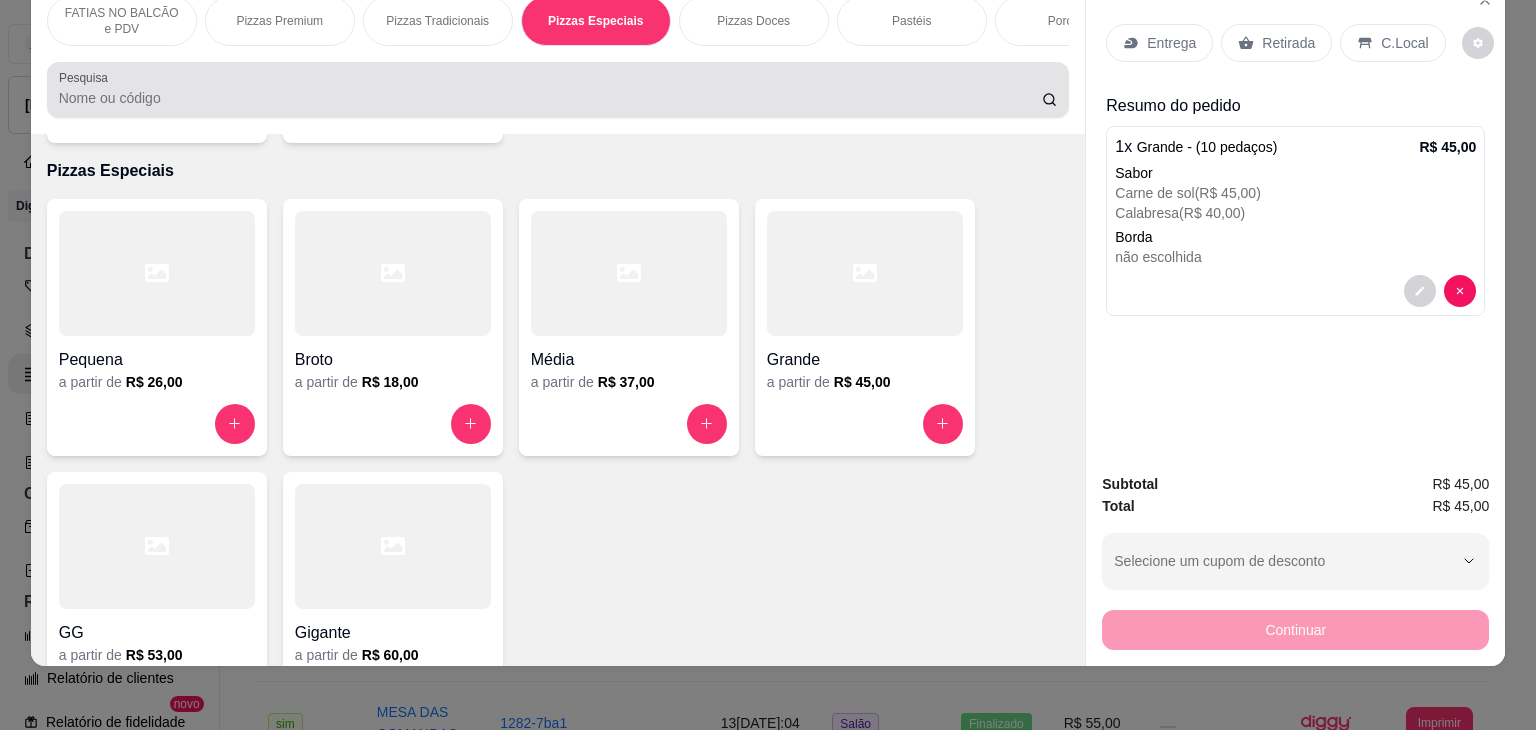 click on "Pesquisa" at bounding box center [558, 90] 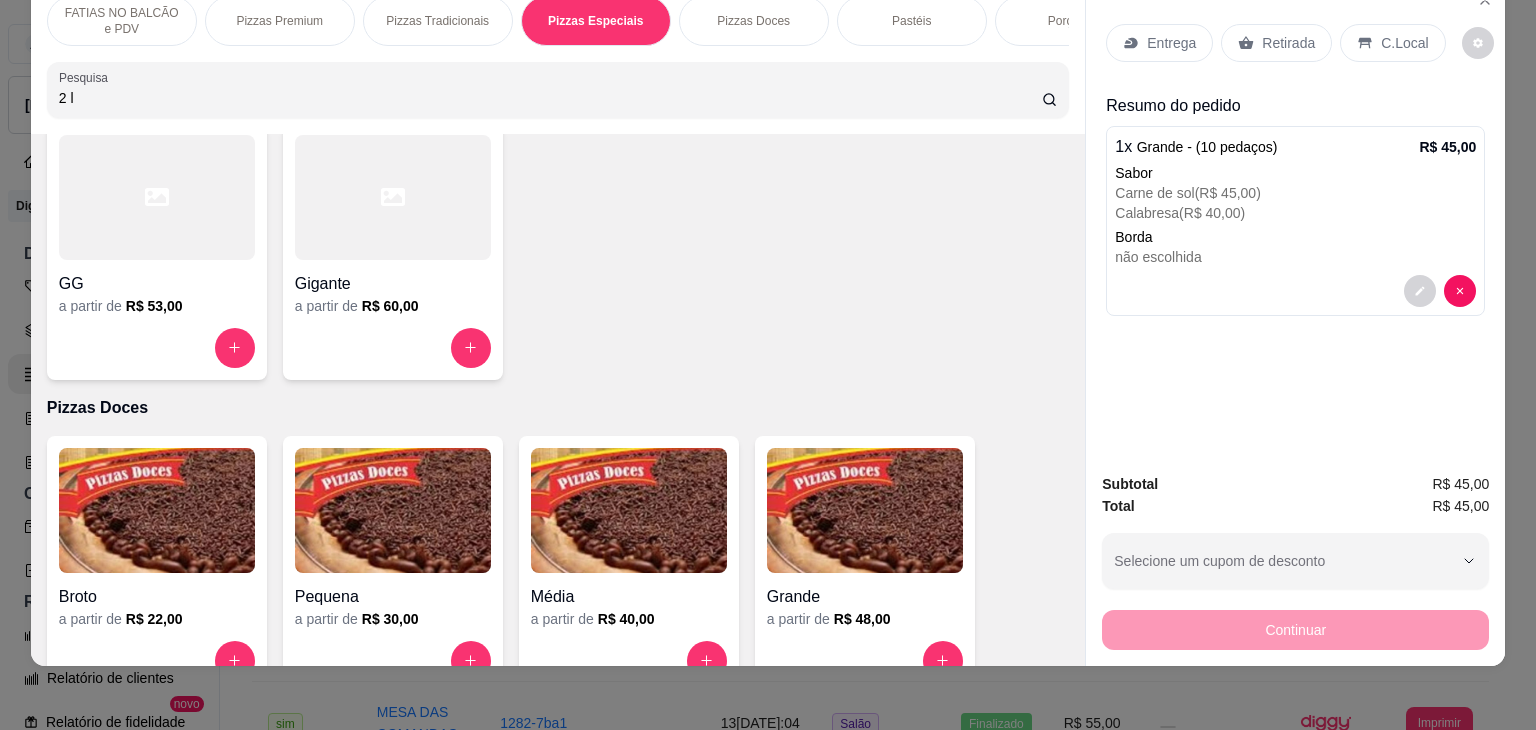 scroll, scrollTop: 3124, scrollLeft: 0, axis: vertical 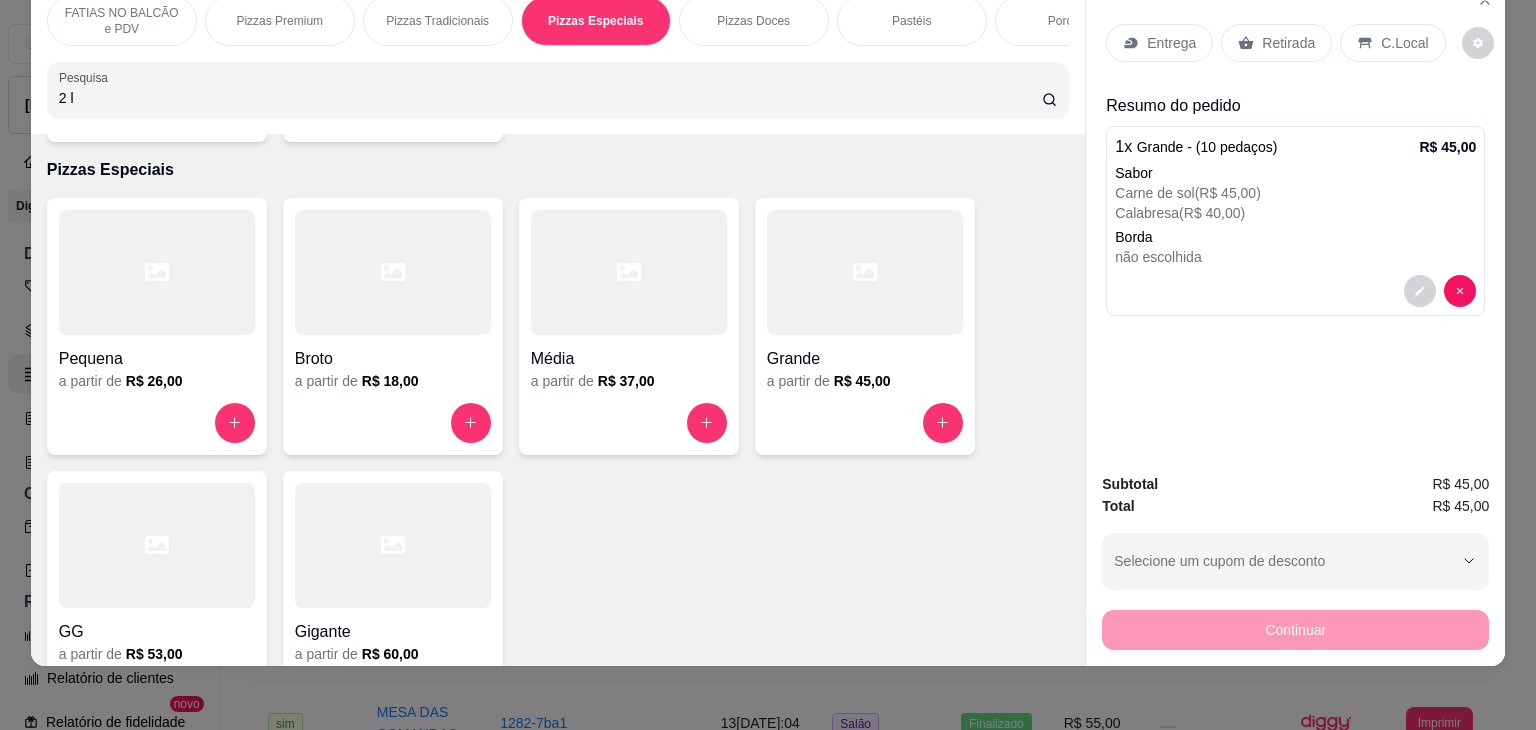 type on "2 l" 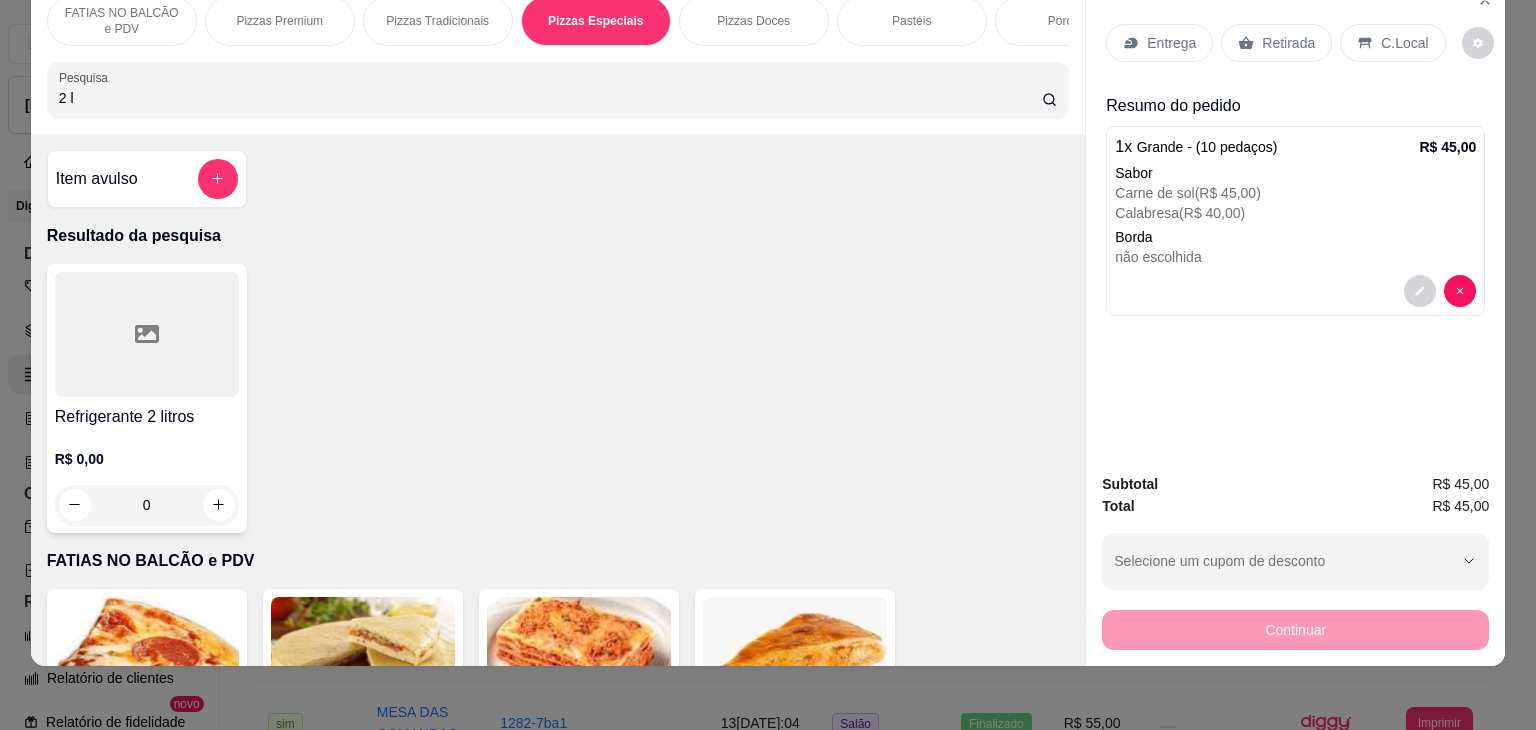 click at bounding box center (147, 334) 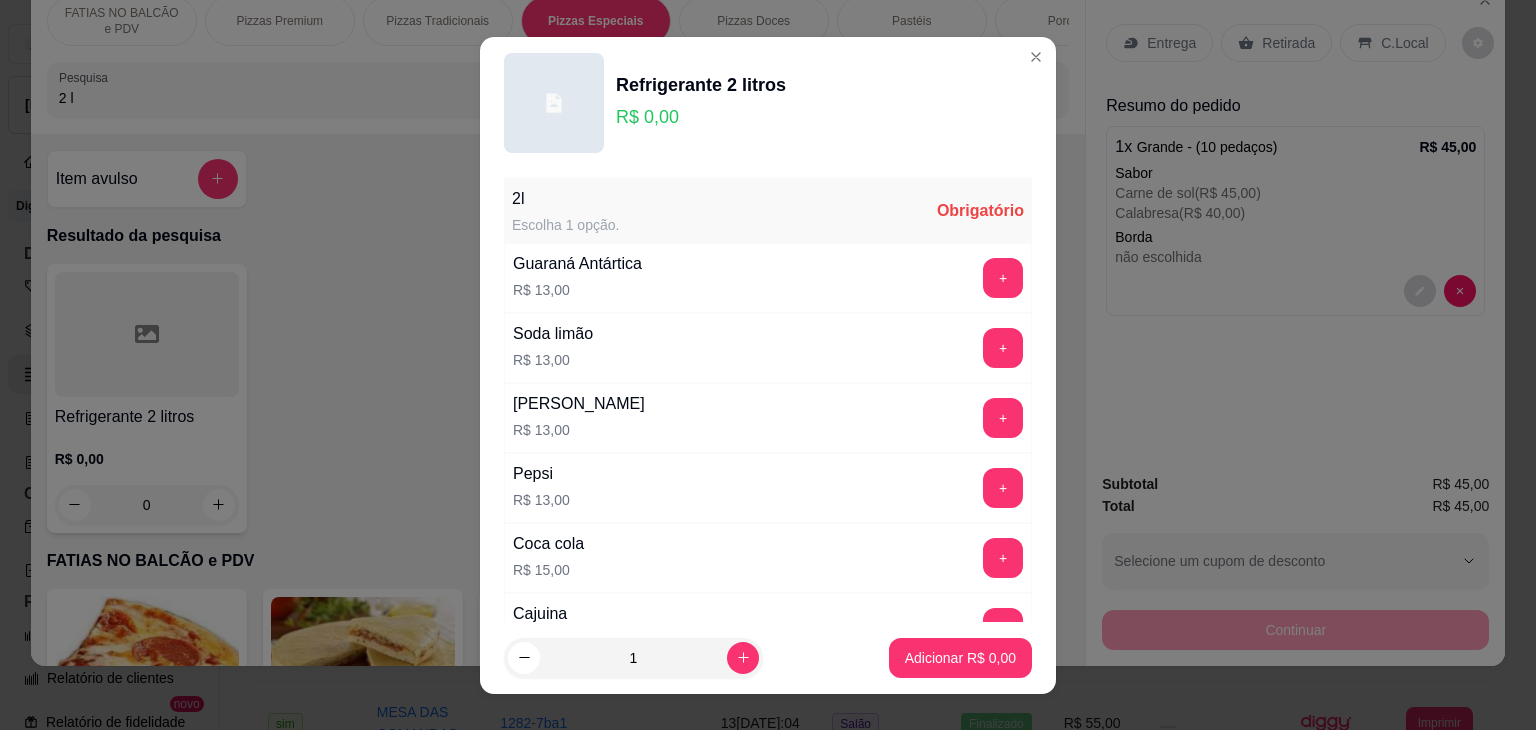 scroll, scrollTop: 131, scrollLeft: 0, axis: vertical 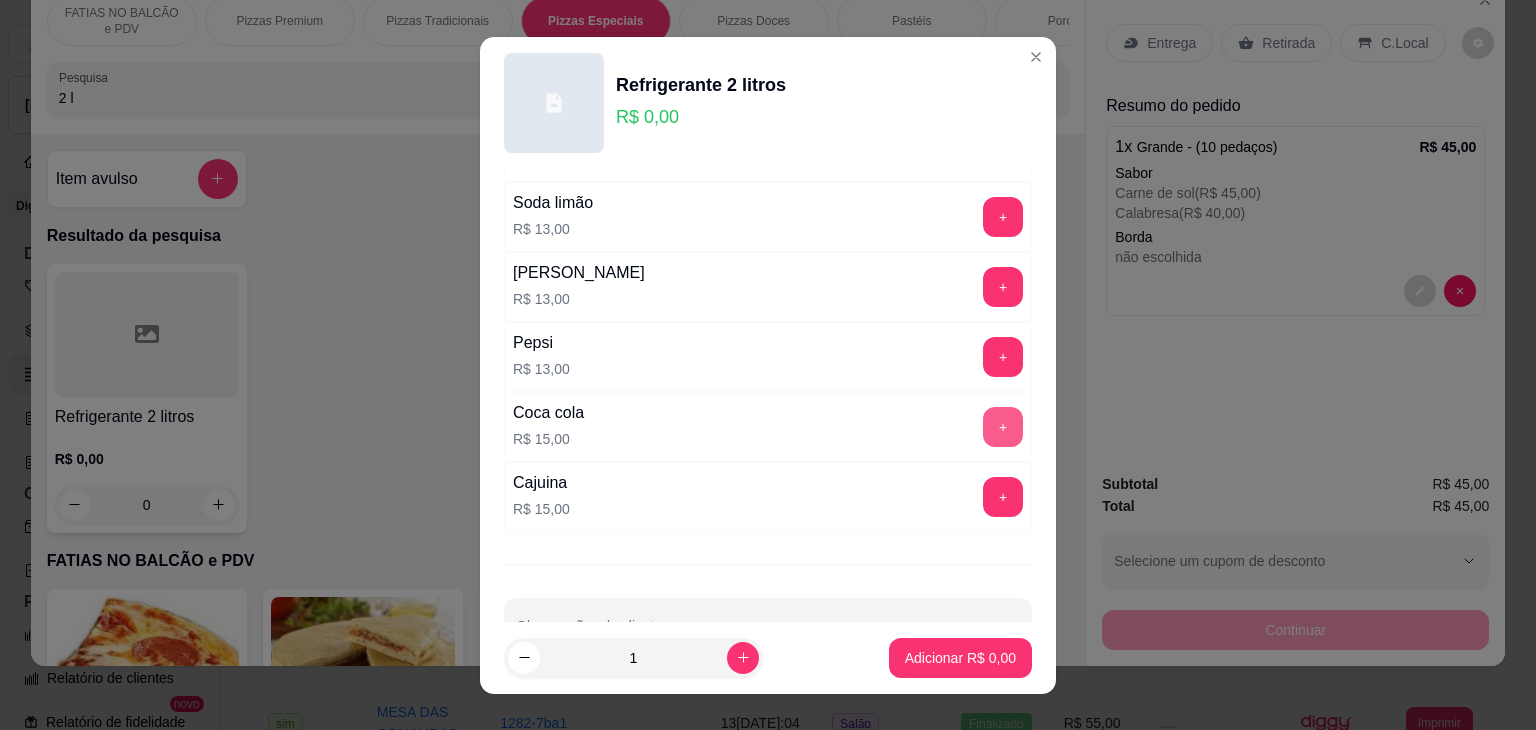 click on "+" at bounding box center (1003, 427) 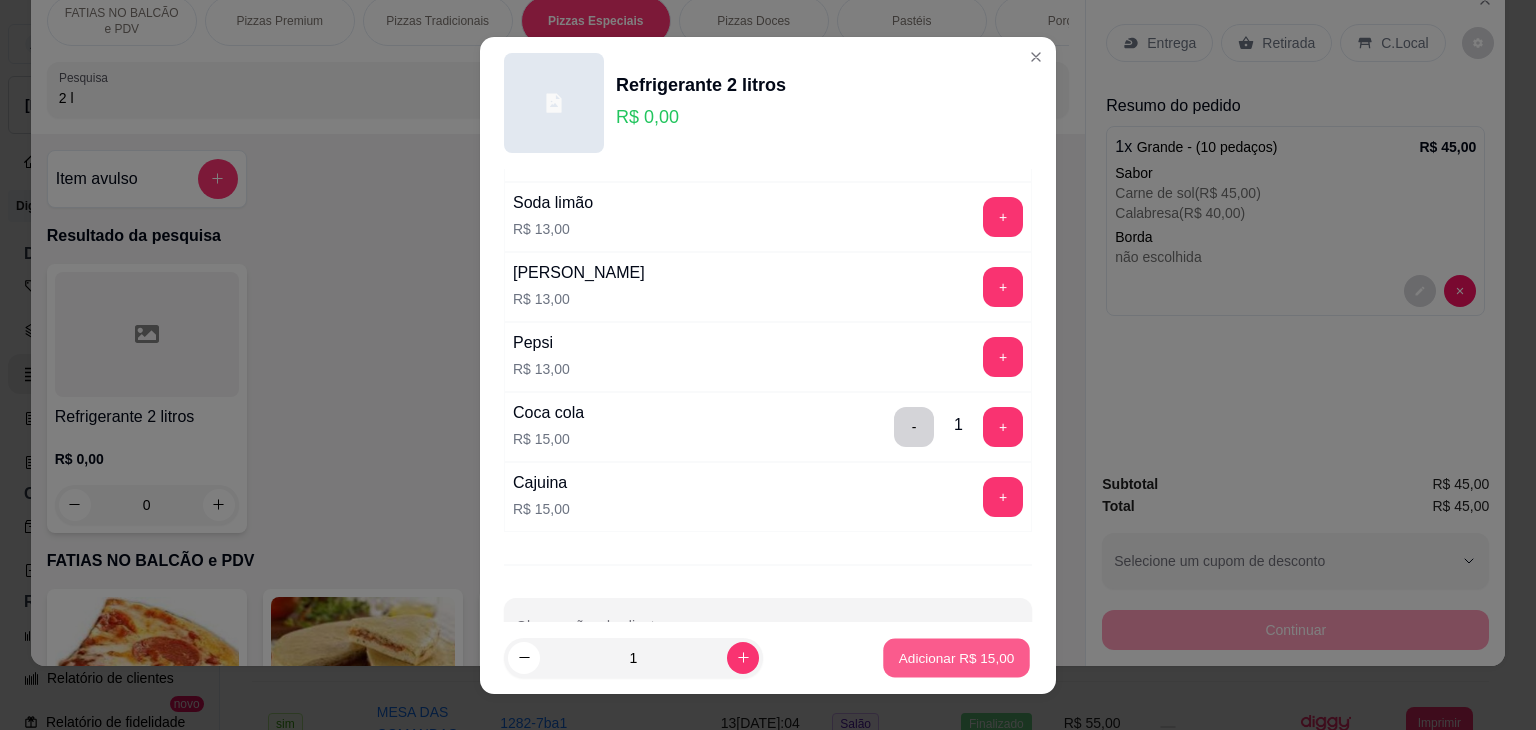 click on "Adicionar   R$ 15,00" at bounding box center [956, 657] 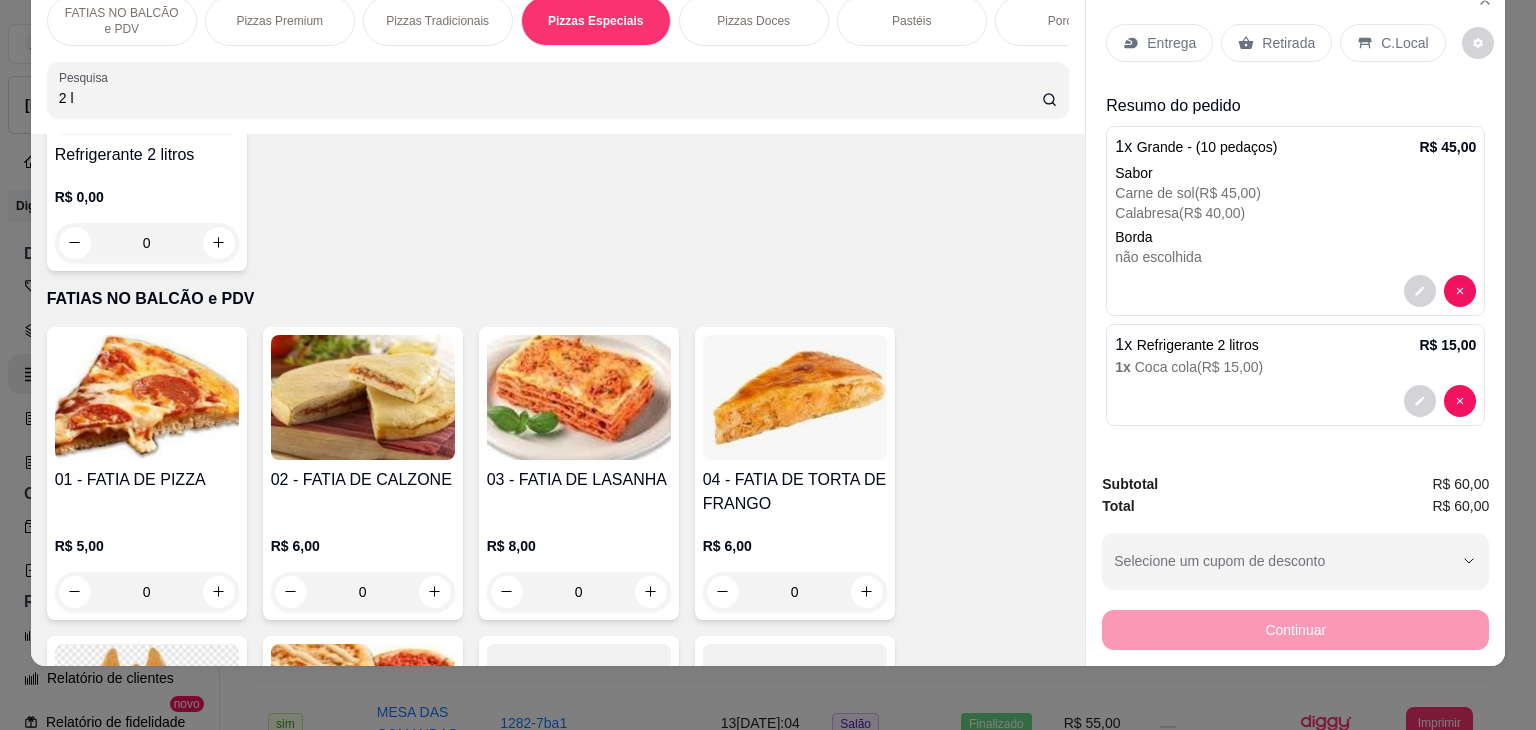 scroll, scrollTop: 381, scrollLeft: 0, axis: vertical 